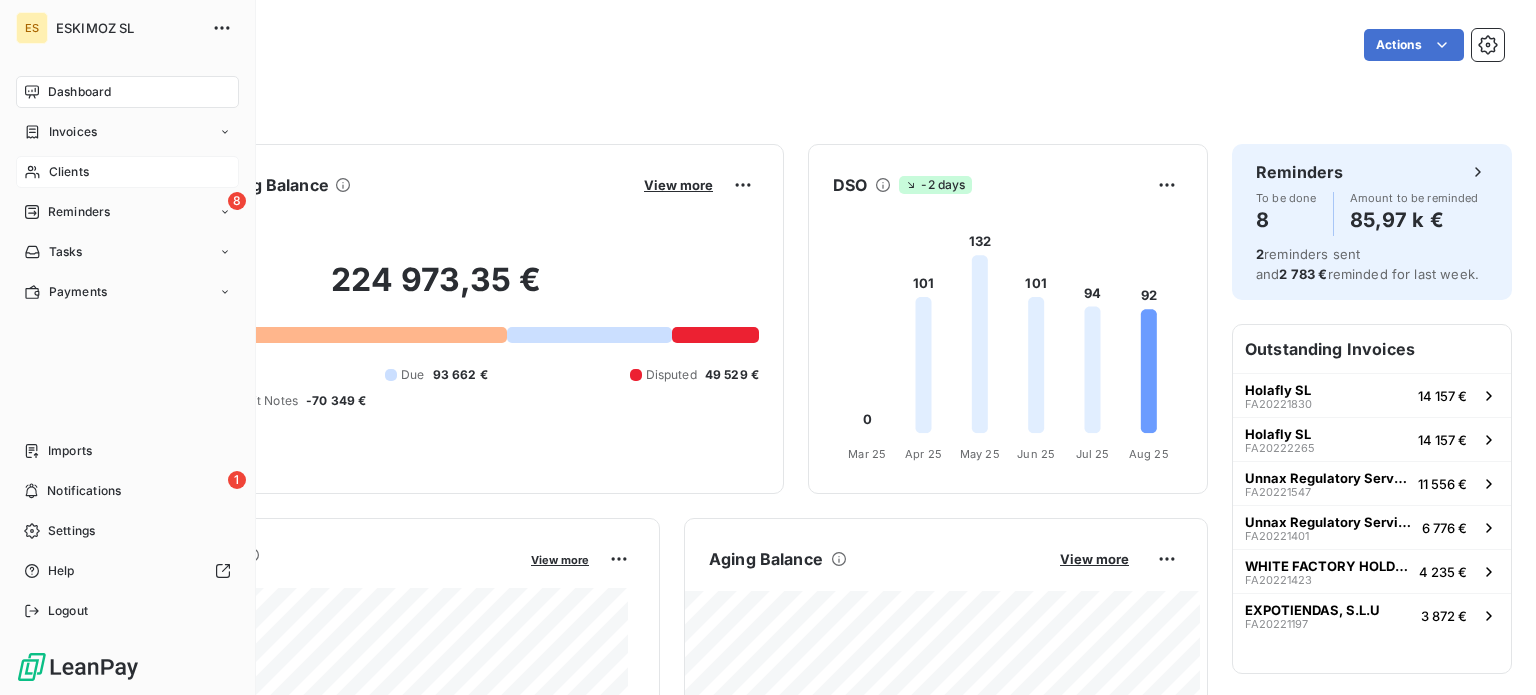scroll, scrollTop: 0, scrollLeft: 0, axis: both 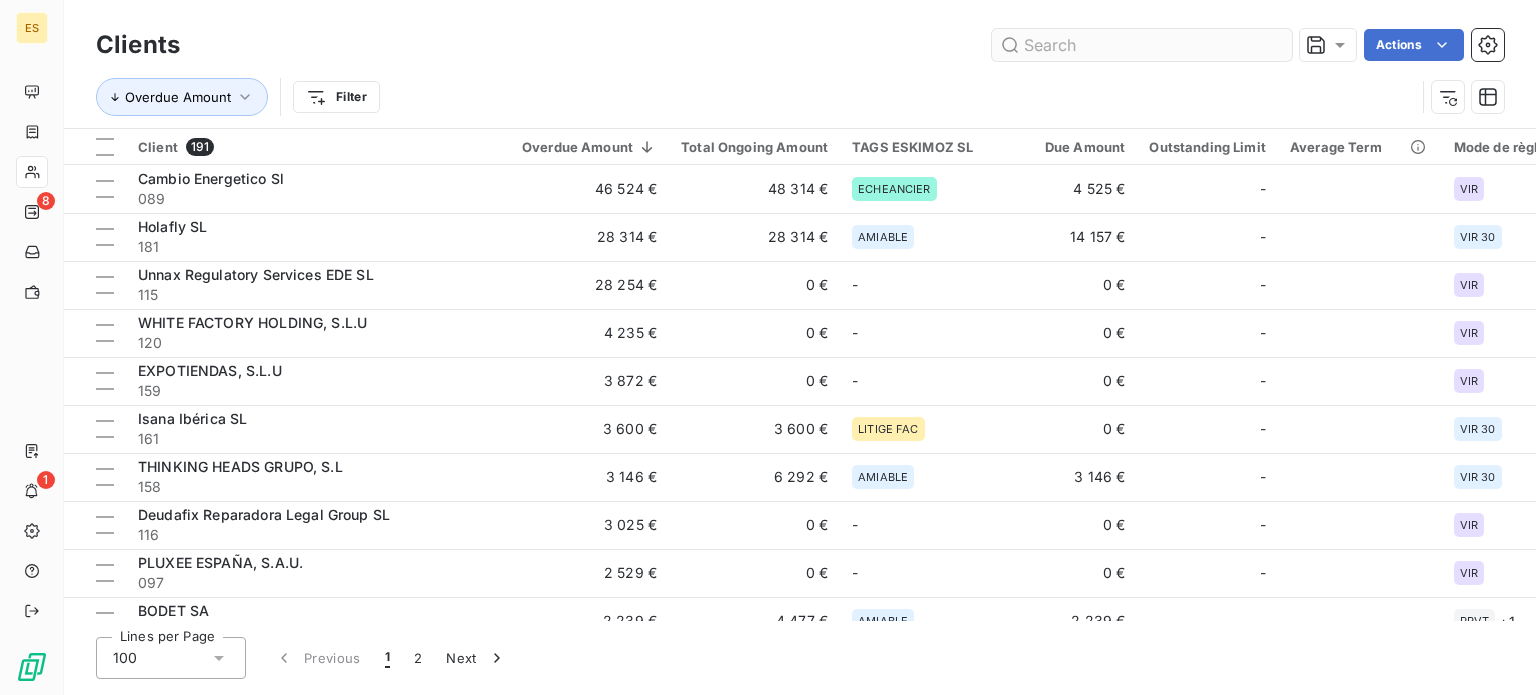 click at bounding box center (1142, 45) 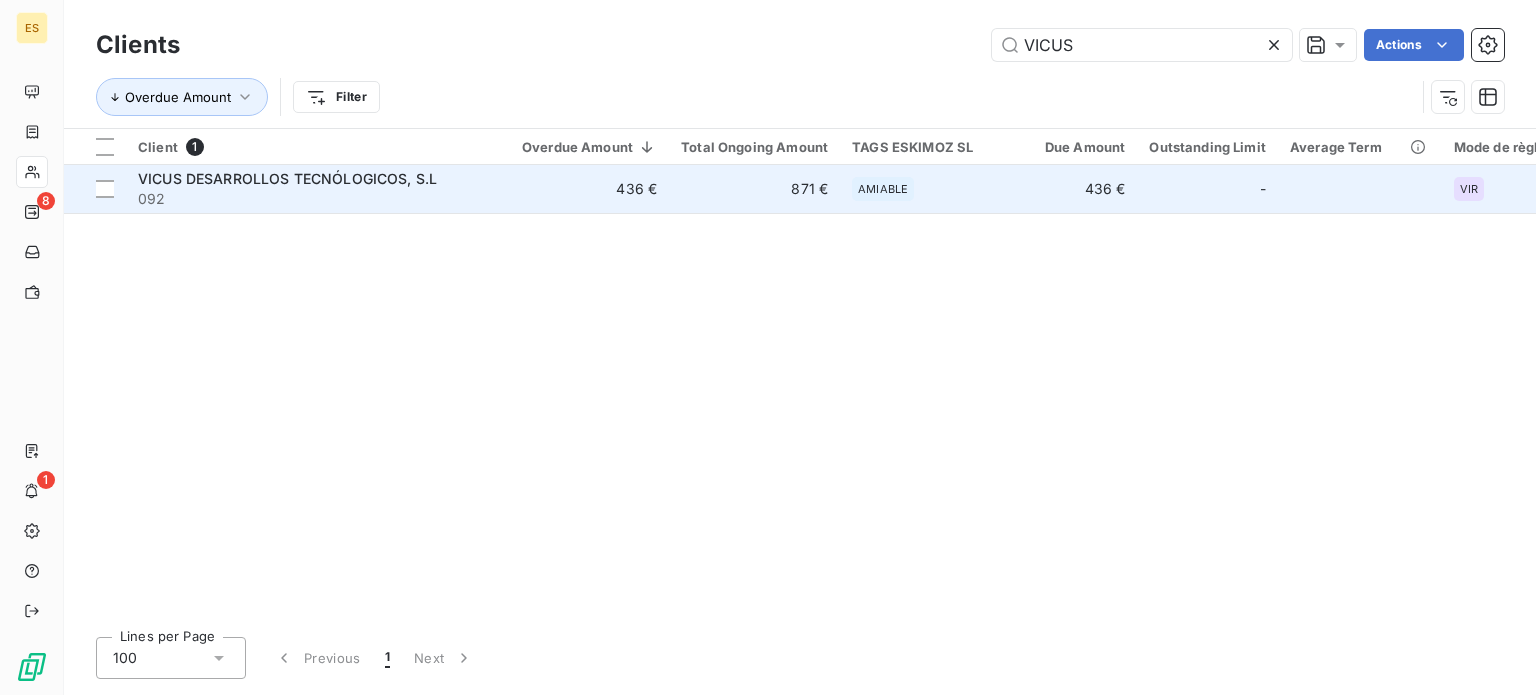 type on "VICUS" 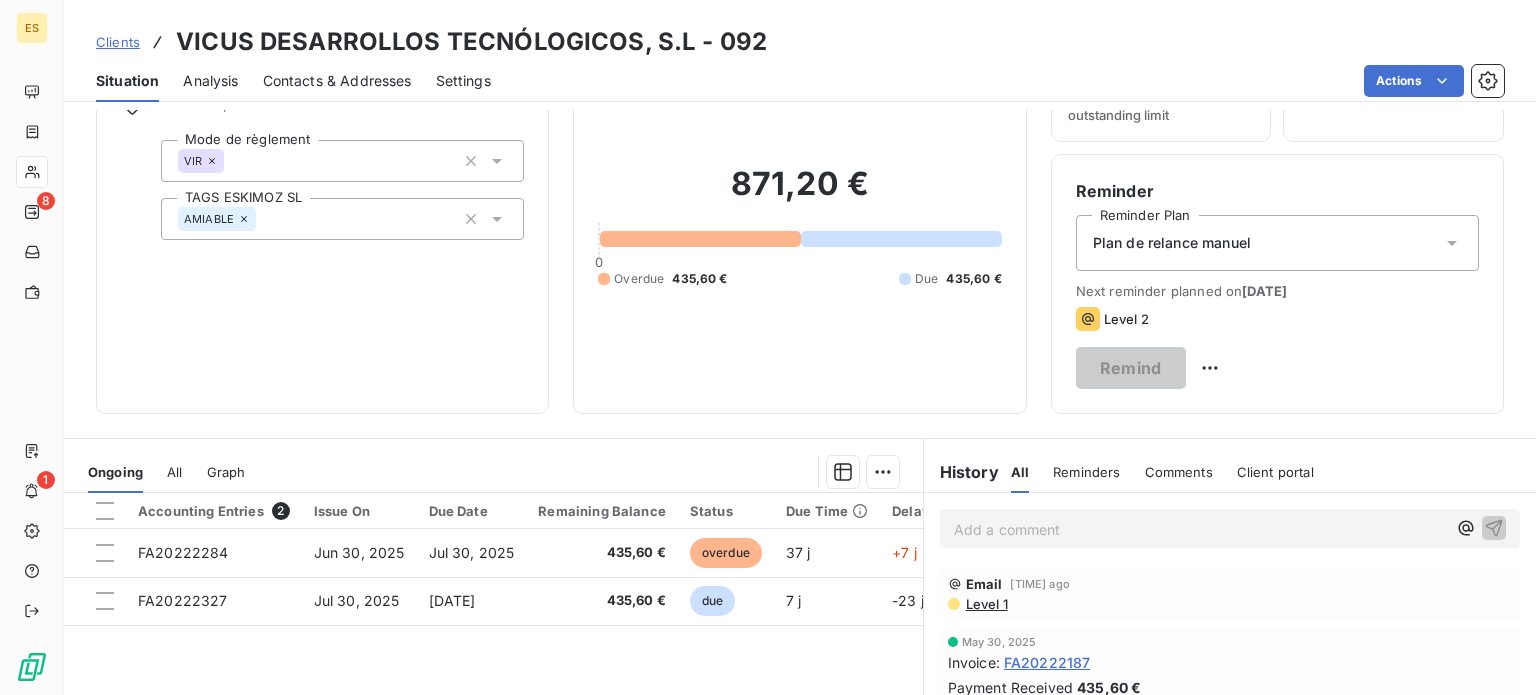 scroll, scrollTop: 300, scrollLeft: 0, axis: vertical 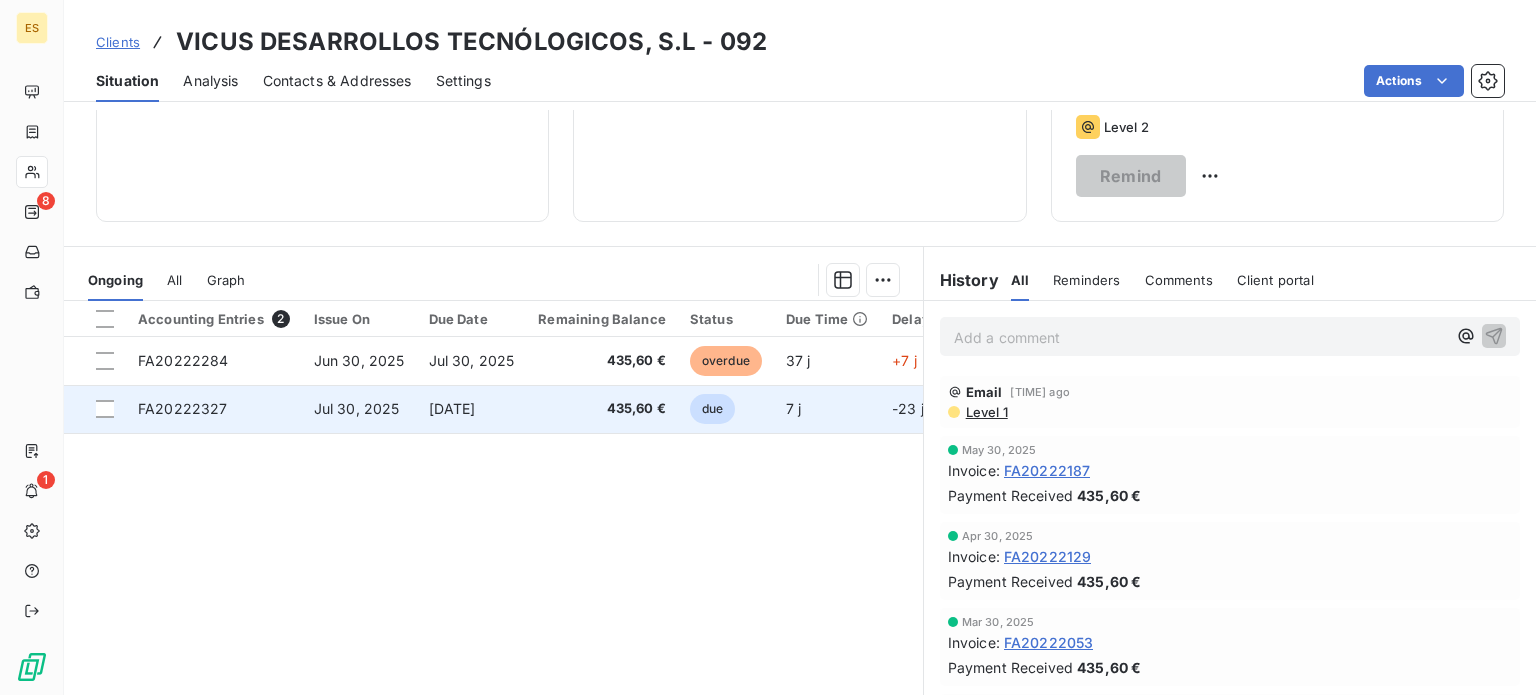 click on "435,60 €" at bounding box center (602, 409) 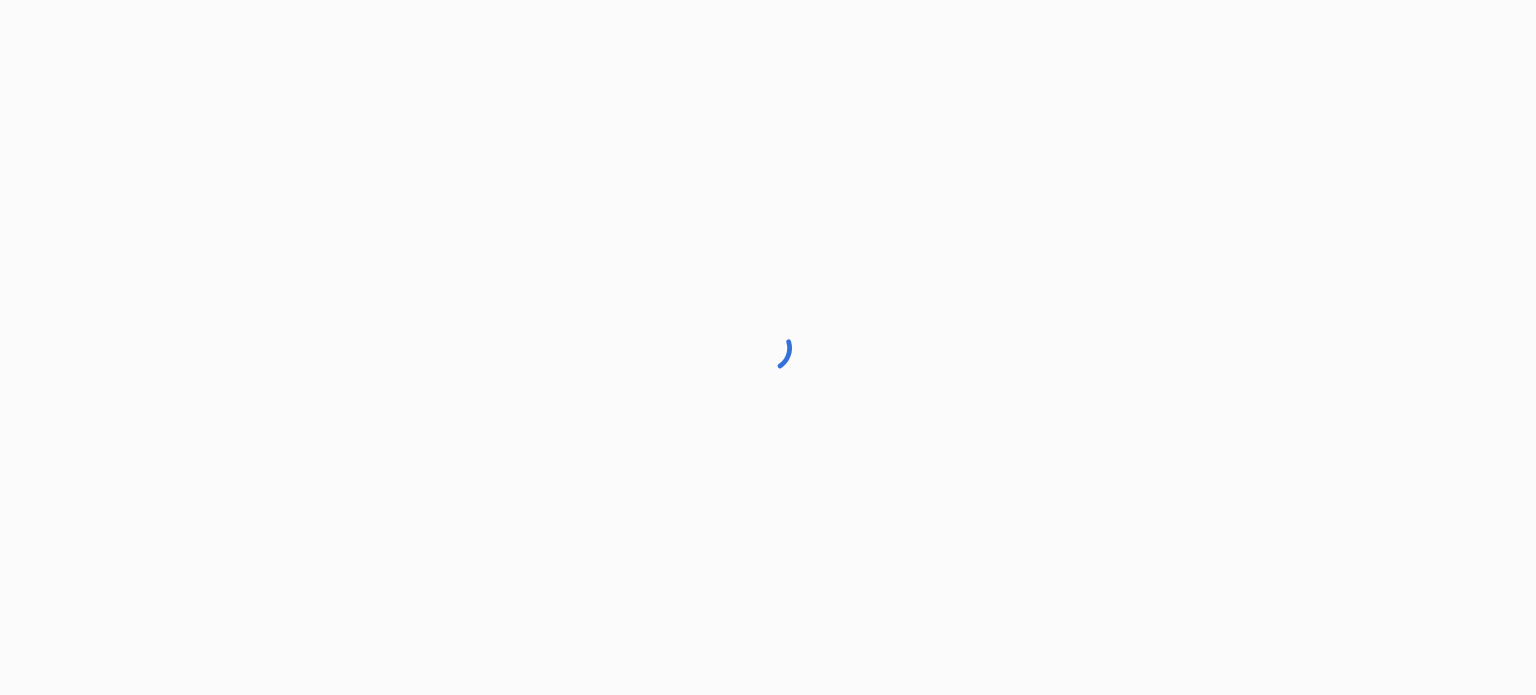 click at bounding box center [768, 347] 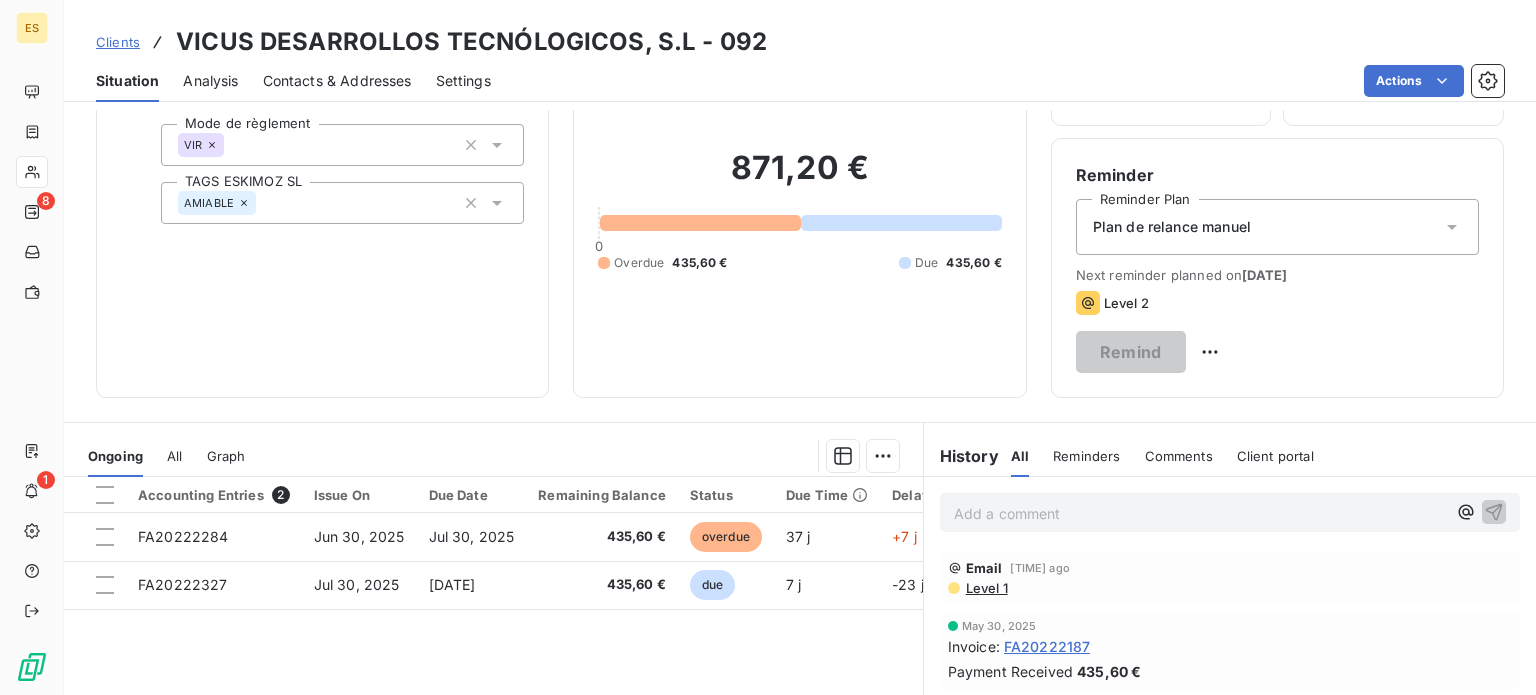 scroll, scrollTop: 300, scrollLeft: 0, axis: vertical 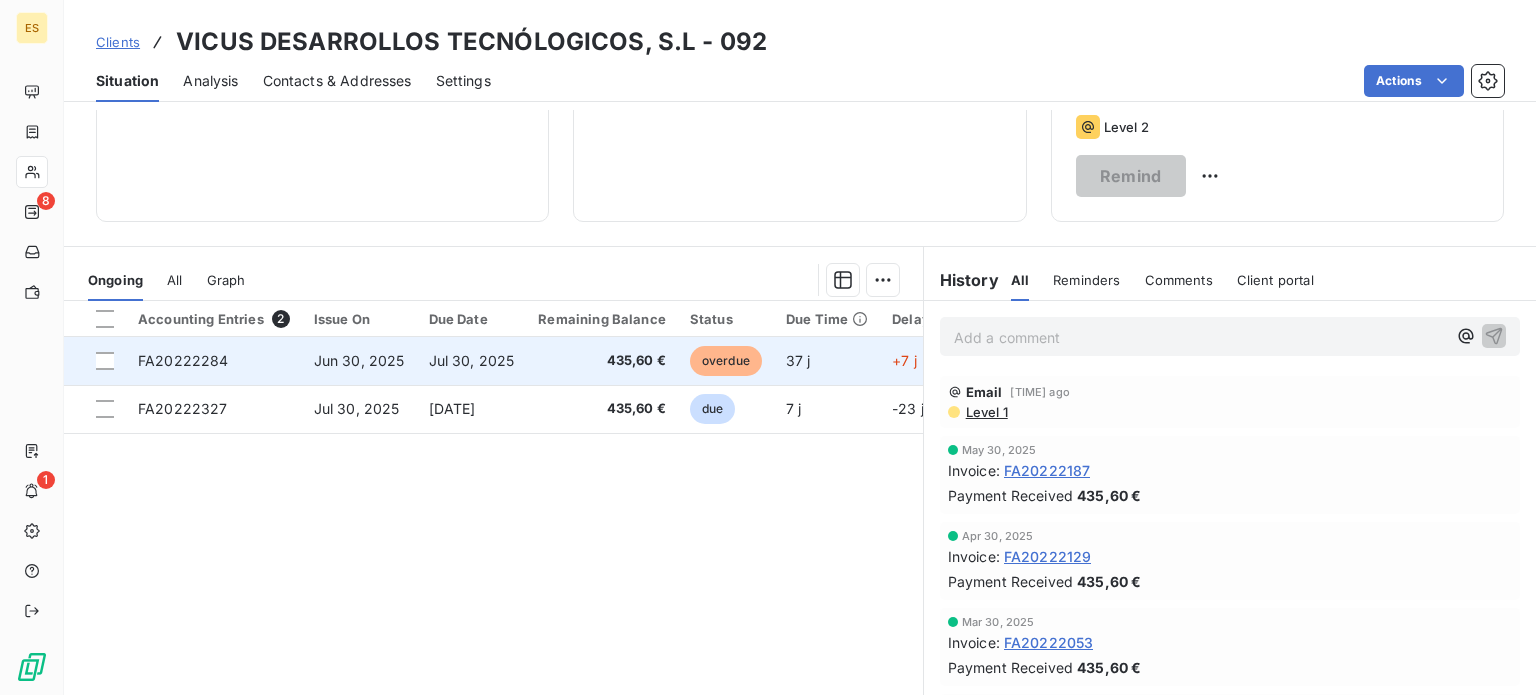 click on "overdue" at bounding box center (726, 361) 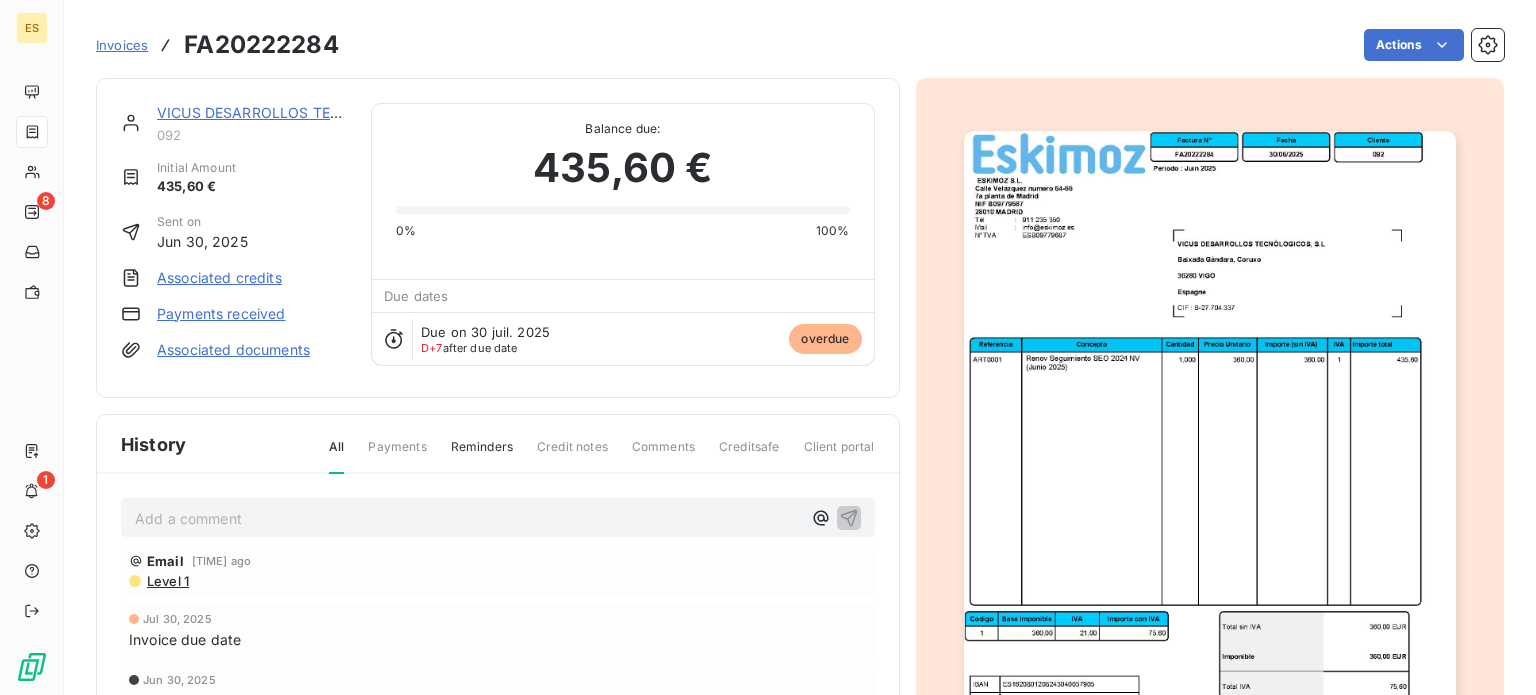 click on "ES 8 1 Invoices FA20222284 Actions VICUS DESARROLLOS TECNÓLOGICOS, S.L 092 Initial Amount 435,60 € Sent on Jun 30, 2025 Associated credits Payments received Associated documents Balance due: 435,60 € 0% 100% Due dates Due on 30 juil. 2025 D+7  after due date overdue History All Payments Reminders Credit notes Comments Creditsafe Client portal Add a comment ﻿ Email 5 hours ago Level 1 Jul 30, 2025 Invoice due date Jun 30, 2025 Invoice issued" at bounding box center [768, 347] 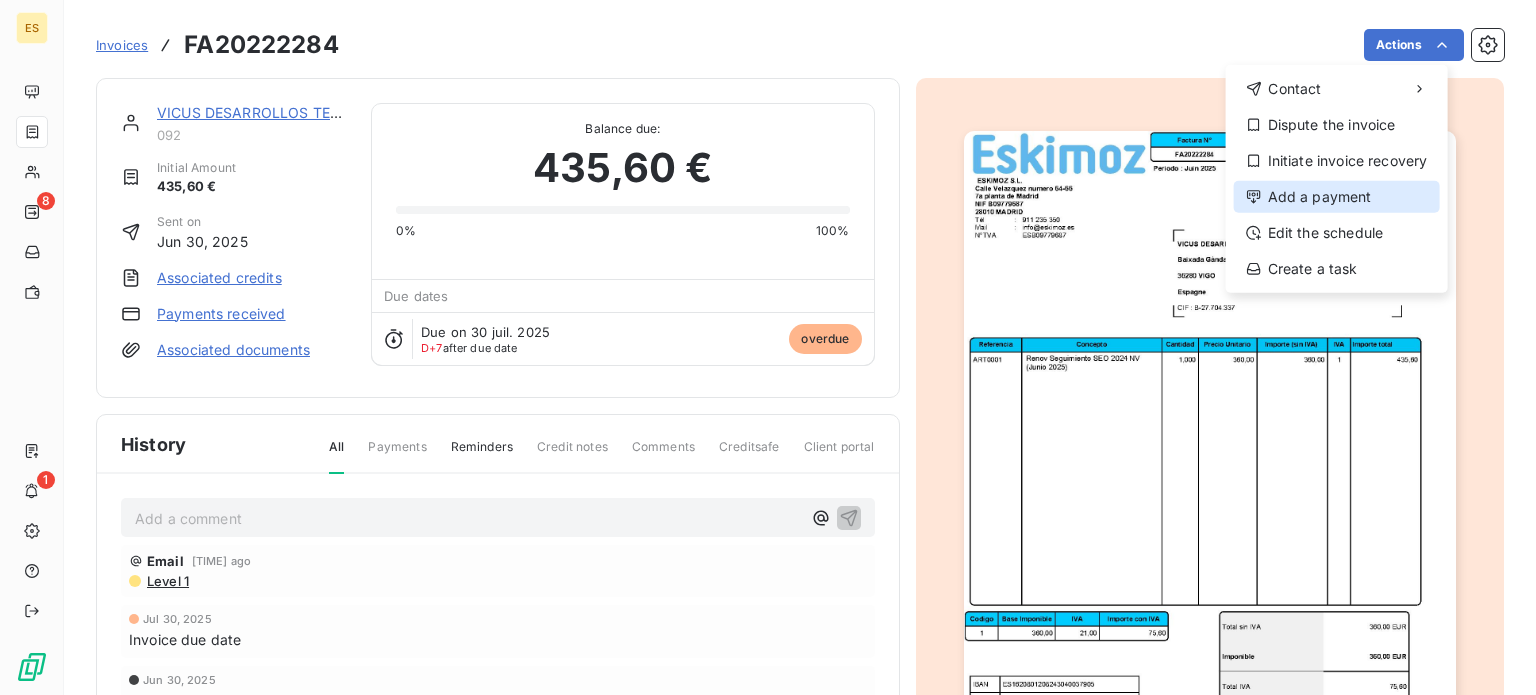 click on "Add a payment" at bounding box center (1337, 197) 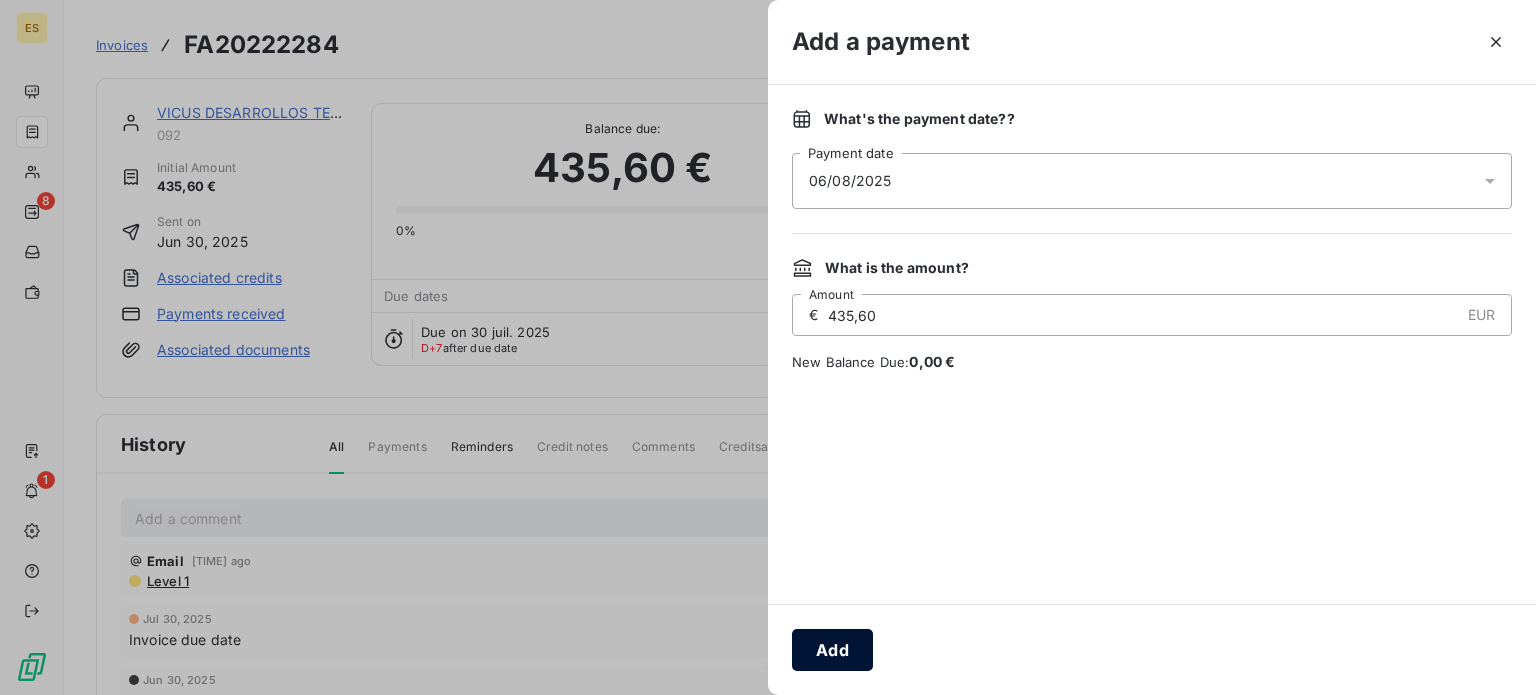 click on "Add" at bounding box center (832, 650) 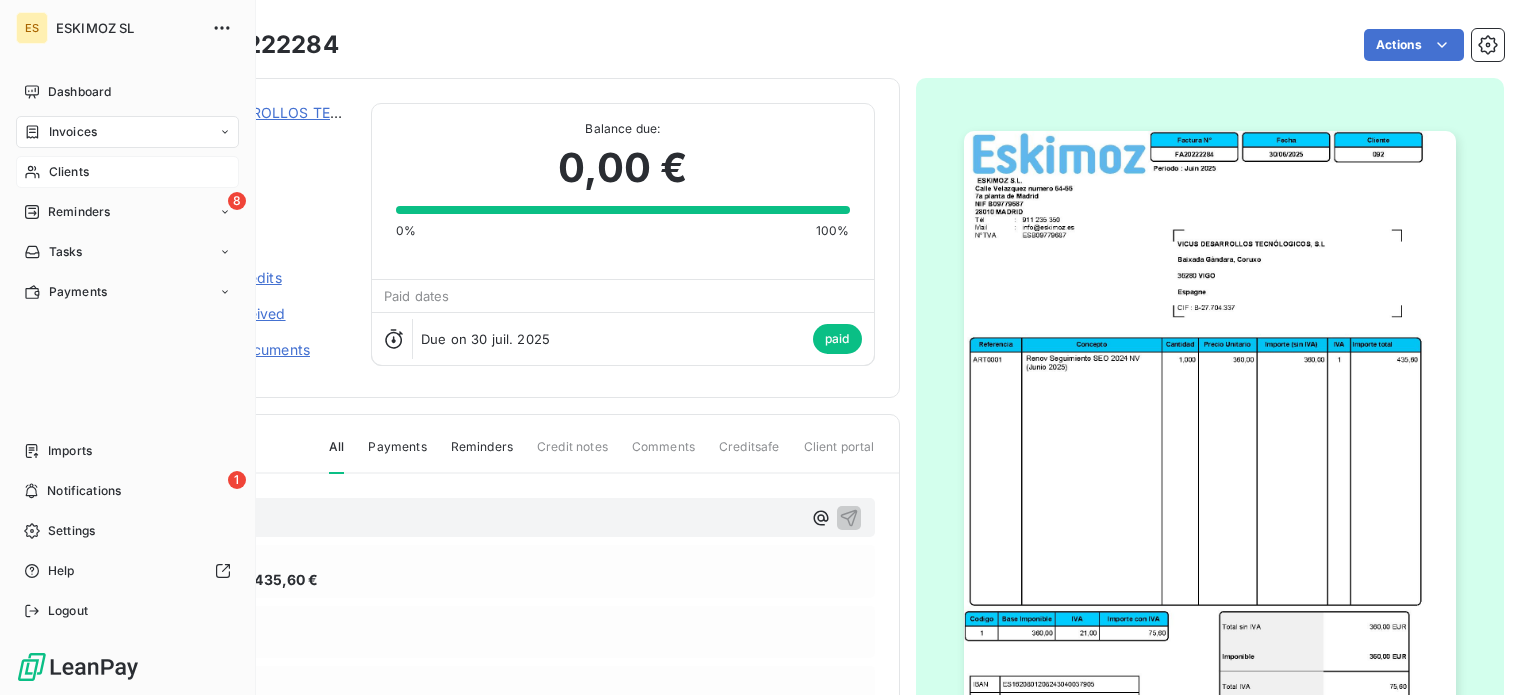 click on "Dashboard" at bounding box center [79, 92] 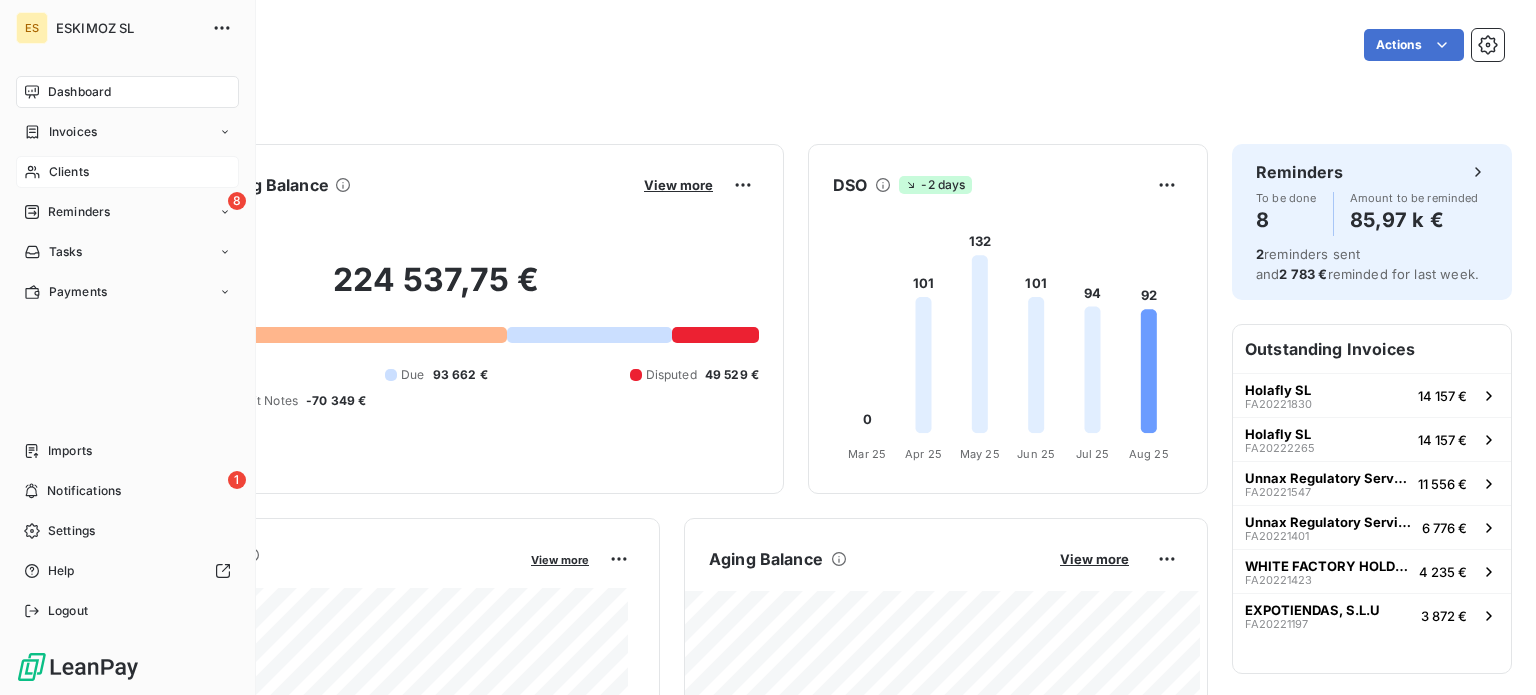click on "Clients" at bounding box center (127, 172) 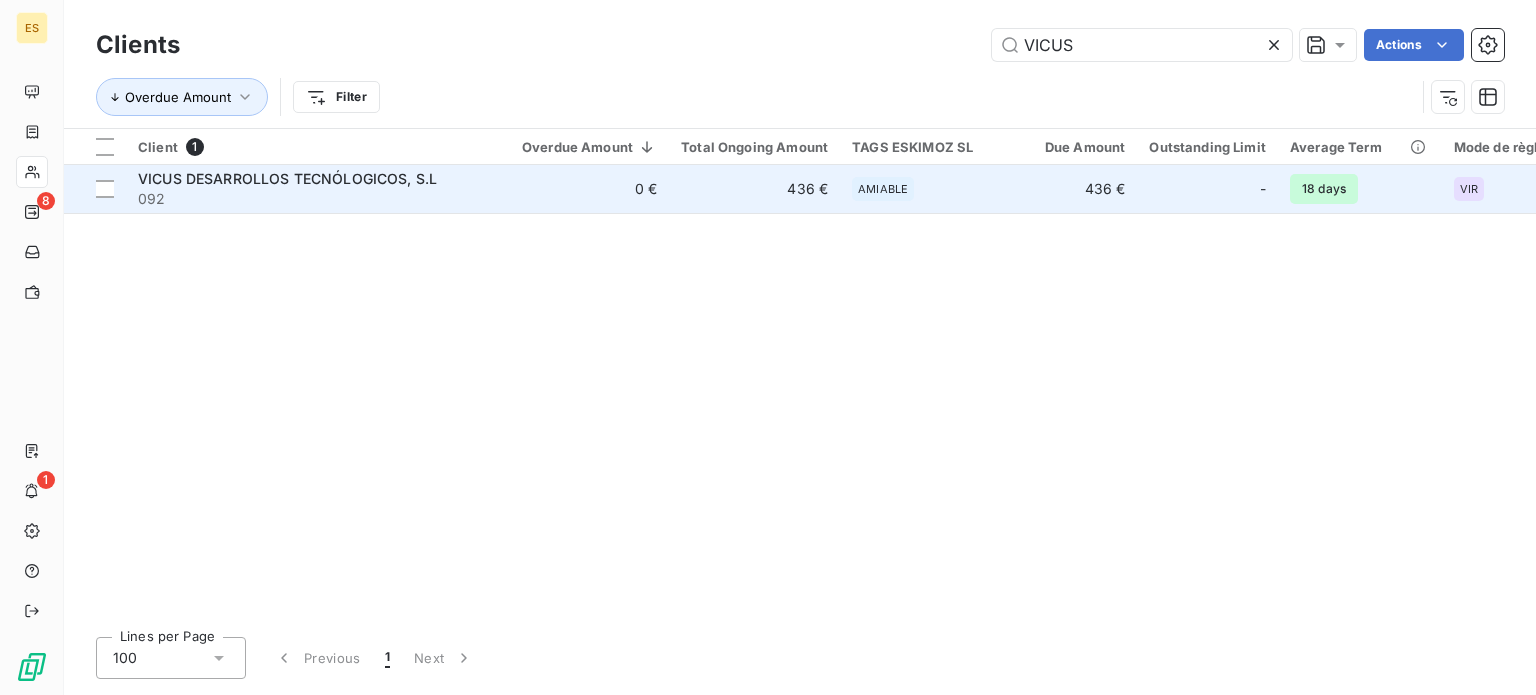 click on "0 €" at bounding box center [589, 189] 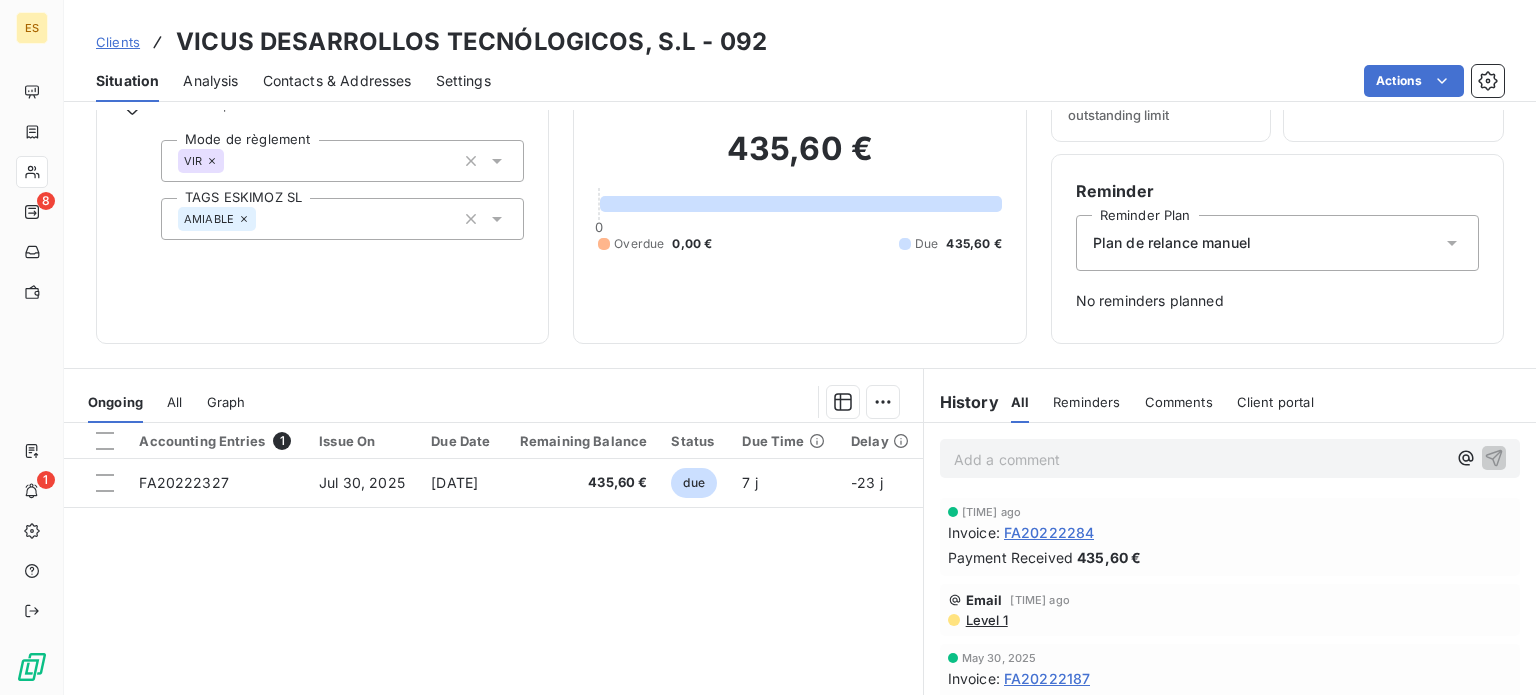 scroll, scrollTop: 0, scrollLeft: 0, axis: both 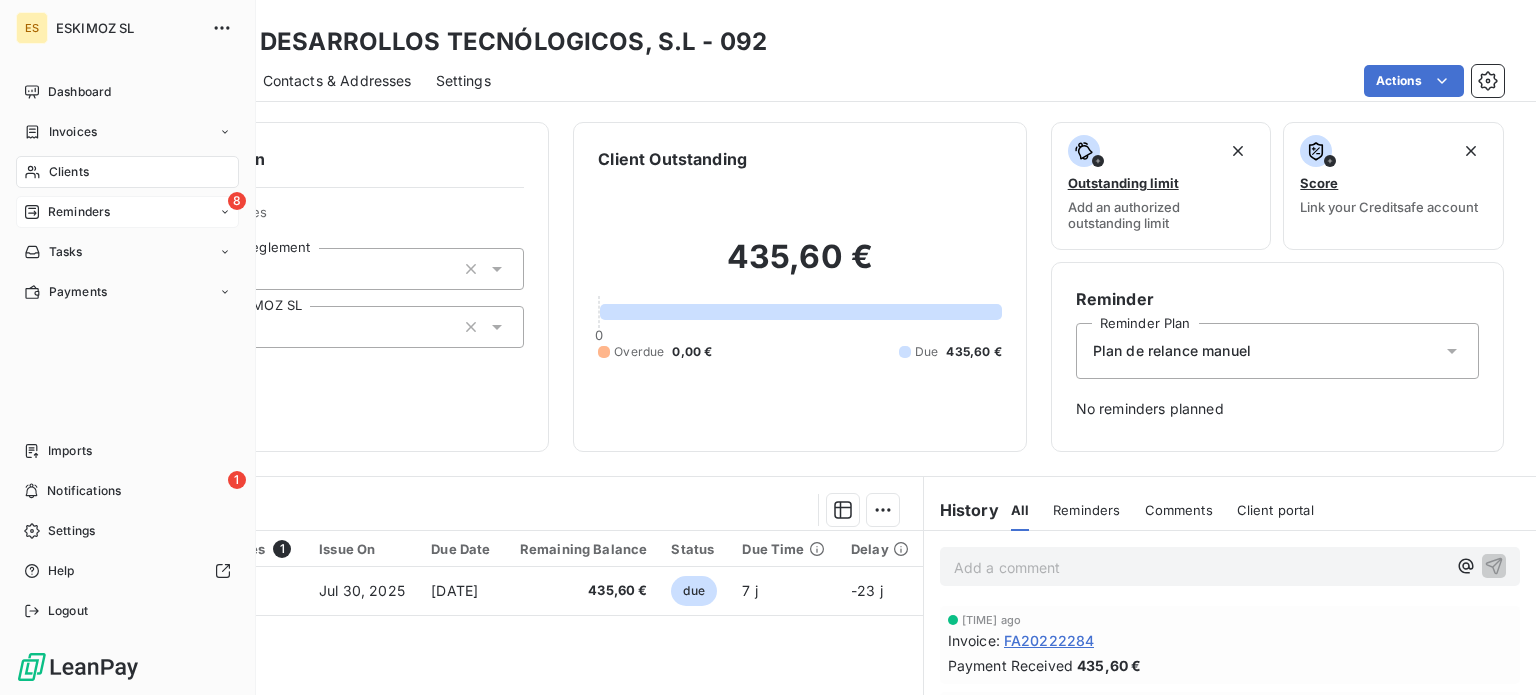 click on "8 Reminders" at bounding box center [127, 212] 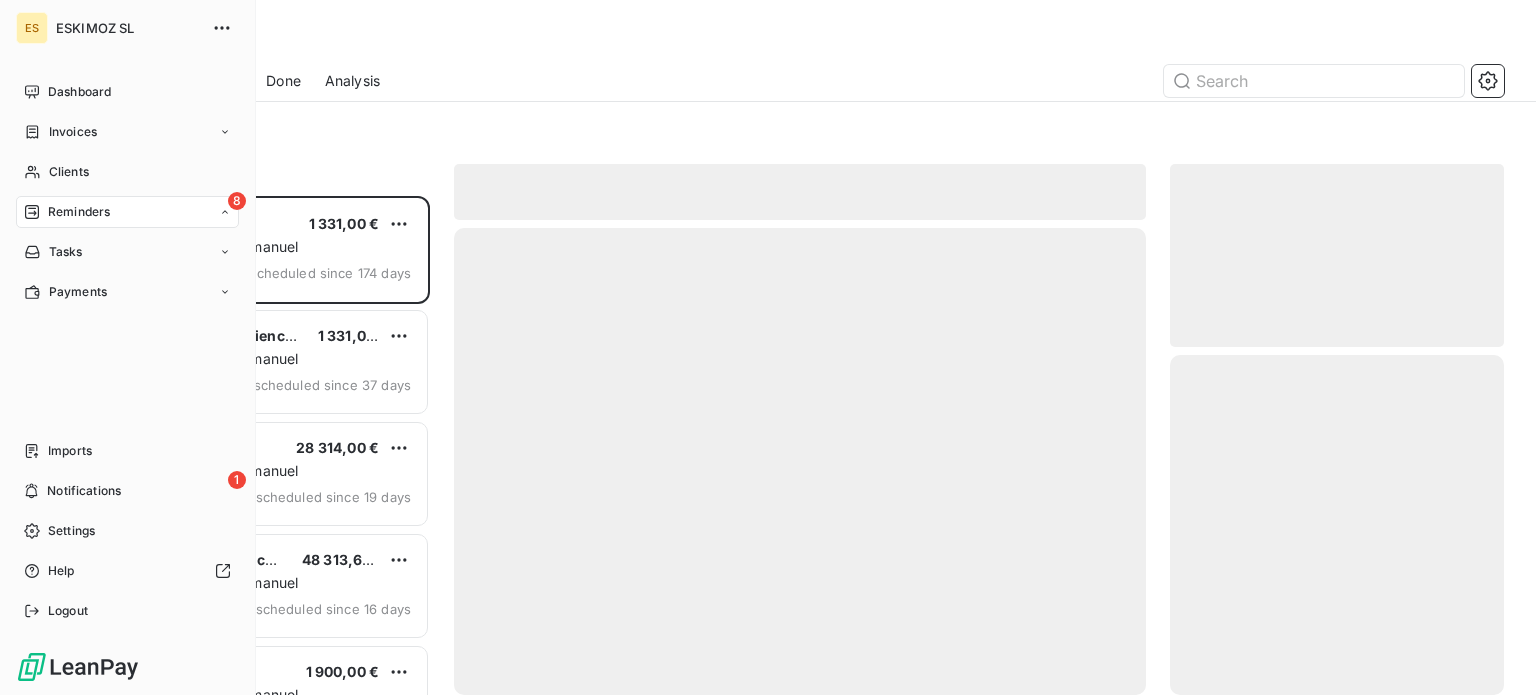 scroll, scrollTop: 16, scrollLeft: 16, axis: both 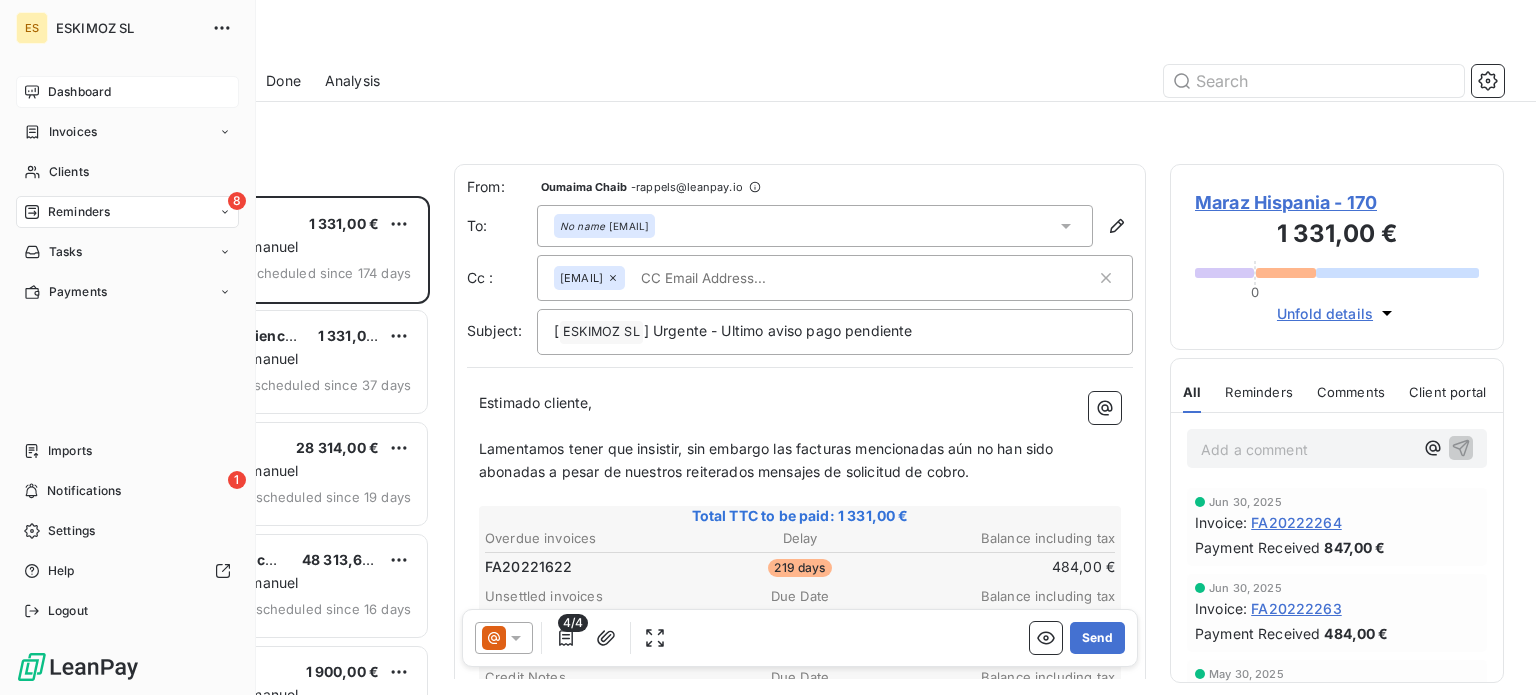 drag, startPoint x: 44, startPoint y: 83, endPoint x: 54, endPoint y: 90, distance: 12.206555 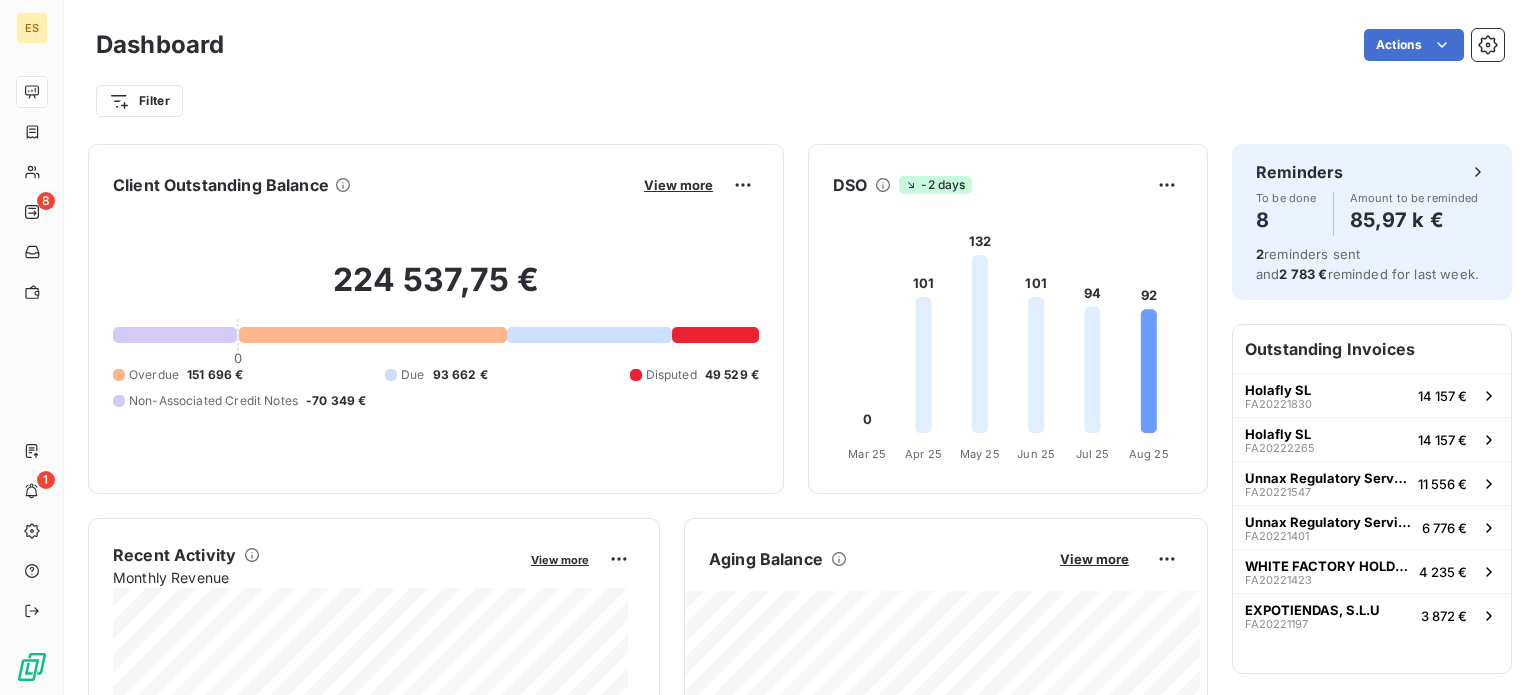 scroll, scrollTop: 0, scrollLeft: 0, axis: both 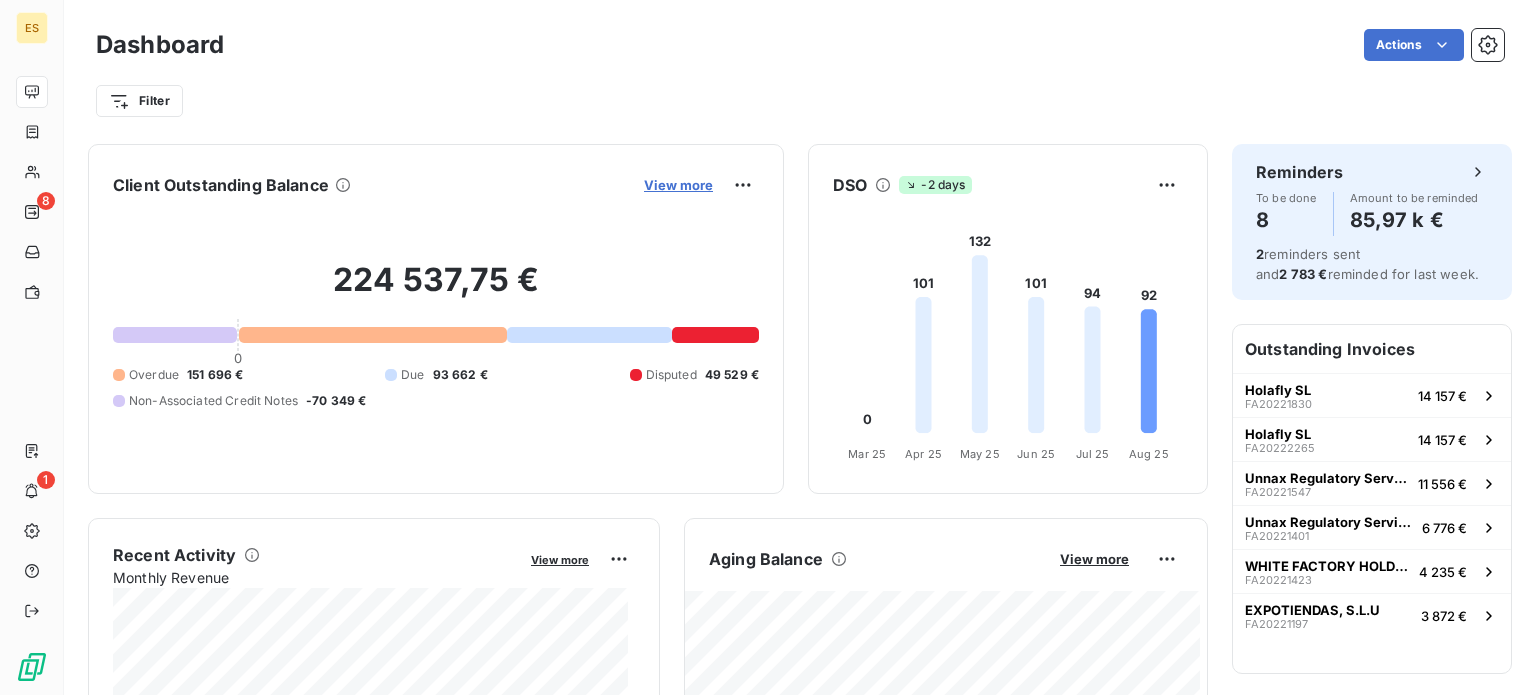 click on "View more" at bounding box center [678, 185] 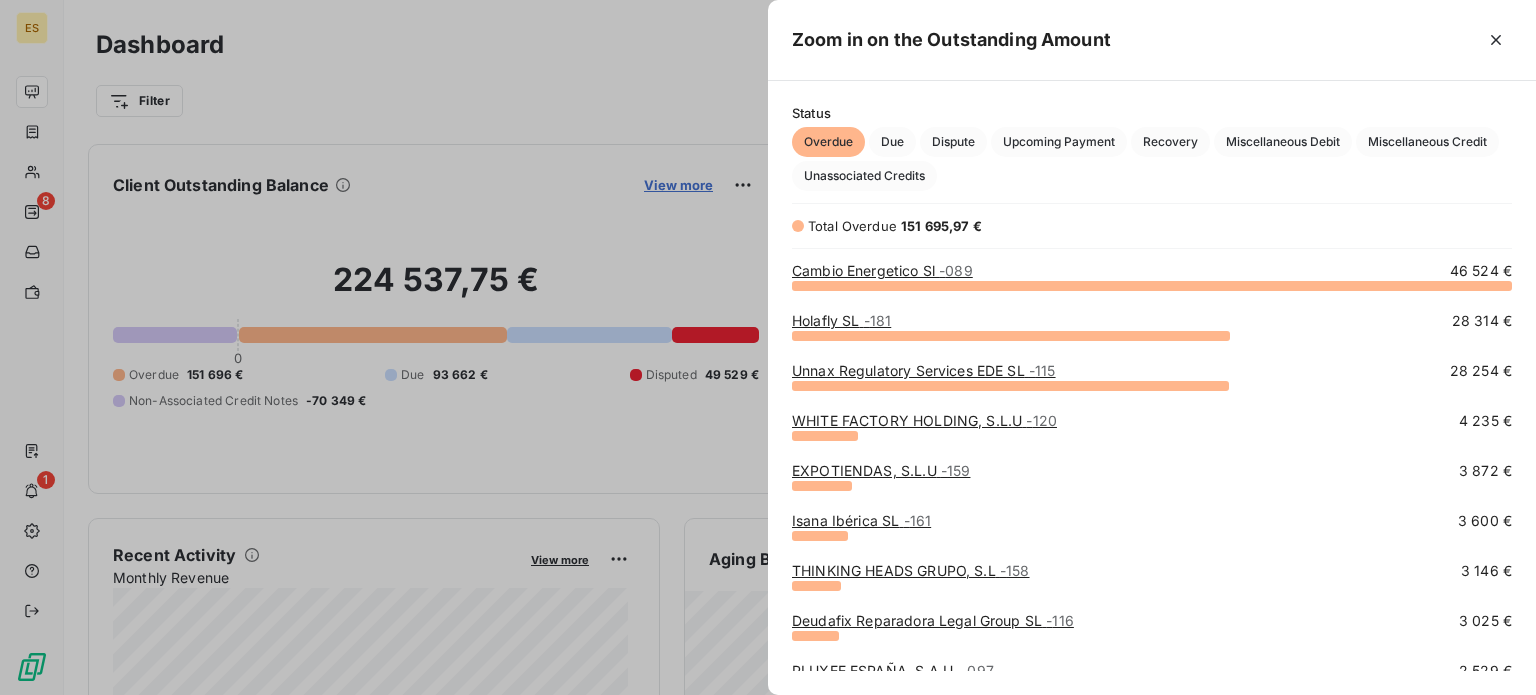 scroll, scrollTop: 16, scrollLeft: 16, axis: both 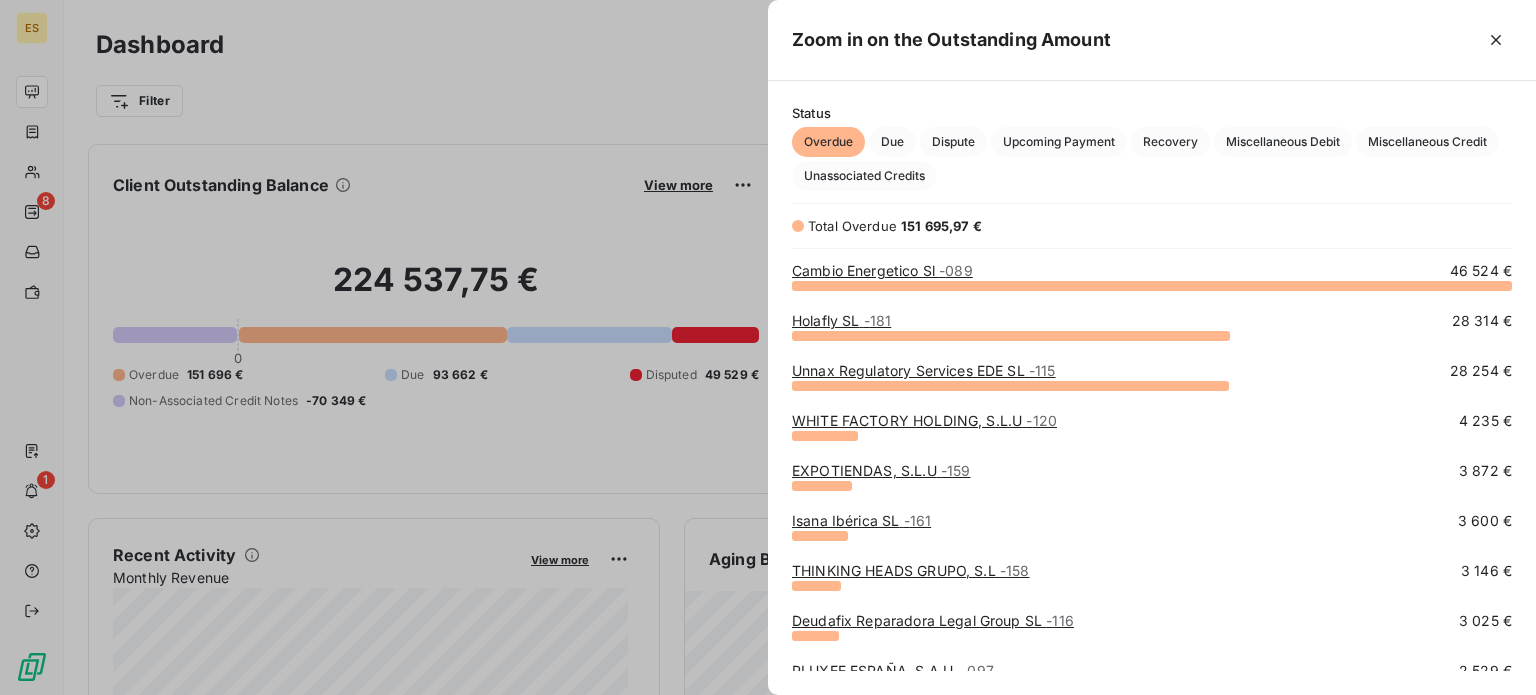 click on "Unnax Regulatory Services EDE SL   -  115" at bounding box center [924, 370] 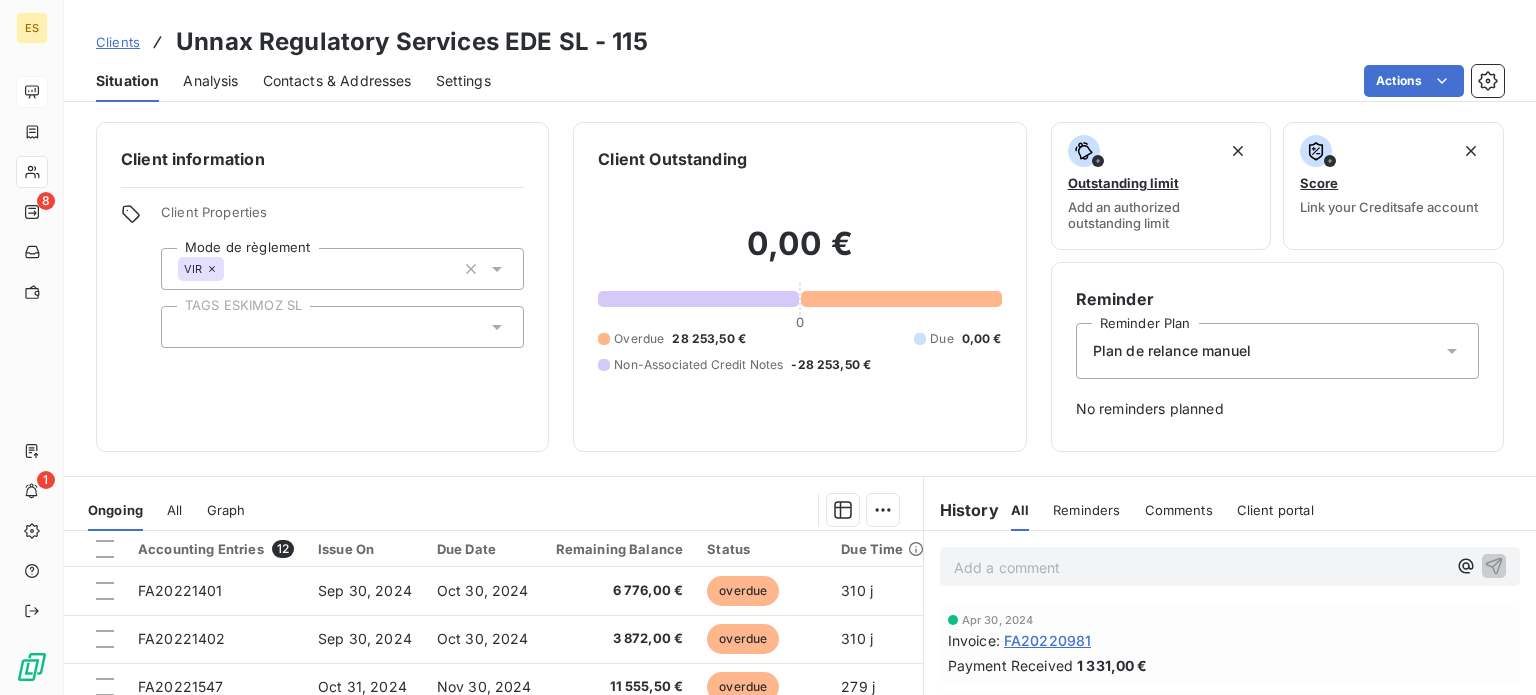 scroll, scrollTop: 200, scrollLeft: 0, axis: vertical 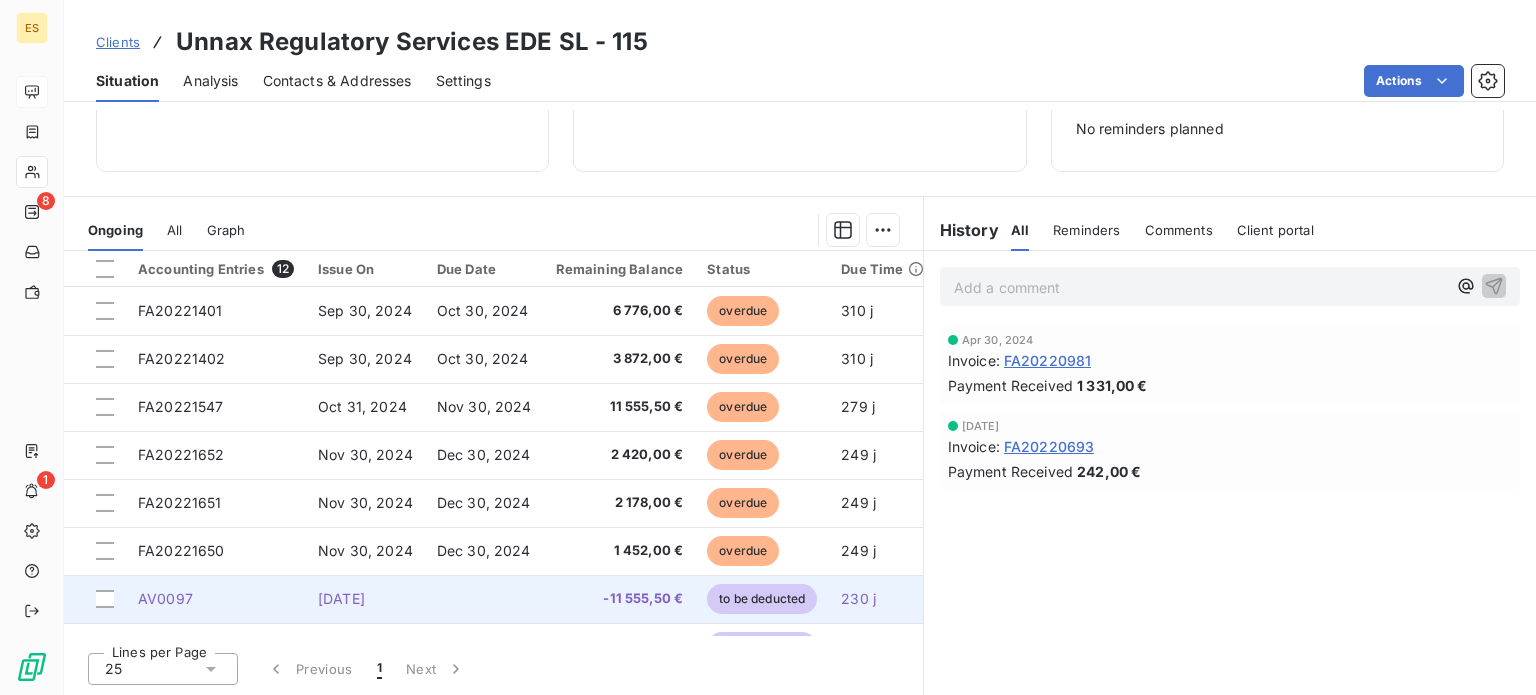 click on "AV0097" at bounding box center [216, 599] 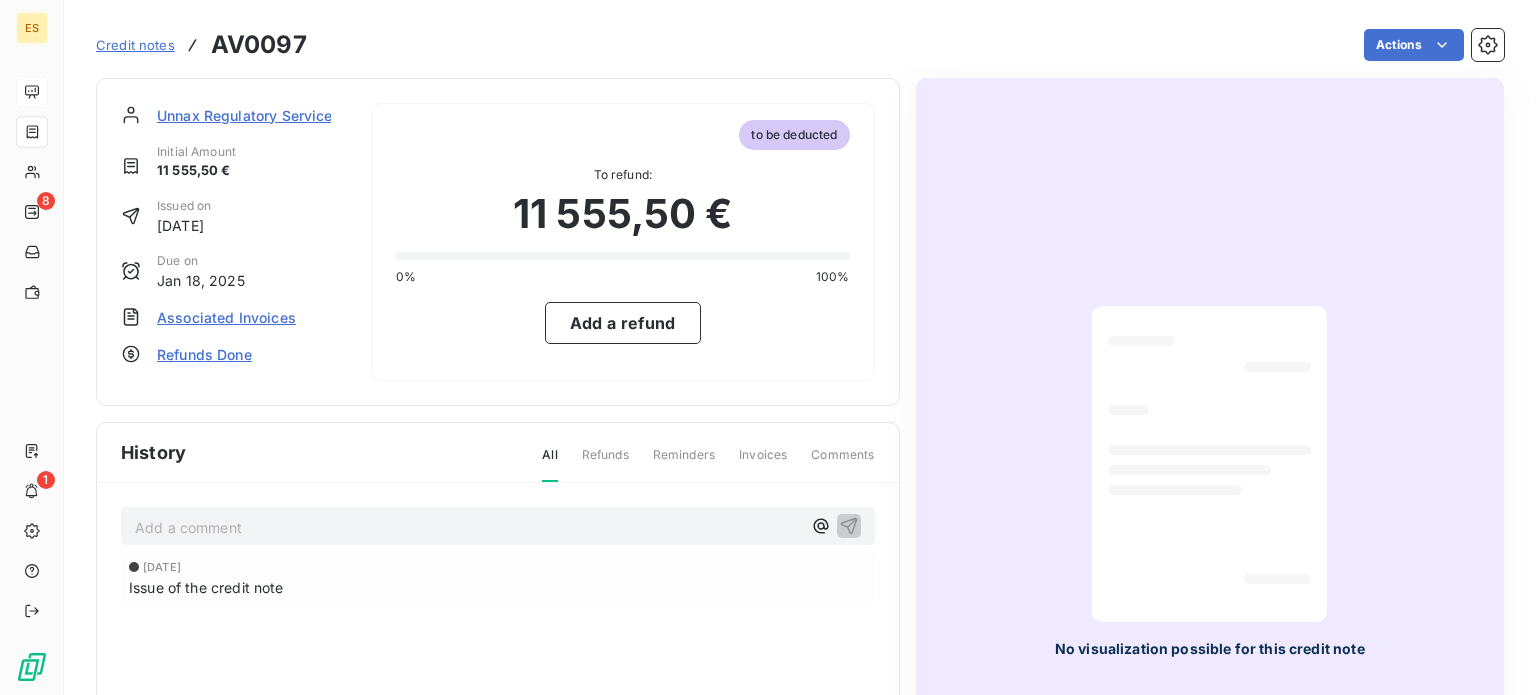 click on "Associated Invoices" at bounding box center [226, 317] 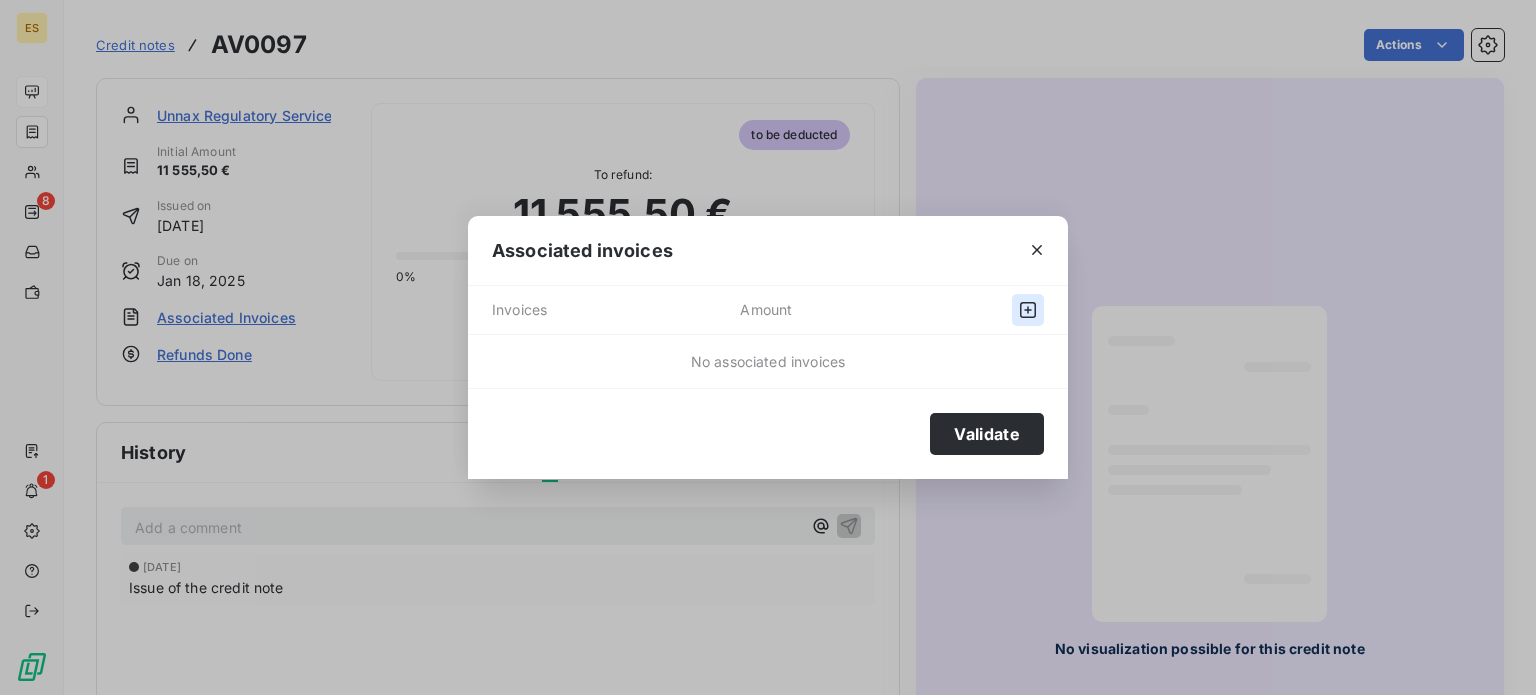 click 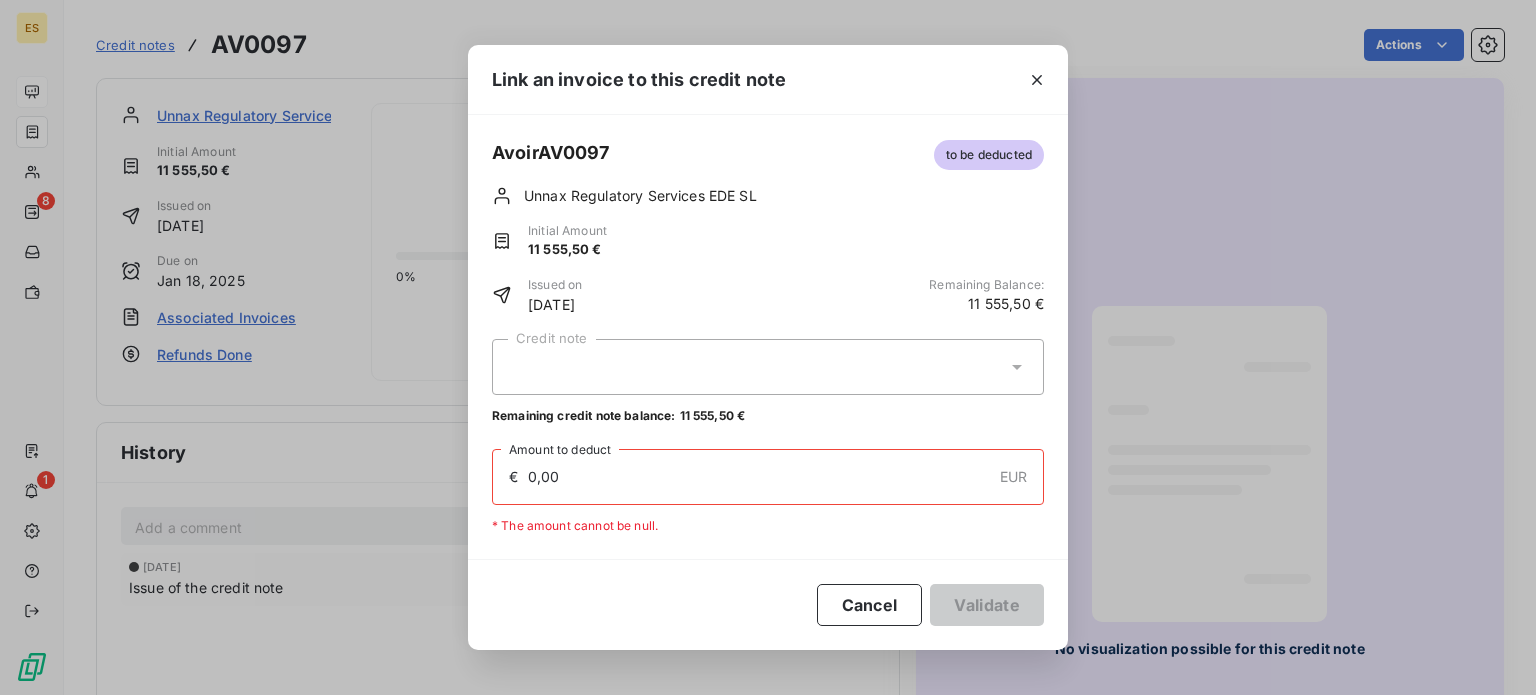 click at bounding box center (768, 367) 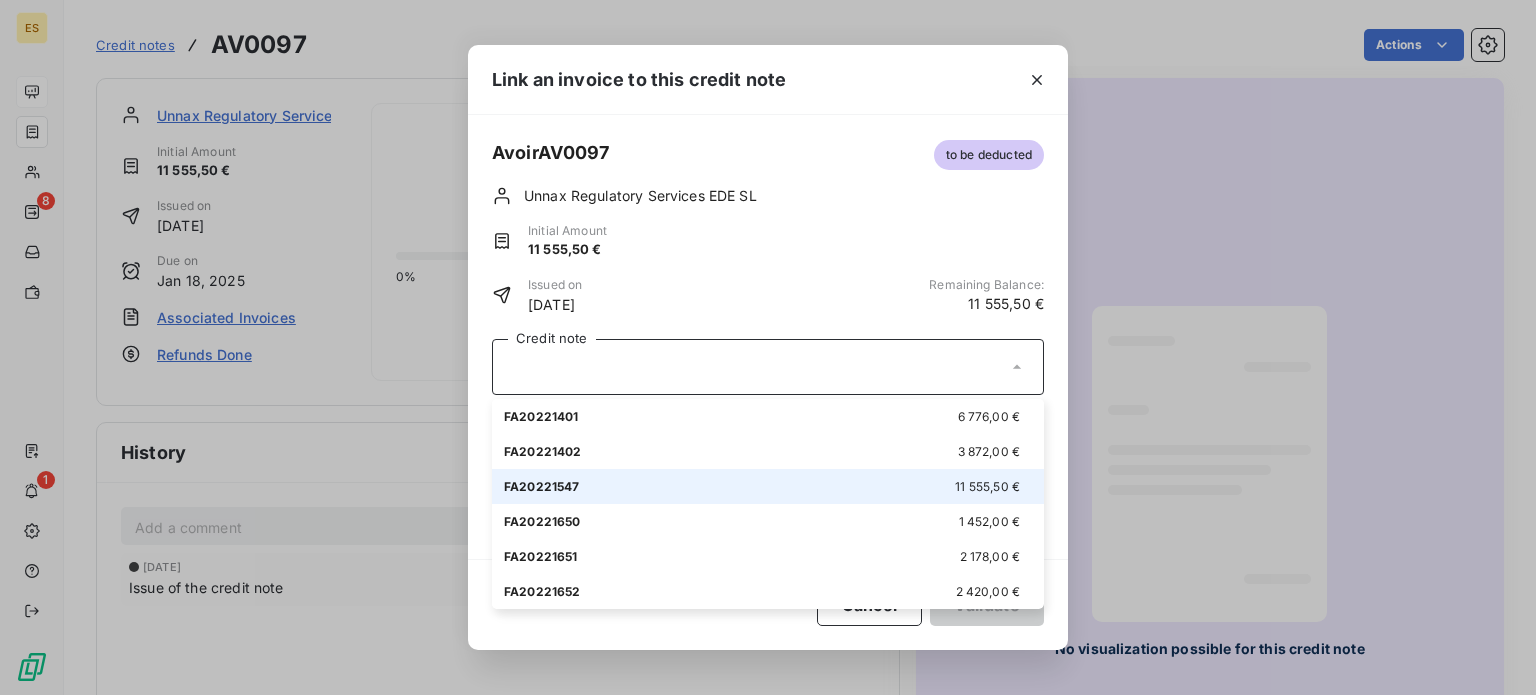 click on "FA20221547 11 555,50 €" at bounding box center [768, 486] 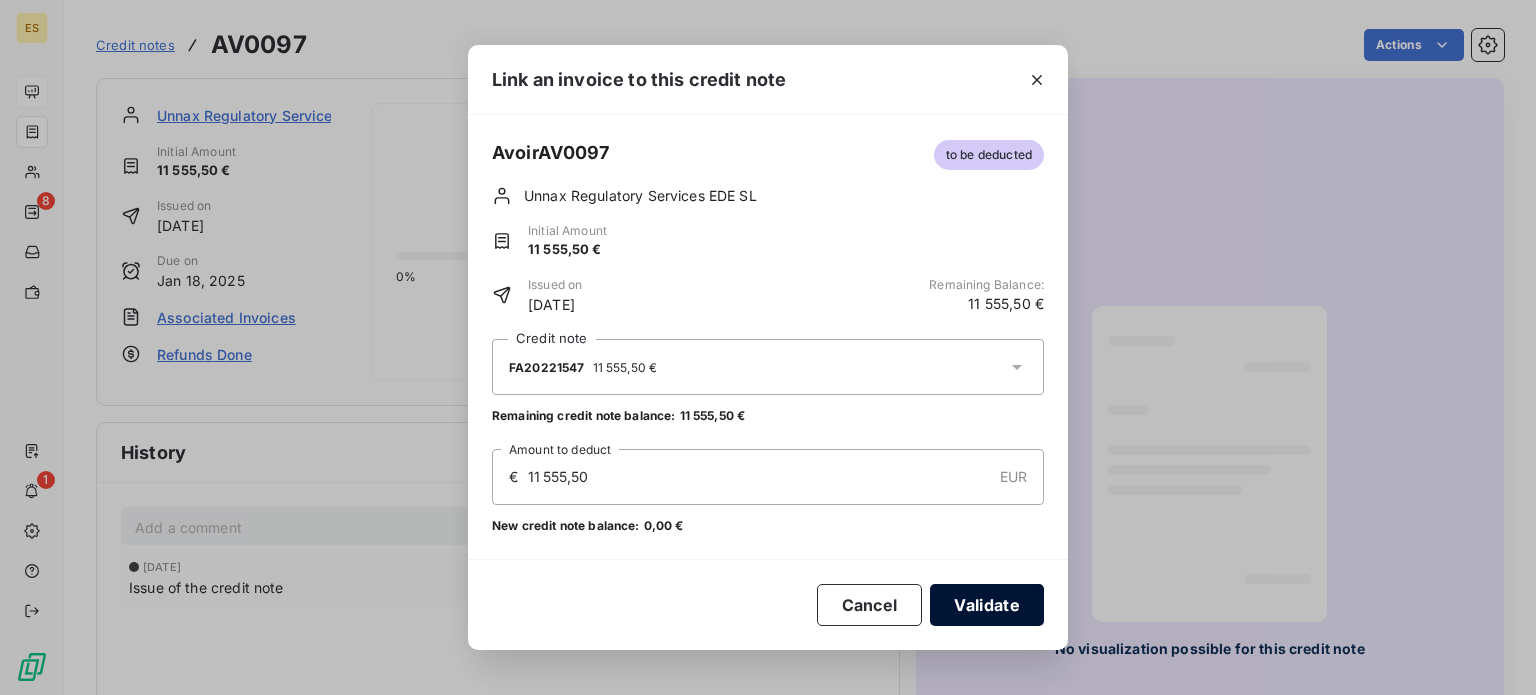 click on "Validate" at bounding box center (987, 605) 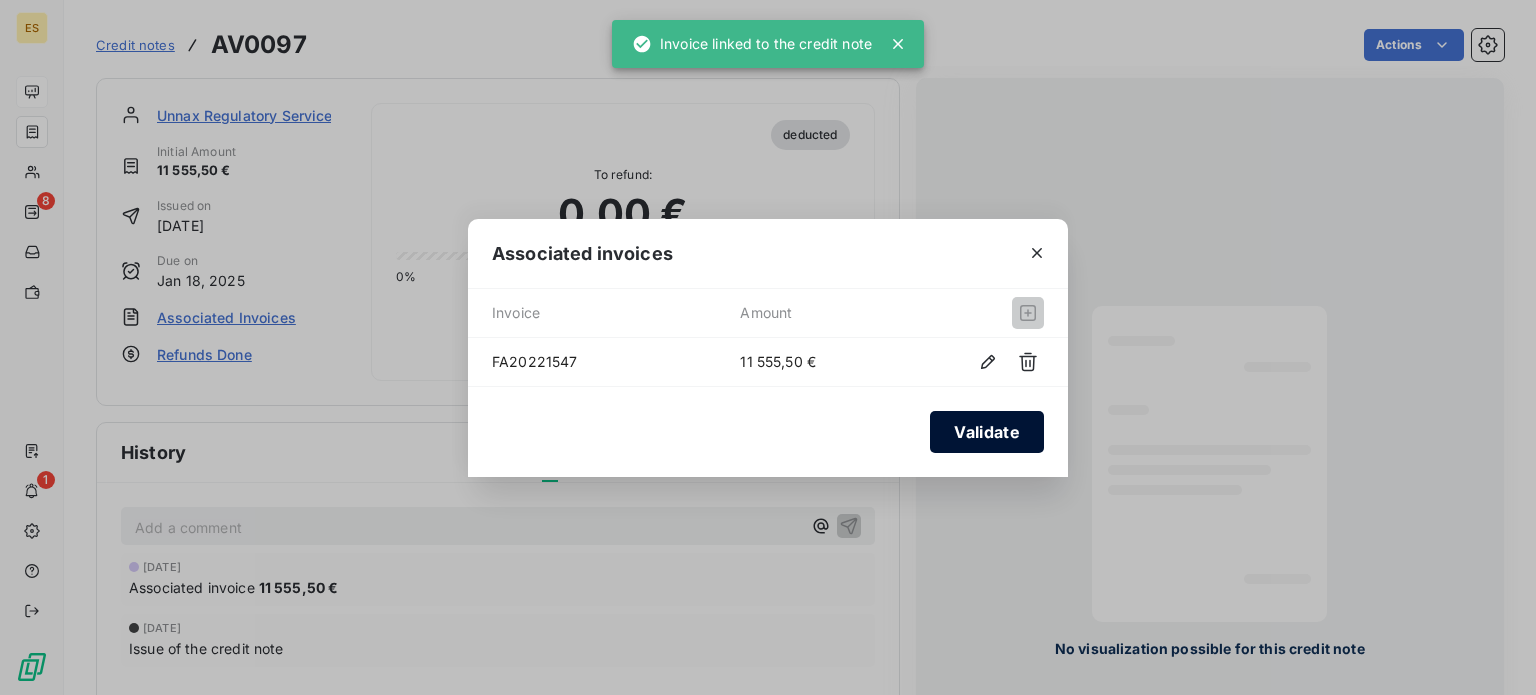 click on "Validate" at bounding box center [987, 432] 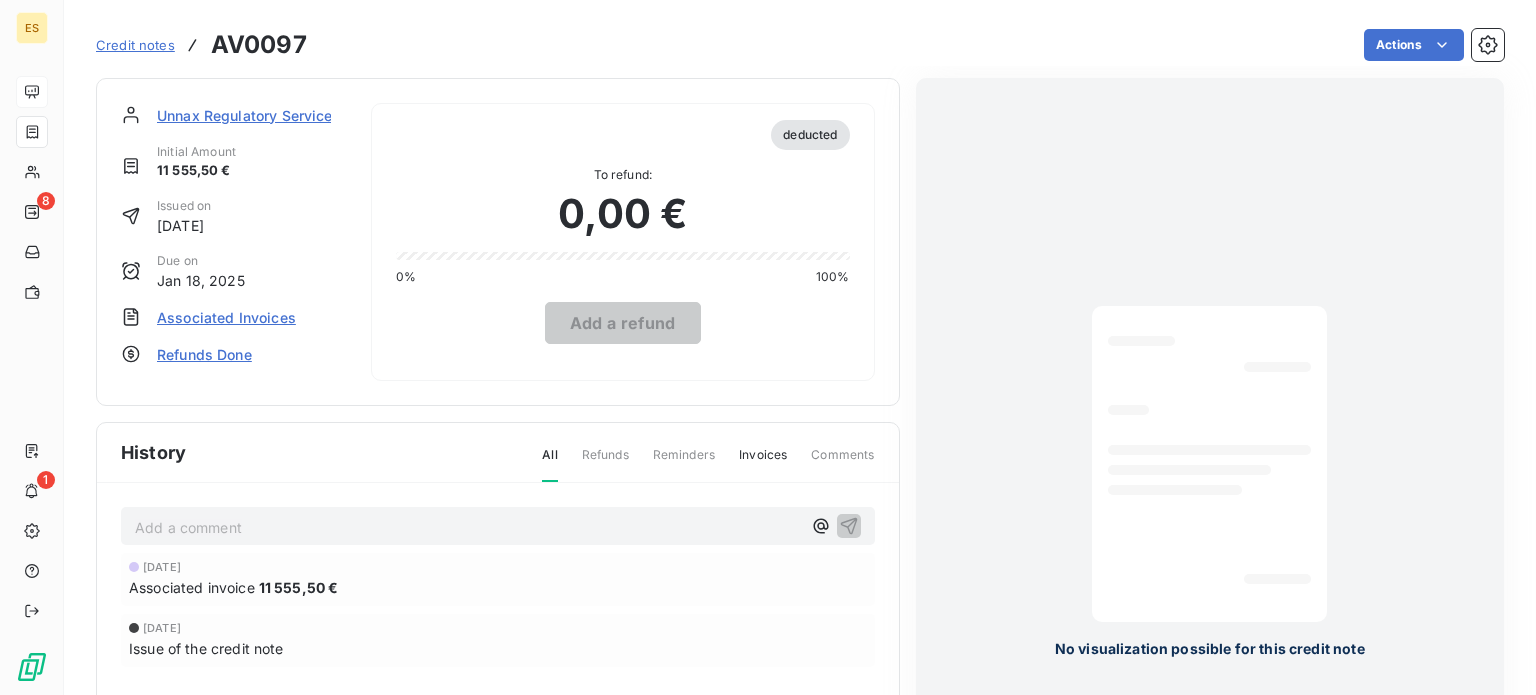 click on "Unnax Regulatory Services EDE SL" at bounding box center (275, 115) 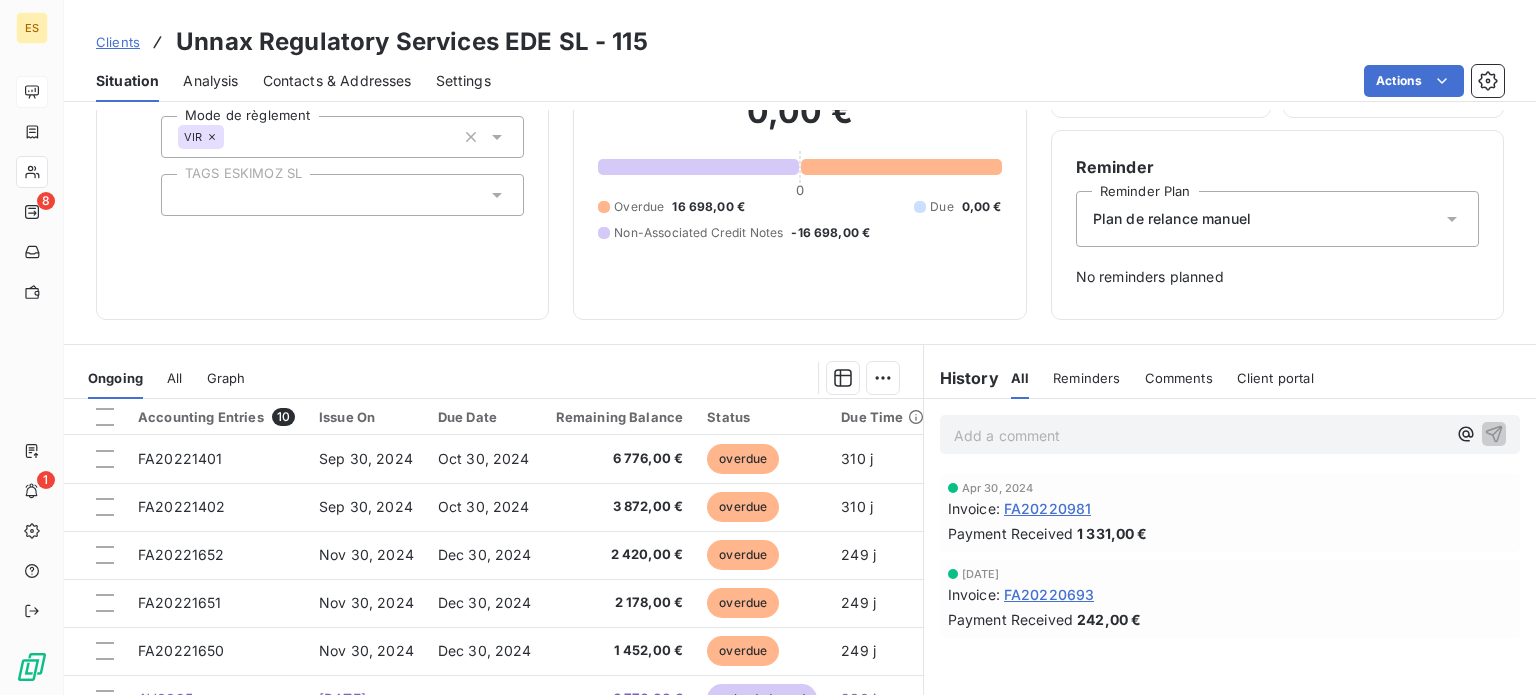 scroll, scrollTop: 280, scrollLeft: 0, axis: vertical 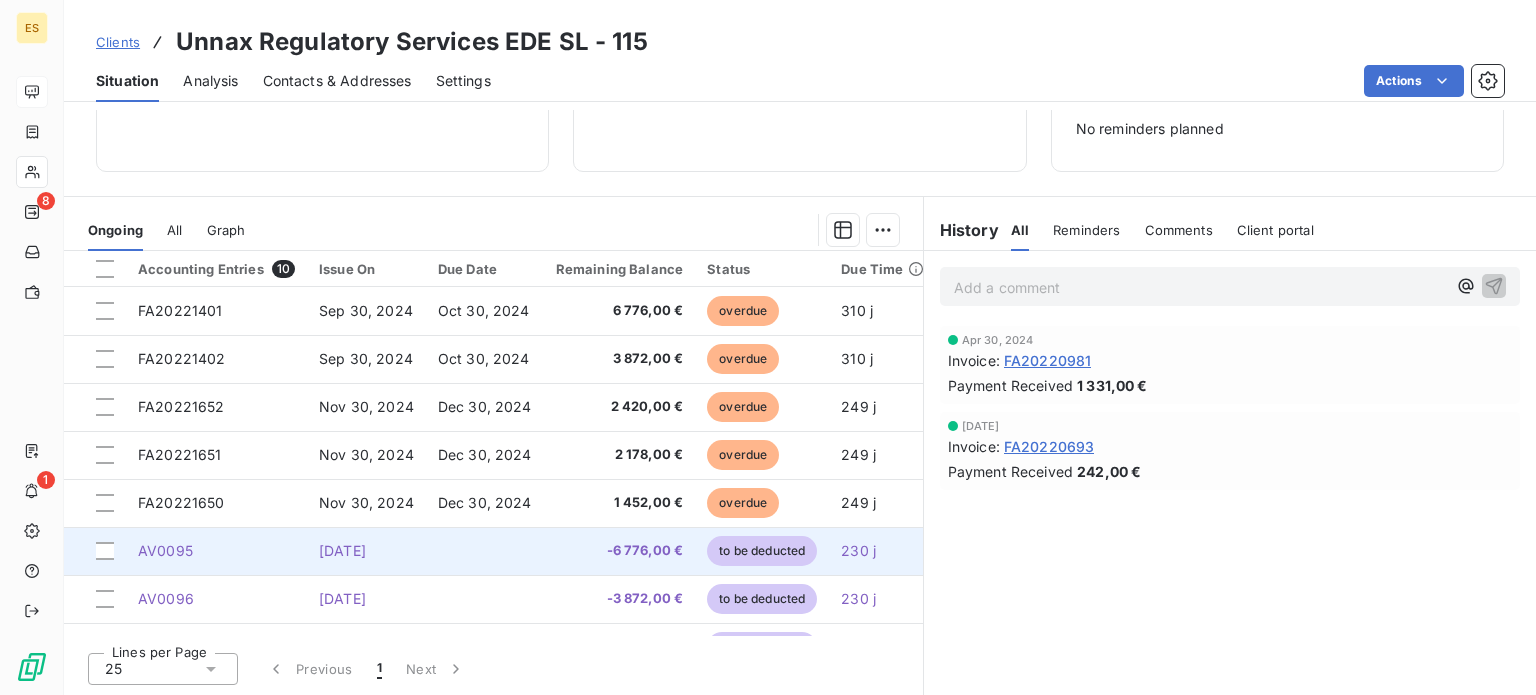 click on "-6 776,00 €" at bounding box center [620, 551] 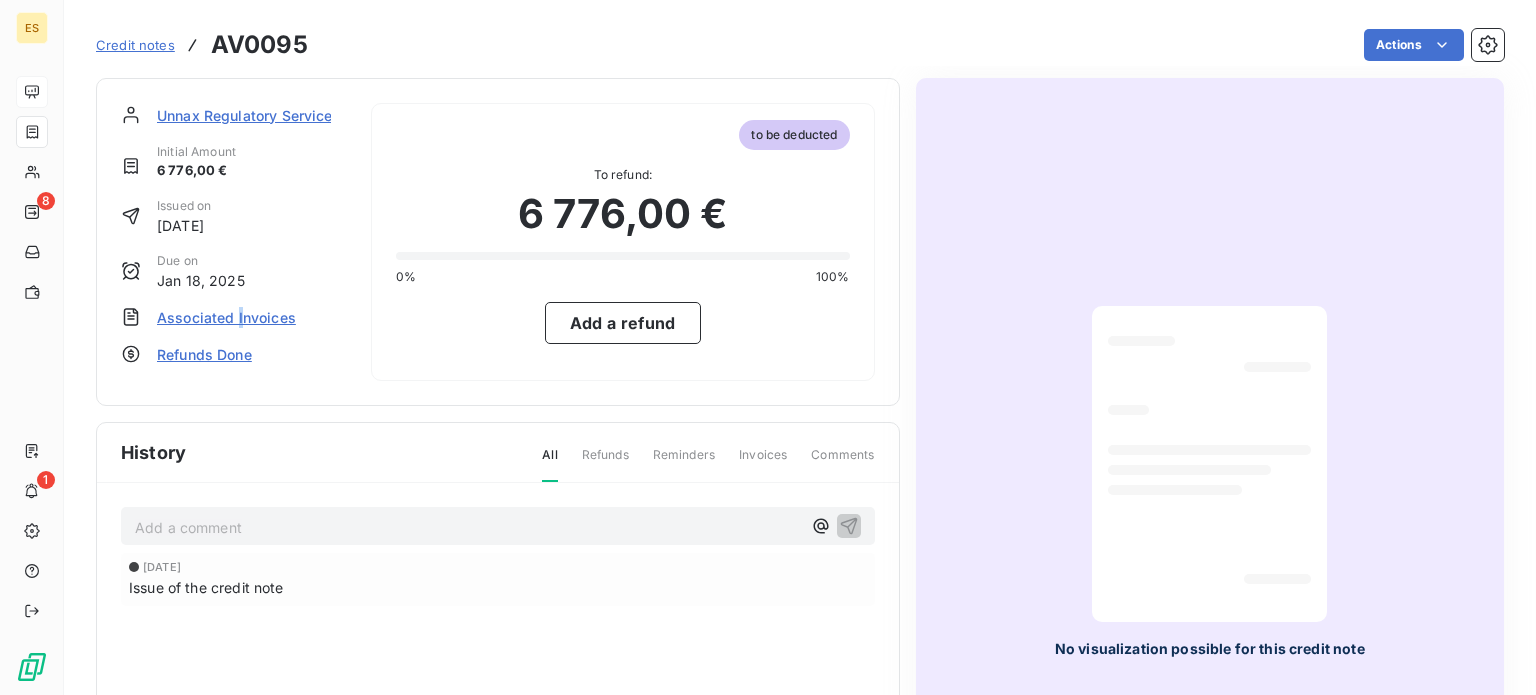 click on "Associated Invoices" at bounding box center (226, 317) 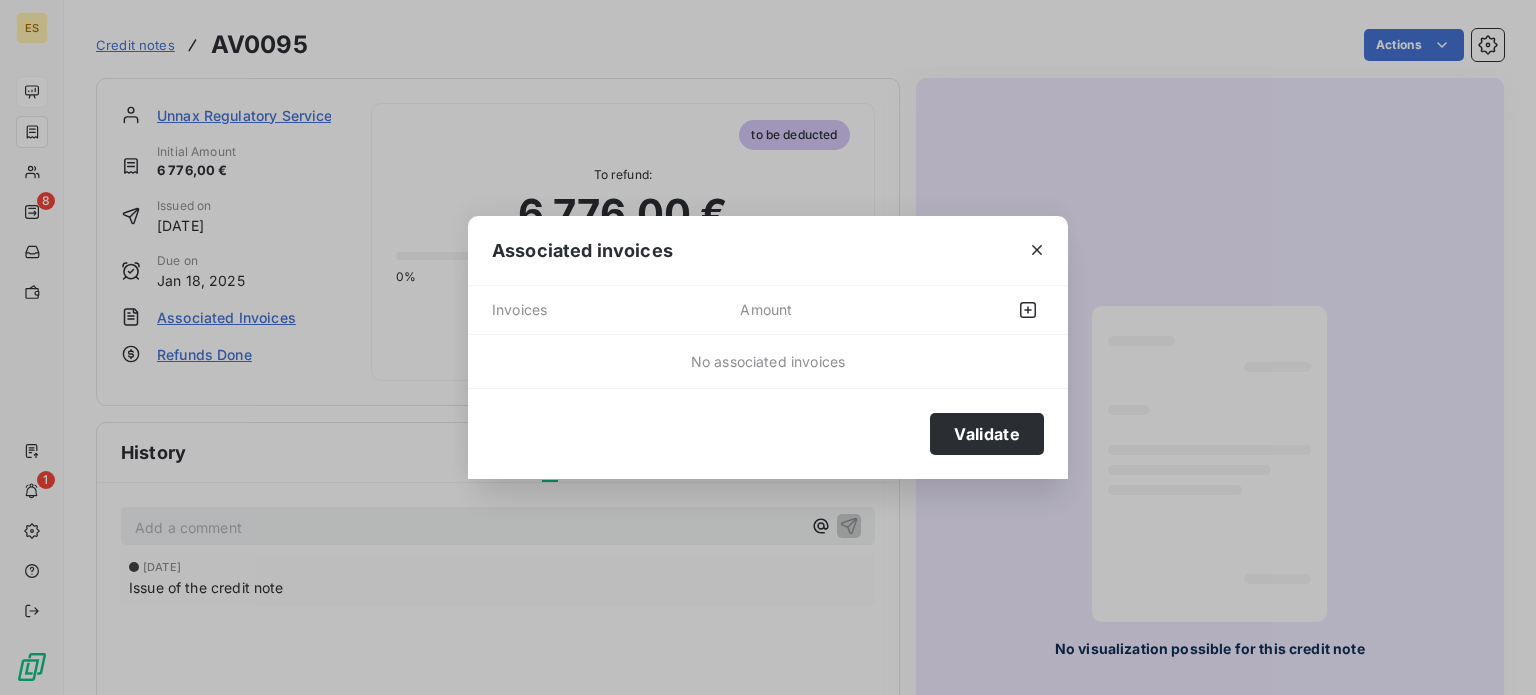 click on "Invoices Amount" at bounding box center (768, 310) 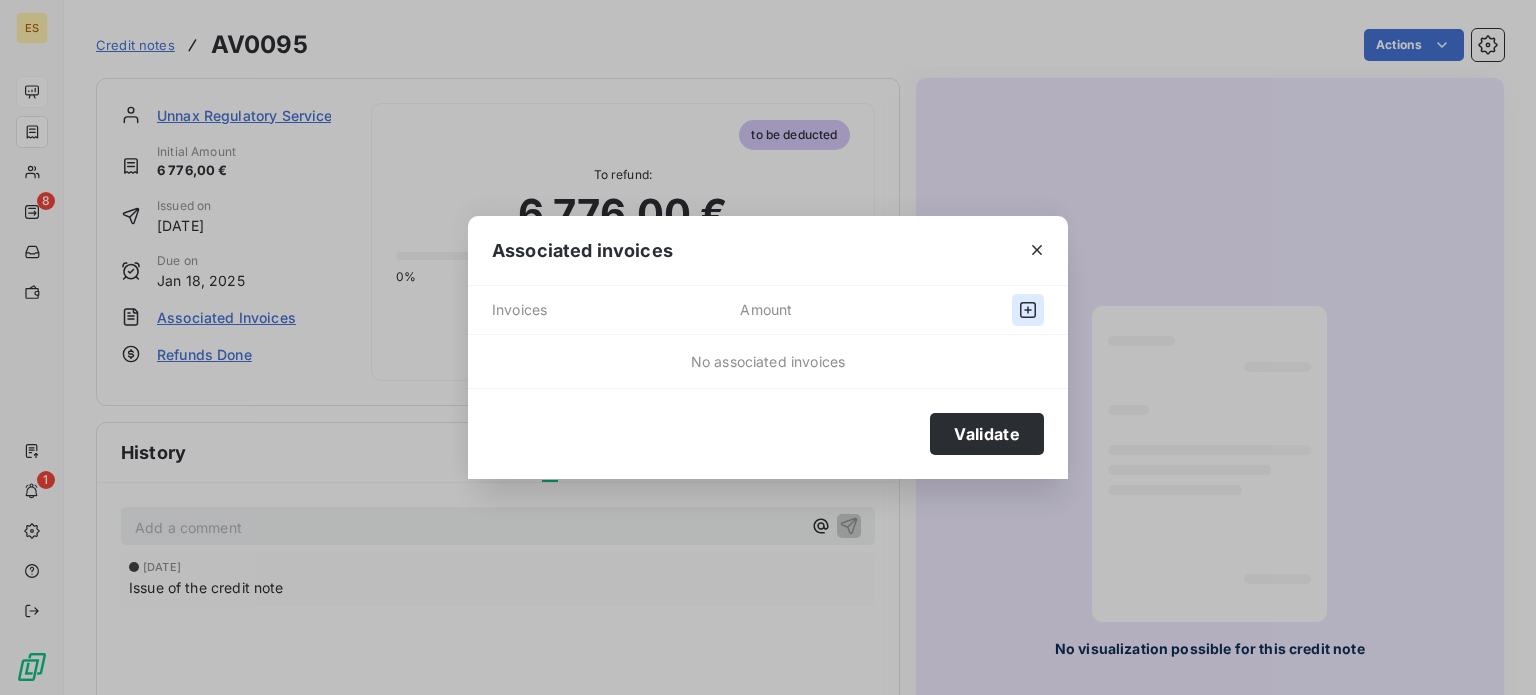 click 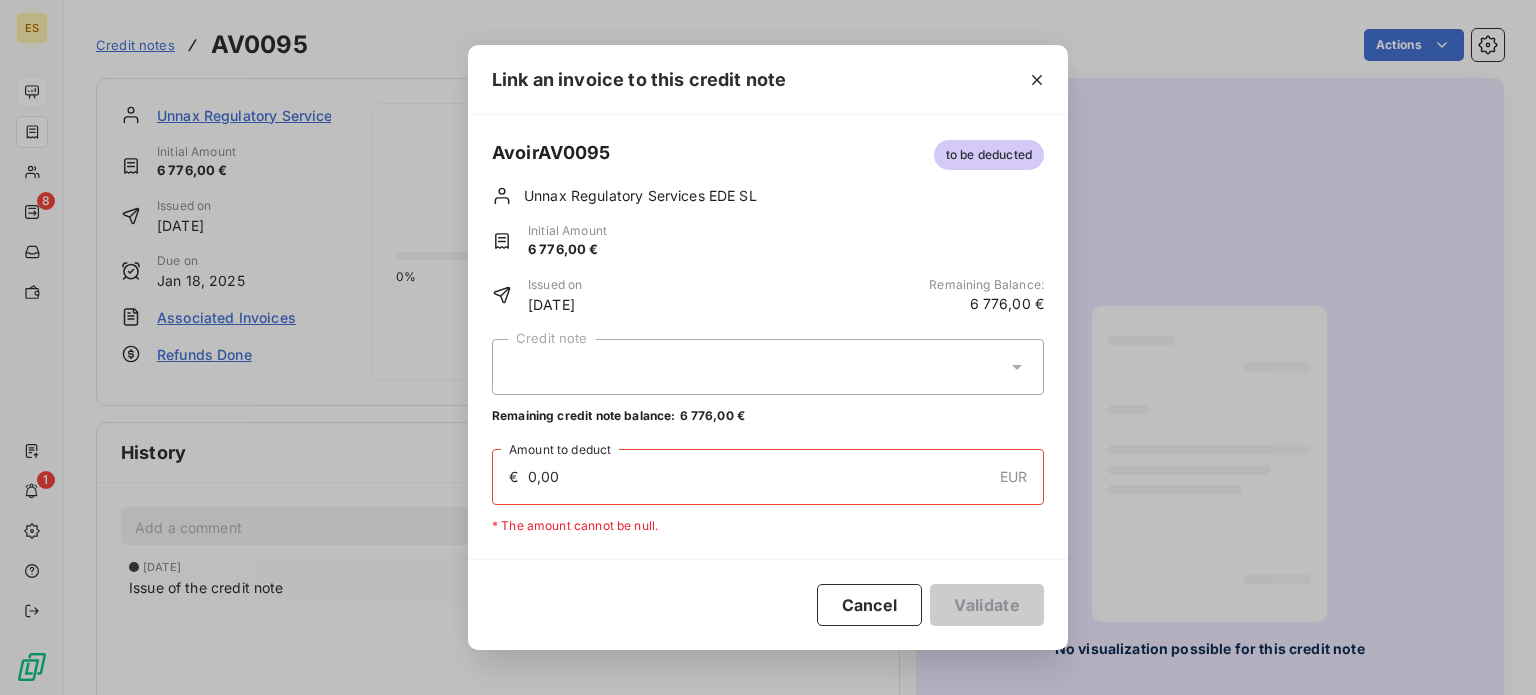 click at bounding box center (768, 367) 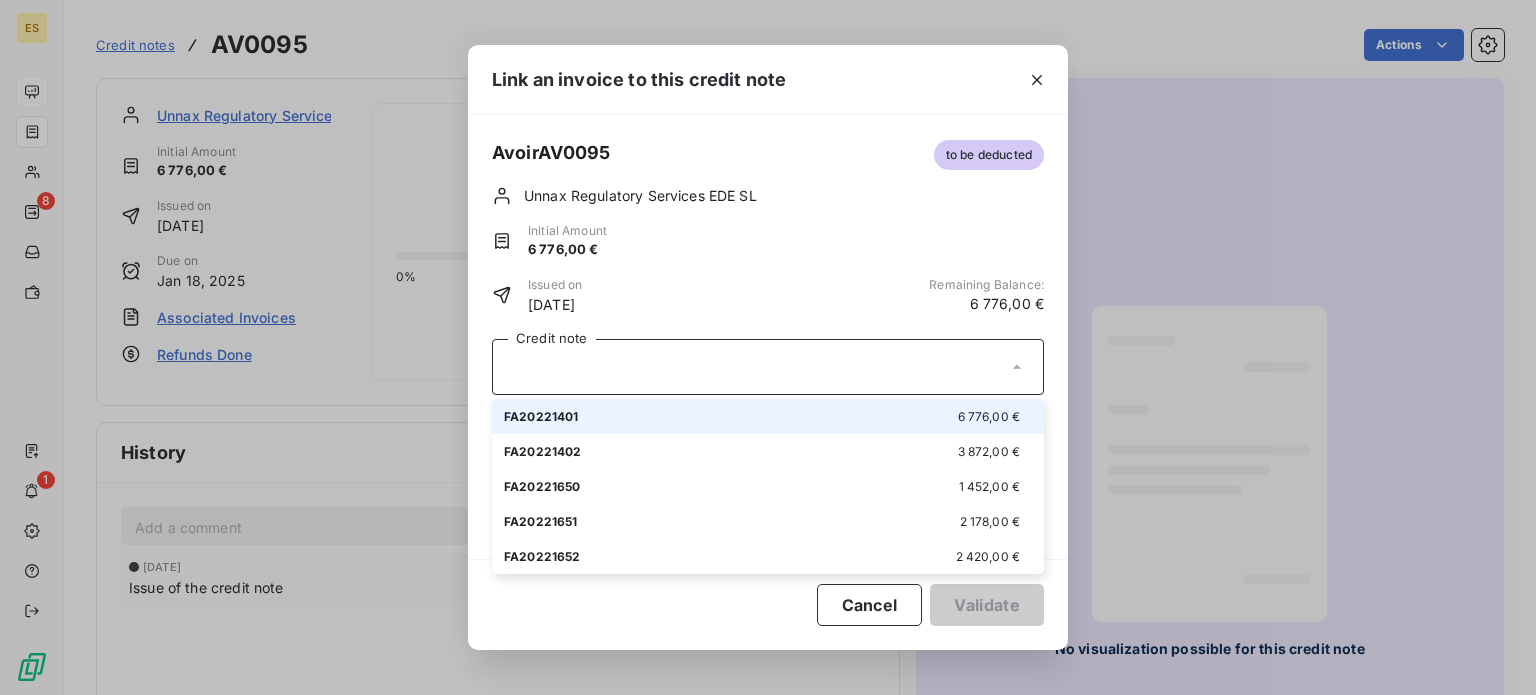 click on "FA20221401 6 776,00 €" at bounding box center (768, 416) 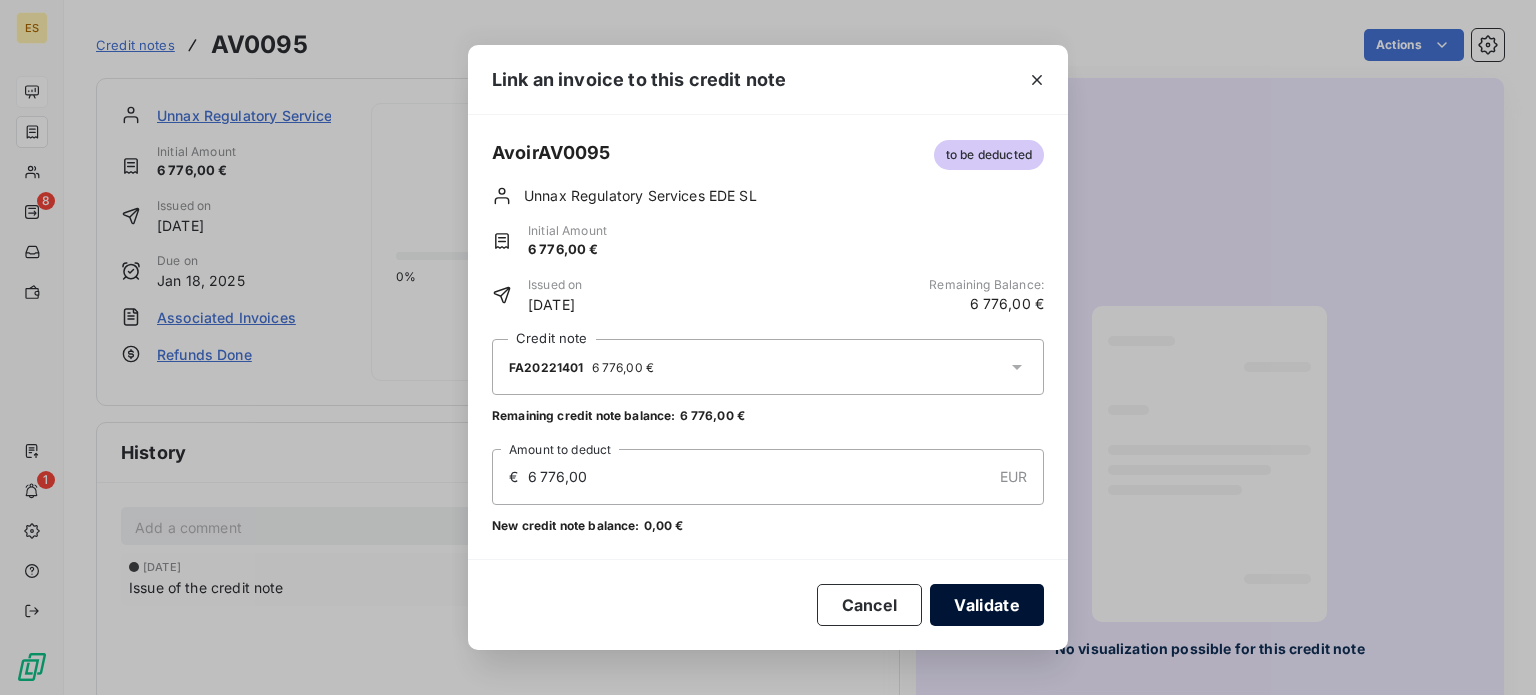 click on "Validate" at bounding box center (987, 605) 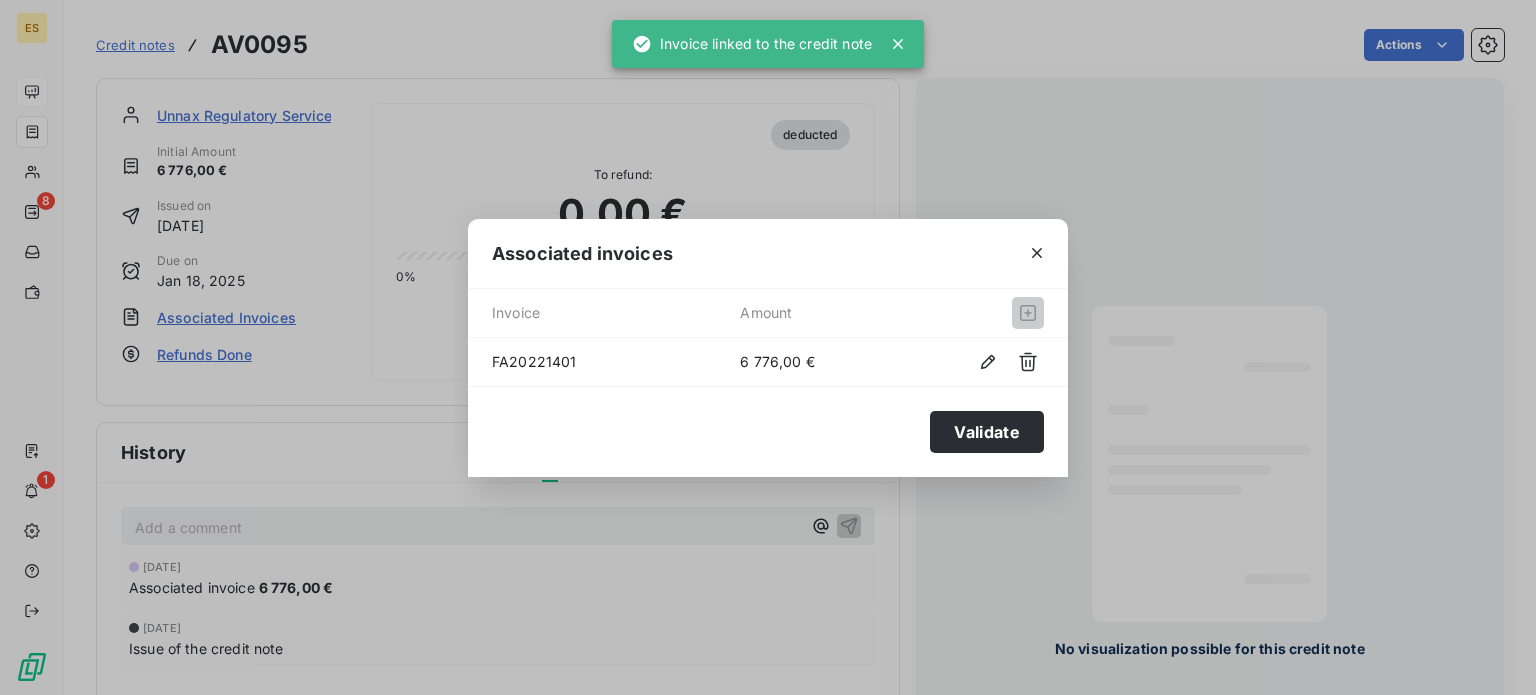 click on "Validate" at bounding box center [987, 432] 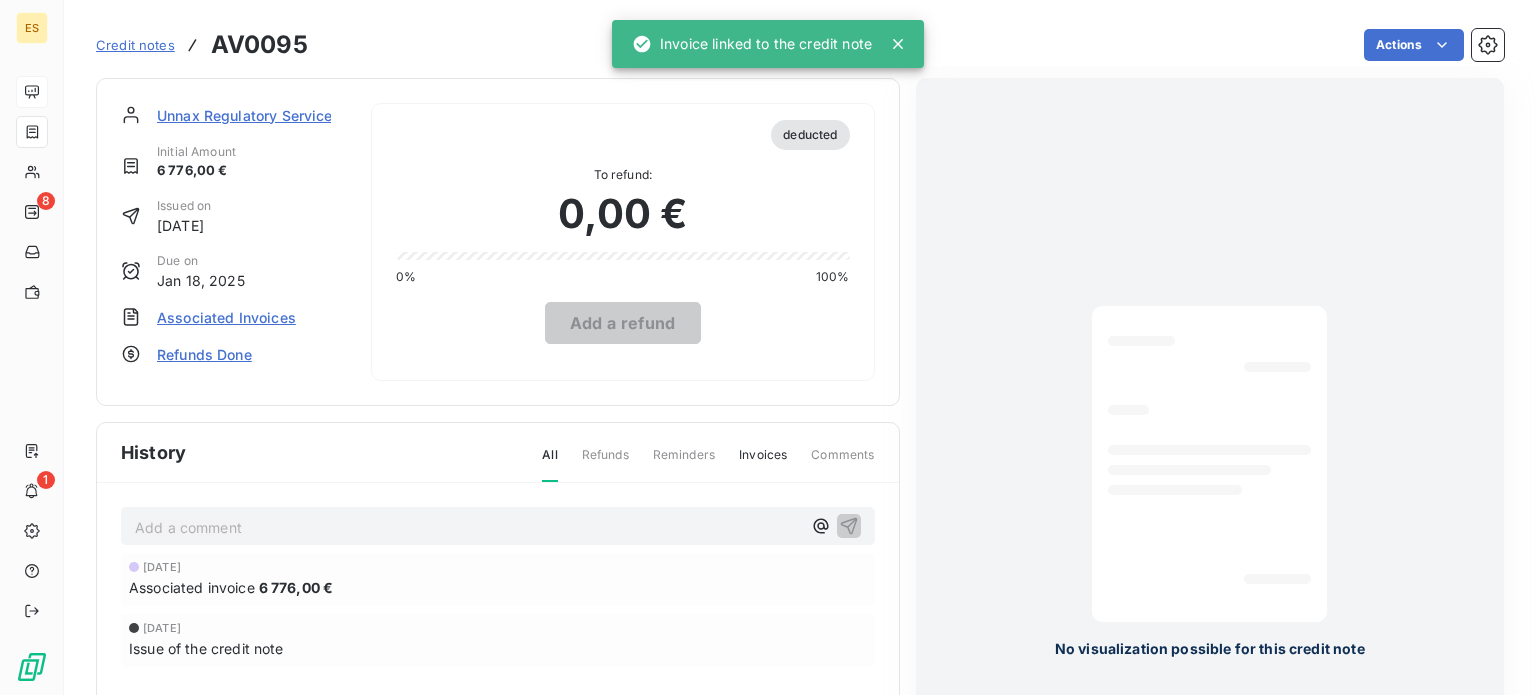 click on "Unnax Regulatory Services EDE SL" at bounding box center (275, 115) 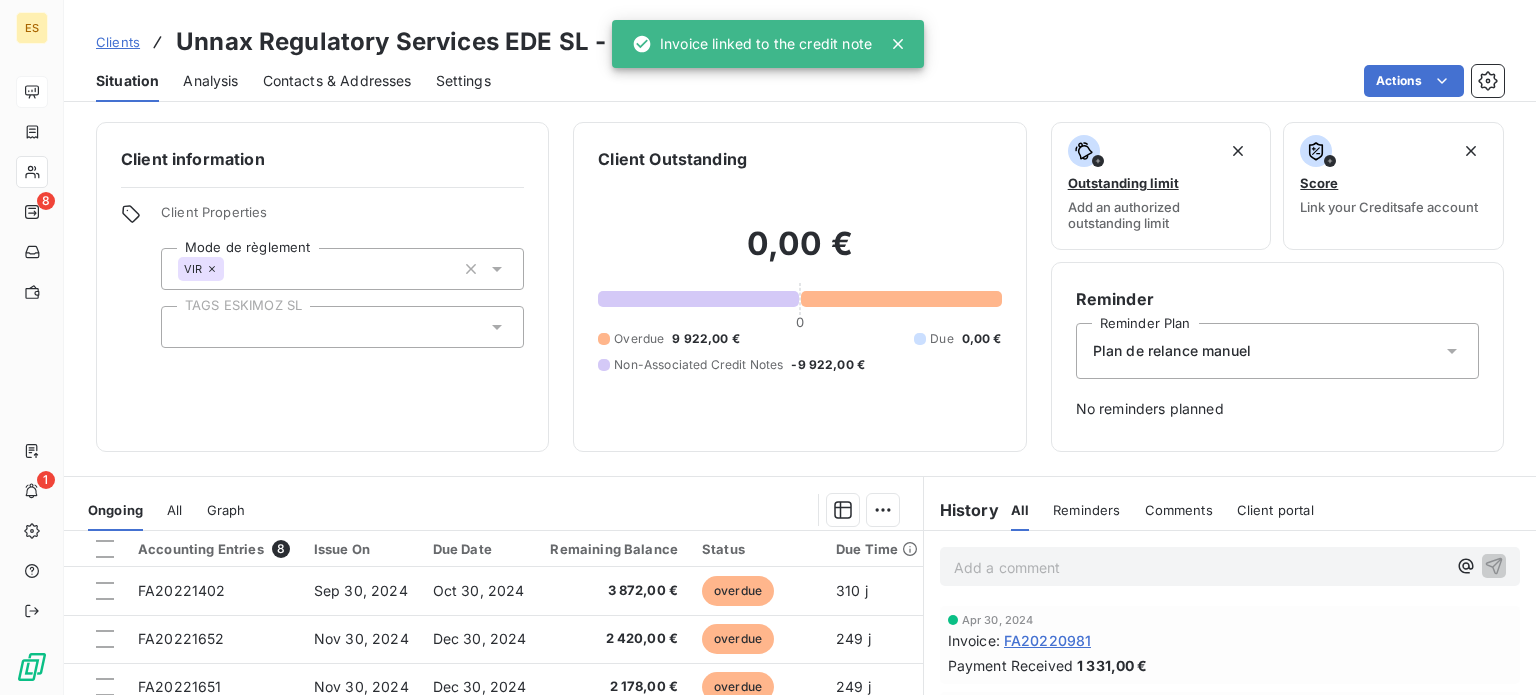 scroll, scrollTop: 200, scrollLeft: 0, axis: vertical 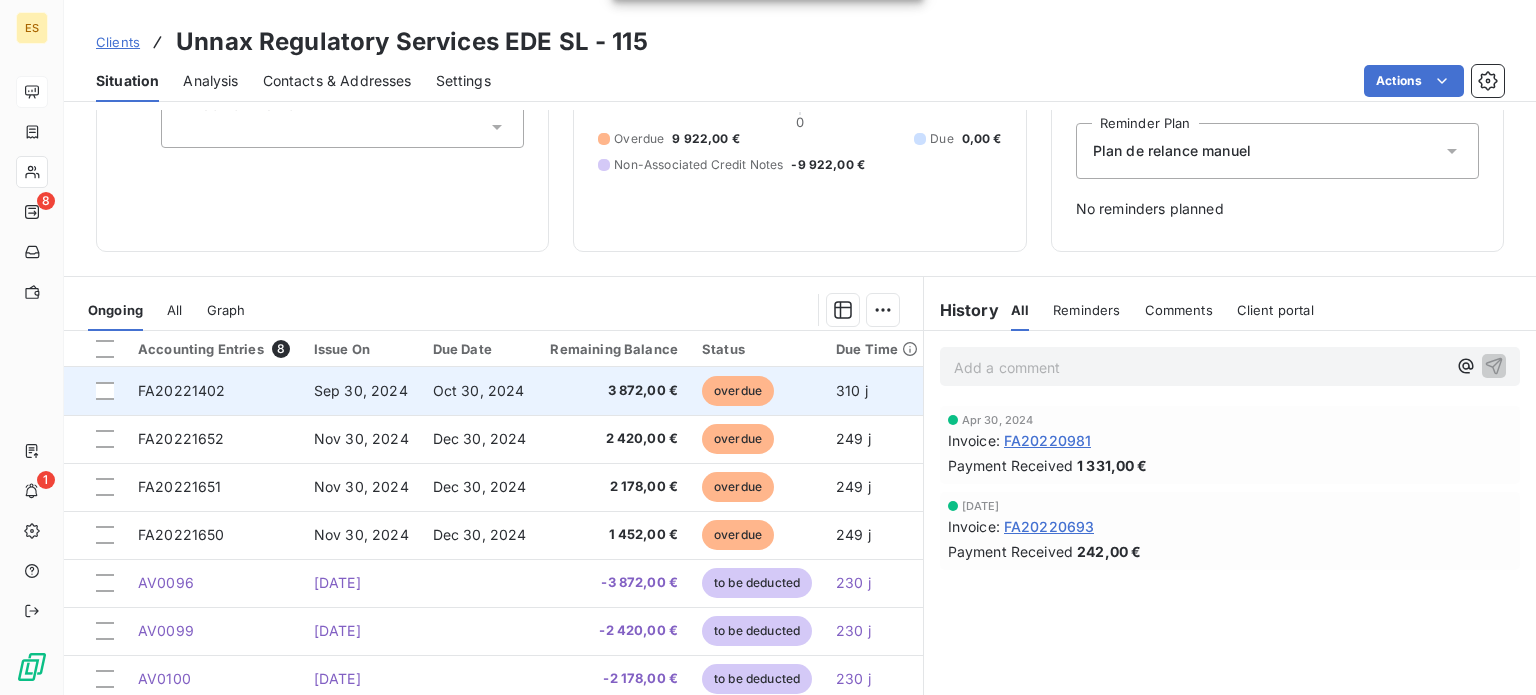 click on "[AMOUNT] €" at bounding box center [614, 391] 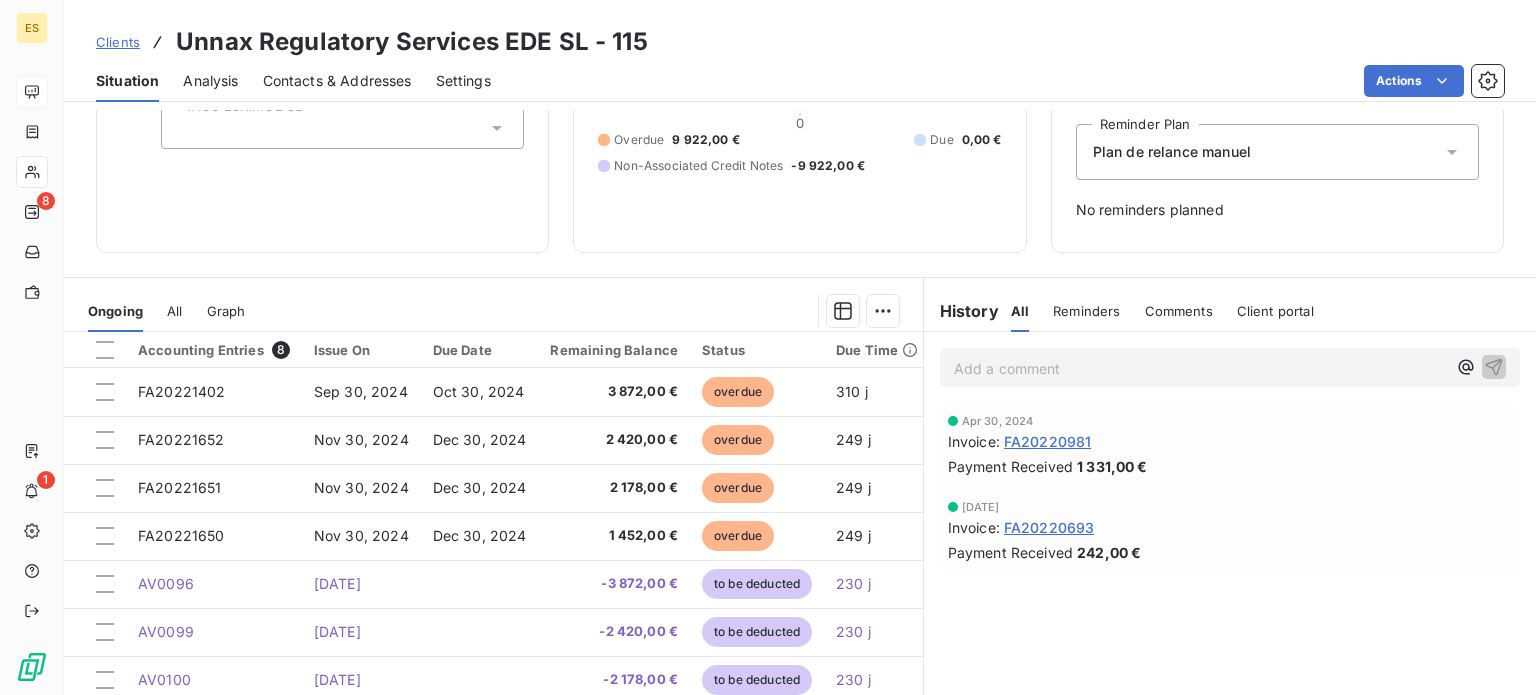 scroll, scrollTop: 280, scrollLeft: 0, axis: vertical 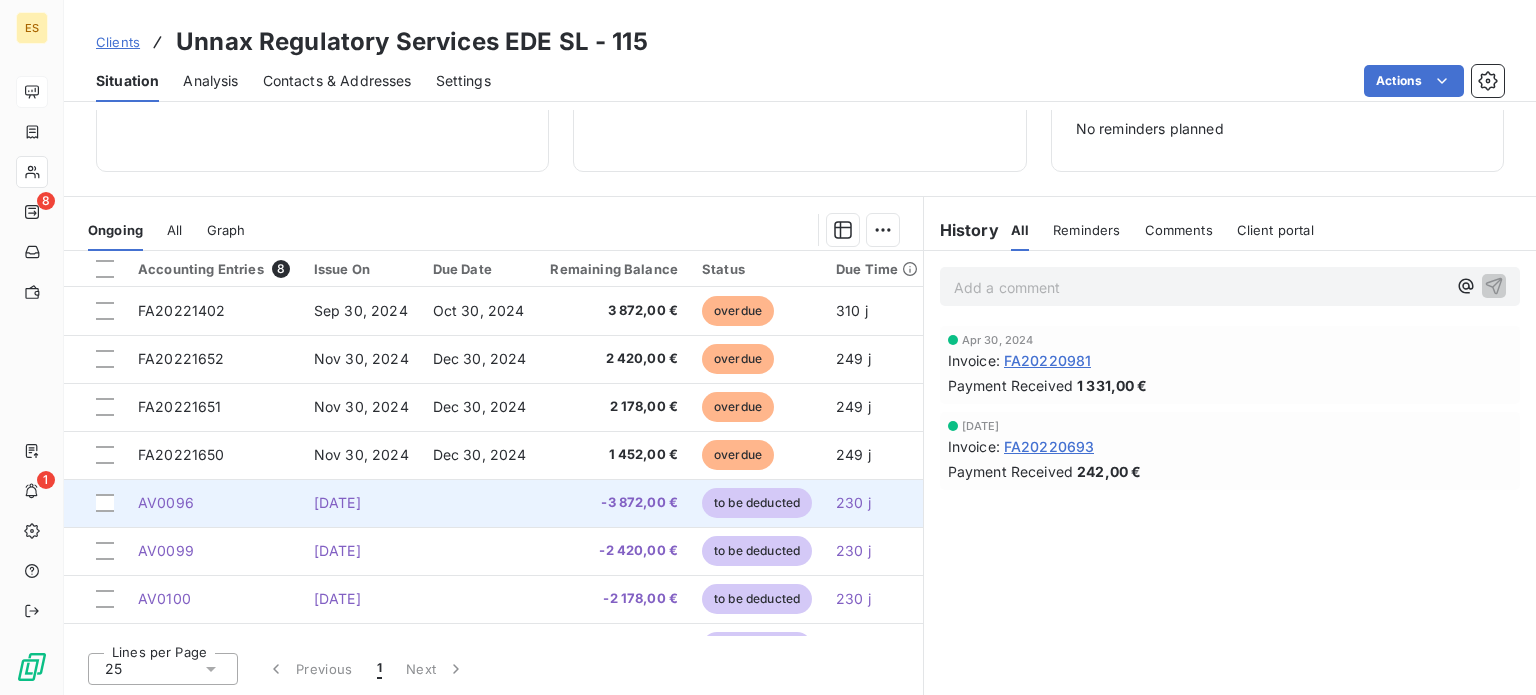 click on "AV0096" at bounding box center [214, 503] 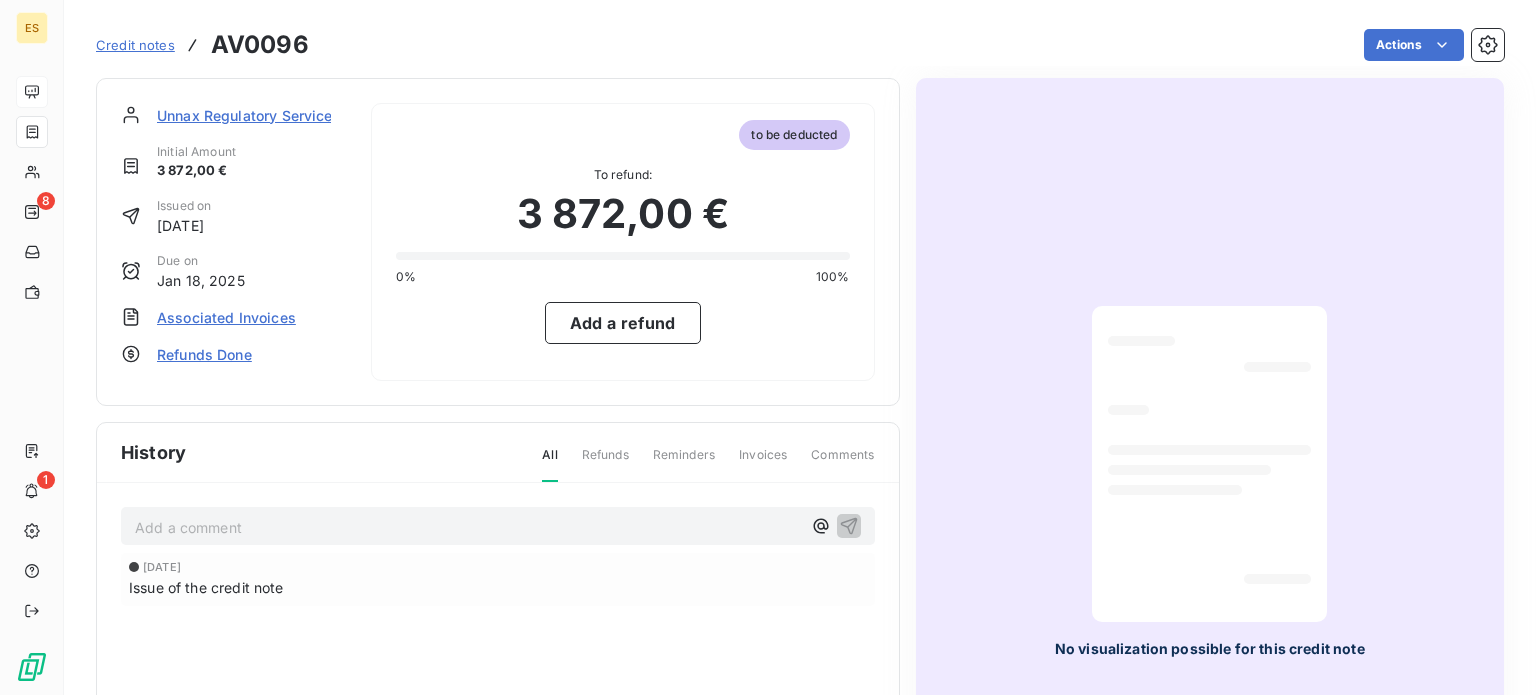 click on "Associated Invoices" at bounding box center [226, 317] 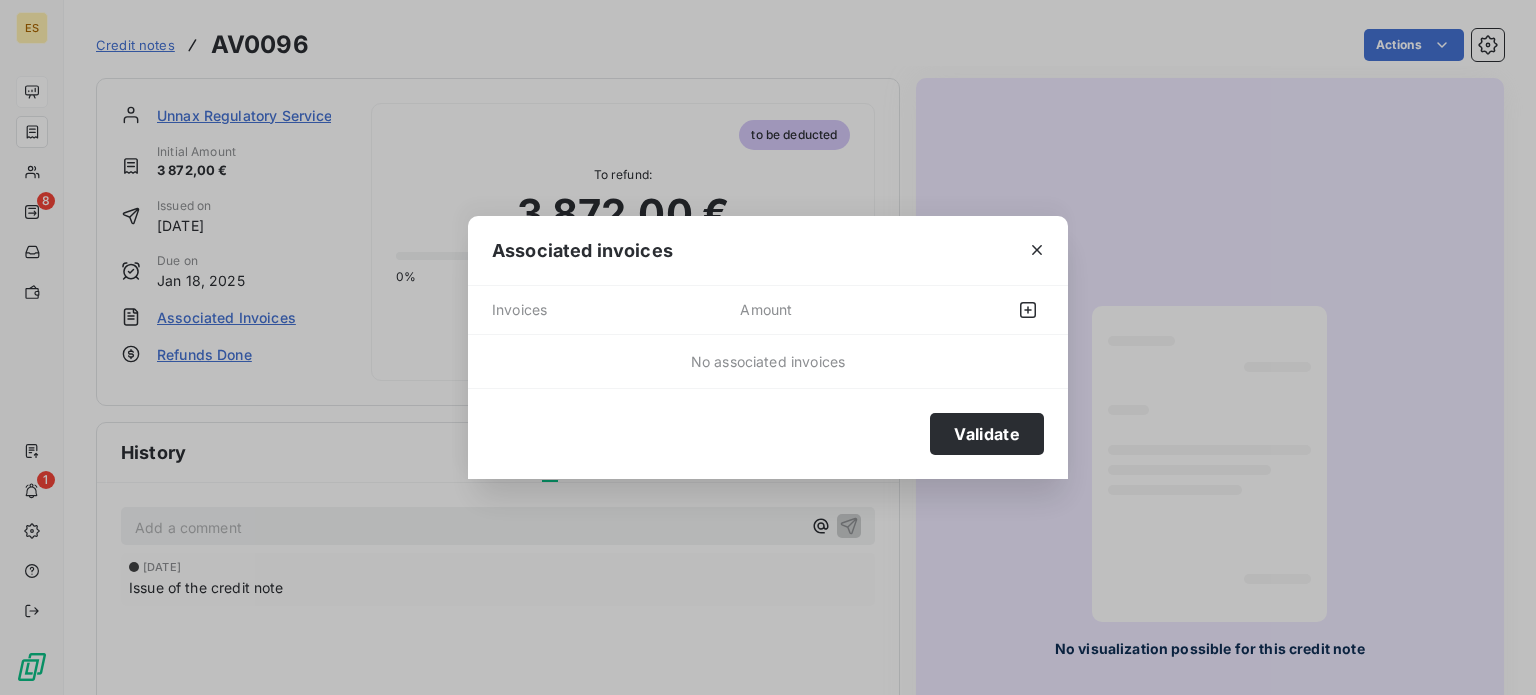 click on "Amount" at bounding box center [836, 310] 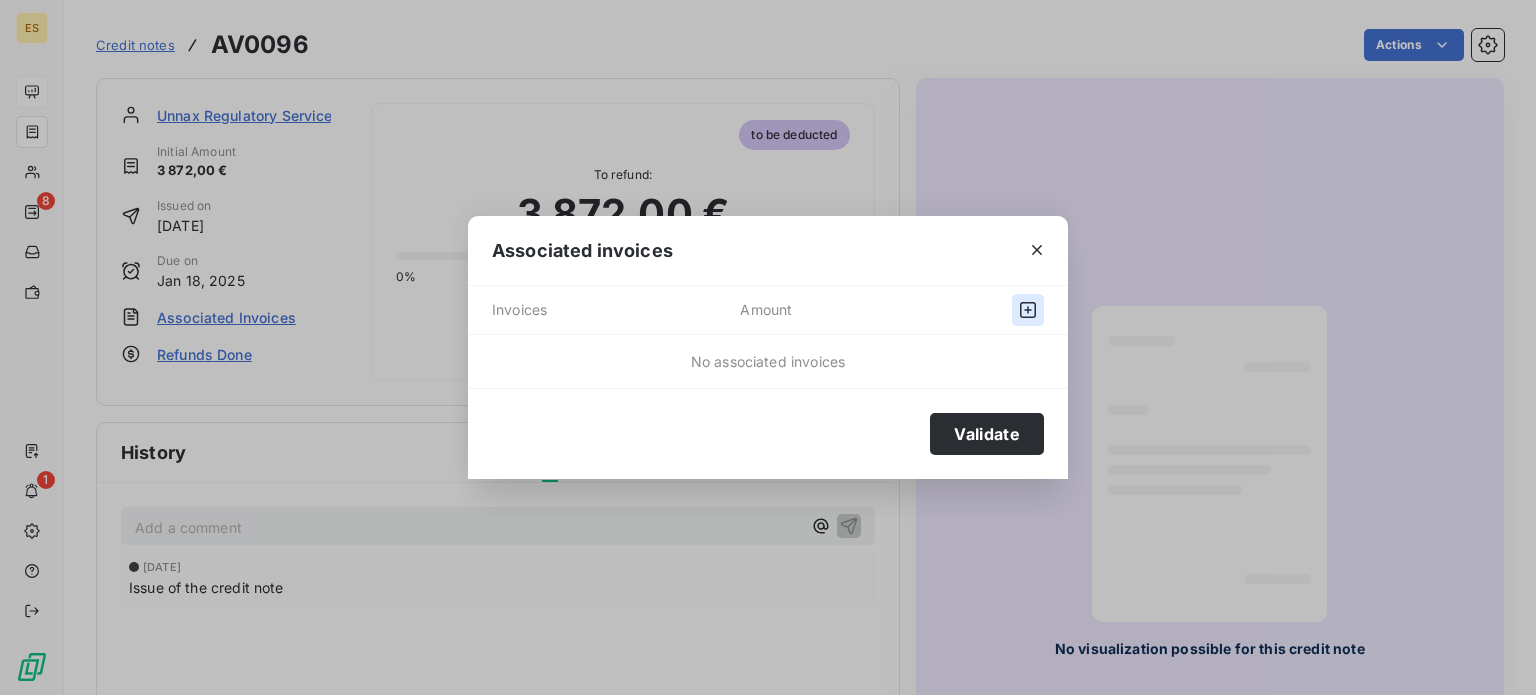 click 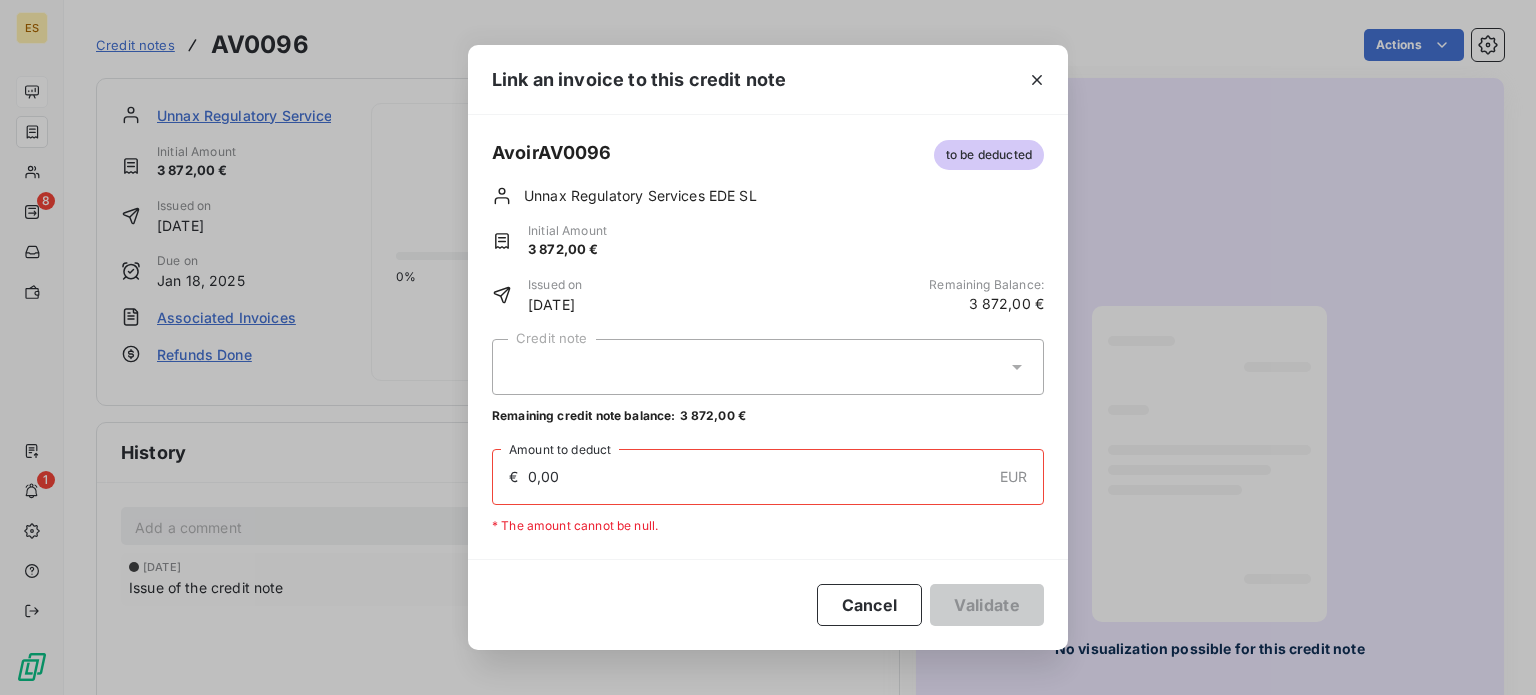 click at bounding box center [768, 367] 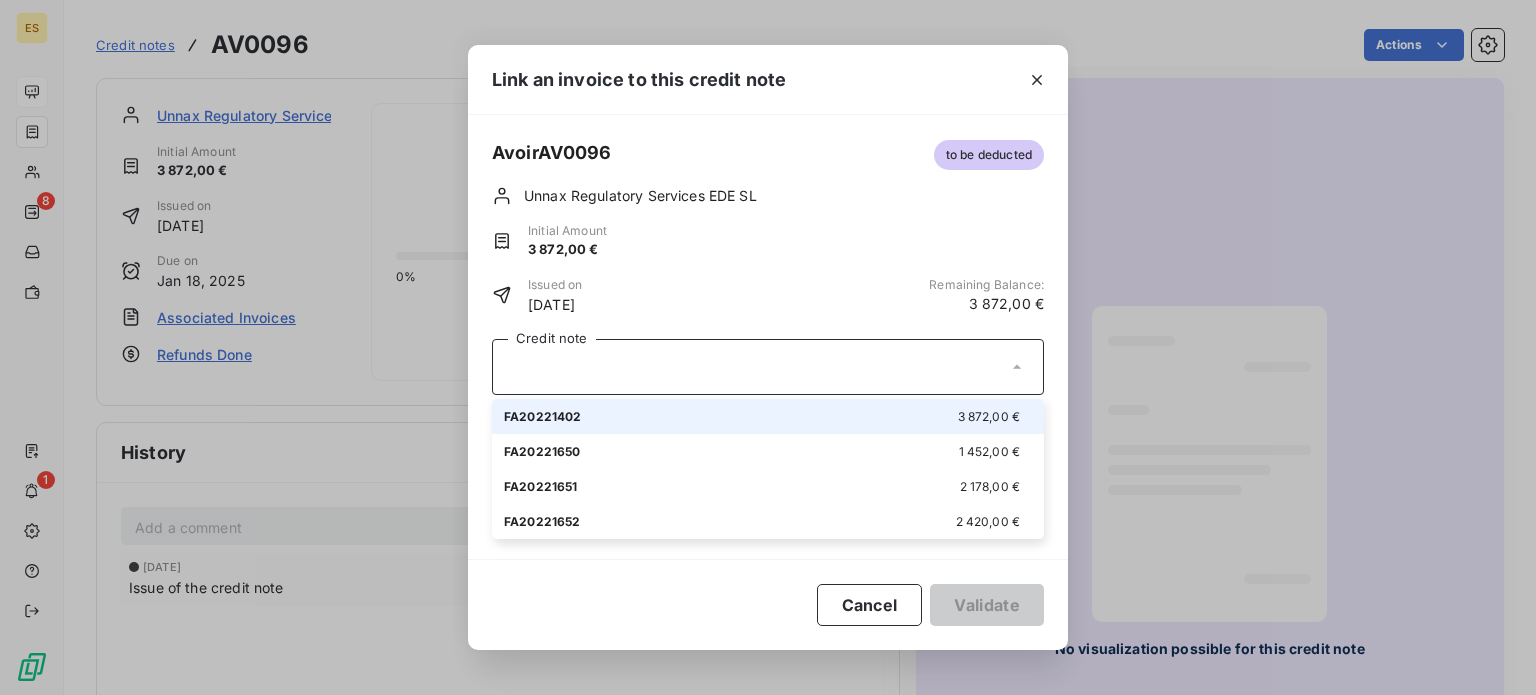 click on "FA20221402 3 872,00 €" at bounding box center [768, 416] 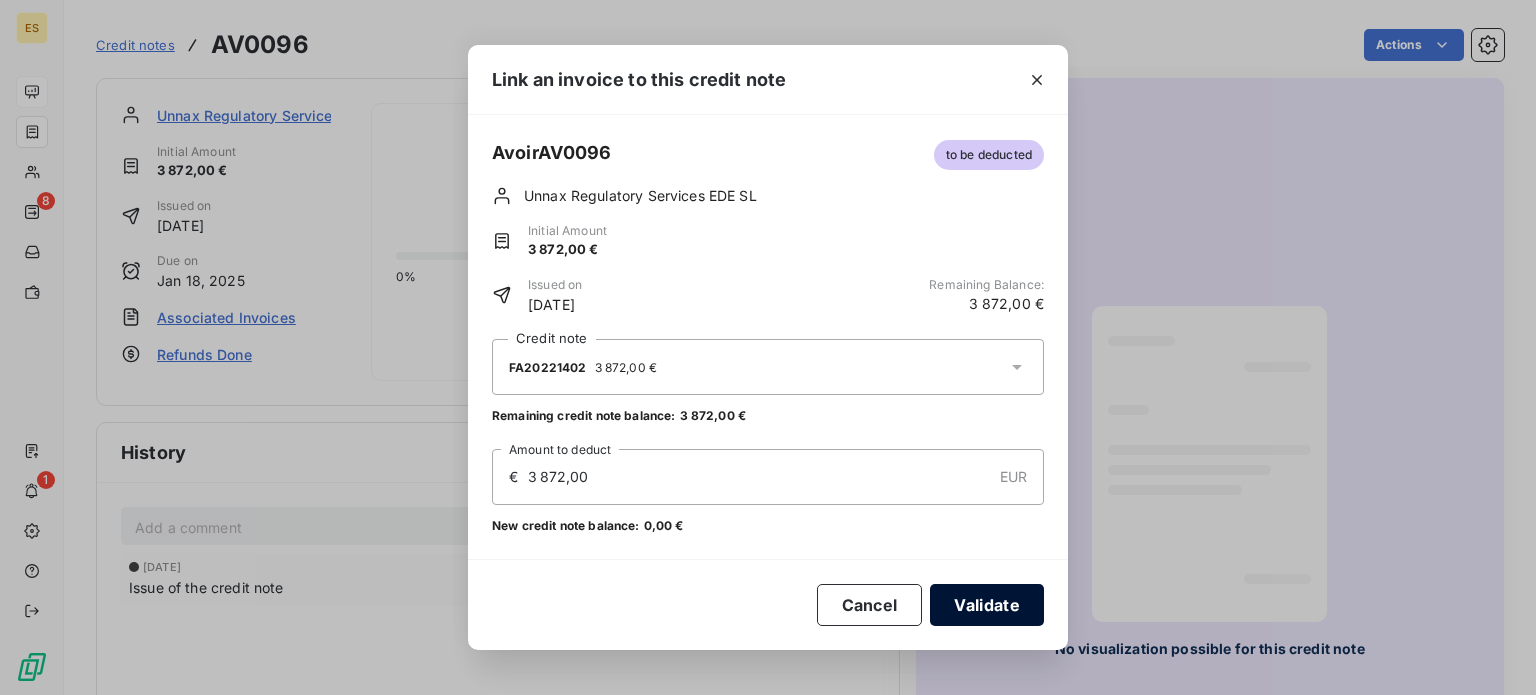 click on "Validate" at bounding box center (987, 605) 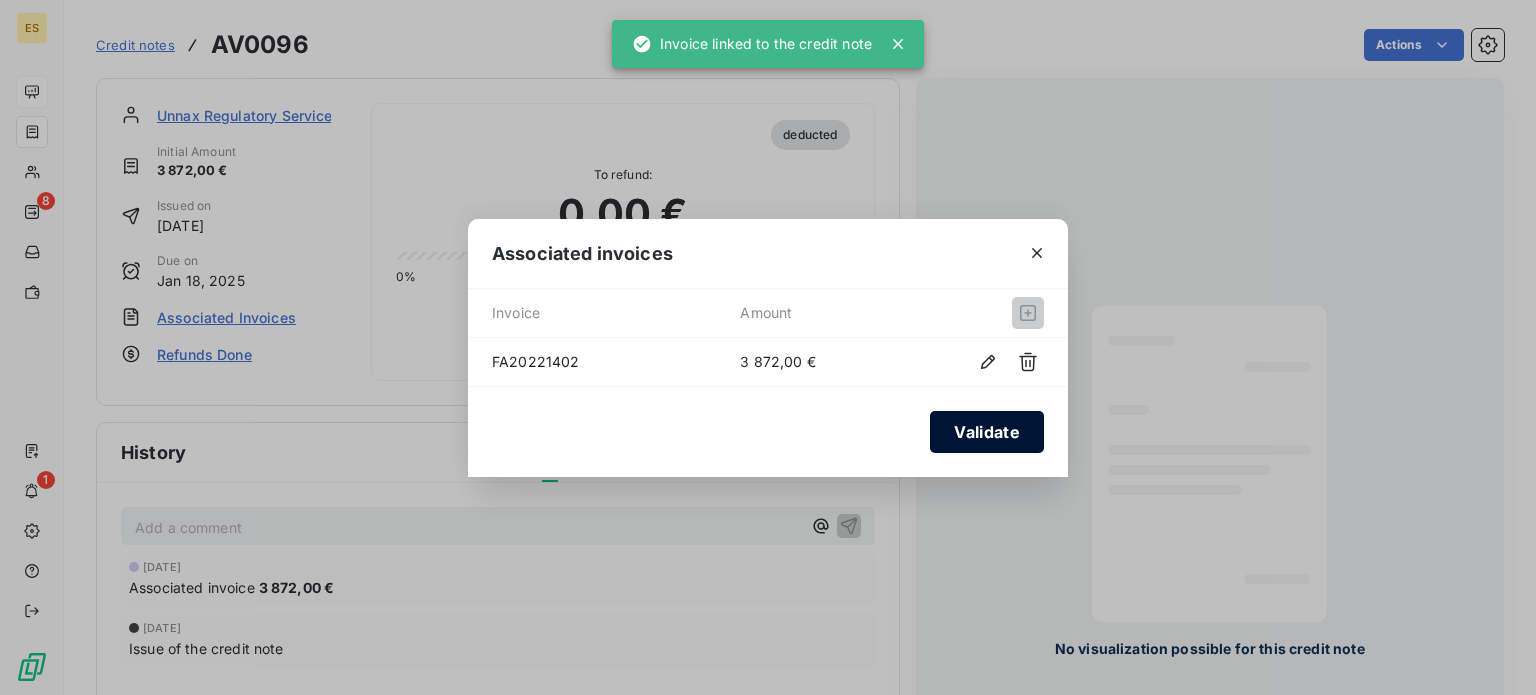 click on "Validate" at bounding box center [987, 432] 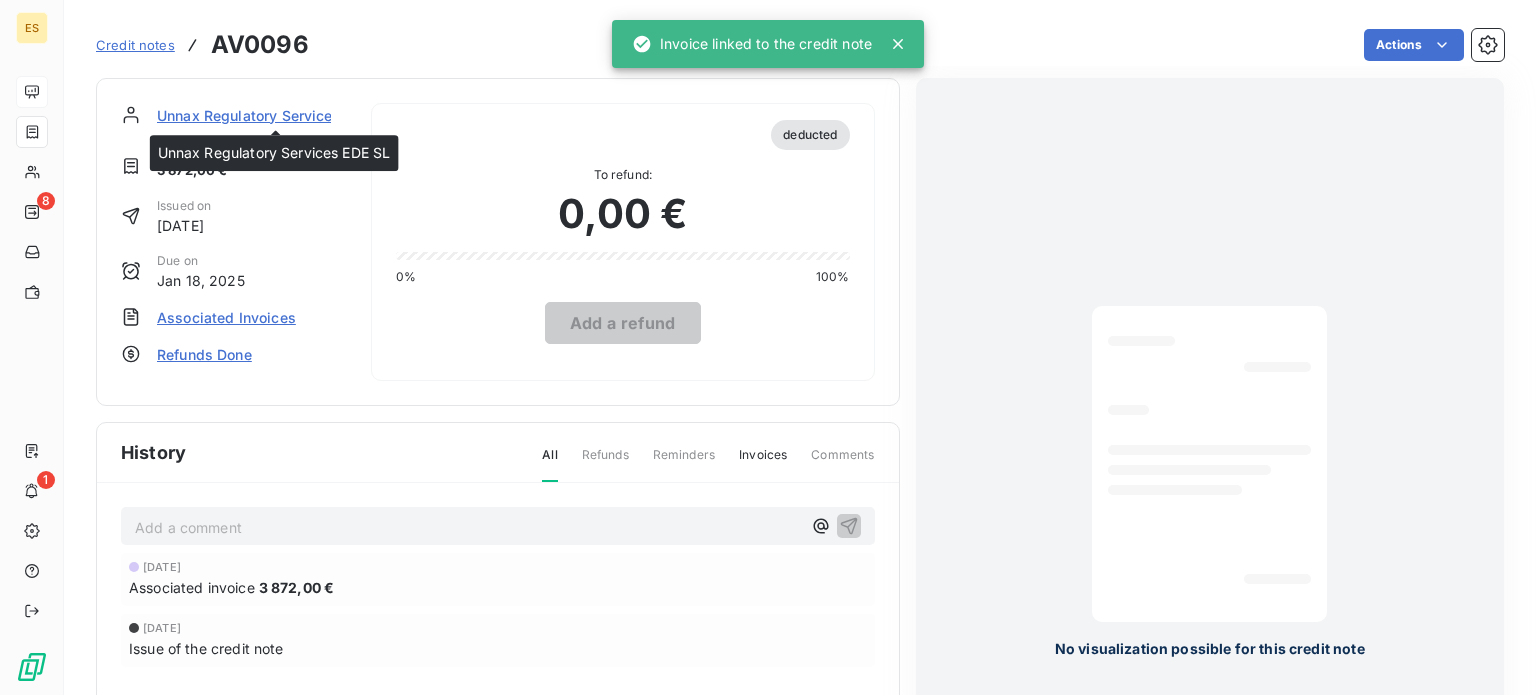 click on "Unnax Regulatory Services EDE SL" at bounding box center (275, 115) 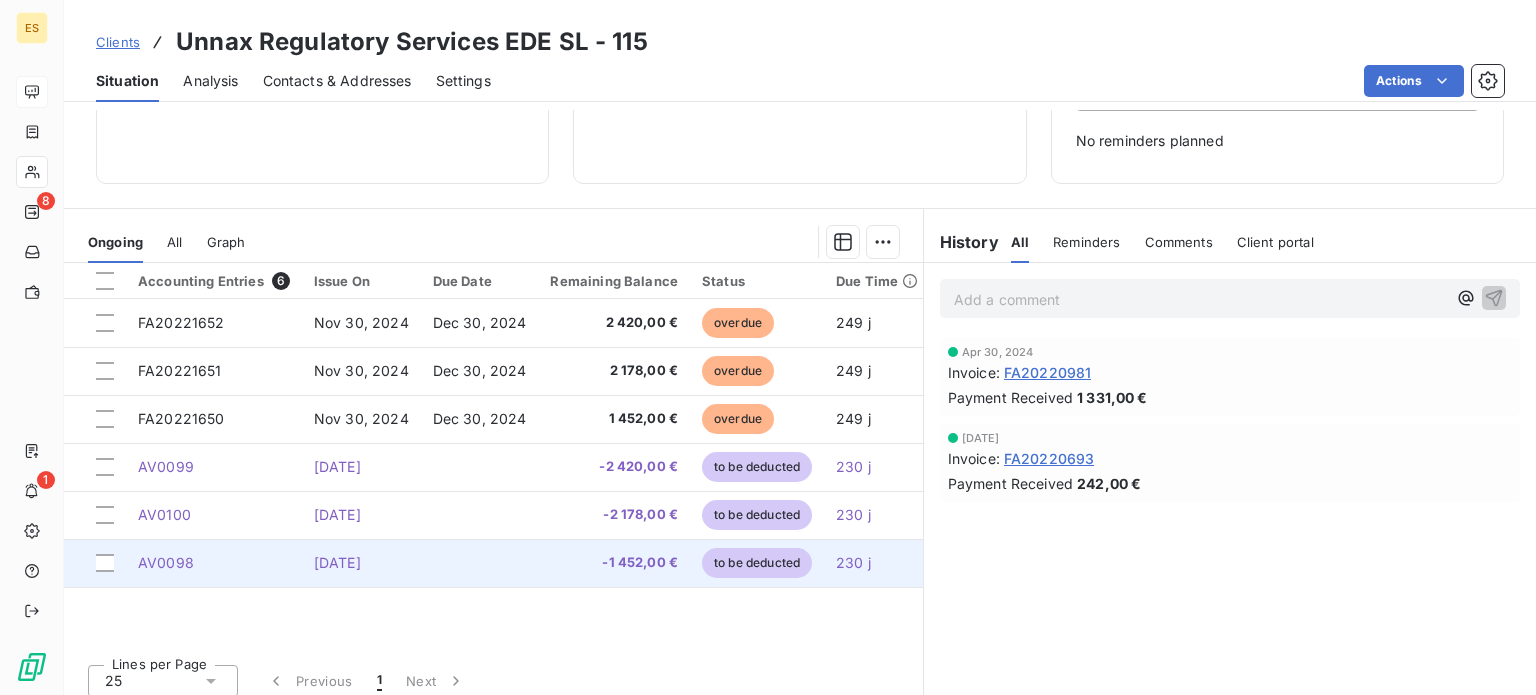 scroll, scrollTop: 280, scrollLeft: 0, axis: vertical 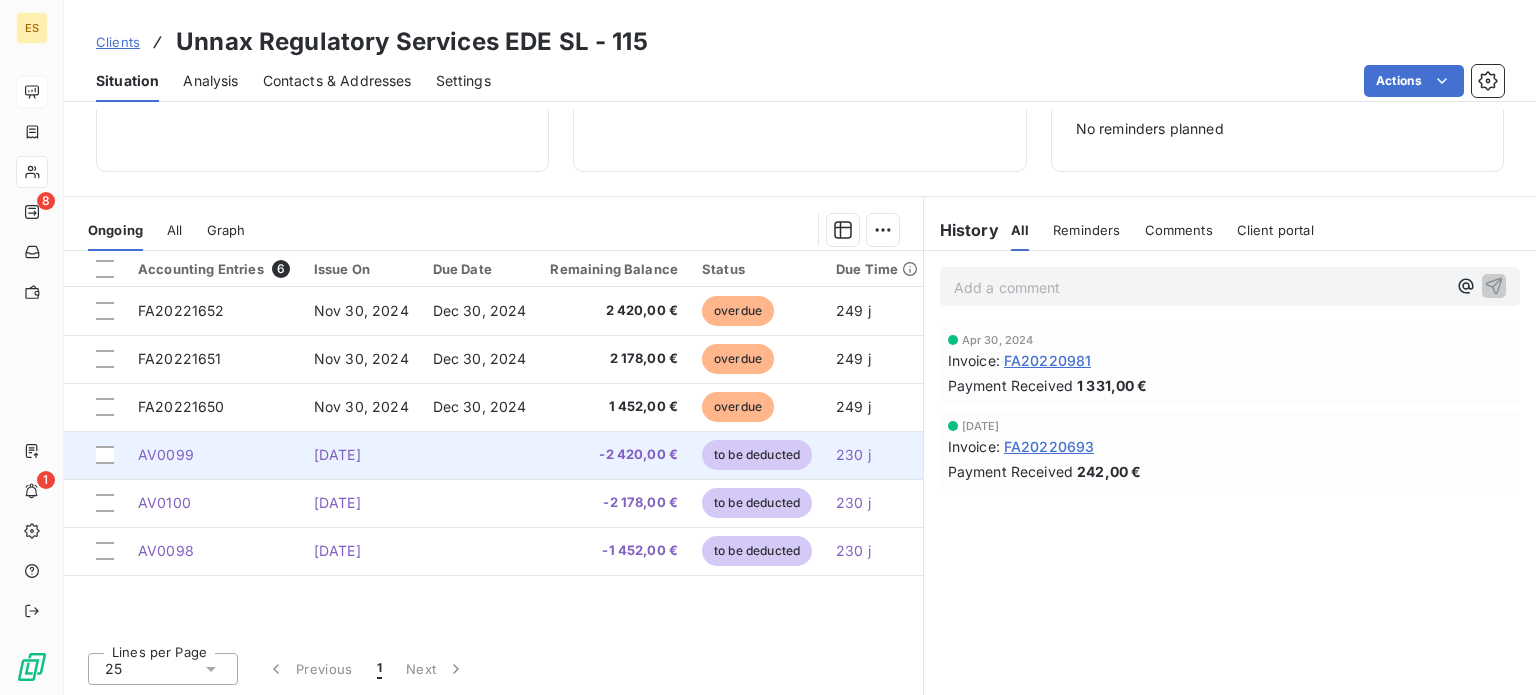 click at bounding box center (480, 455) 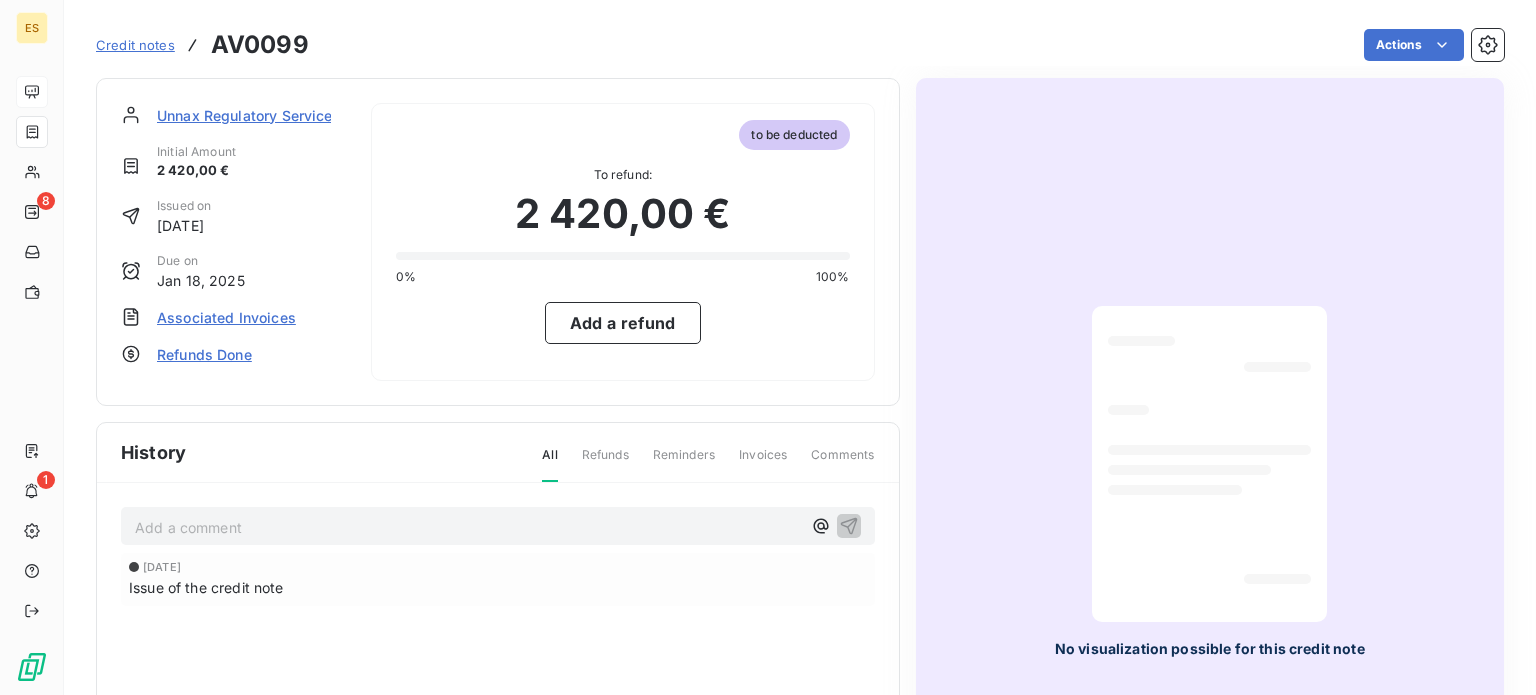 click on "Associated Invoices" at bounding box center (226, 317) 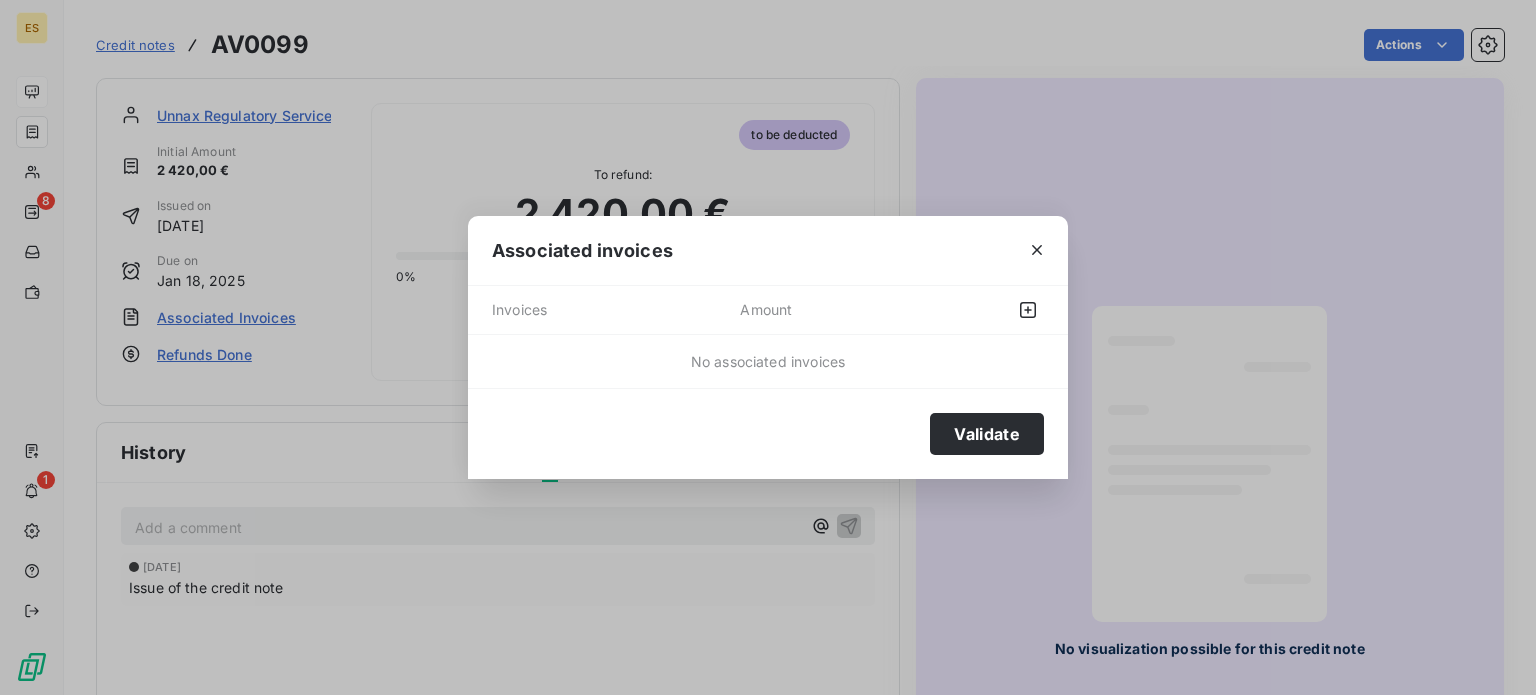 click at bounding box center [989, 310] 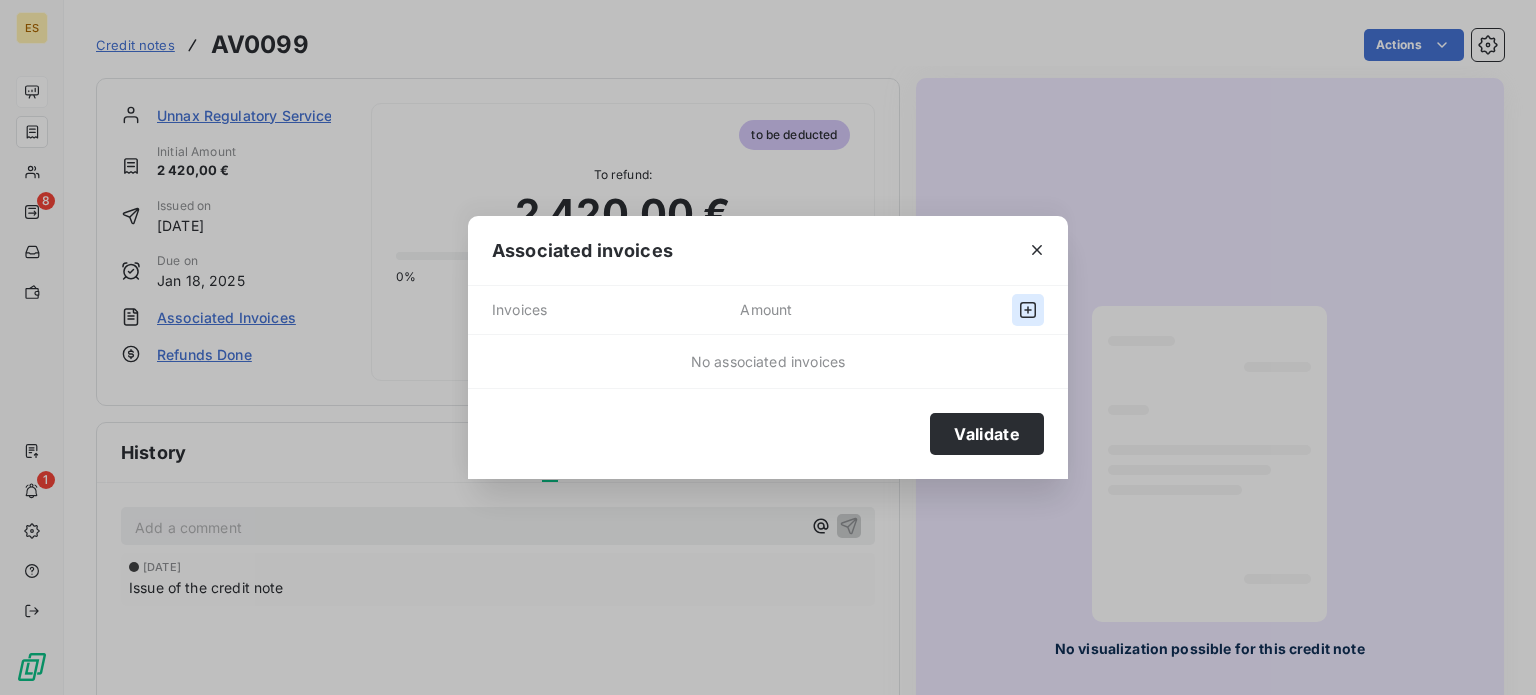 click 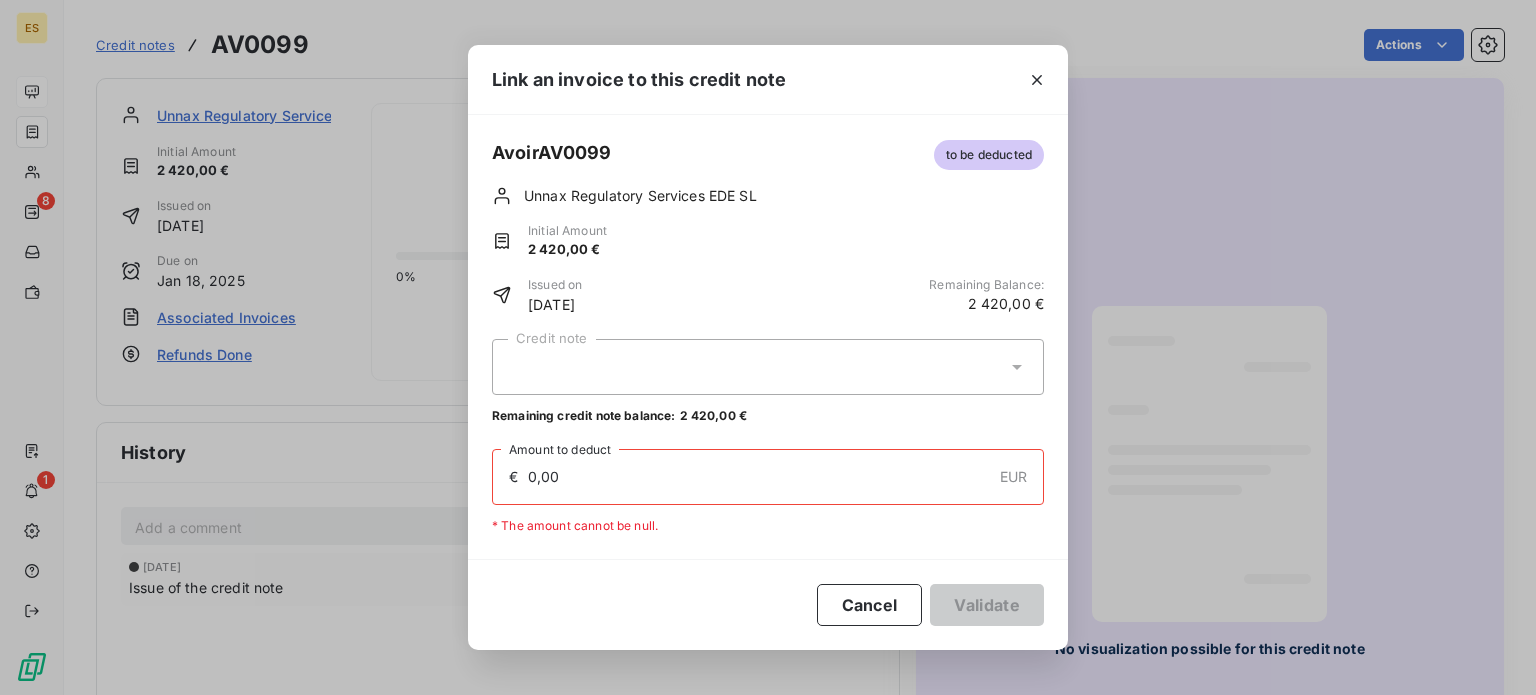 click at bounding box center [768, 367] 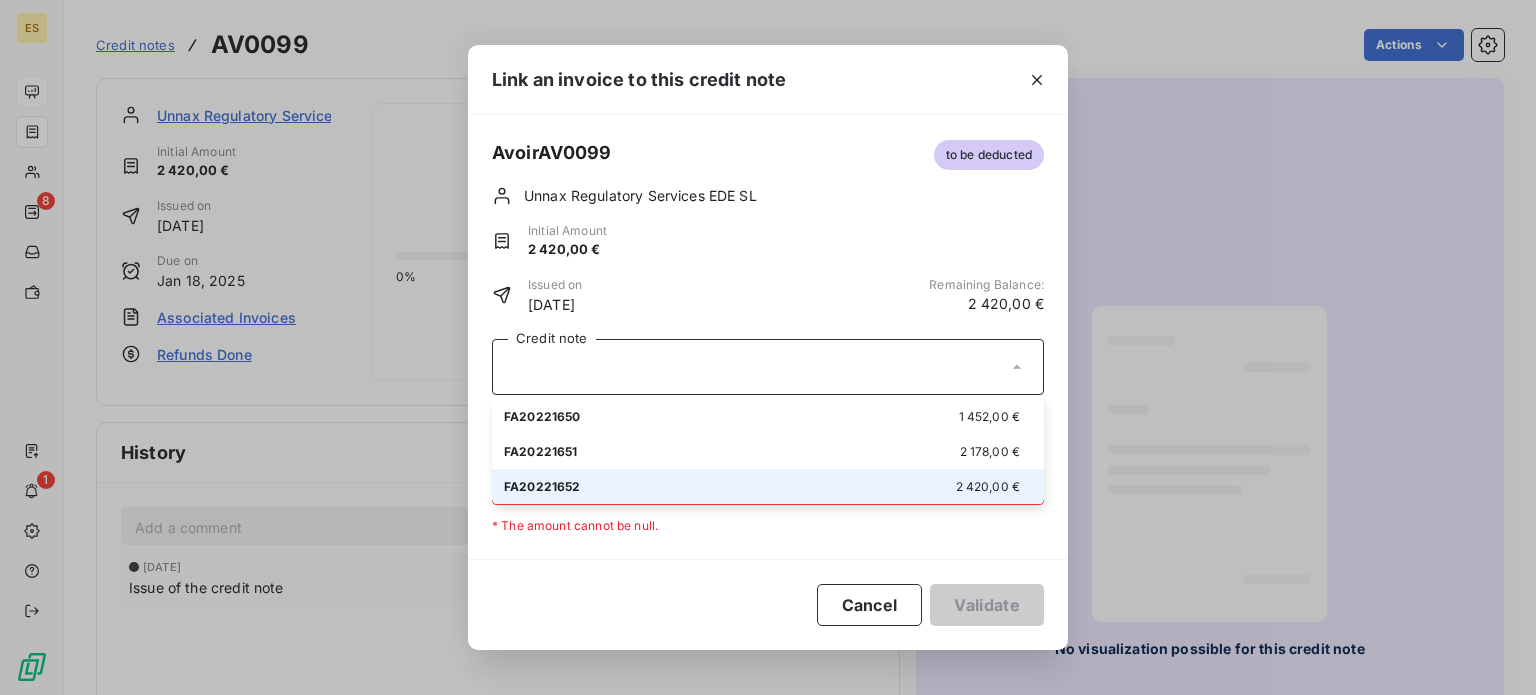 click on "FA20221652 2 420,00 €" at bounding box center (768, 486) 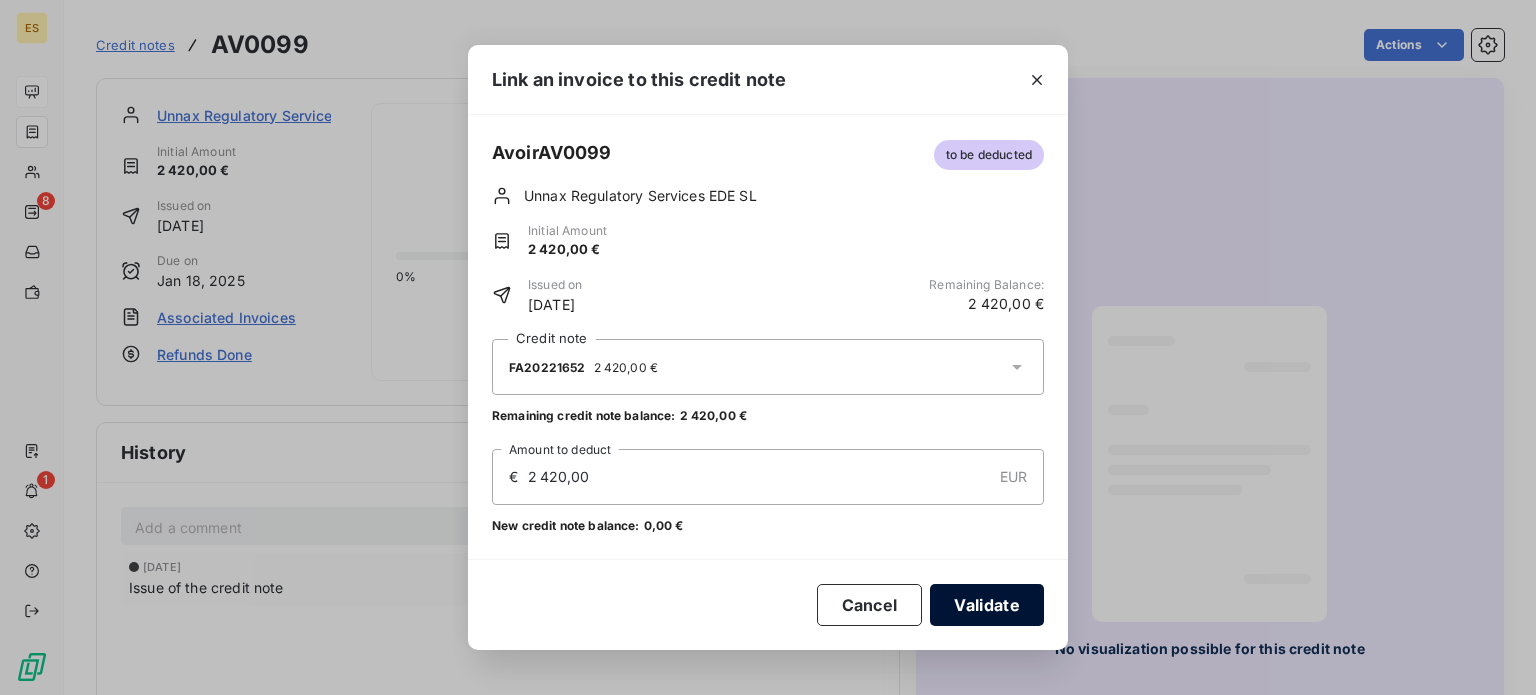 click on "Validate" at bounding box center (987, 605) 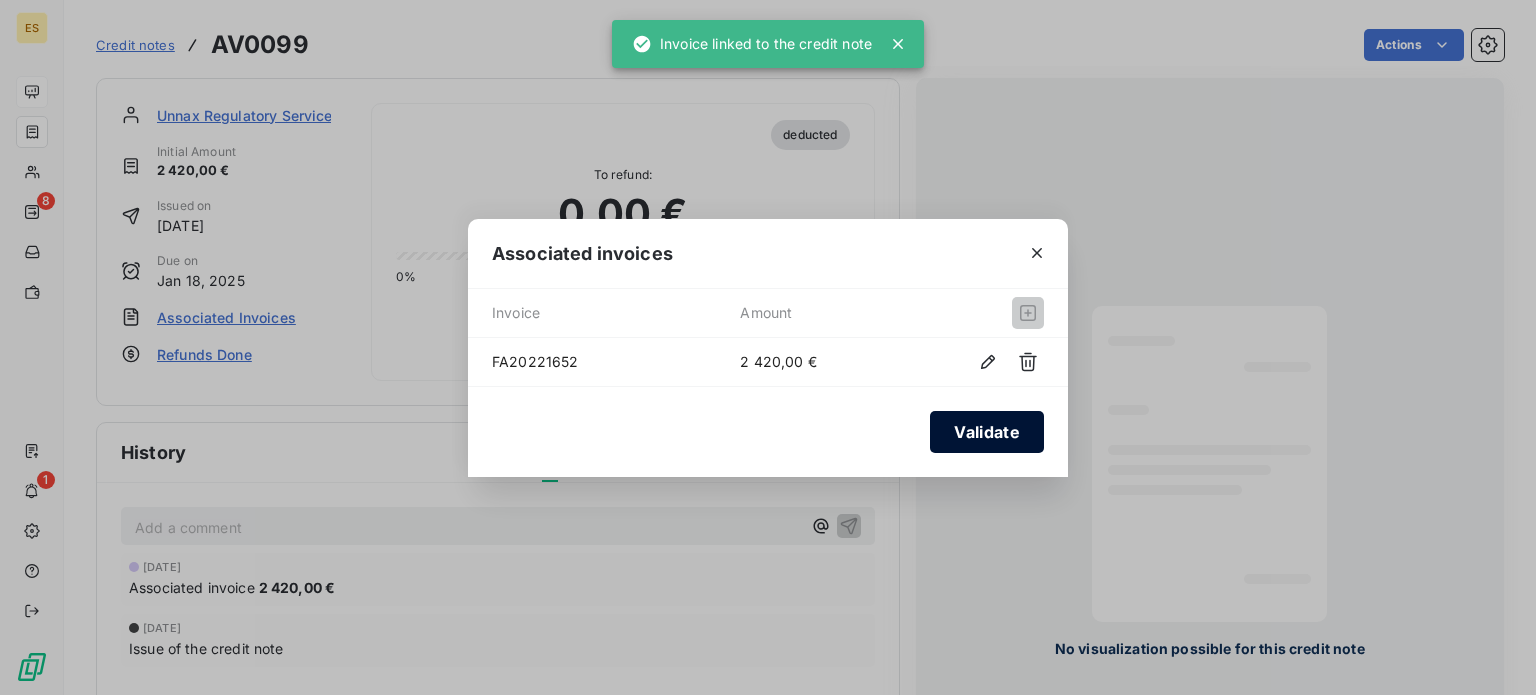 click on "Validate" at bounding box center (987, 432) 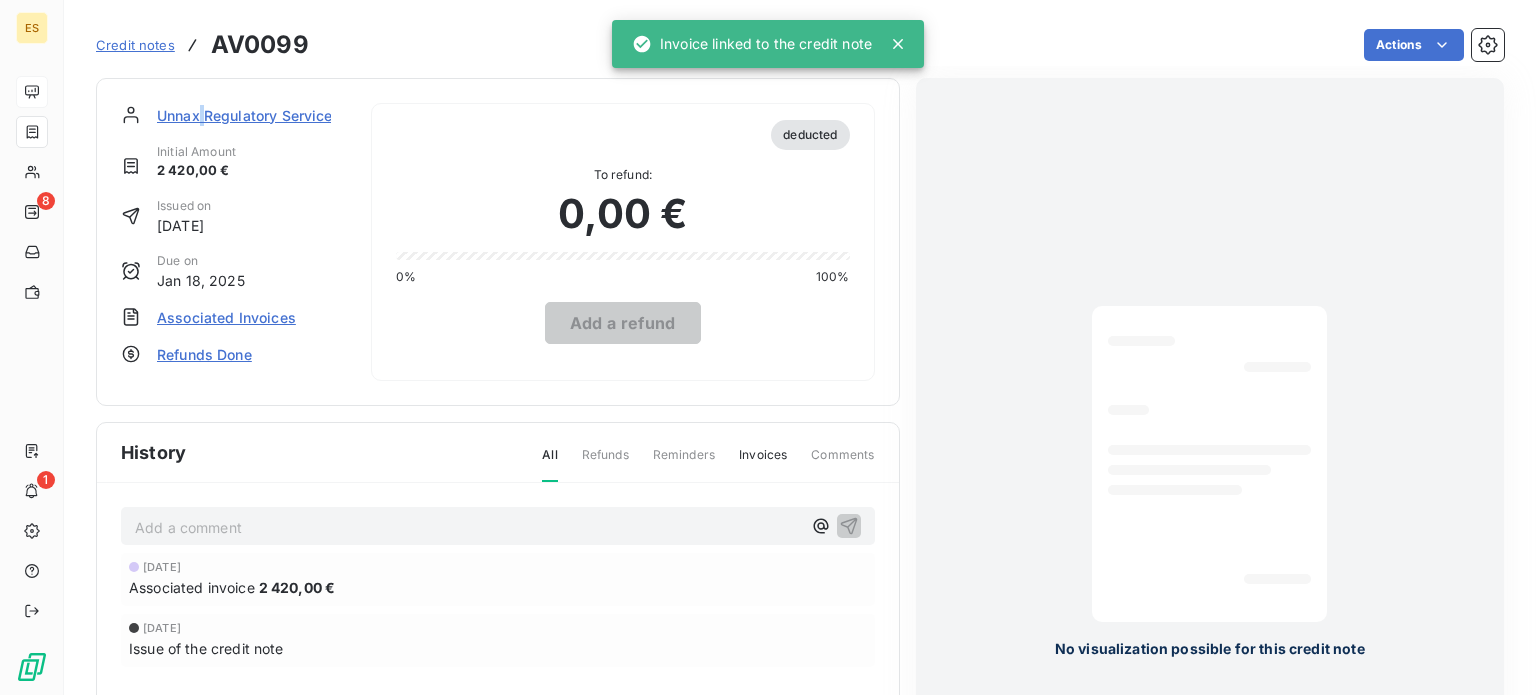 click on "Unnax Regulatory Services EDE SL" at bounding box center [275, 115] 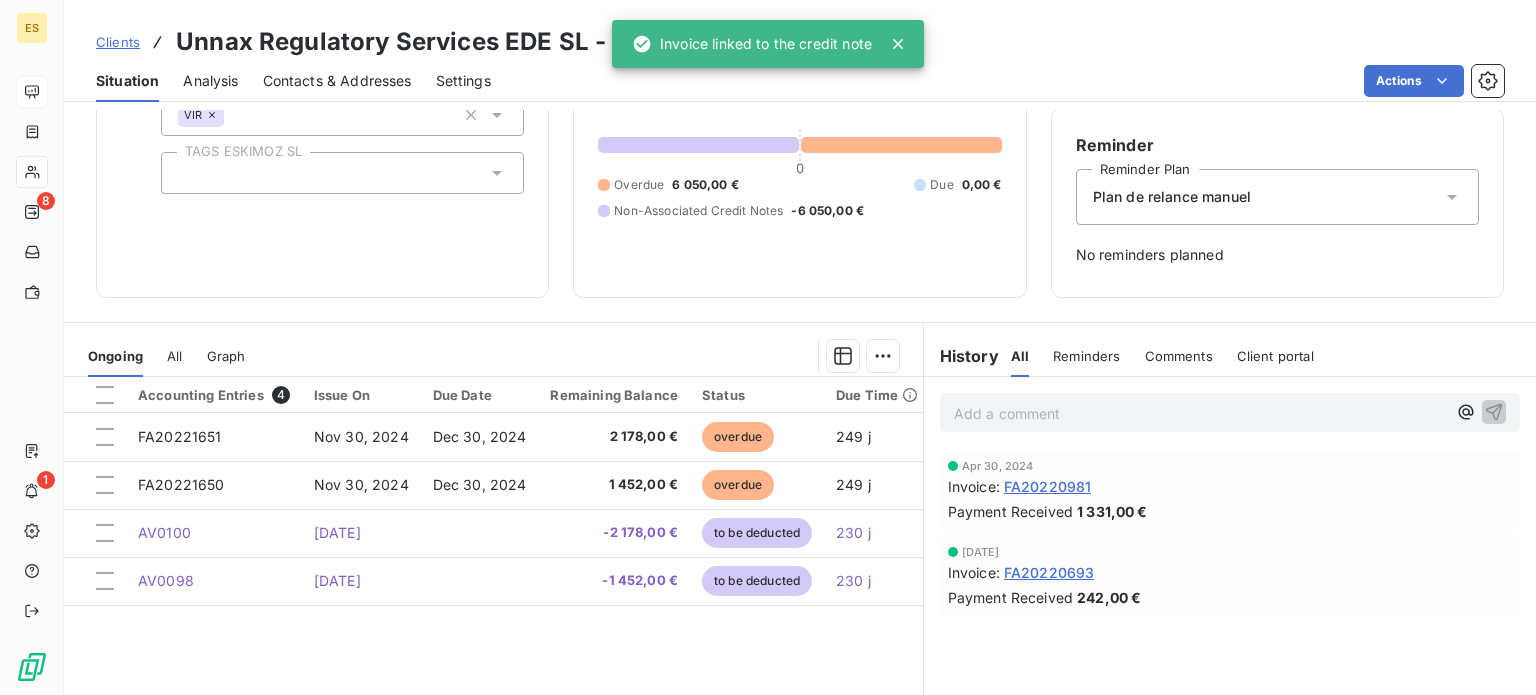 scroll, scrollTop: 280, scrollLeft: 0, axis: vertical 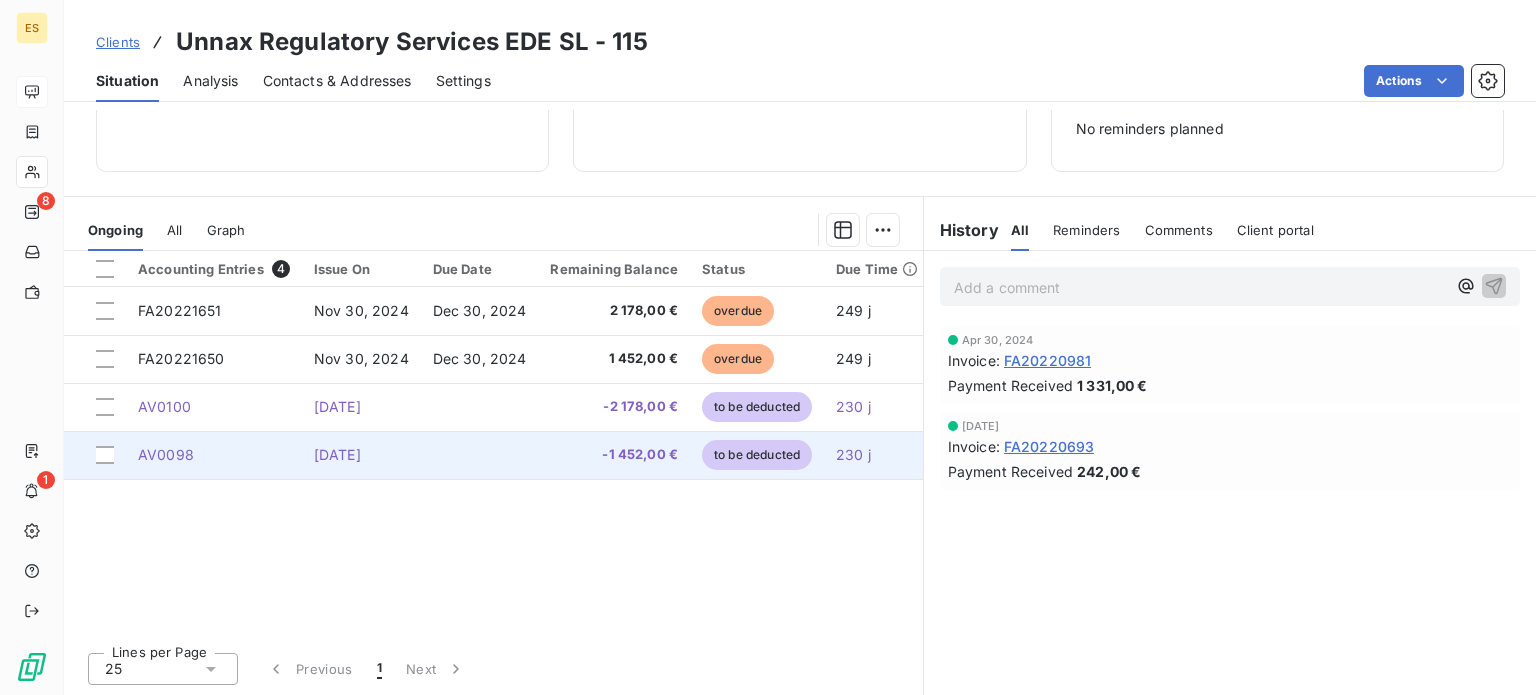 click on "-1 452,00 €" at bounding box center [614, 455] 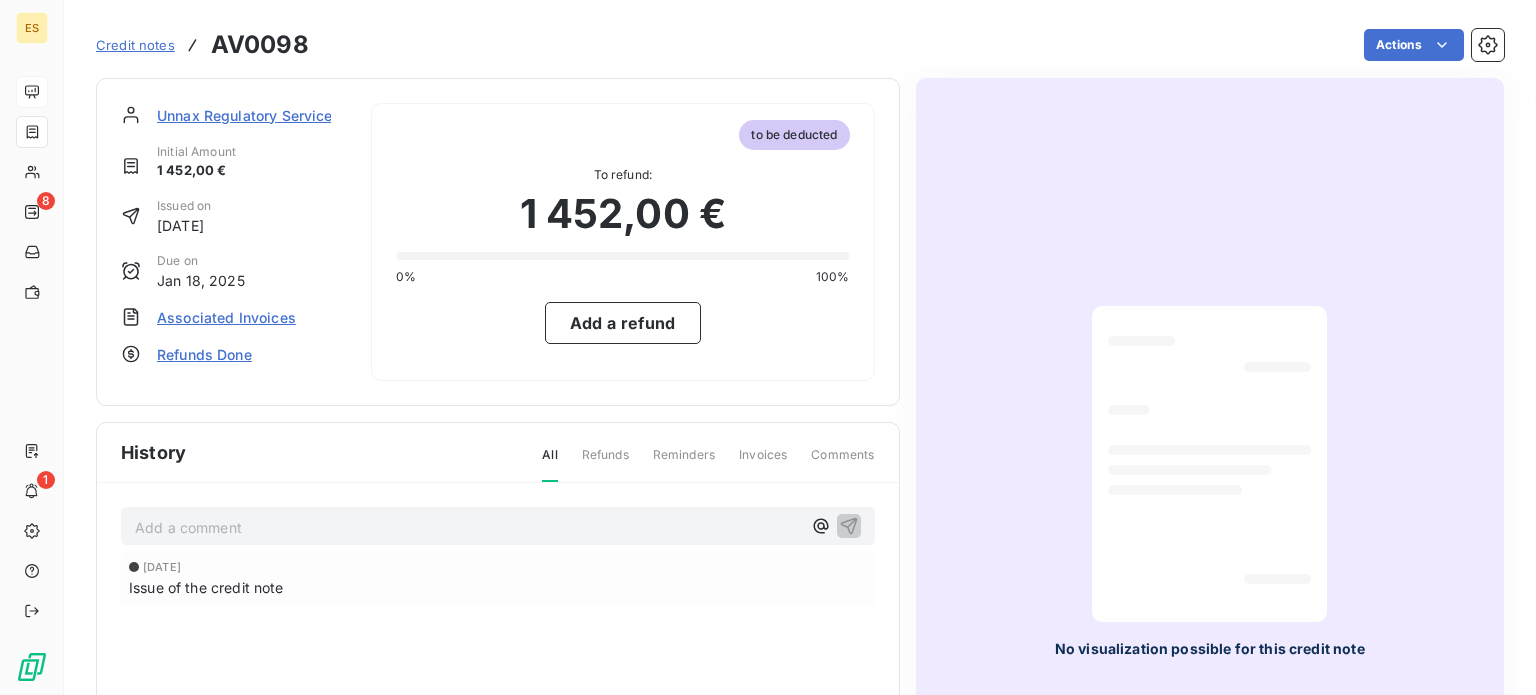 click on "Associated Invoices" at bounding box center [226, 317] 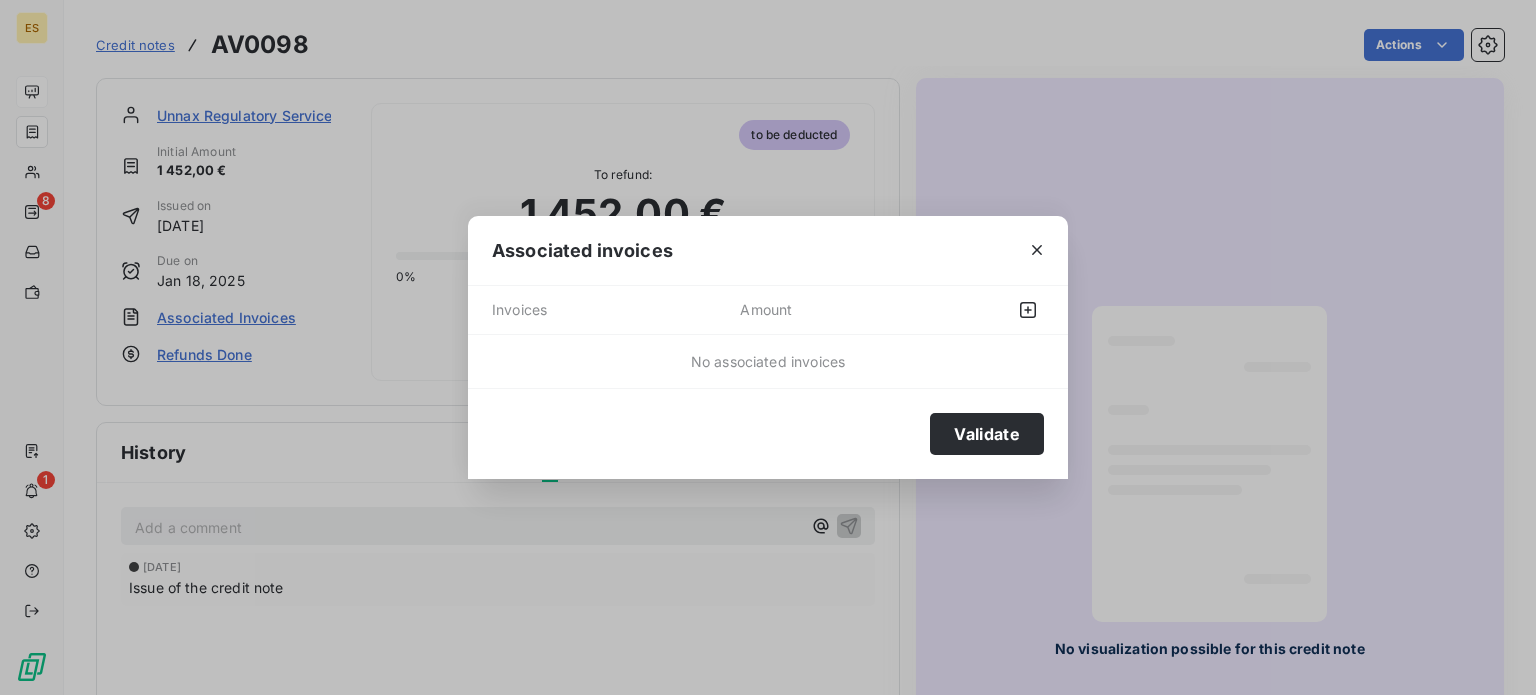 click on "No associated invoices" at bounding box center [768, 361] 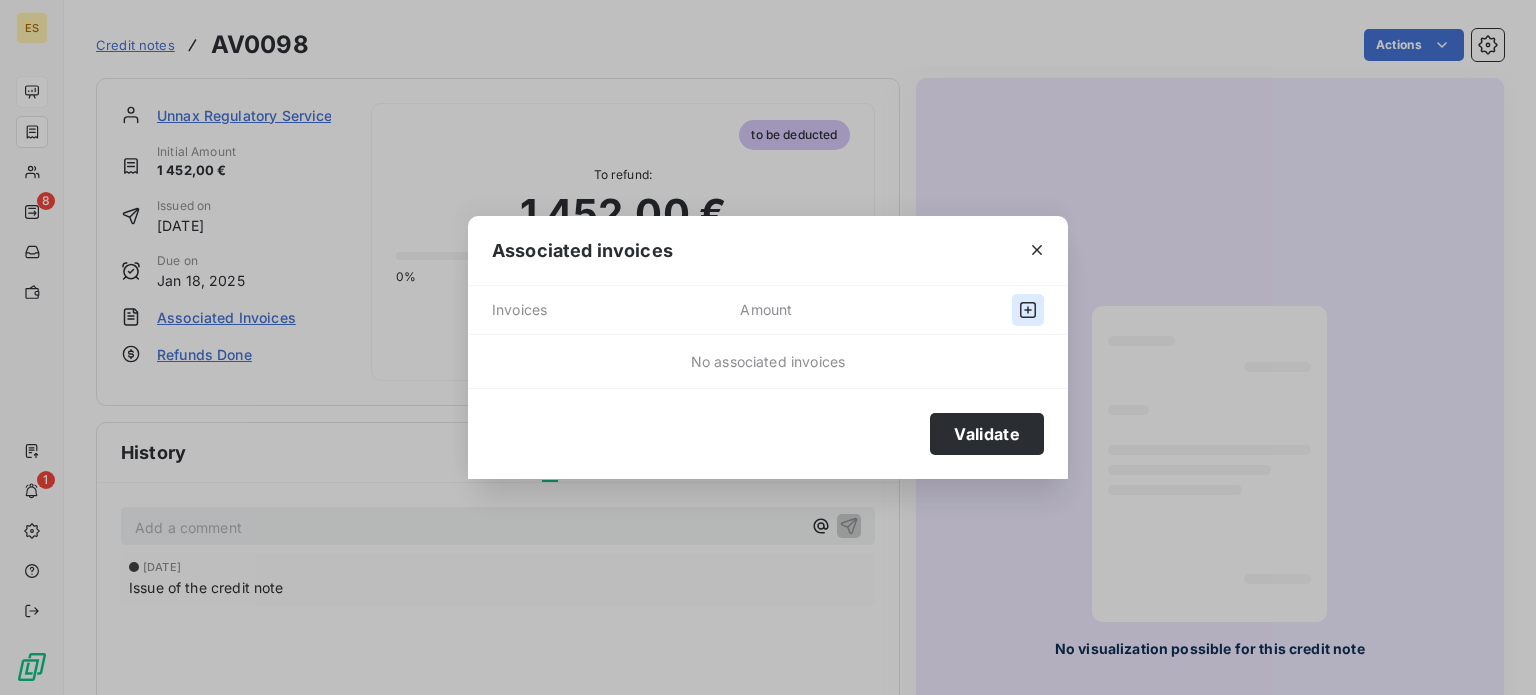 click 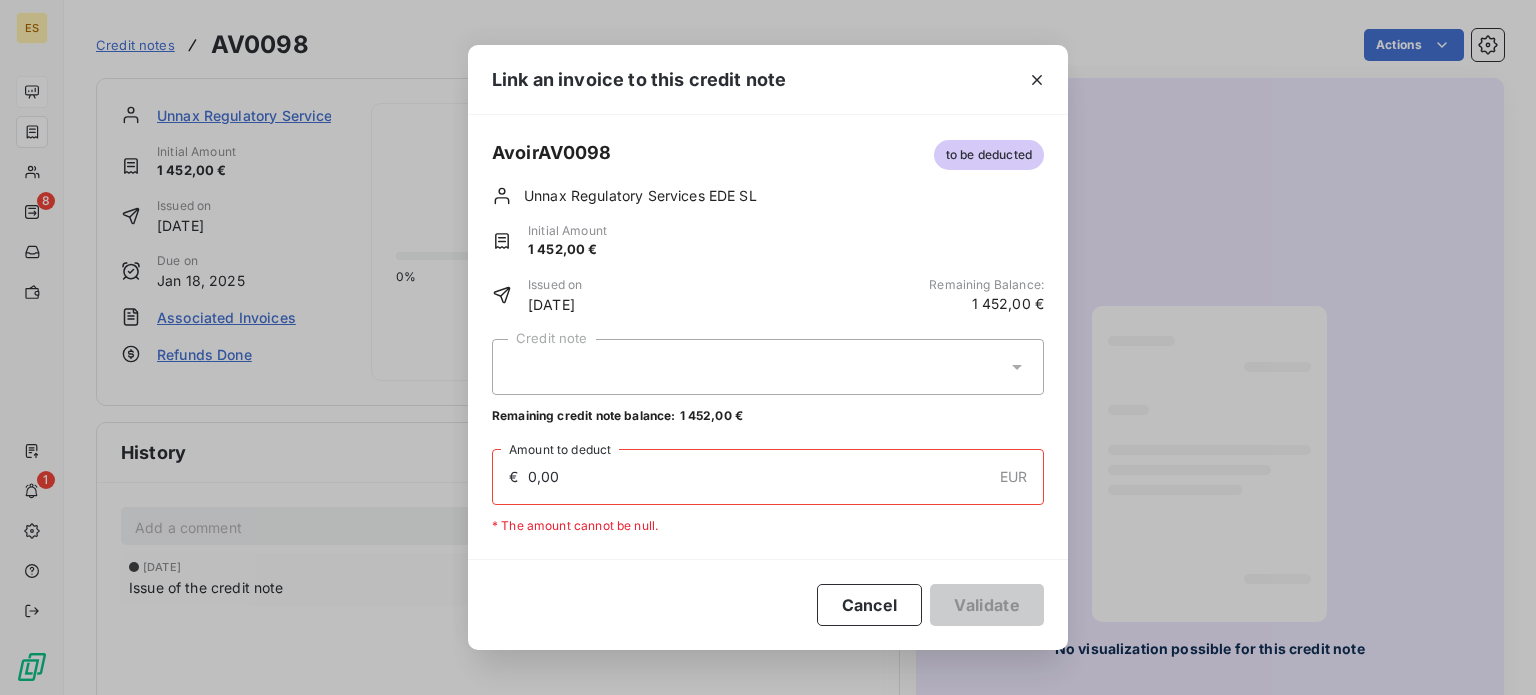 click at bounding box center (768, 367) 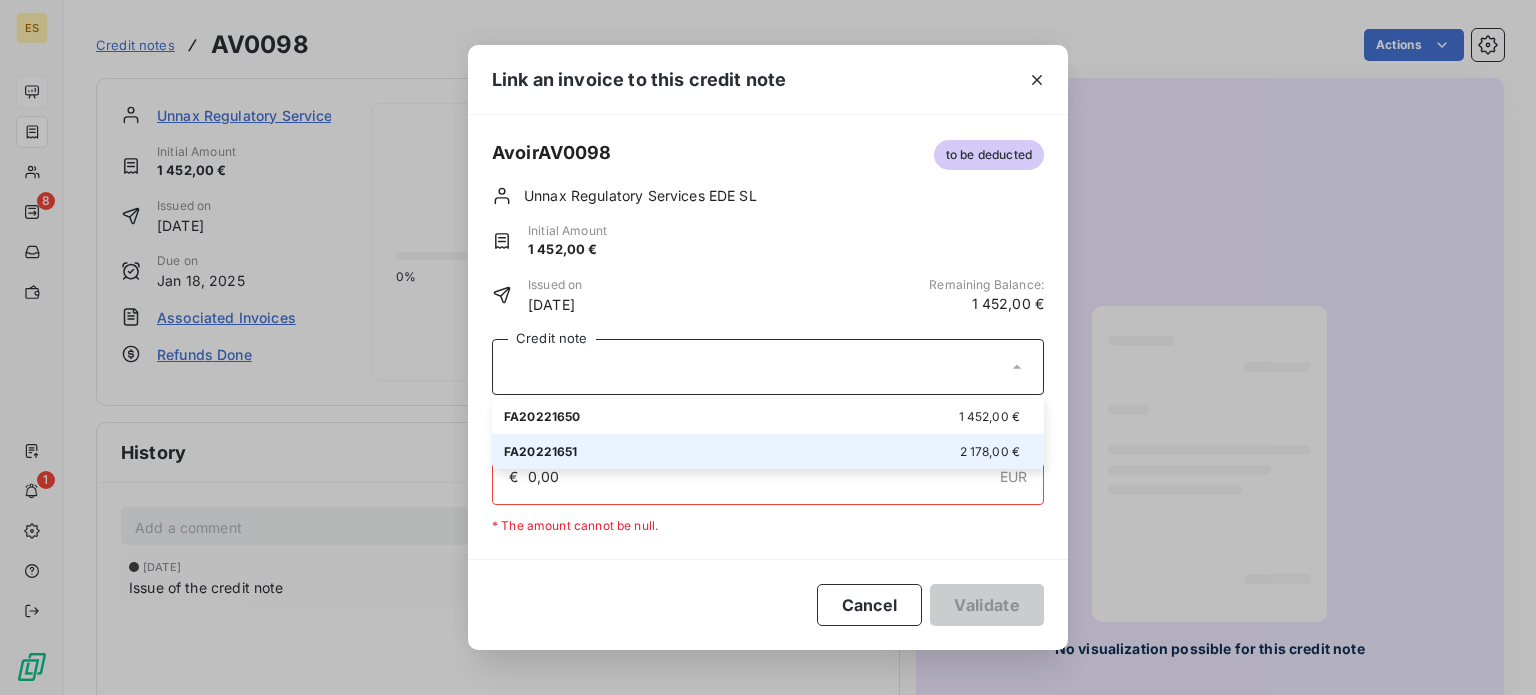 click on "FA20221650" at bounding box center (542, 416) 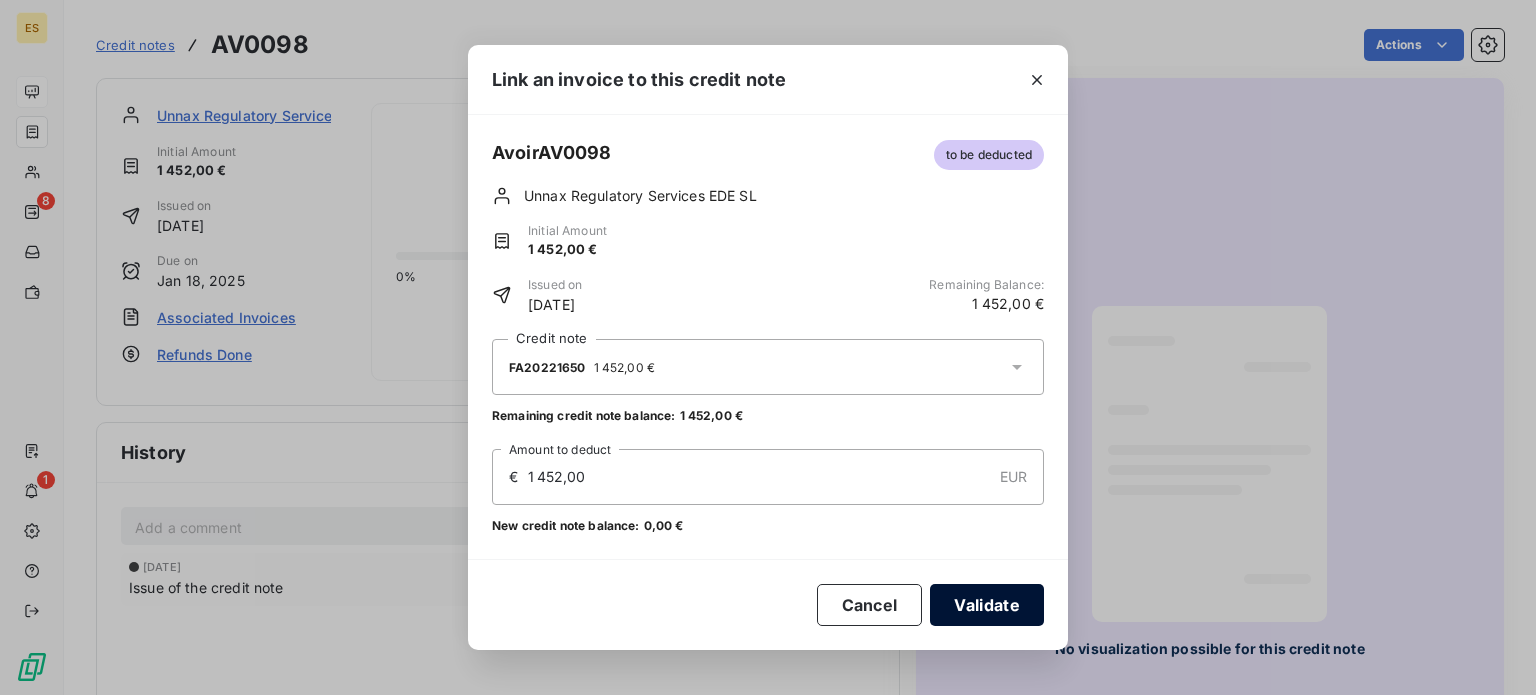 click on "Validate" at bounding box center [987, 605] 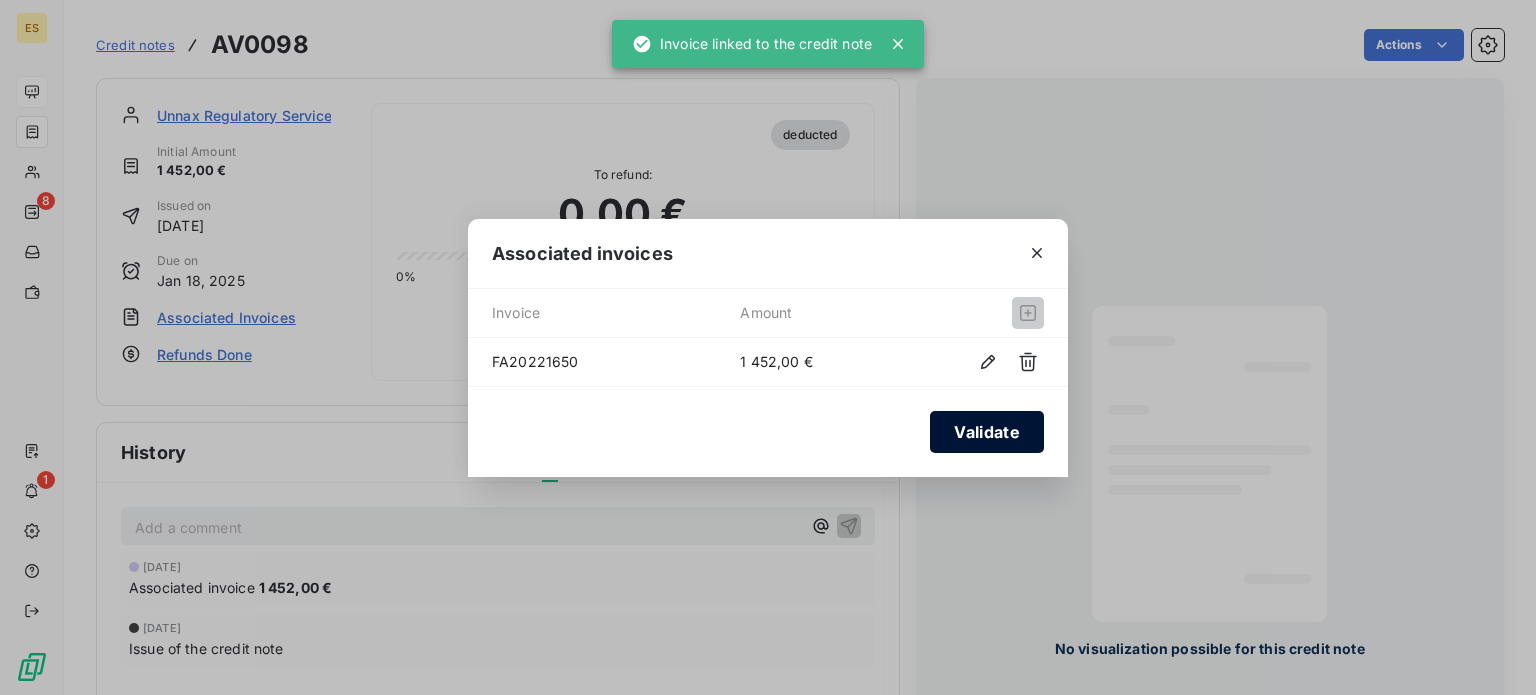 click on "Validate" at bounding box center (987, 432) 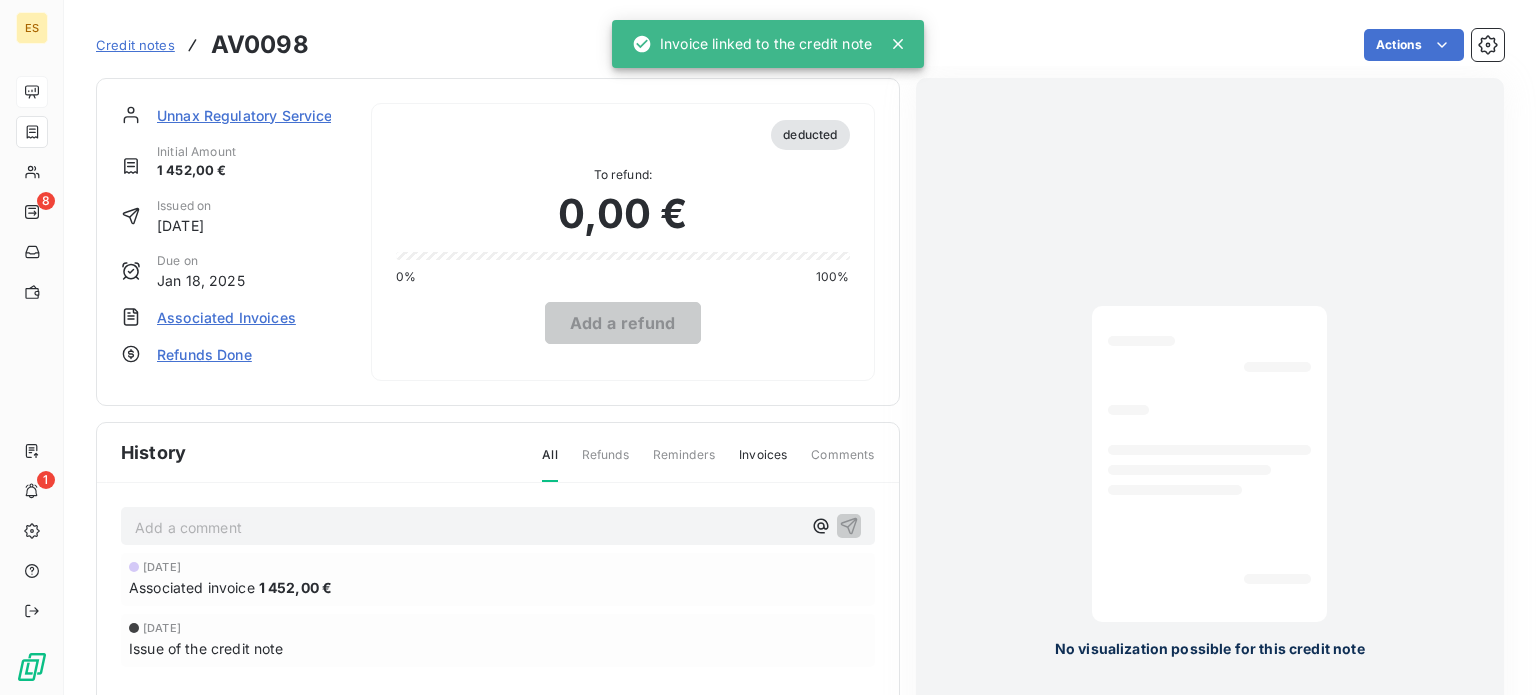click on "Unnax Regulatory Services EDE SL" at bounding box center [275, 115] 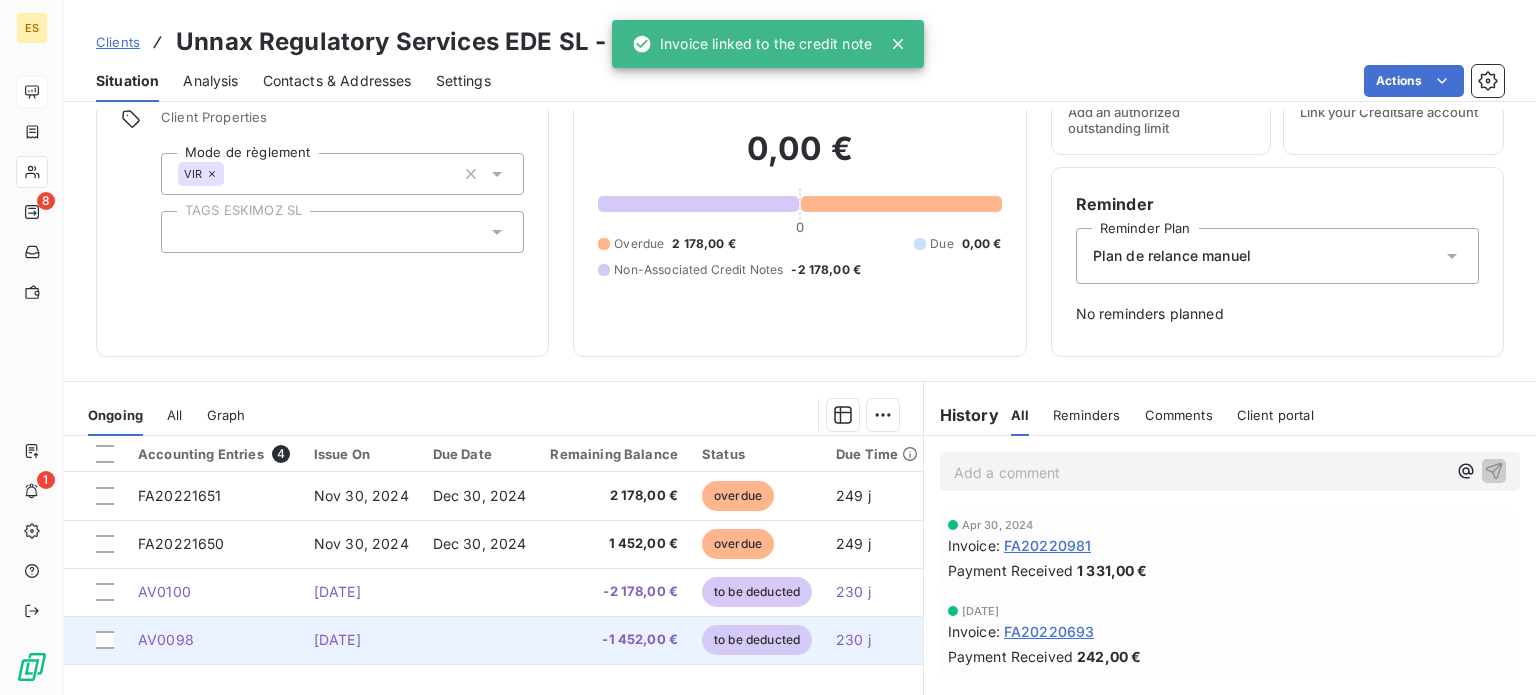 scroll, scrollTop: 200, scrollLeft: 0, axis: vertical 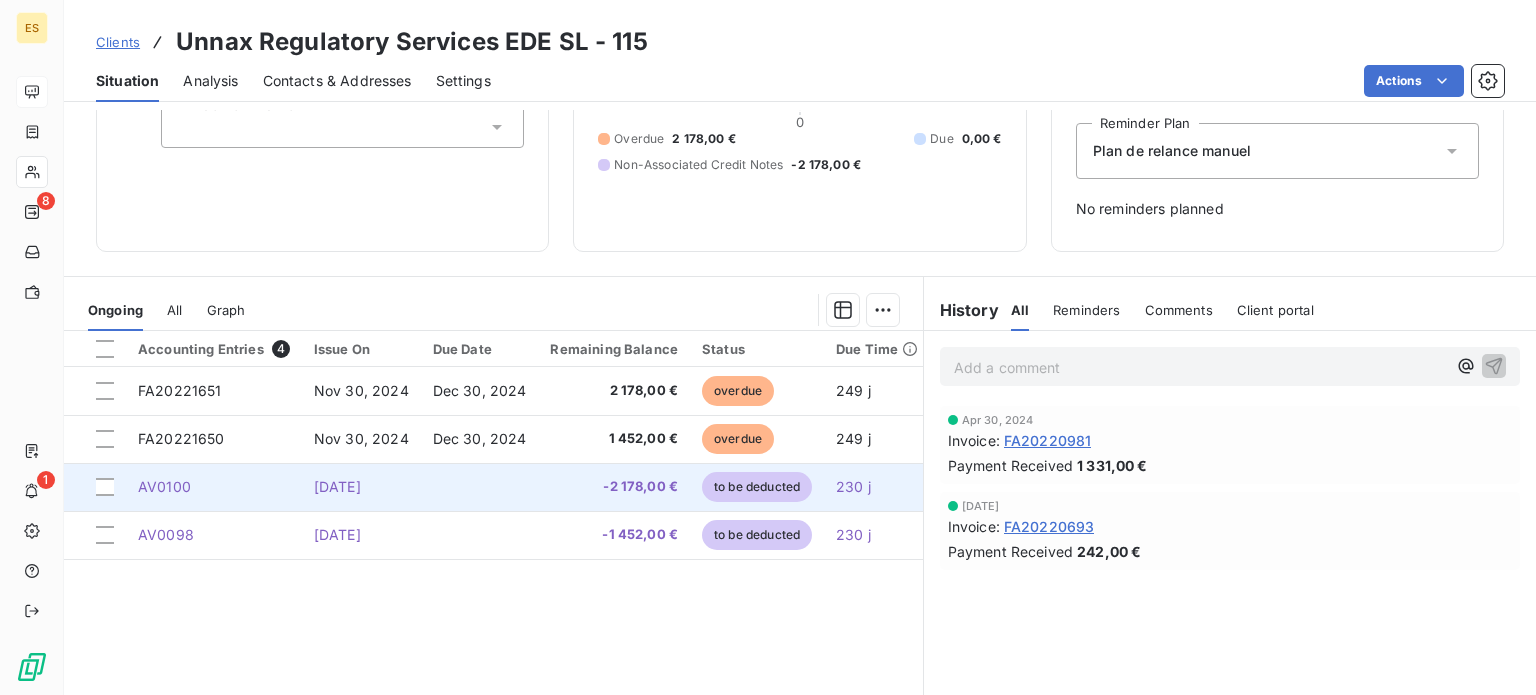click on "-2 178,00 €" at bounding box center (614, 487) 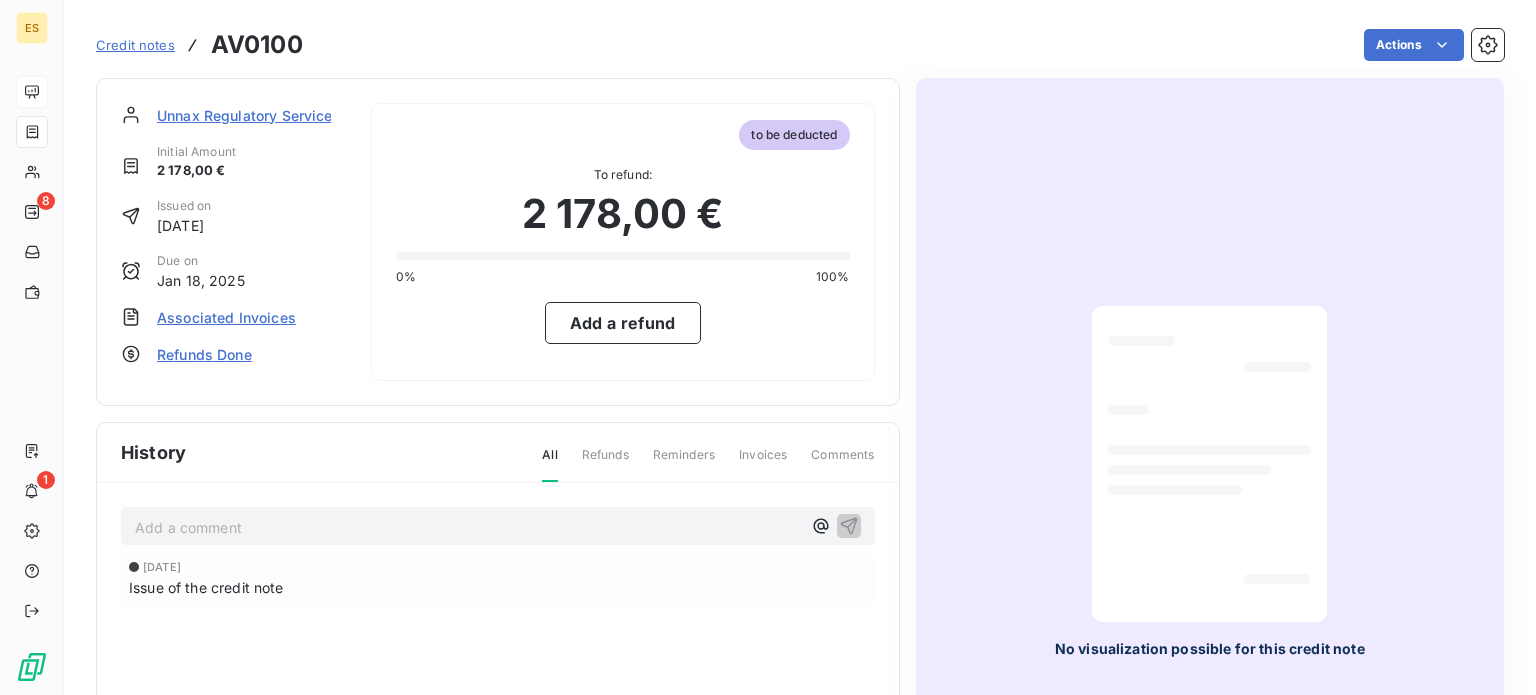 click on "Associated Invoices" at bounding box center [226, 317] 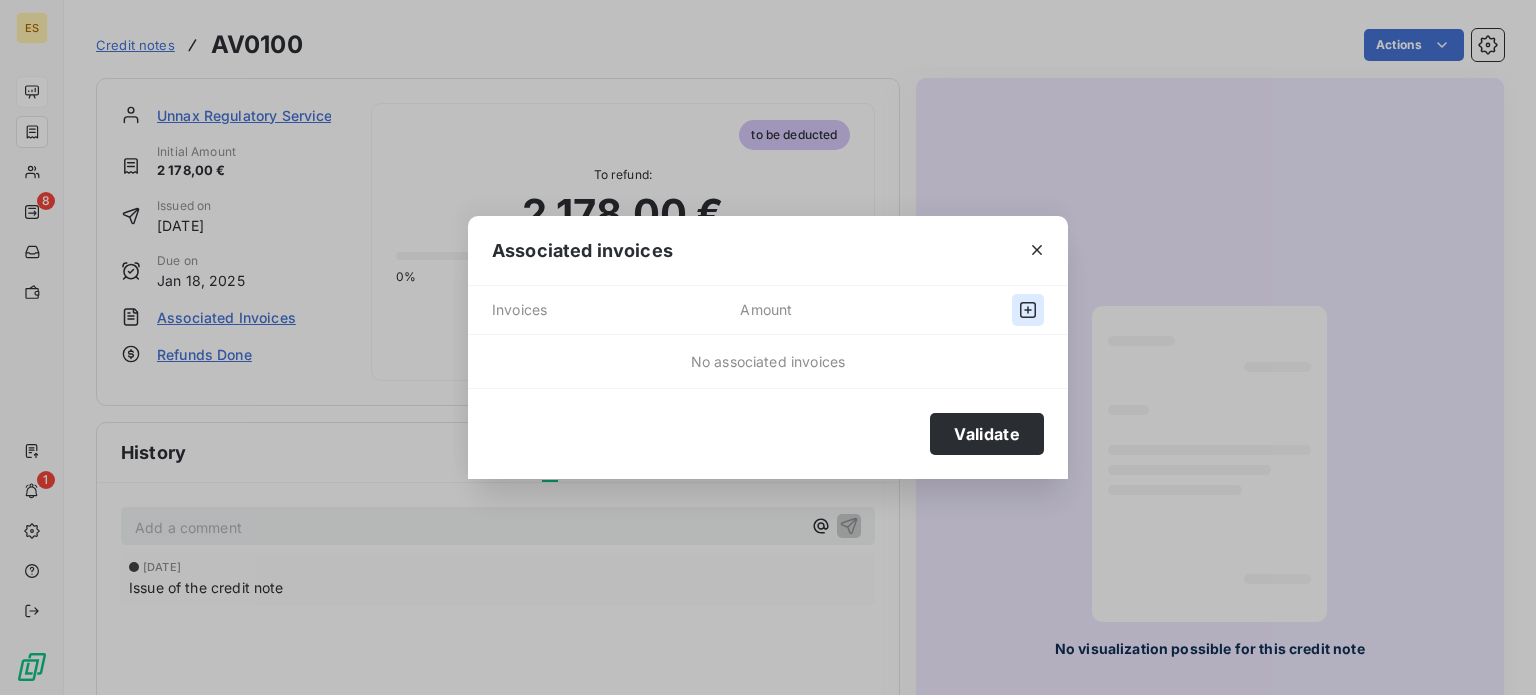 click at bounding box center (1028, 310) 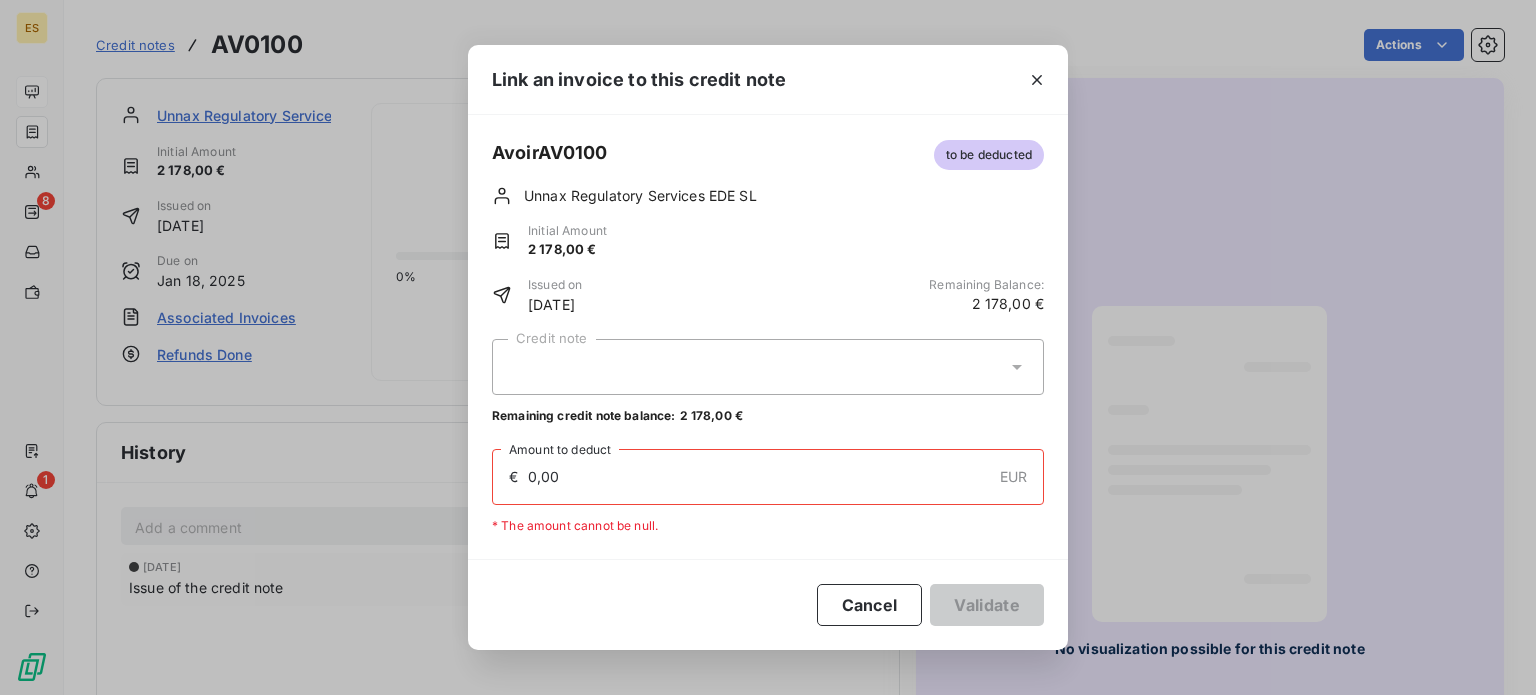 click at bounding box center (768, 367) 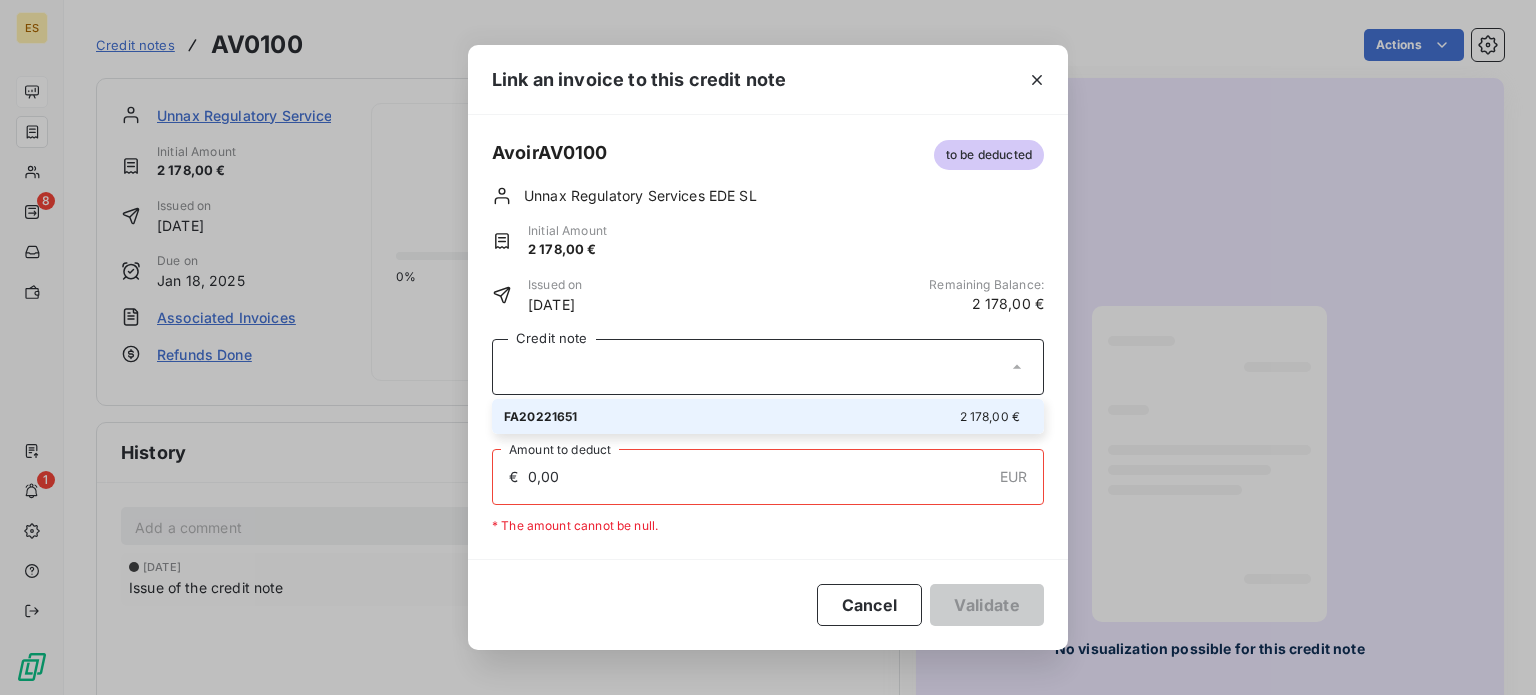 click on "FA20221651 2 178,00 €" at bounding box center (768, 416) 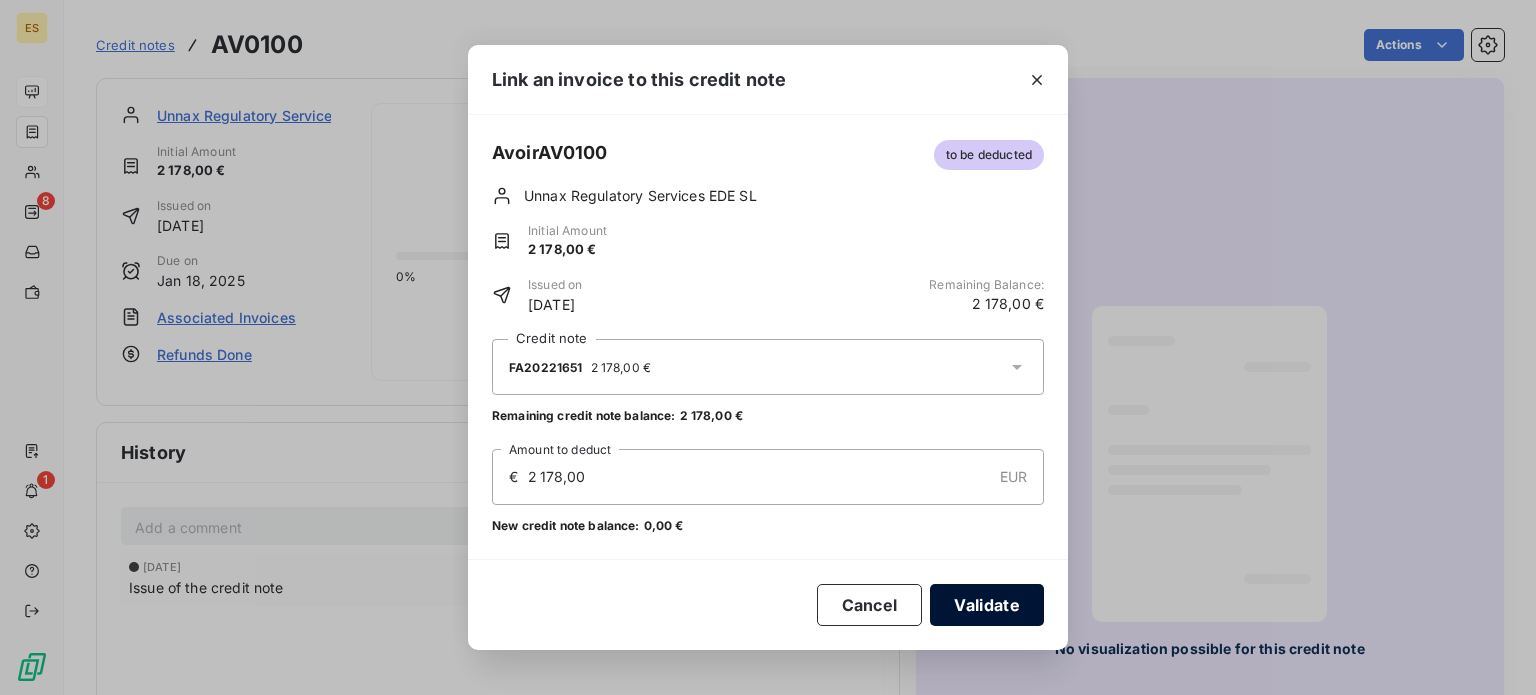 click on "Validate" at bounding box center (987, 605) 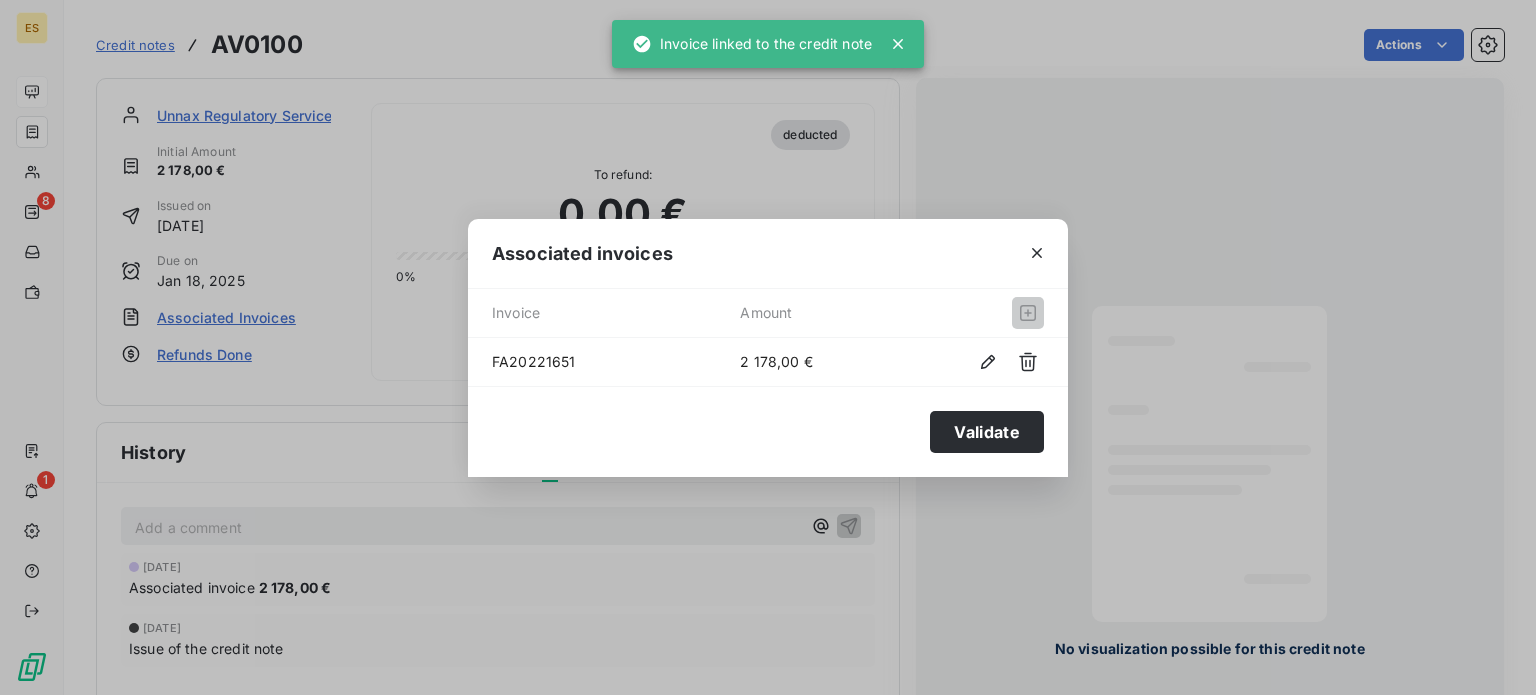 click on "Validate" at bounding box center [987, 432] 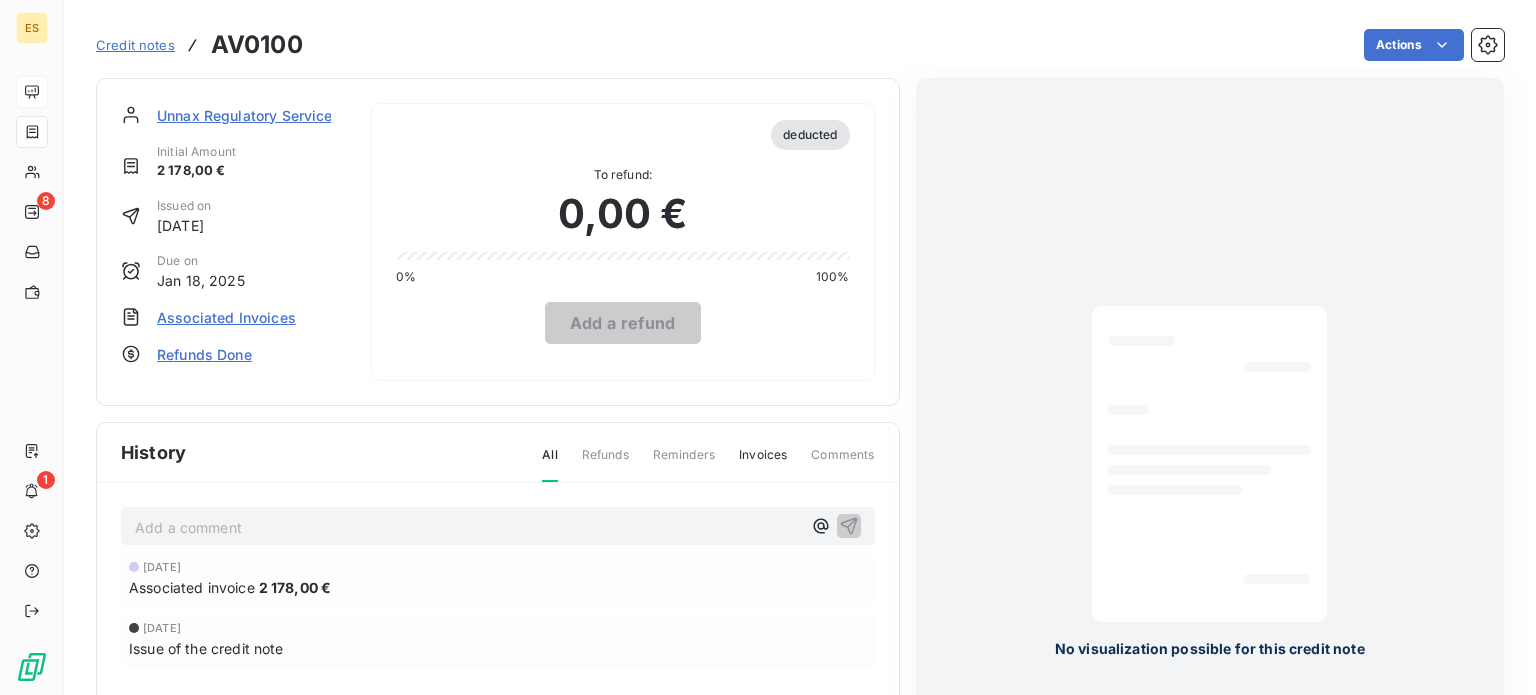click on "Unnax Regulatory Services EDE SL" at bounding box center [275, 115] 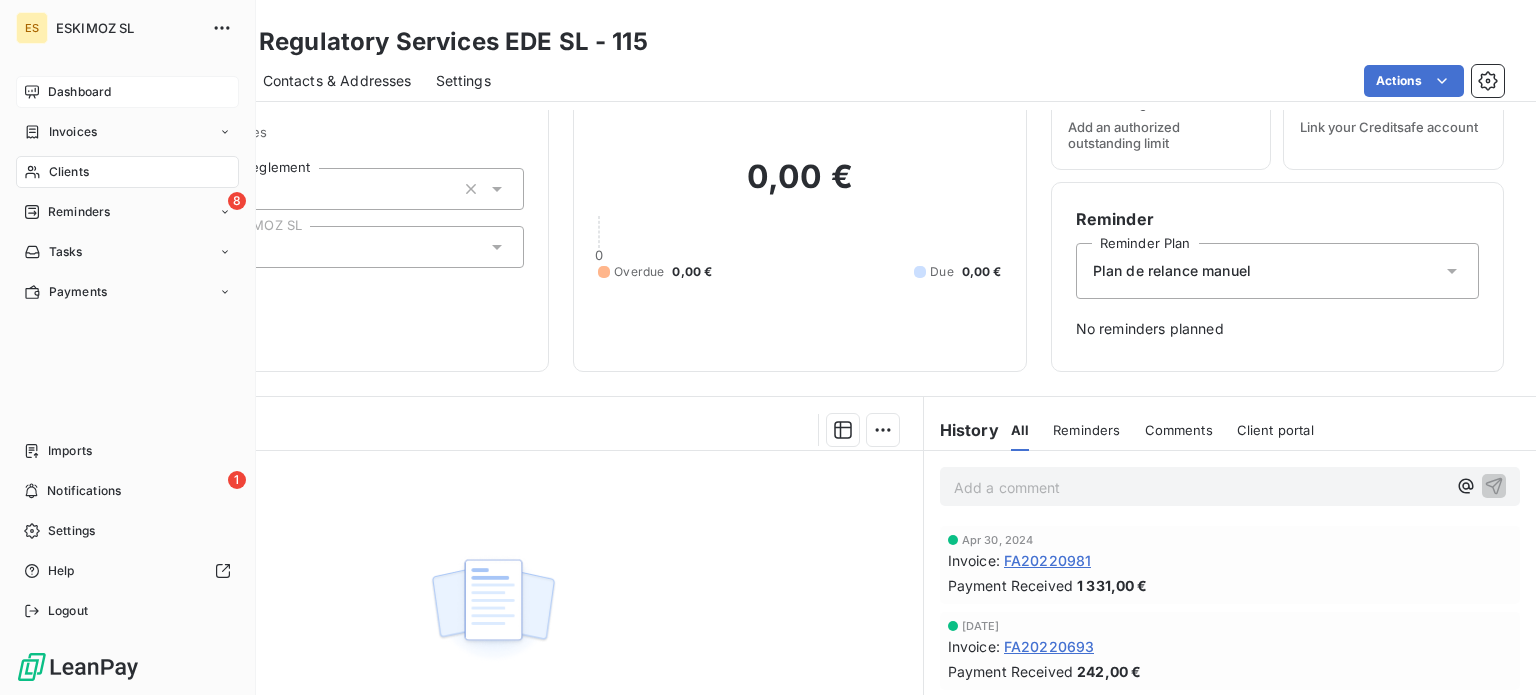 scroll, scrollTop: 0, scrollLeft: 0, axis: both 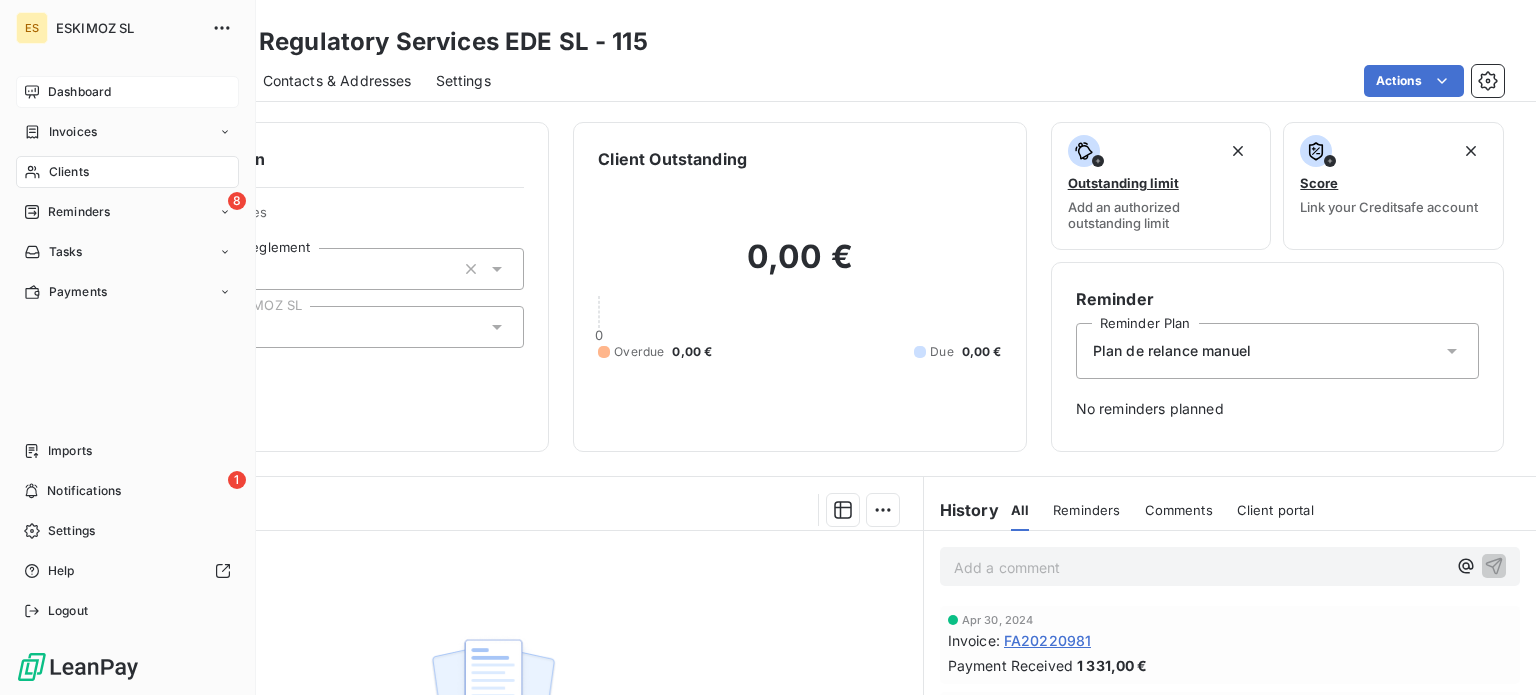 click on "Dashboard" at bounding box center (79, 92) 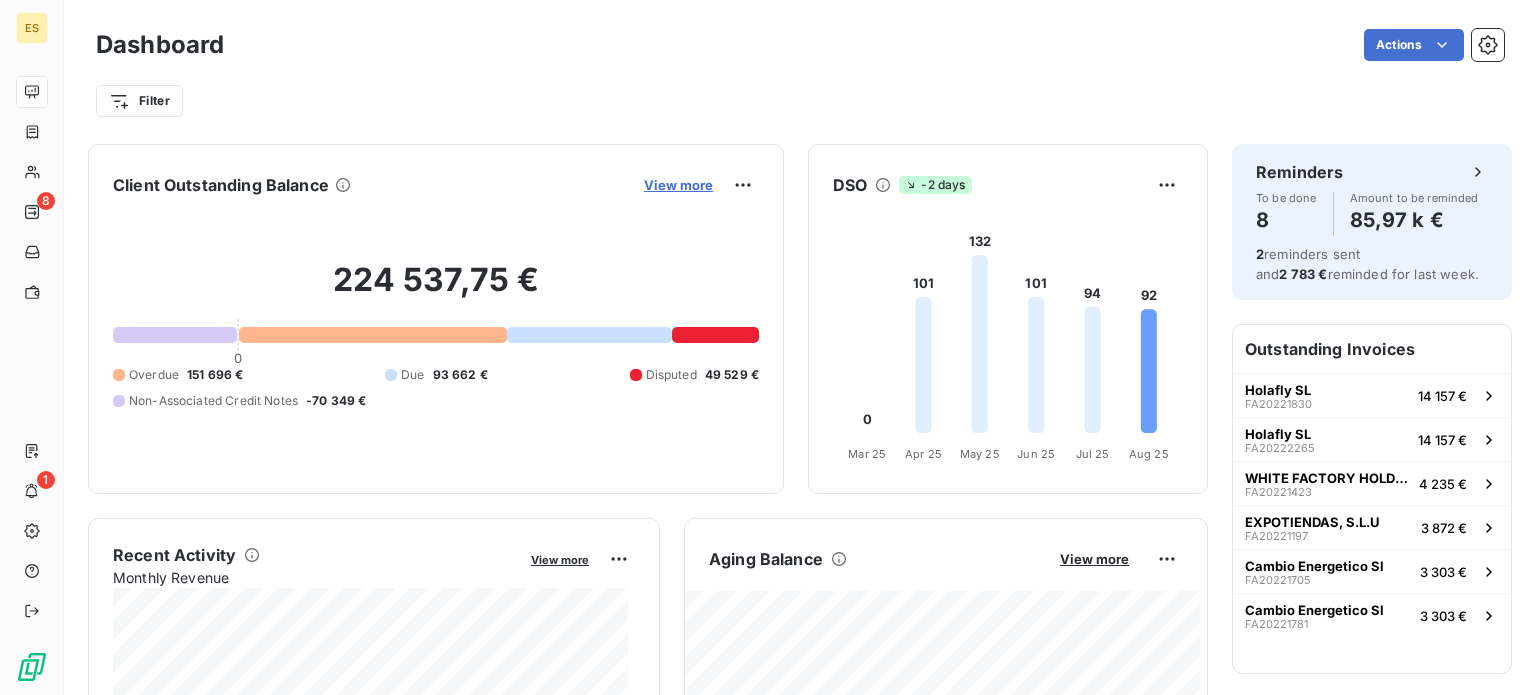 click on "View more" at bounding box center [678, 185] 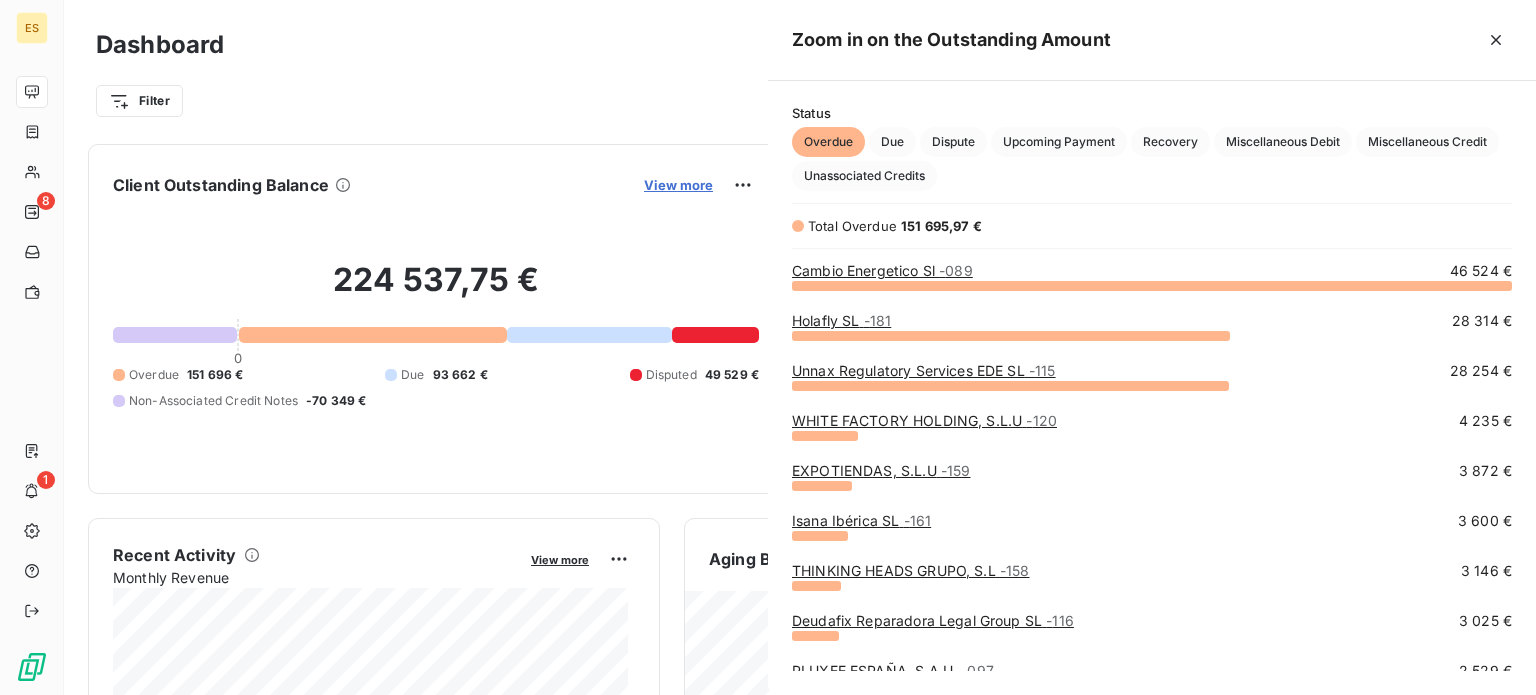 scroll, scrollTop: 16, scrollLeft: 16, axis: both 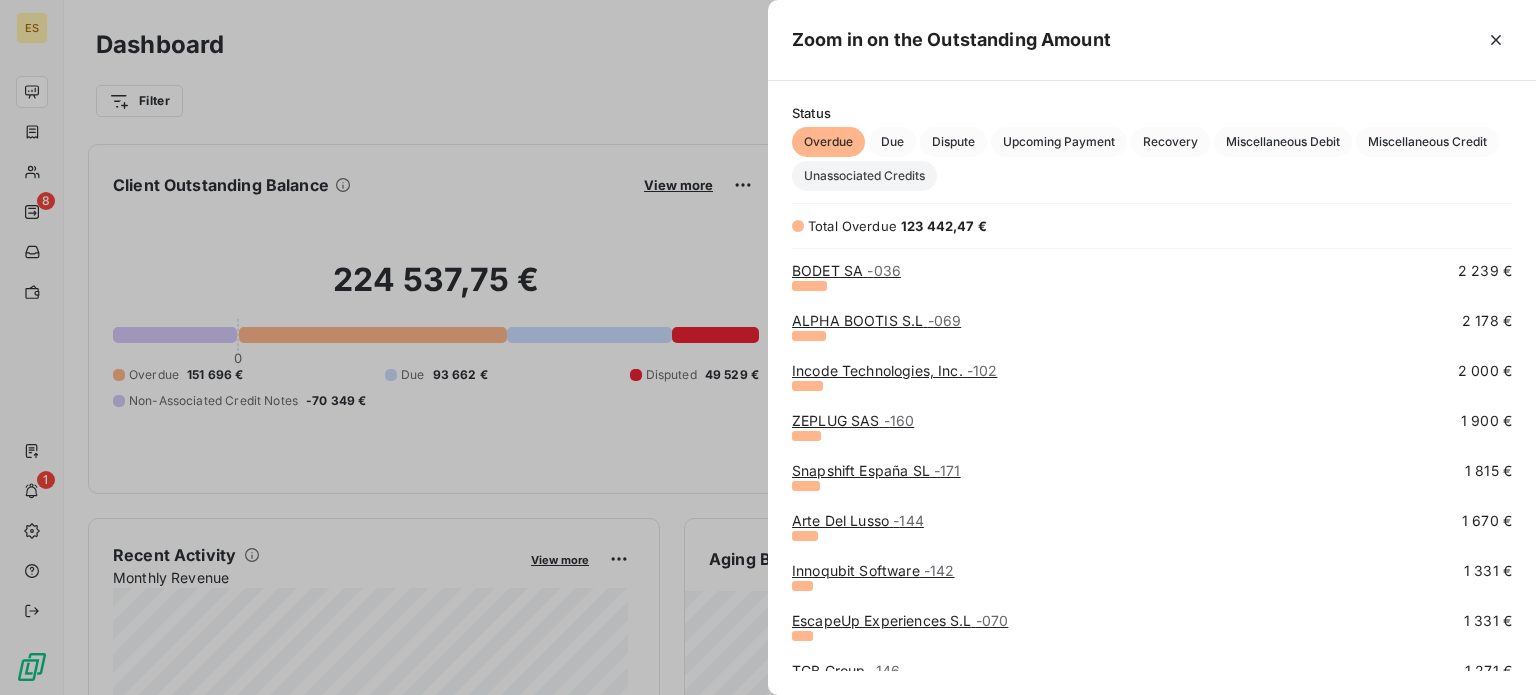 click on "Unassociated Credits" at bounding box center (864, 176) 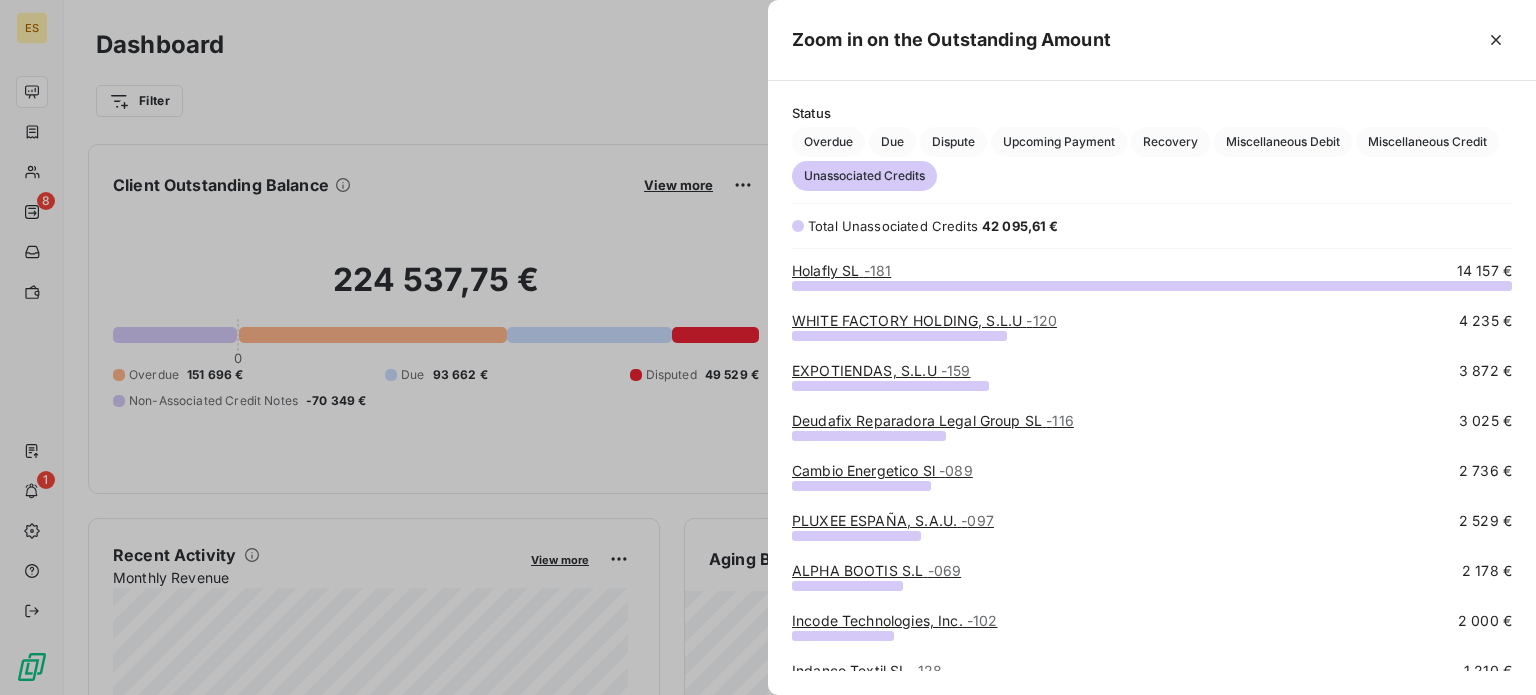 scroll, scrollTop: 16, scrollLeft: 16, axis: both 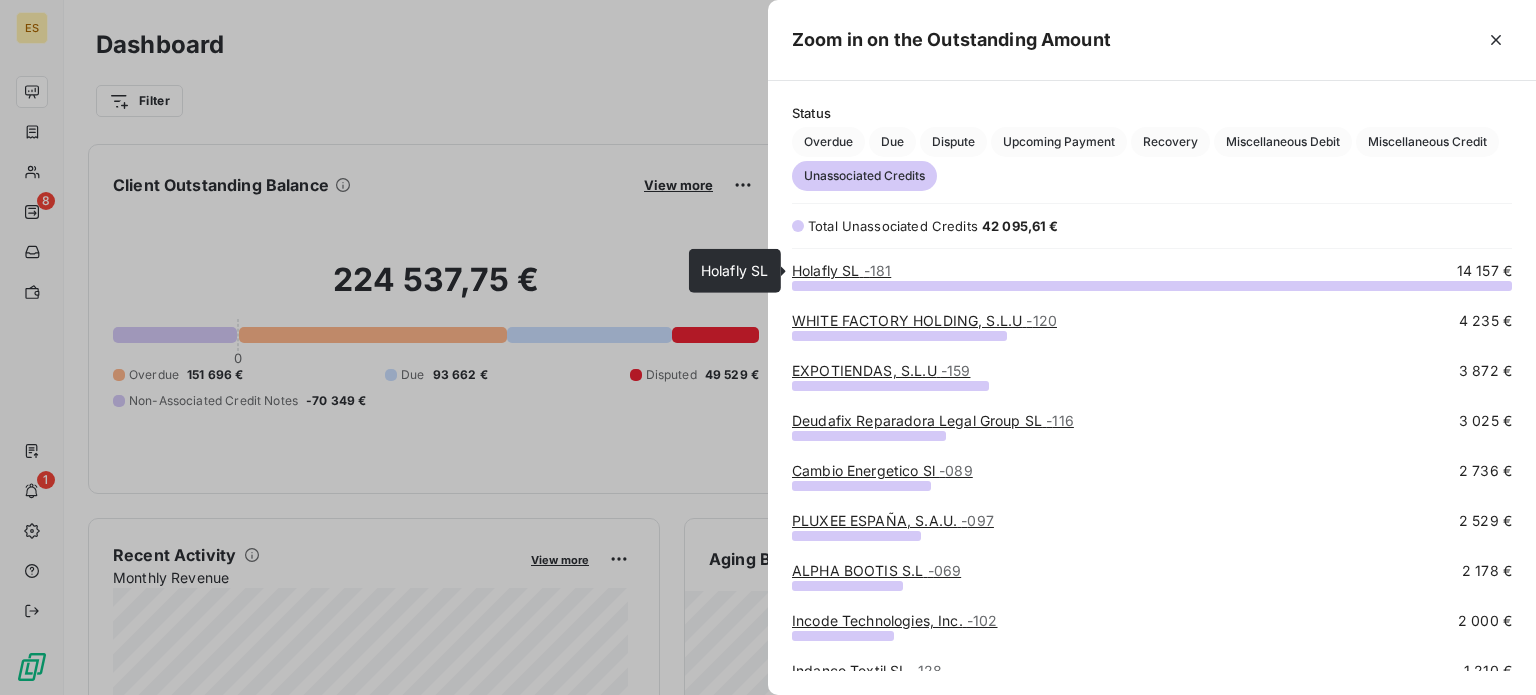 click on "-  181" at bounding box center (878, 270) 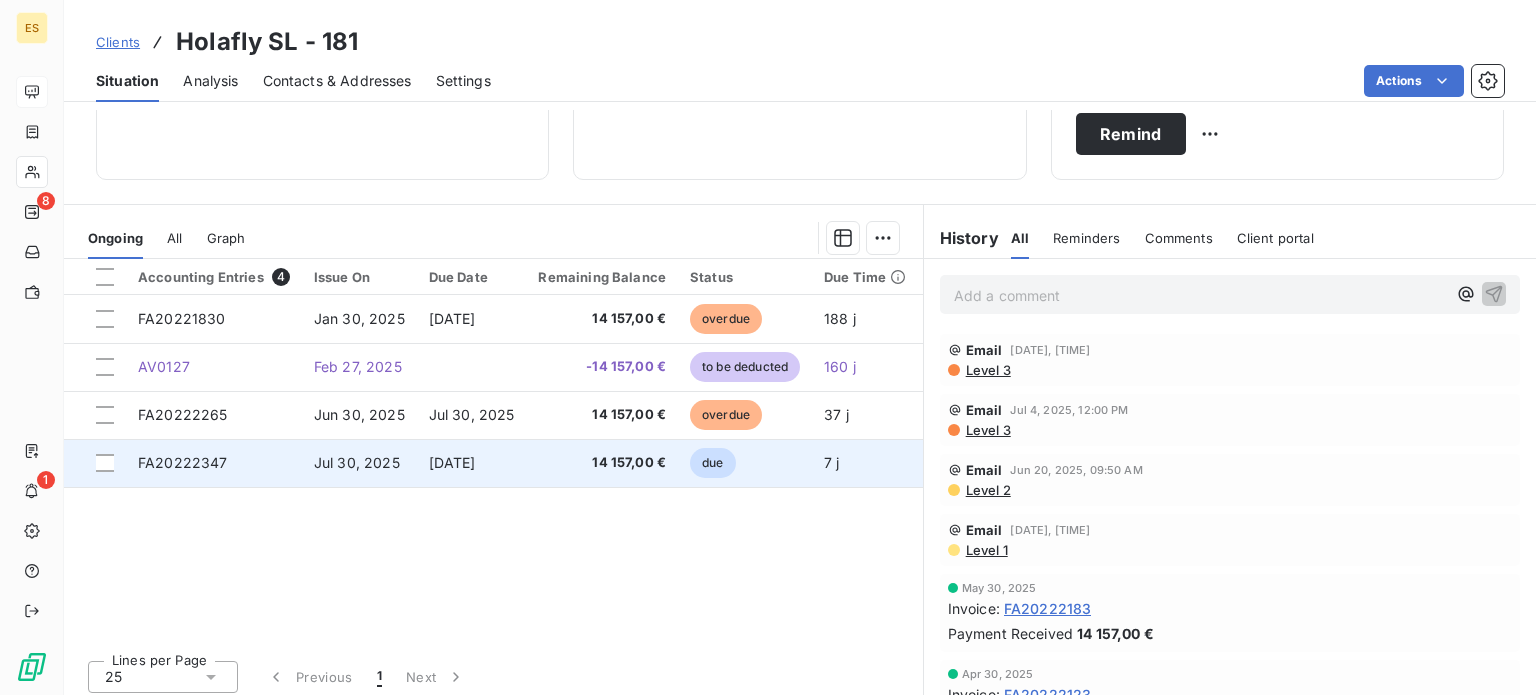 scroll, scrollTop: 350, scrollLeft: 0, axis: vertical 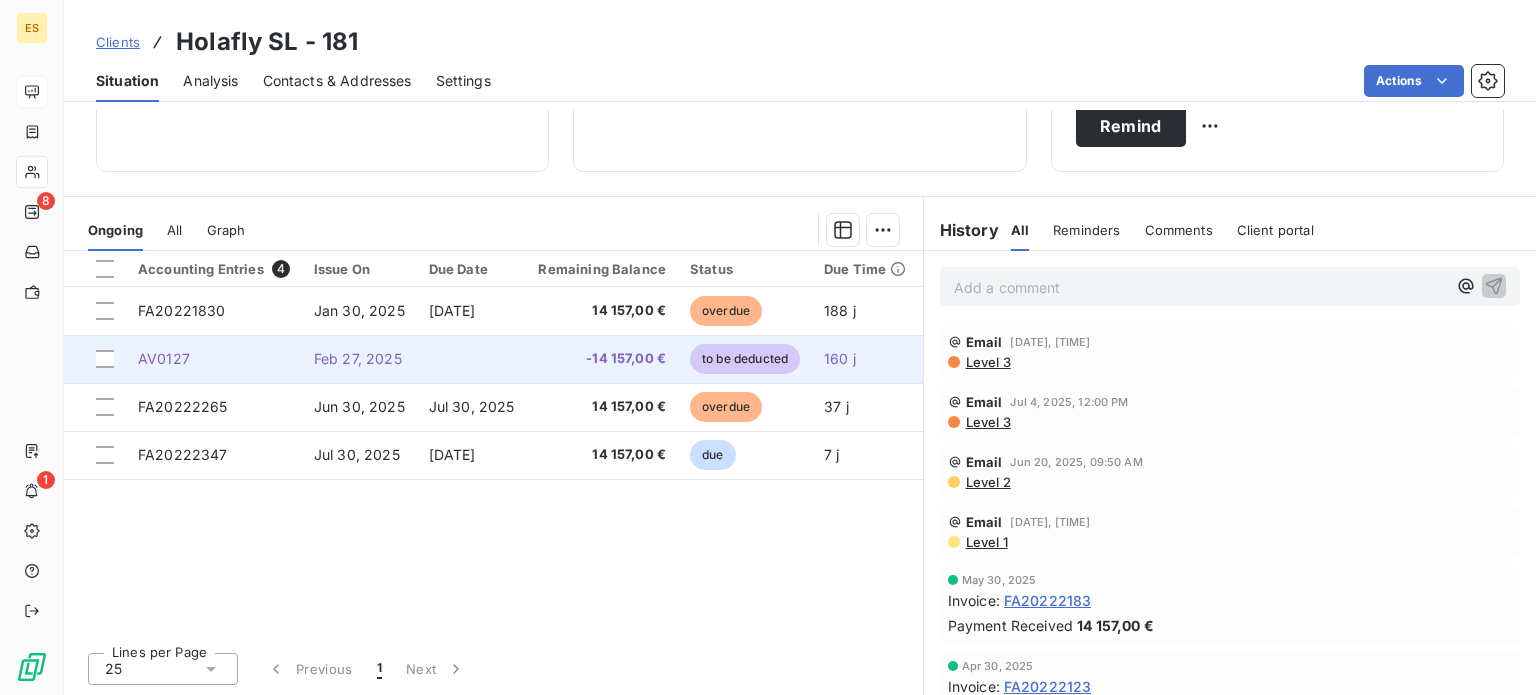 click at bounding box center (472, 359) 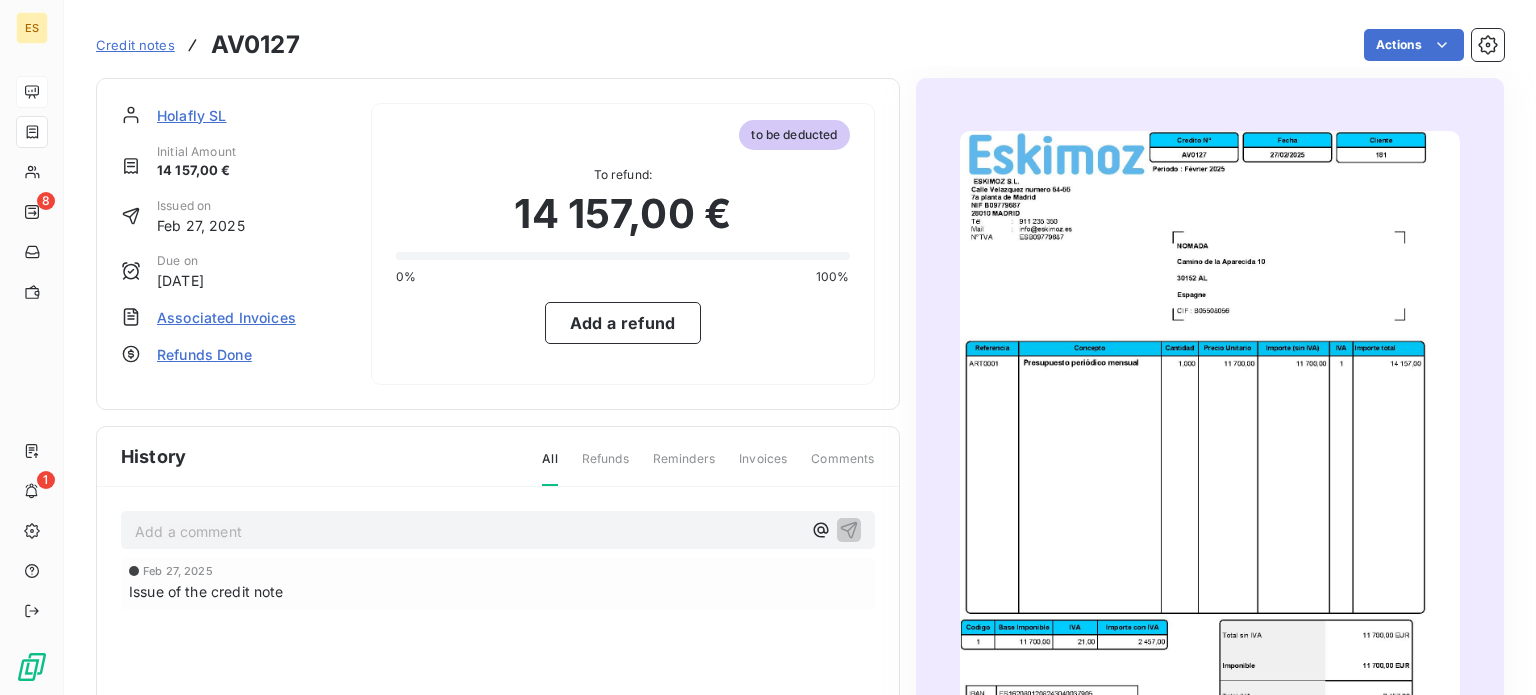 click on "Associated Invoices" at bounding box center [226, 317] 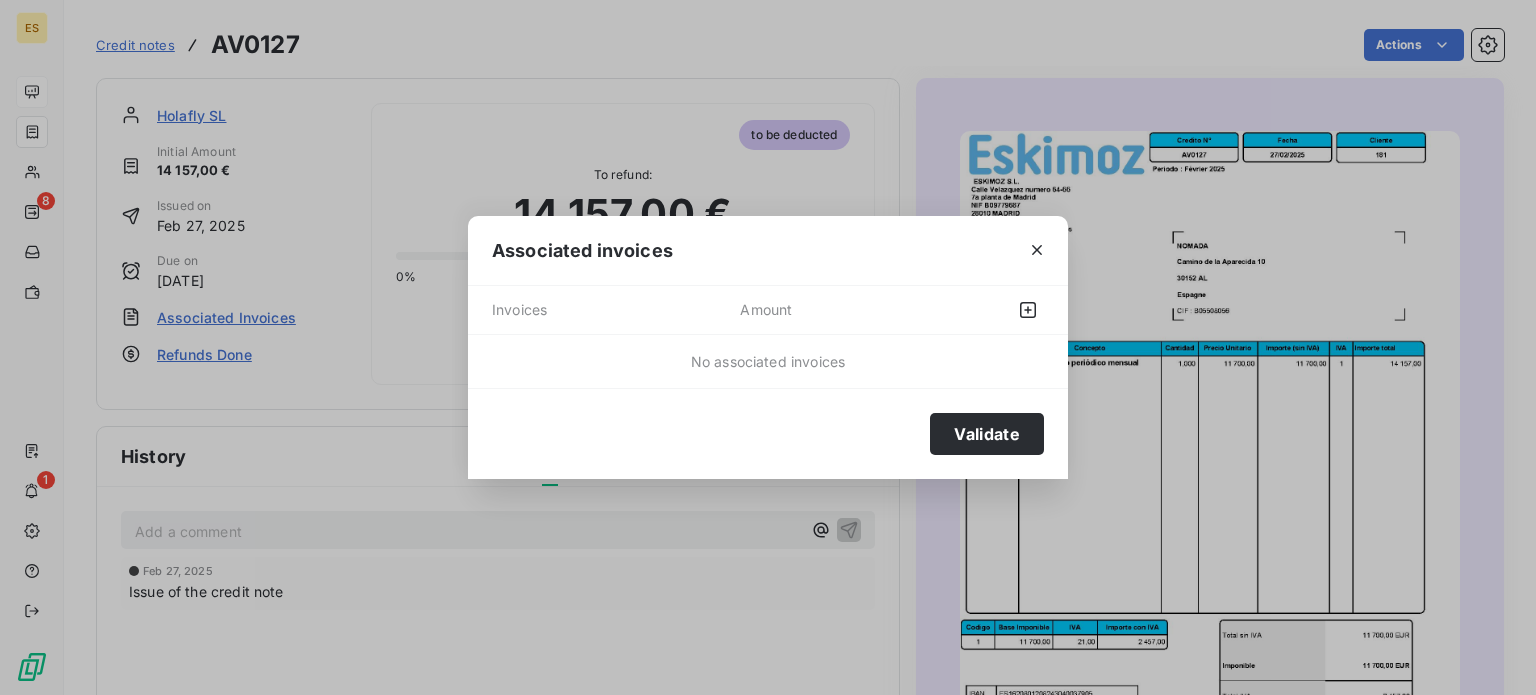 click on "Amount" at bounding box center [836, 310] 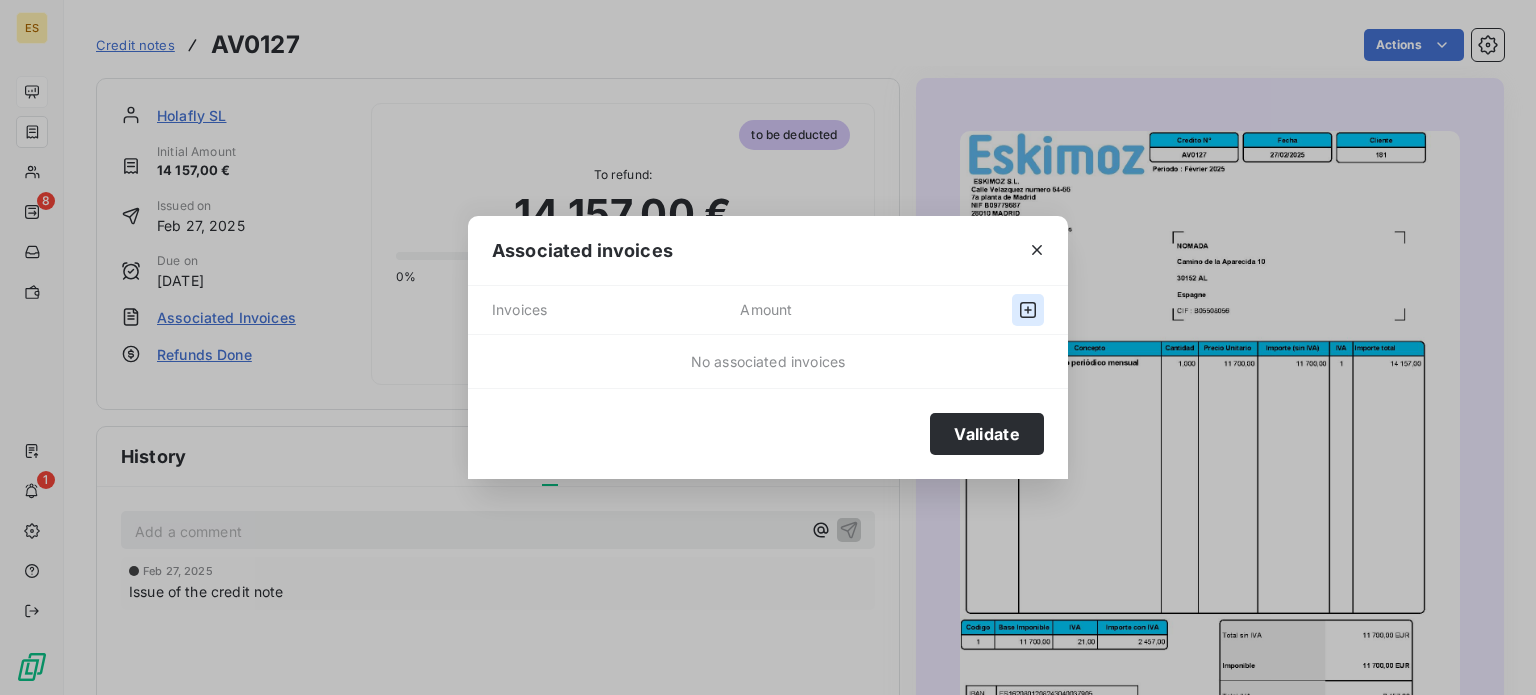 click 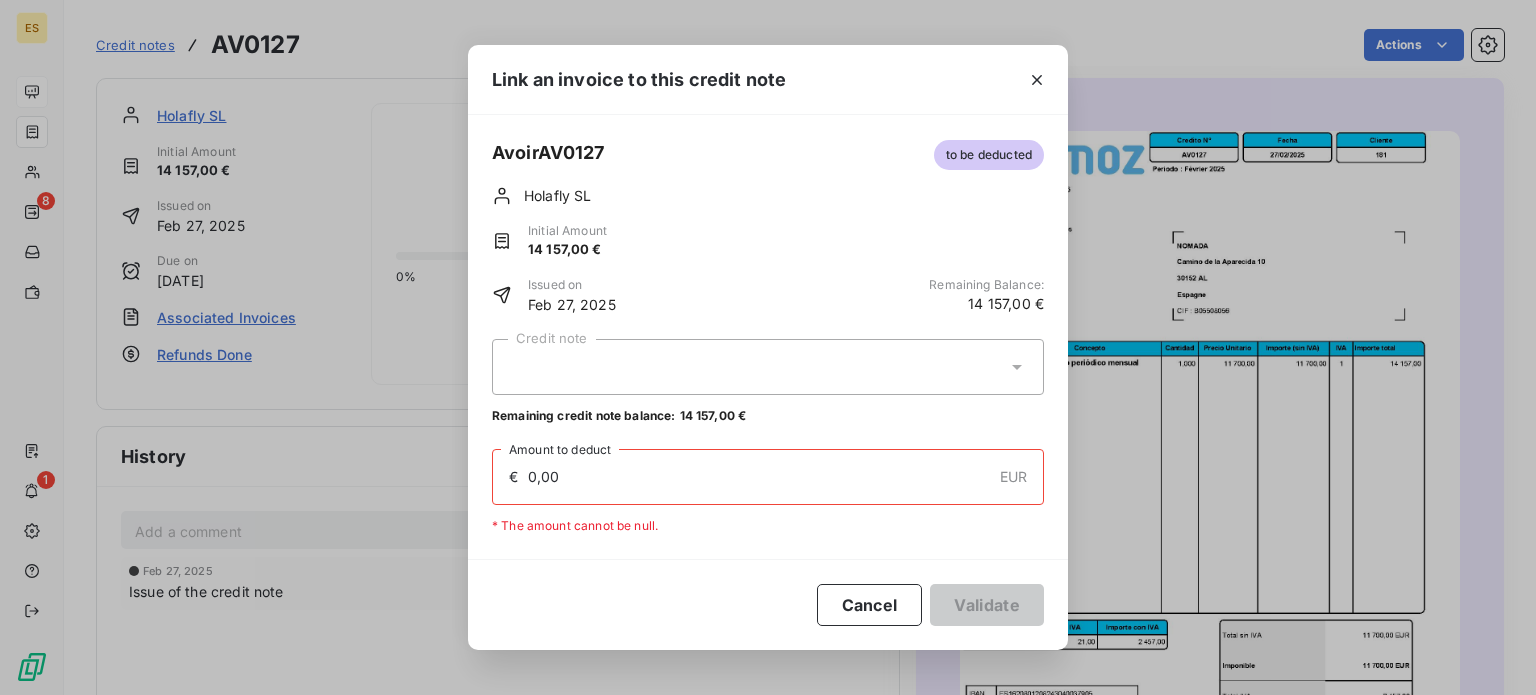 click at bounding box center [768, 367] 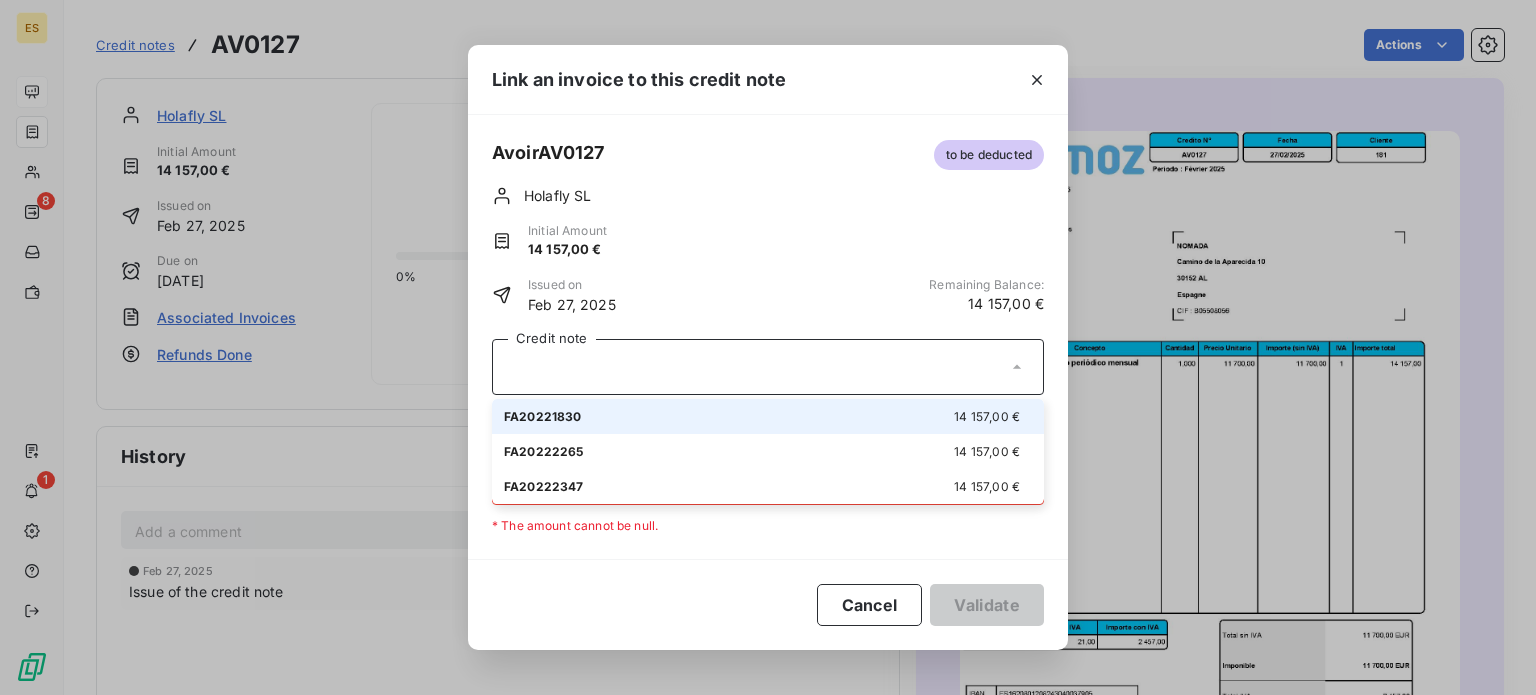 click on "FA20221830" at bounding box center [543, 416] 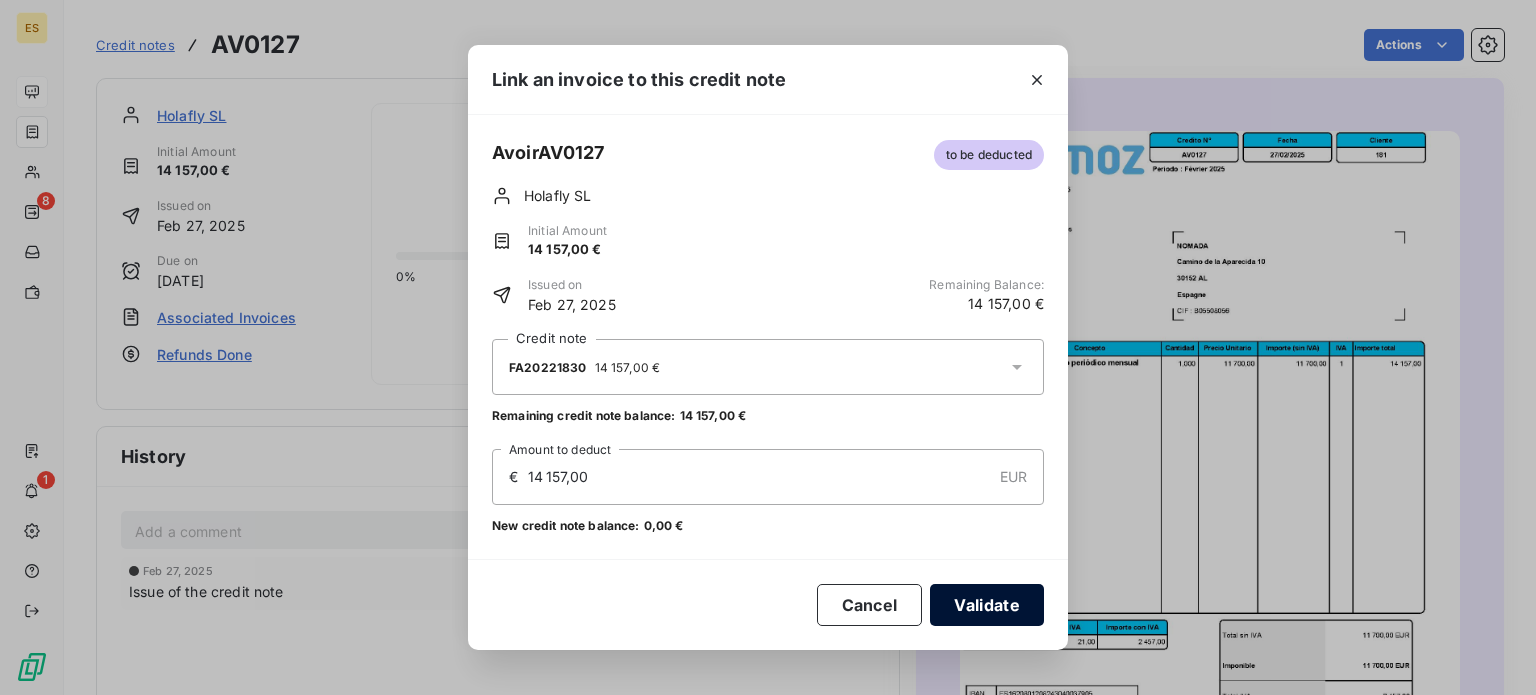 click on "Validate" at bounding box center [987, 605] 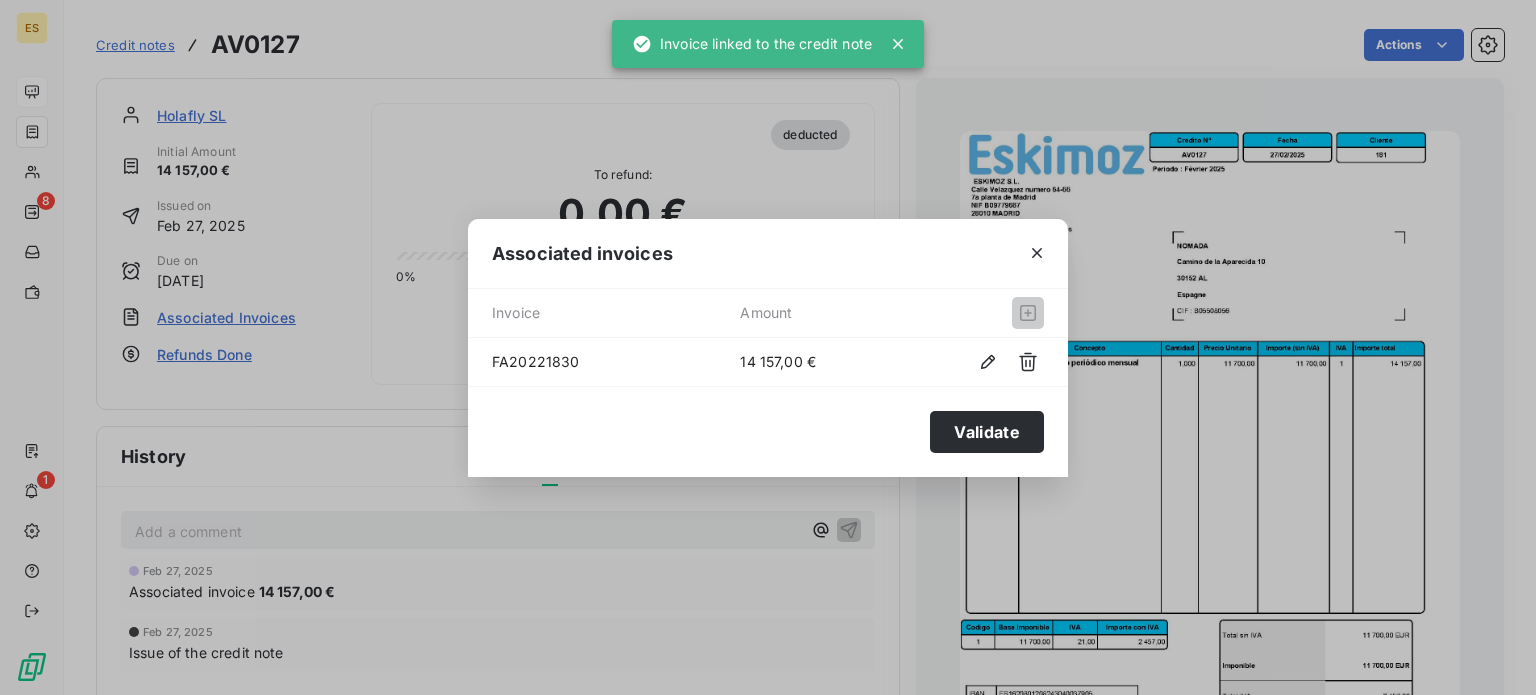 click on "Validate" at bounding box center (987, 432) 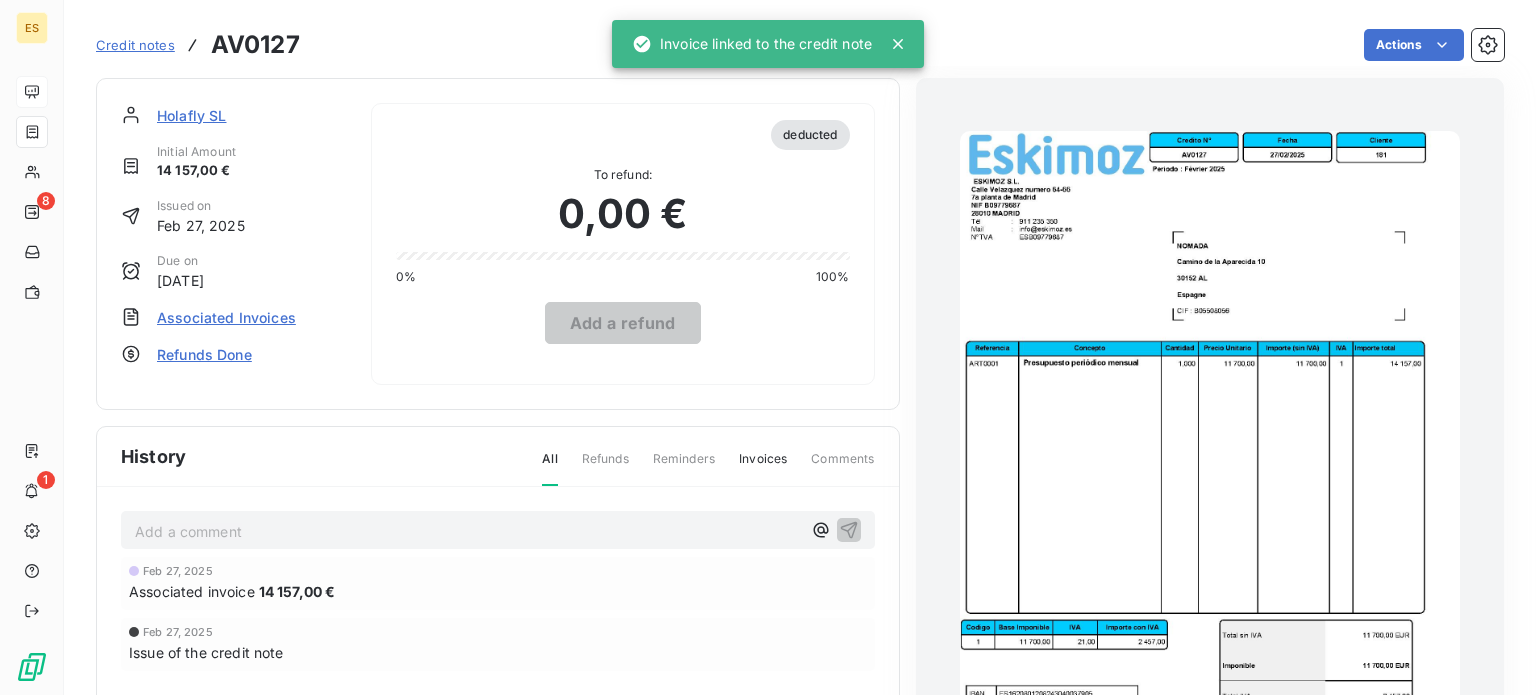 click on "Holafly SL" at bounding box center [192, 115] 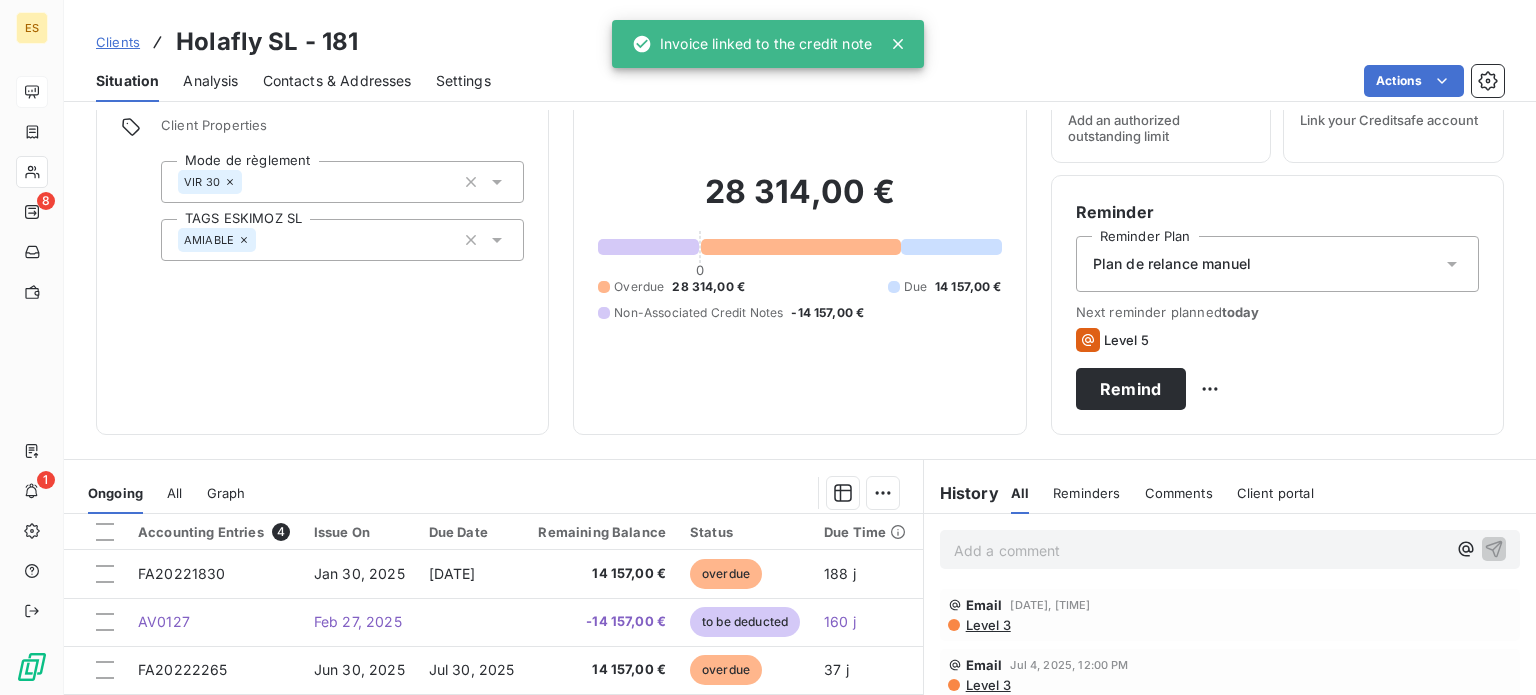 scroll, scrollTop: 200, scrollLeft: 0, axis: vertical 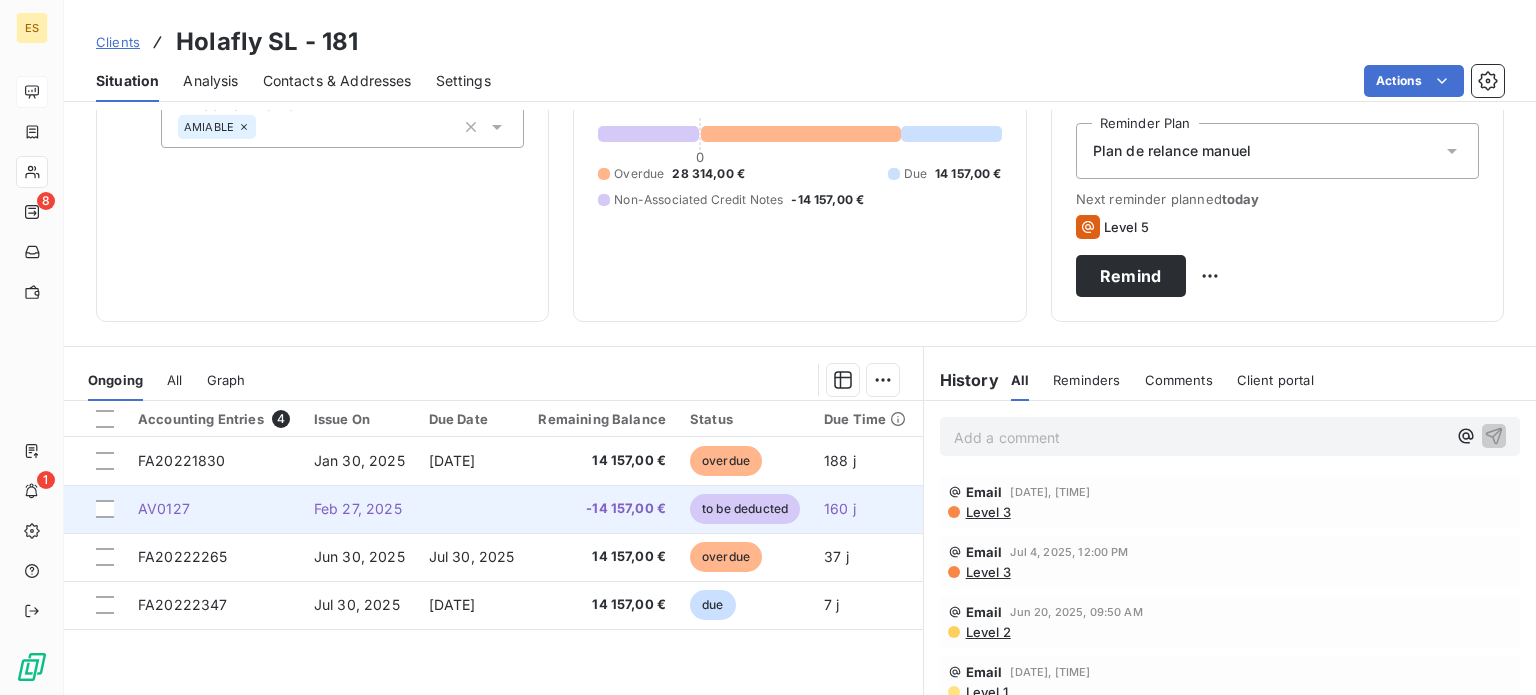 click on "AV0127" at bounding box center (214, 509) 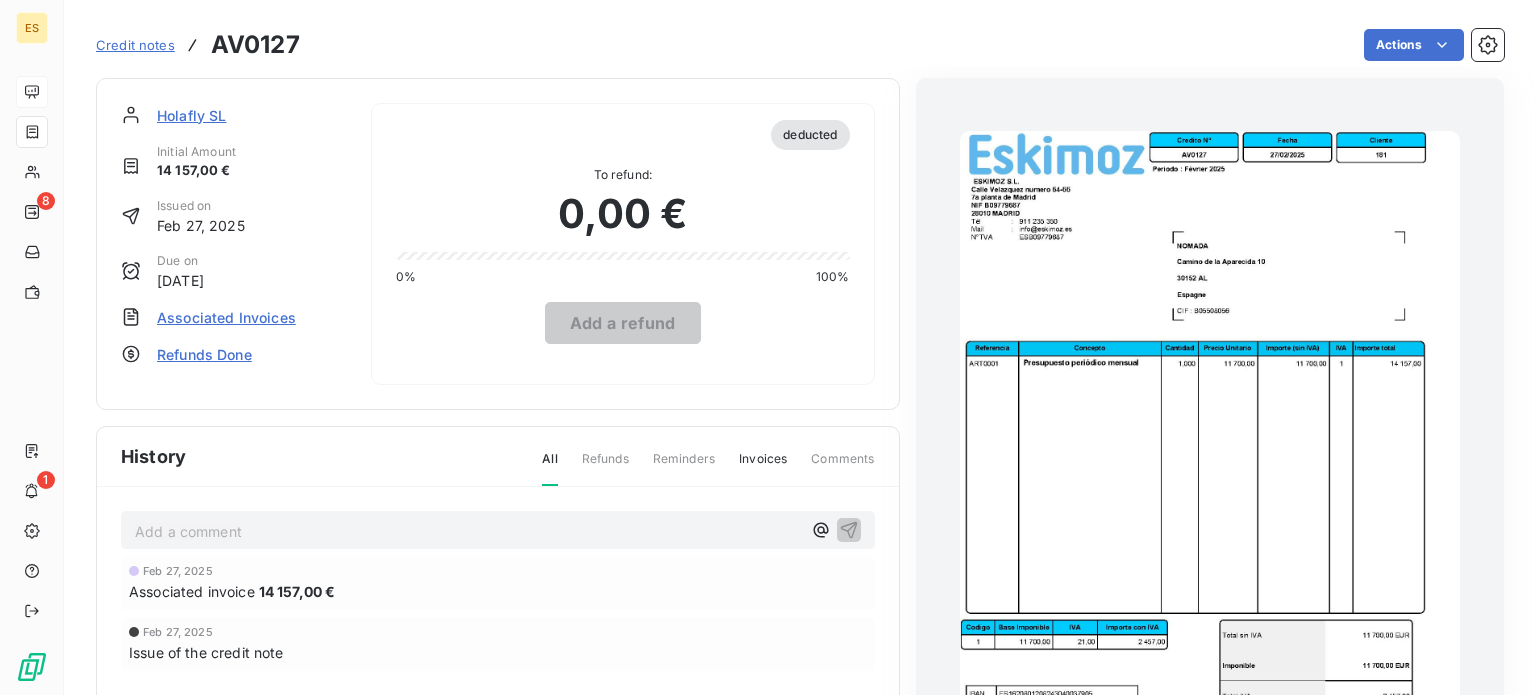 click on "Associated Invoices" at bounding box center (226, 317) 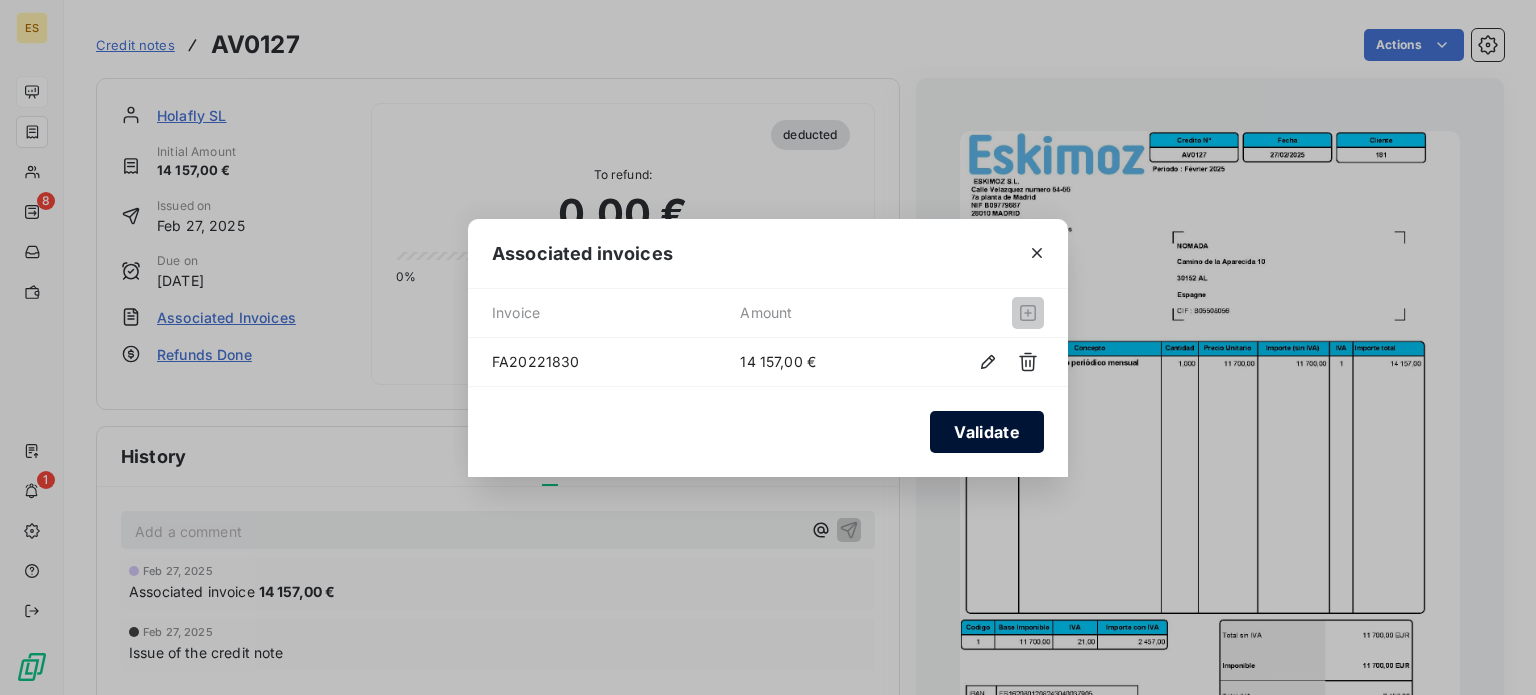 click on "Validate" at bounding box center [987, 432] 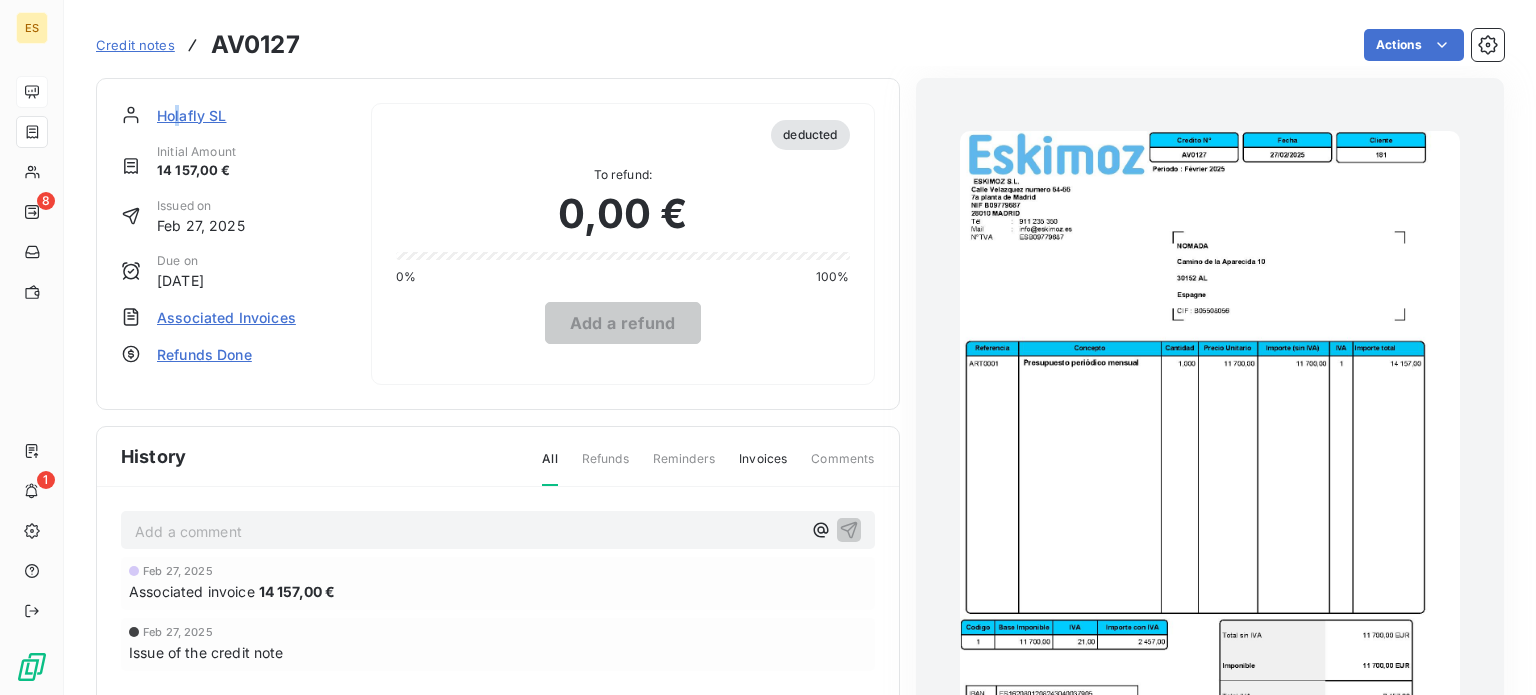 click on "Holafly SL" at bounding box center (192, 115) 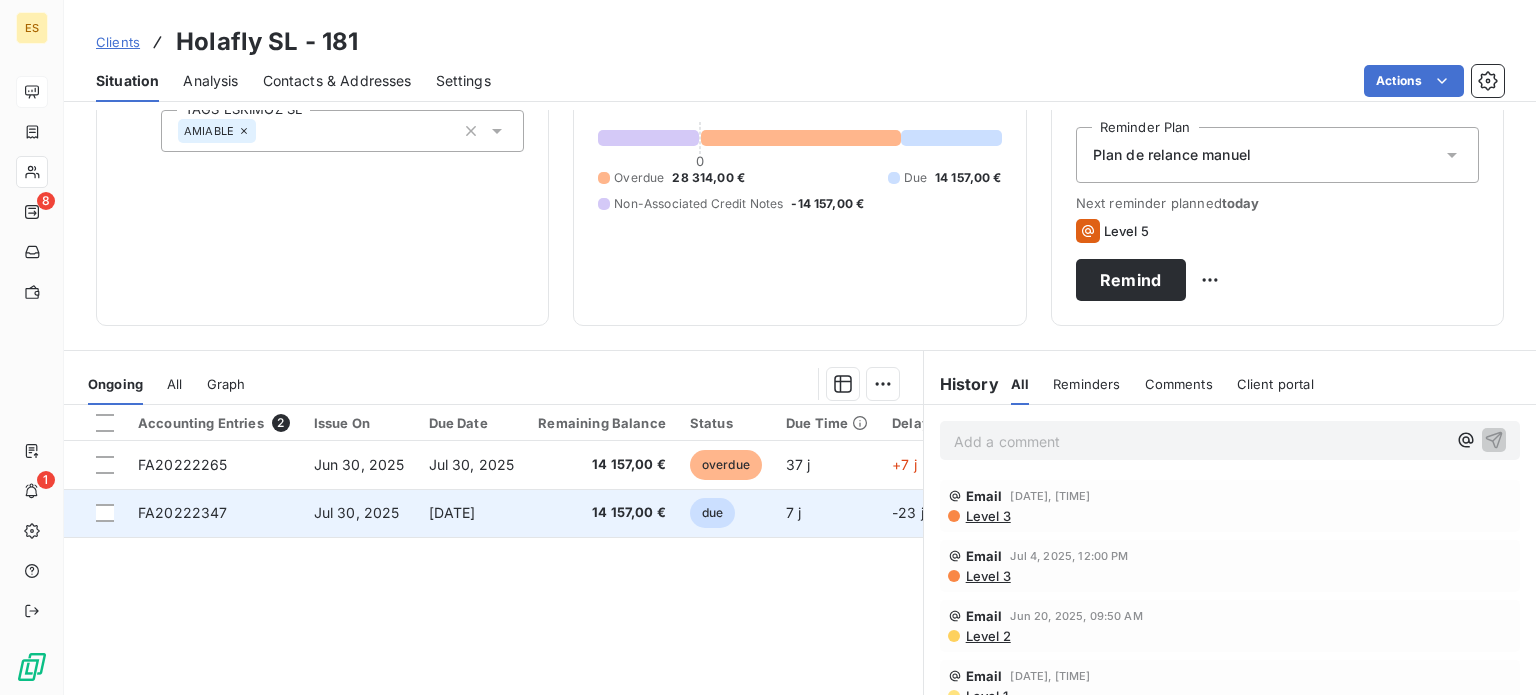 scroll, scrollTop: 200, scrollLeft: 0, axis: vertical 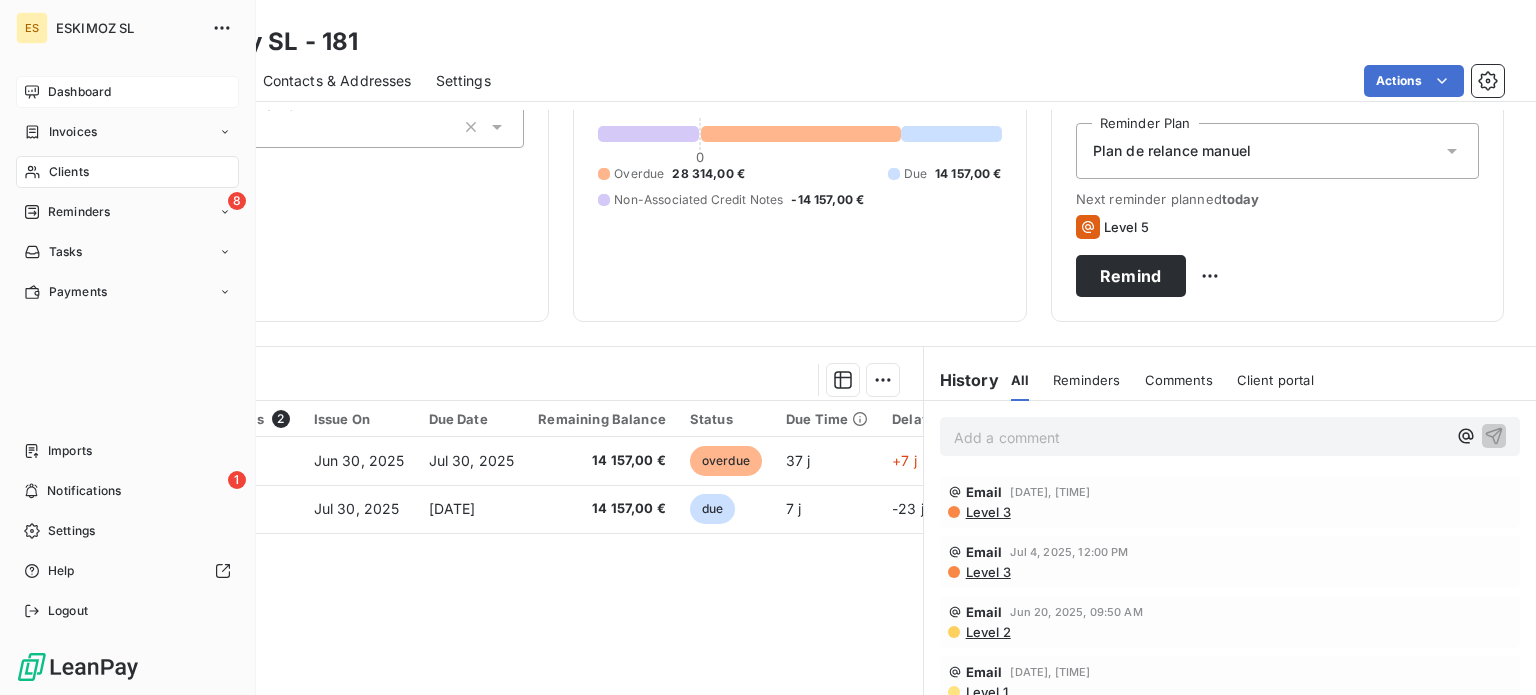 click on "Dashboard" at bounding box center [79, 92] 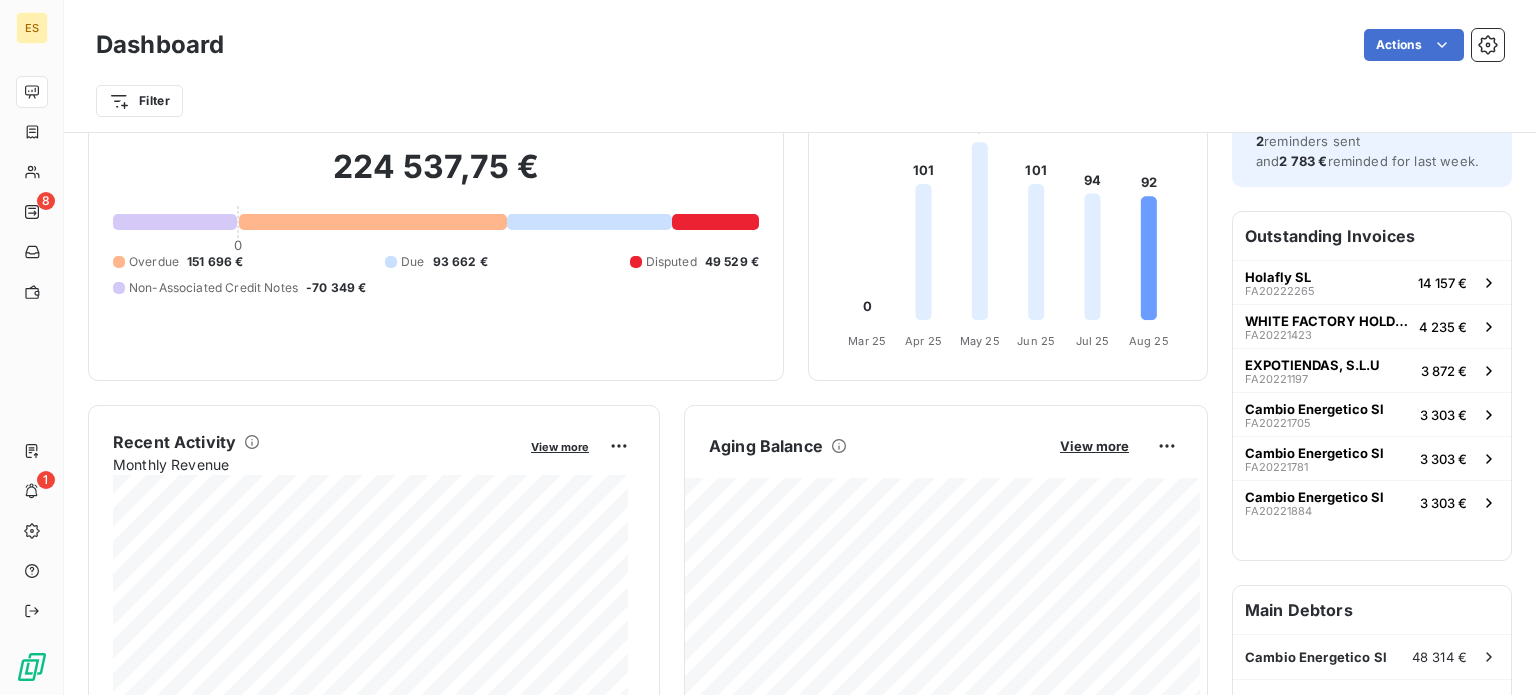 scroll, scrollTop: 200, scrollLeft: 0, axis: vertical 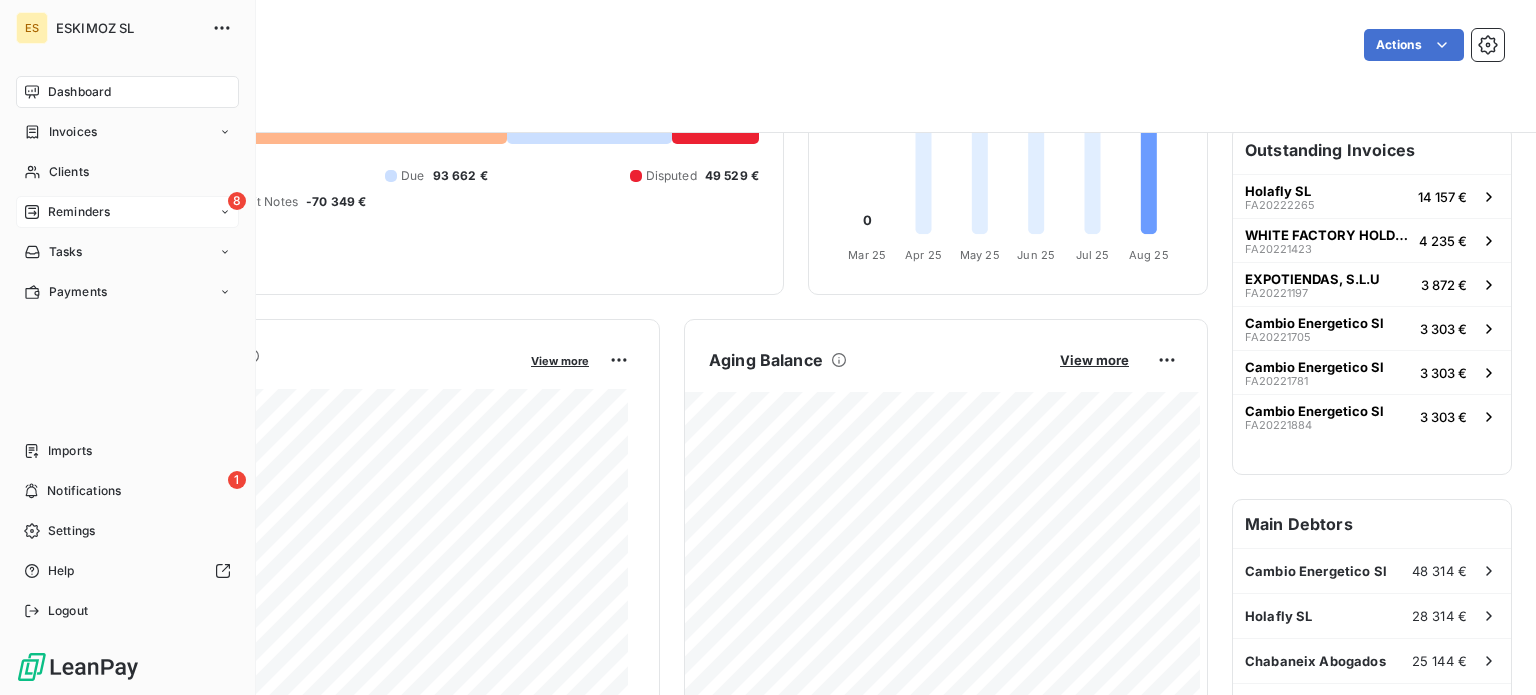 click on "8 Reminders" at bounding box center [127, 212] 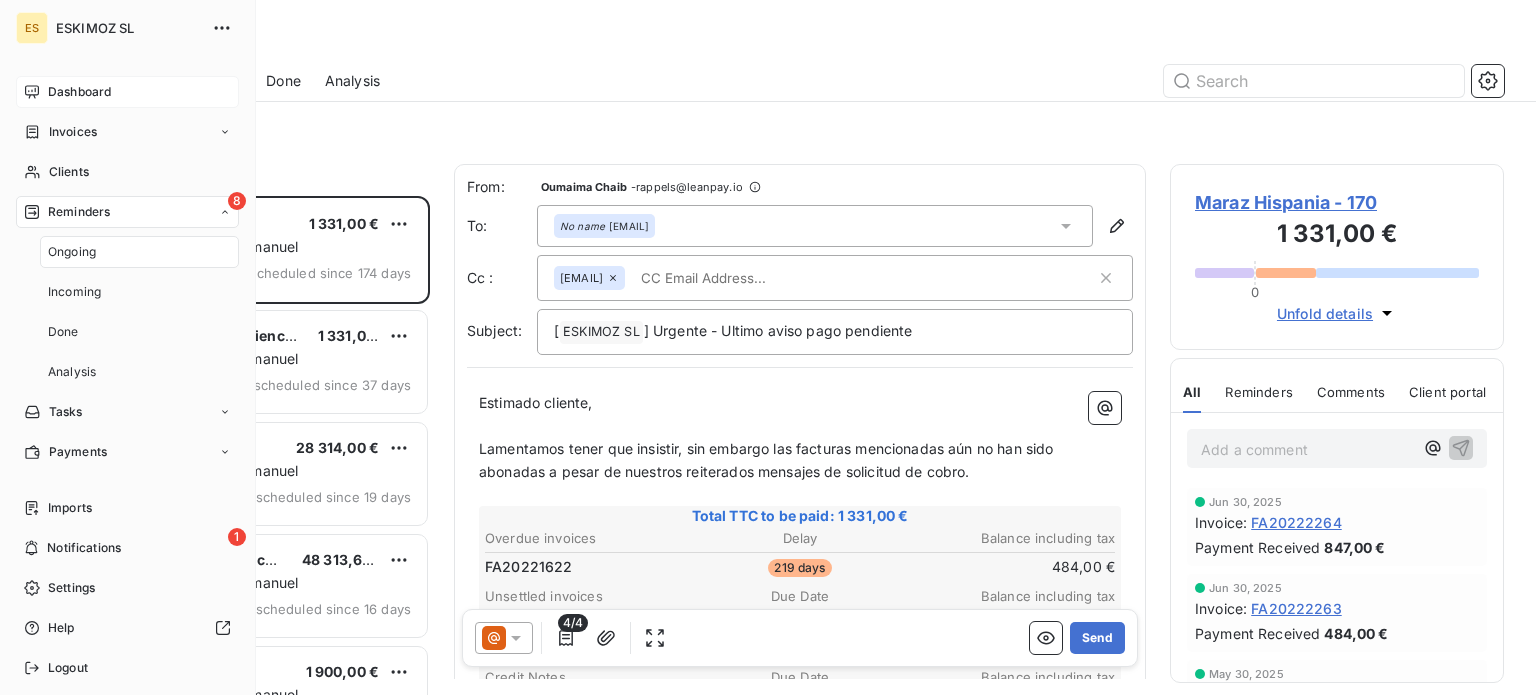 scroll, scrollTop: 16, scrollLeft: 16, axis: both 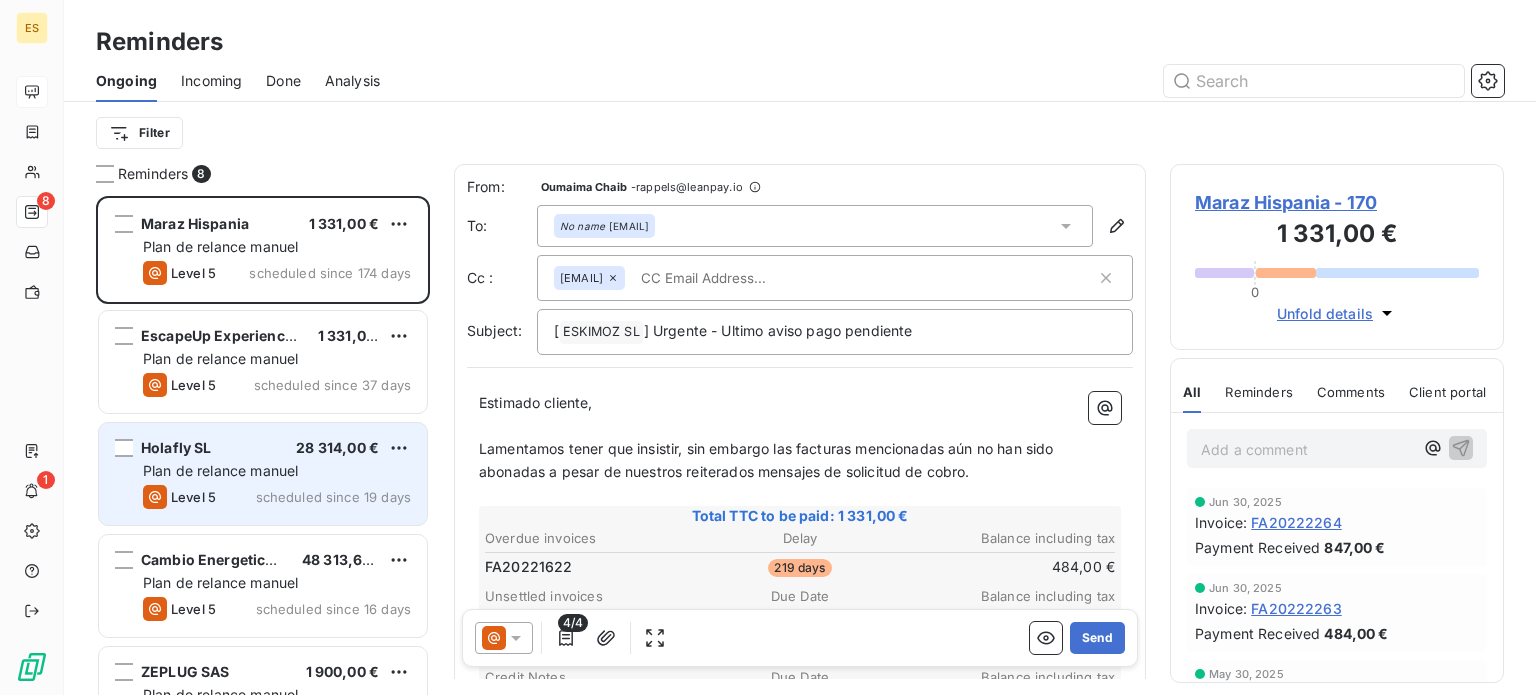 click on "Holafly SL 28 314,00 €" at bounding box center (277, 448) 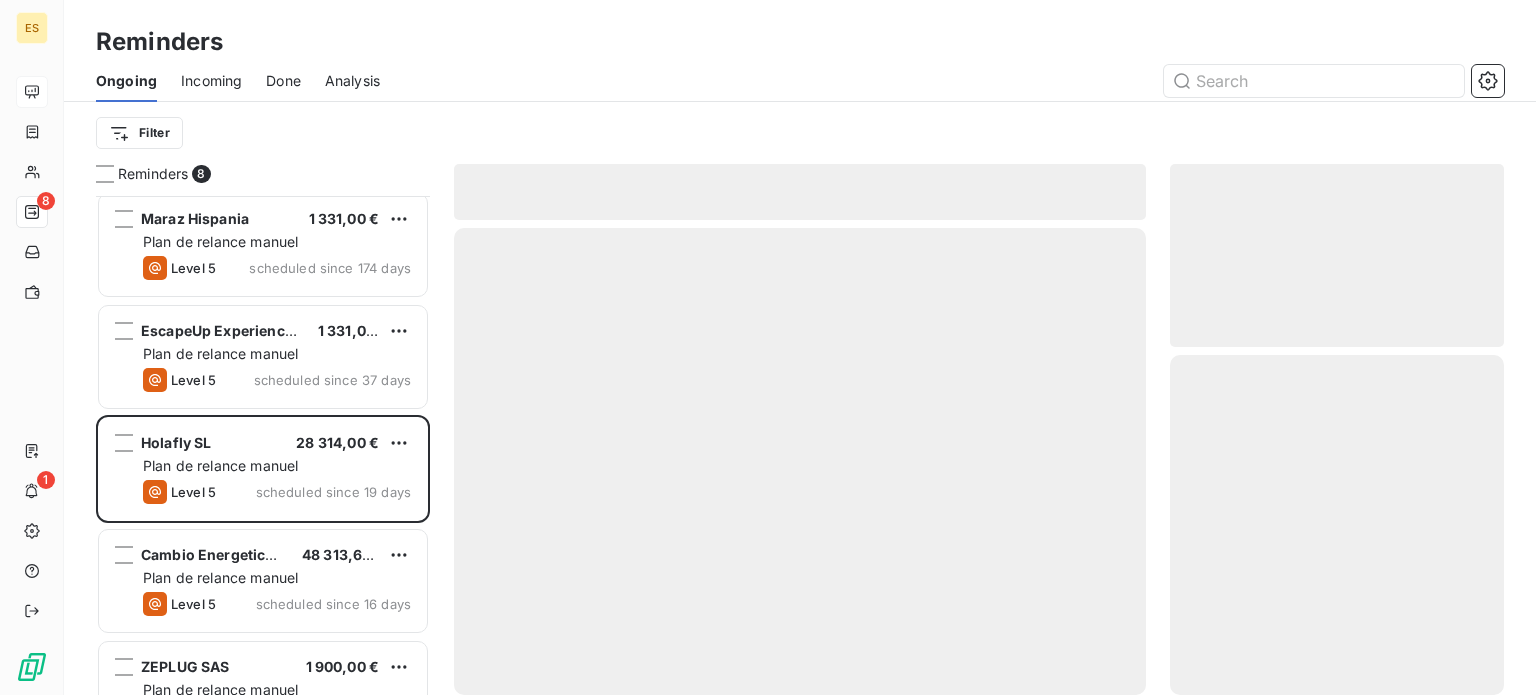 scroll, scrollTop: 0, scrollLeft: 0, axis: both 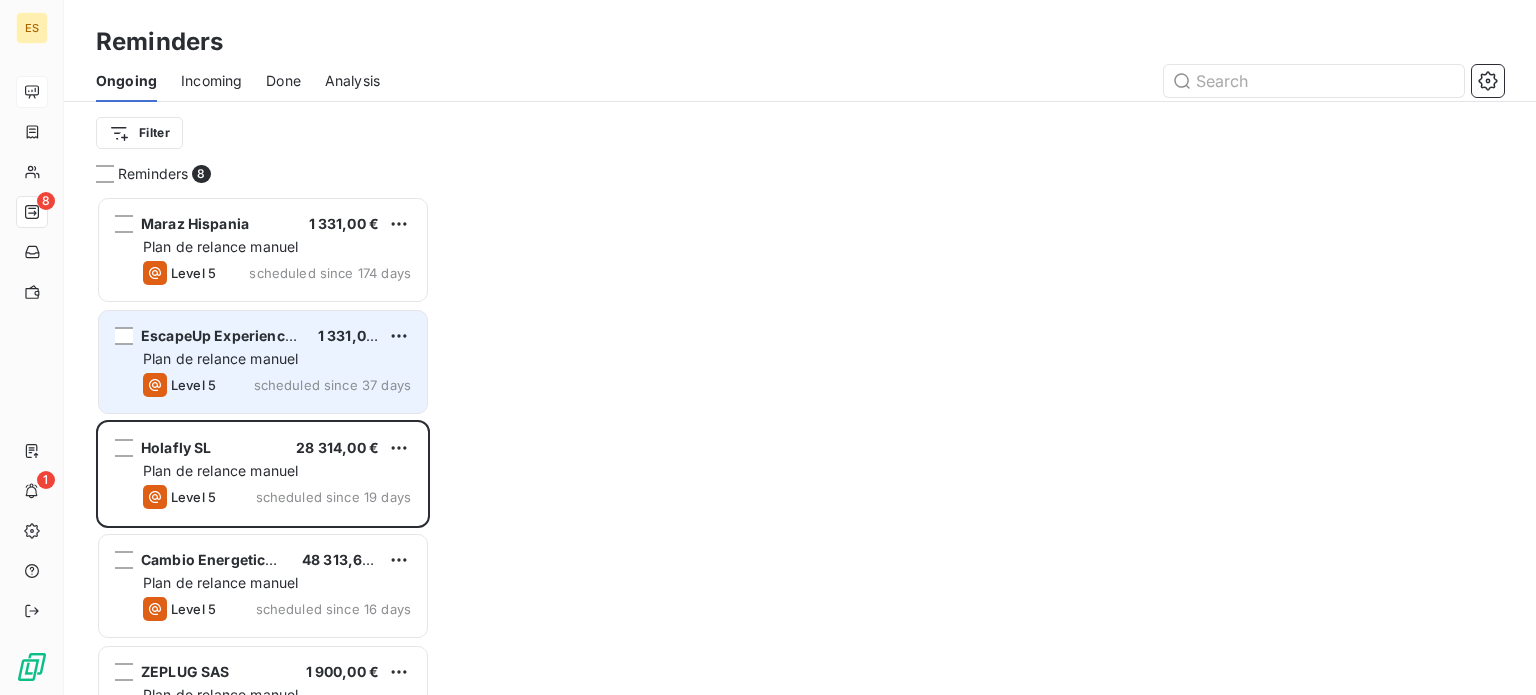 click on "Plan de relance manuel" at bounding box center [220, 358] 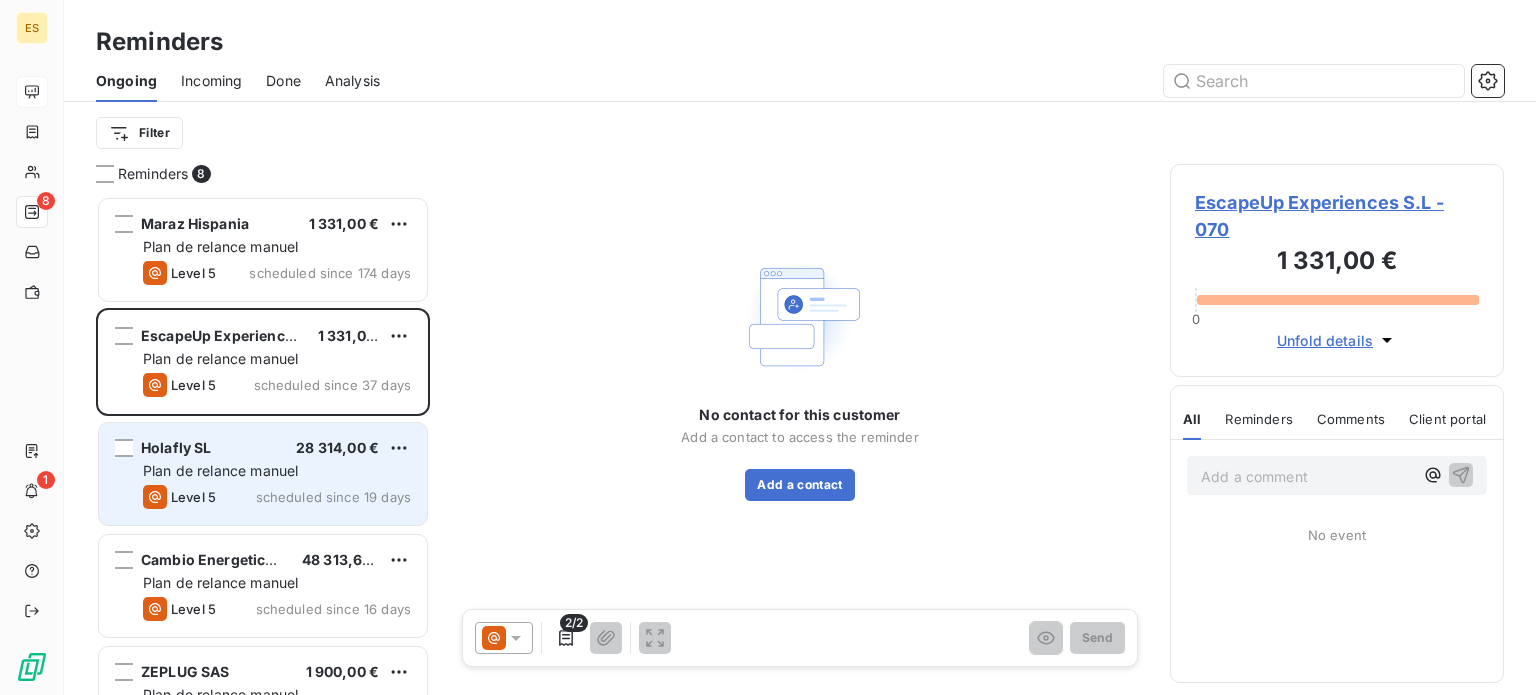 click on "Plan de relance manuel" at bounding box center (220, 470) 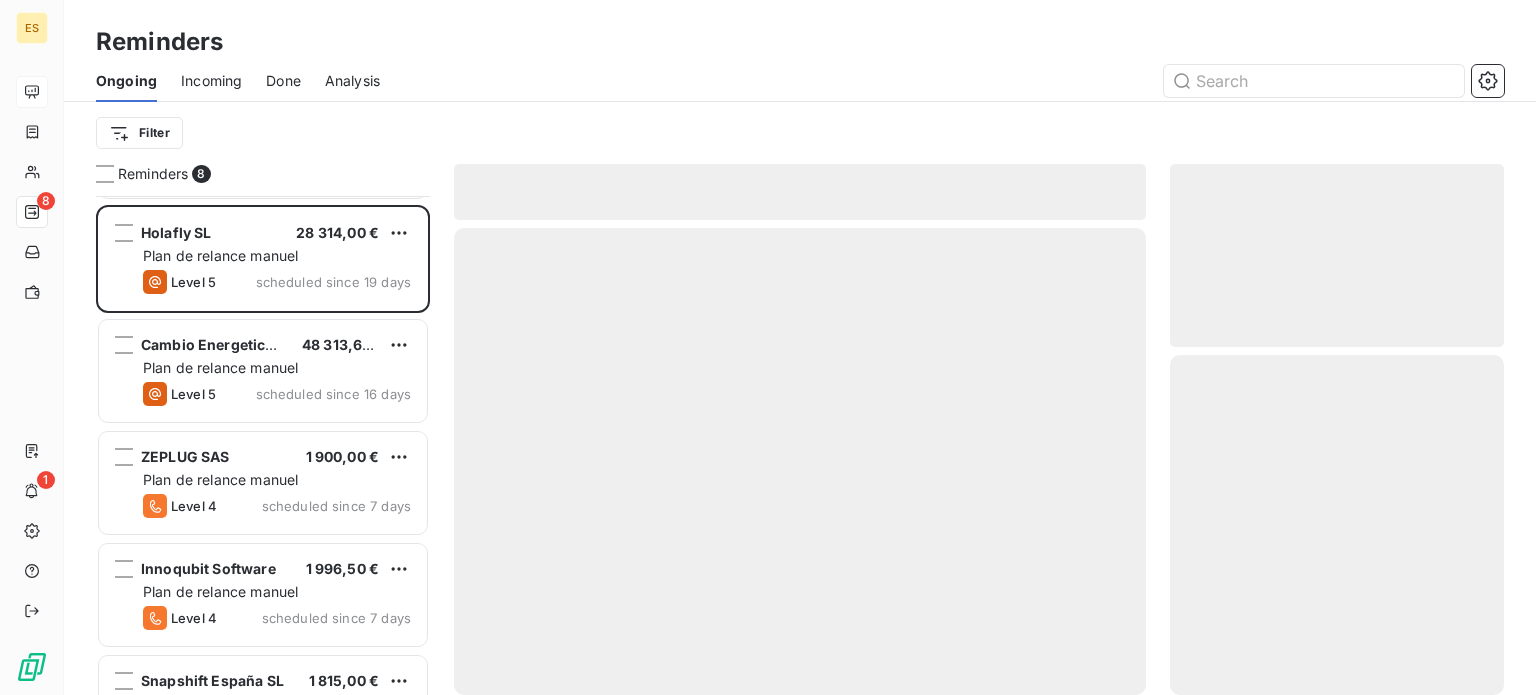 scroll, scrollTop: 0, scrollLeft: 0, axis: both 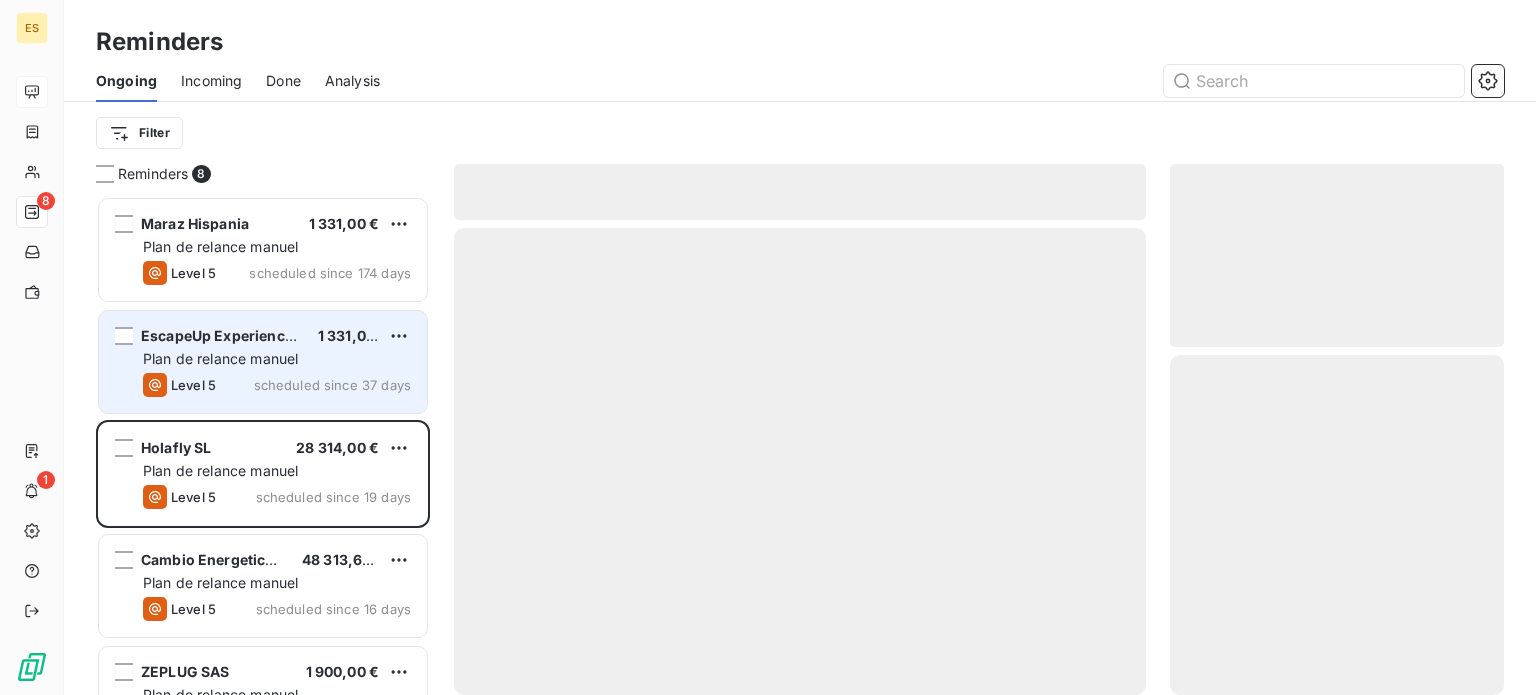 click on "Plan de relance manuel" at bounding box center [220, 358] 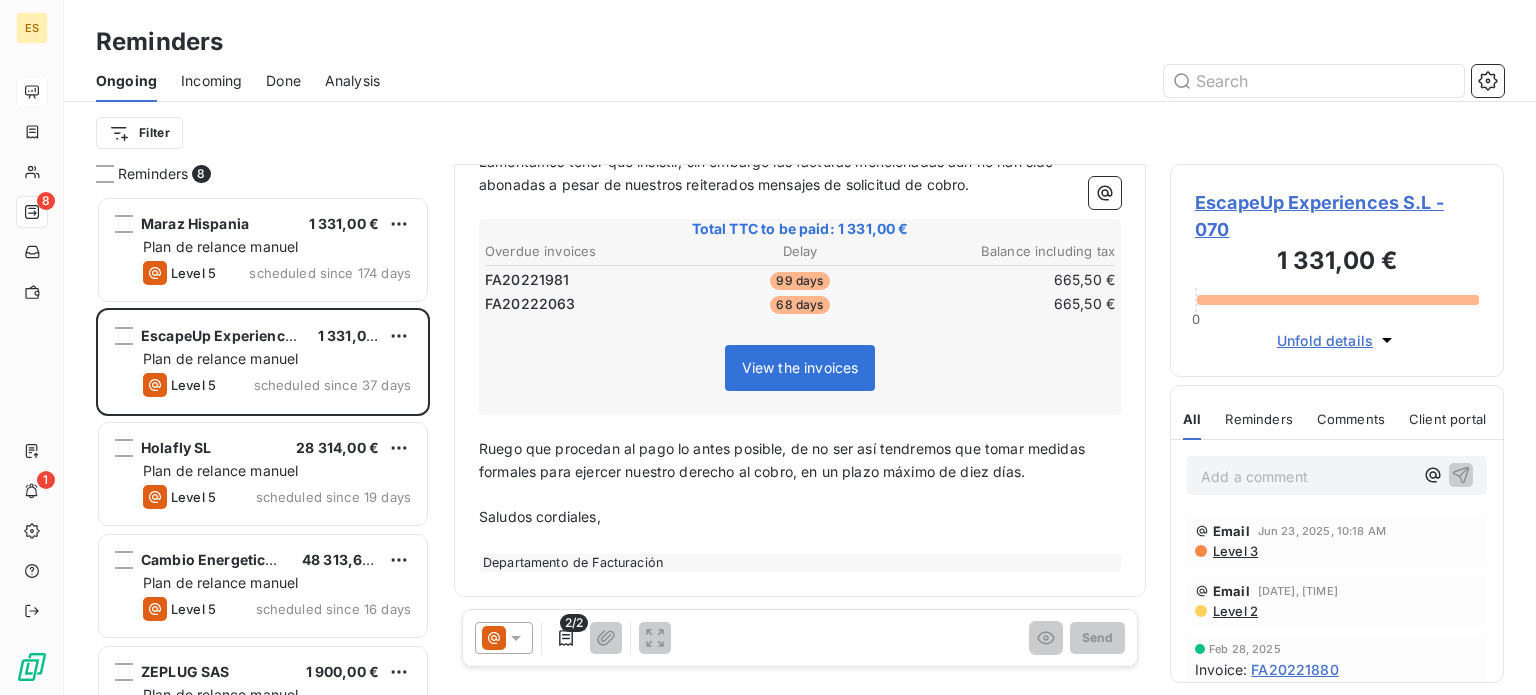scroll, scrollTop: 315, scrollLeft: 0, axis: vertical 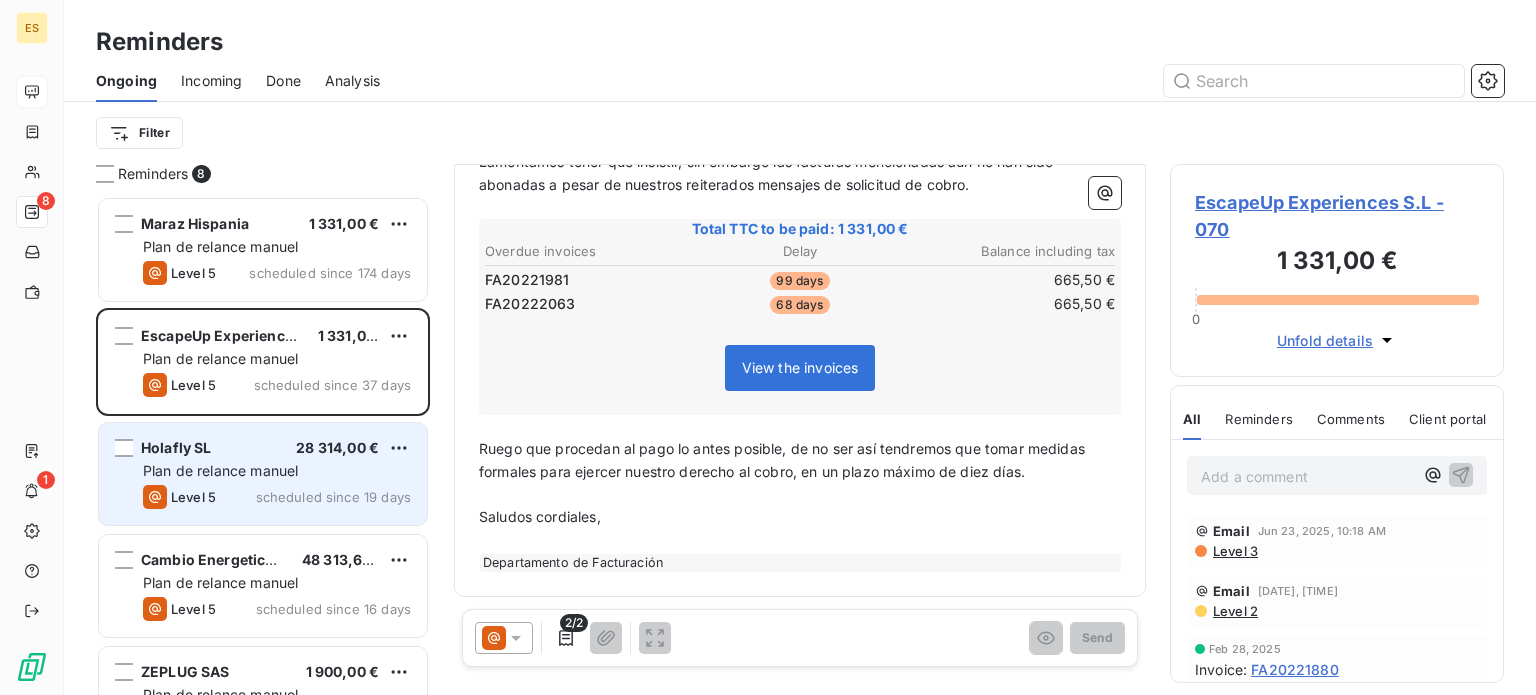 click on "Holafly SL 28 314,00 € Plan de relance manuel Level 5 scheduled since 19 days" at bounding box center [263, 474] 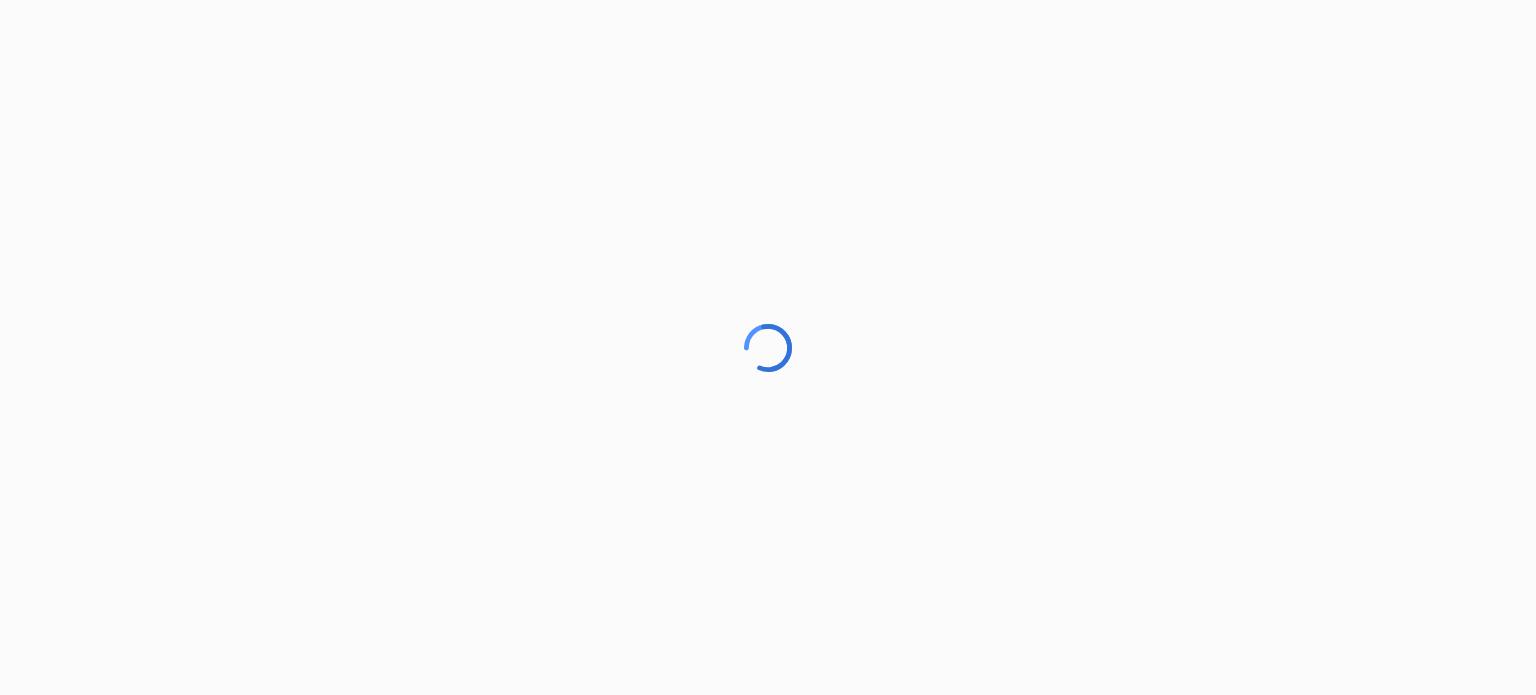 scroll, scrollTop: 0, scrollLeft: 0, axis: both 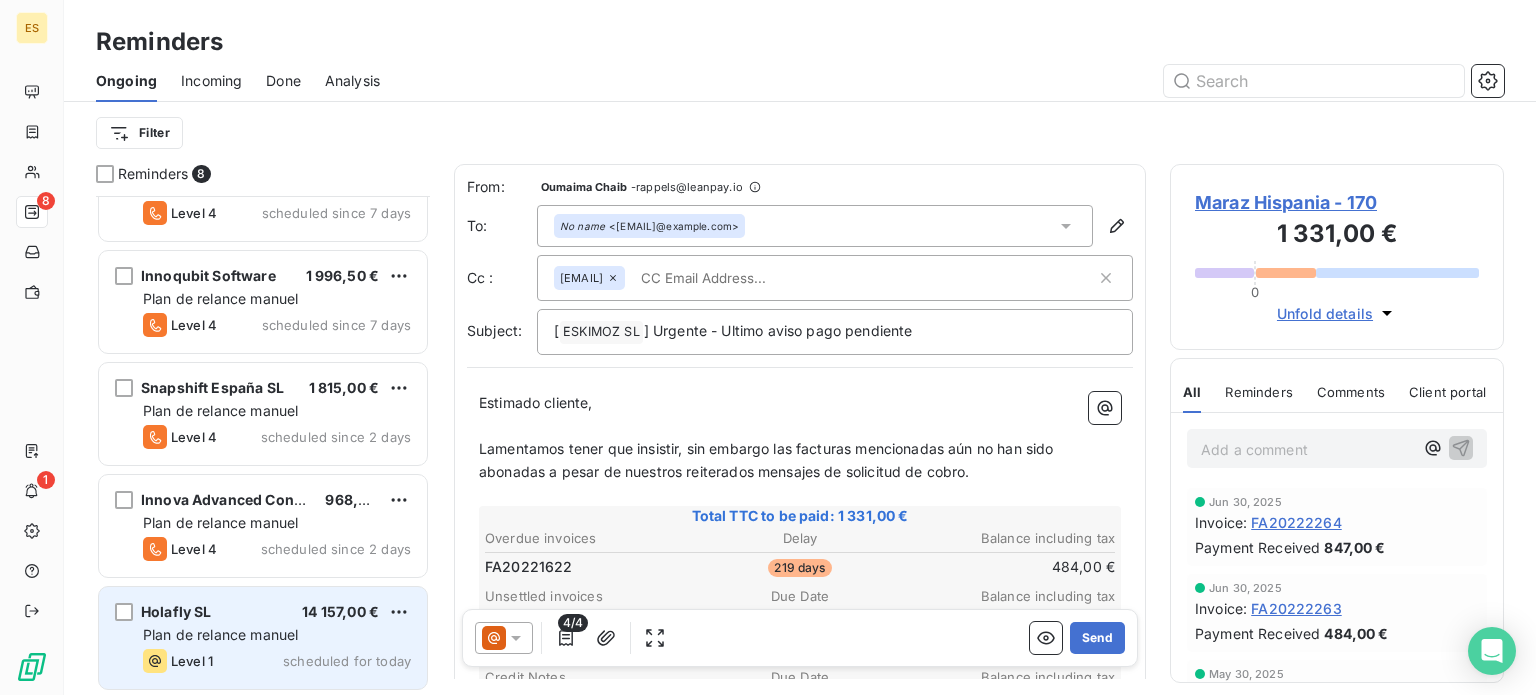 click on "Plan de relance manuel" at bounding box center (220, 634) 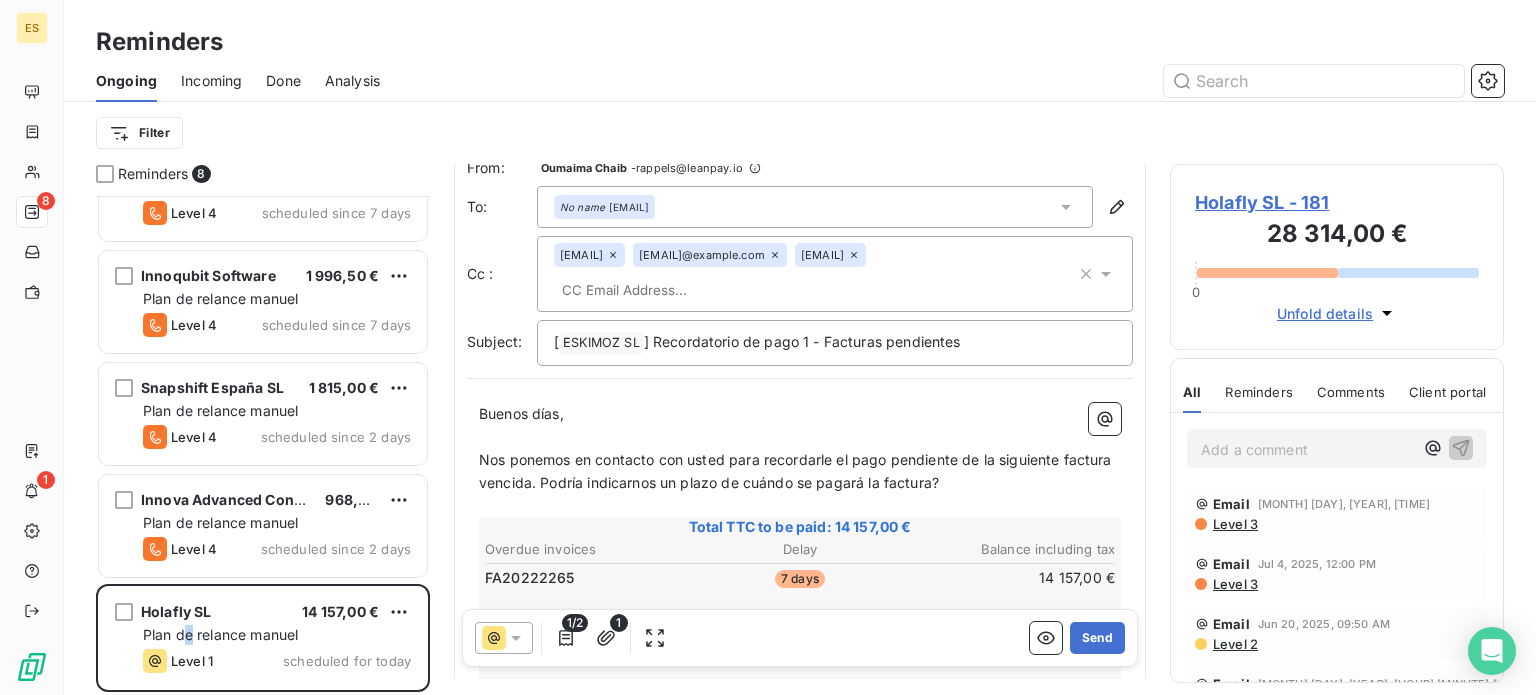 scroll, scrollTop: 0, scrollLeft: 0, axis: both 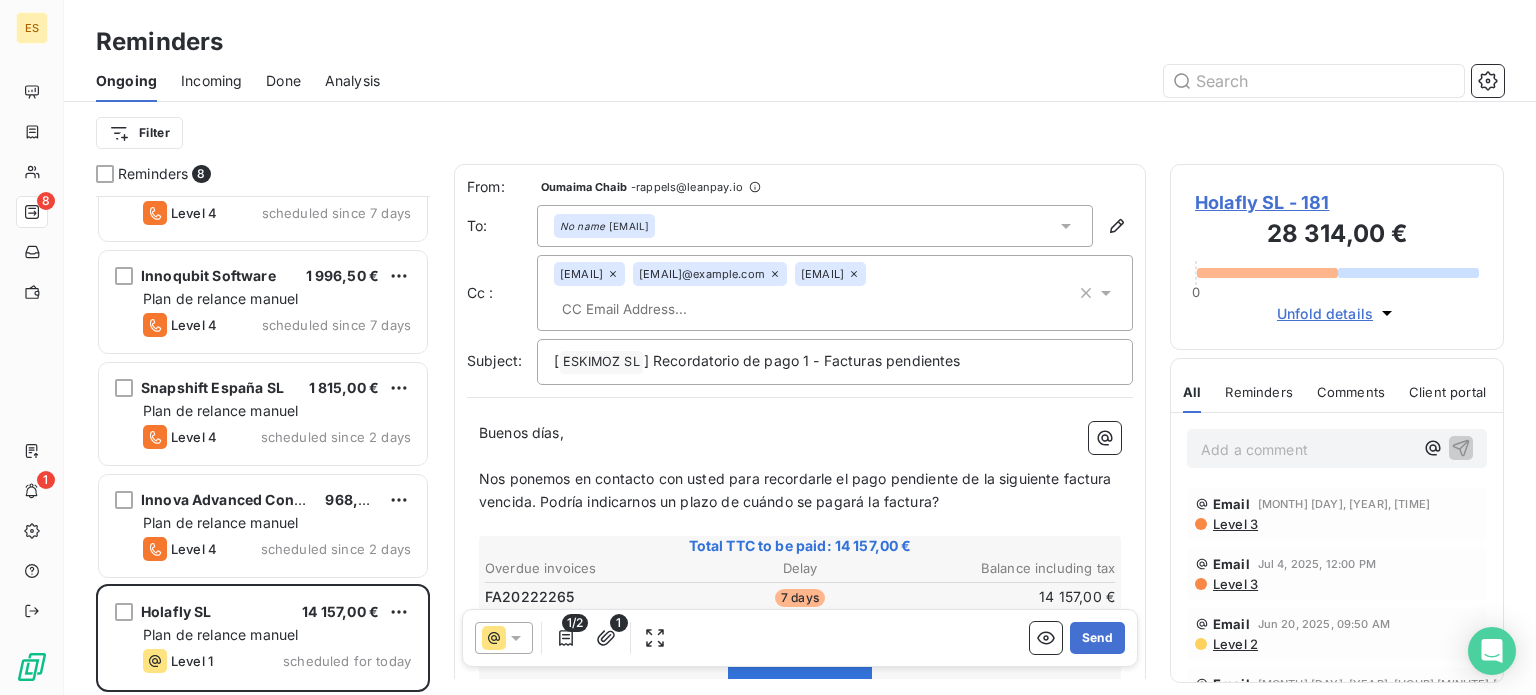 click at bounding box center (669, 309) 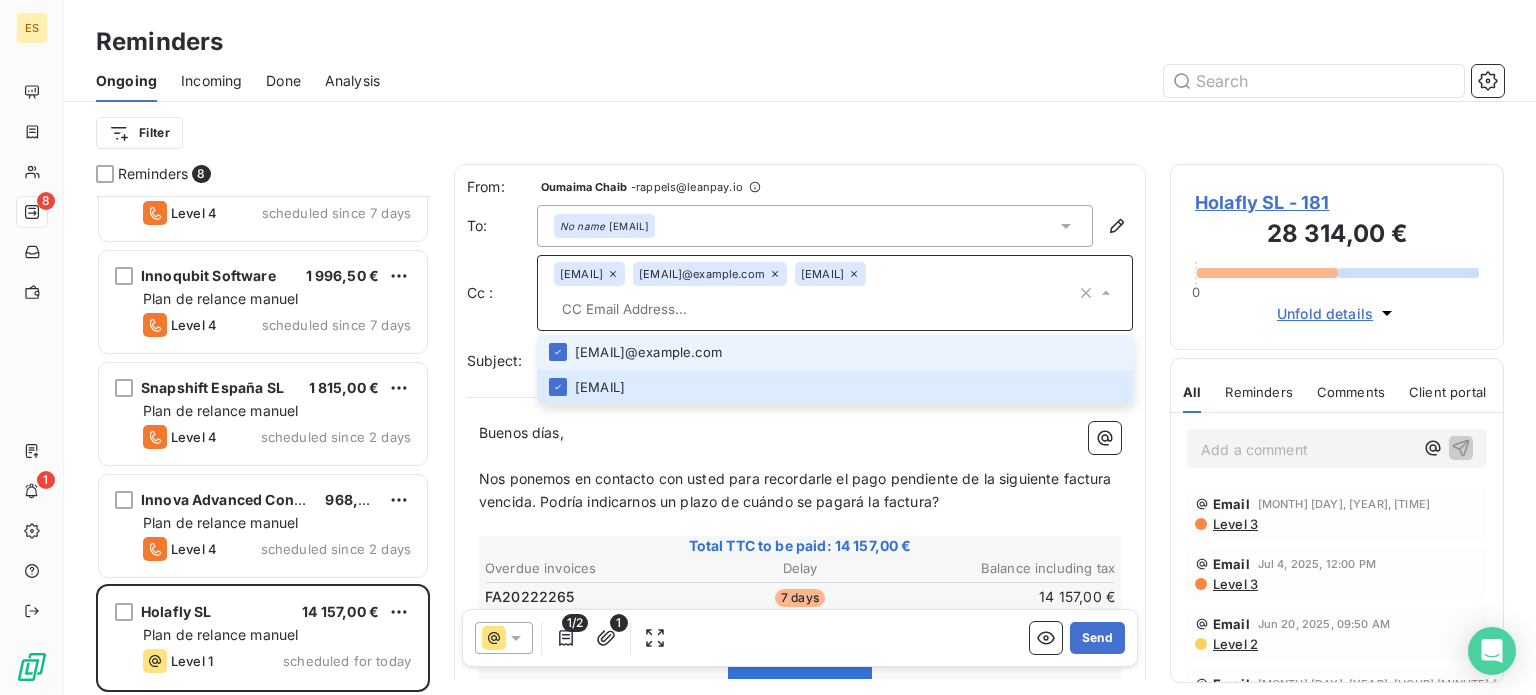 click at bounding box center (815, 309) 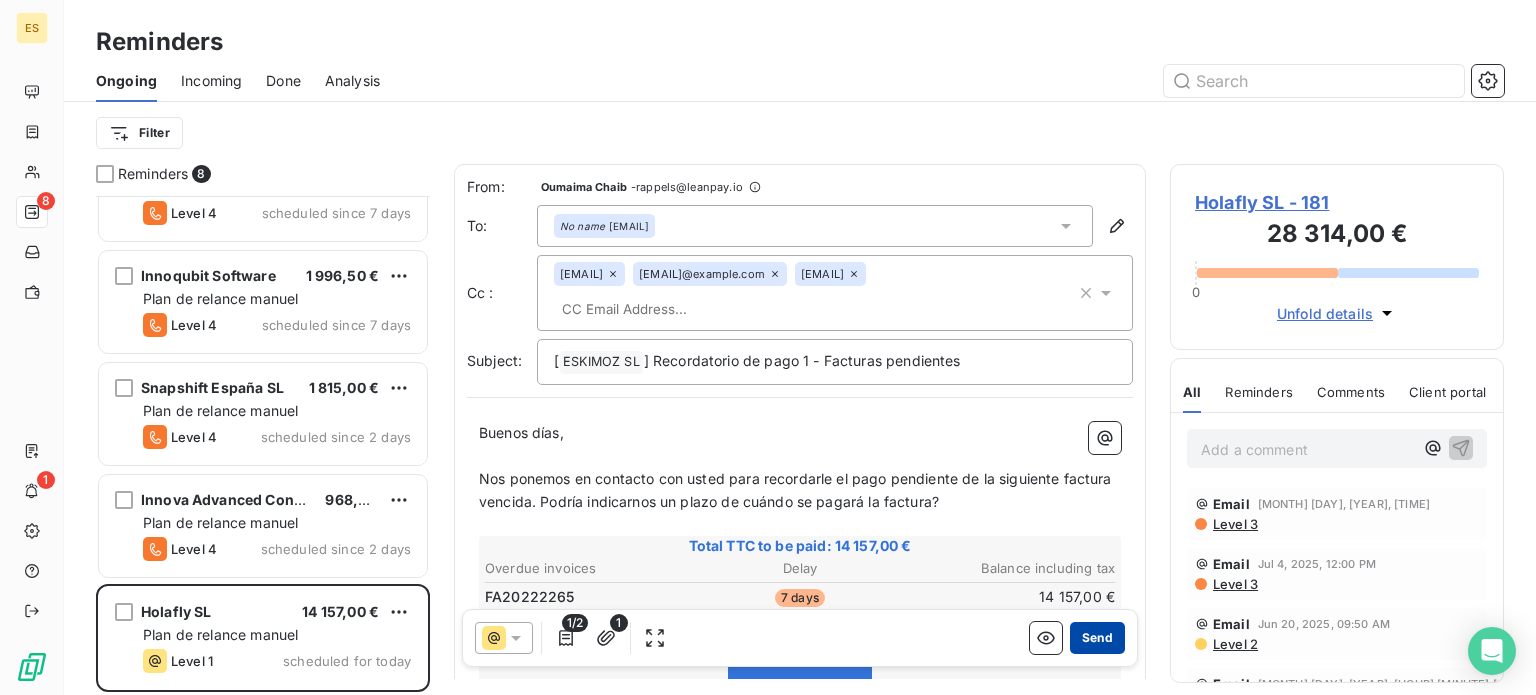 click on "Send" at bounding box center [1097, 638] 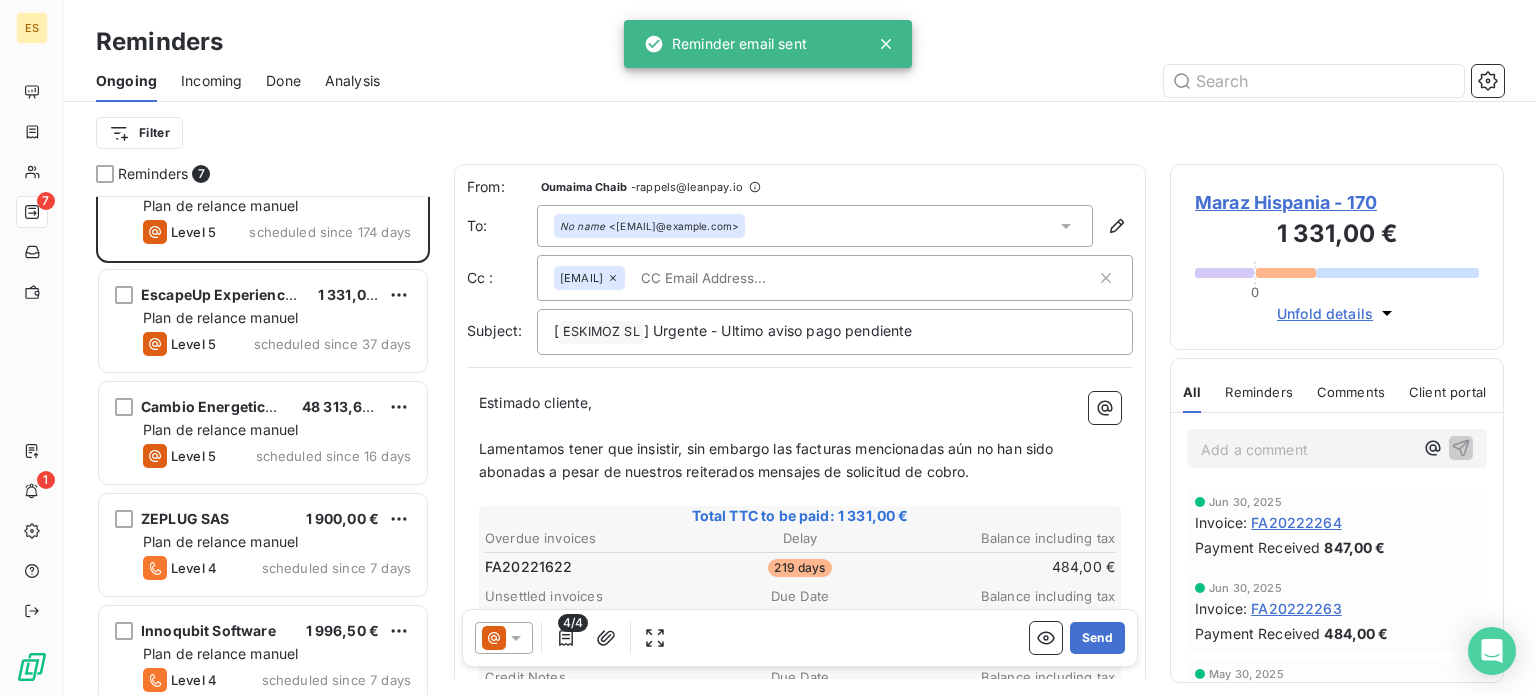 scroll, scrollTop: 0, scrollLeft: 0, axis: both 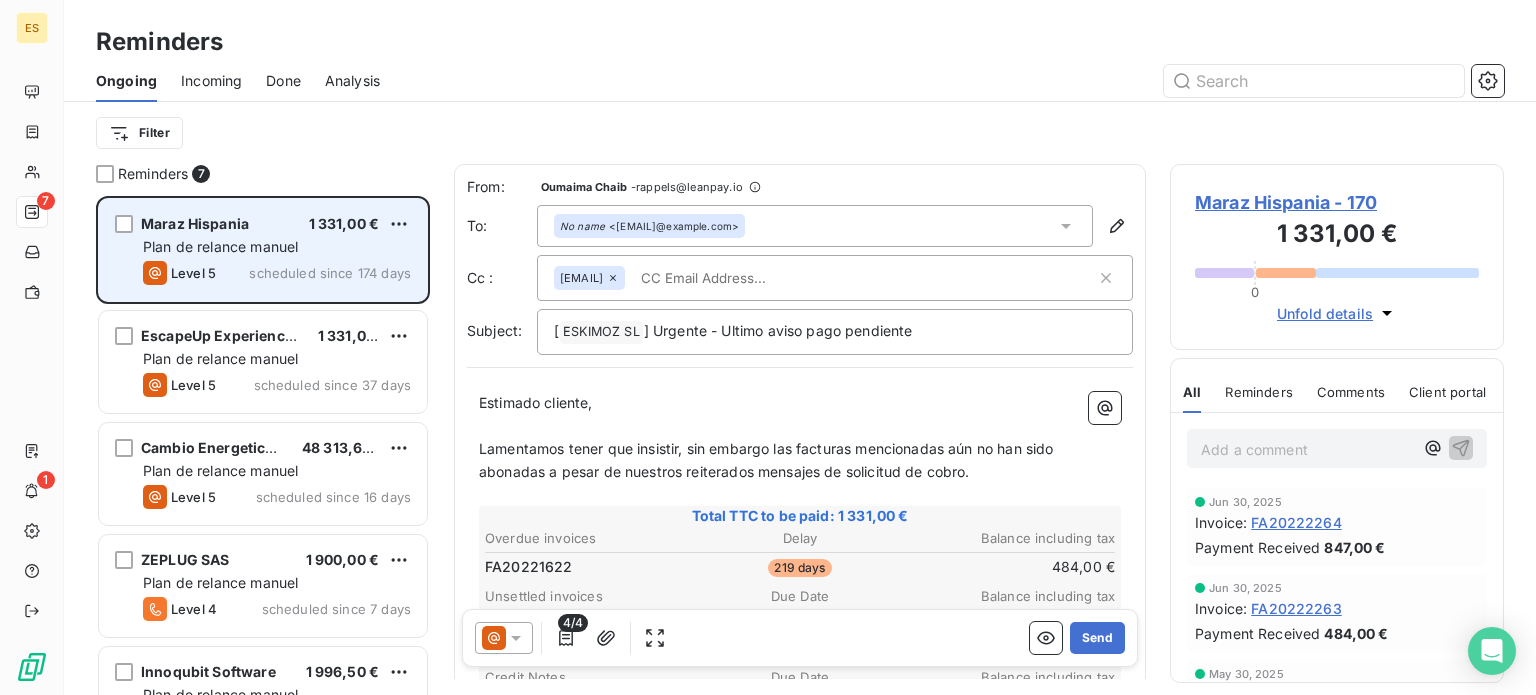 click on "Plan de relance manuel" at bounding box center (277, 247) 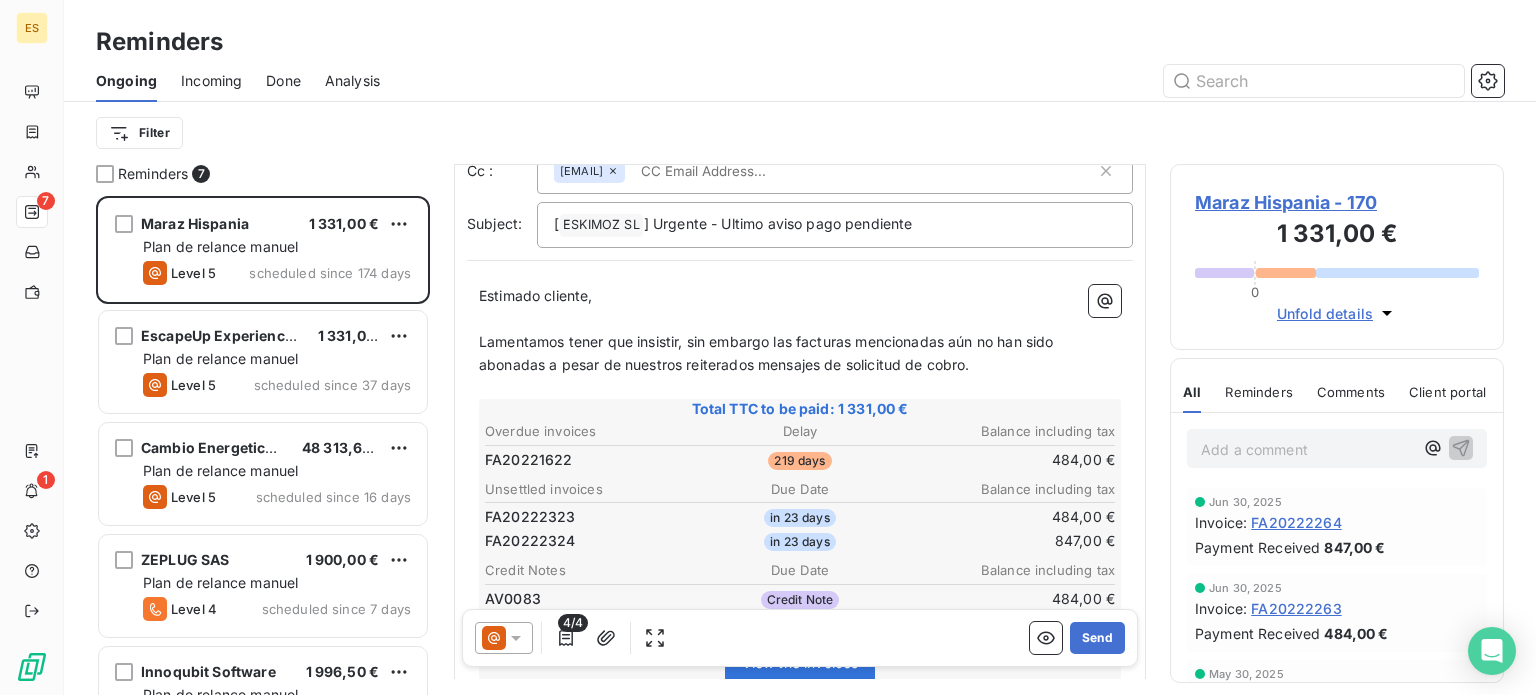 scroll, scrollTop: 0, scrollLeft: 0, axis: both 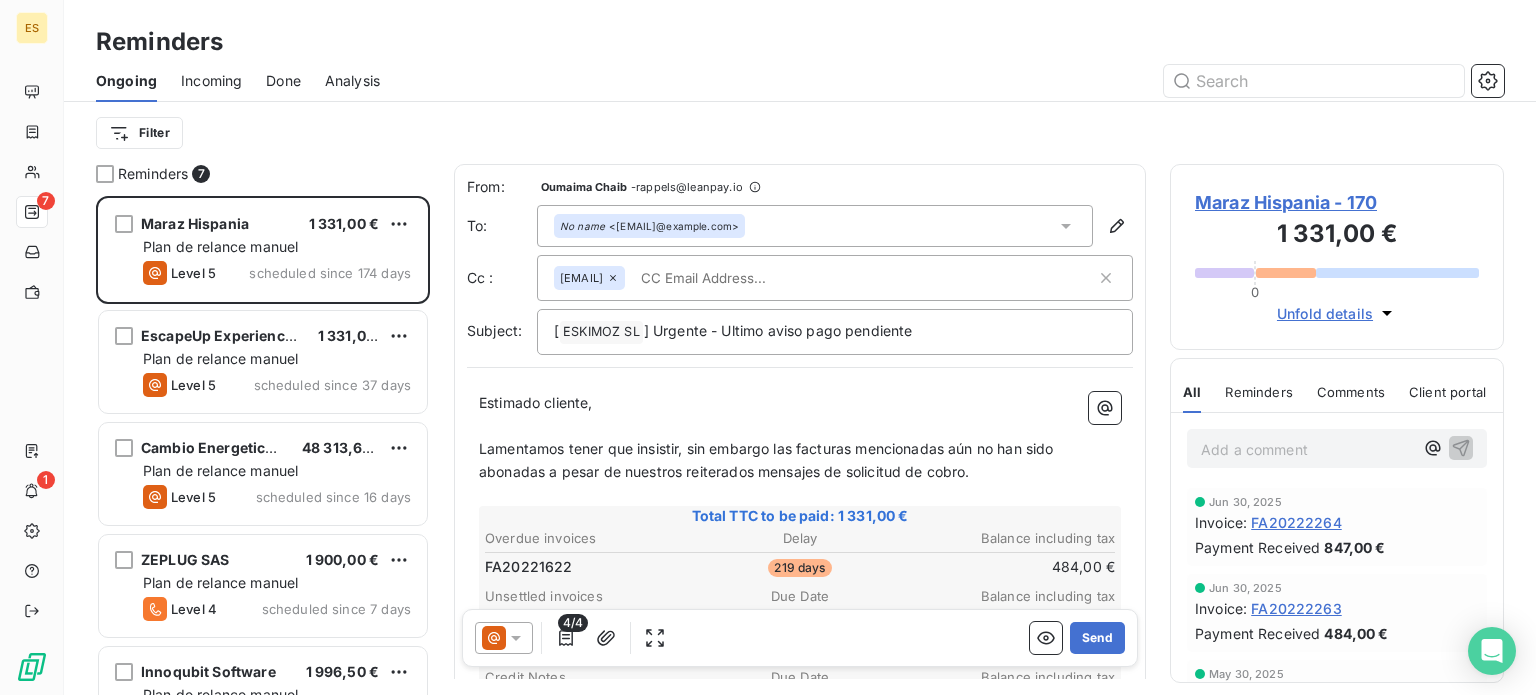 click on "1 331,00 €" at bounding box center (1337, 236) 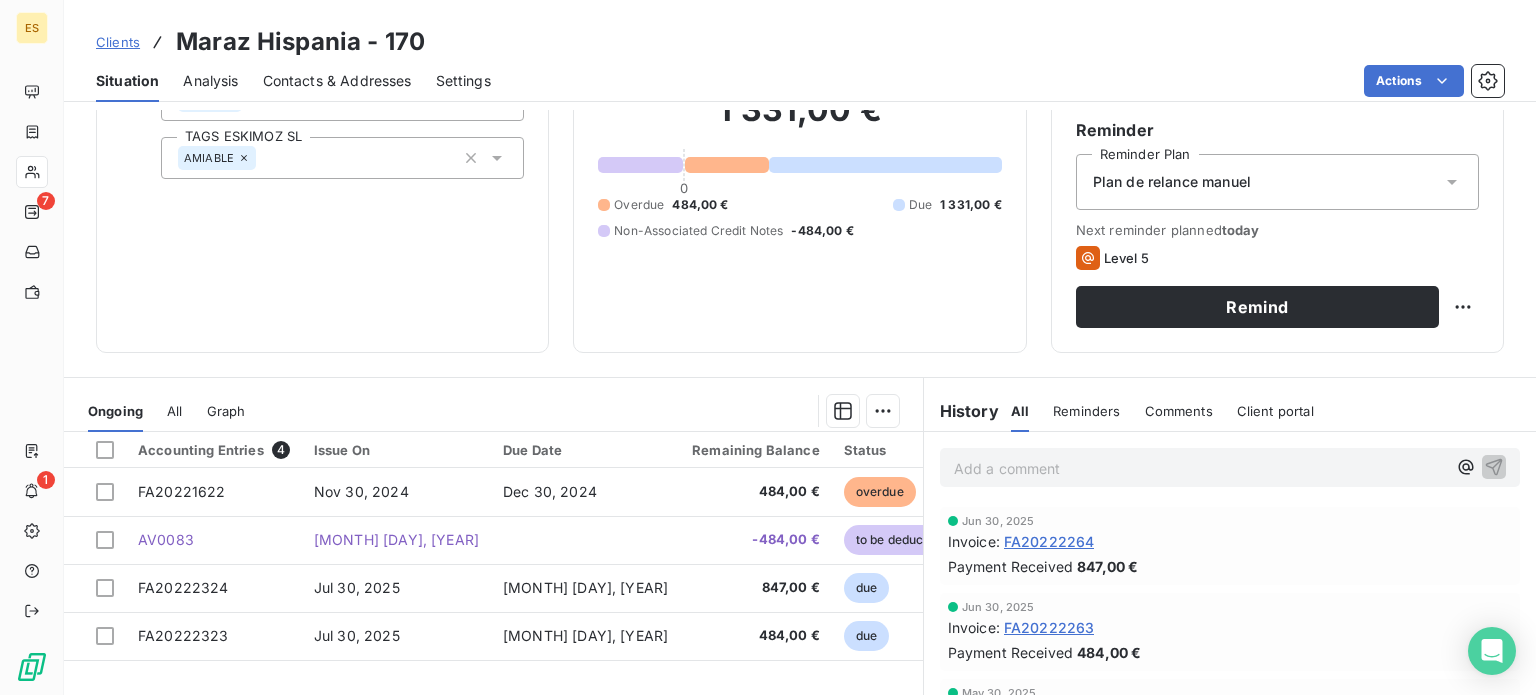 scroll, scrollTop: 350, scrollLeft: 0, axis: vertical 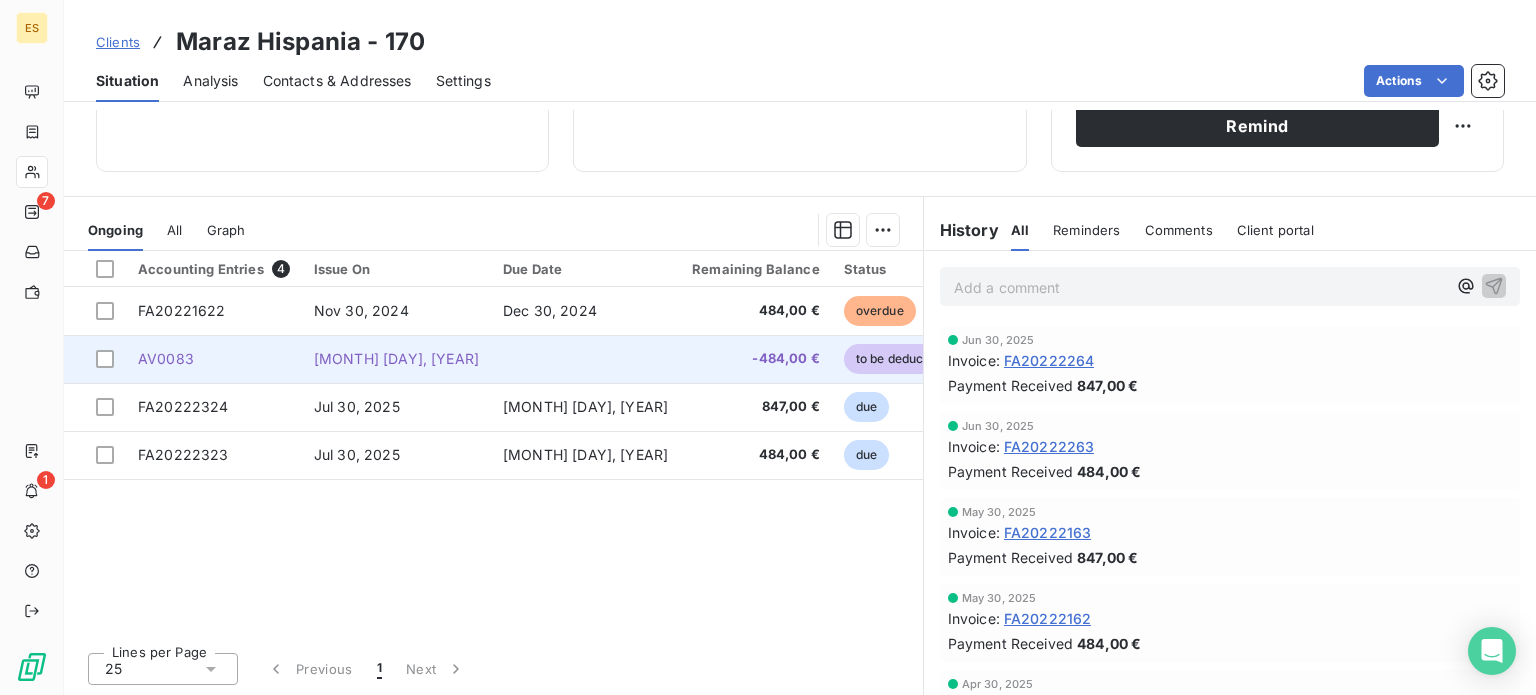 click at bounding box center [585, 359] 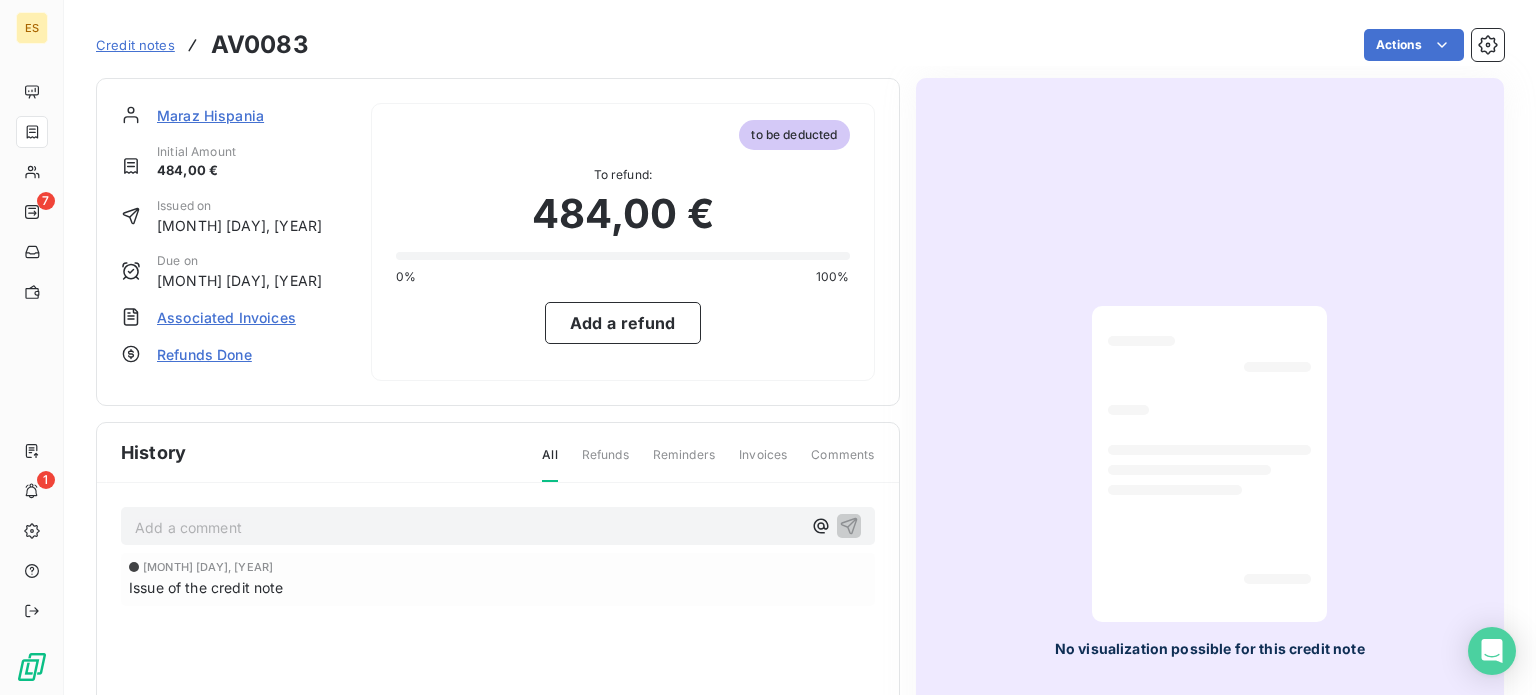click on "Associated Invoices" at bounding box center [226, 317] 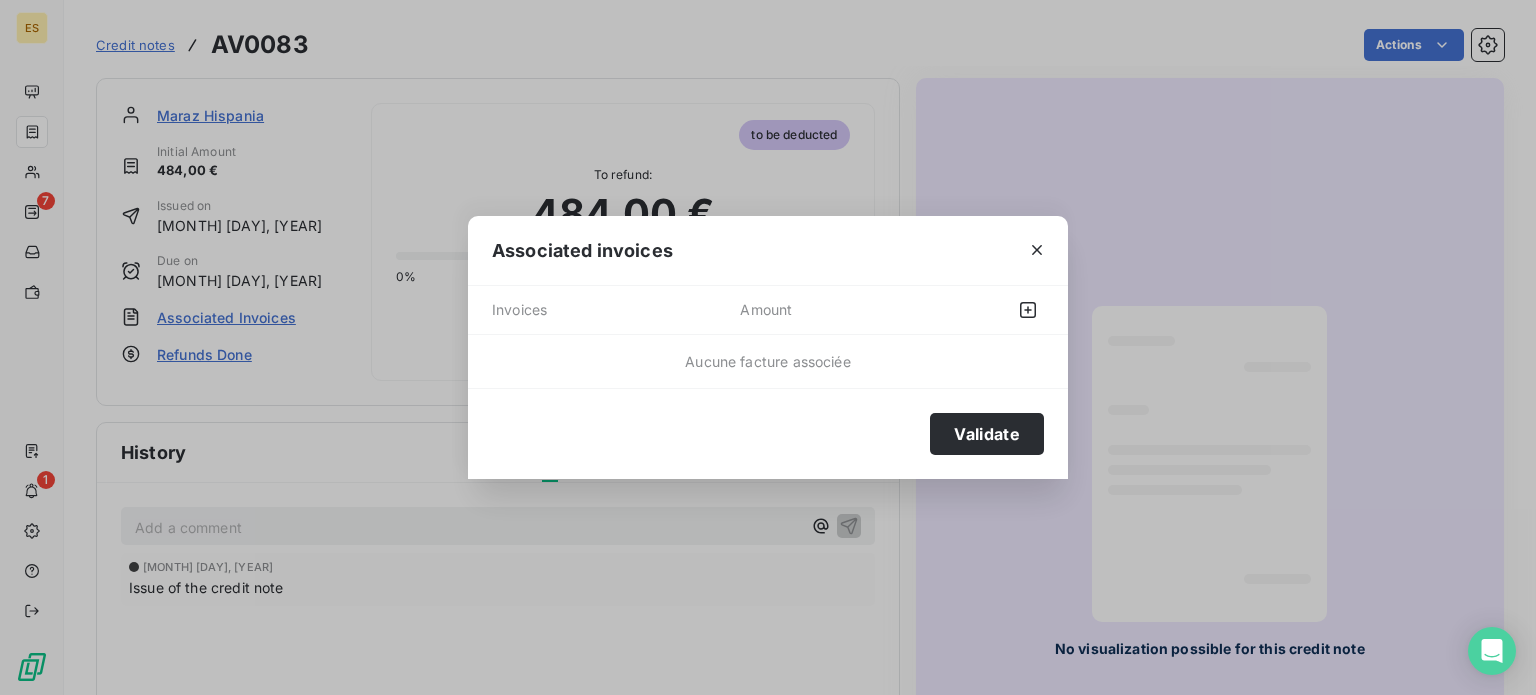 click on "Invoices Amount" at bounding box center [768, 310] 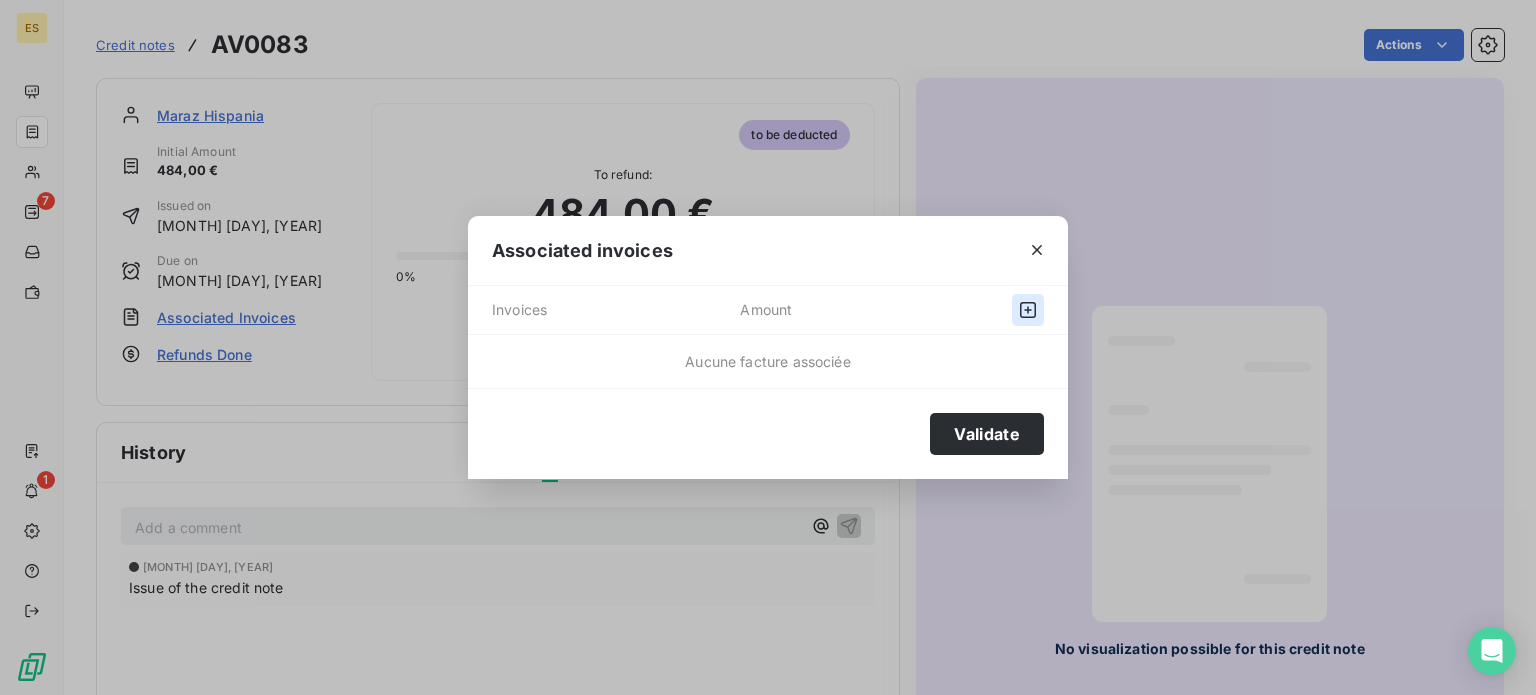 click at bounding box center (1028, 310) 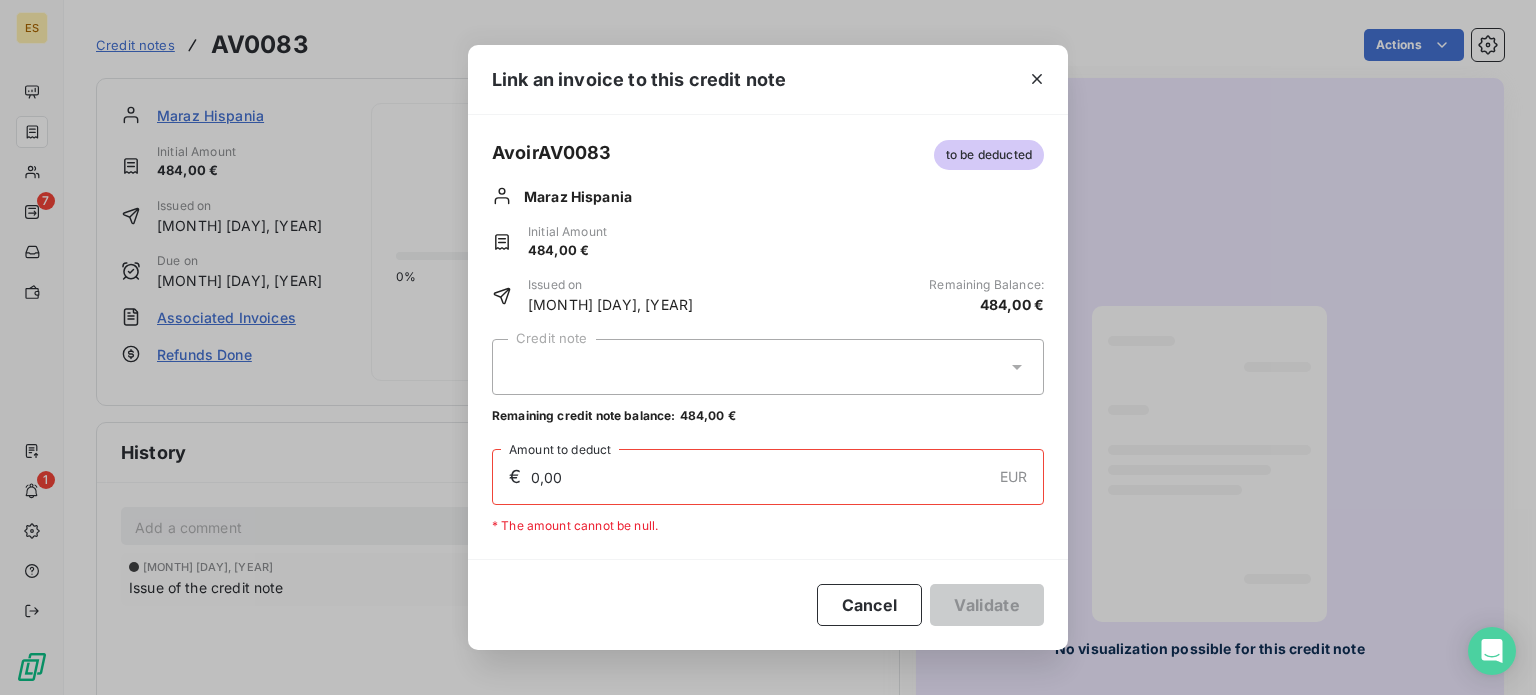 click at bounding box center [768, 367] 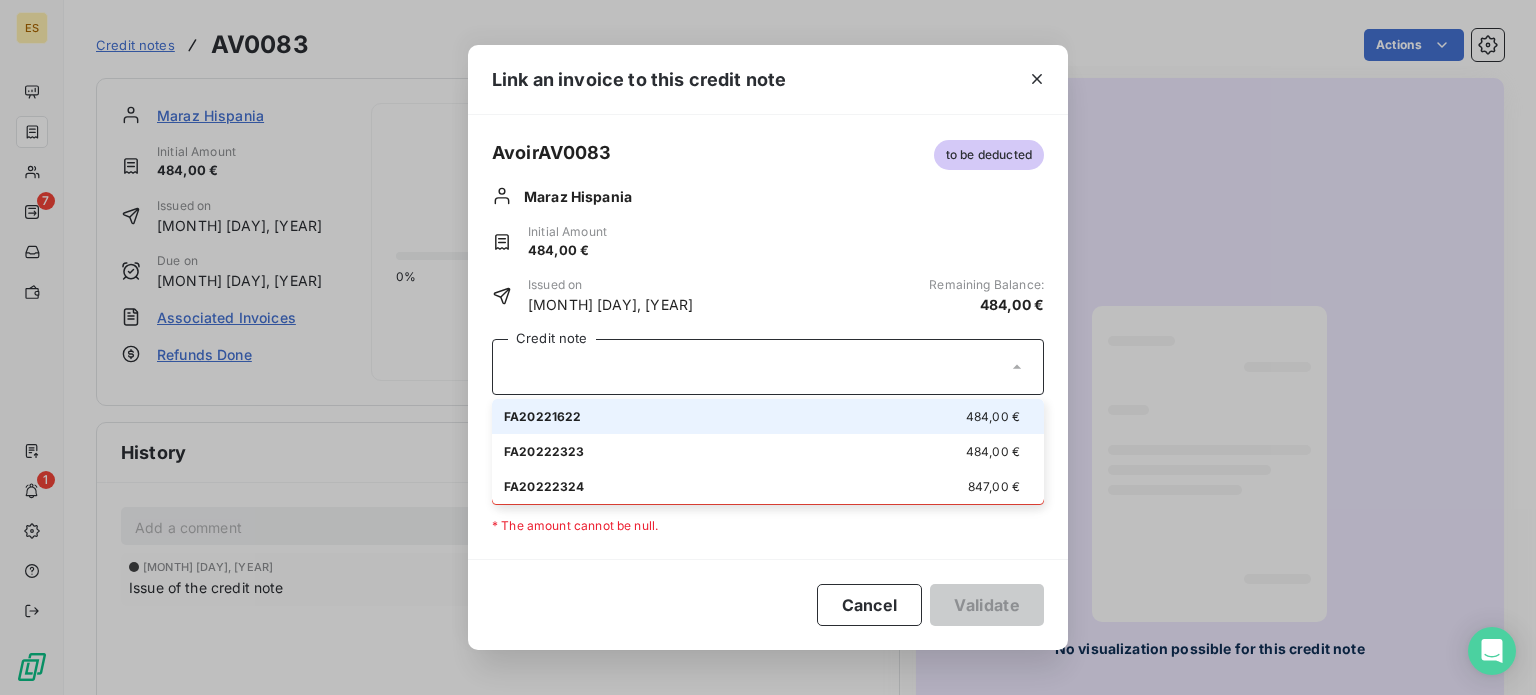 click on "FA[NUM] [AMOUNT] €" at bounding box center [768, 416] 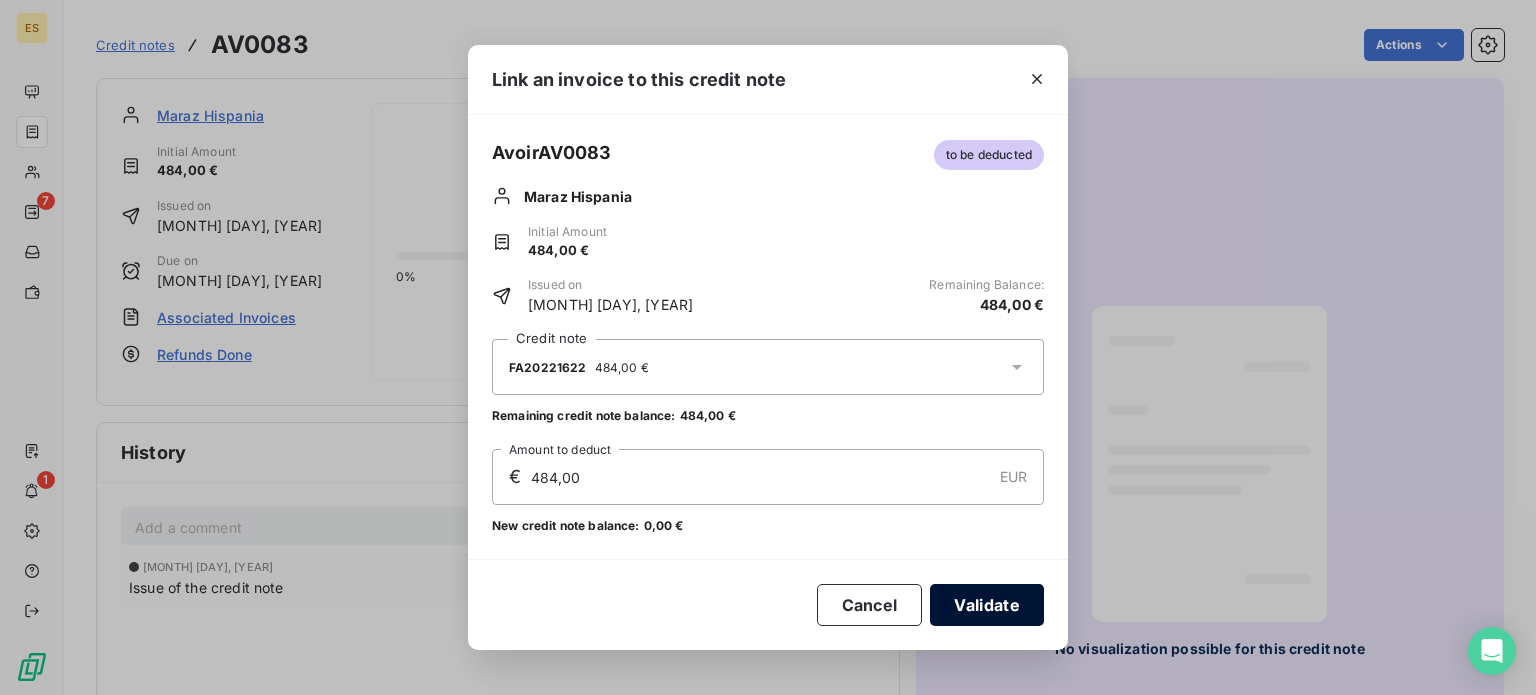 click on "Validate" at bounding box center [987, 605] 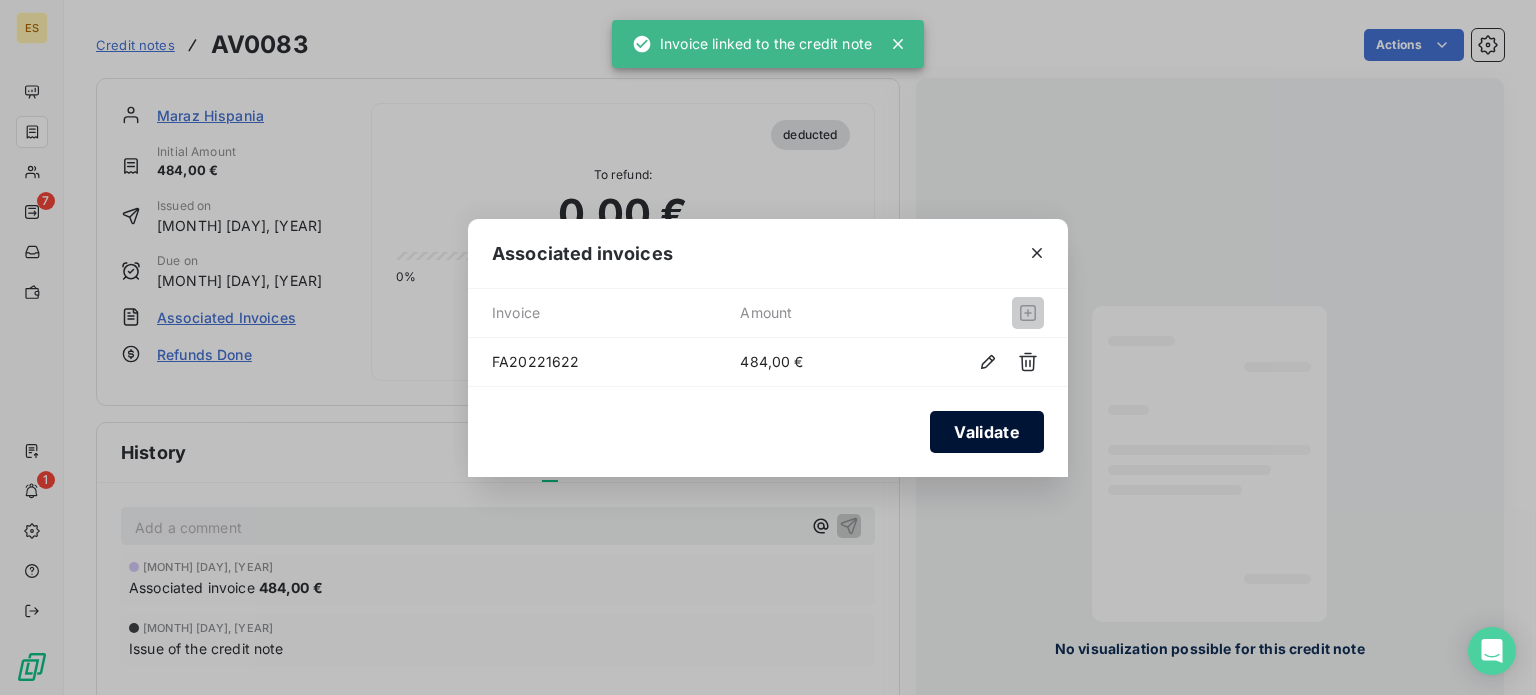 click on "Validate" at bounding box center (987, 432) 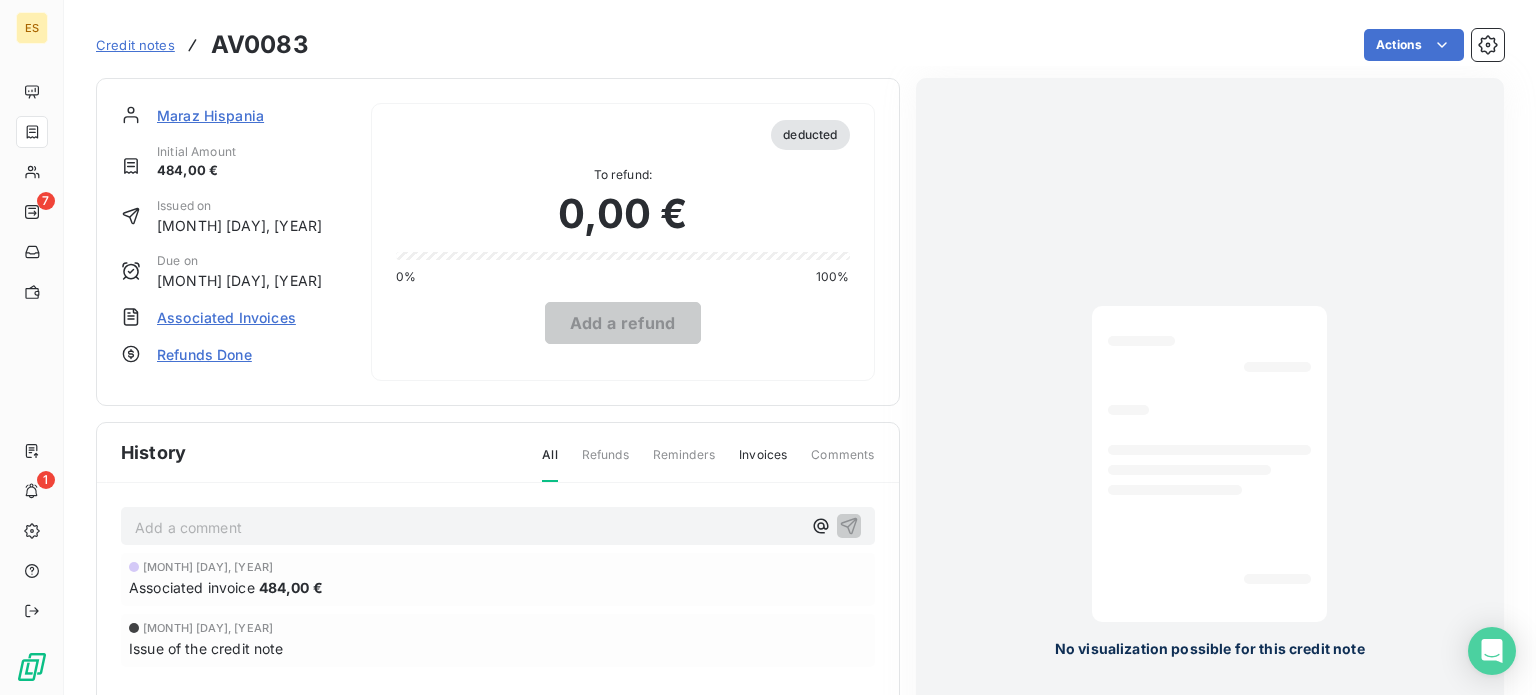 scroll, scrollTop: 224, scrollLeft: 0, axis: vertical 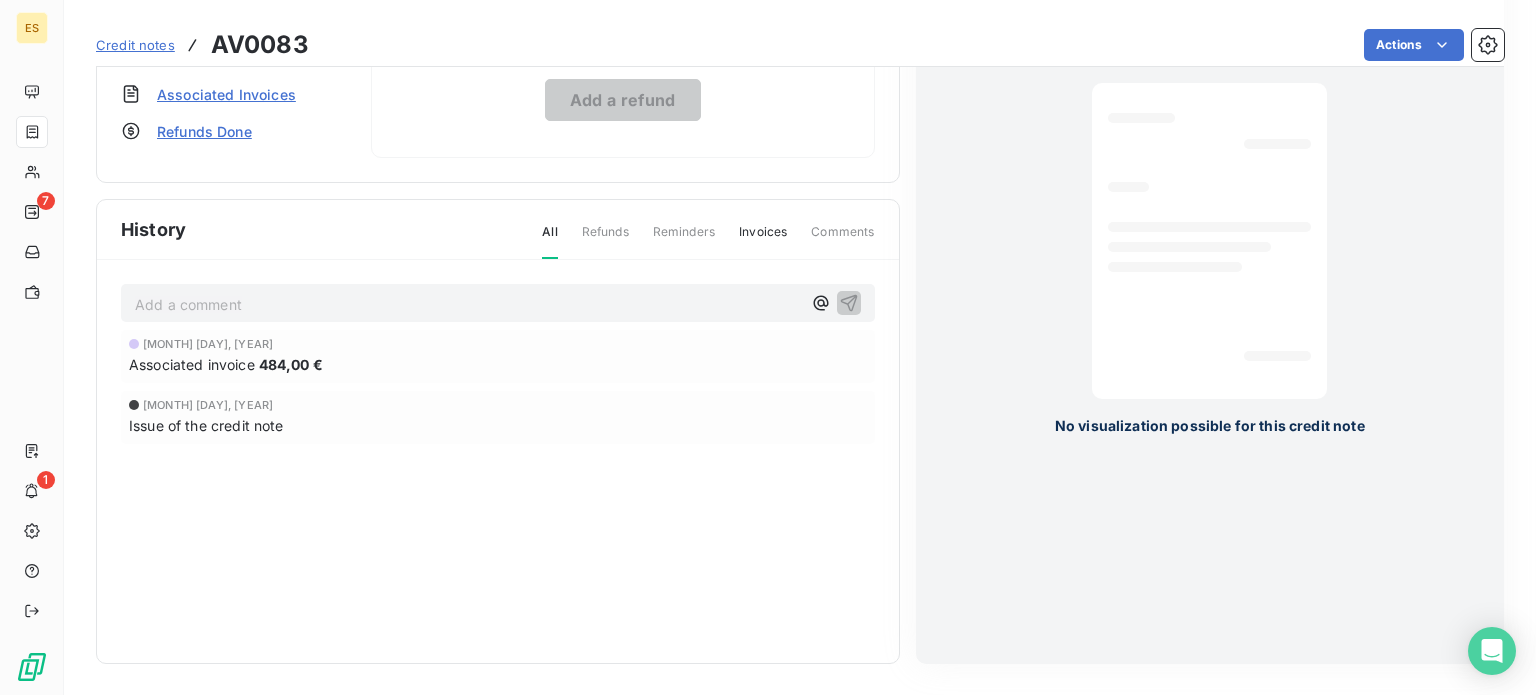click on "Credit notes" at bounding box center (135, 45) 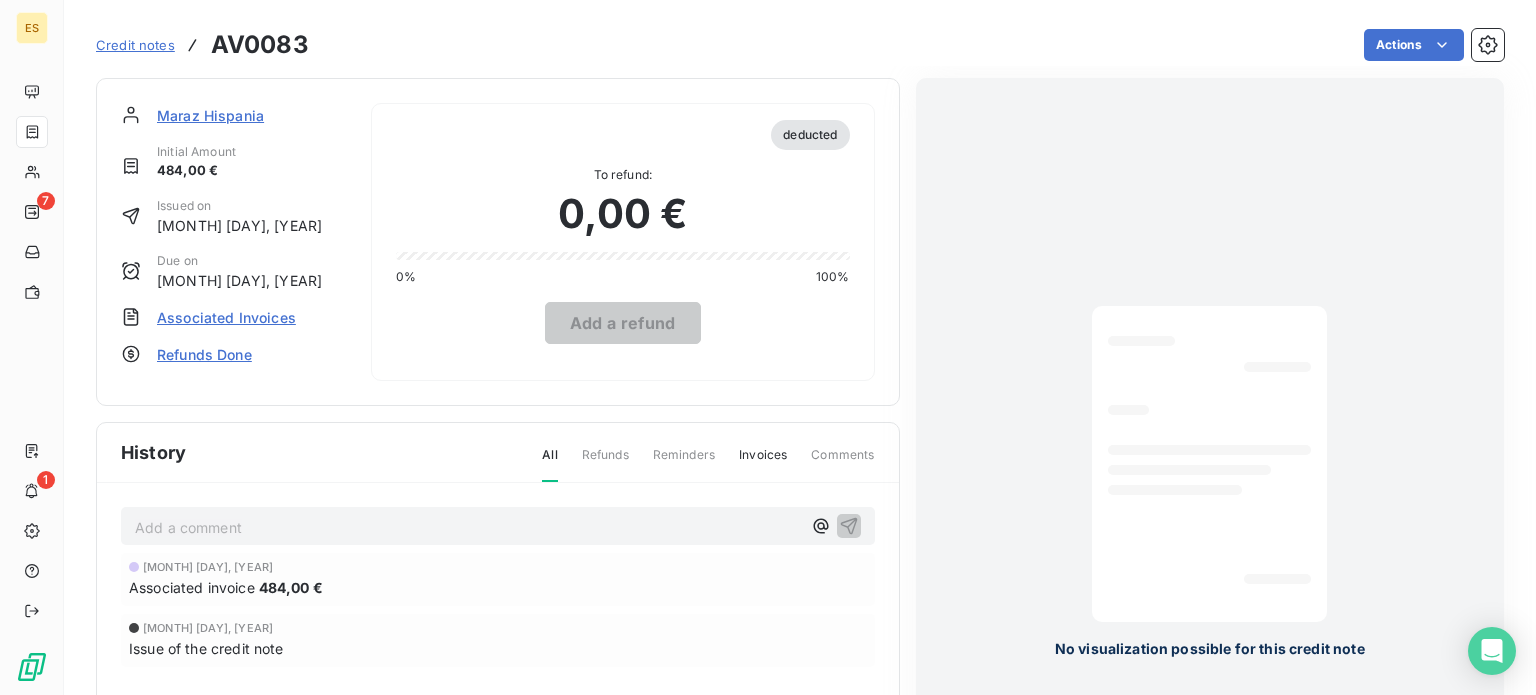 drag, startPoint x: 236, startPoint y: 92, endPoint x: 235, endPoint y: 104, distance: 12.0415945 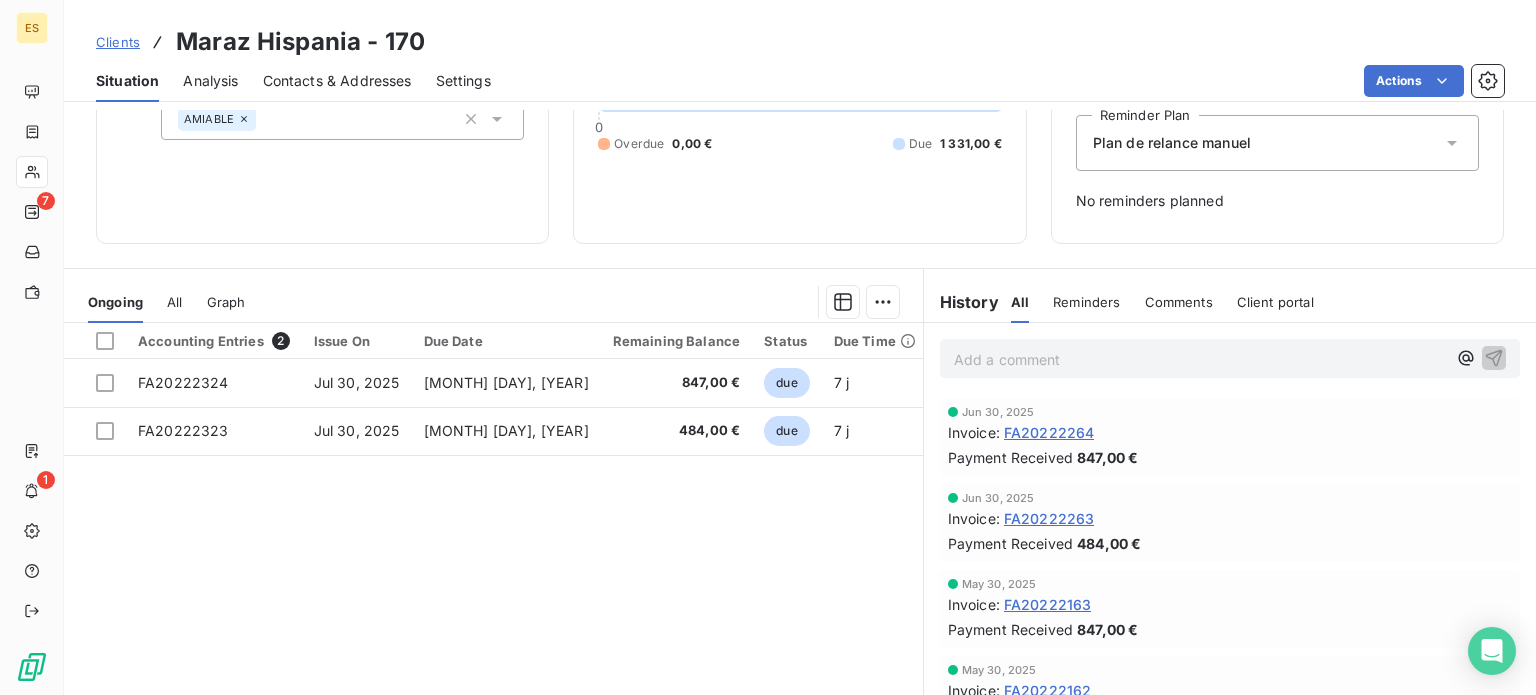 scroll, scrollTop: 280, scrollLeft: 0, axis: vertical 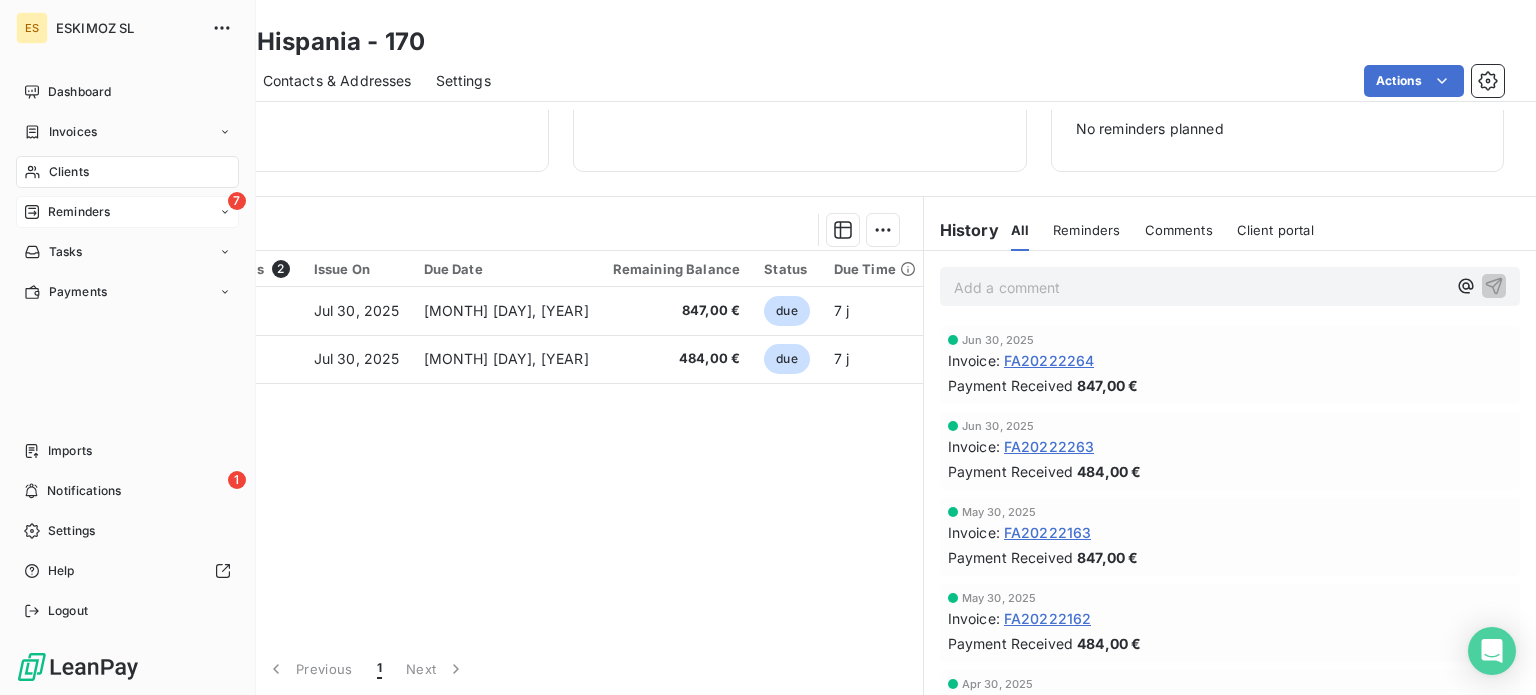 click on "Reminders" at bounding box center [79, 212] 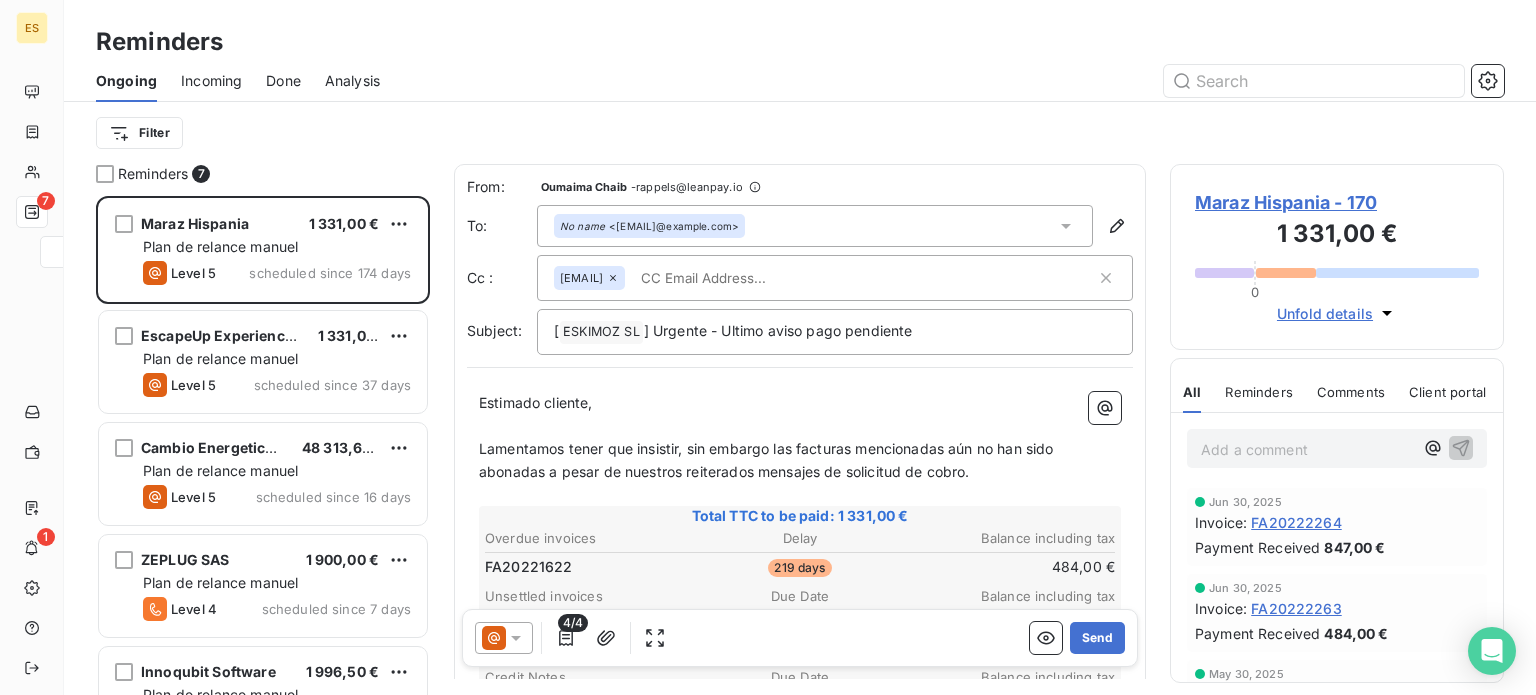 scroll, scrollTop: 16, scrollLeft: 16, axis: both 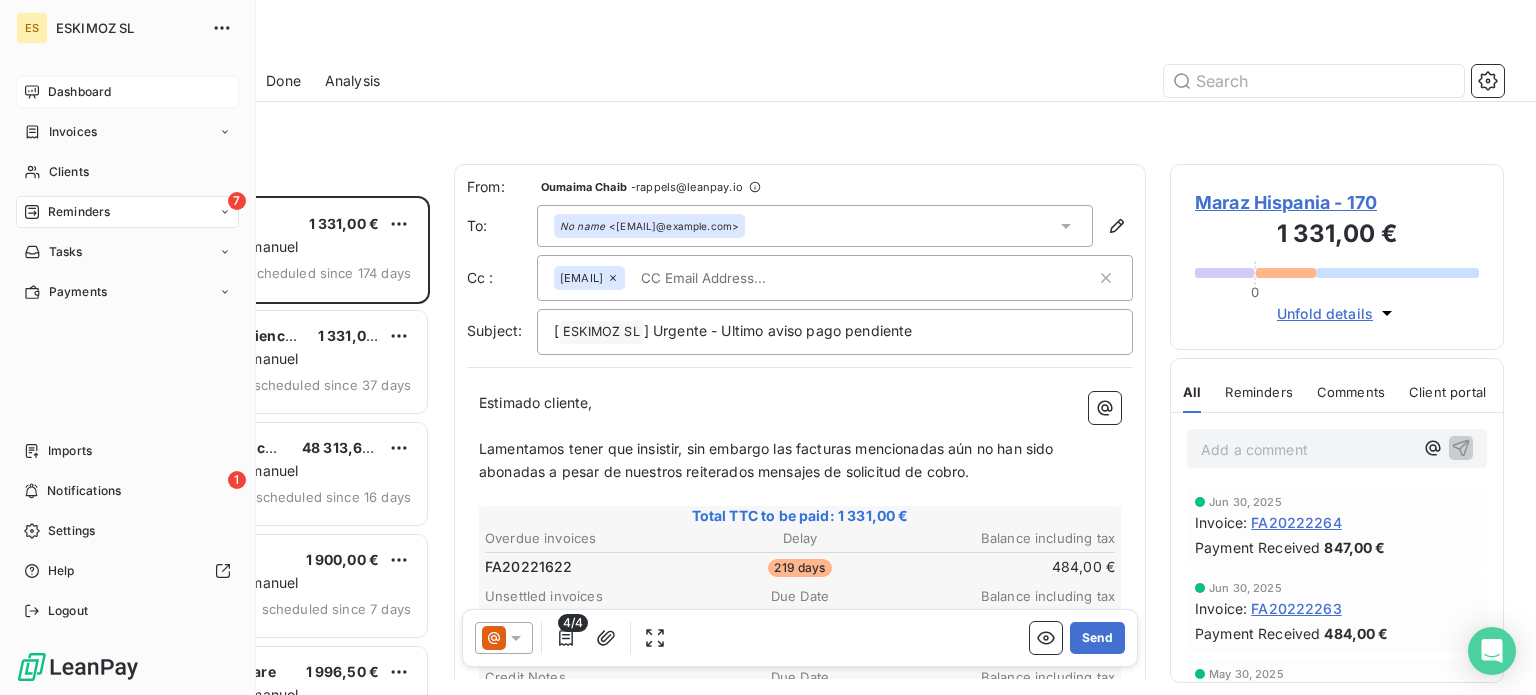 click on "Dashboard" at bounding box center [79, 92] 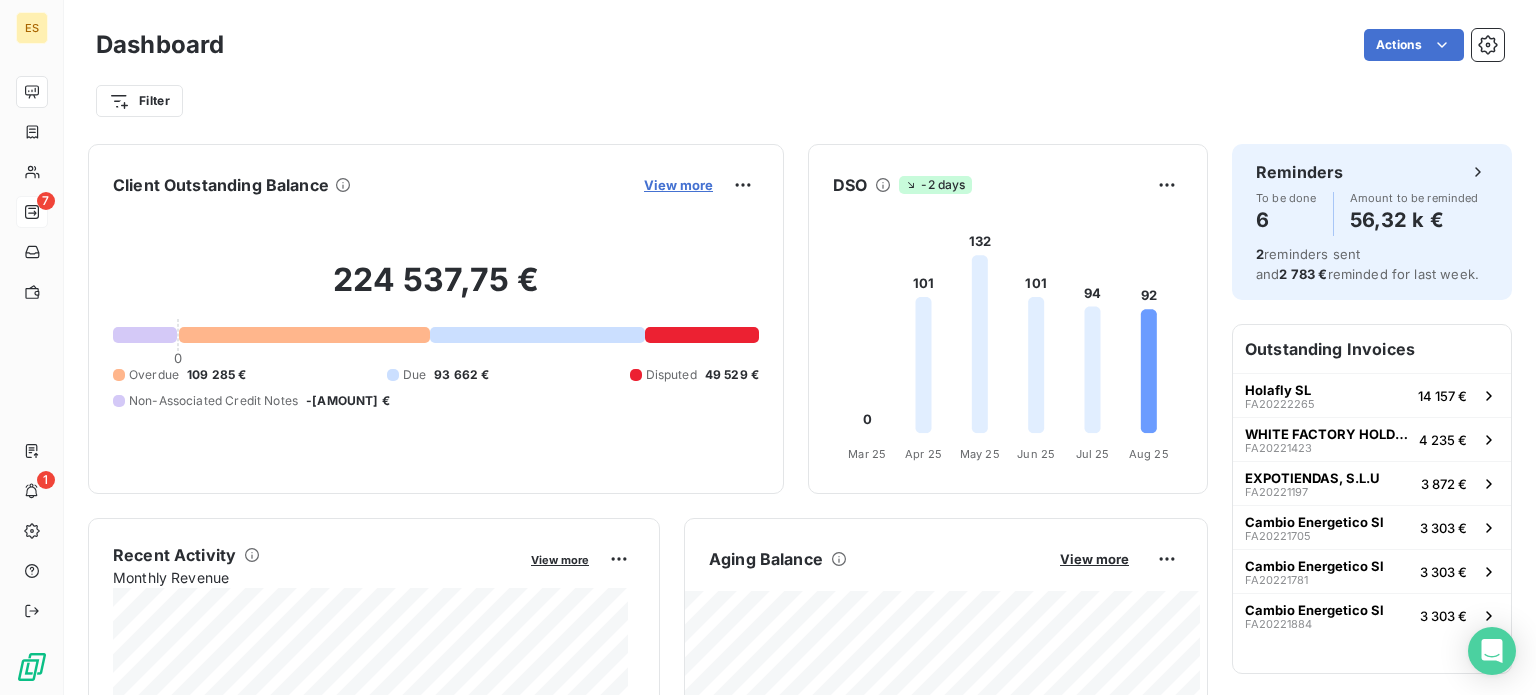 click on "View more" at bounding box center [678, 185] 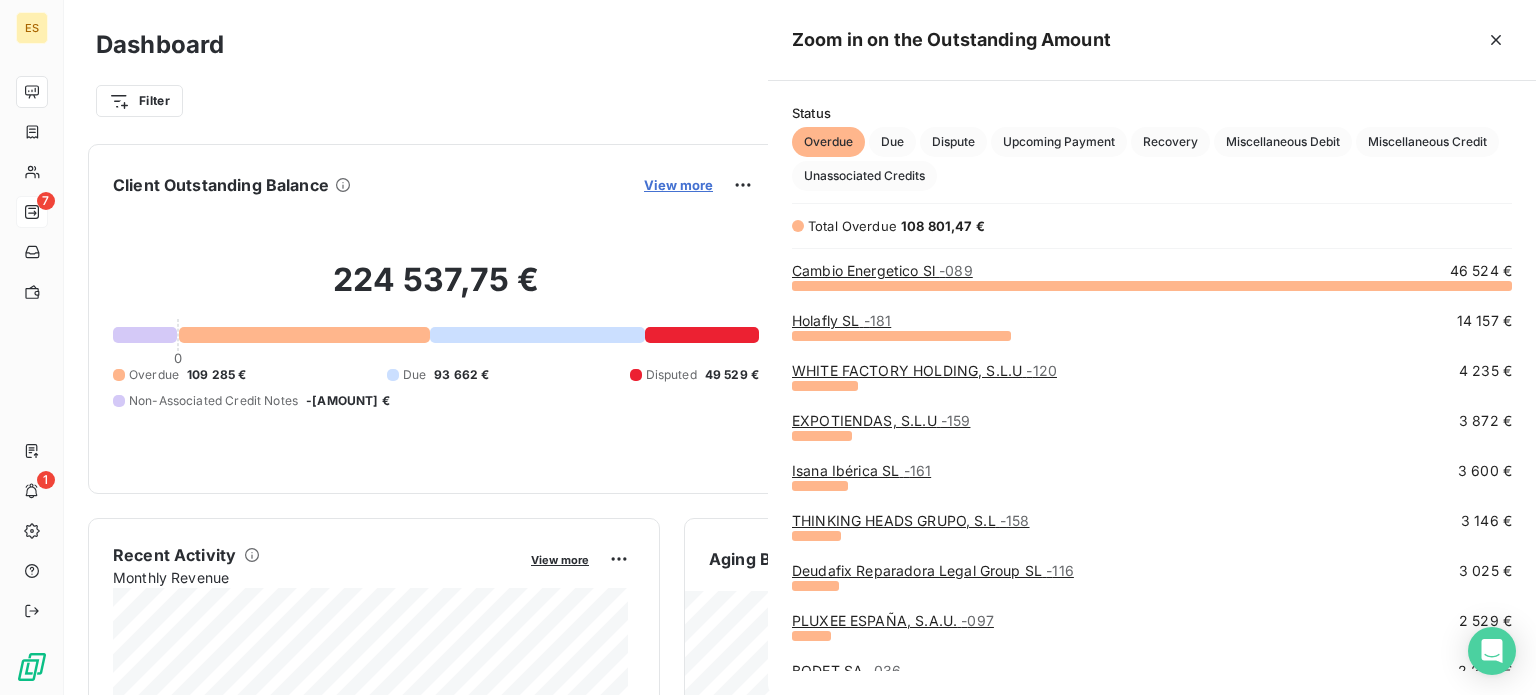 scroll, scrollTop: 16, scrollLeft: 16, axis: both 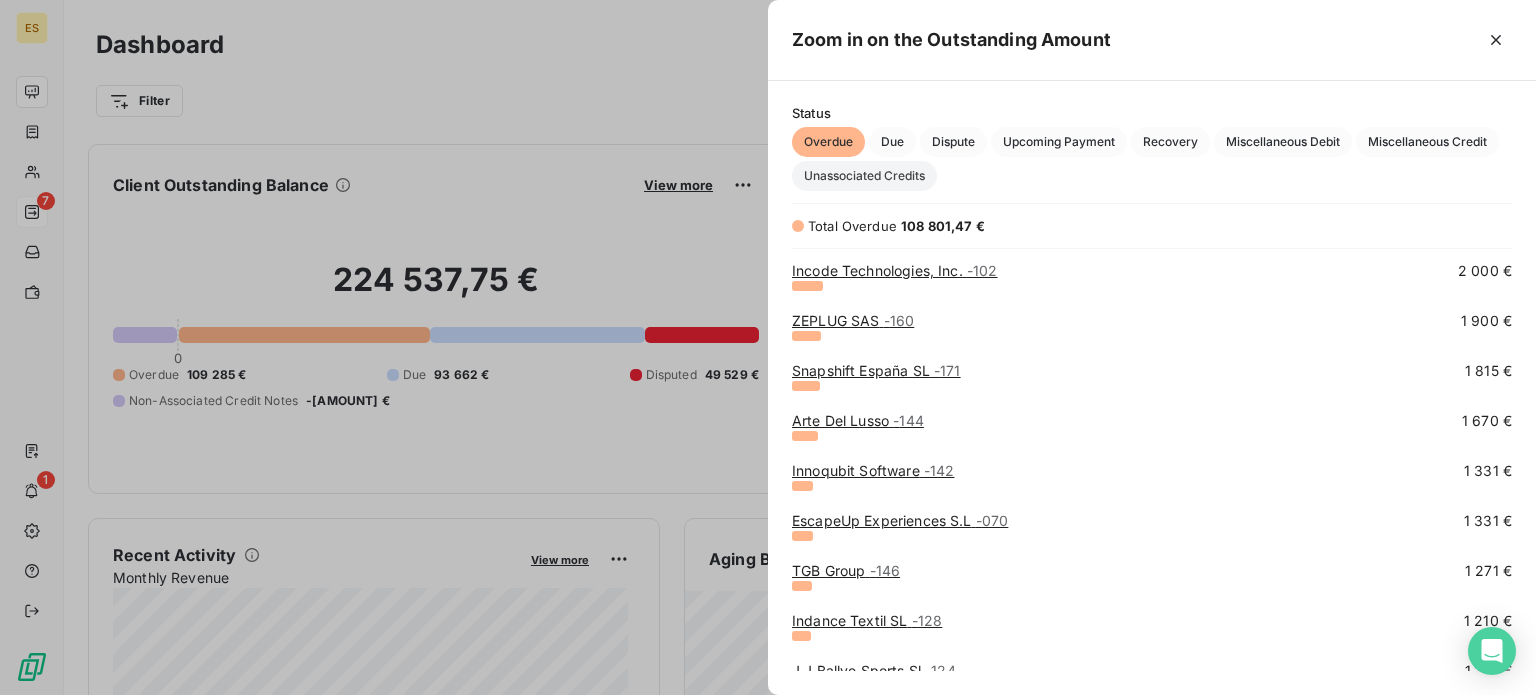 click on "Unassociated Credits" at bounding box center (864, 176) 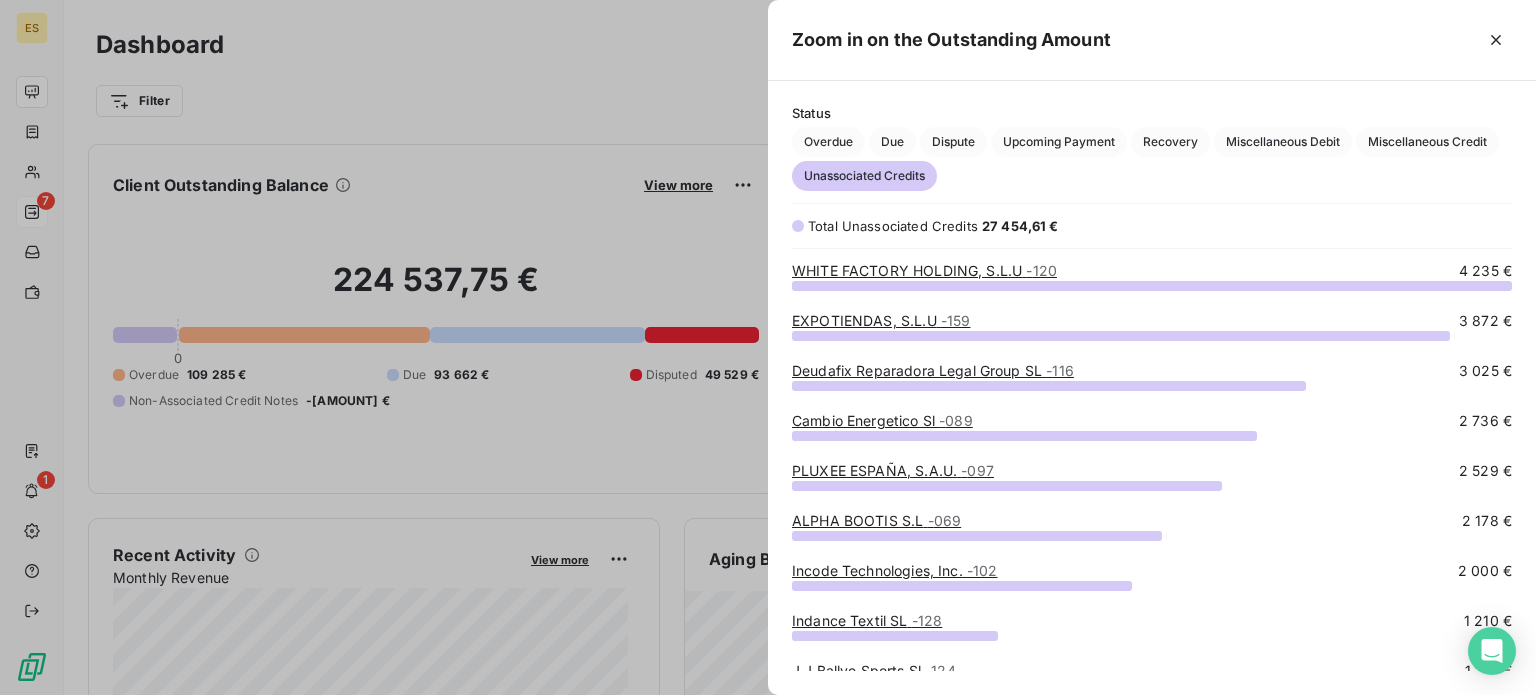 scroll, scrollTop: 16, scrollLeft: 16, axis: both 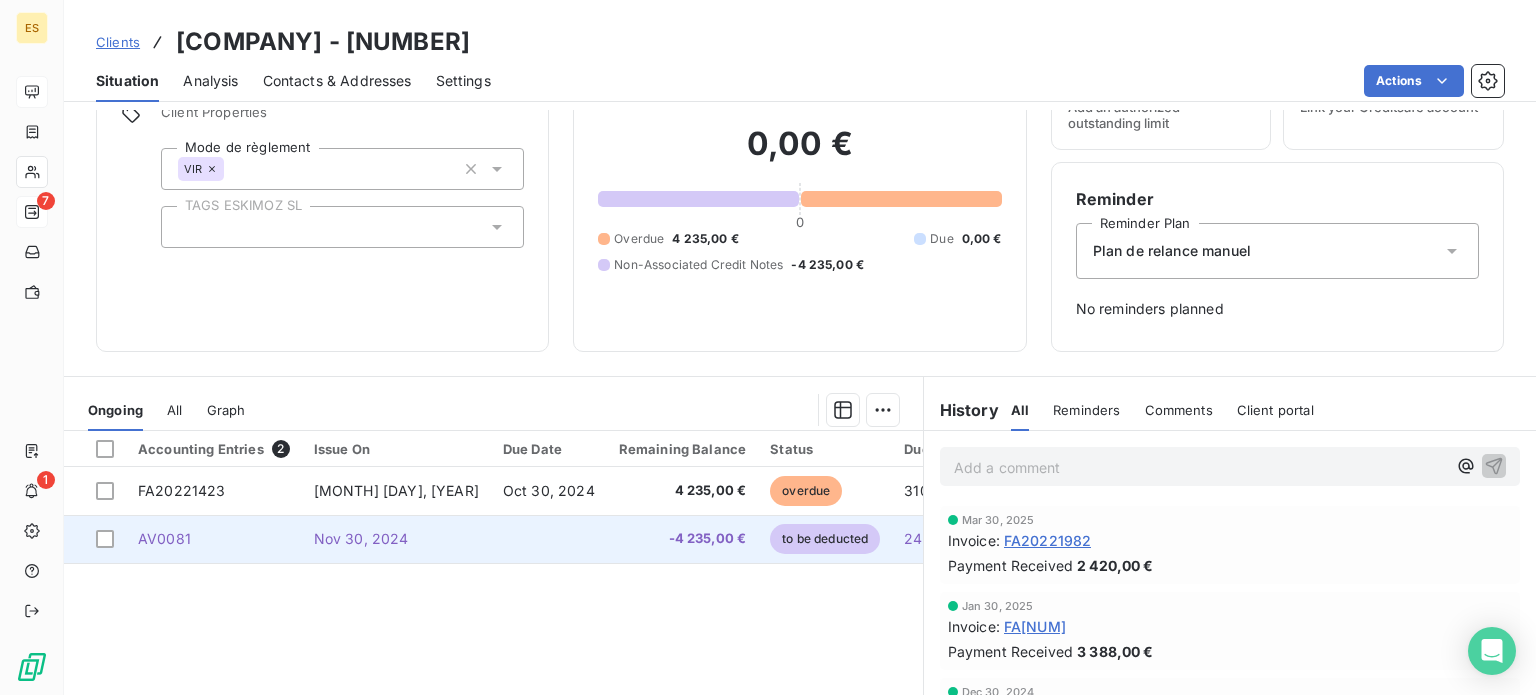 click on "-4 235,00 €" at bounding box center (683, 539) 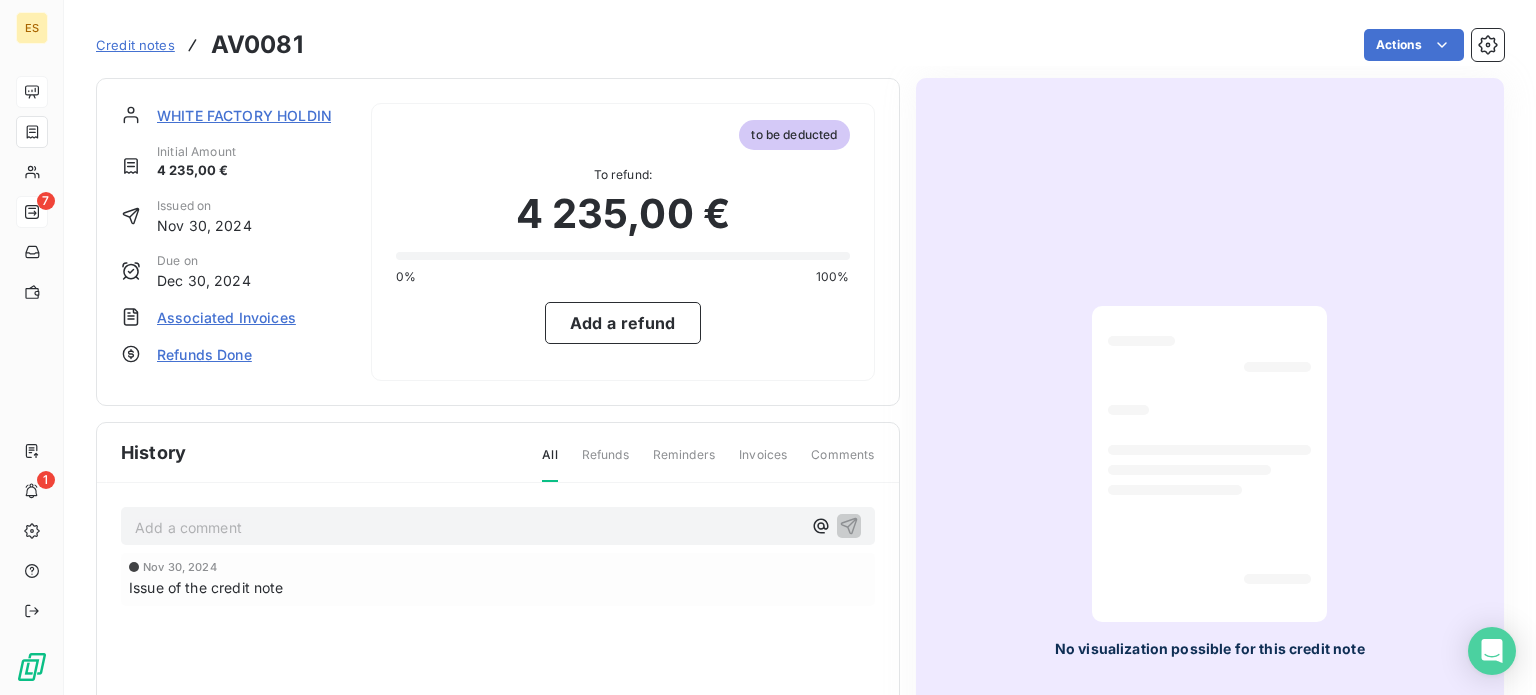 click on "Associated Invoices" at bounding box center (226, 317) 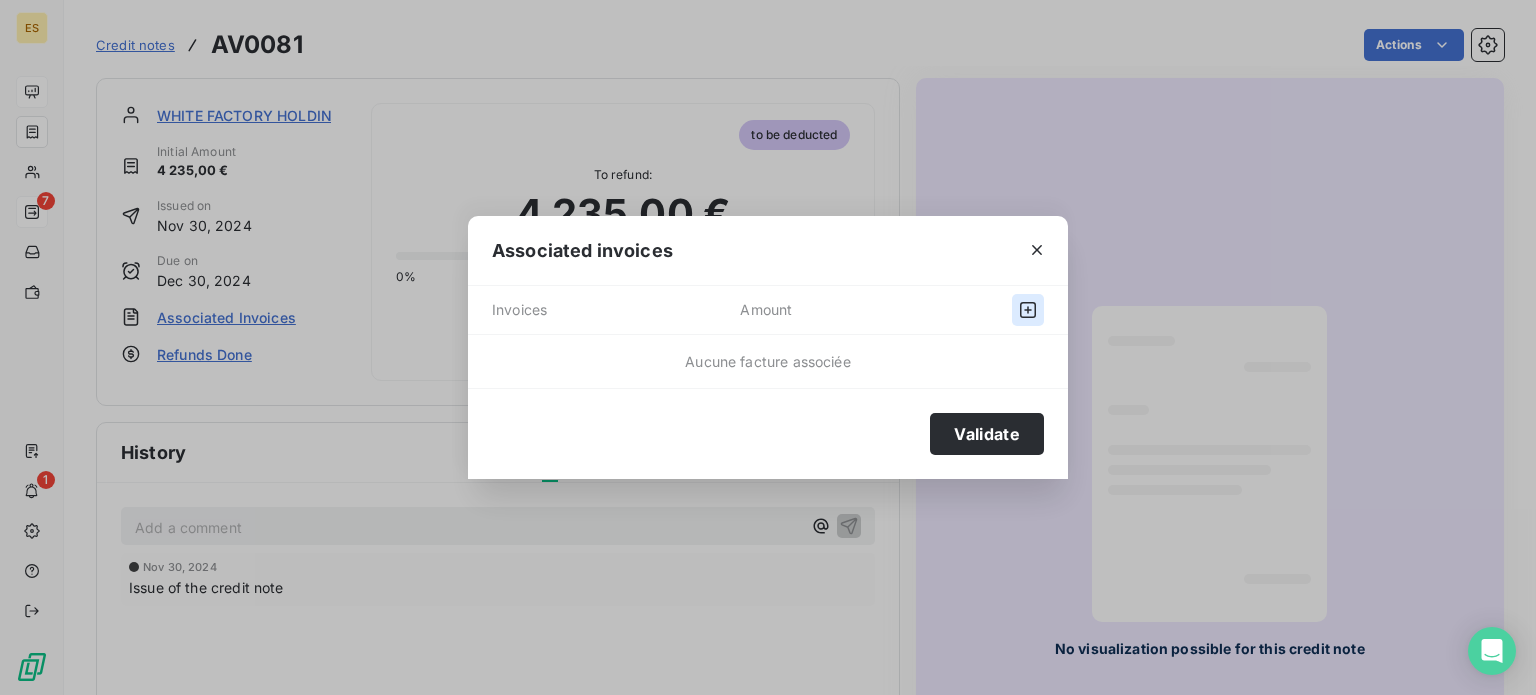 click 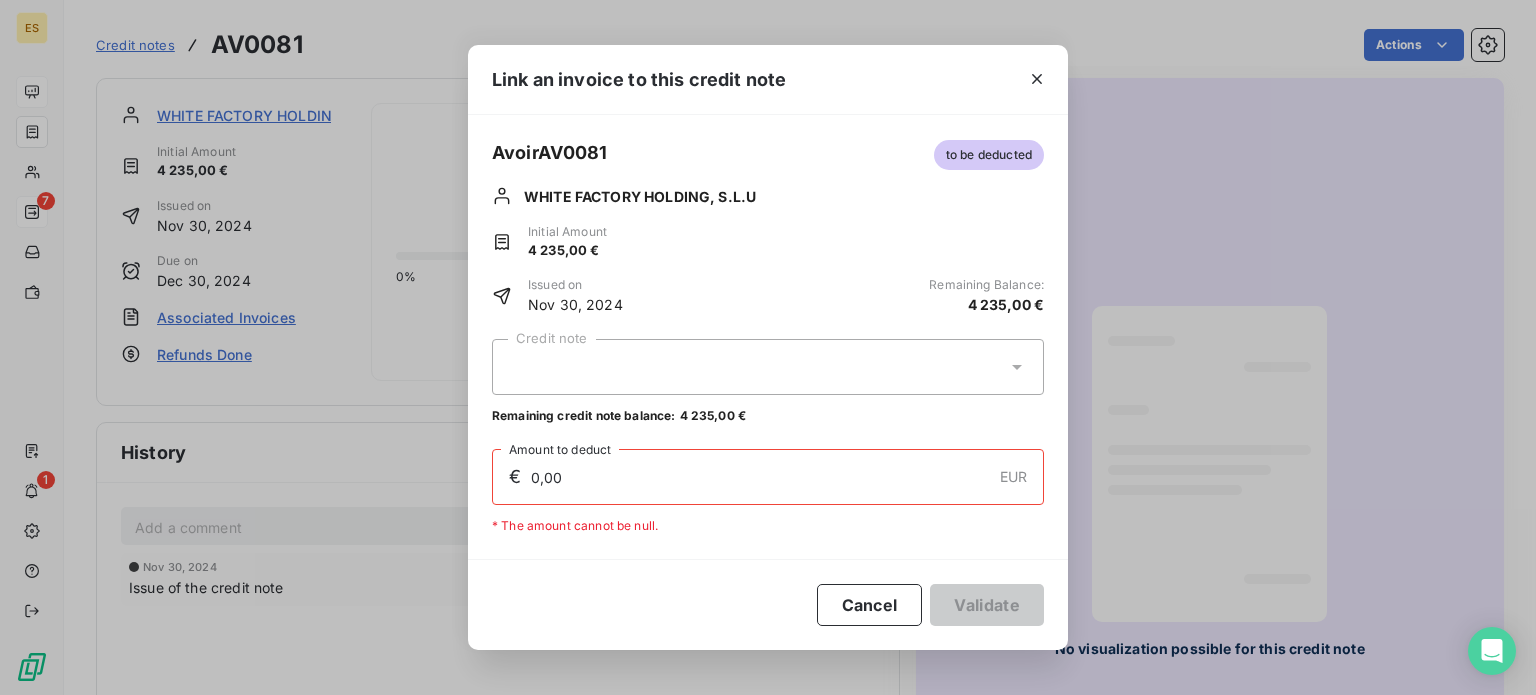 click at bounding box center (768, 367) 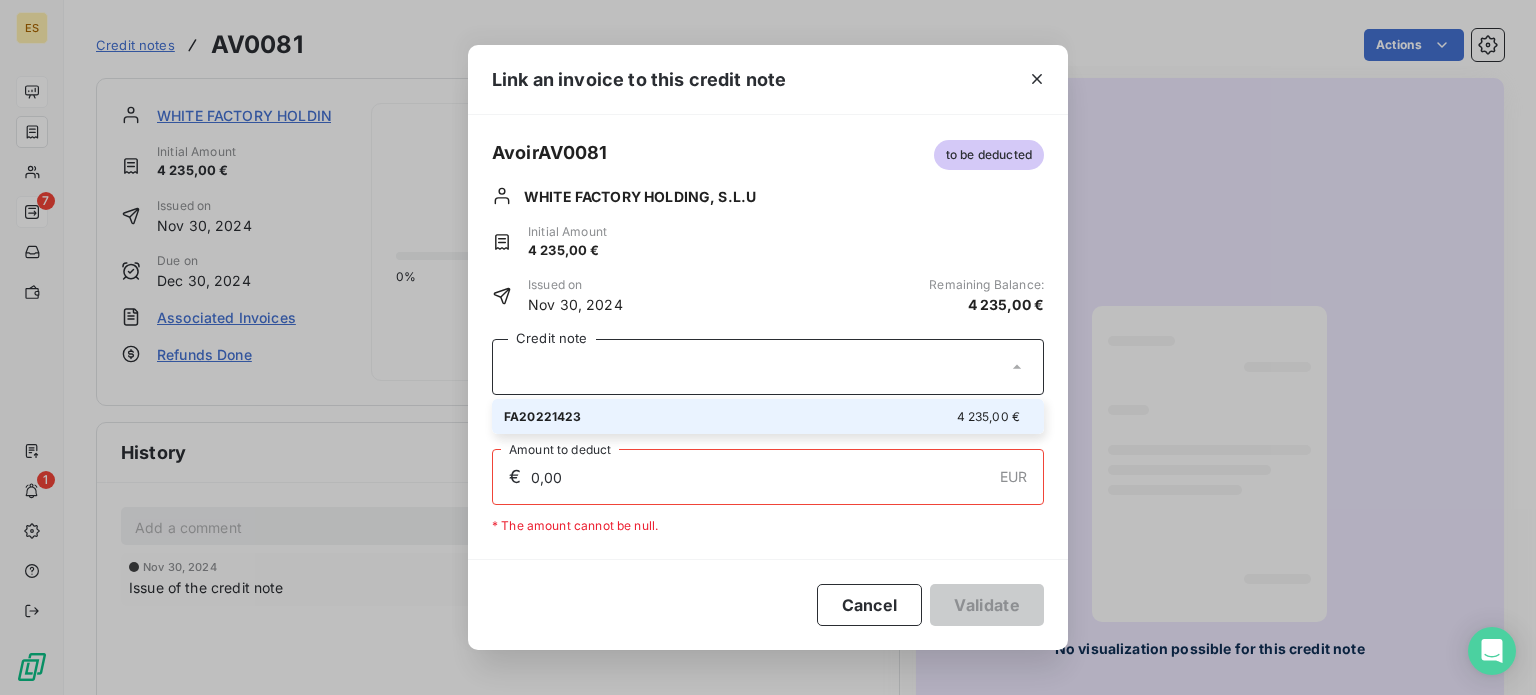 click on "FA20221423 4 235,00 €" at bounding box center (768, 416) 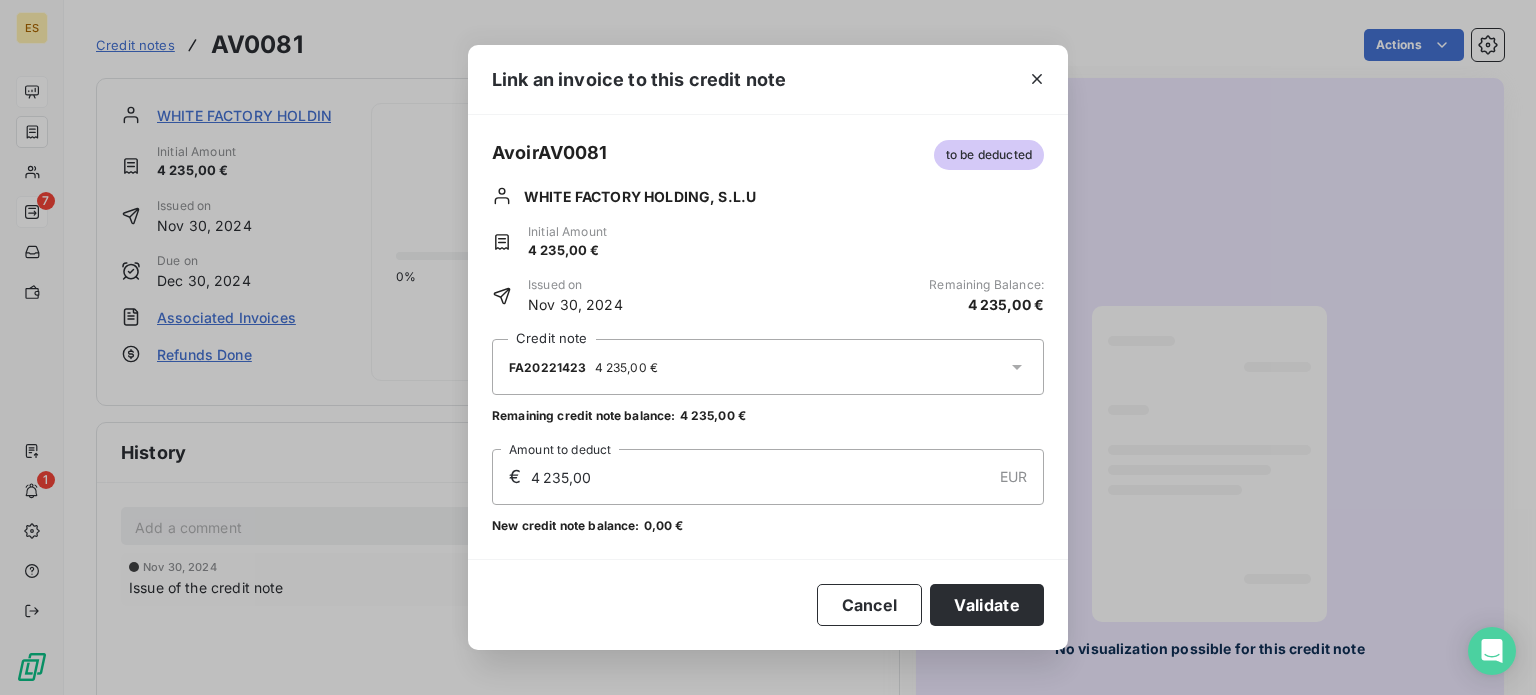 click on "Cancel Validate" at bounding box center [768, 604] 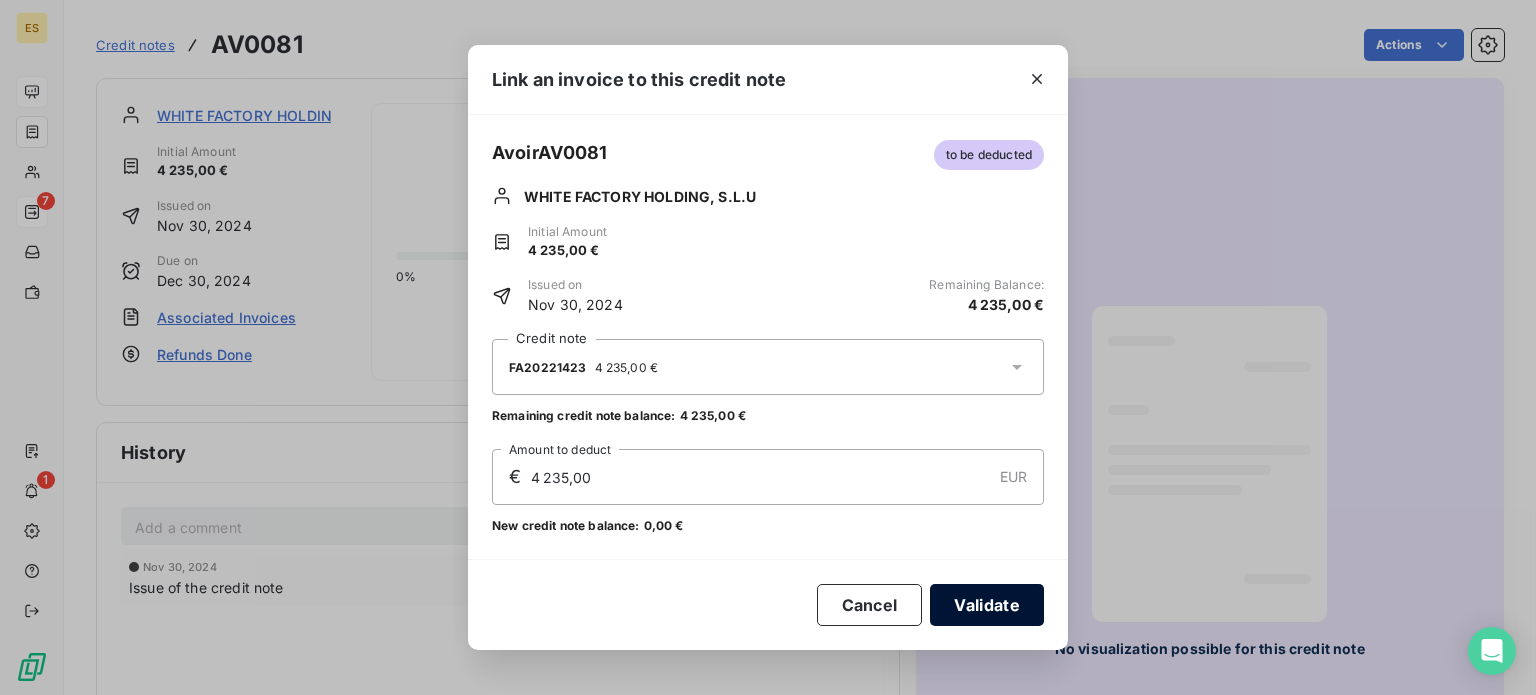 click on "Validate" at bounding box center [987, 605] 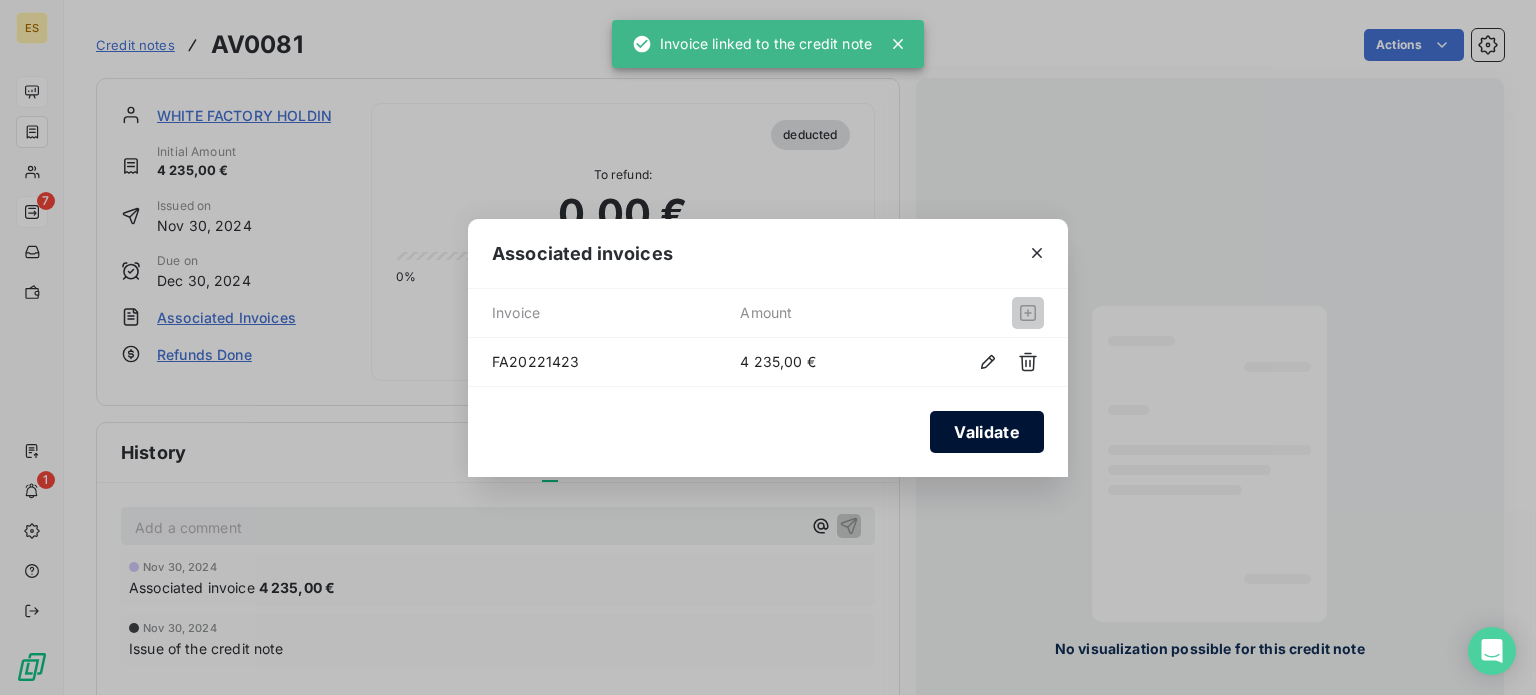 click on "Validate" at bounding box center (987, 432) 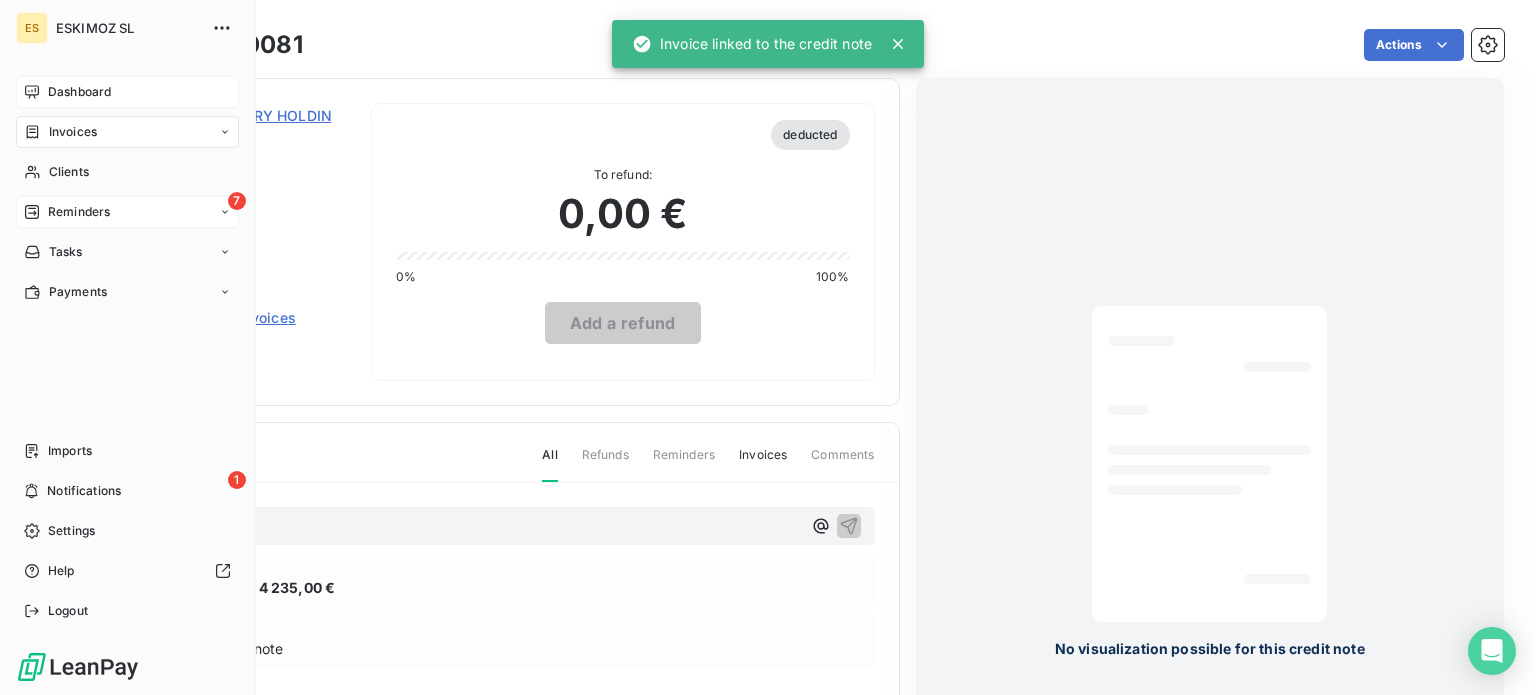 click on "Dashboard" at bounding box center [79, 92] 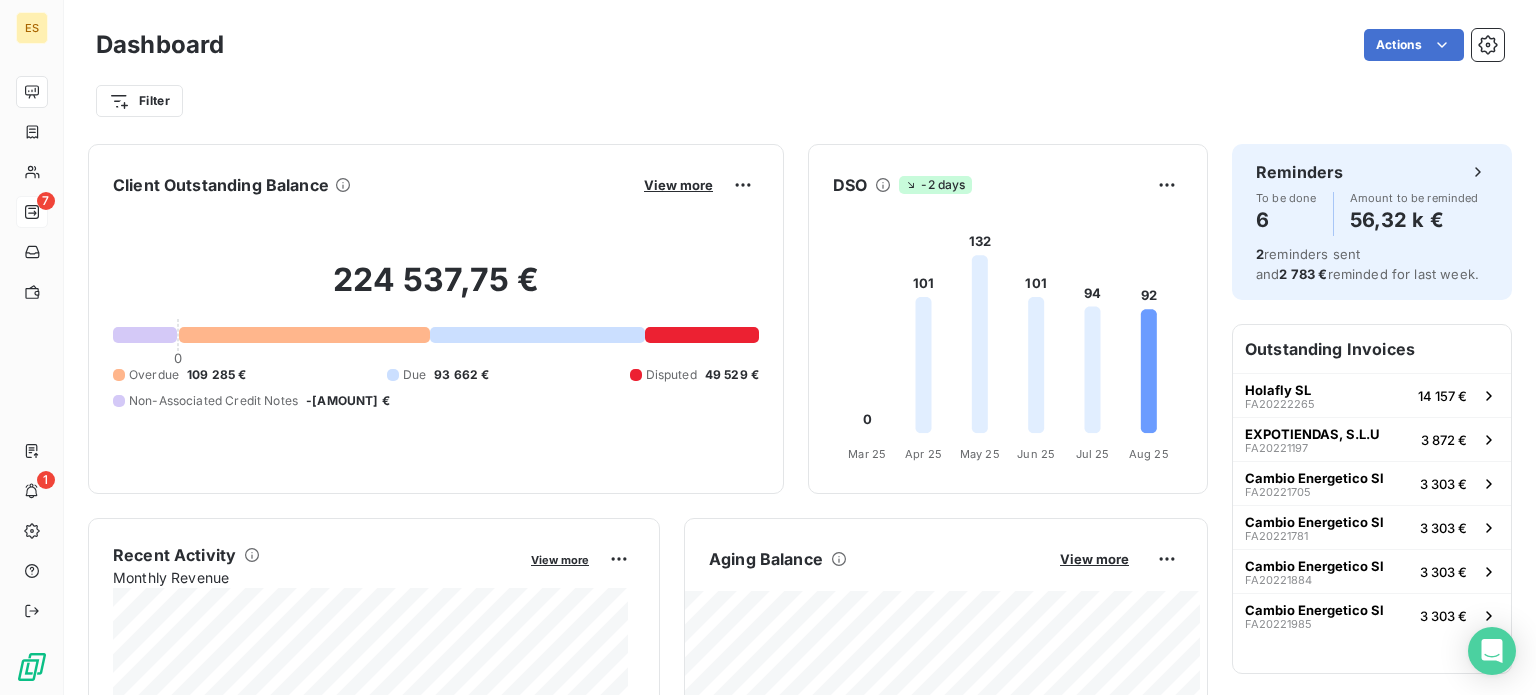 scroll, scrollTop: 2, scrollLeft: 0, axis: vertical 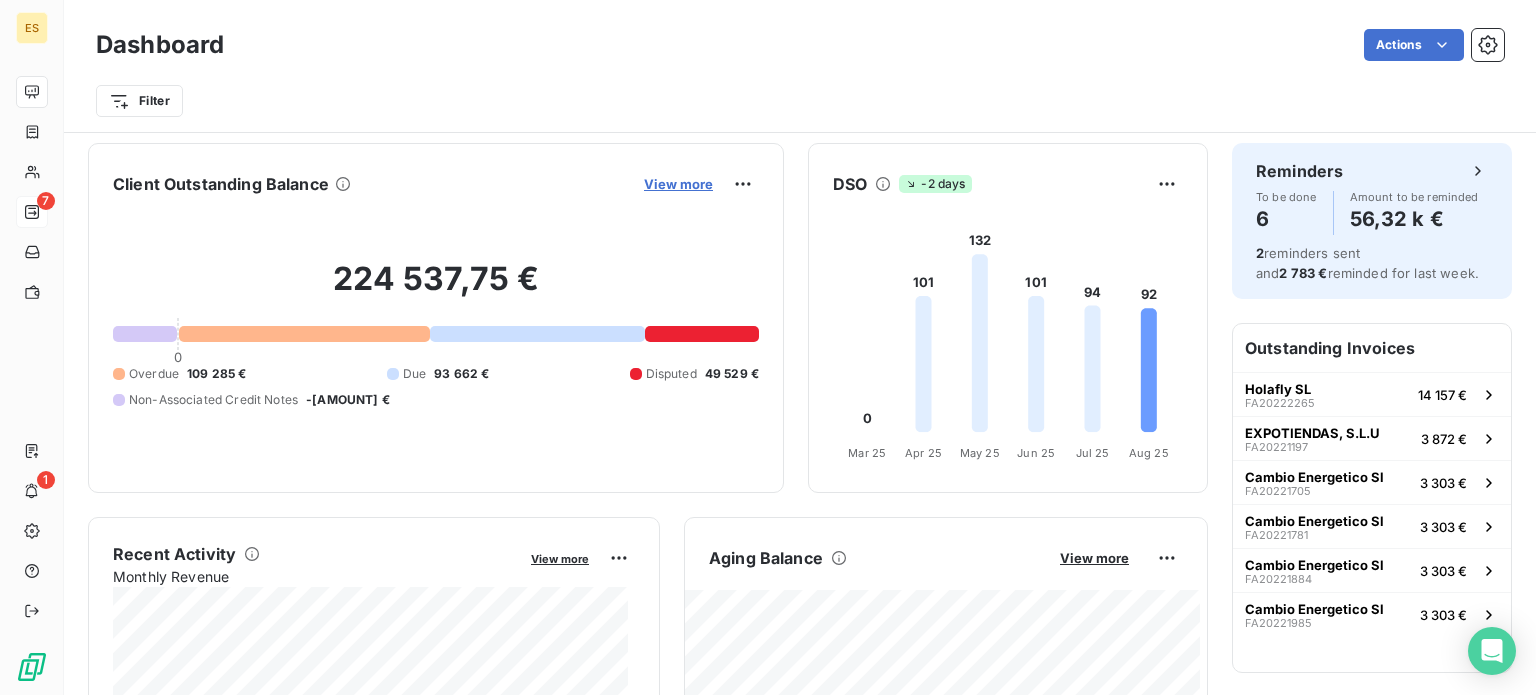 click on "View more" at bounding box center (678, 184) 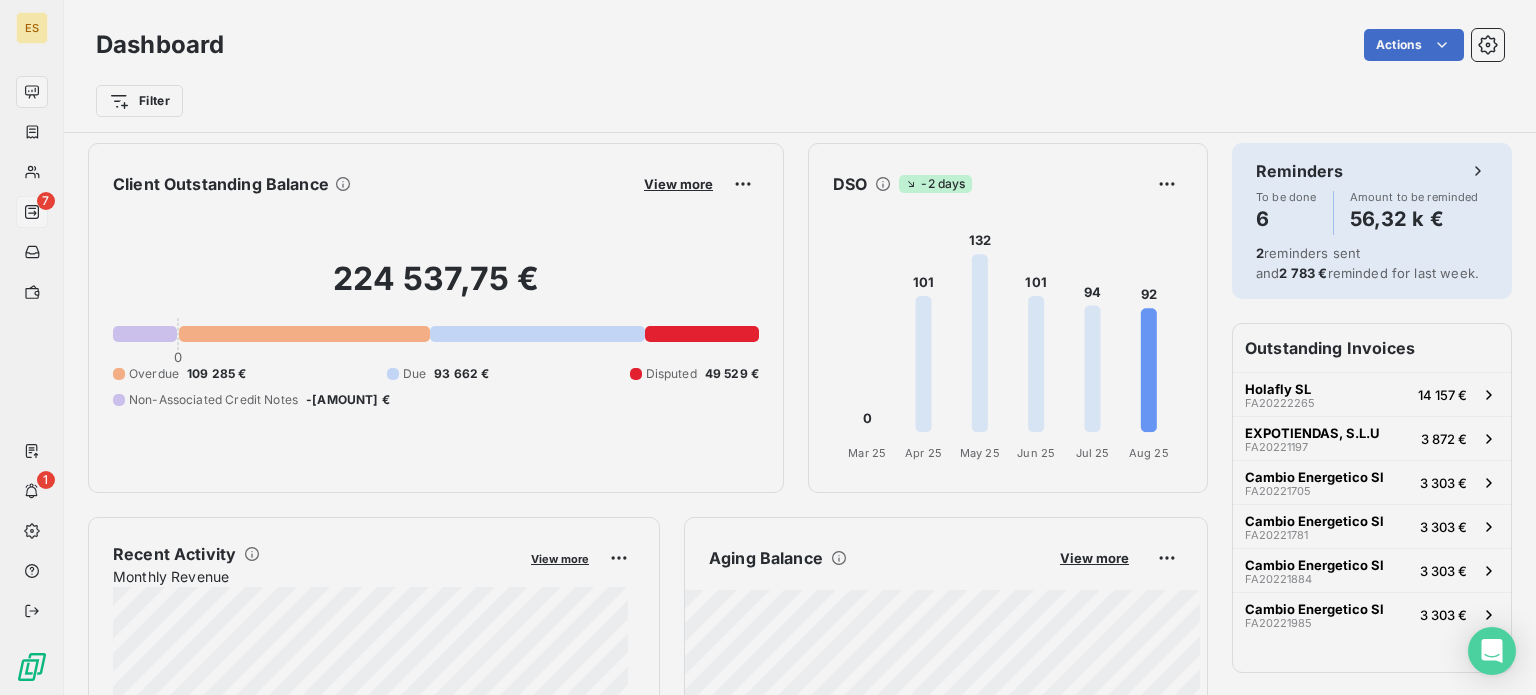 scroll, scrollTop: 16, scrollLeft: 16, axis: both 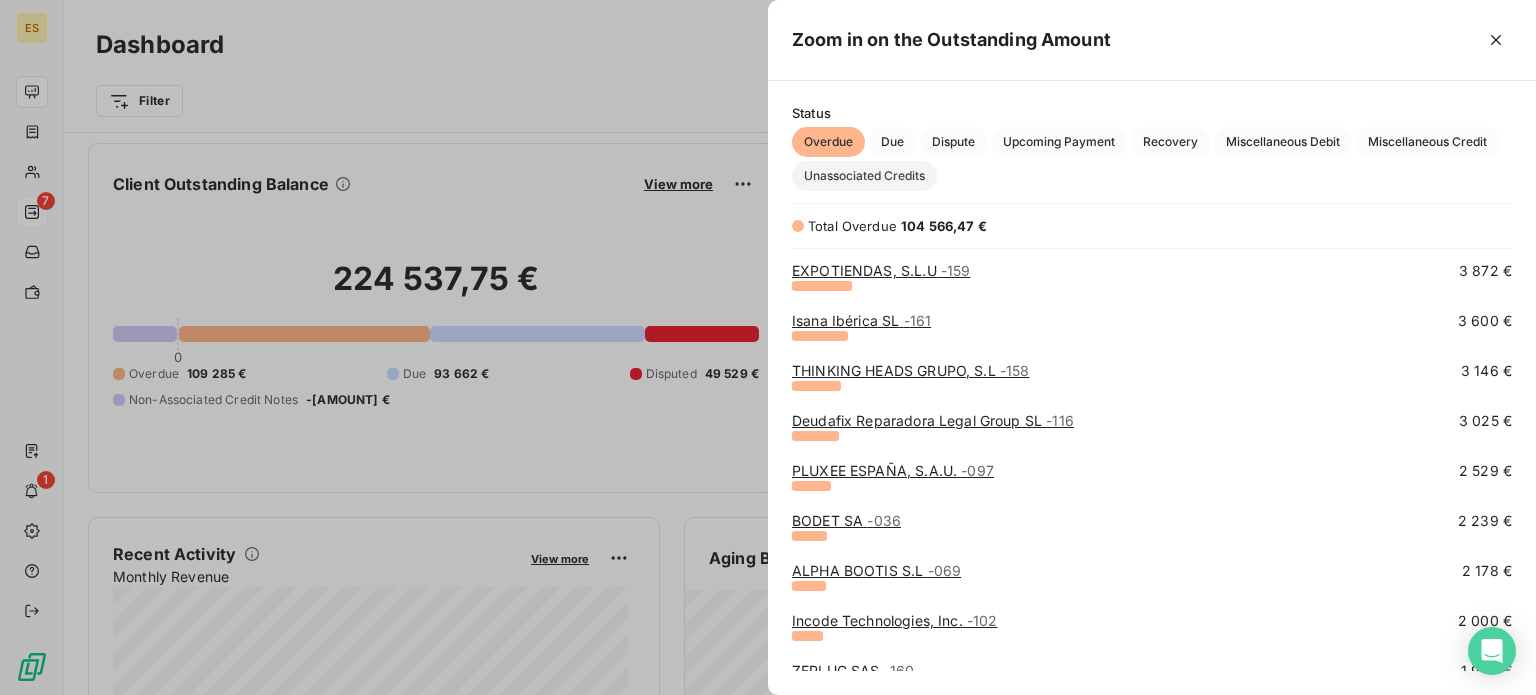 click on "Unassociated Credits" at bounding box center [864, 176] 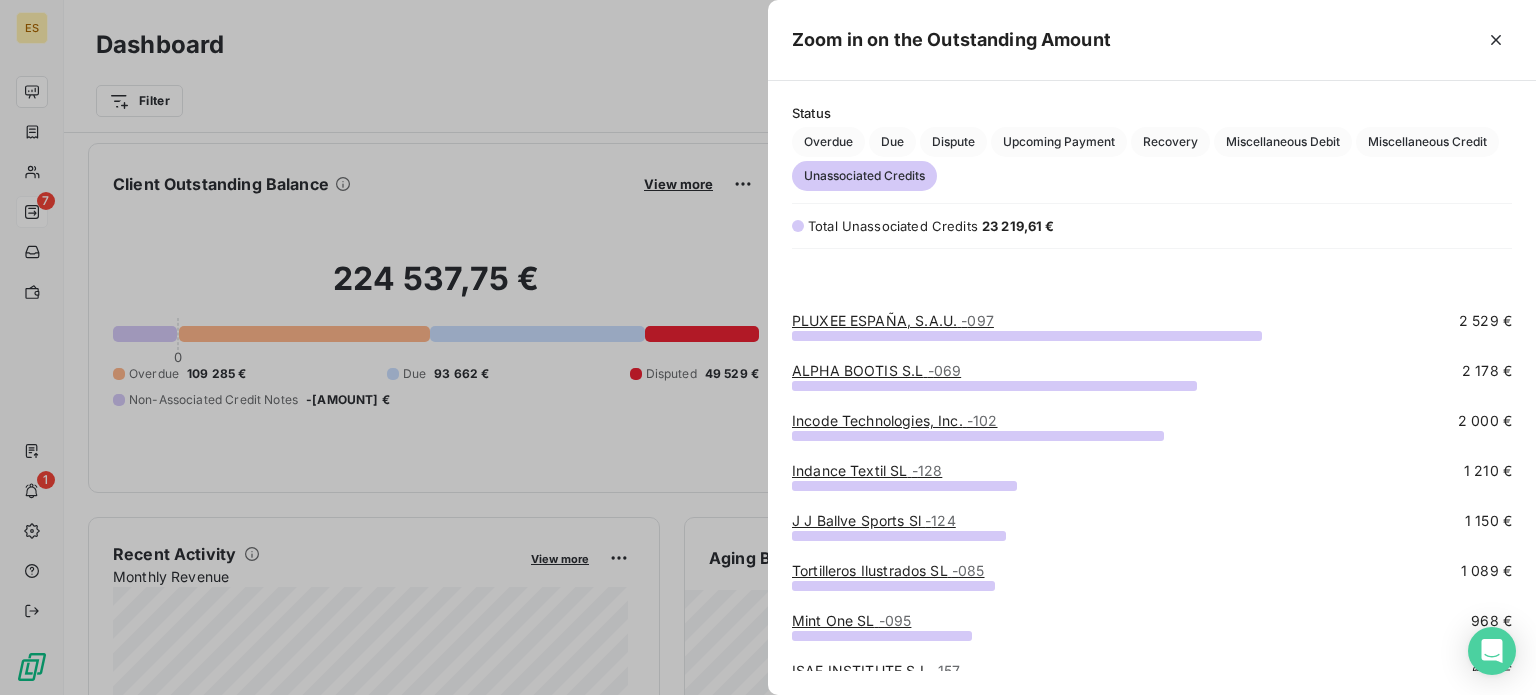 scroll, scrollTop: 364, scrollLeft: 0, axis: vertical 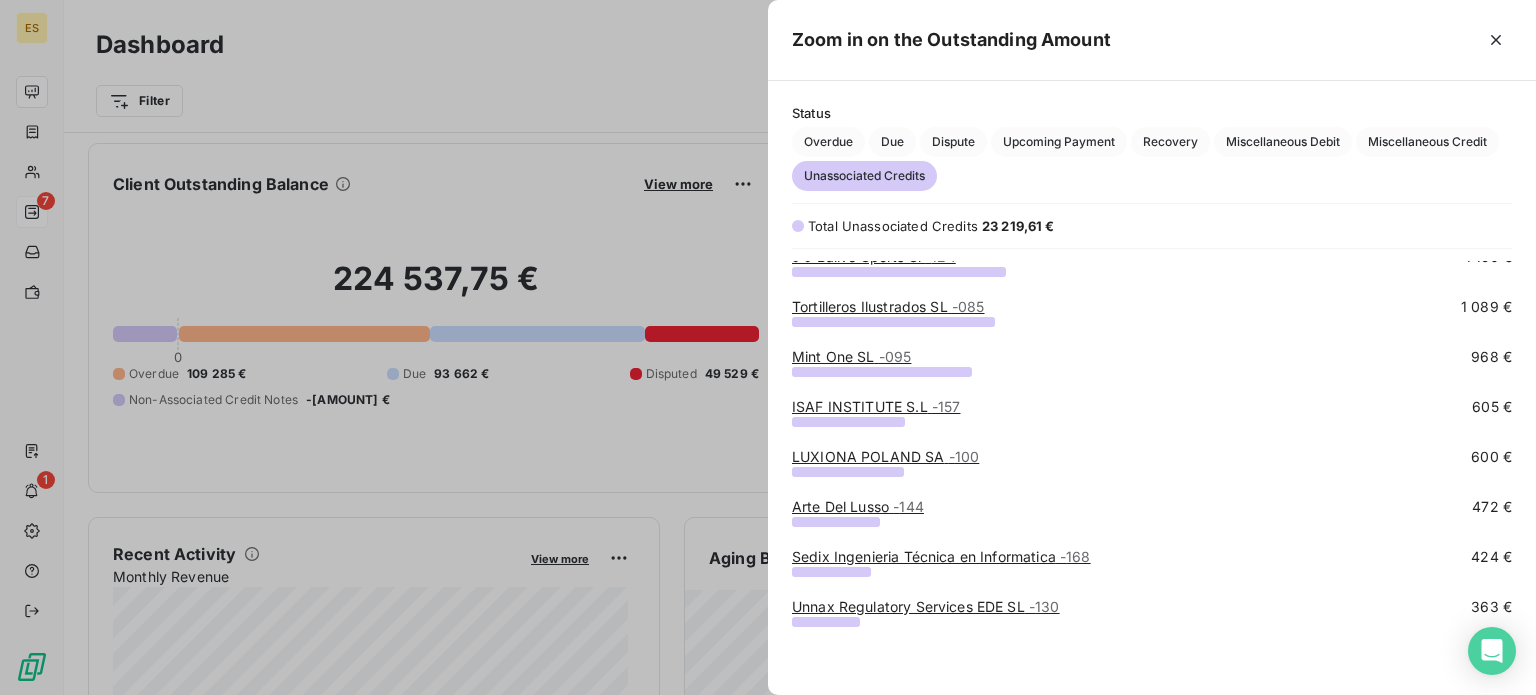 click on "[COMPANY]   -  [NUMBER]" at bounding box center (885, 456) 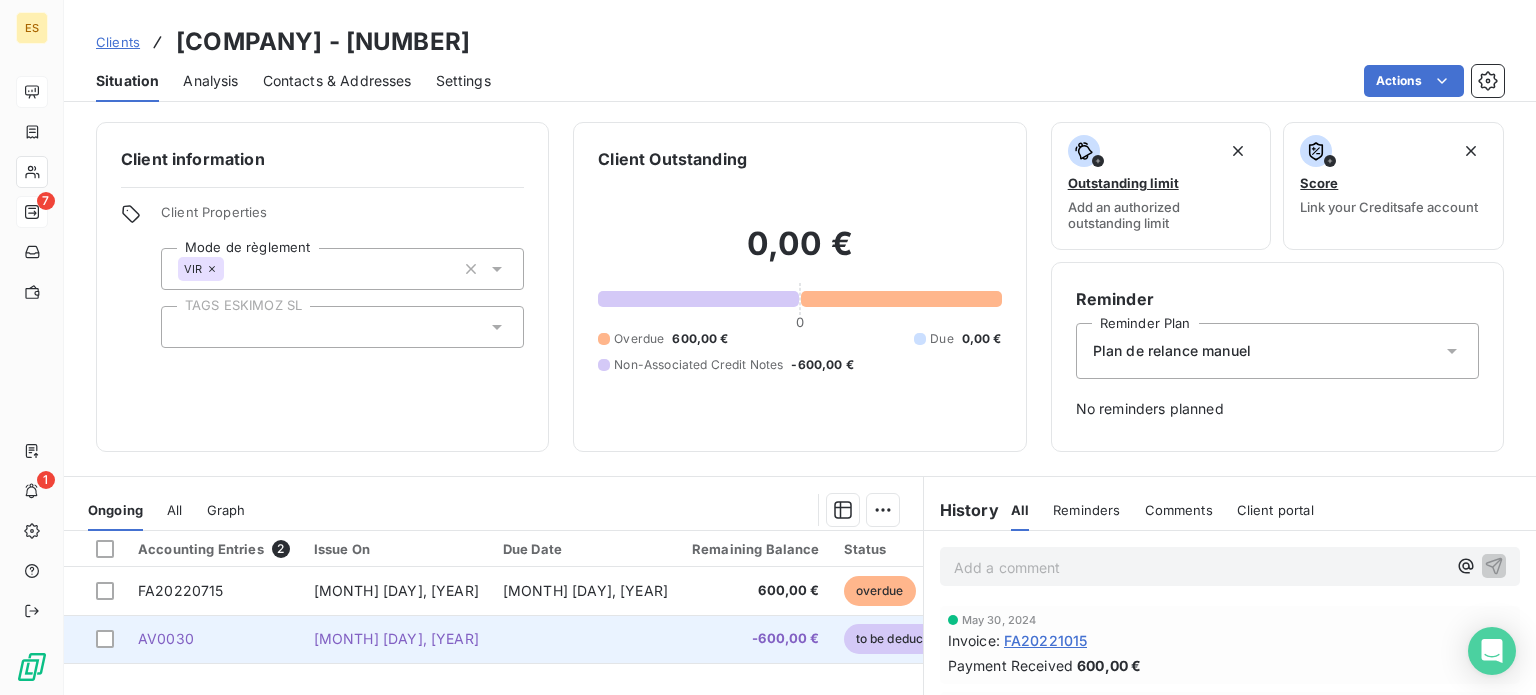 click on "to be deducted" at bounding box center [899, 639] 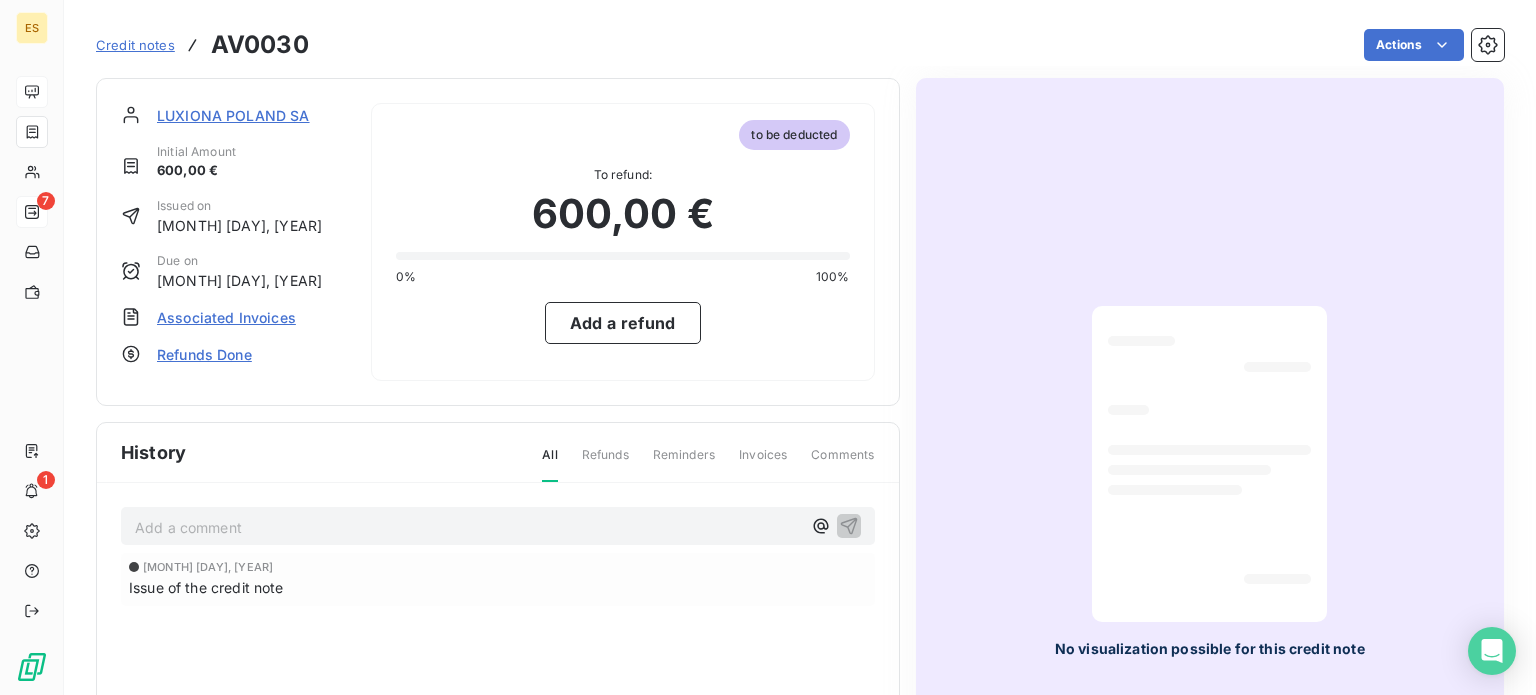 click on "Associated Invoices" at bounding box center [226, 317] 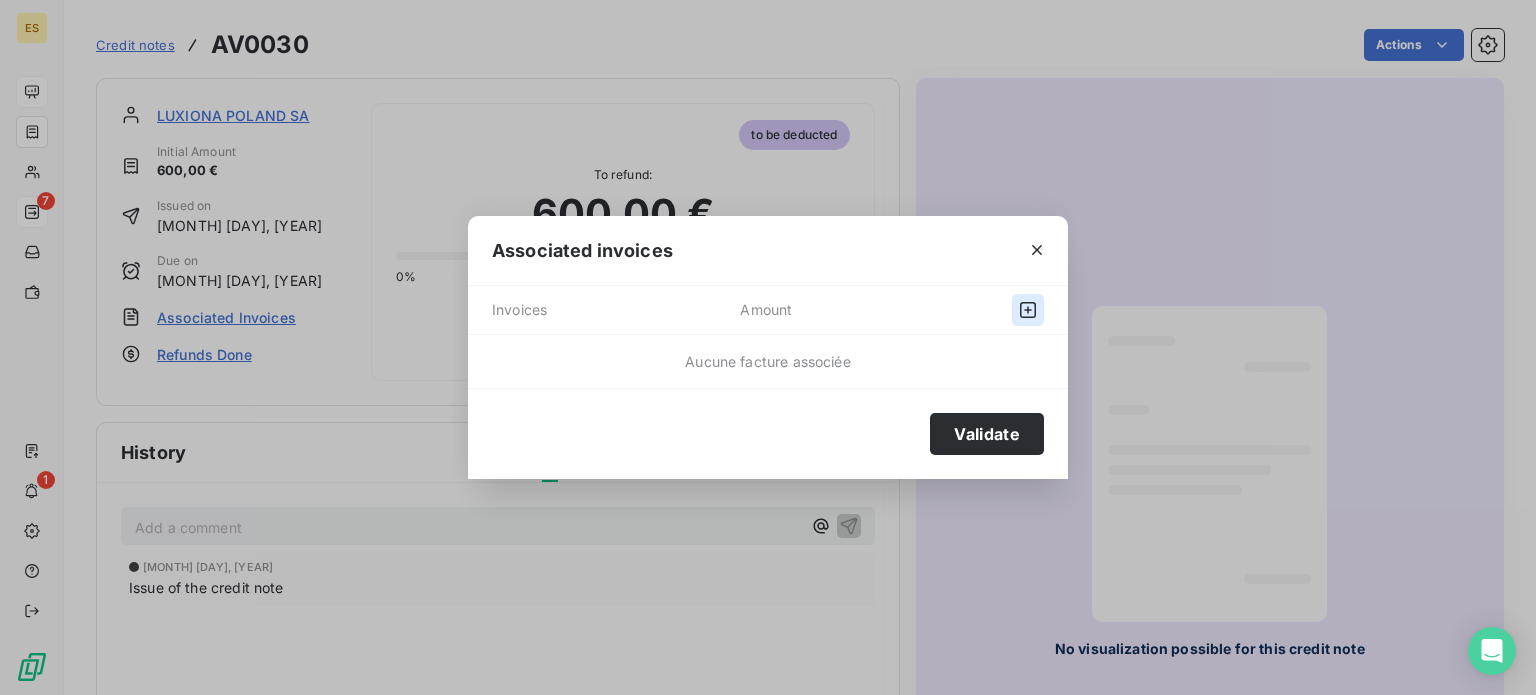 click 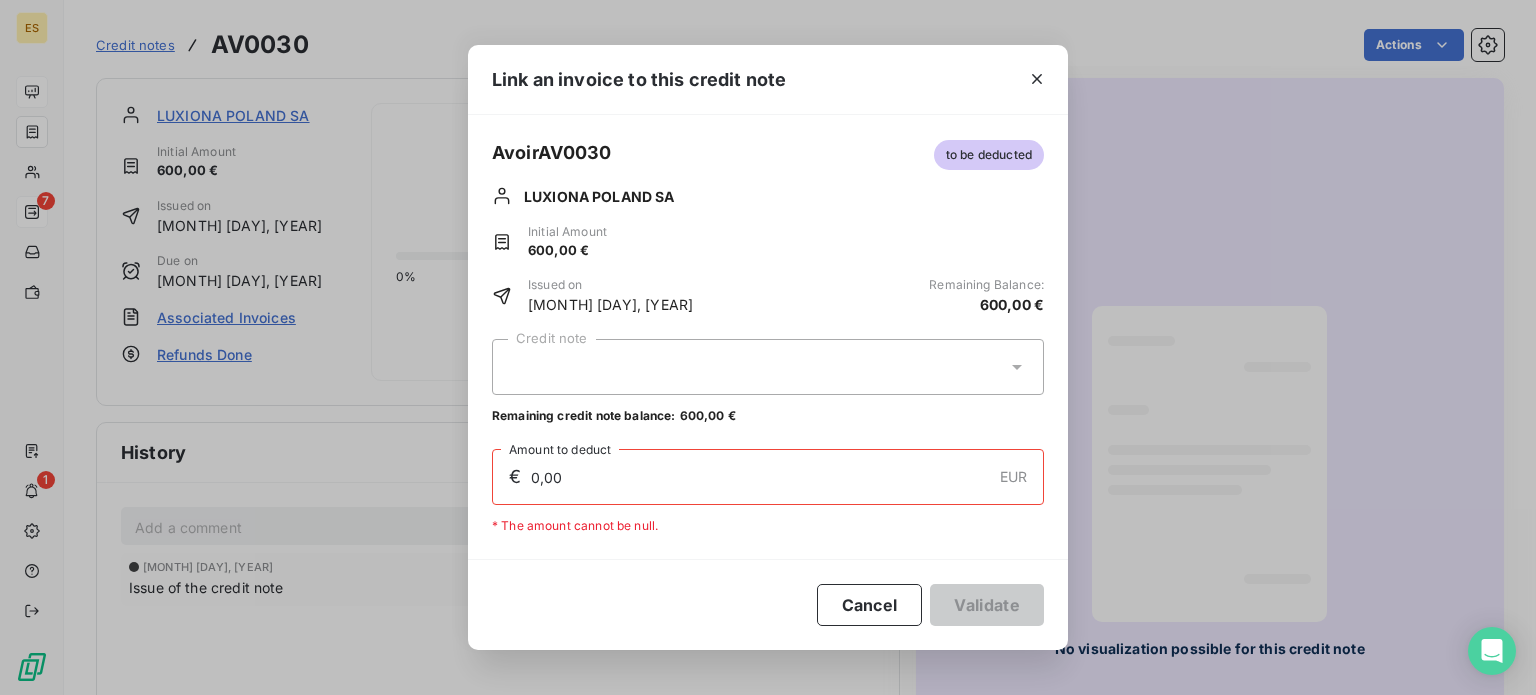 drag, startPoint x: 692, startPoint y: 377, endPoint x: 671, endPoint y: 393, distance: 26.400757 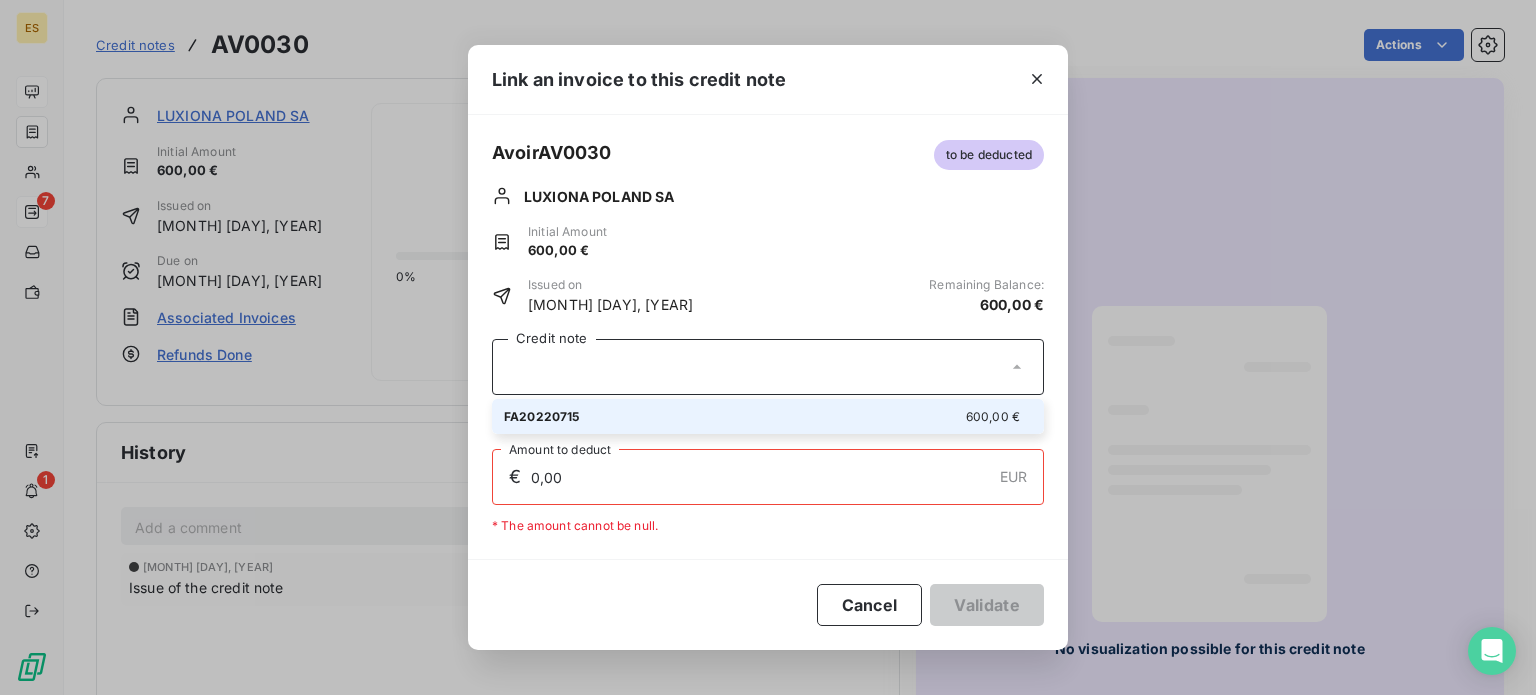 click on "FA[NUM] [AMOUNT] €" at bounding box center (768, 416) 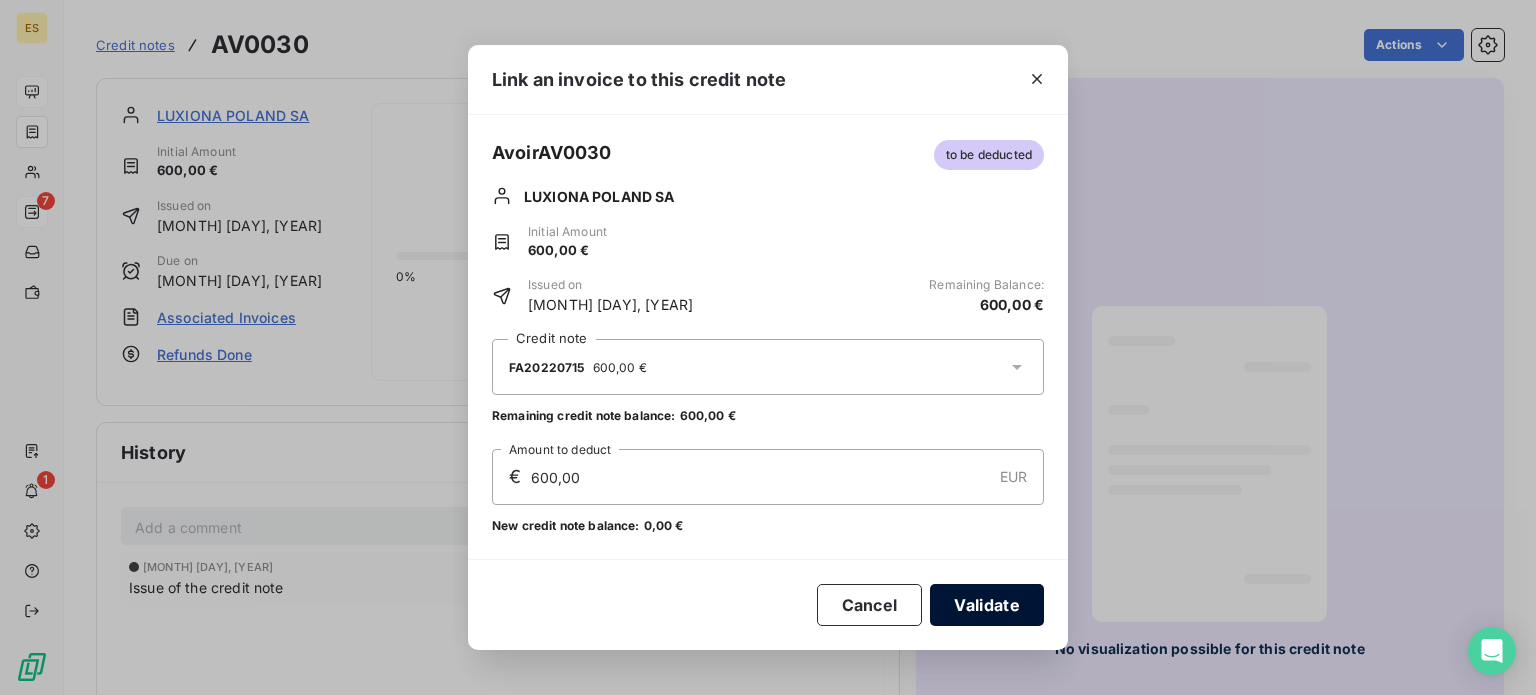 click on "Validate" at bounding box center [987, 605] 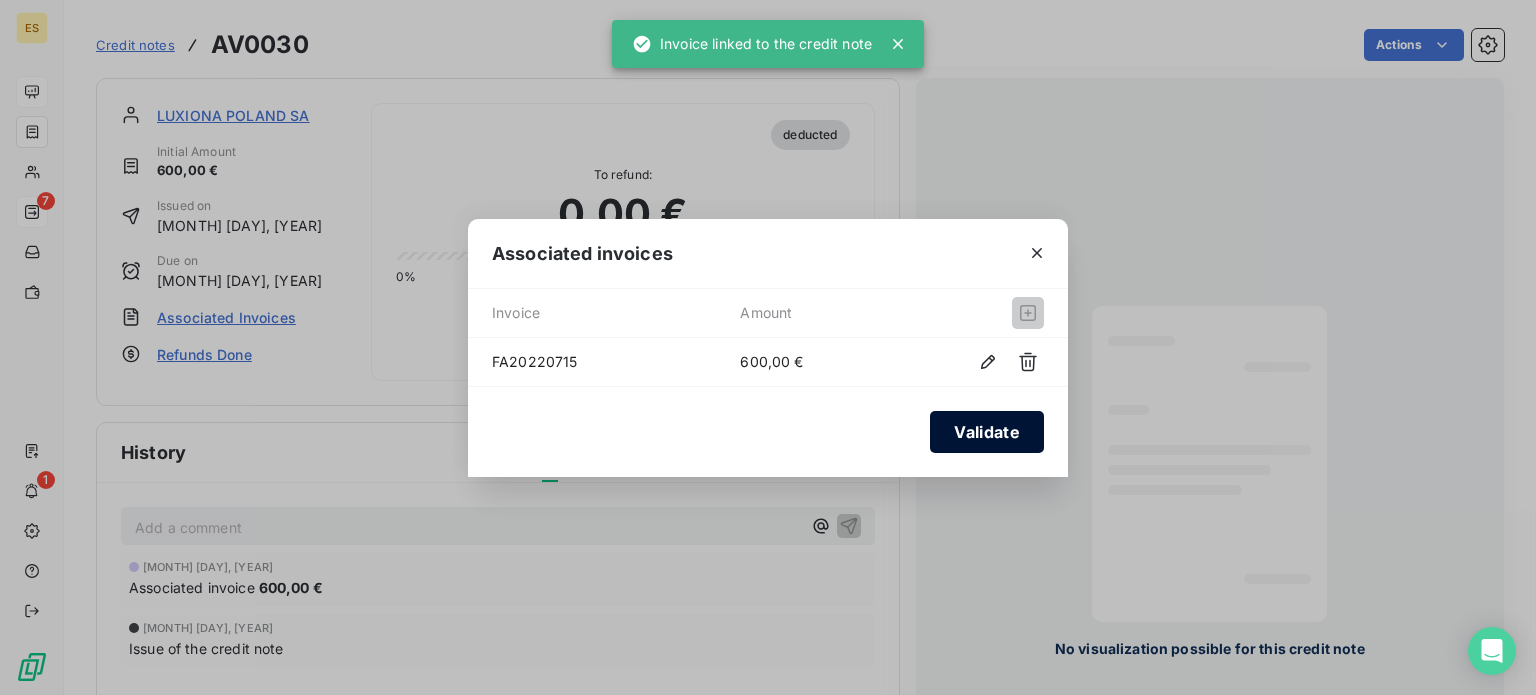 click on "Validate" at bounding box center (987, 432) 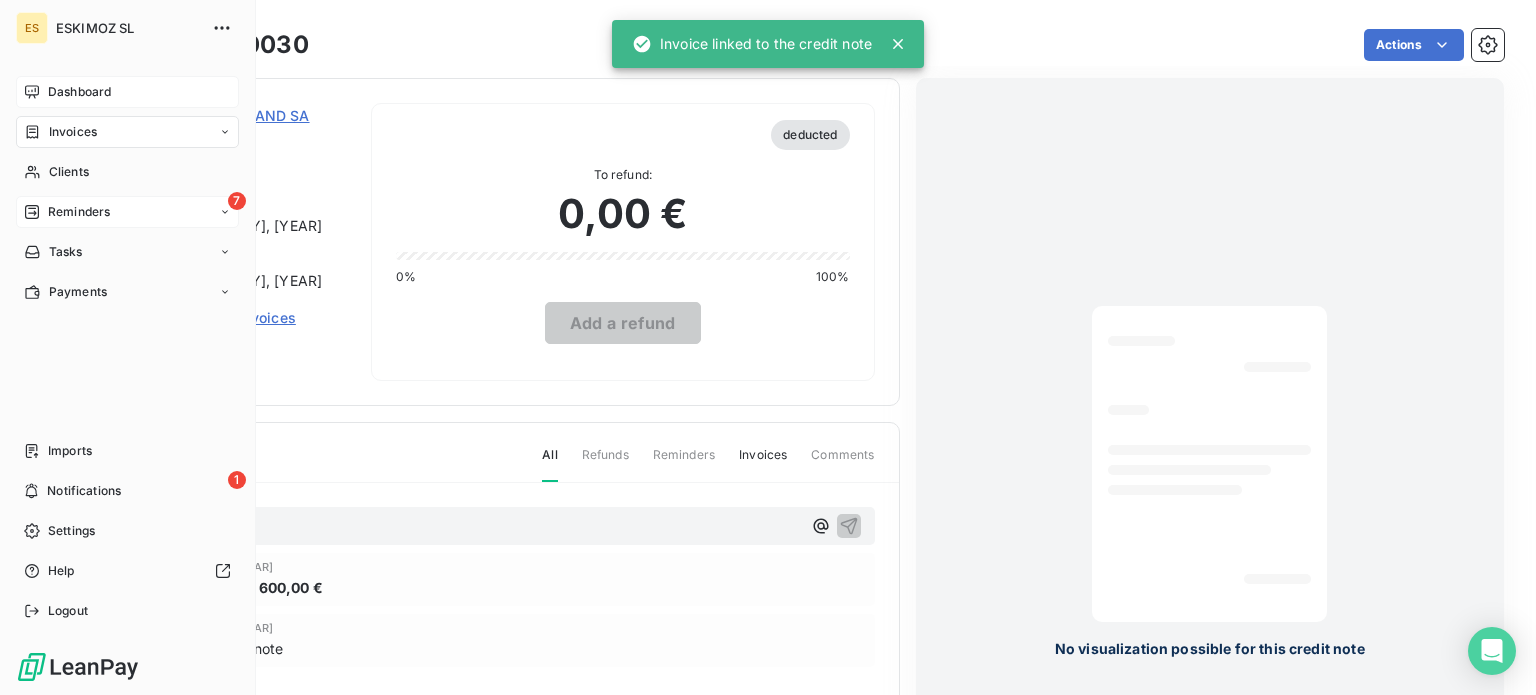 click on "Dashboard" at bounding box center (79, 92) 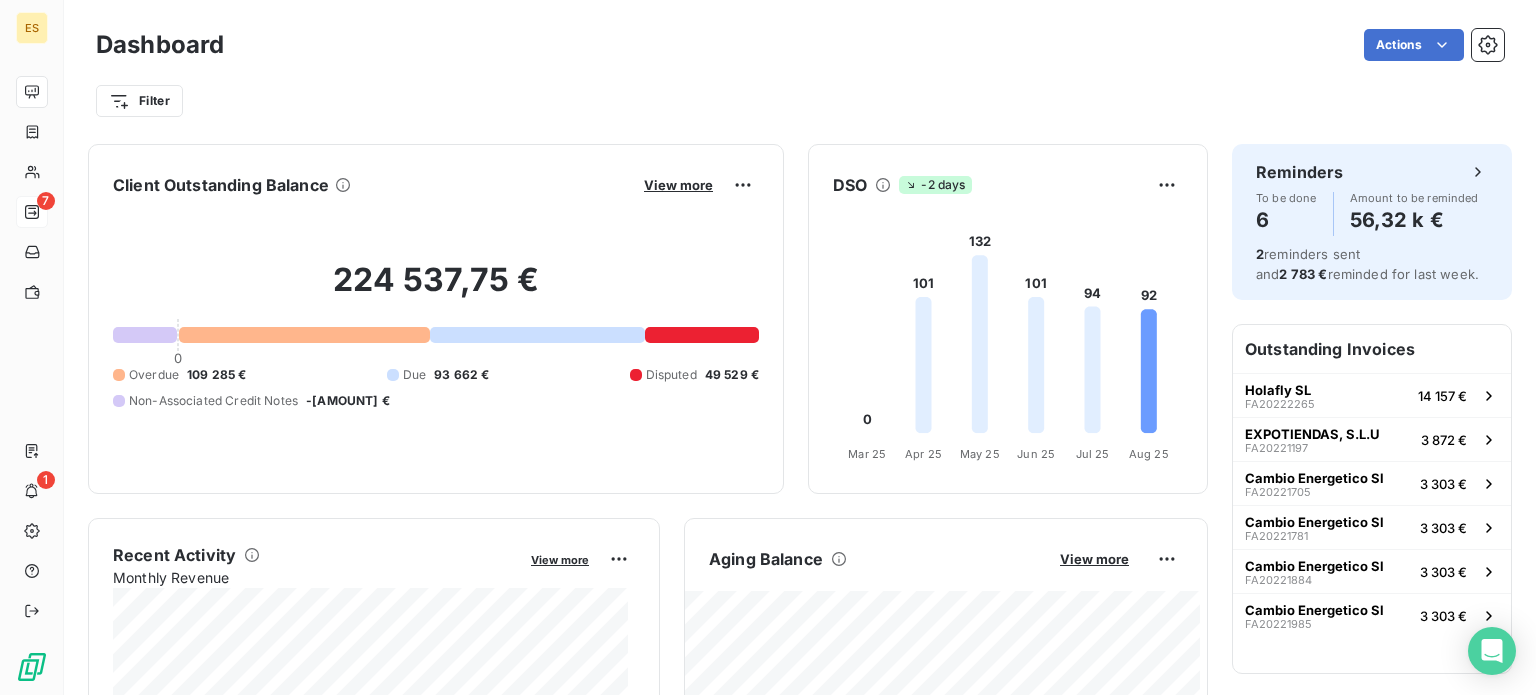 click on "View more" at bounding box center (678, 185) 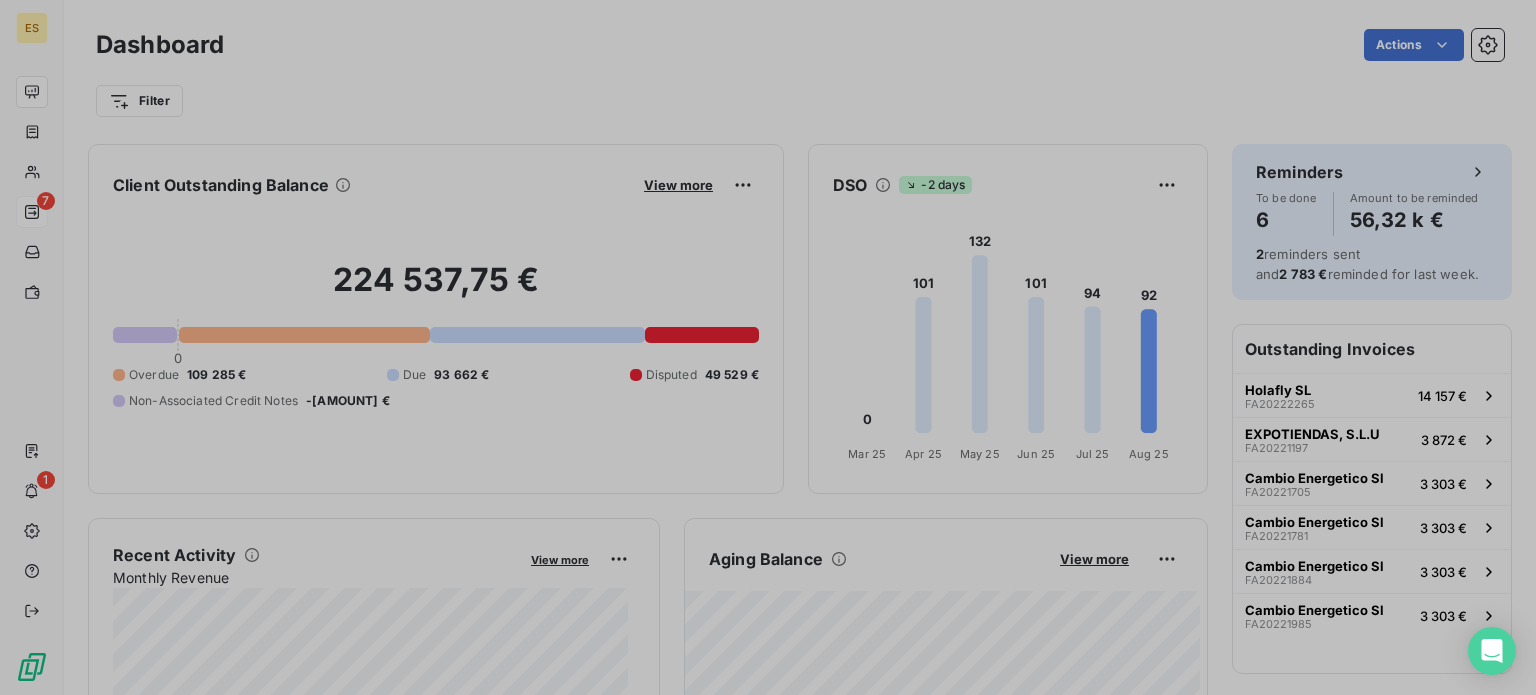 scroll, scrollTop: 16, scrollLeft: 16, axis: both 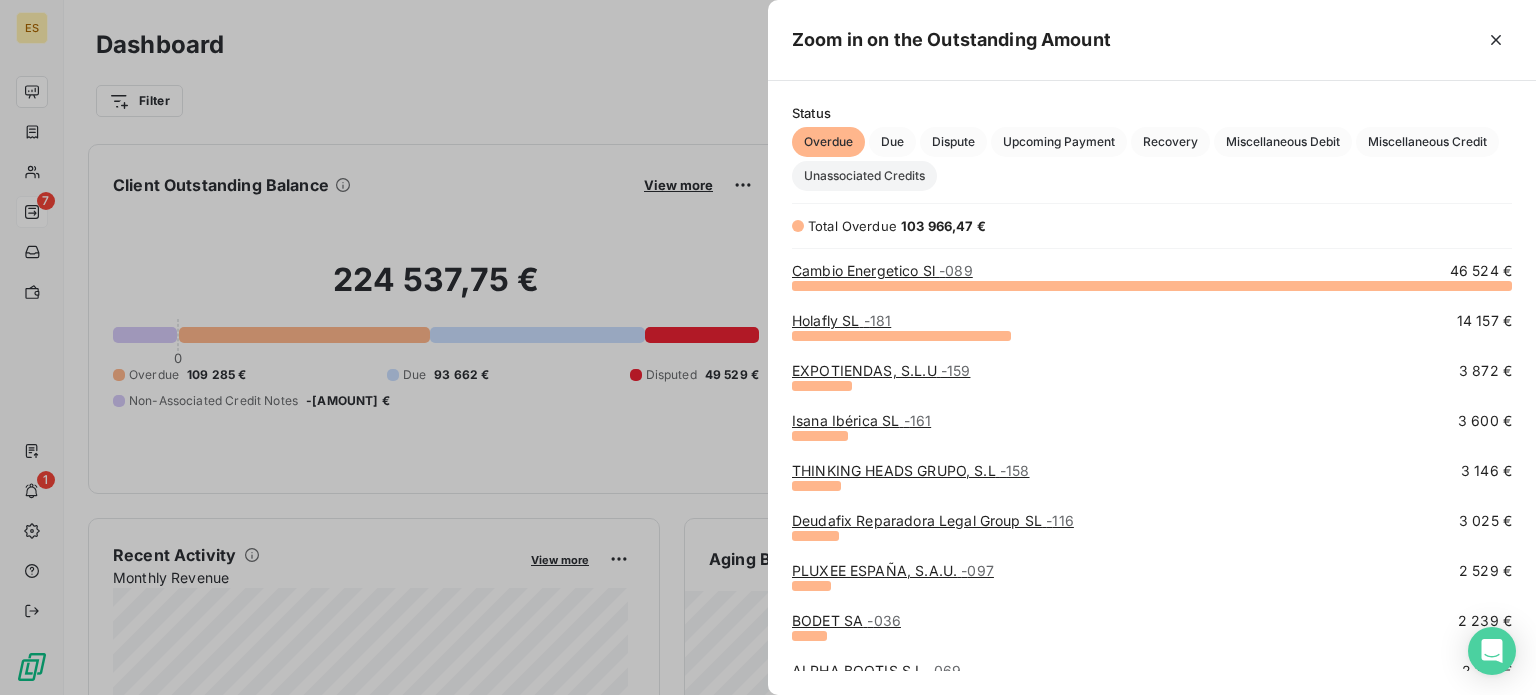 click on "Unassociated Credits" at bounding box center [864, 176] 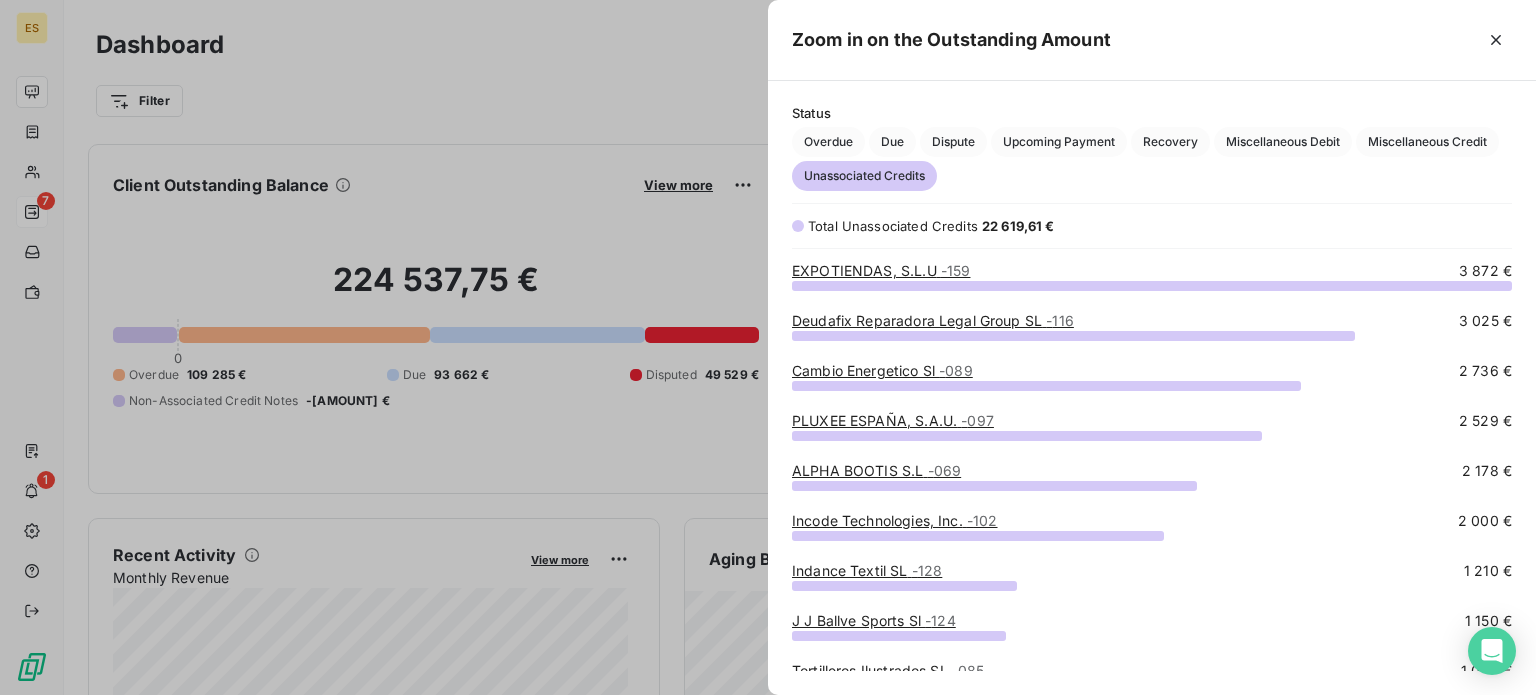 click on "Deudafix Reparadora Legal Group SL   -  116" at bounding box center (933, 320) 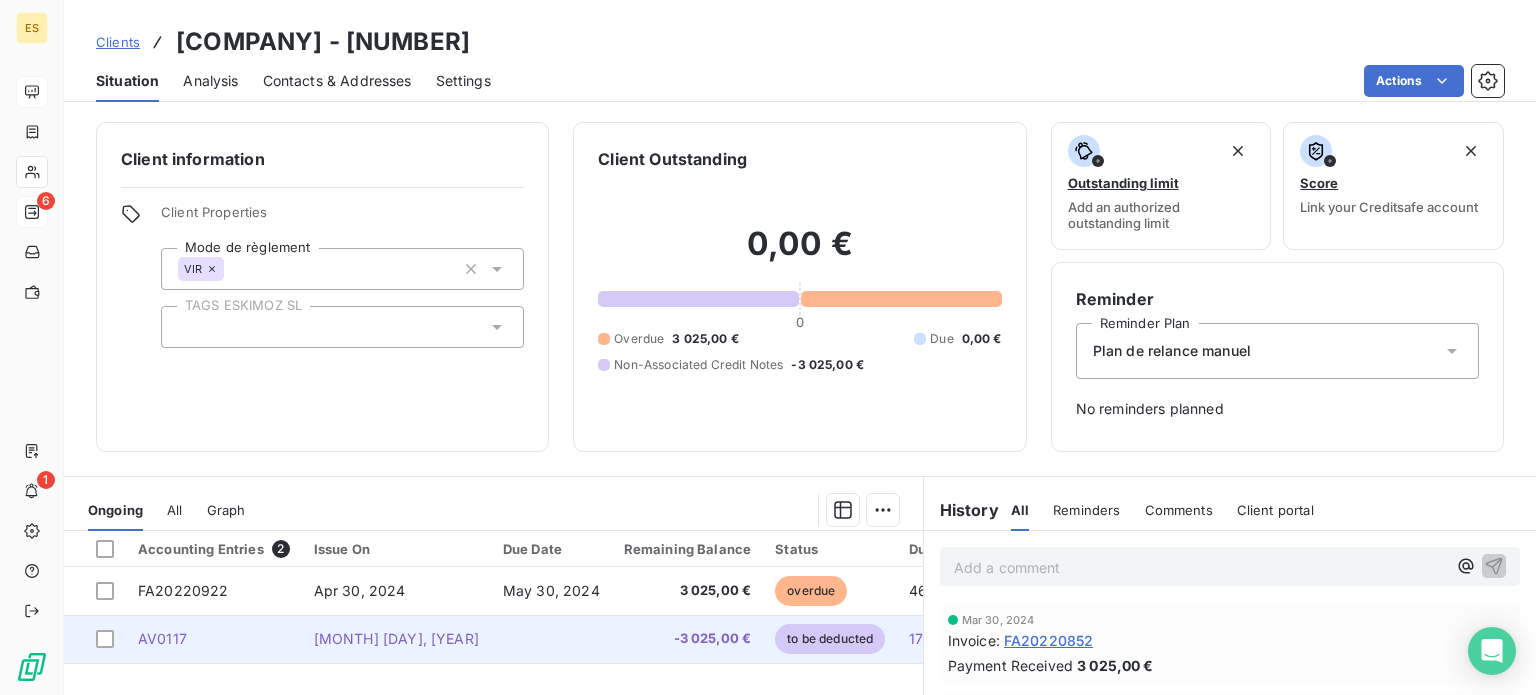 click on "[MONTH] [DAY], [YEAR]" at bounding box center (396, 639) 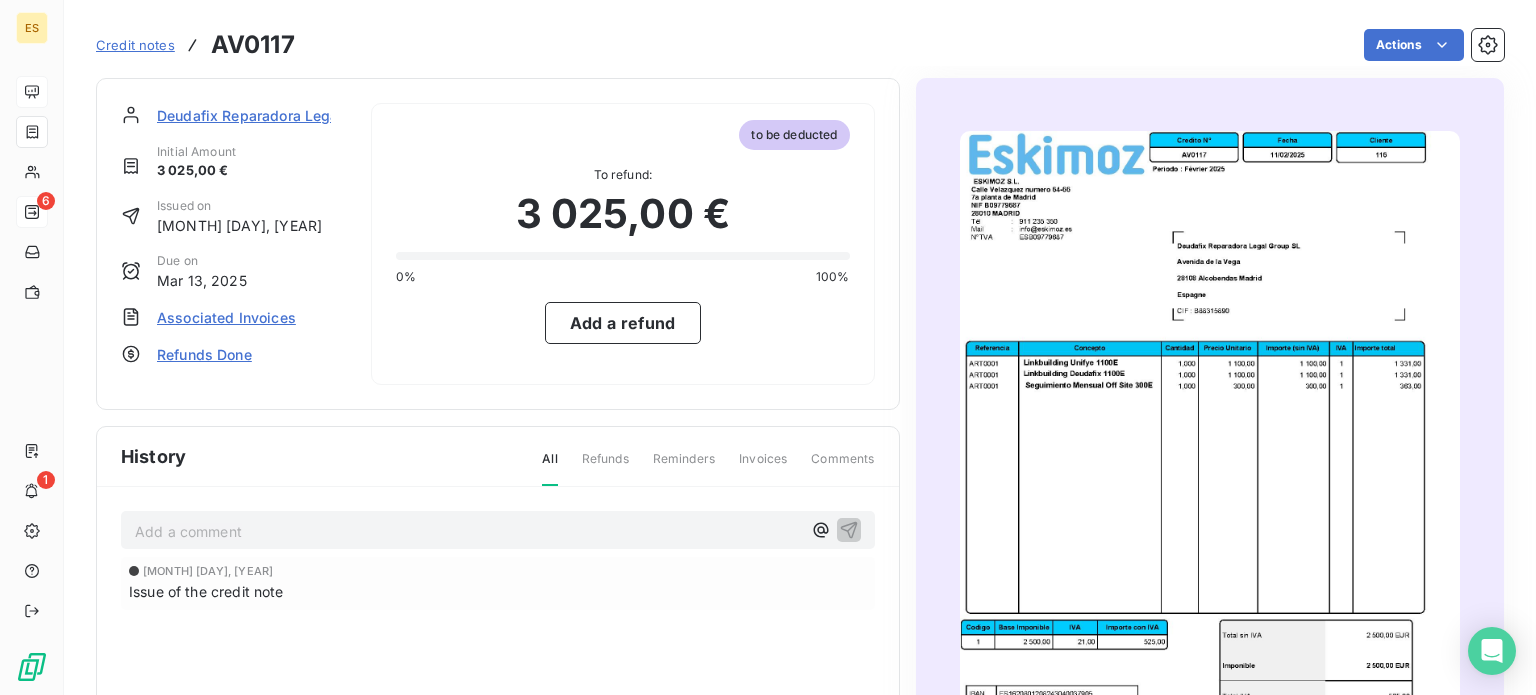 click on "Associated Invoices" at bounding box center [226, 317] 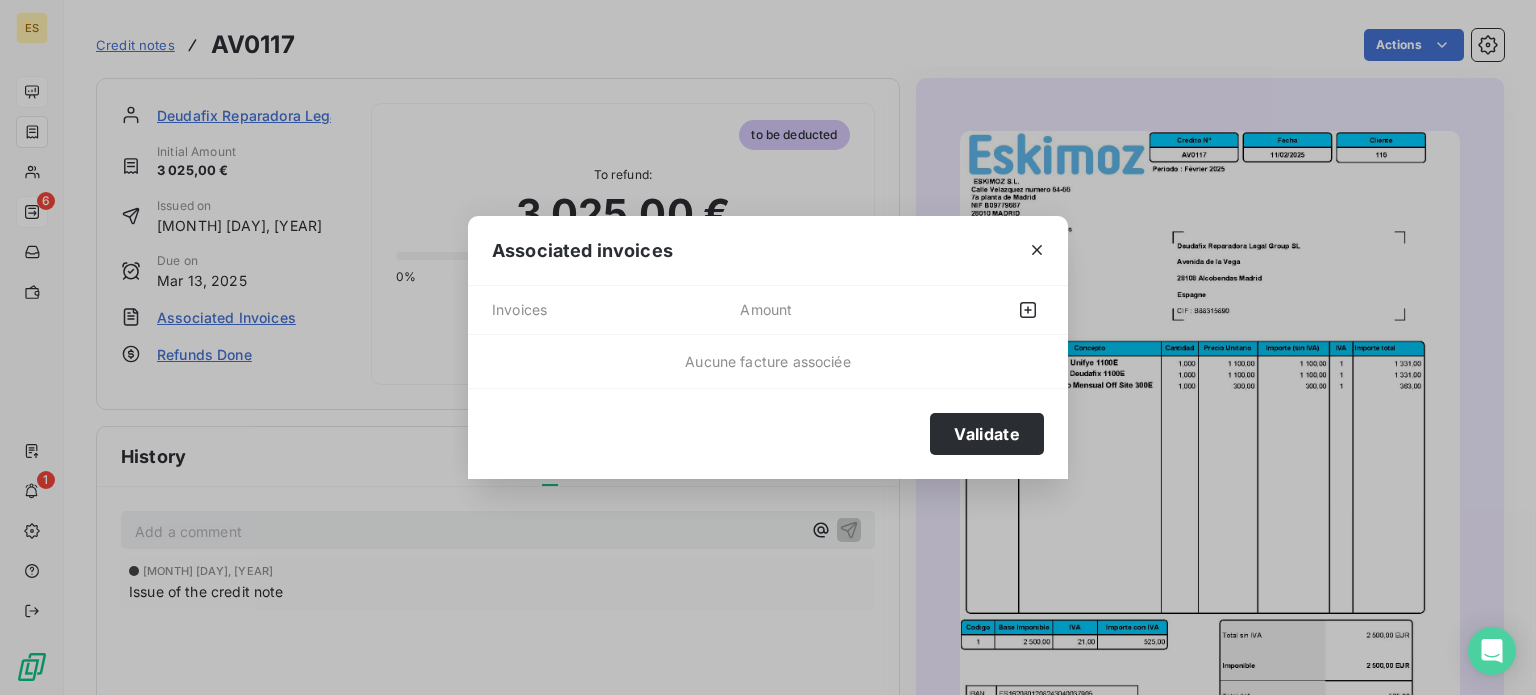 click at bounding box center [989, 310] 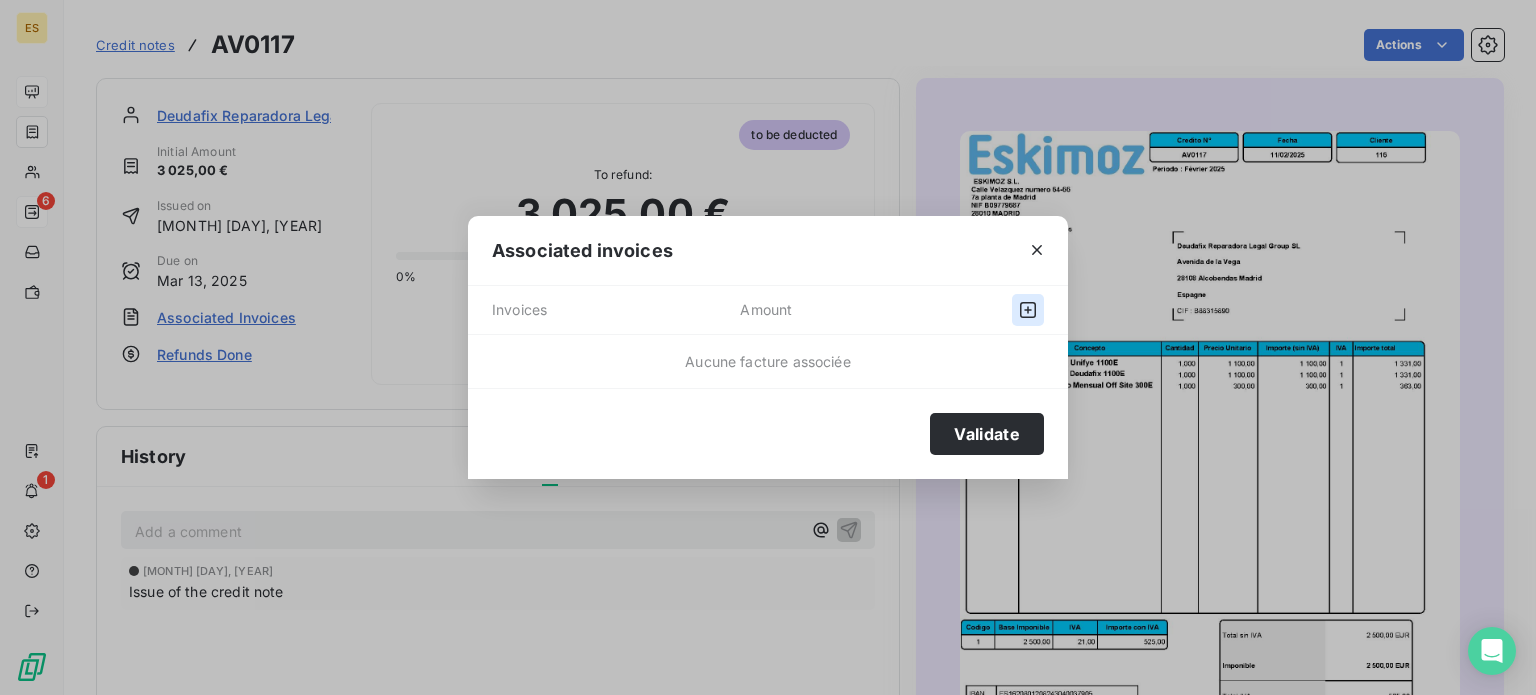 click at bounding box center [1028, 310] 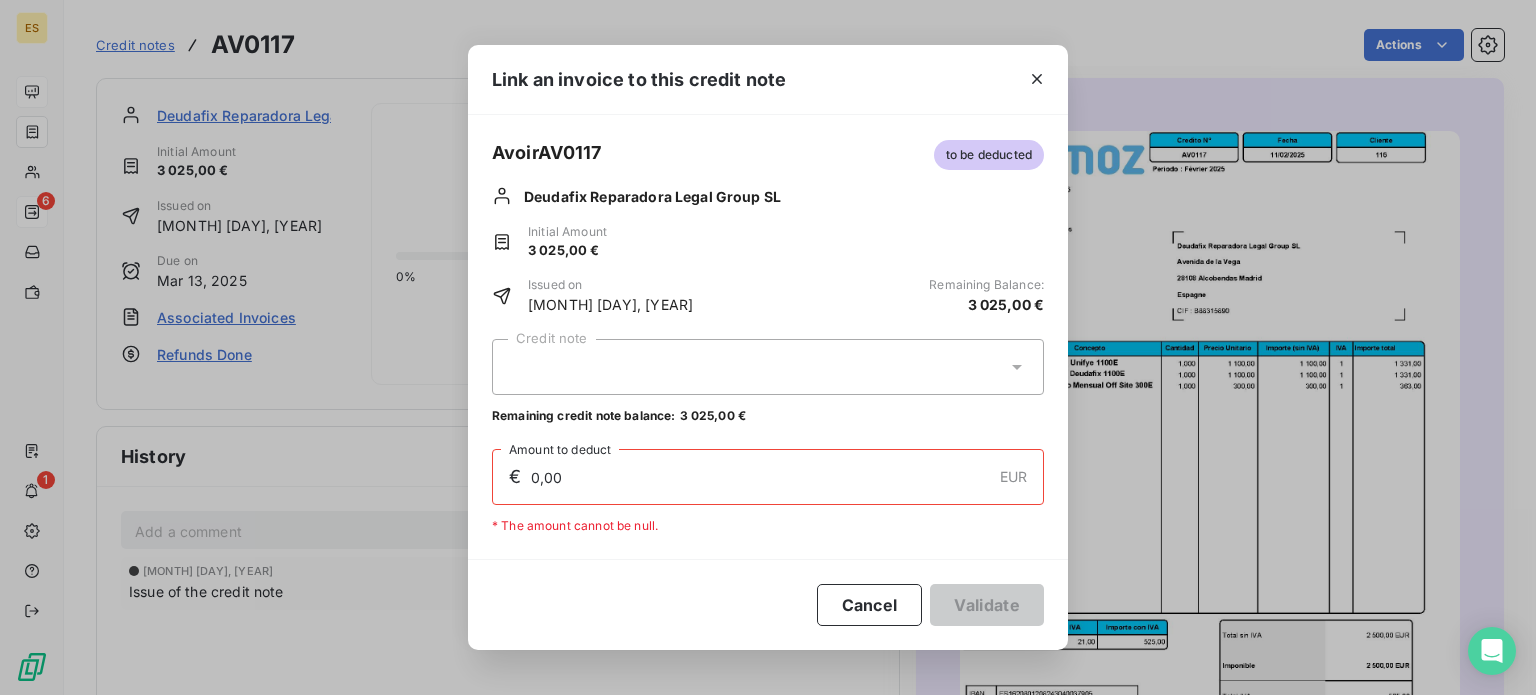 click at bounding box center [768, 367] 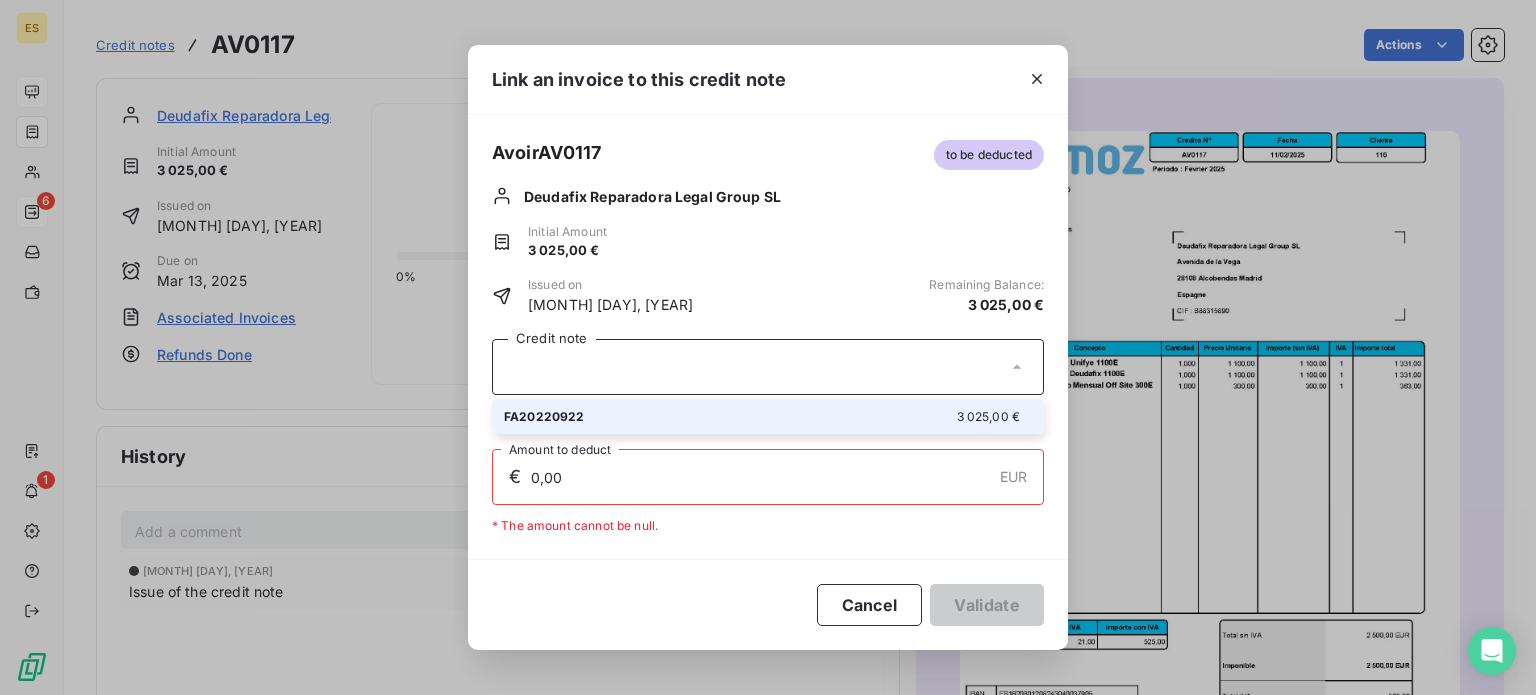 click on "FA20220922" at bounding box center (544, 416) 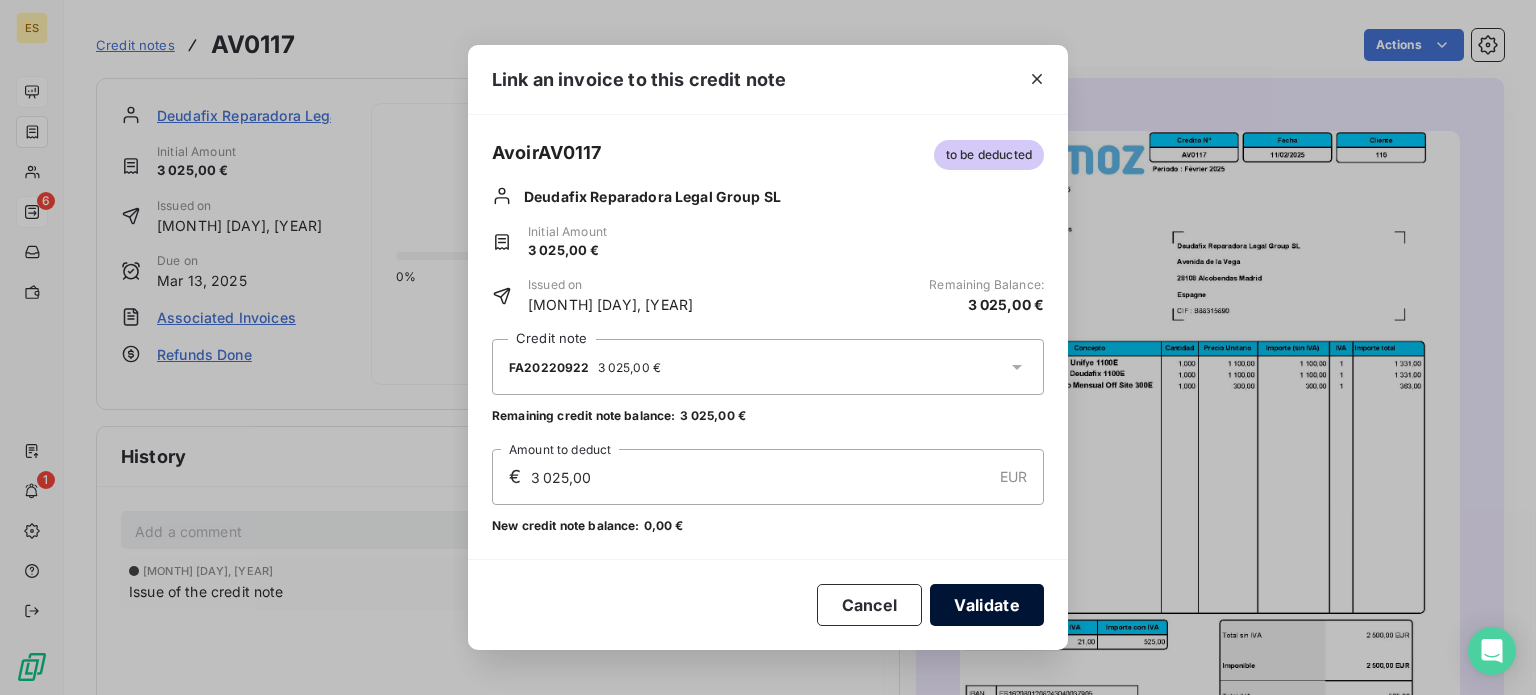 click on "Validate" at bounding box center [987, 605] 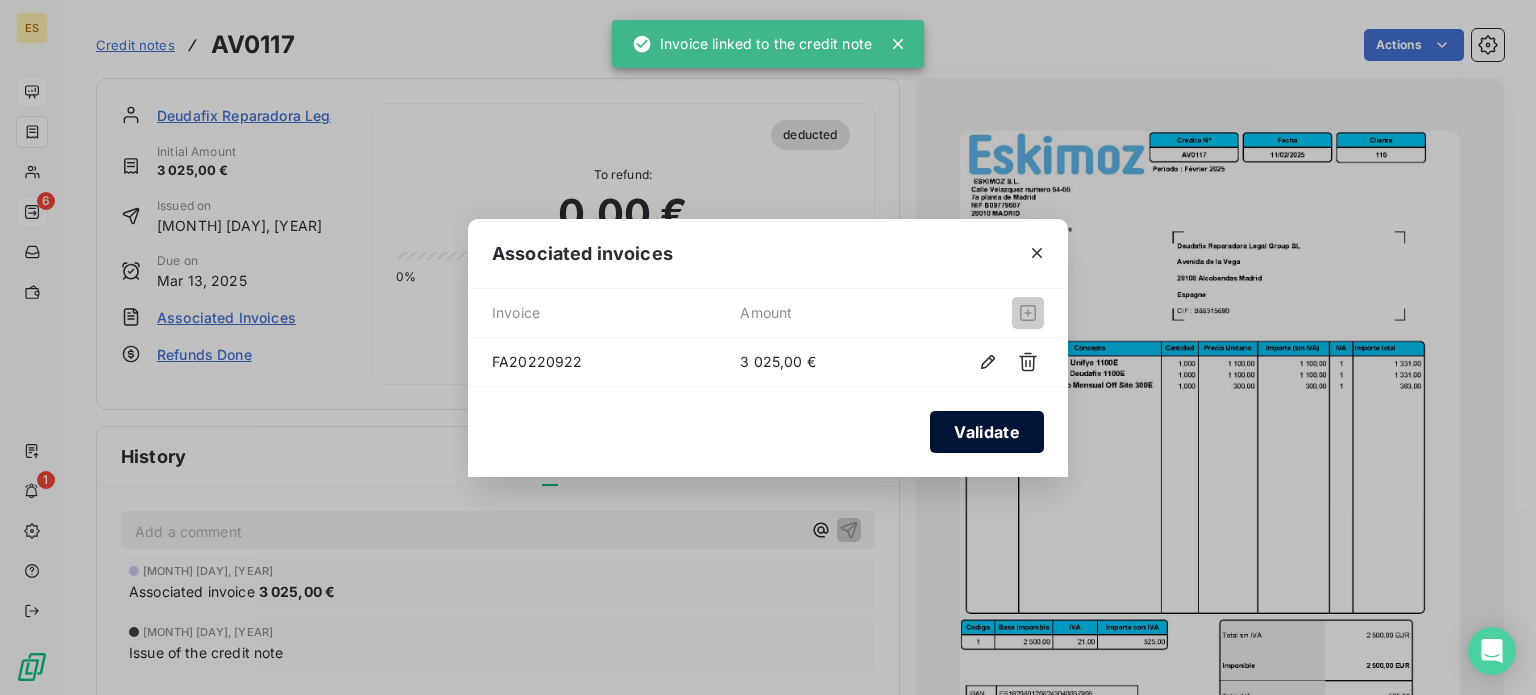 click on "Validate" at bounding box center [987, 432] 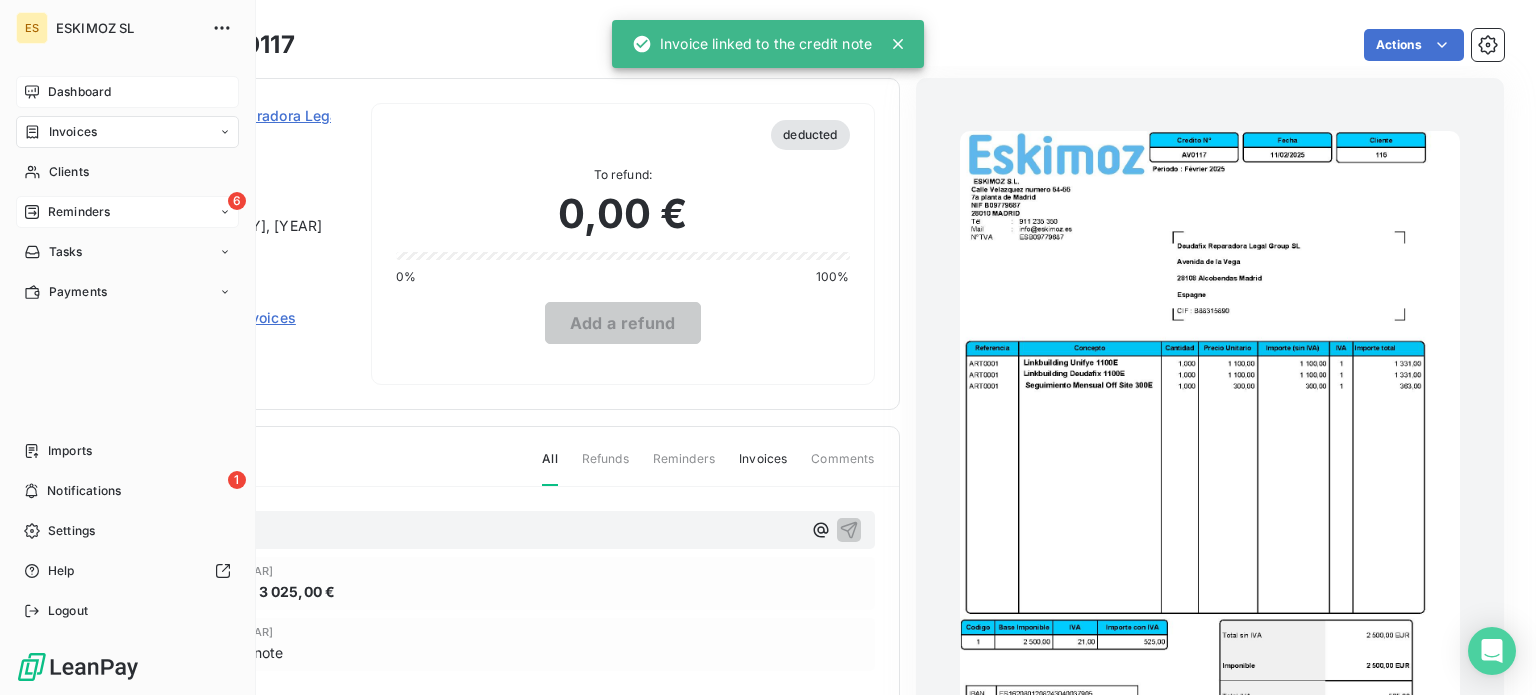 click on "Dashboard" at bounding box center (79, 92) 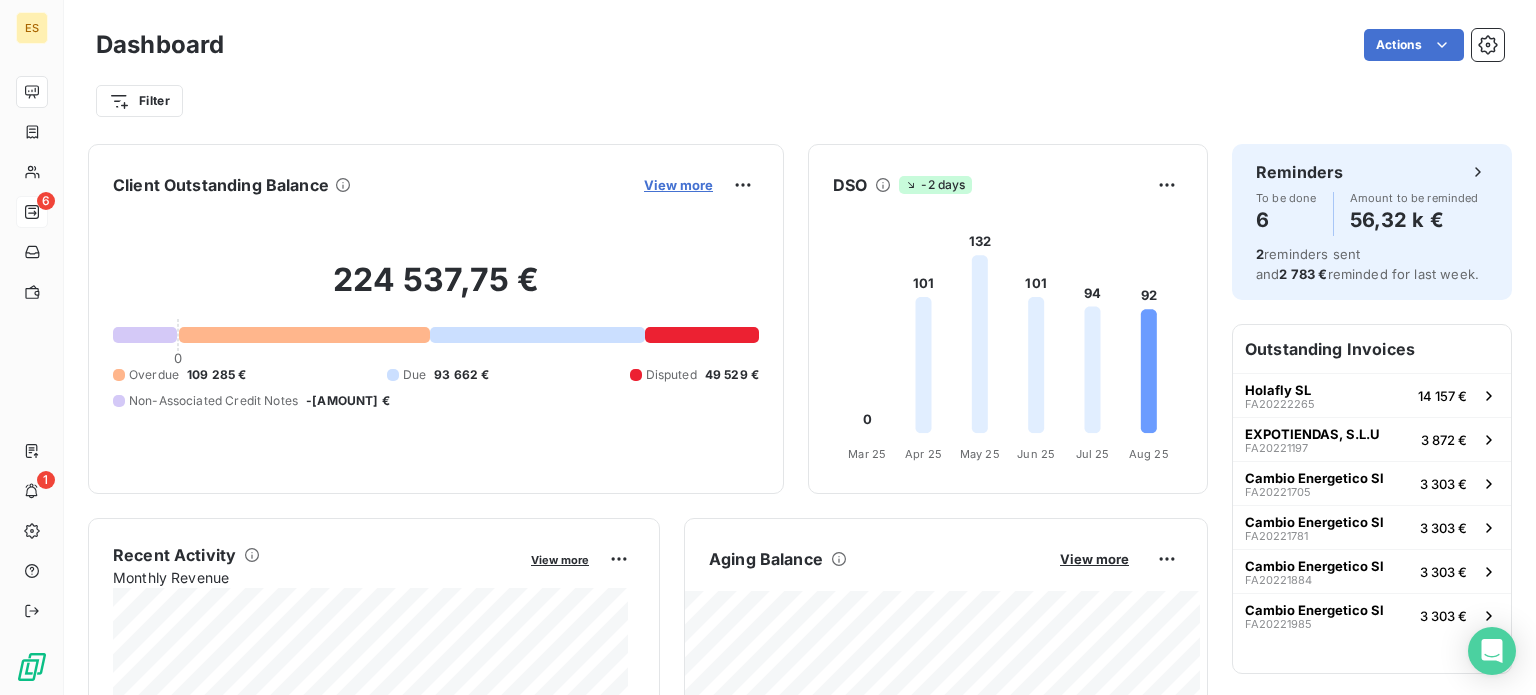 click on "View more" at bounding box center (678, 185) 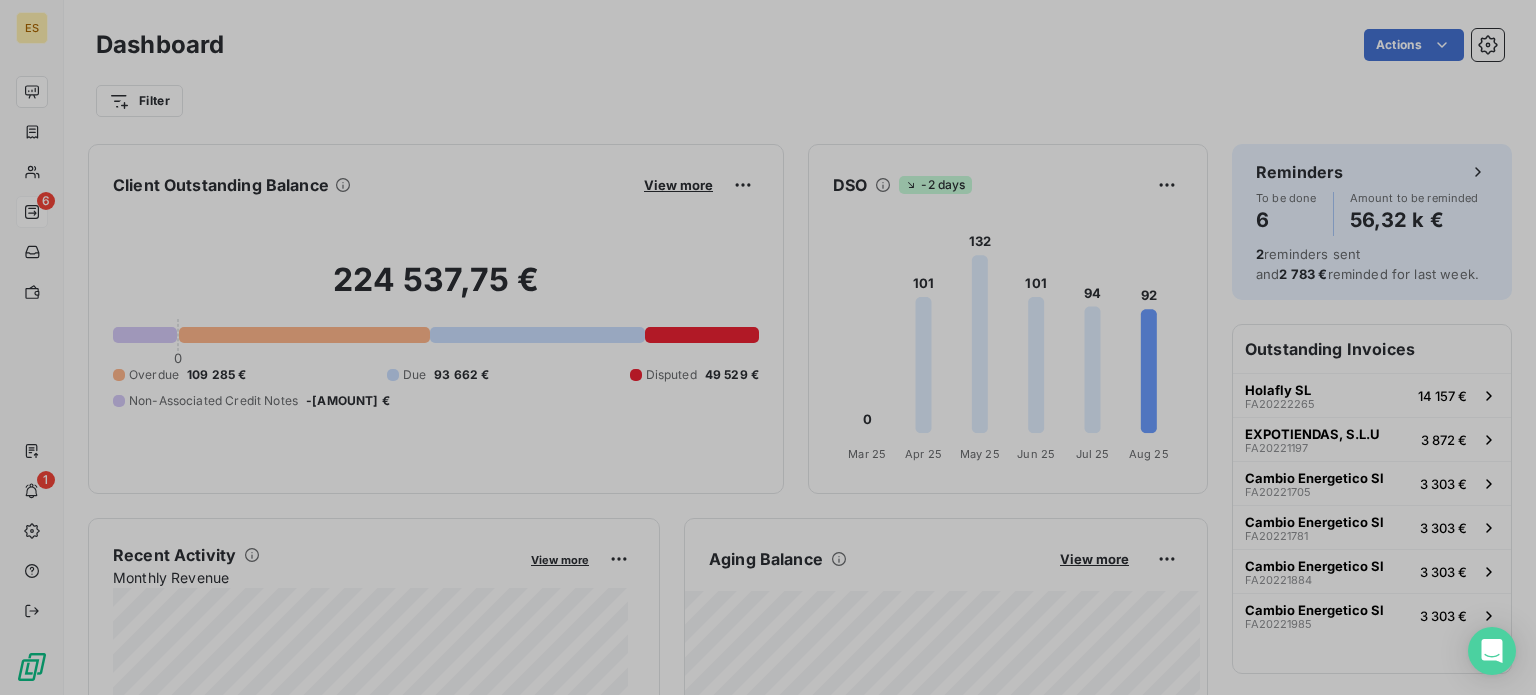 scroll, scrollTop: 680, scrollLeft: 752, axis: both 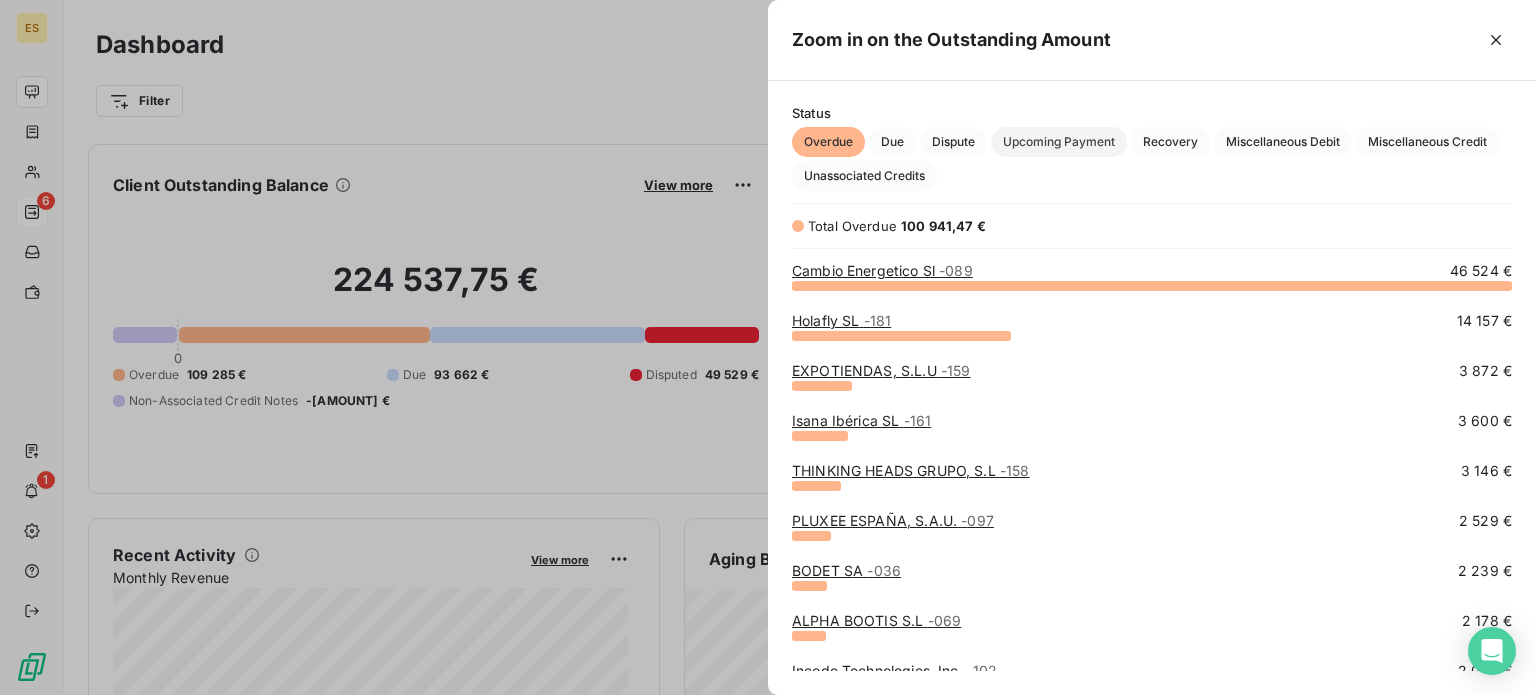 click on "Upcoming Payment" at bounding box center [1059, 142] 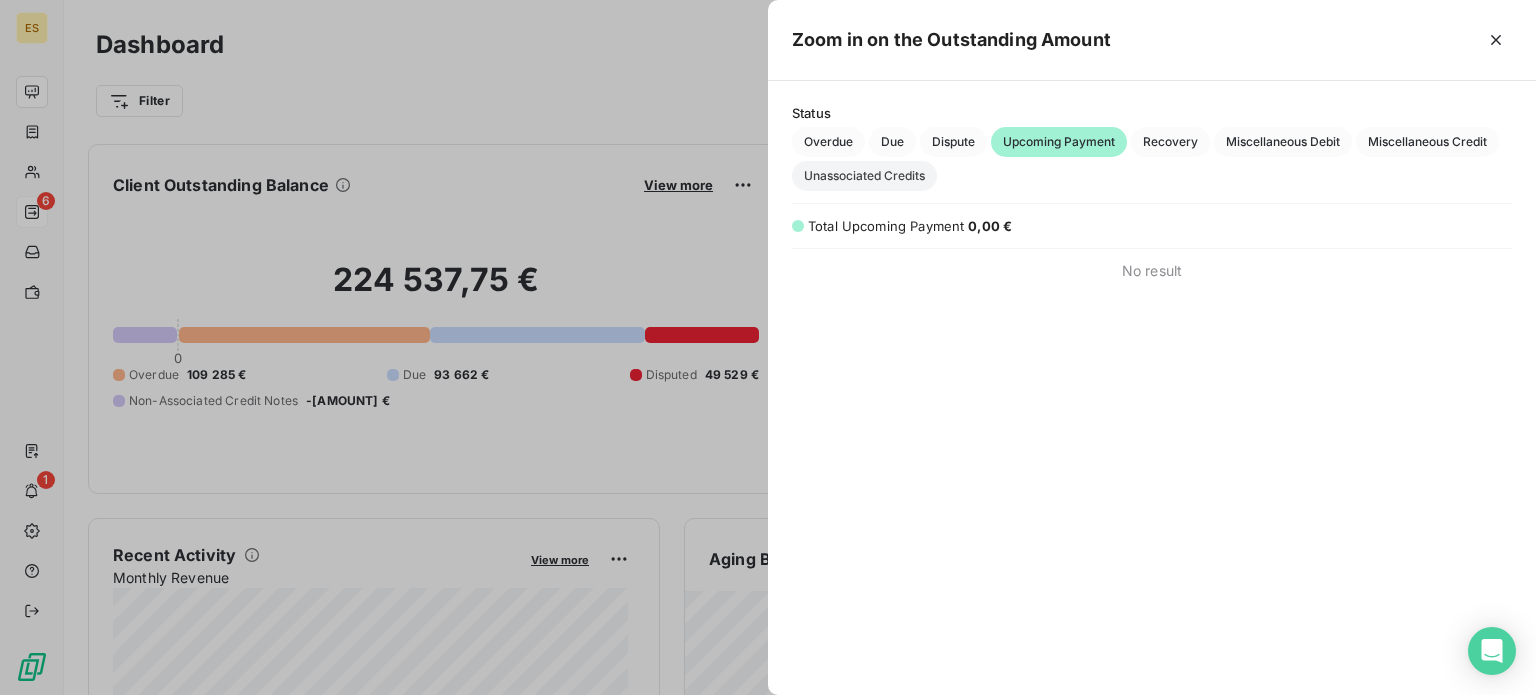click on "Unassociated Credits" at bounding box center [864, 176] 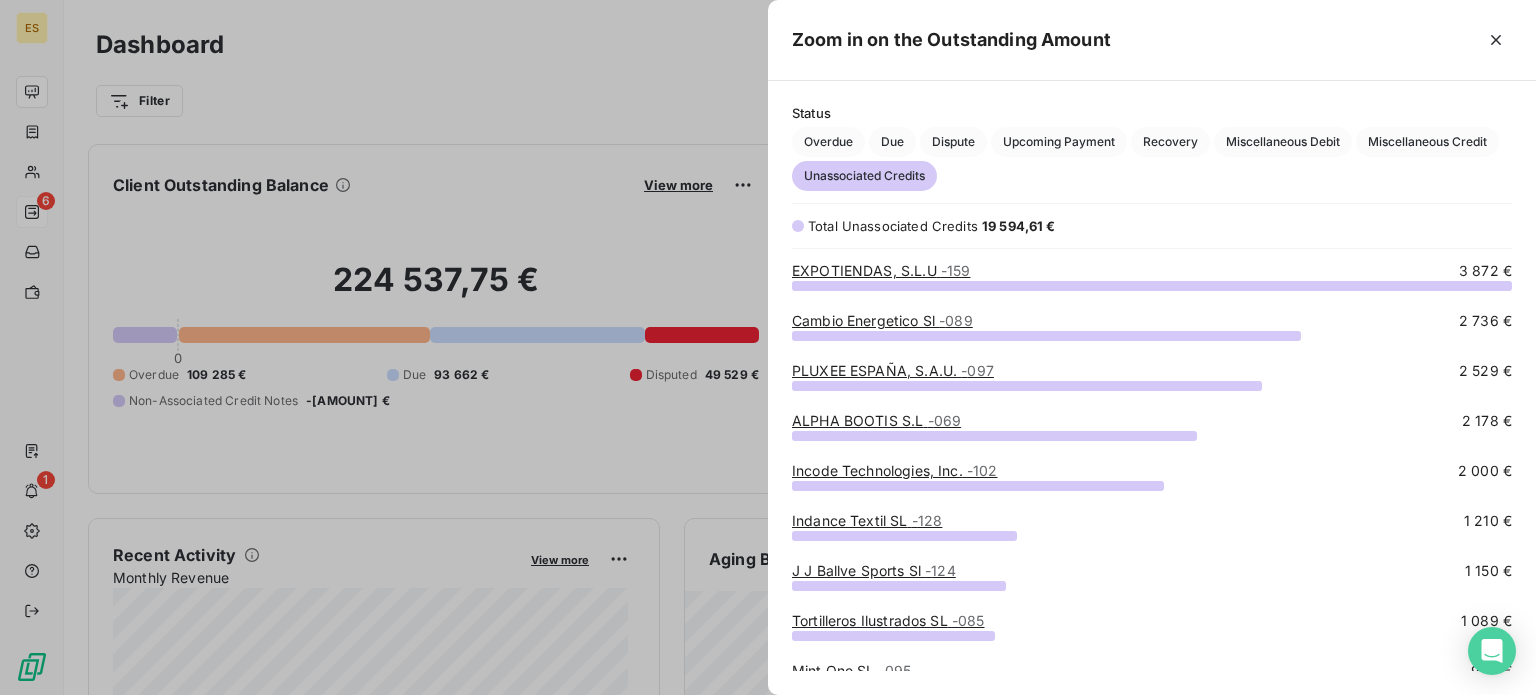 scroll, scrollTop: 16, scrollLeft: 16, axis: both 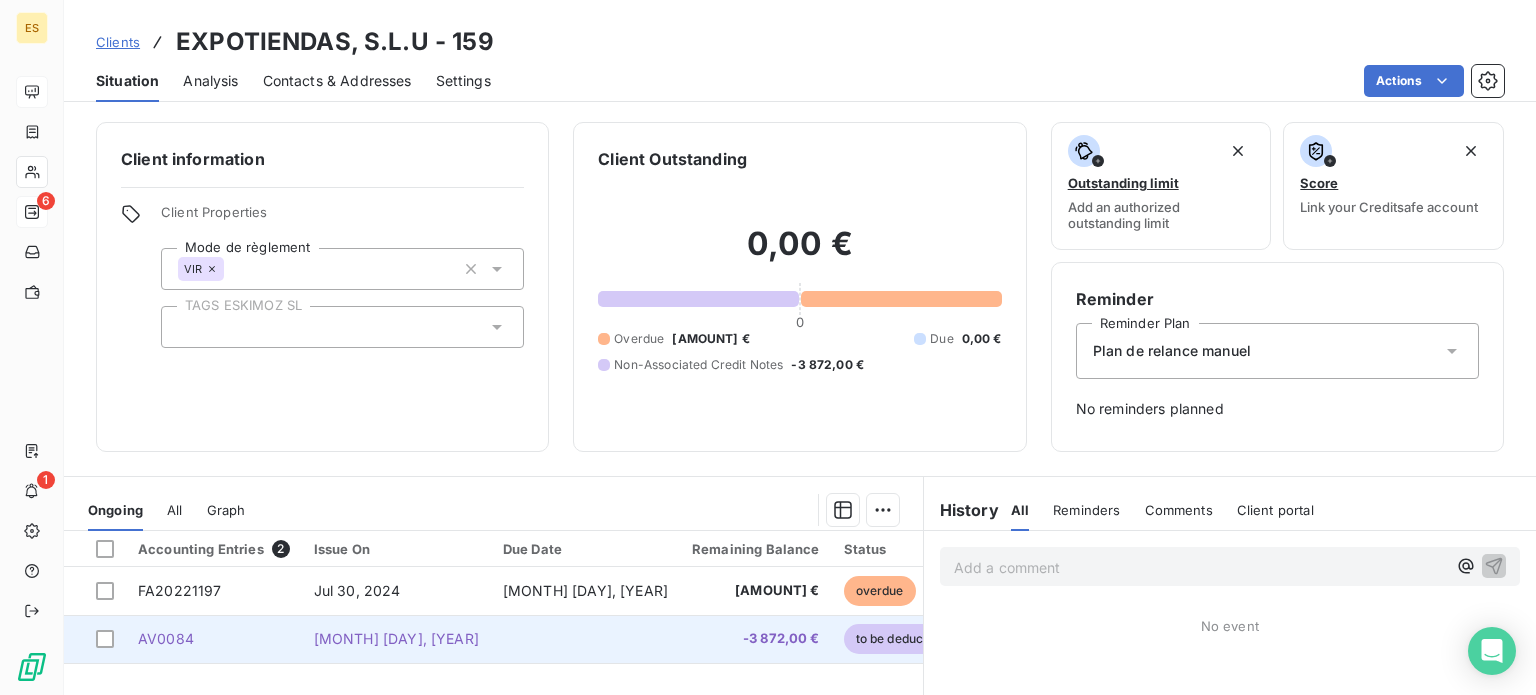 click on "-3 872,00 €" at bounding box center [756, 639] 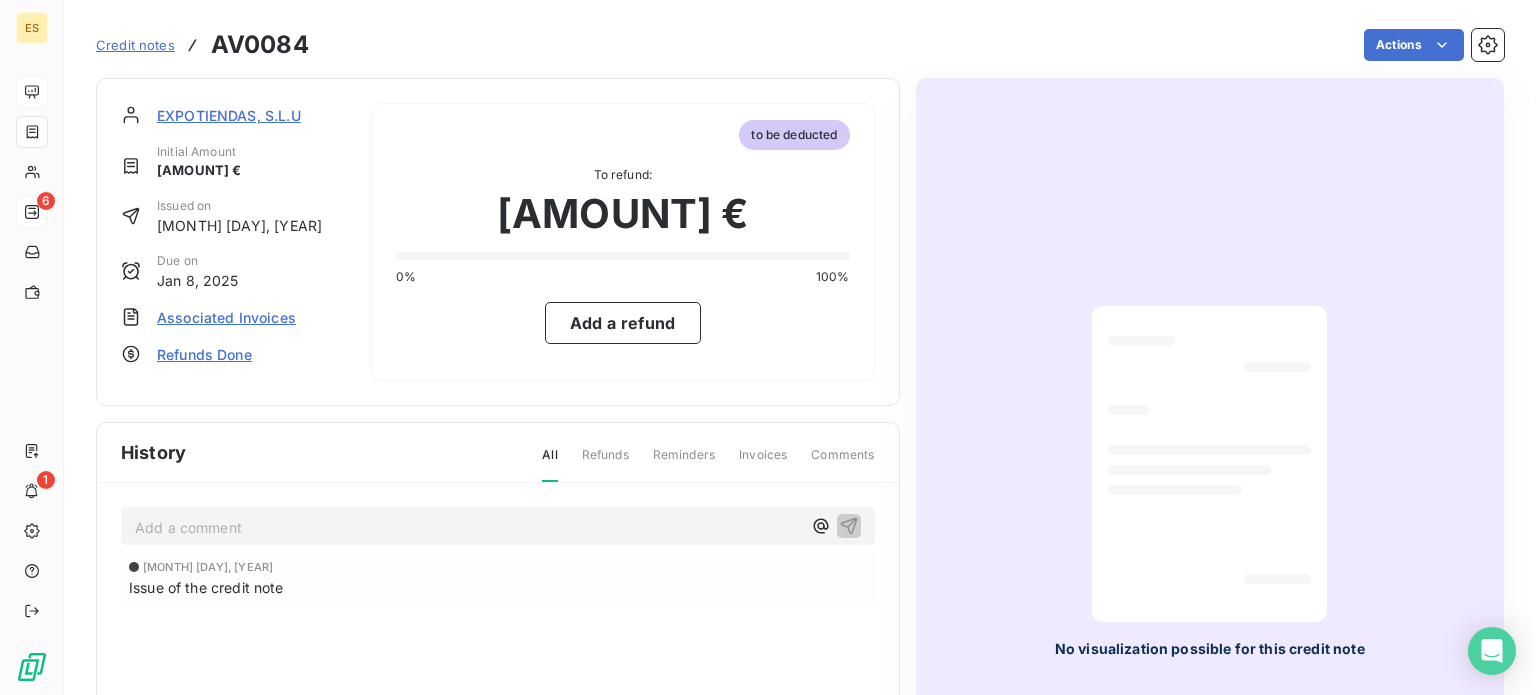 click on "Associated Invoices" at bounding box center (226, 317) 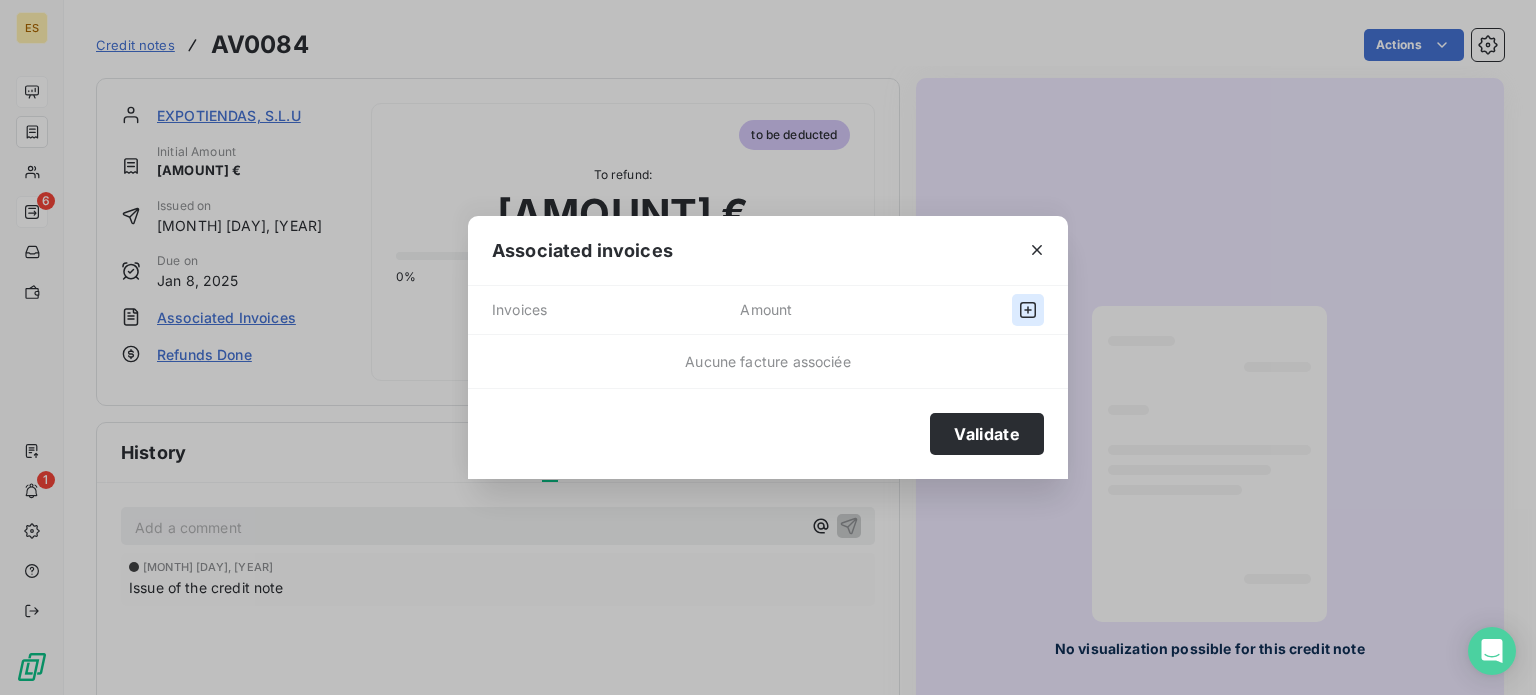 click at bounding box center (1028, 310) 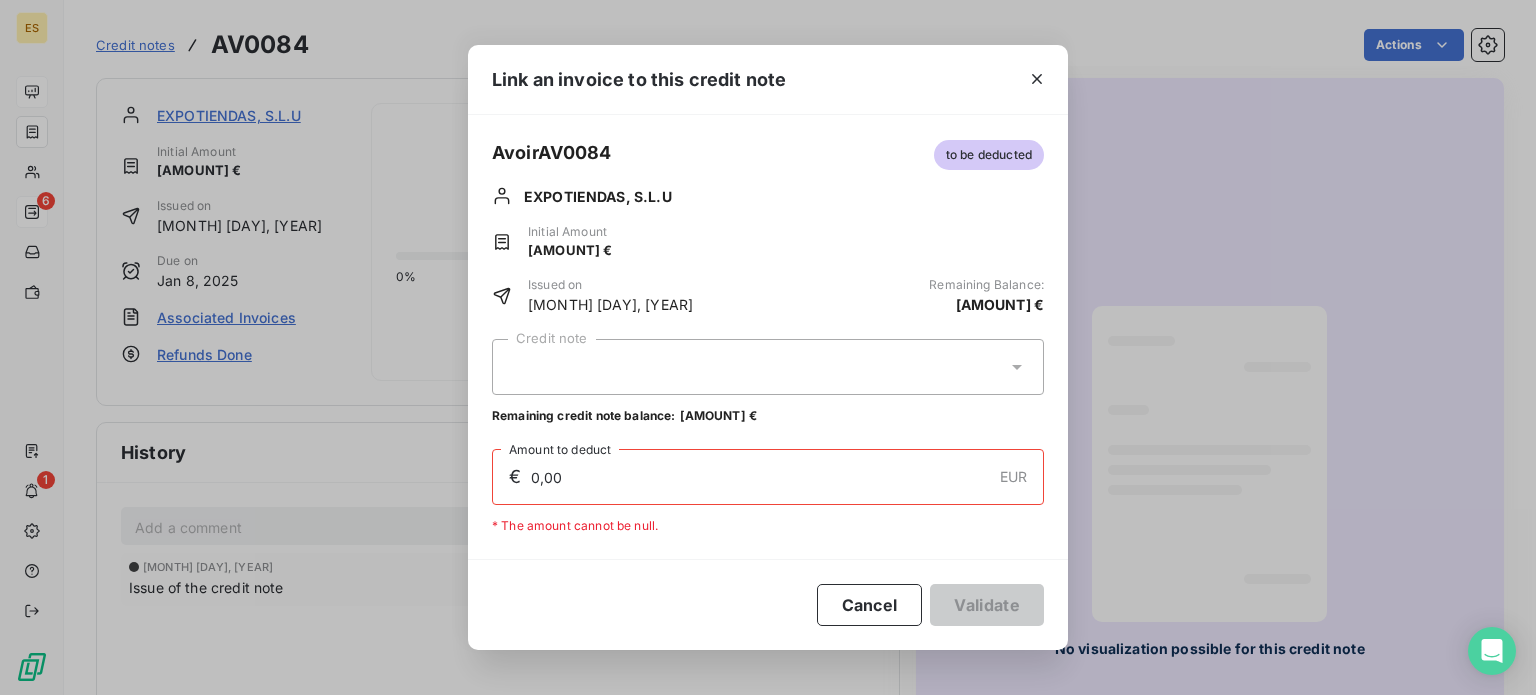 click at bounding box center (768, 367) 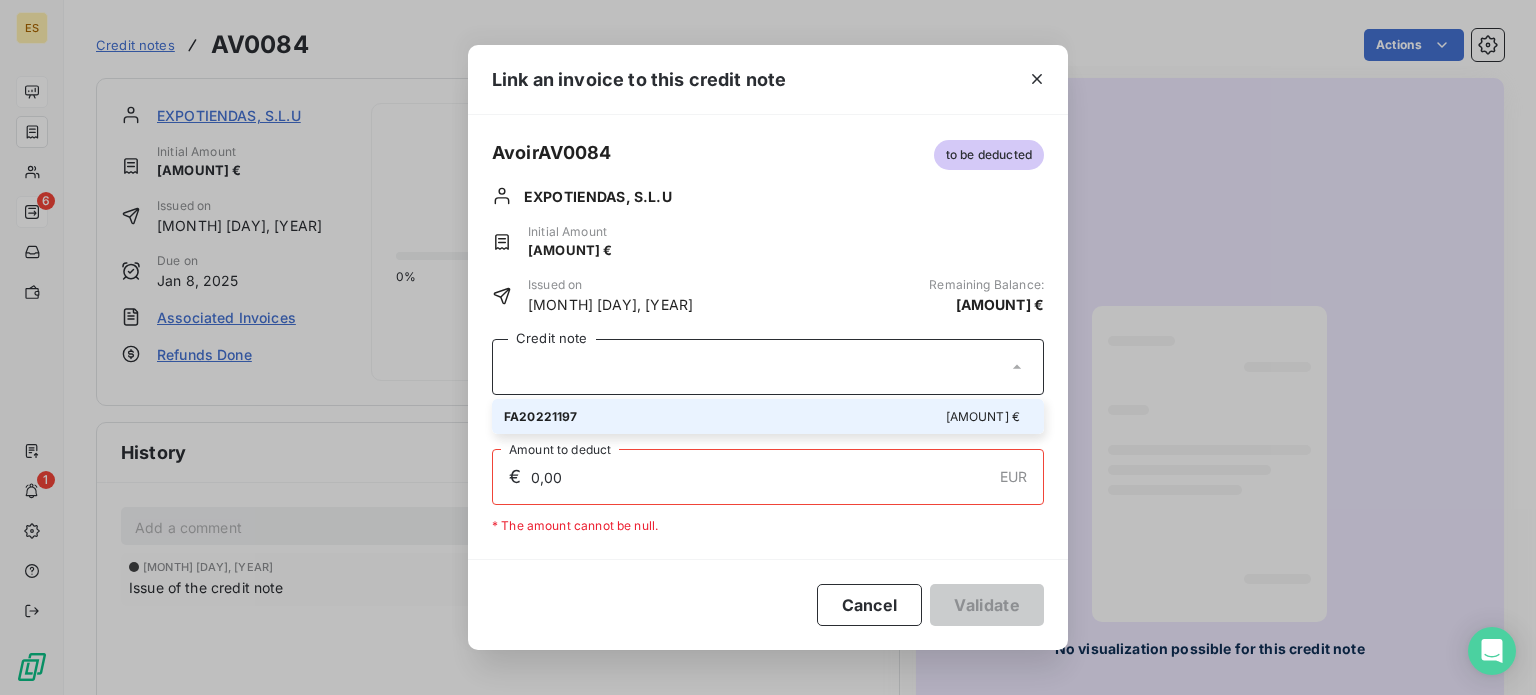 click on "FA[NUM] [AMOUNT] €" at bounding box center [768, 416] 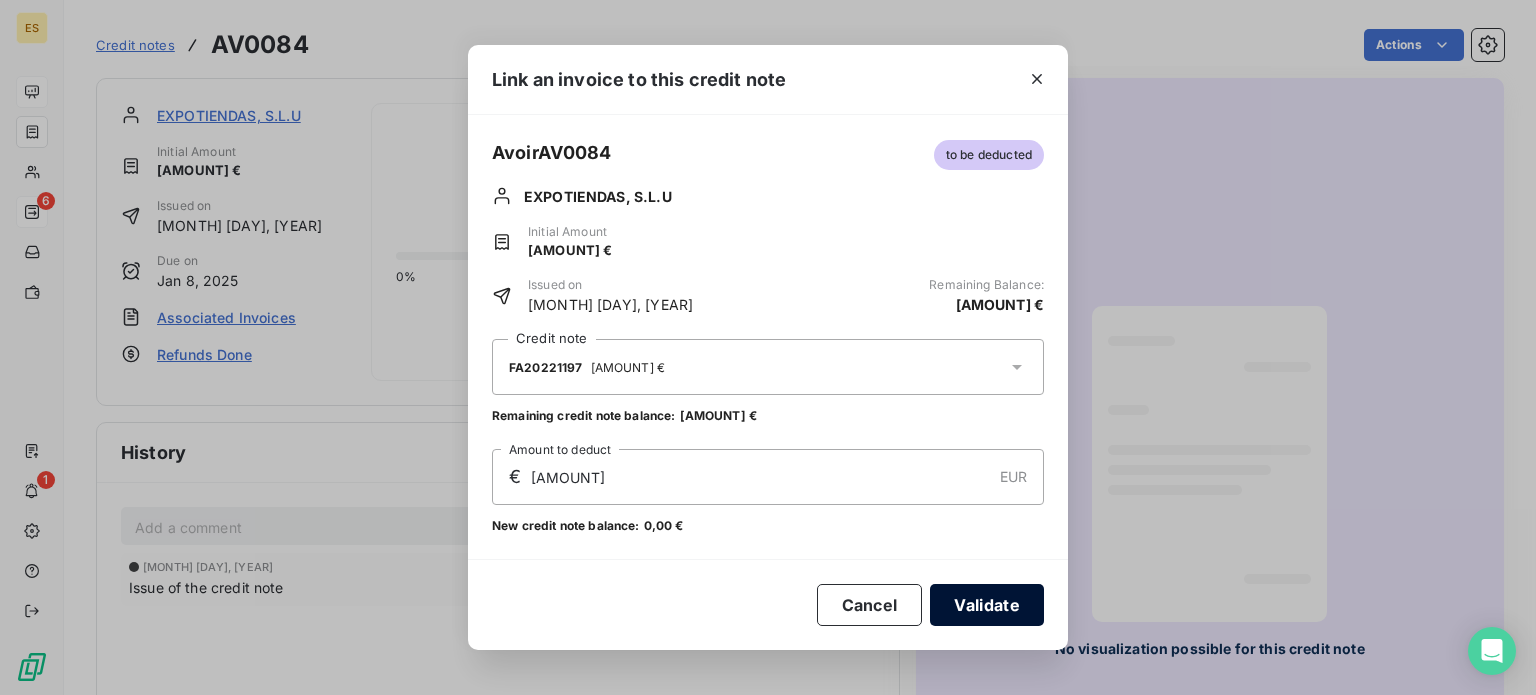 click on "Validate" at bounding box center (987, 605) 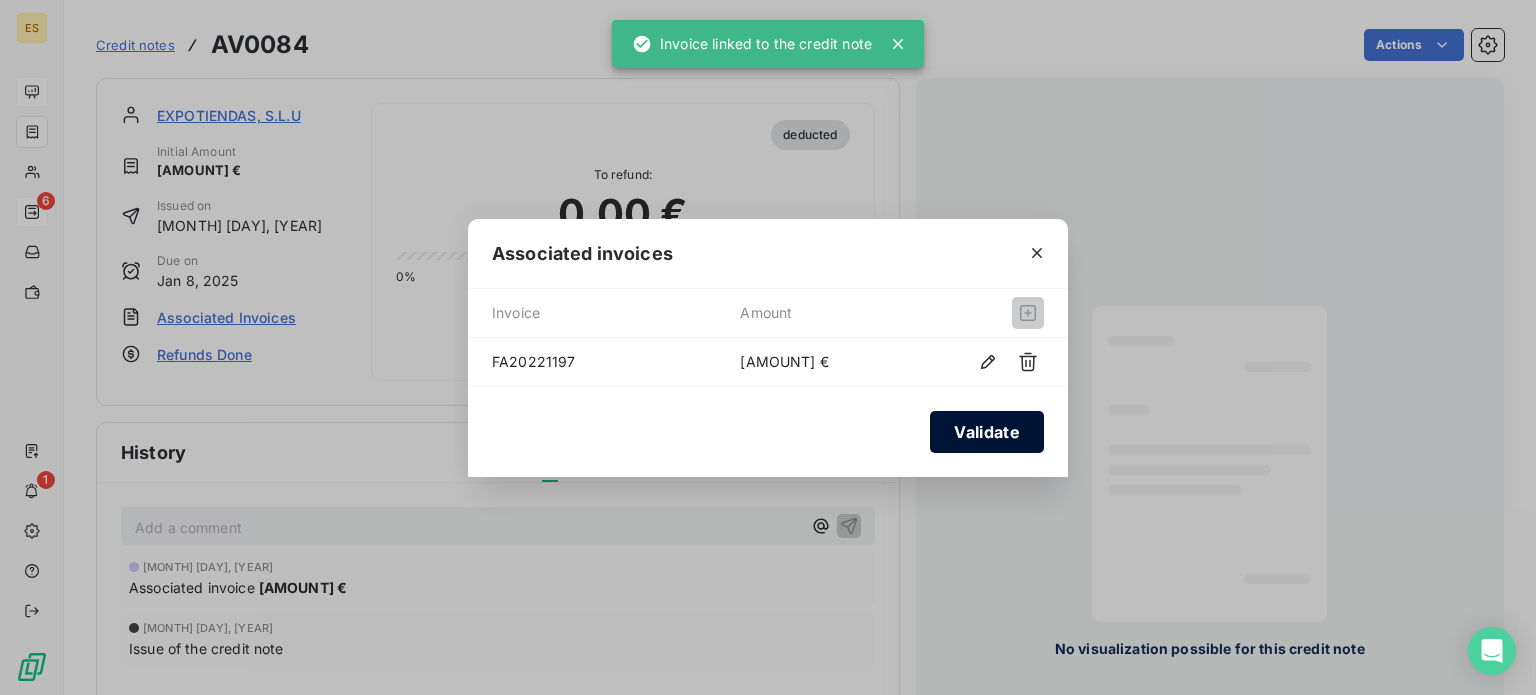 click on "Validate" at bounding box center (987, 432) 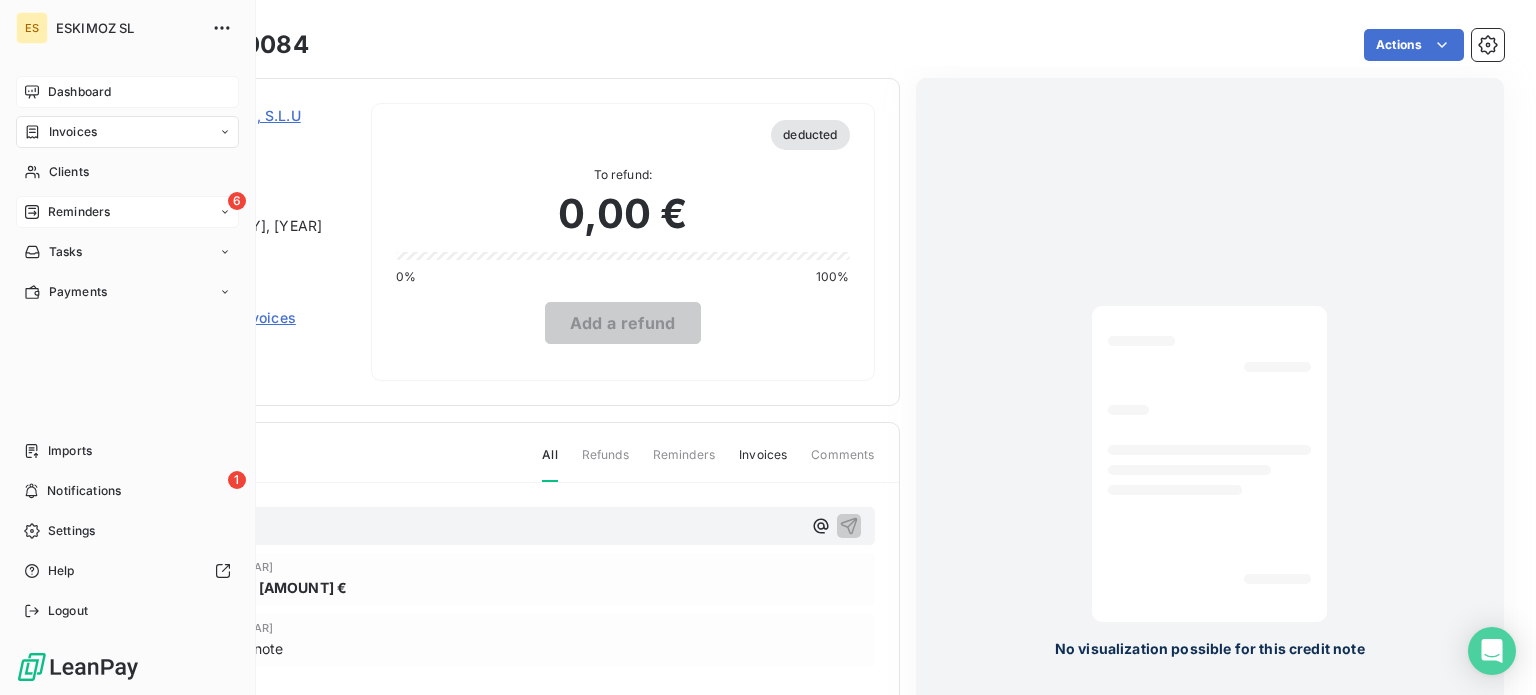 click on "Dashboard" at bounding box center [79, 92] 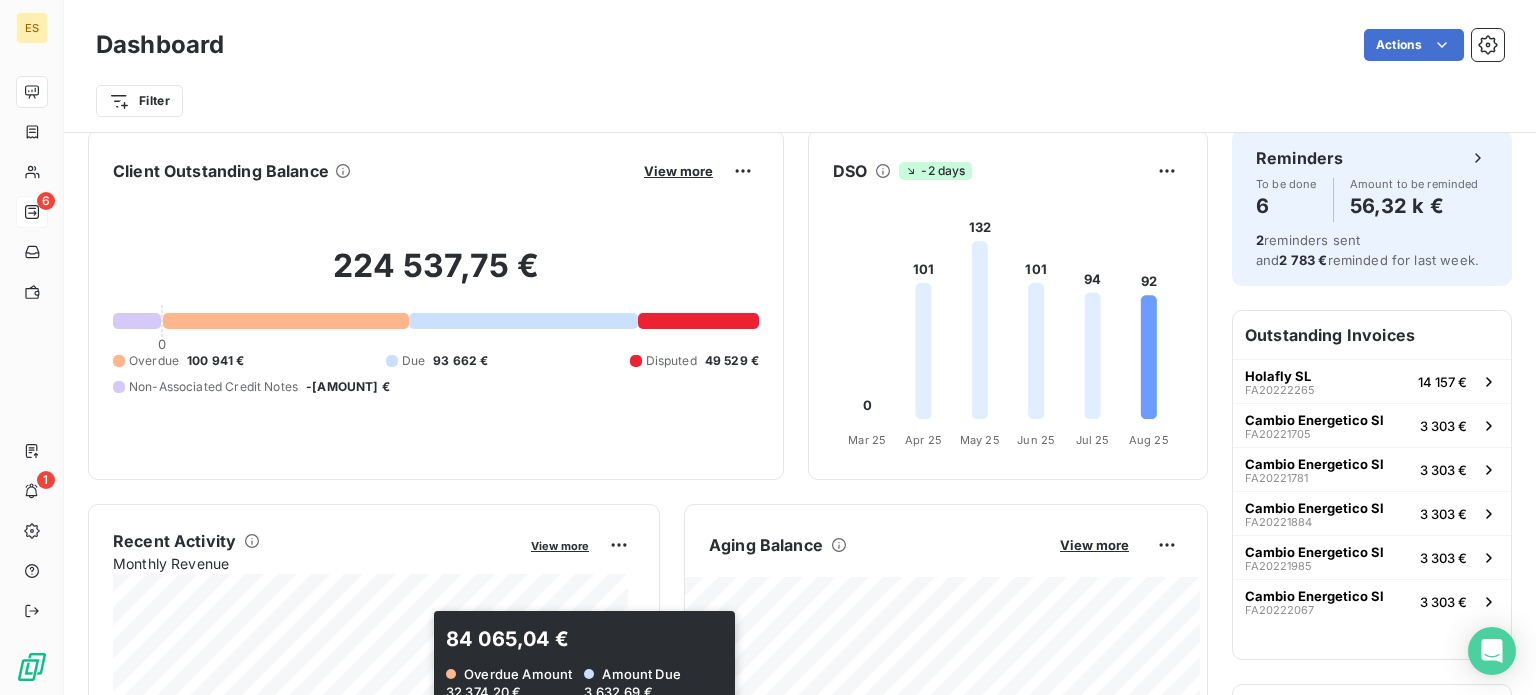 scroll, scrollTop: 0, scrollLeft: 0, axis: both 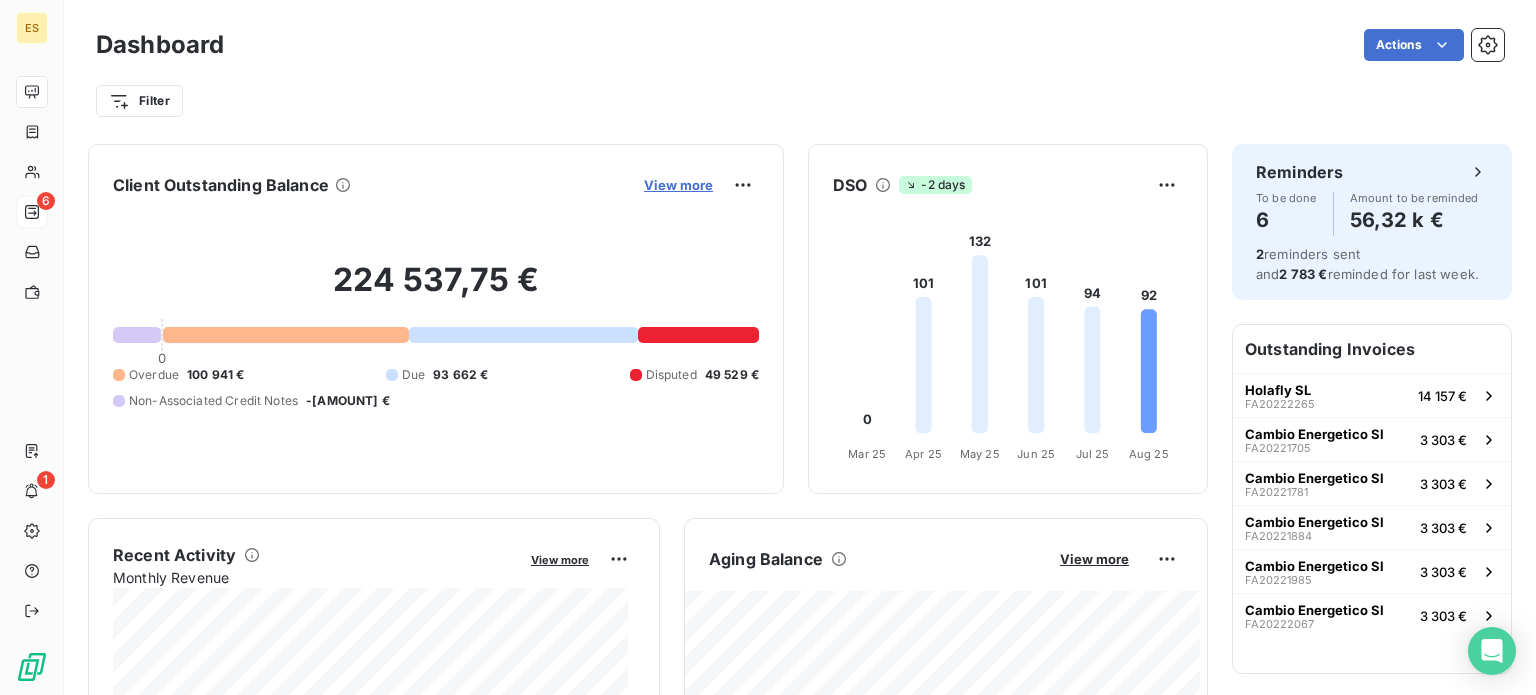 click on "View more" at bounding box center [678, 185] 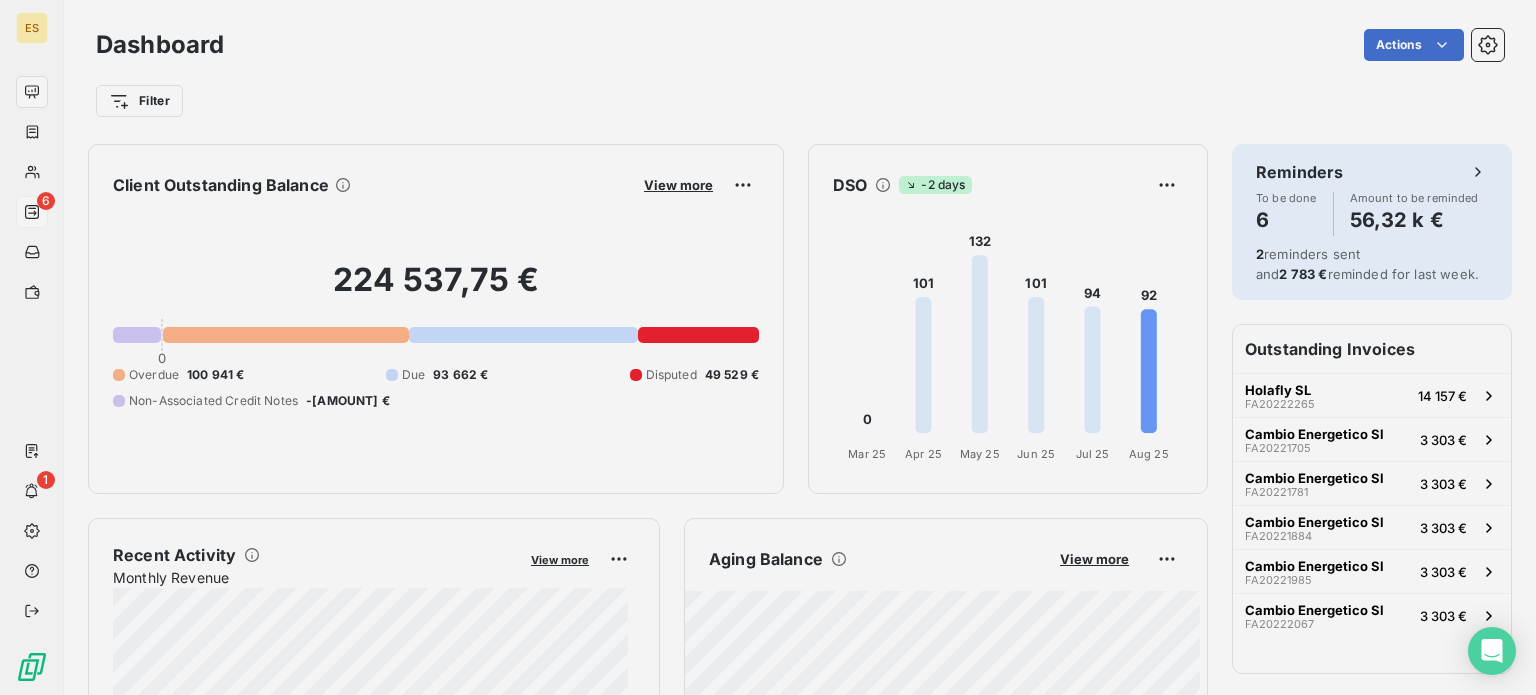 scroll, scrollTop: 680, scrollLeft: 752, axis: both 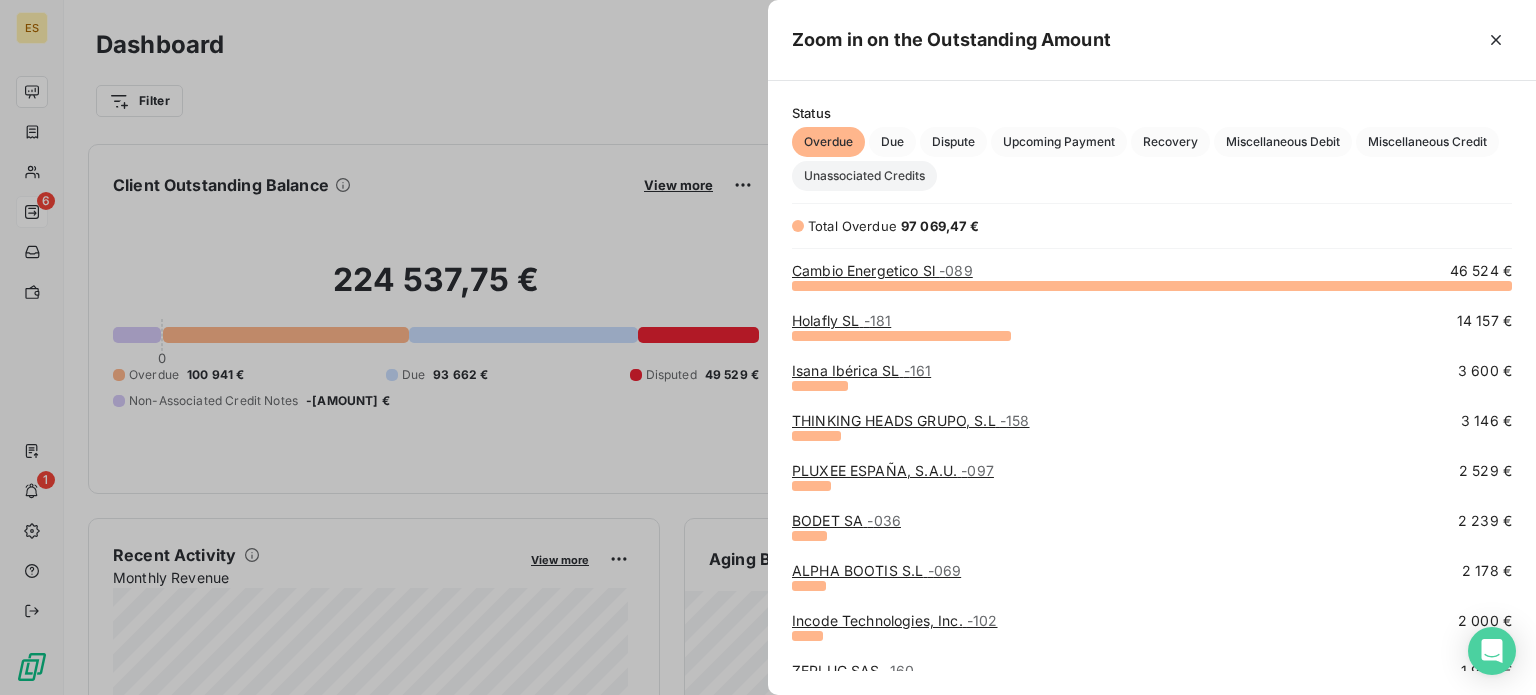 click on "Unassociated Credits" at bounding box center (864, 176) 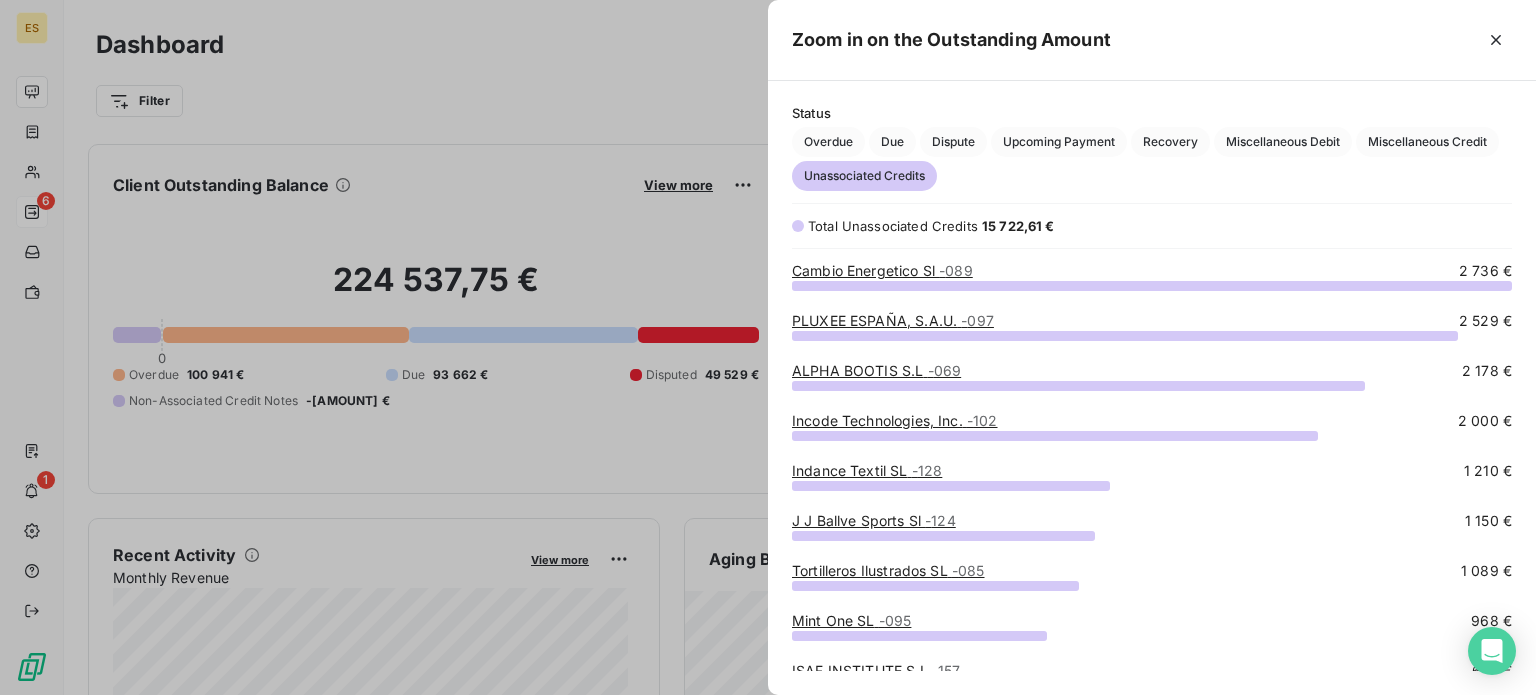 click on "[COMPANY]   -  [NUMBER]" at bounding box center [876, 370] 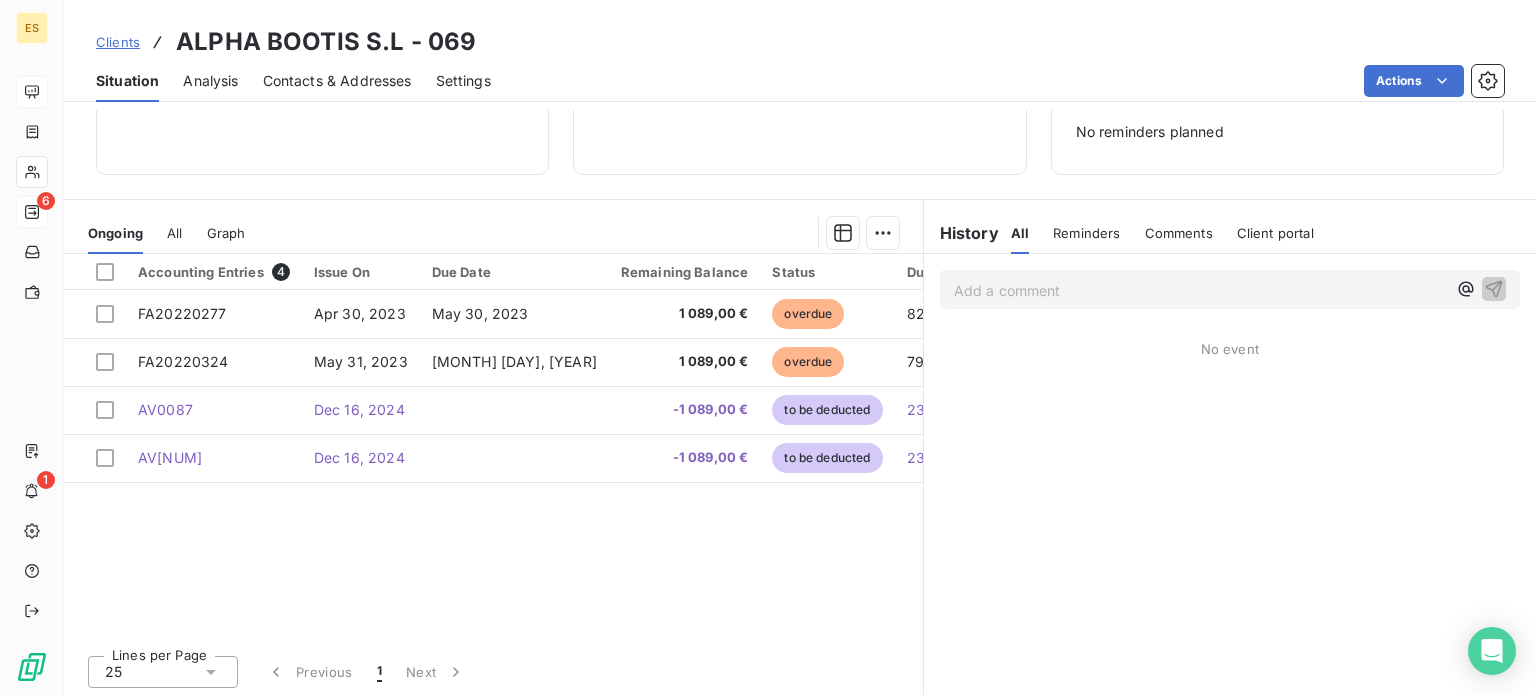 scroll, scrollTop: 280, scrollLeft: 0, axis: vertical 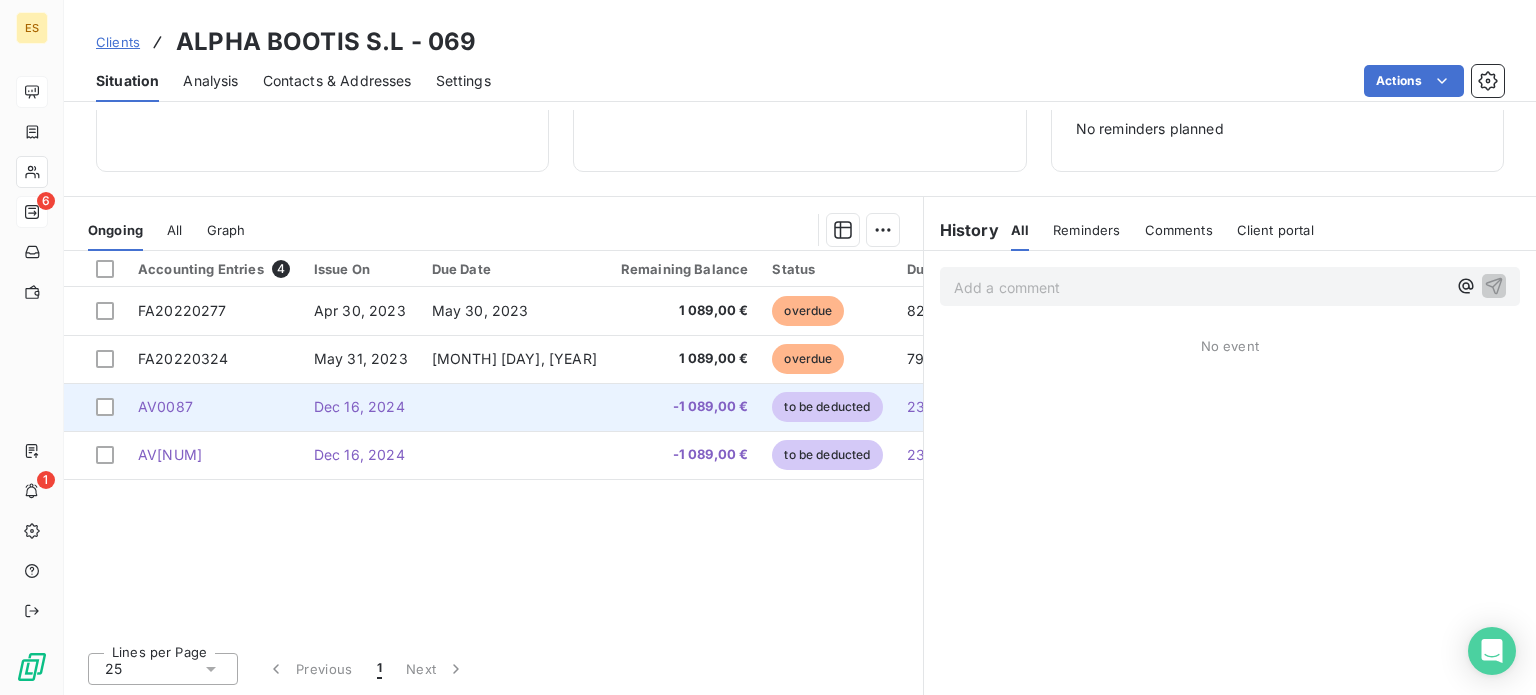 click on "Dec 16, 2024" at bounding box center (359, 406) 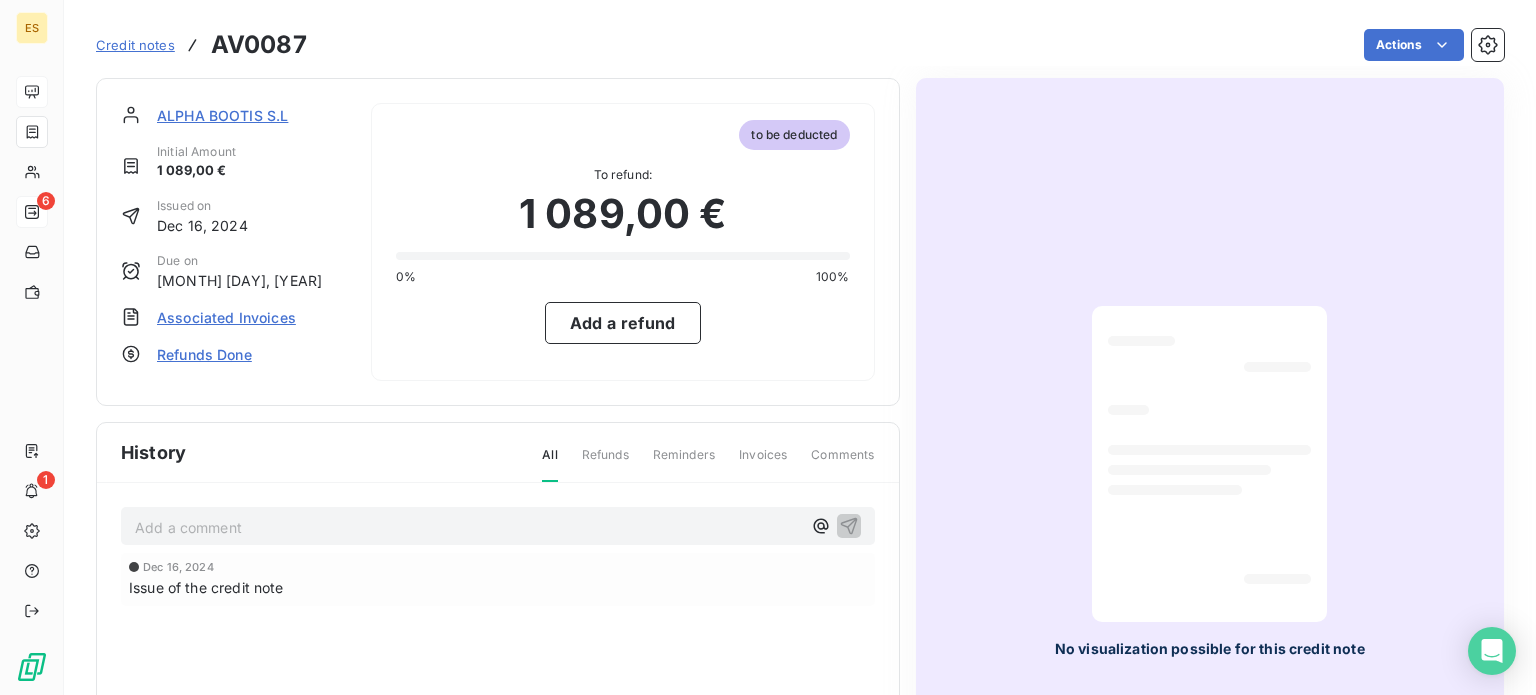 click on "Associated Invoices" at bounding box center (226, 317) 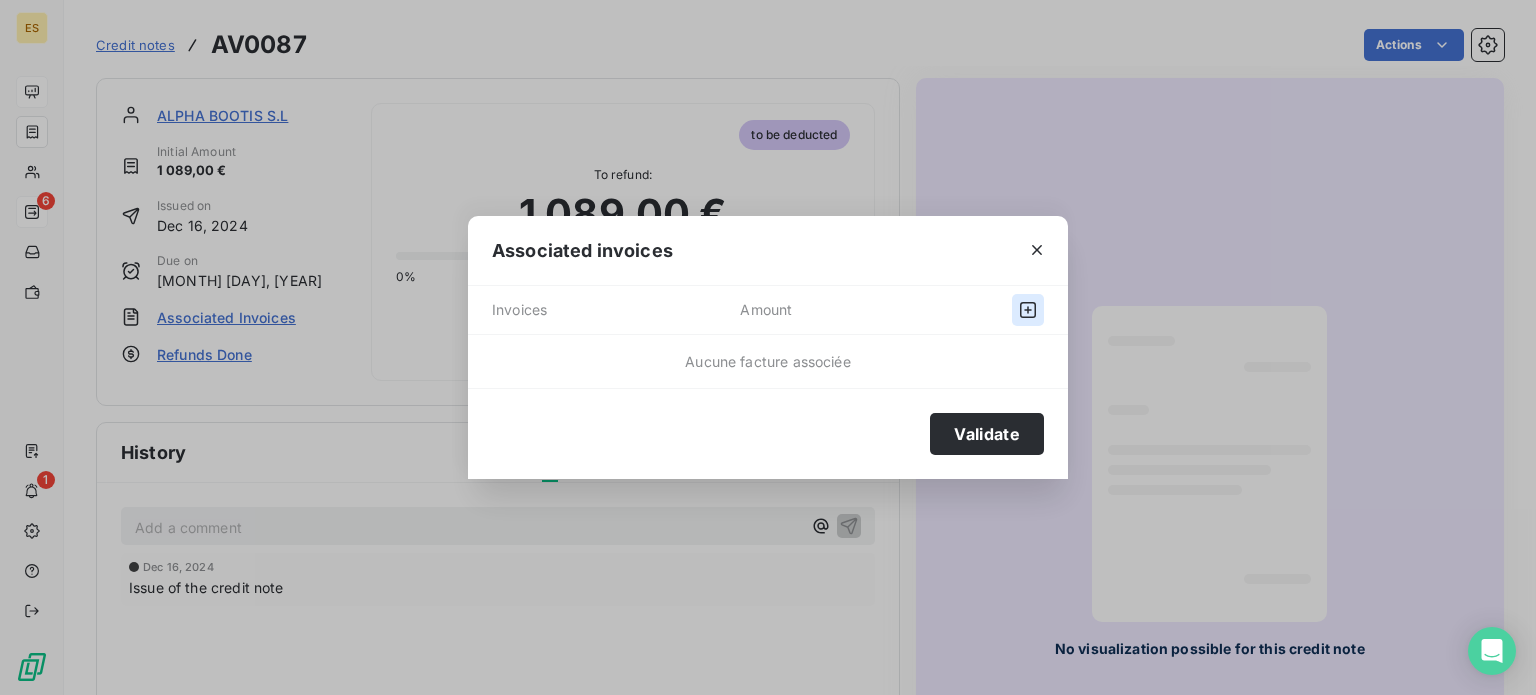 click 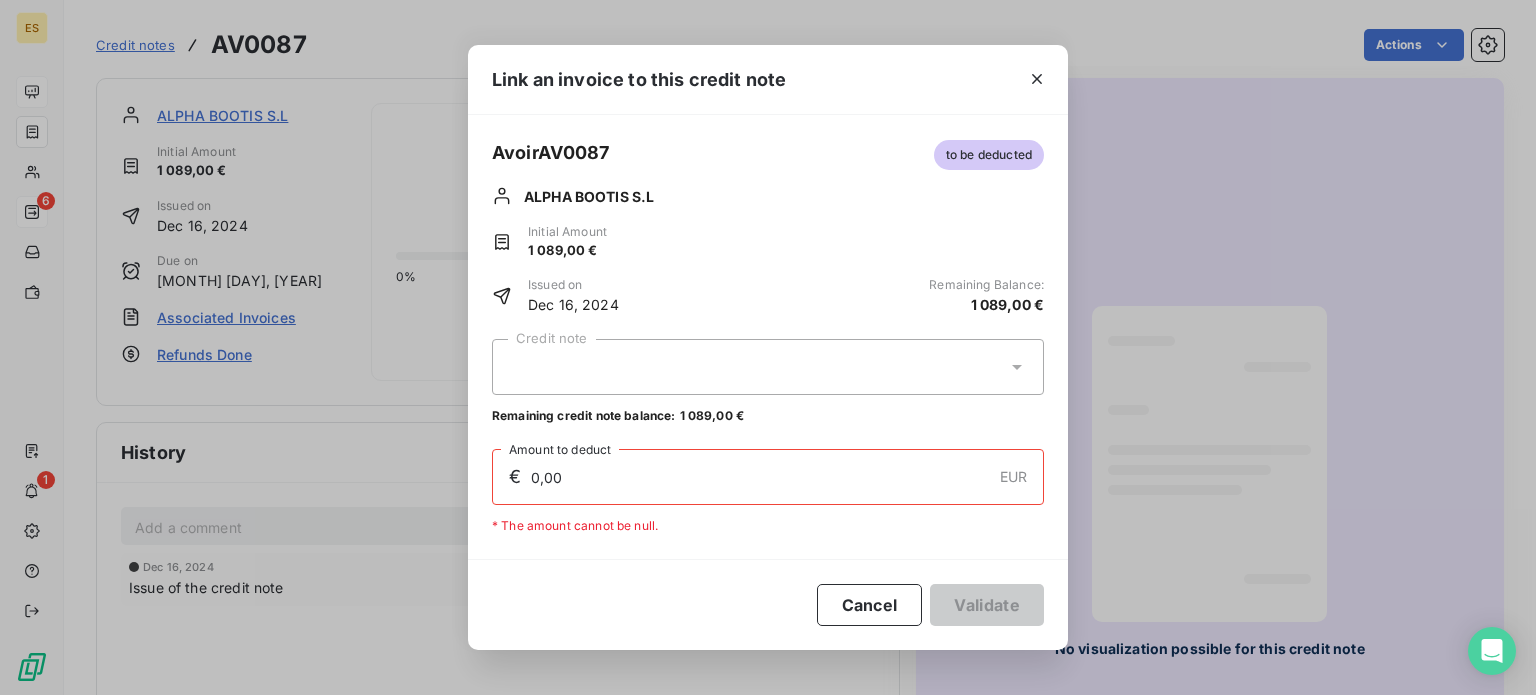 click at bounding box center [768, 367] 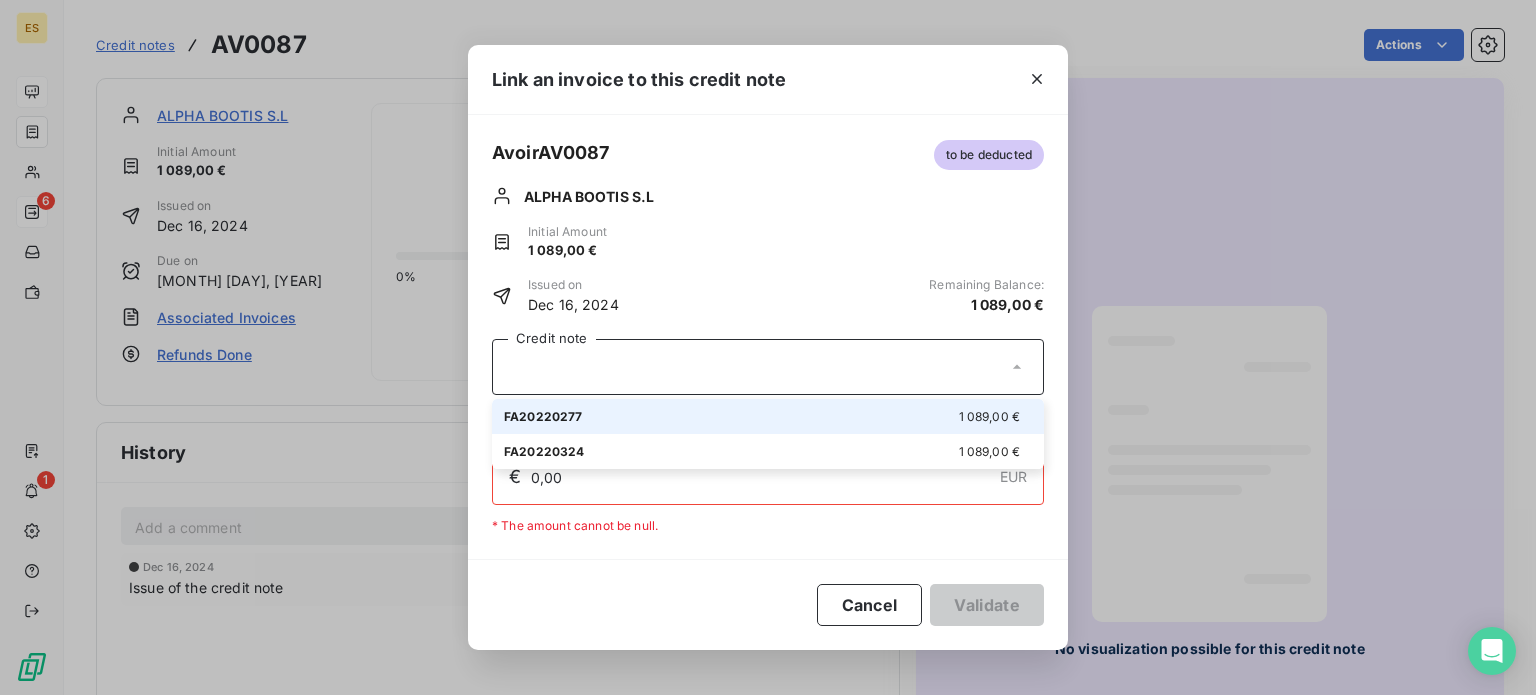 click on "FA[NUM] [AMOUNT] €" at bounding box center [768, 416] 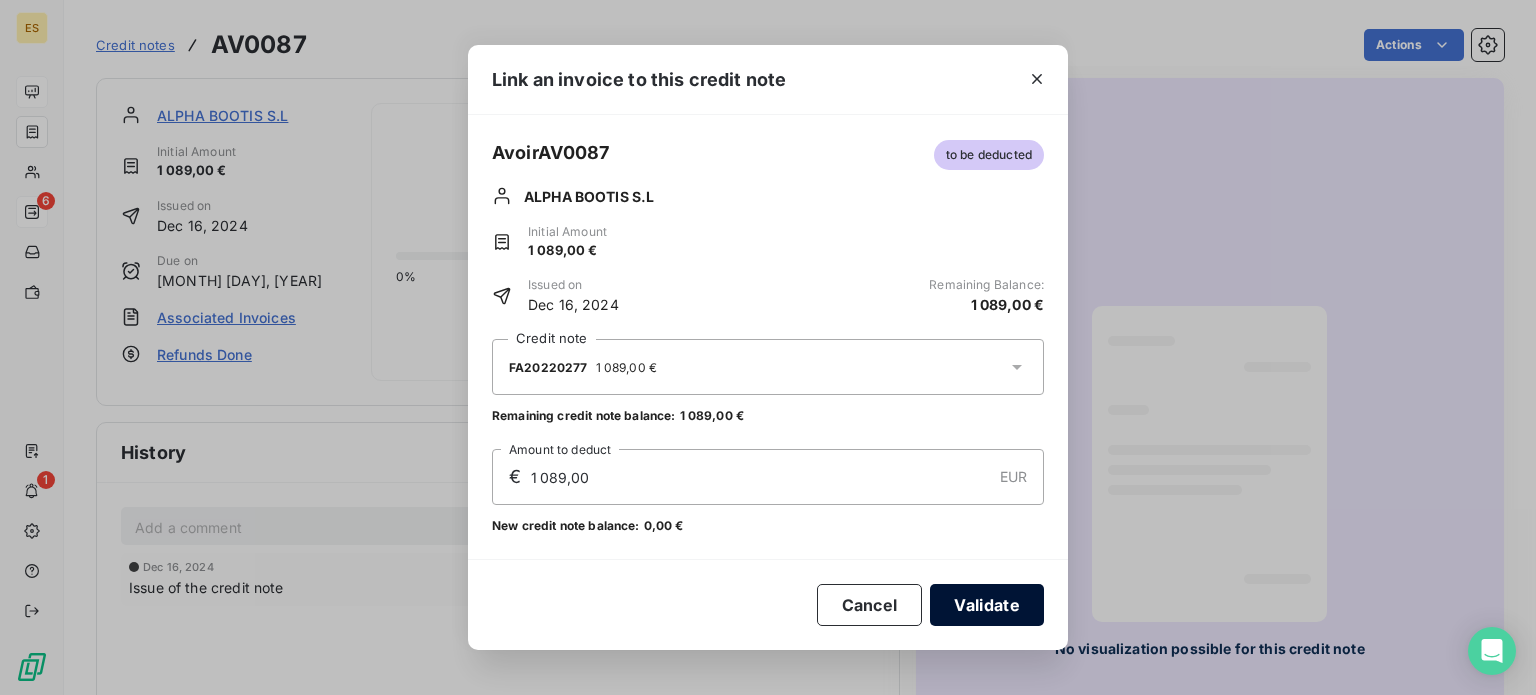 click on "Validate" at bounding box center (987, 605) 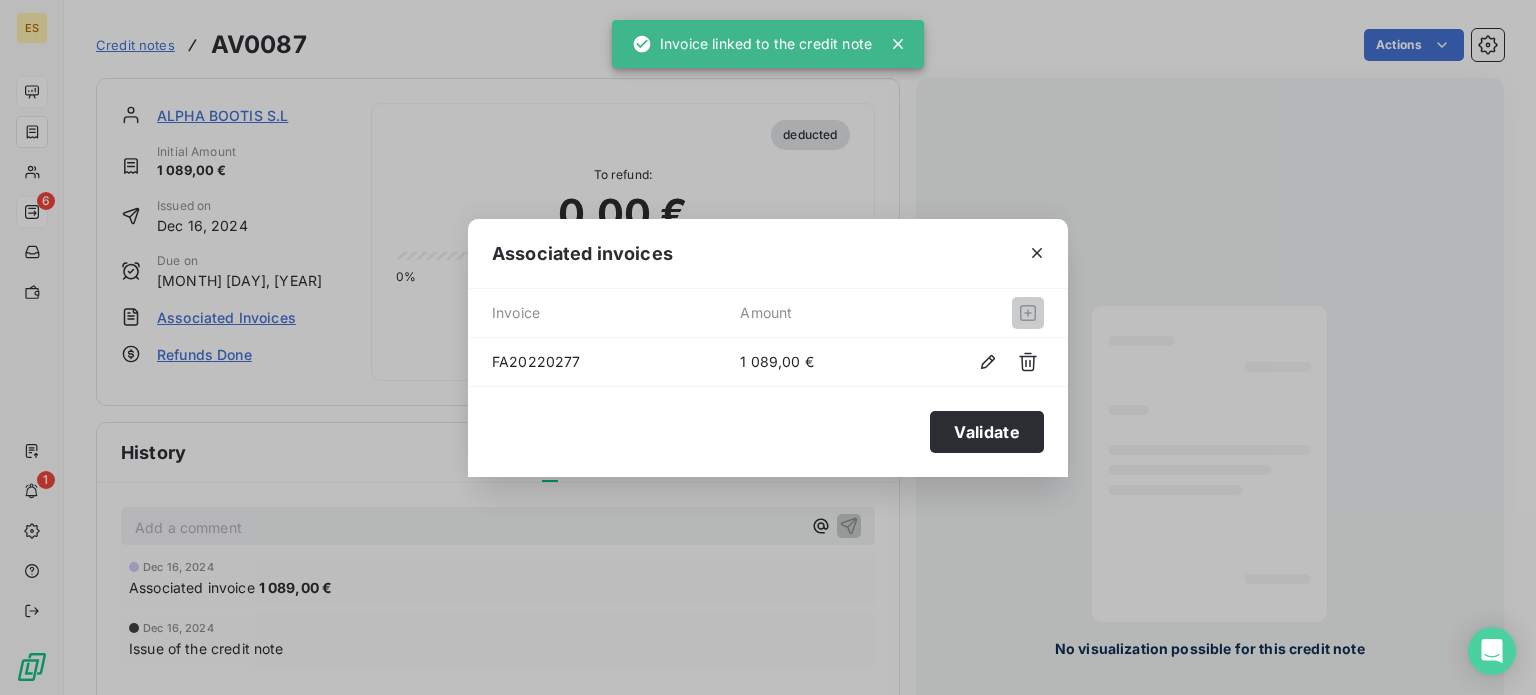 click on "Validate" at bounding box center (987, 432) 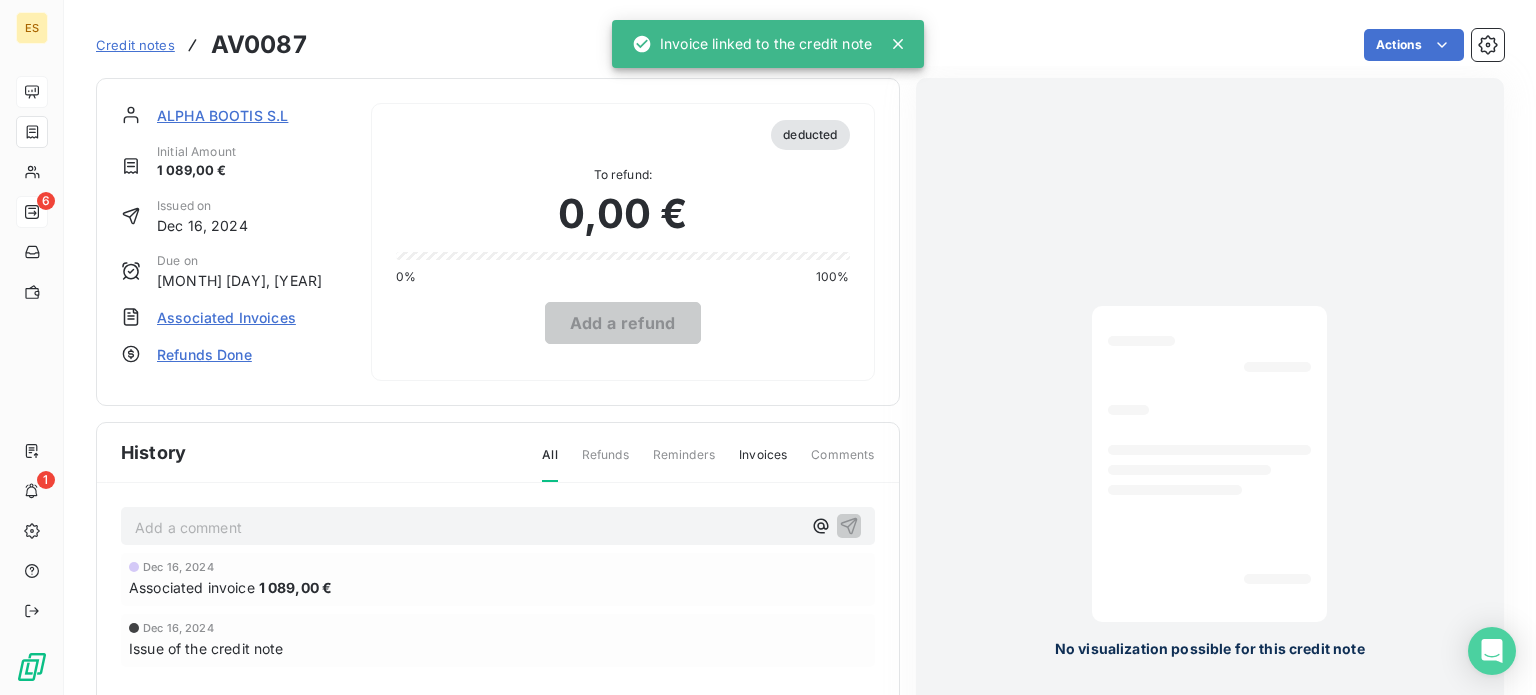 click on "ALPHA BOOTIS S.L" at bounding box center (222, 115) 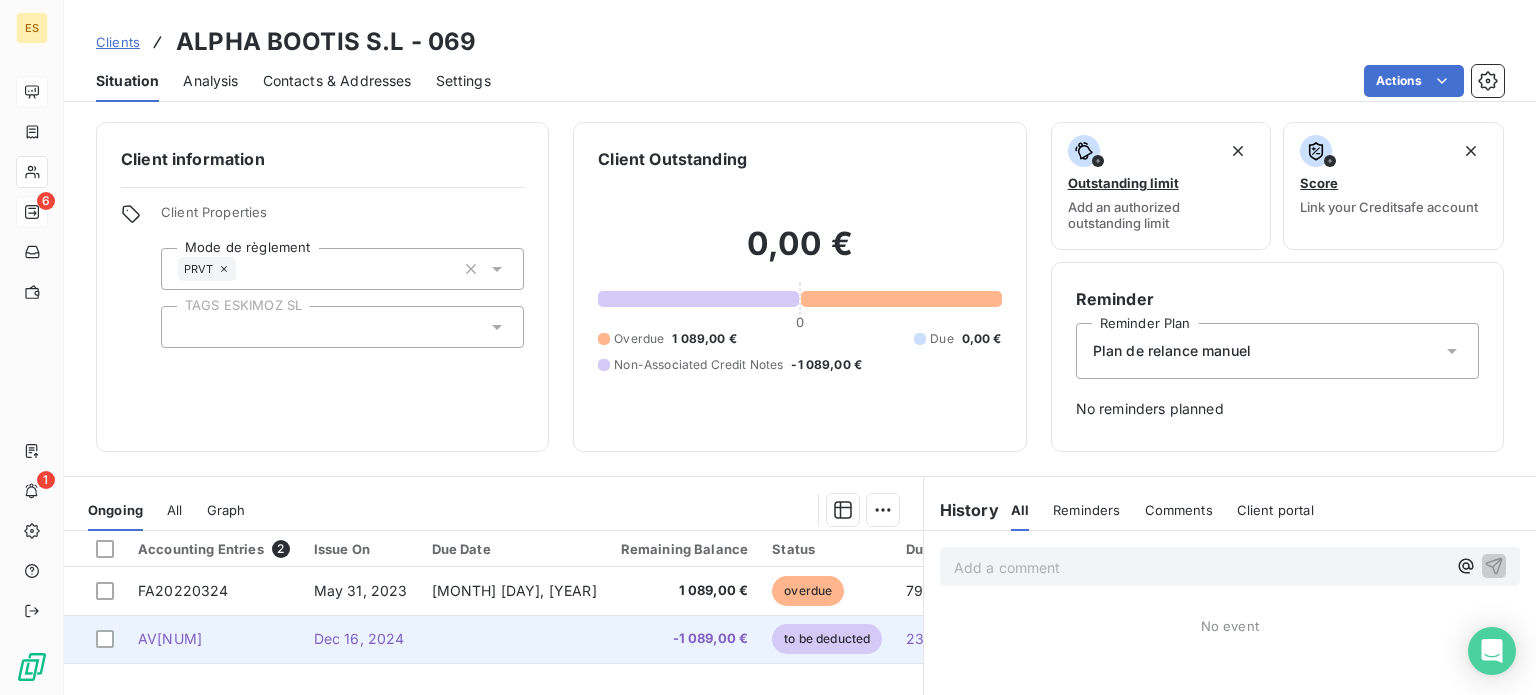 click on "-1 089,00 €" at bounding box center (685, 639) 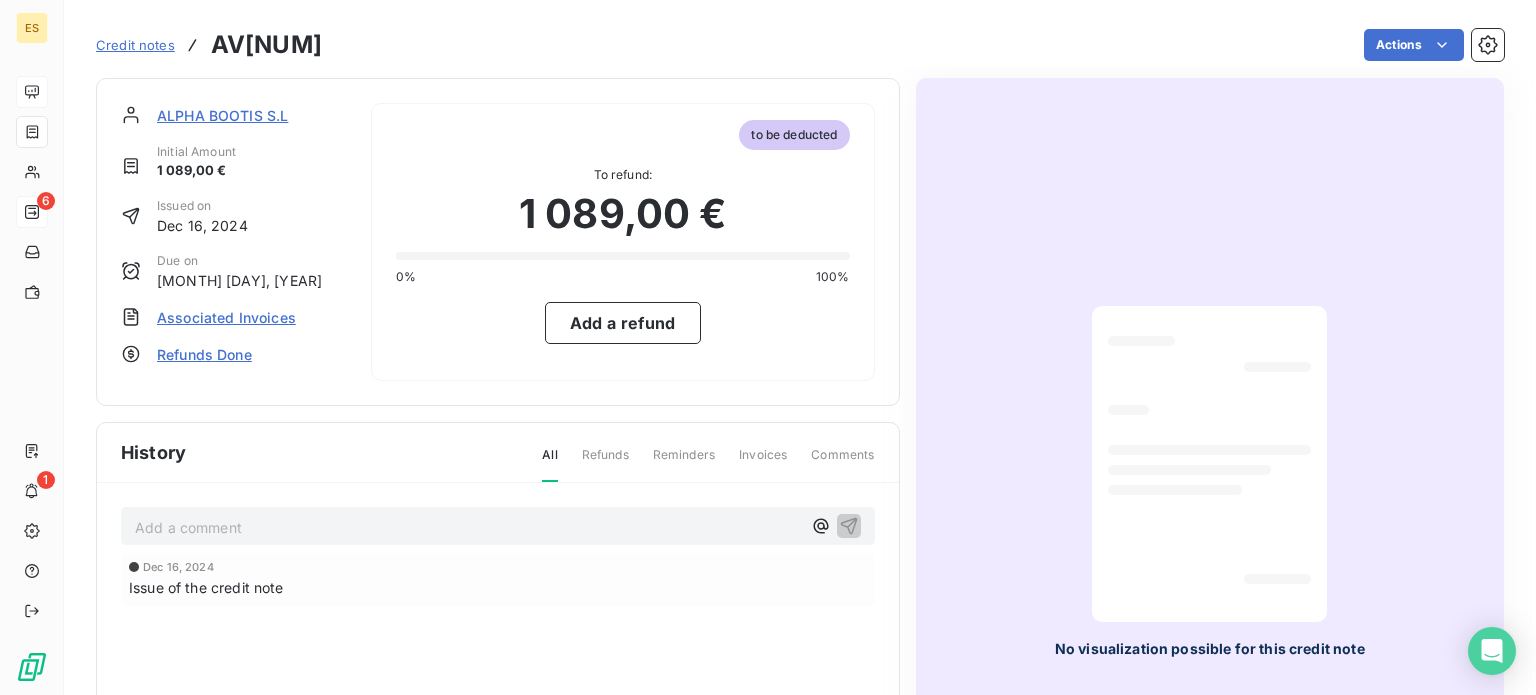 click on "Associated Invoices" at bounding box center (226, 317) 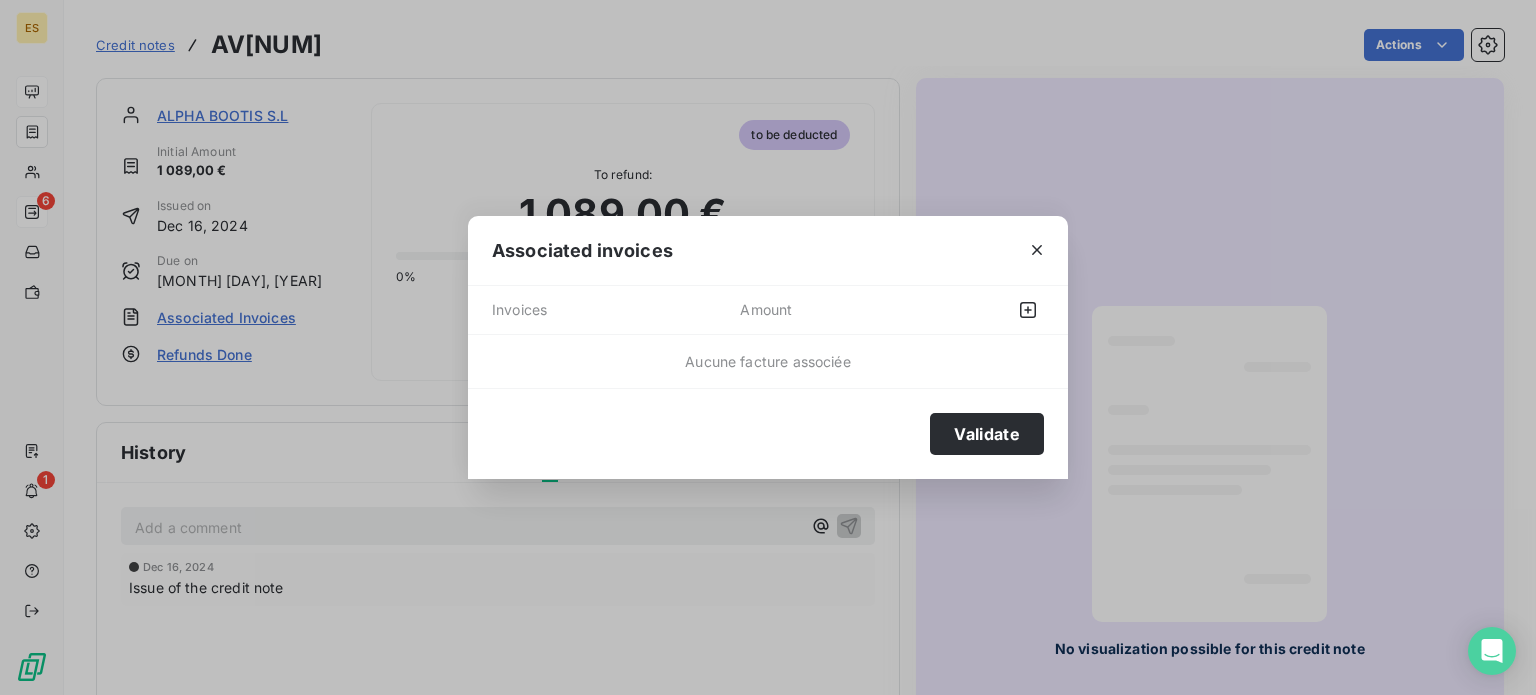 click on "Aucune facture associée" at bounding box center (768, 361) 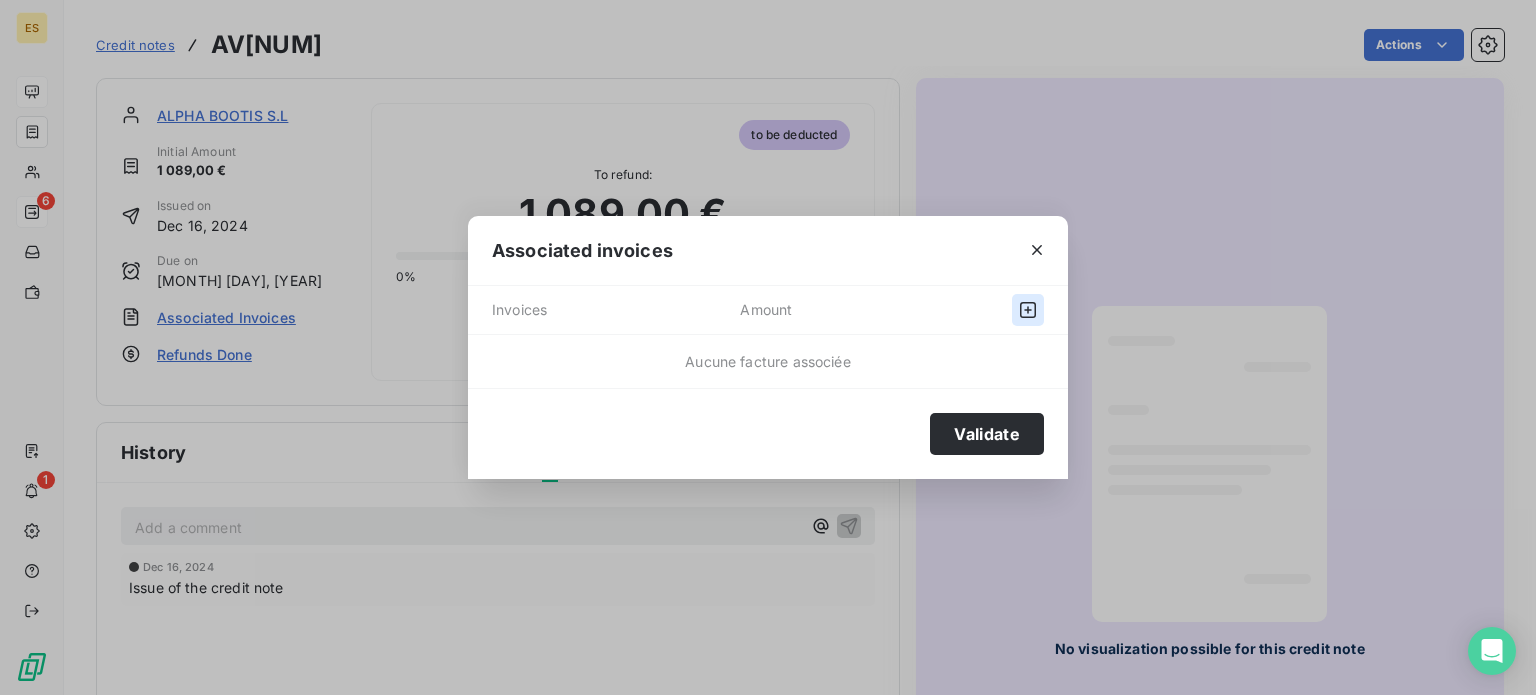 click at bounding box center [1028, 310] 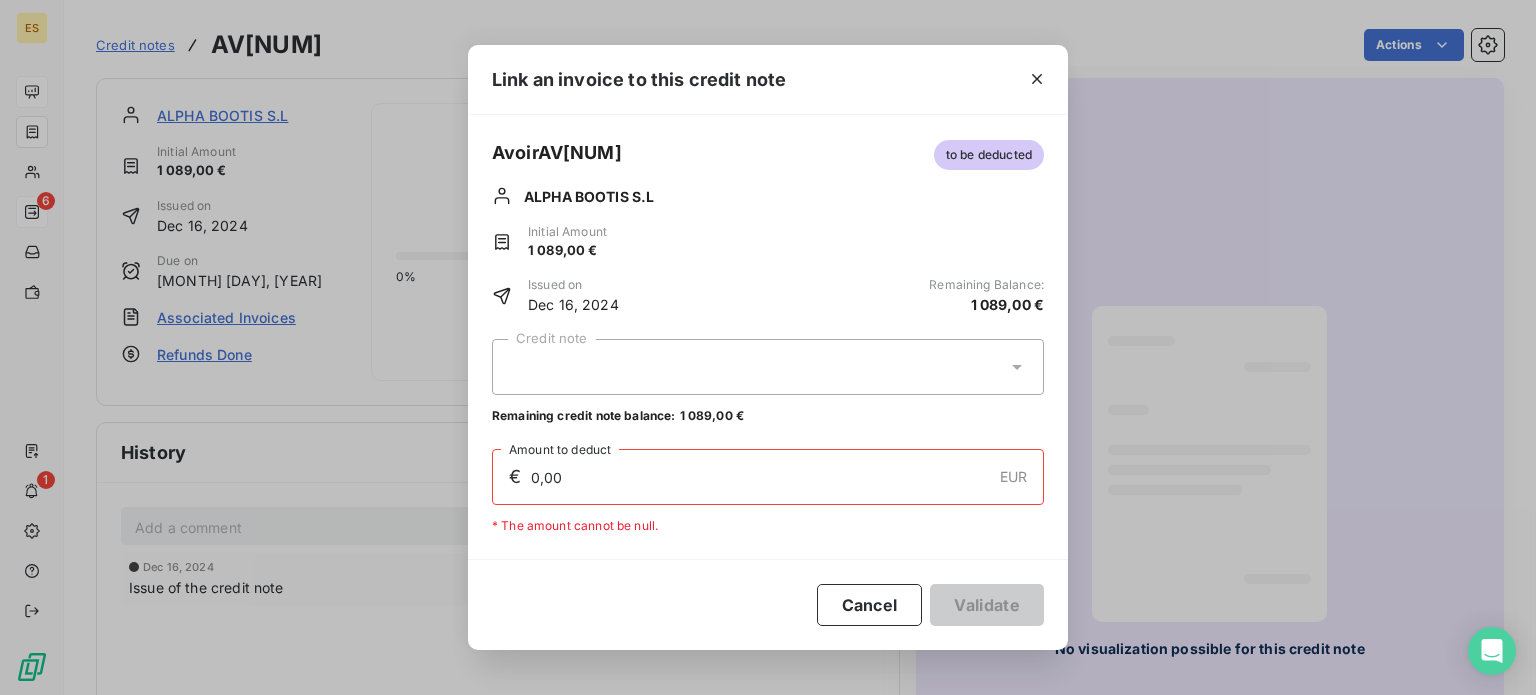 click on "Credit note Remaining credit note balance: 1 089,00 € € 0,00 EUR Amount to deduct * The amount cannot be null." at bounding box center [768, 437] 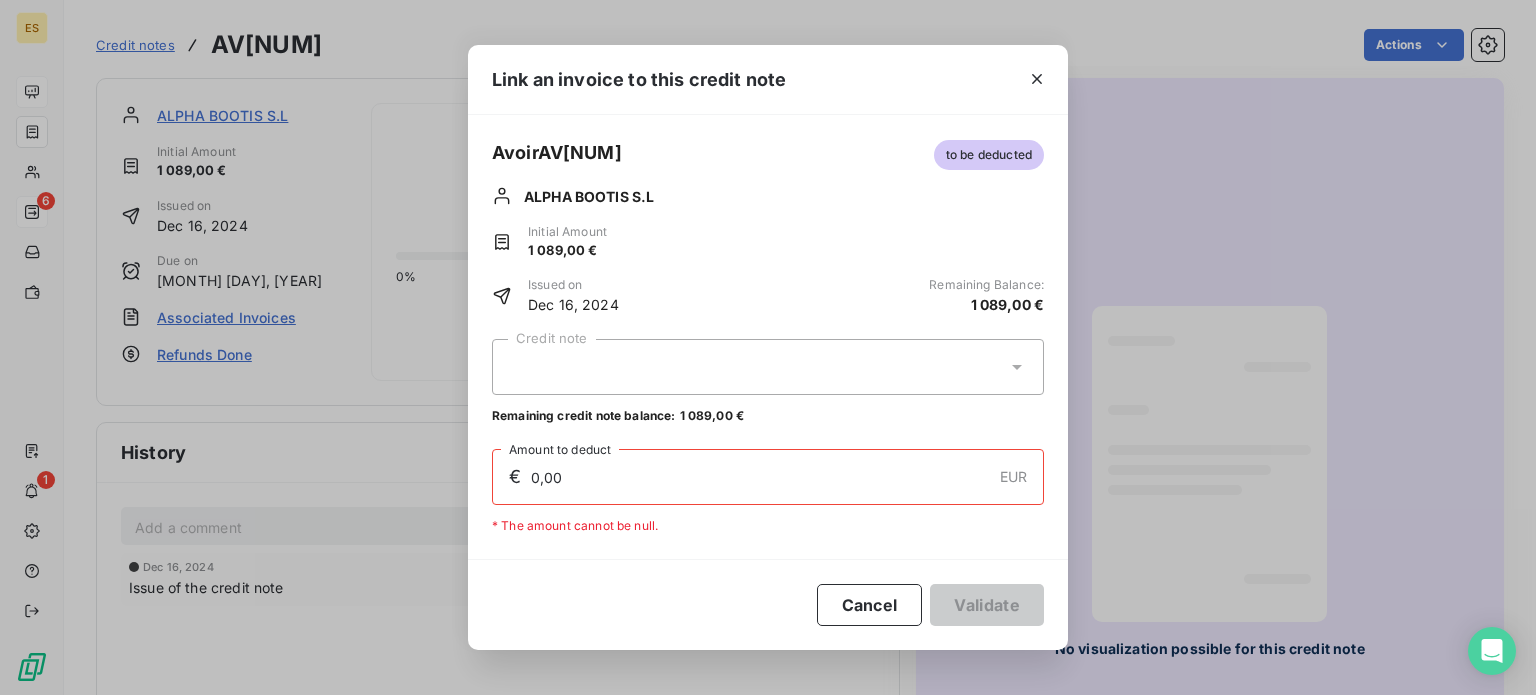 click at bounding box center [768, 367] 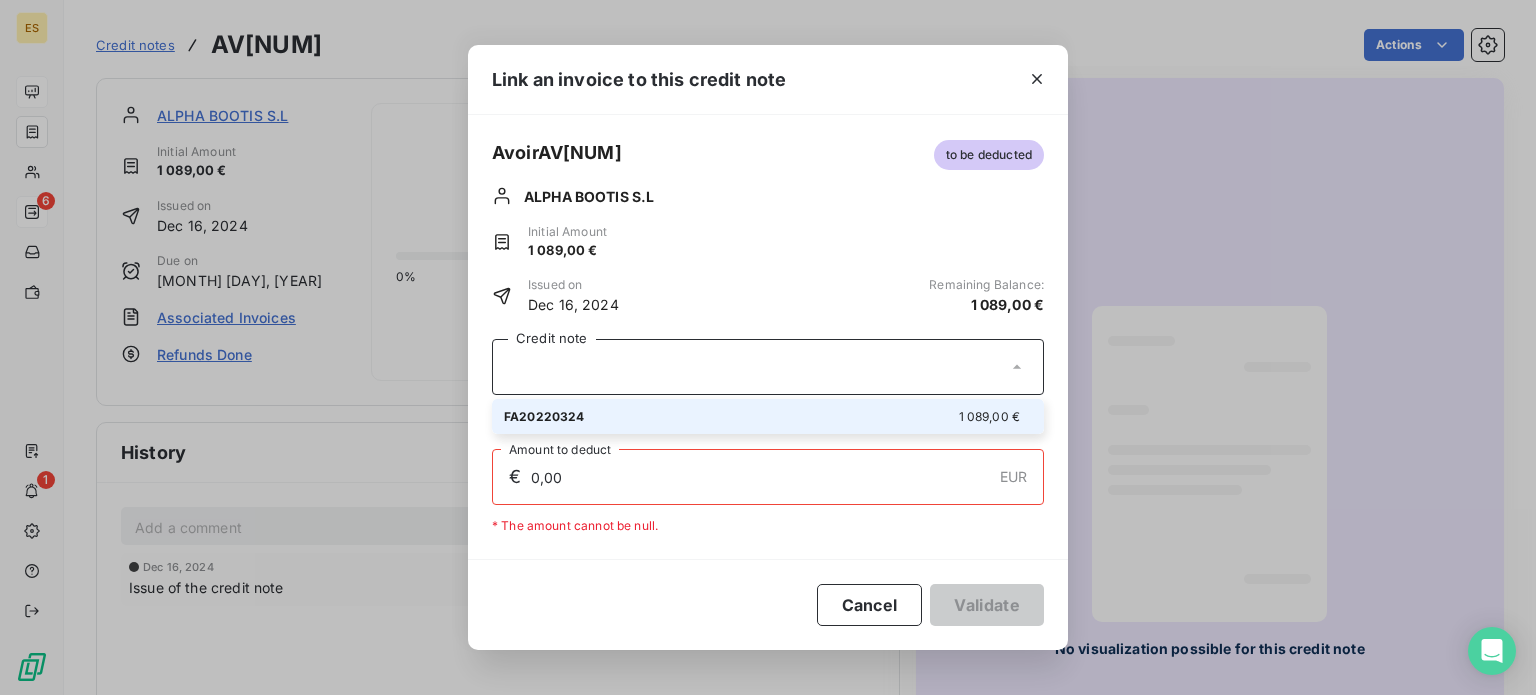 drag, startPoint x: 585, startPoint y: 411, endPoint x: 678, endPoint y: 467, distance: 108.55874 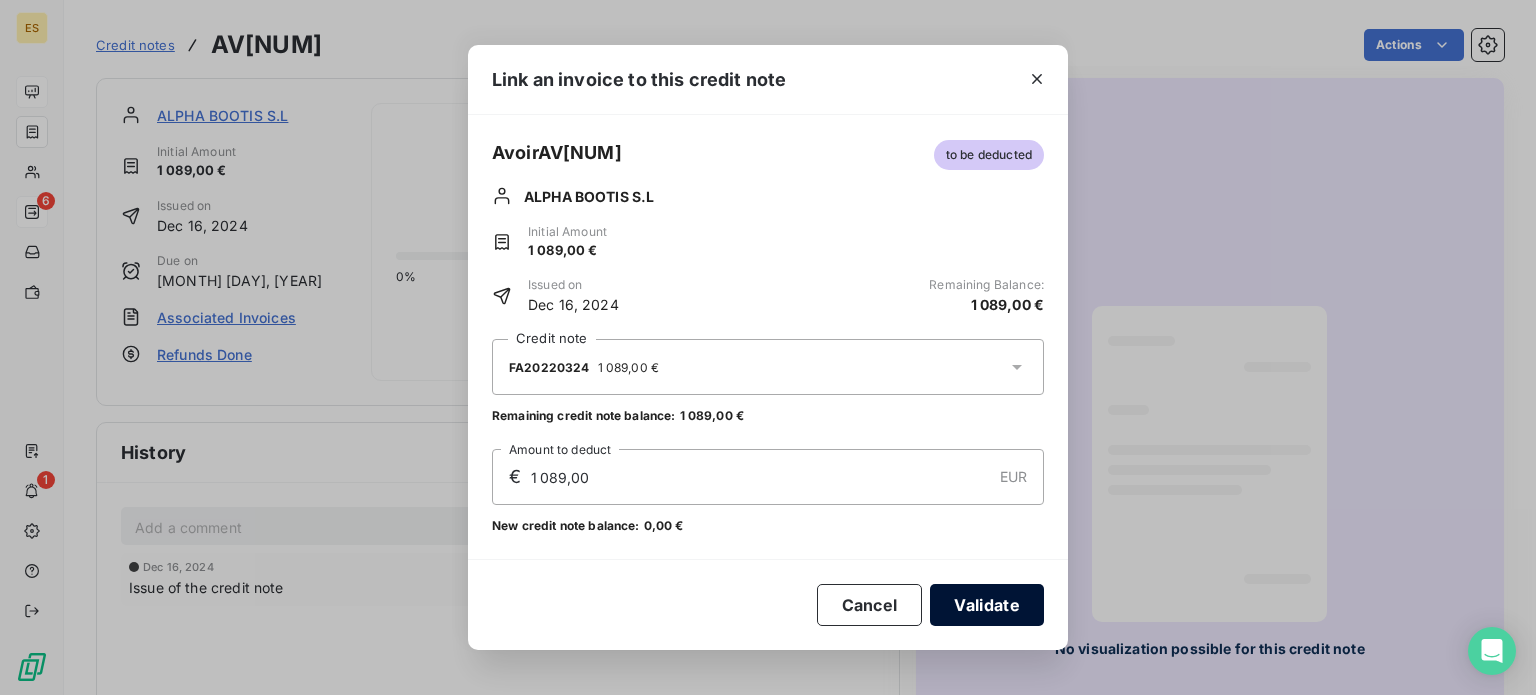 click on "Validate" at bounding box center [987, 605] 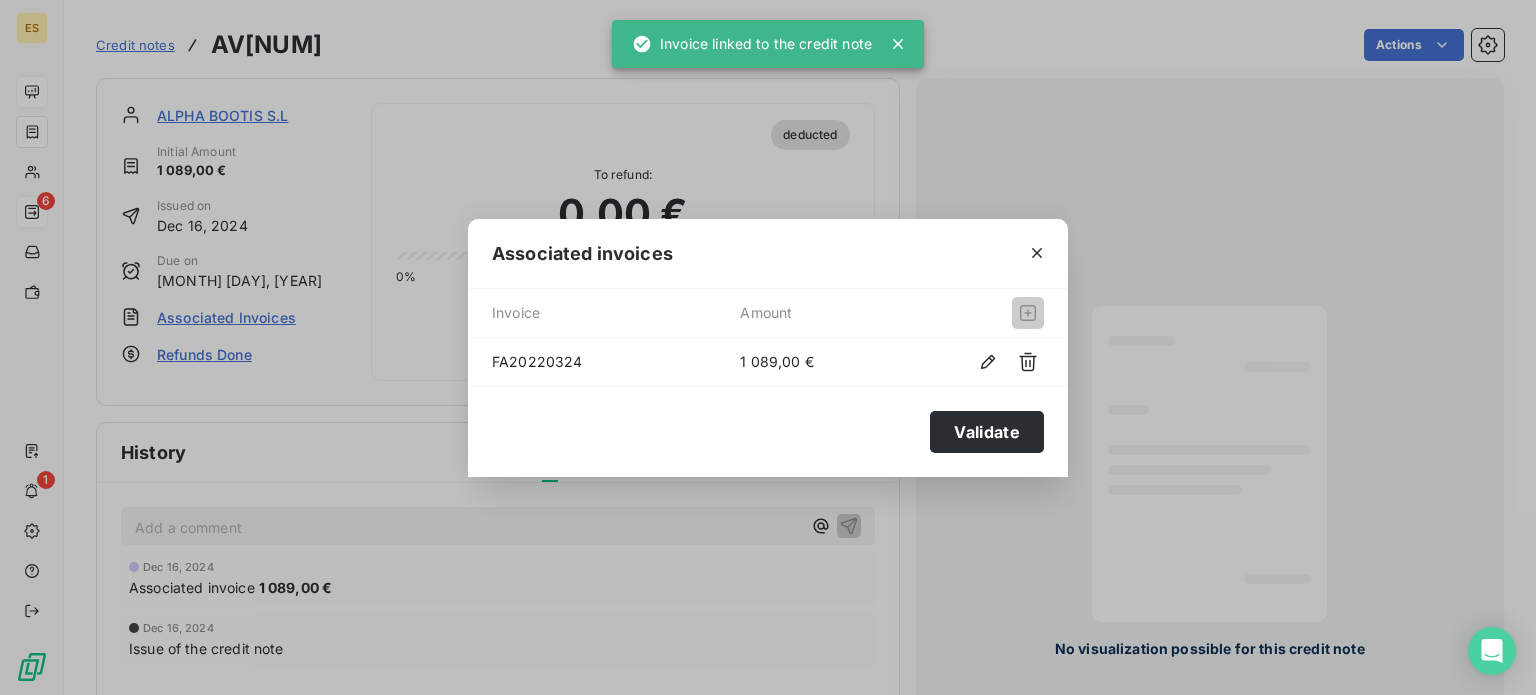 click on "Validate" at bounding box center (987, 432) 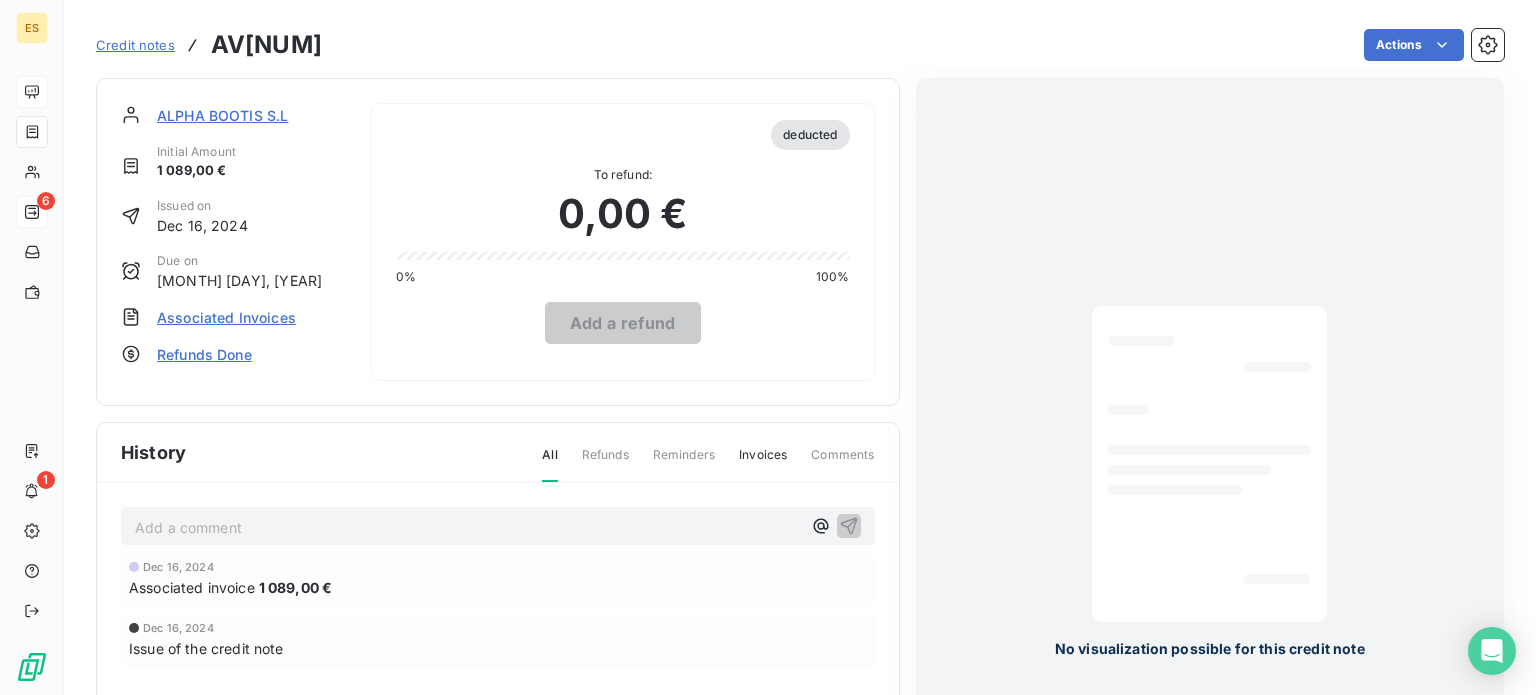 click on "ALPHA BOOTIS S.L" at bounding box center [222, 115] 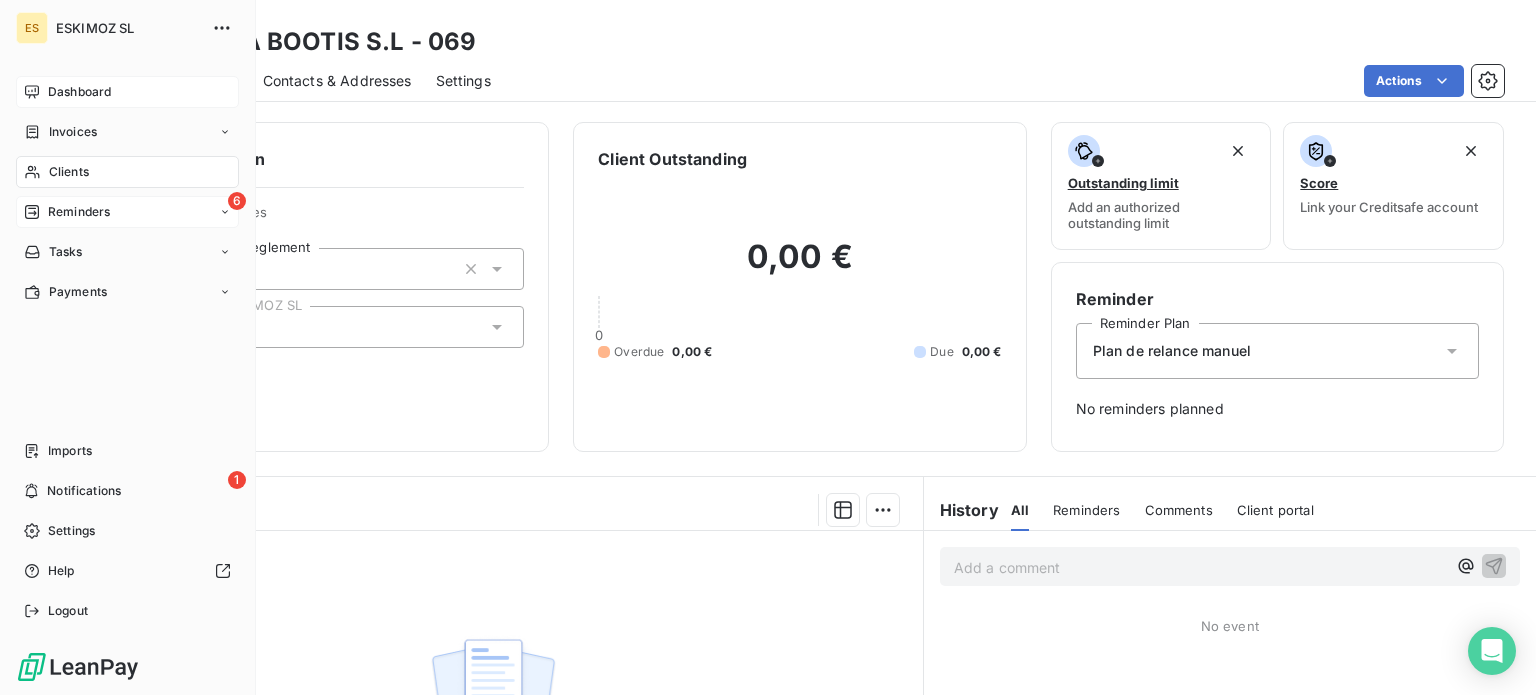 click on "Dashboard" at bounding box center [127, 92] 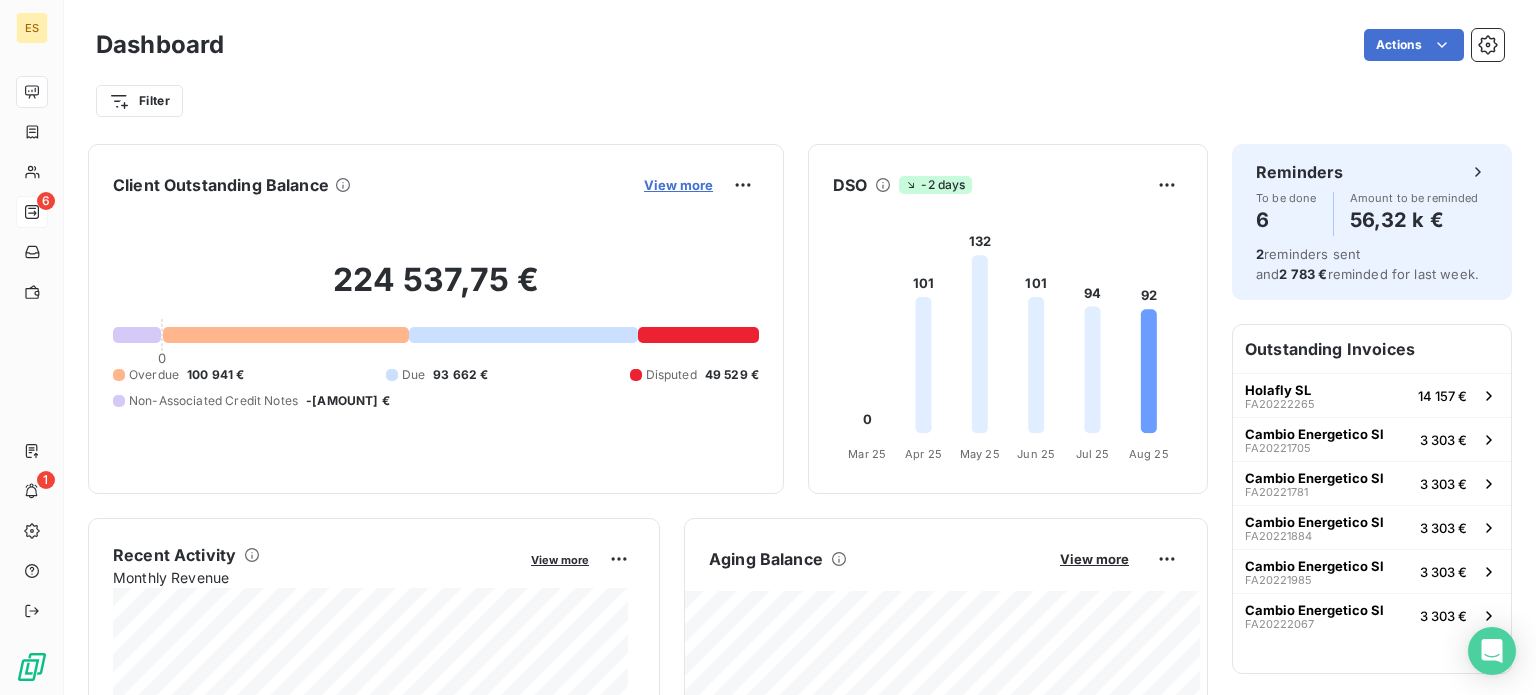 click on "View more" at bounding box center (678, 185) 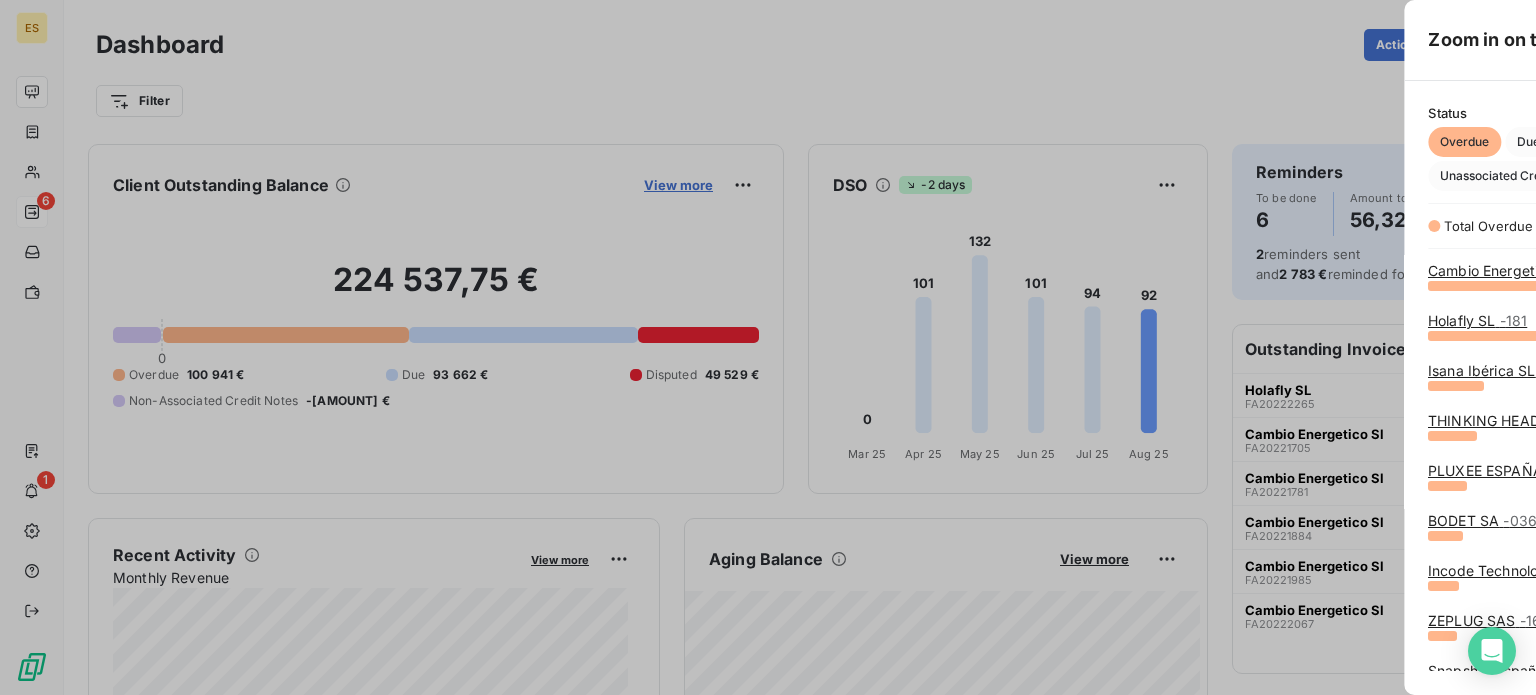 scroll, scrollTop: 16, scrollLeft: 16, axis: both 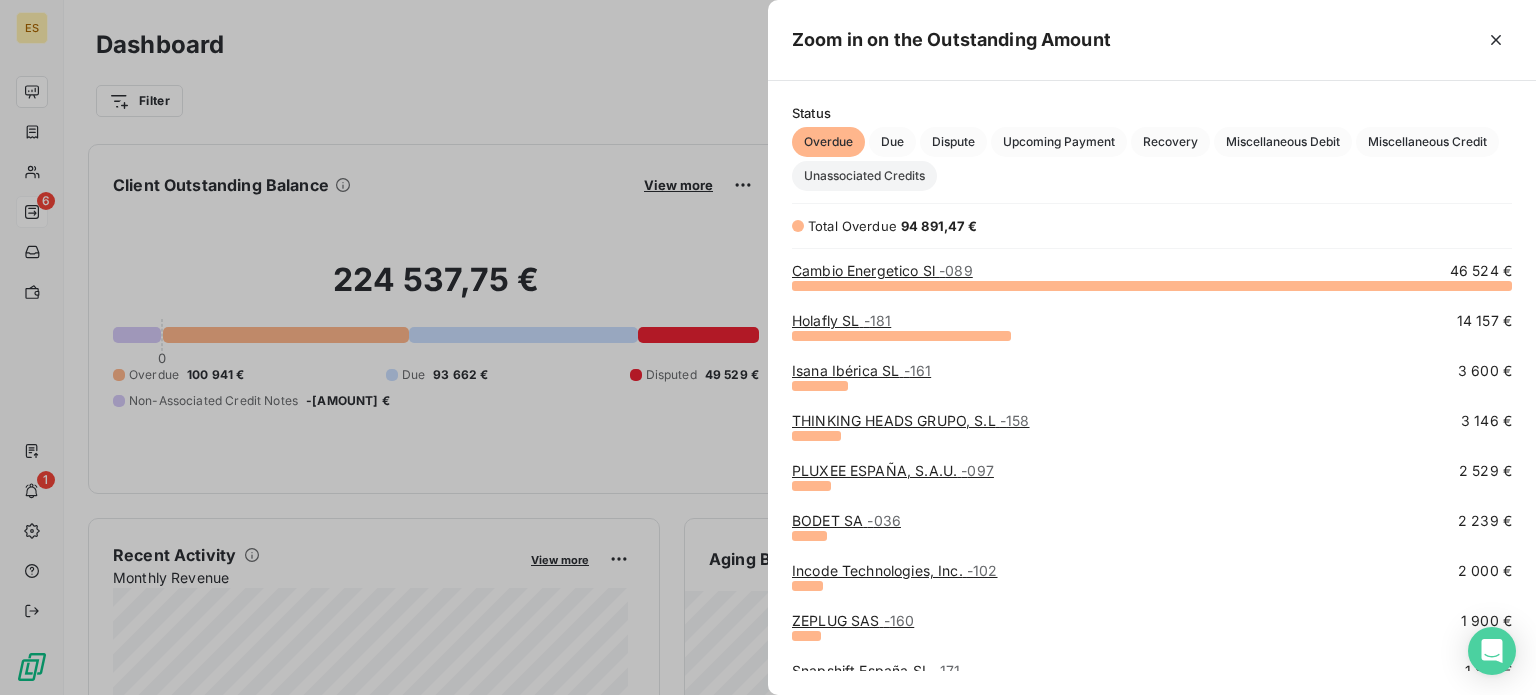 click on "Unassociated Credits" at bounding box center (864, 176) 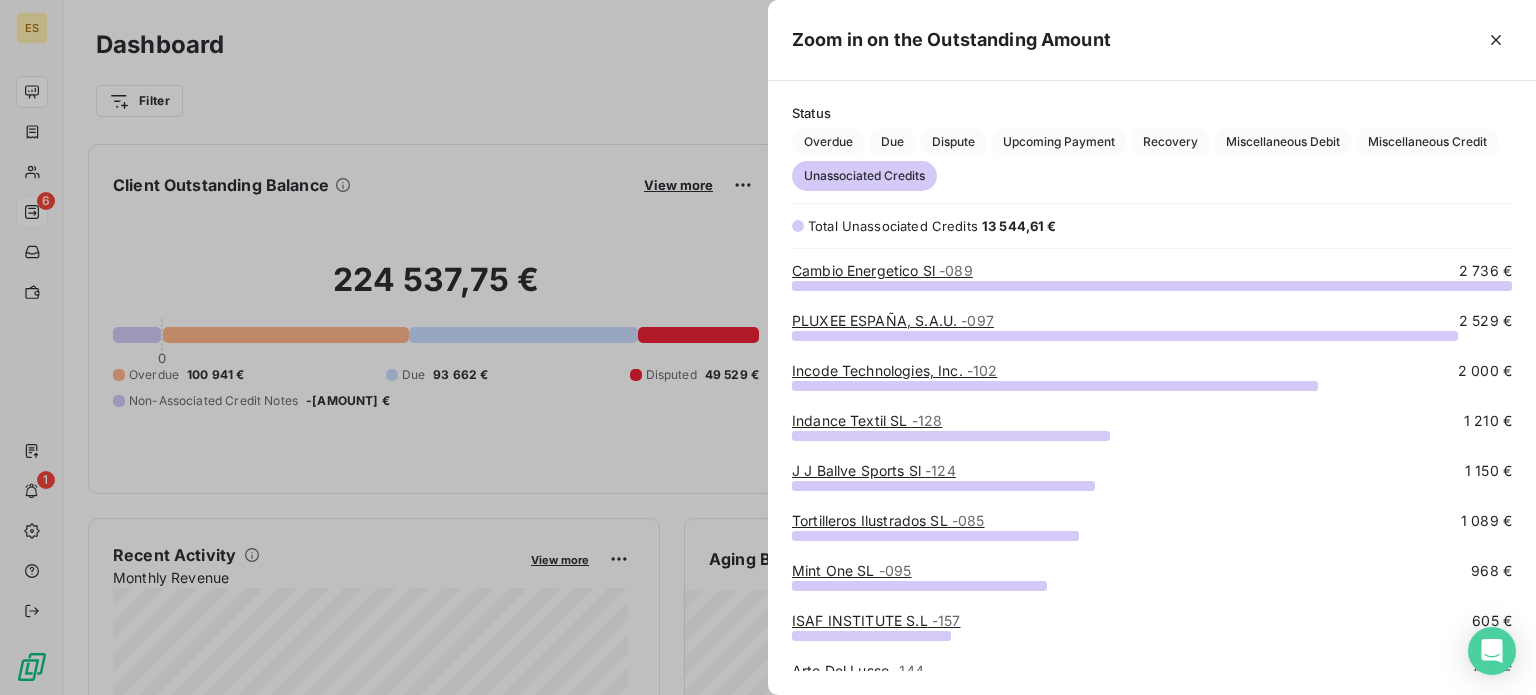 click on "Indance Textil SL   -  128" at bounding box center (867, 420) 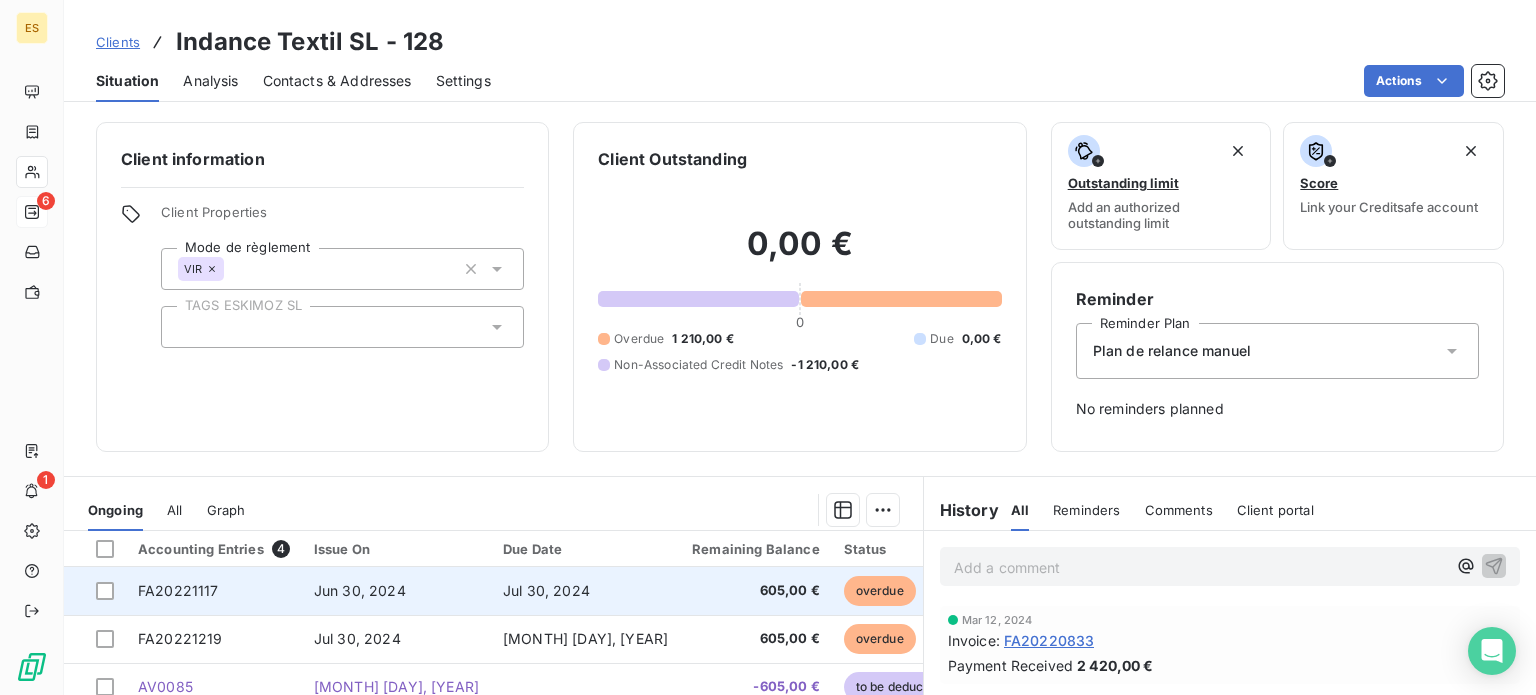 scroll, scrollTop: 200, scrollLeft: 0, axis: vertical 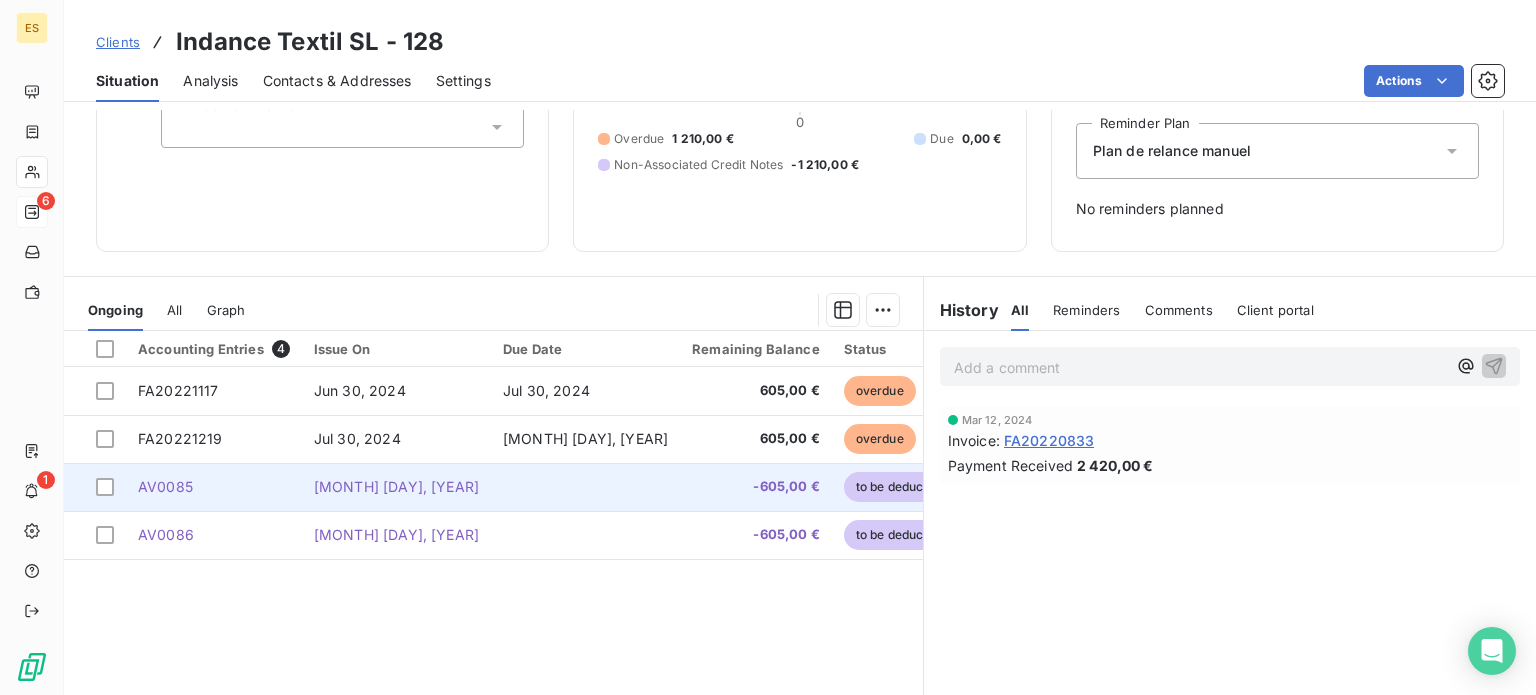 click on "[MONTH] [DAY], [YEAR]" at bounding box center (396, 486) 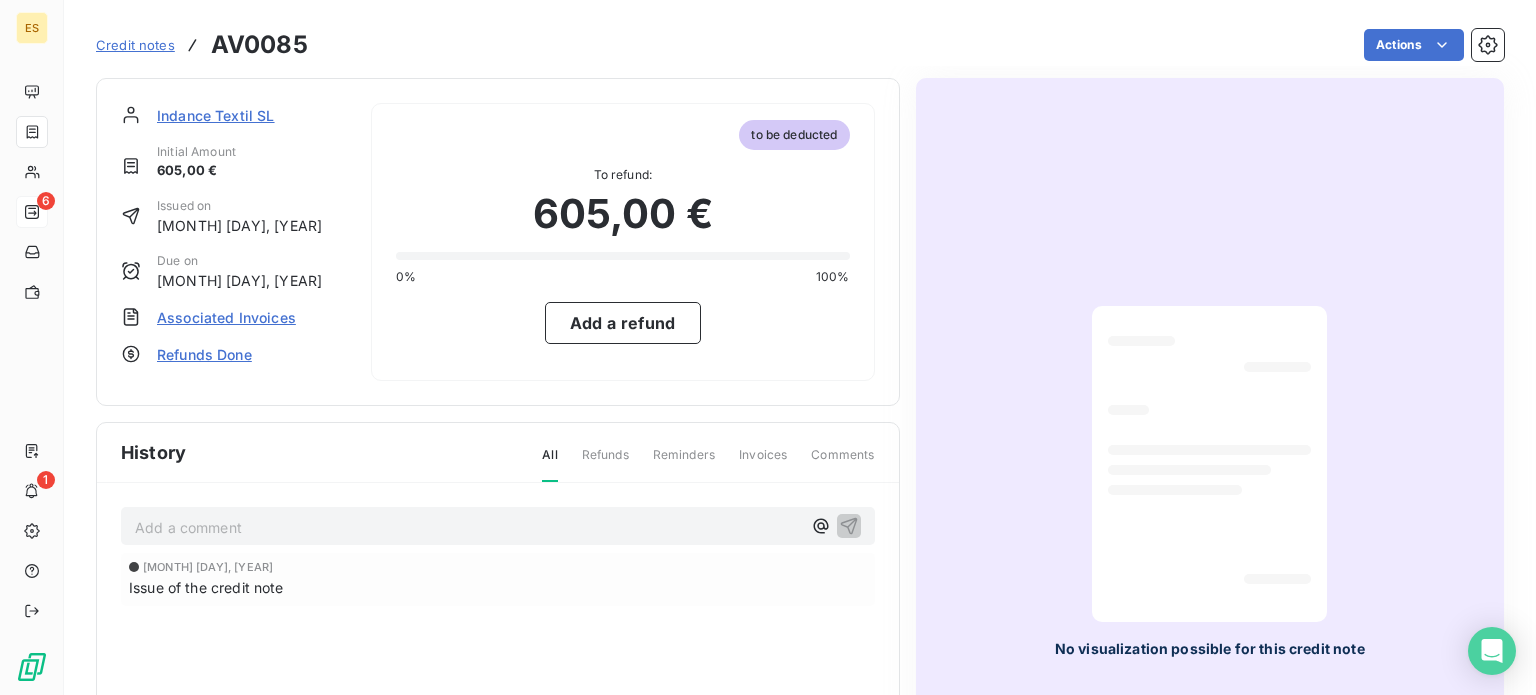 click on "Associated Invoices" at bounding box center [226, 317] 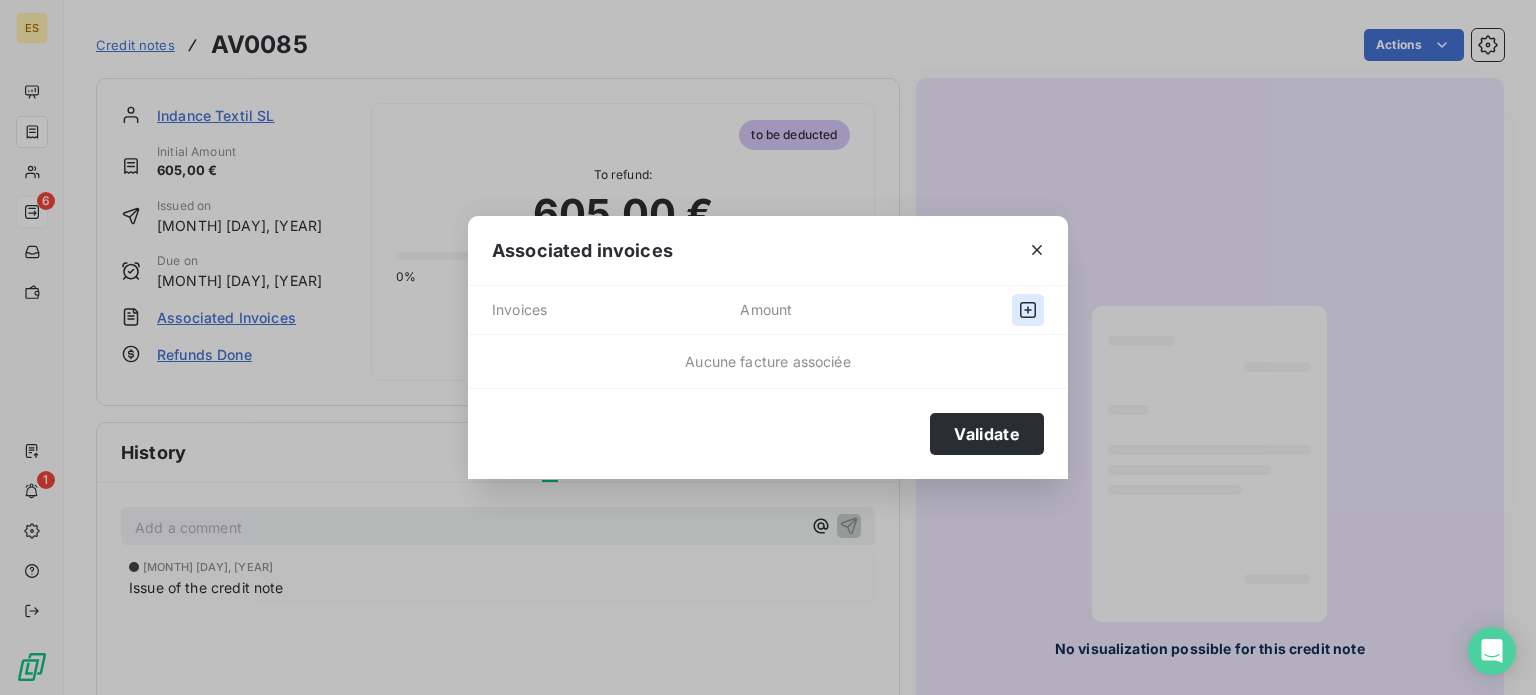click at bounding box center (1028, 310) 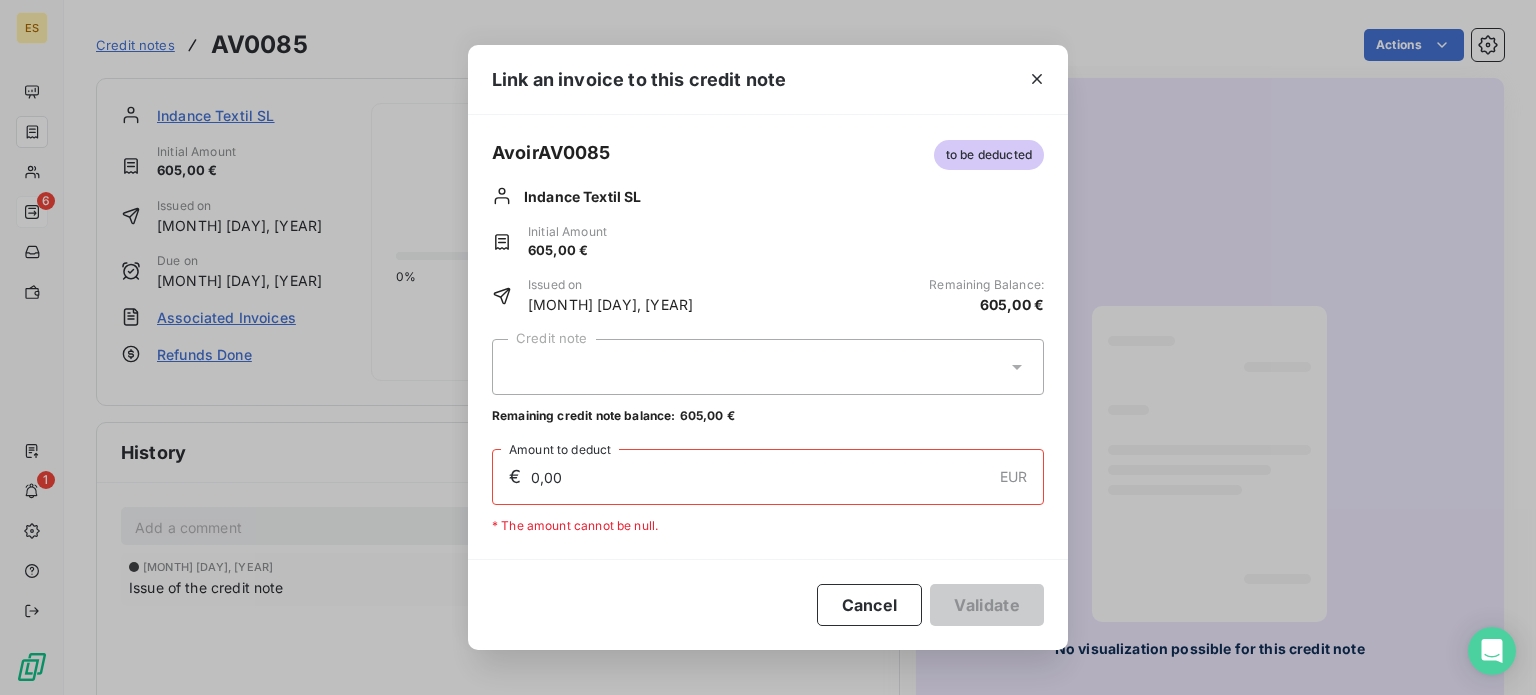 click at bounding box center (768, 367) 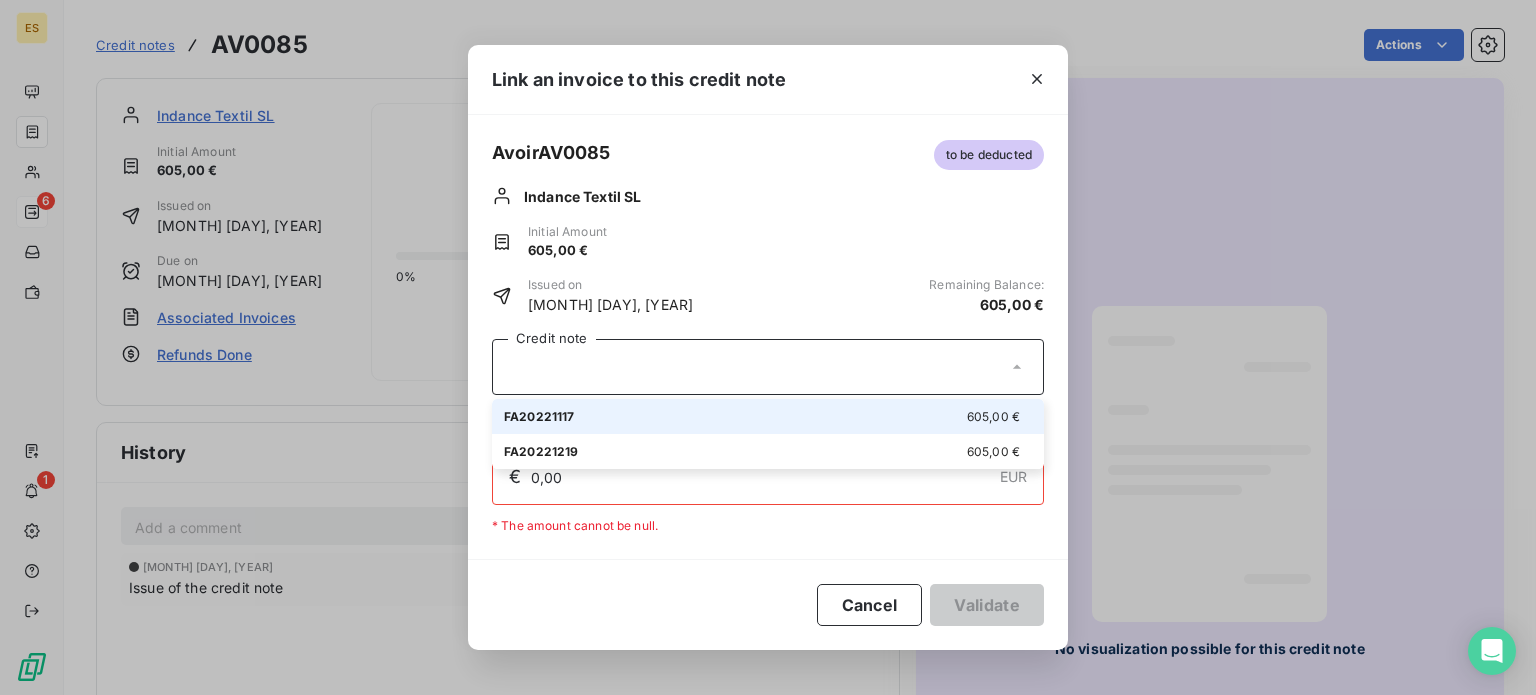 click on "FA20221117" at bounding box center (539, 416) 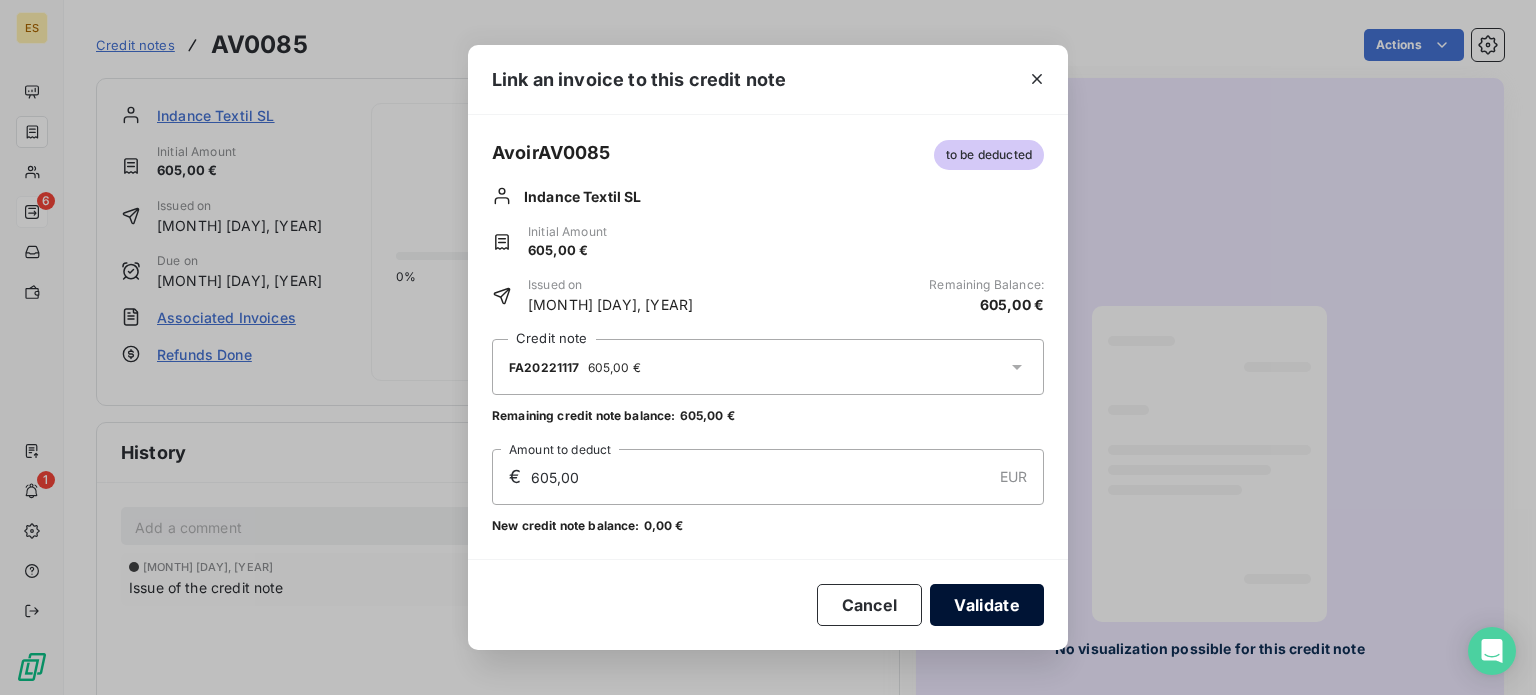 click on "Validate" at bounding box center [987, 605] 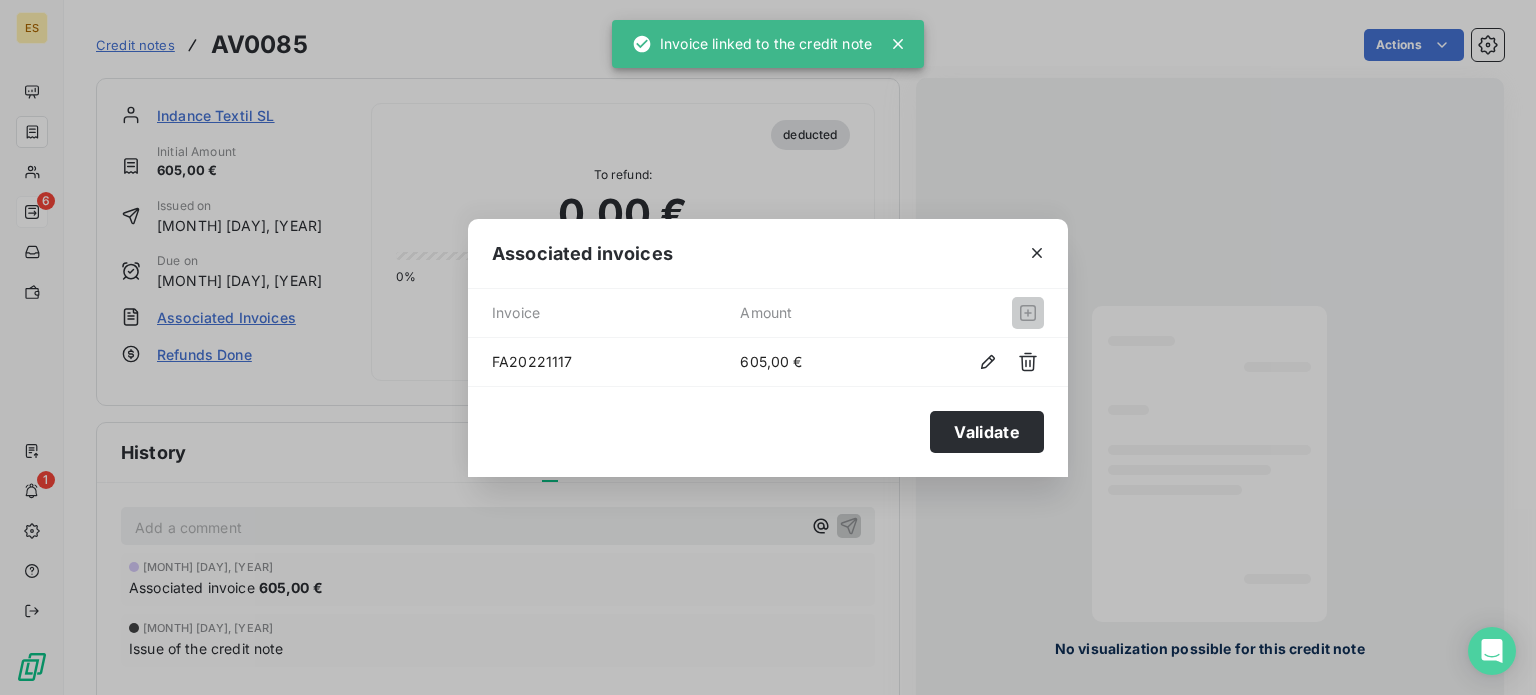 click on "Associated invoices Invoice Amount FA20221117 605,00 € Validate" at bounding box center (768, 347) 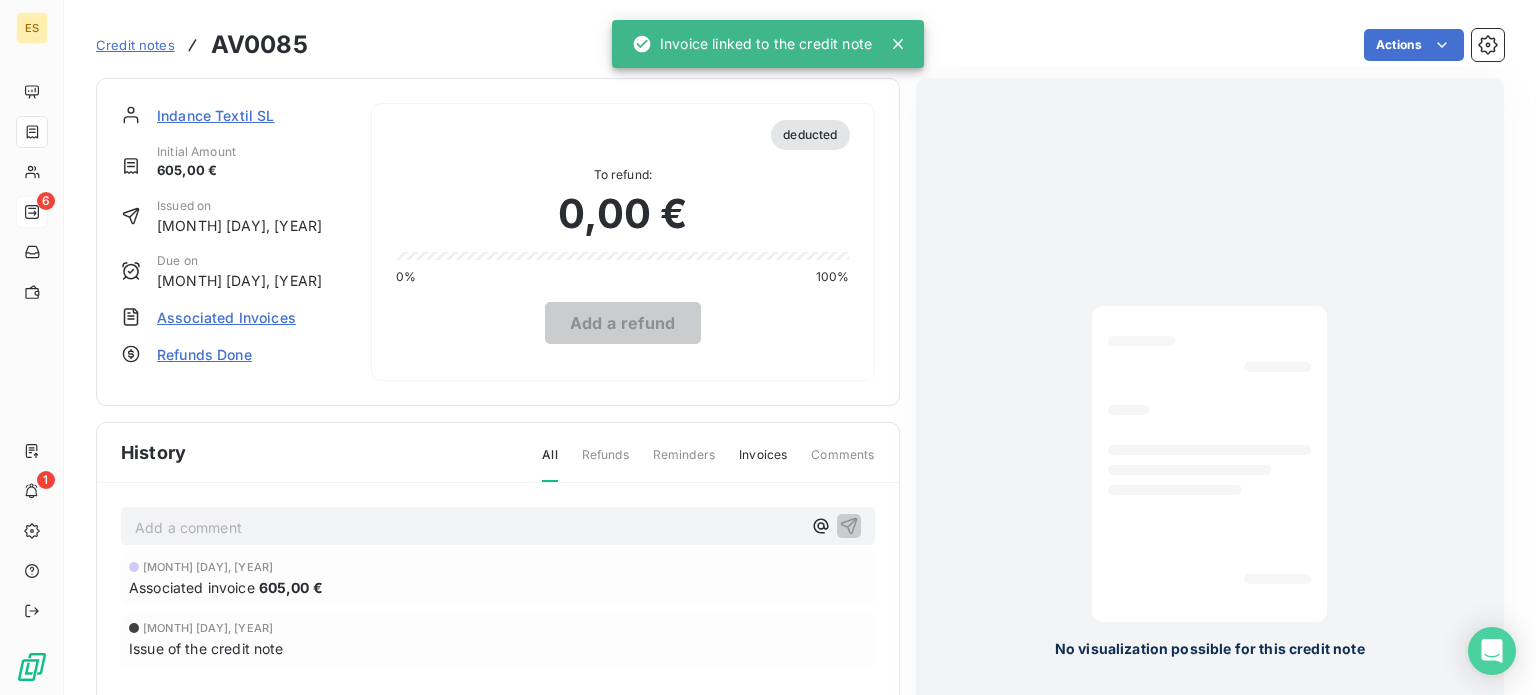 click on "Indance Textil SL" at bounding box center (216, 115) 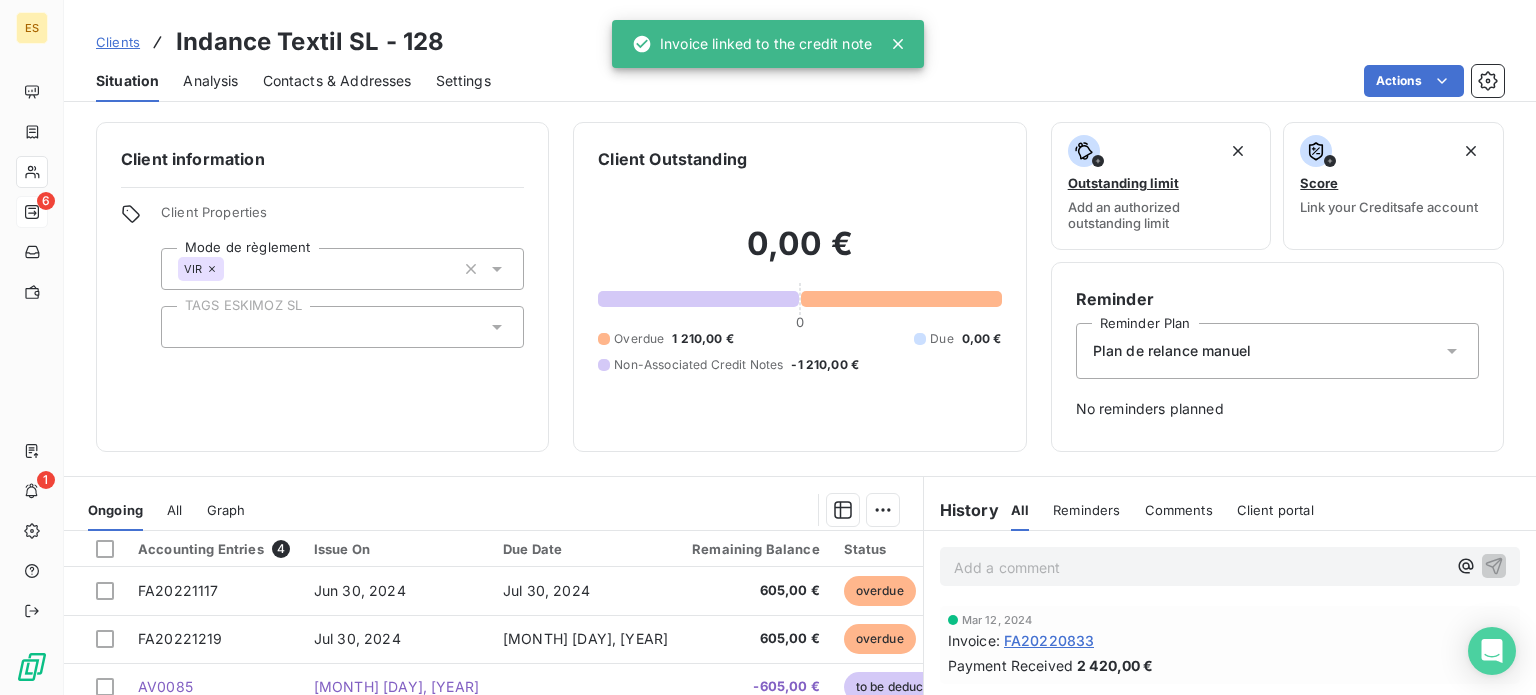 scroll, scrollTop: 100, scrollLeft: 0, axis: vertical 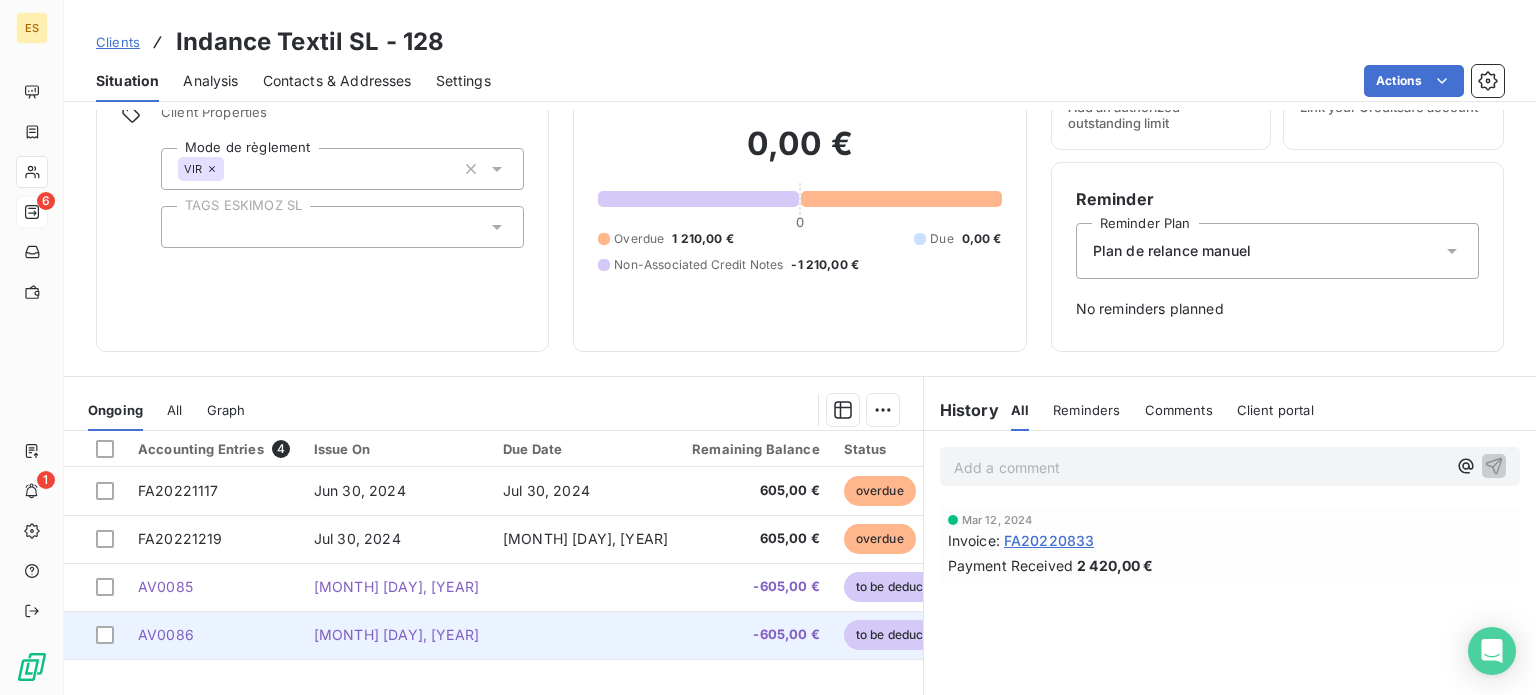 click on "[MONTH] [DAY], [YEAR]" at bounding box center (396, 635) 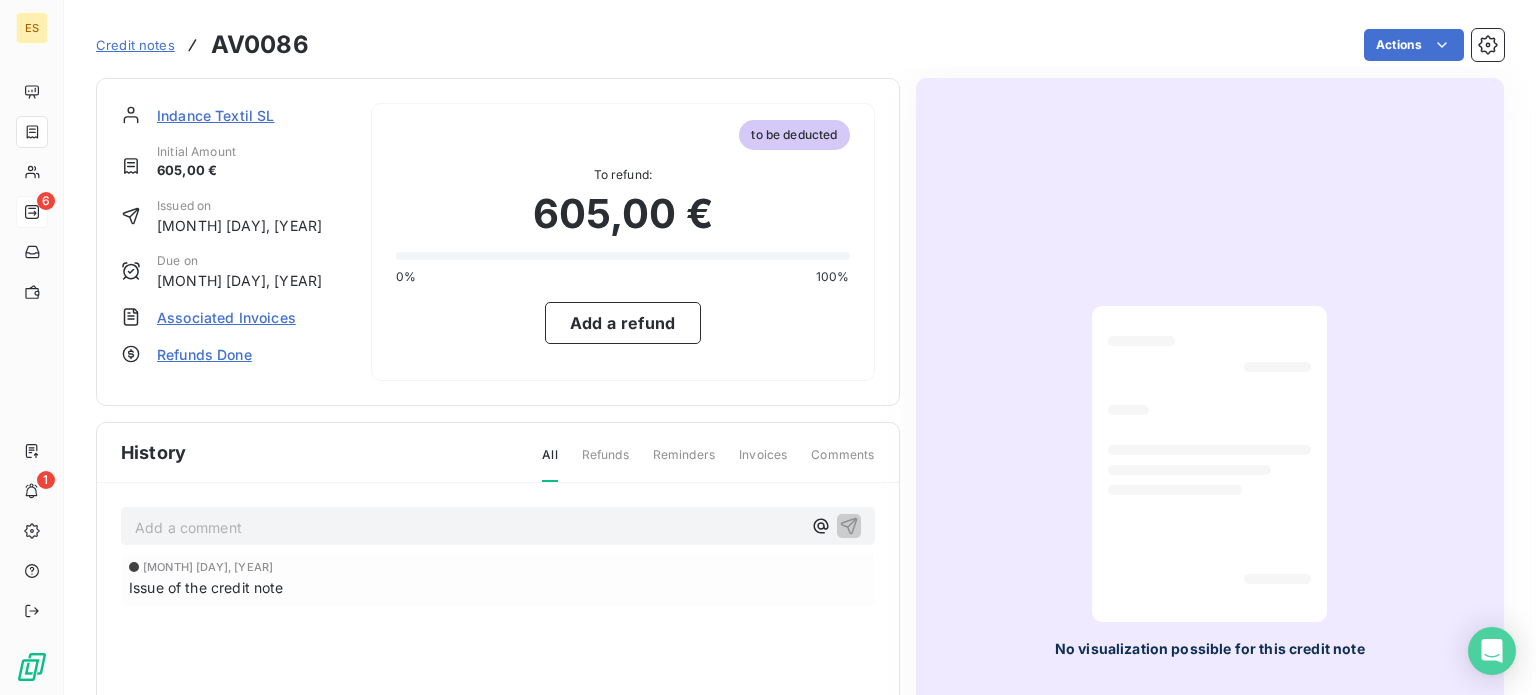 click on "Associated Invoices" at bounding box center (226, 317) 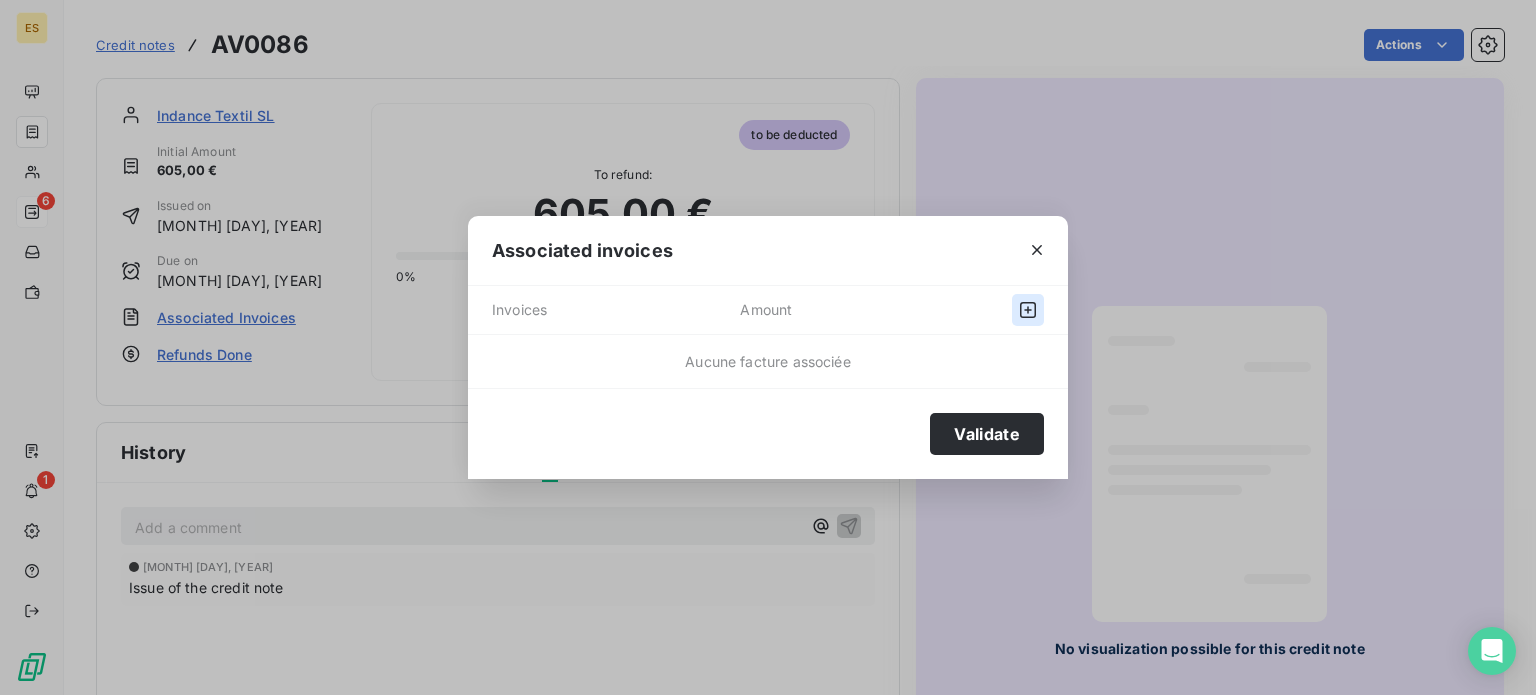 click 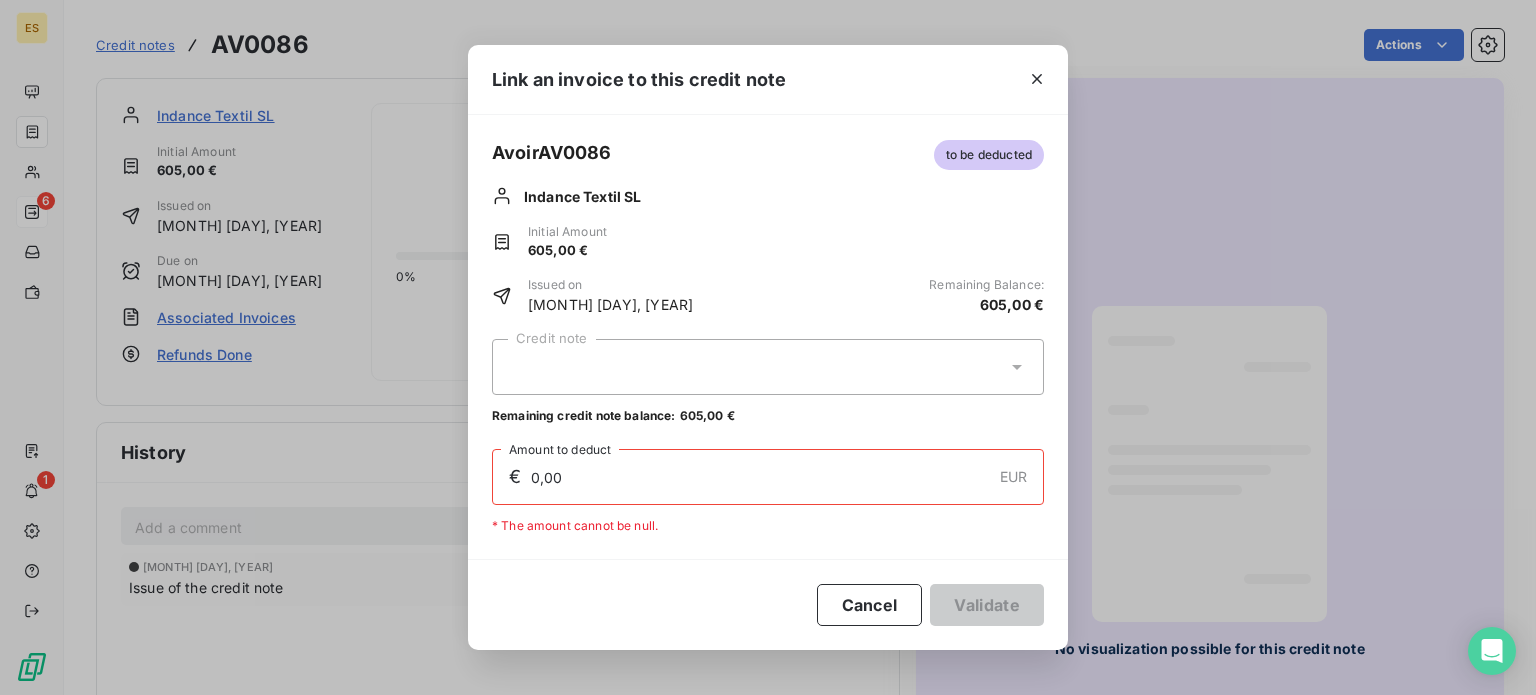 click at bounding box center [768, 367] 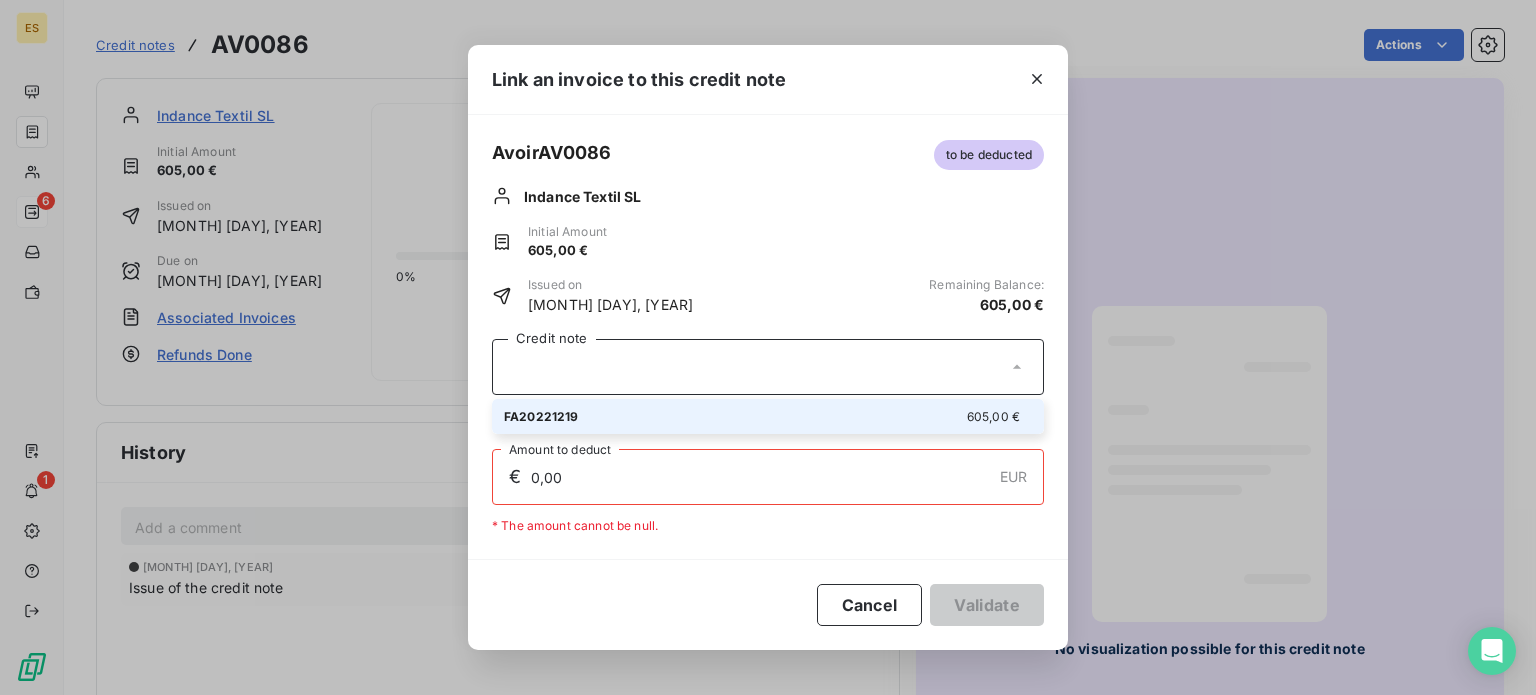 click at bounding box center [768, 367] 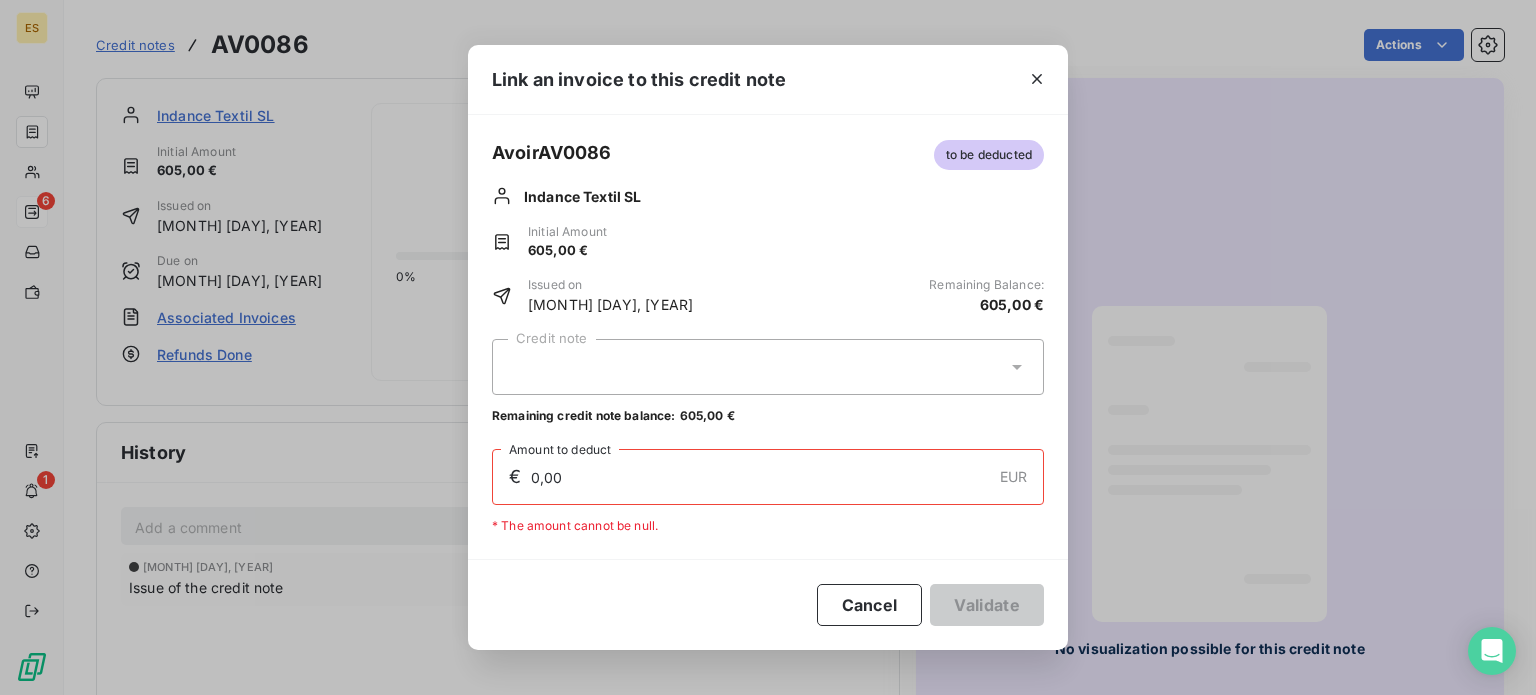 click at bounding box center [768, 367] 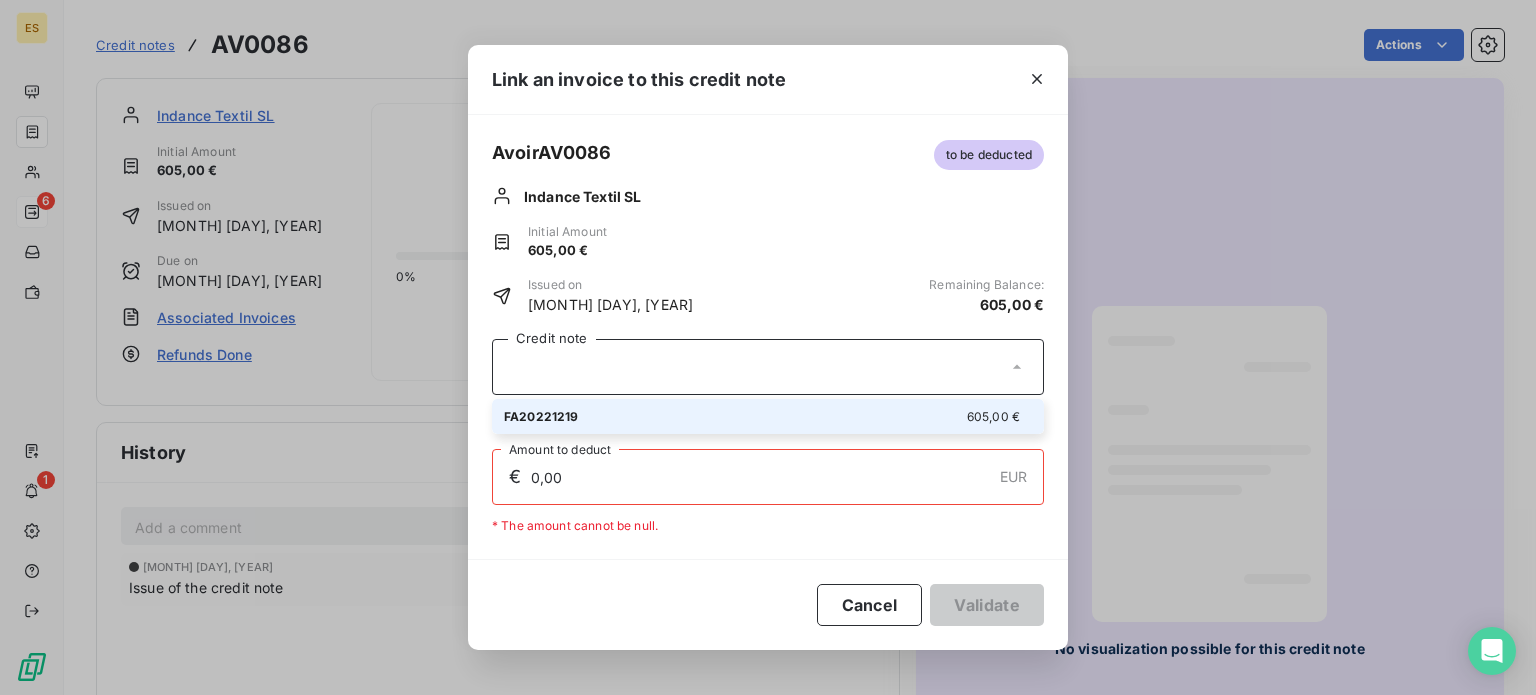 click on "FA20221219" at bounding box center (541, 416) 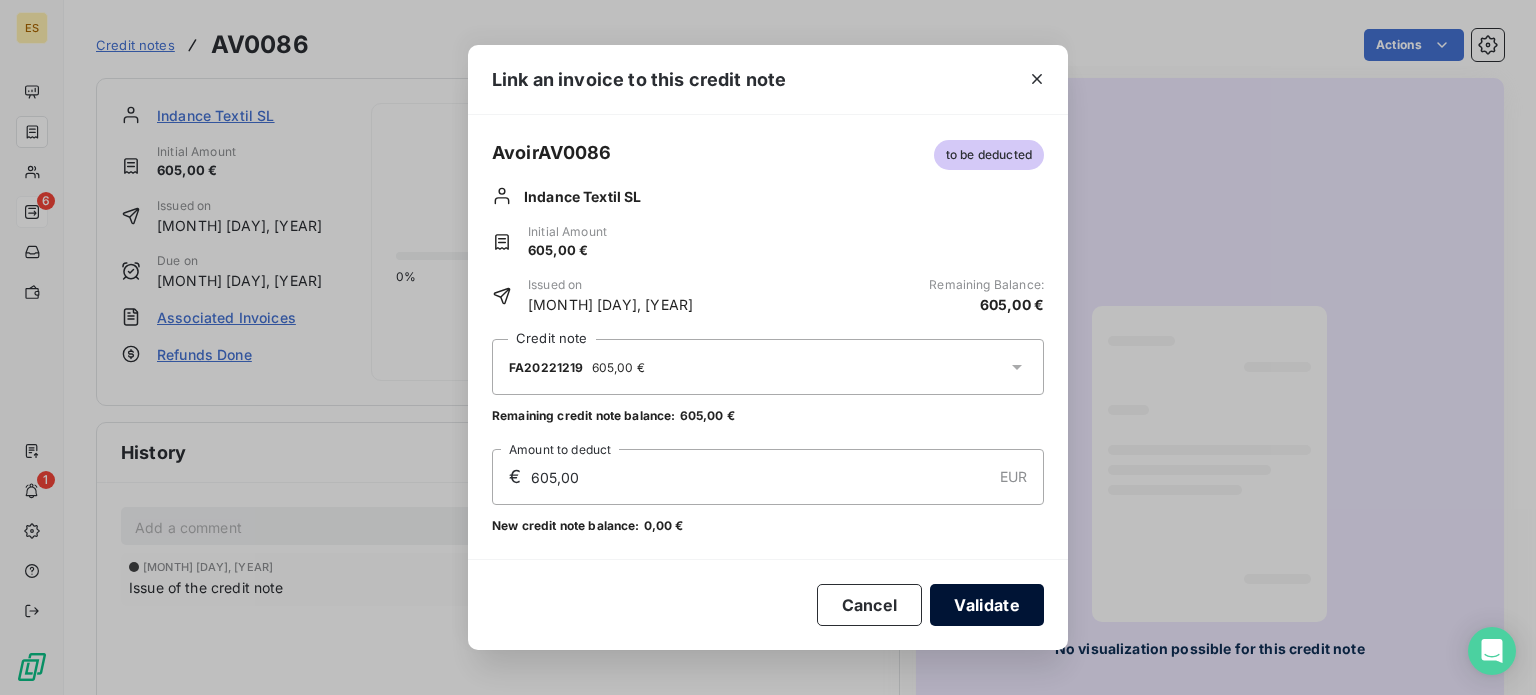 click on "Validate" at bounding box center (987, 605) 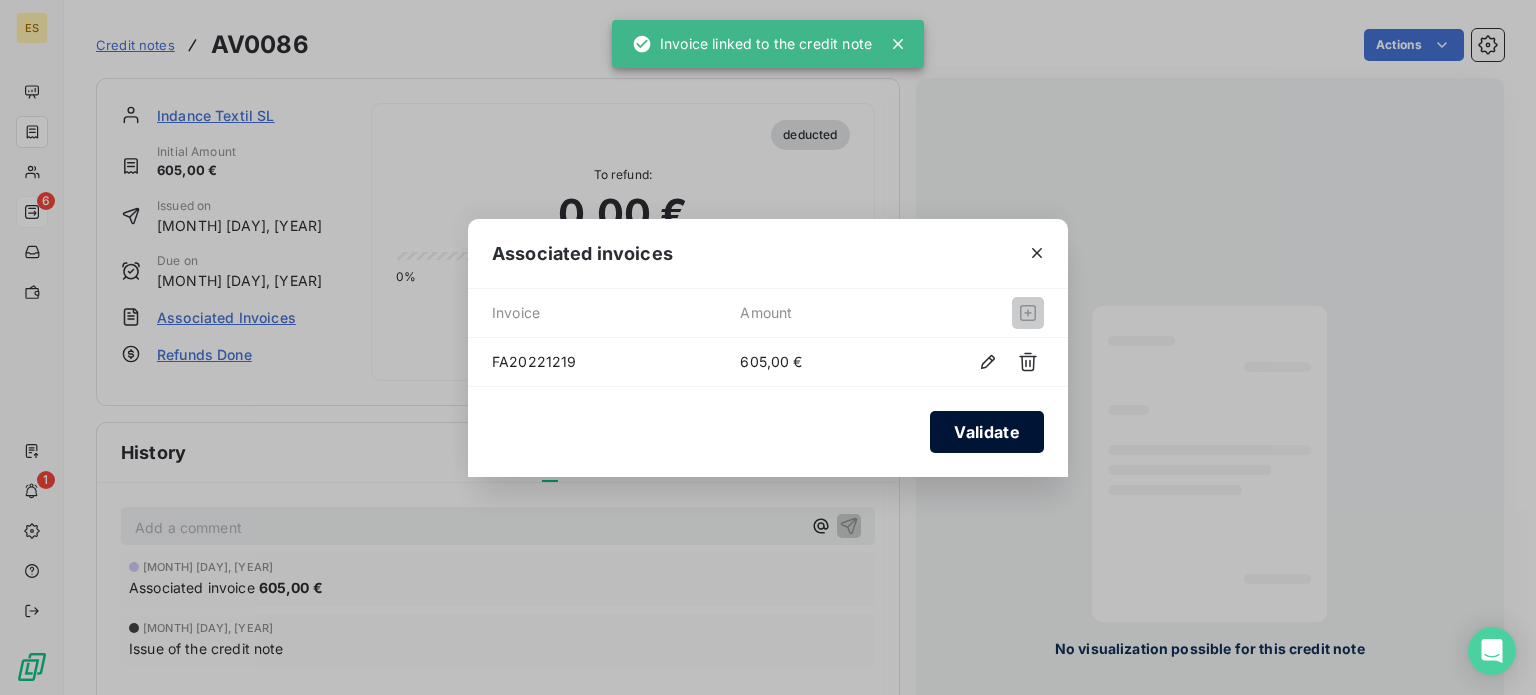 click on "Validate" at bounding box center [987, 432] 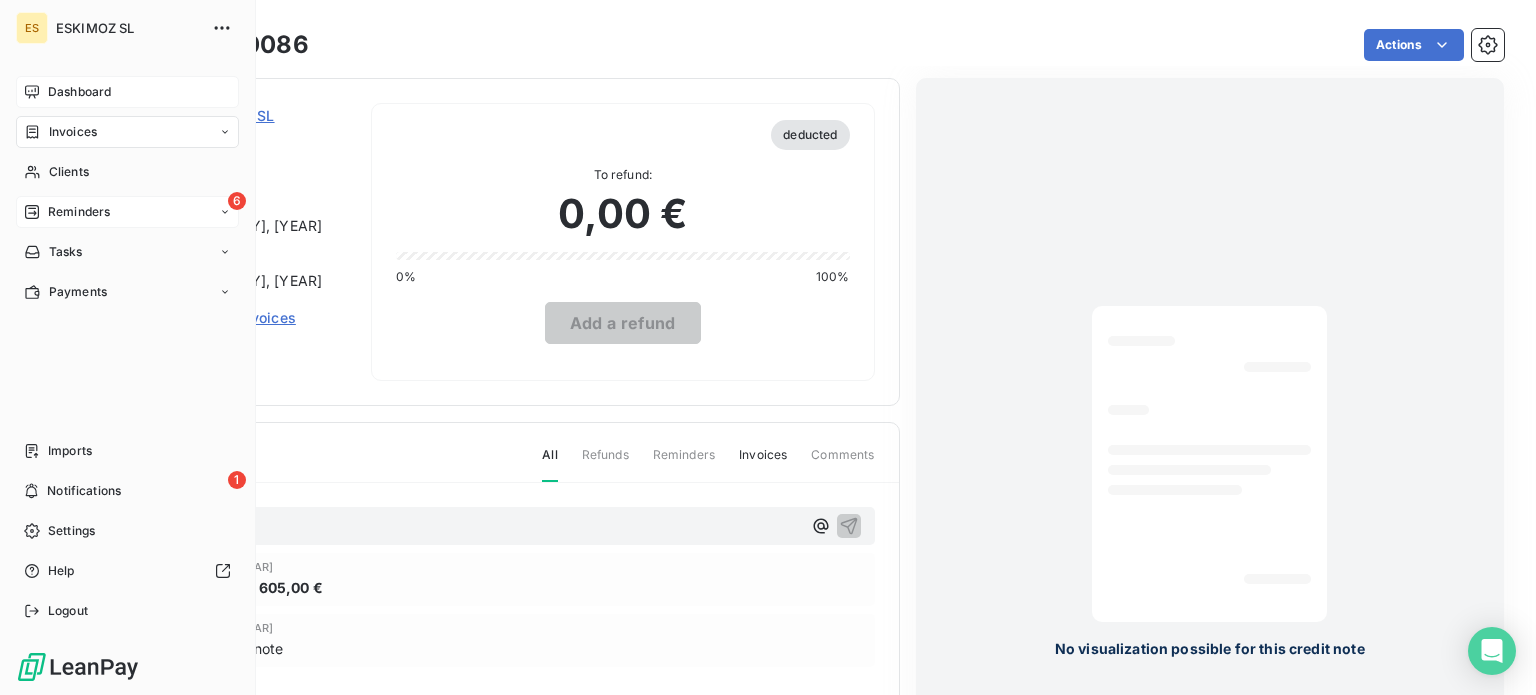 click on "Dashboard" at bounding box center (79, 92) 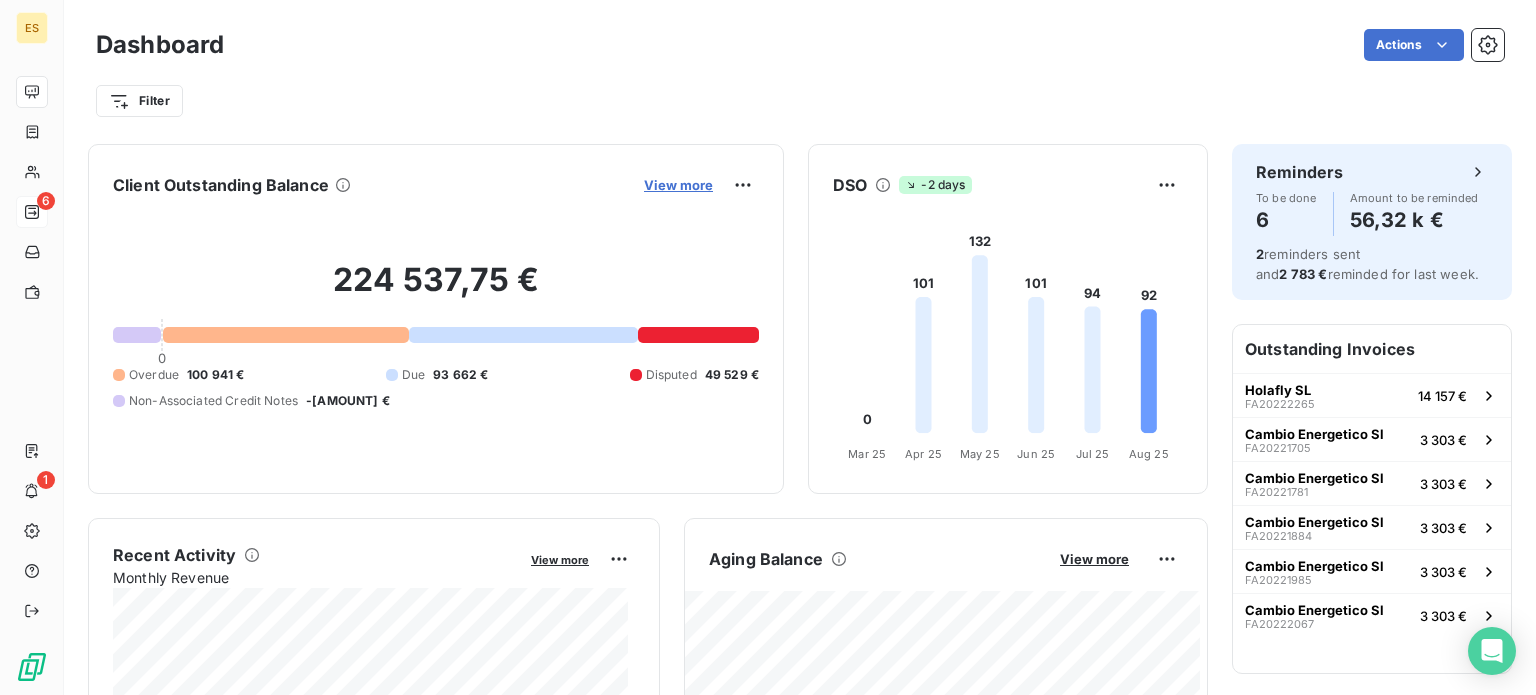 click on "View more" at bounding box center (678, 185) 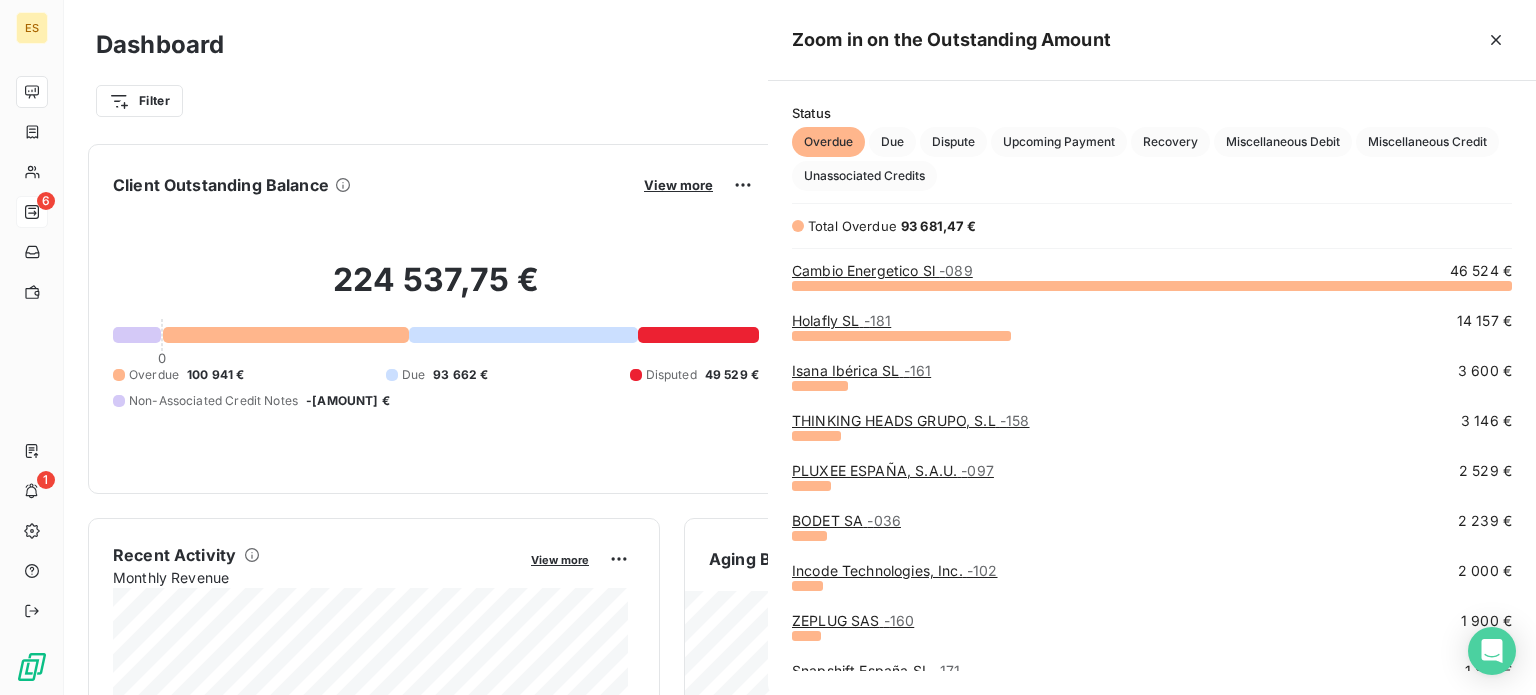 scroll, scrollTop: 16, scrollLeft: 16, axis: both 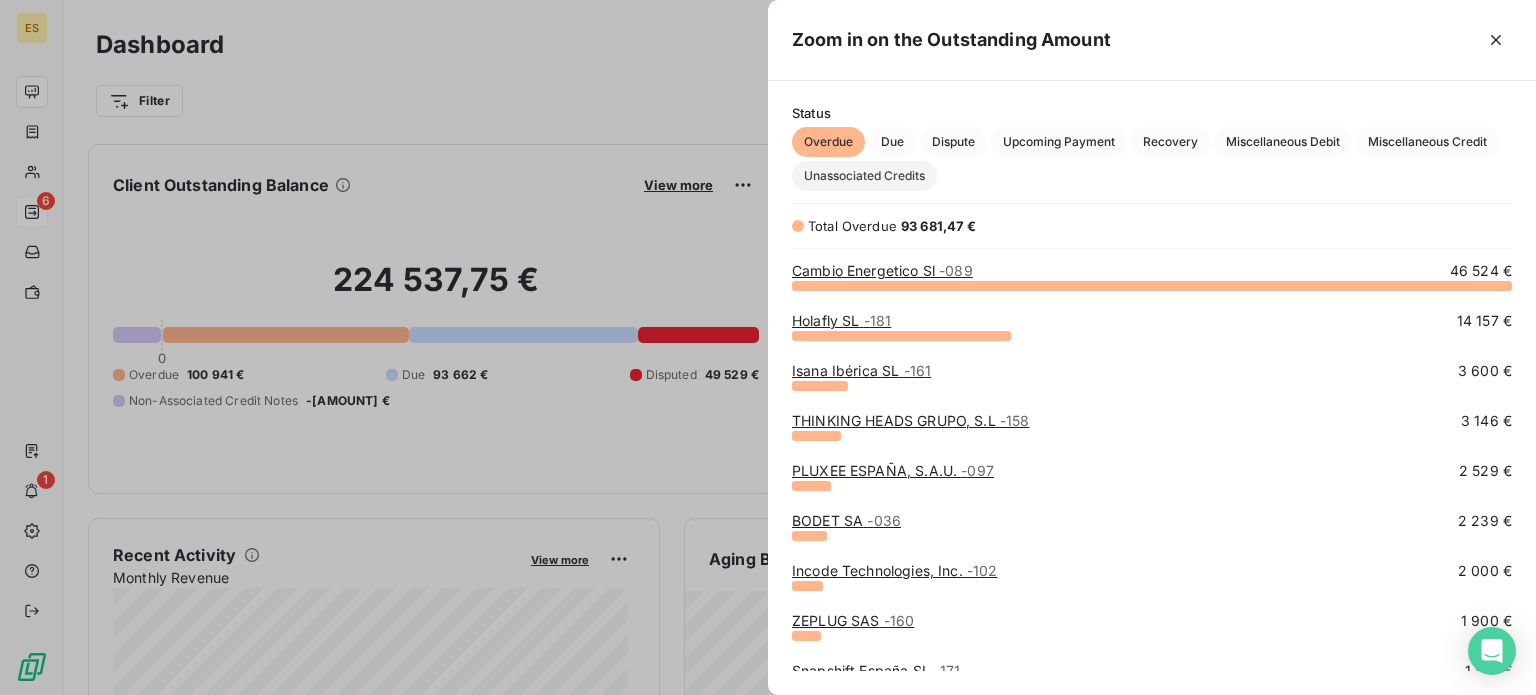 click on "Unassociated Credits" at bounding box center (864, 176) 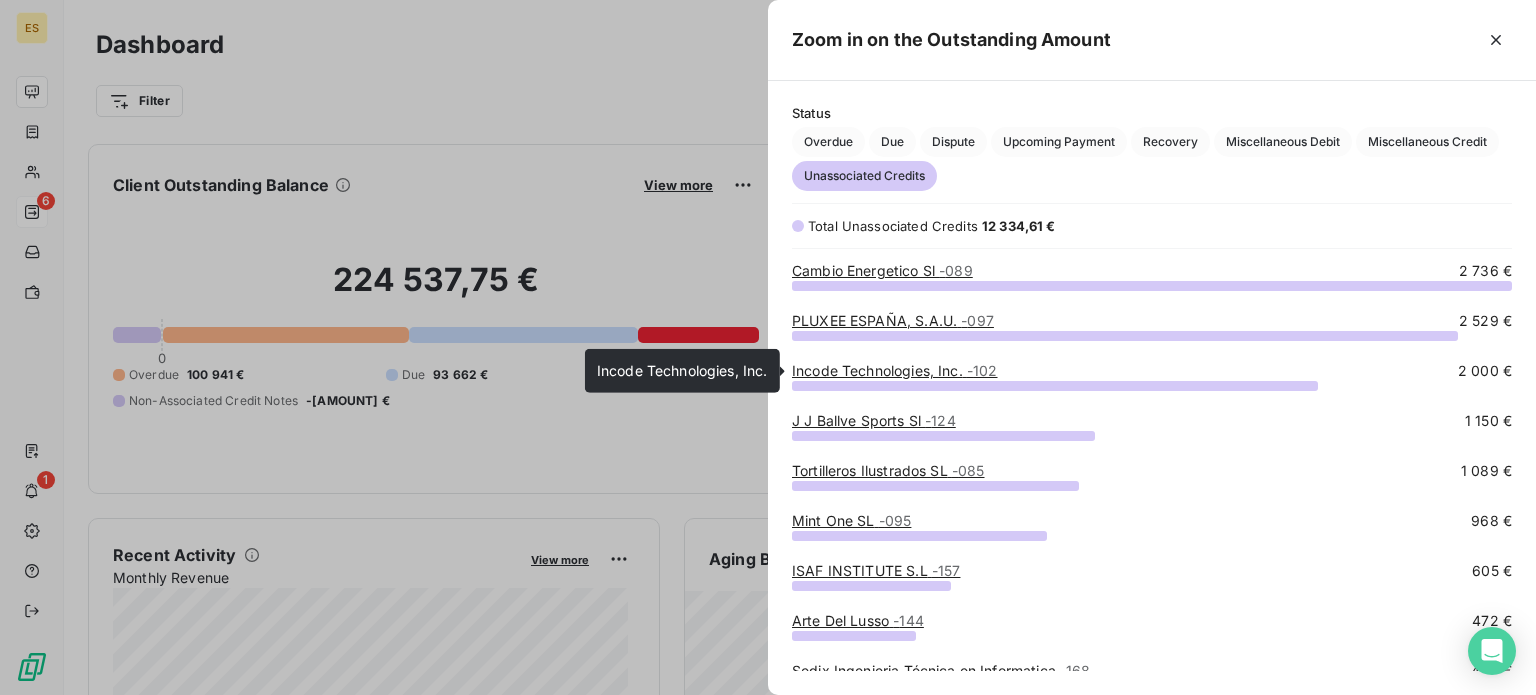 click on "Incode Technologies, Inc.   -  102" at bounding box center [895, 370] 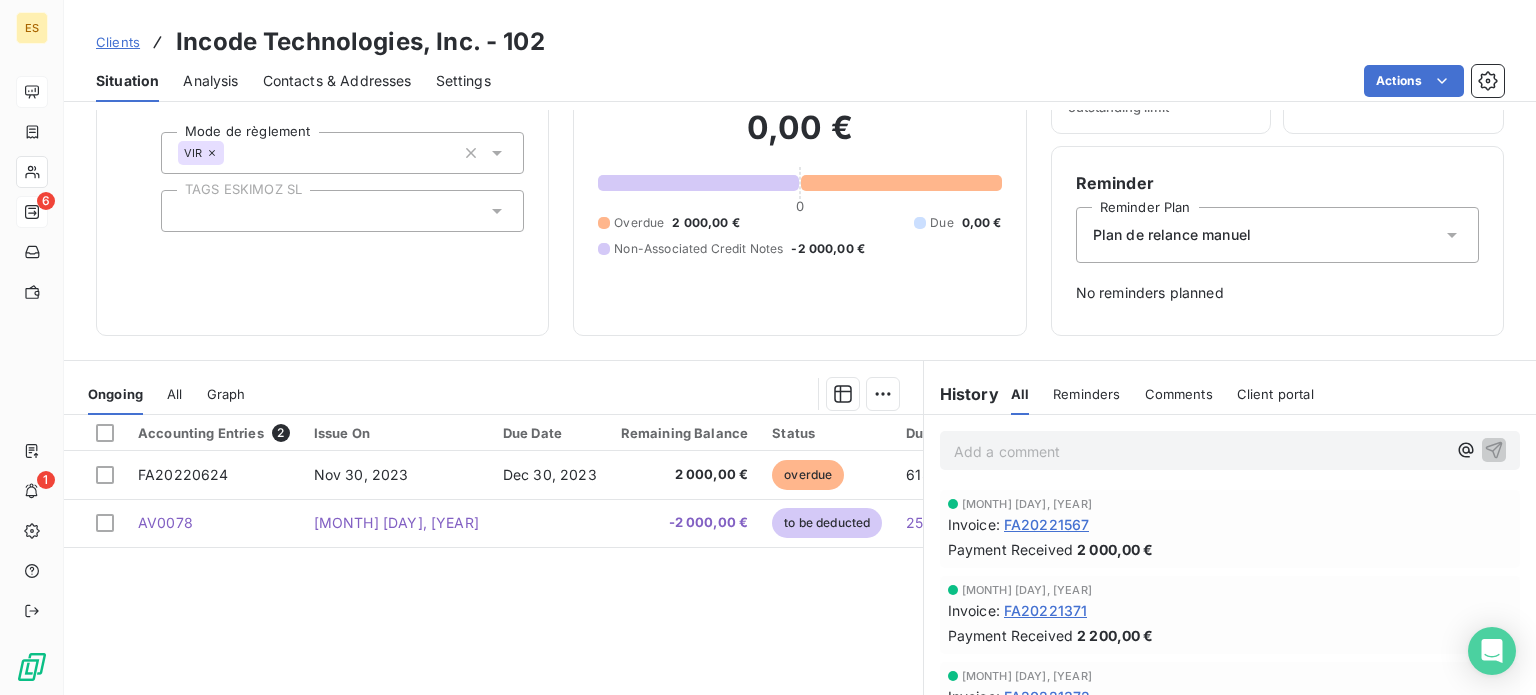 scroll, scrollTop: 280, scrollLeft: 0, axis: vertical 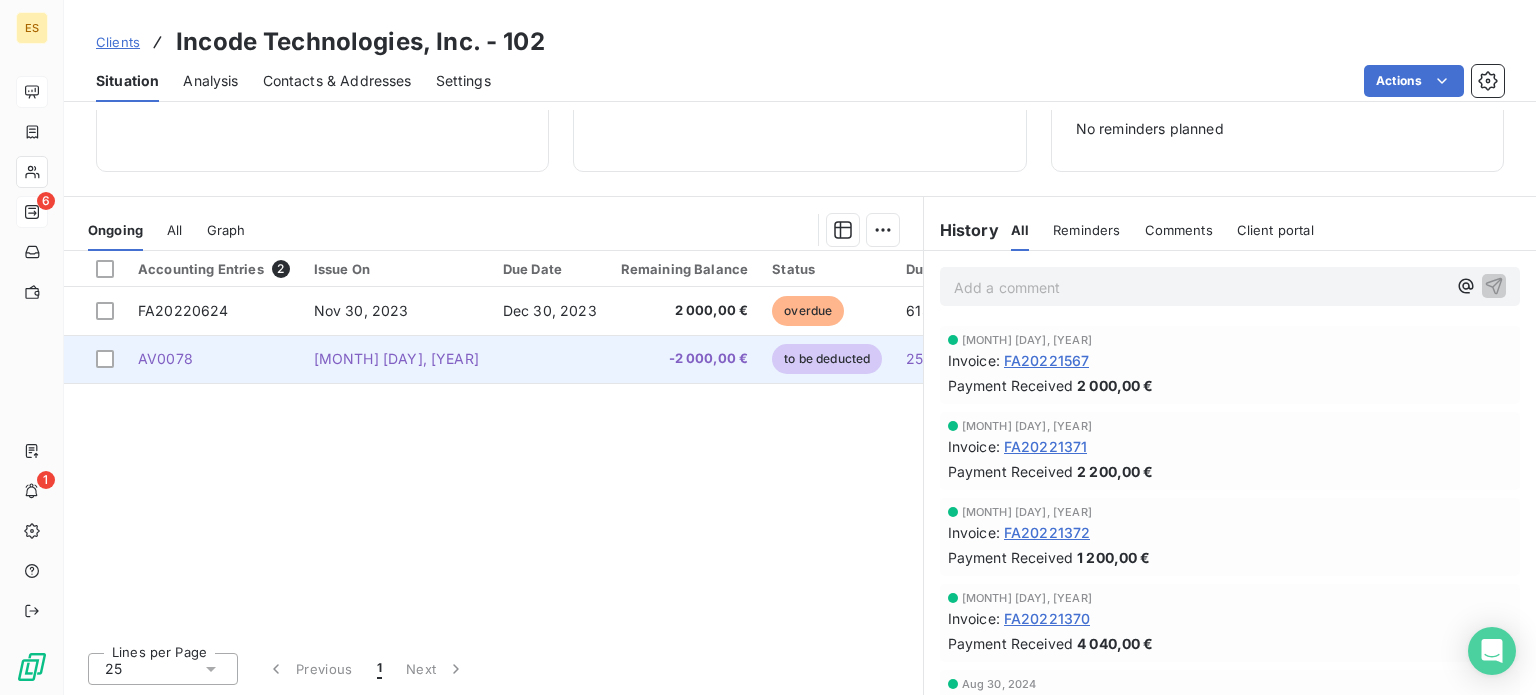 click at bounding box center [550, 359] 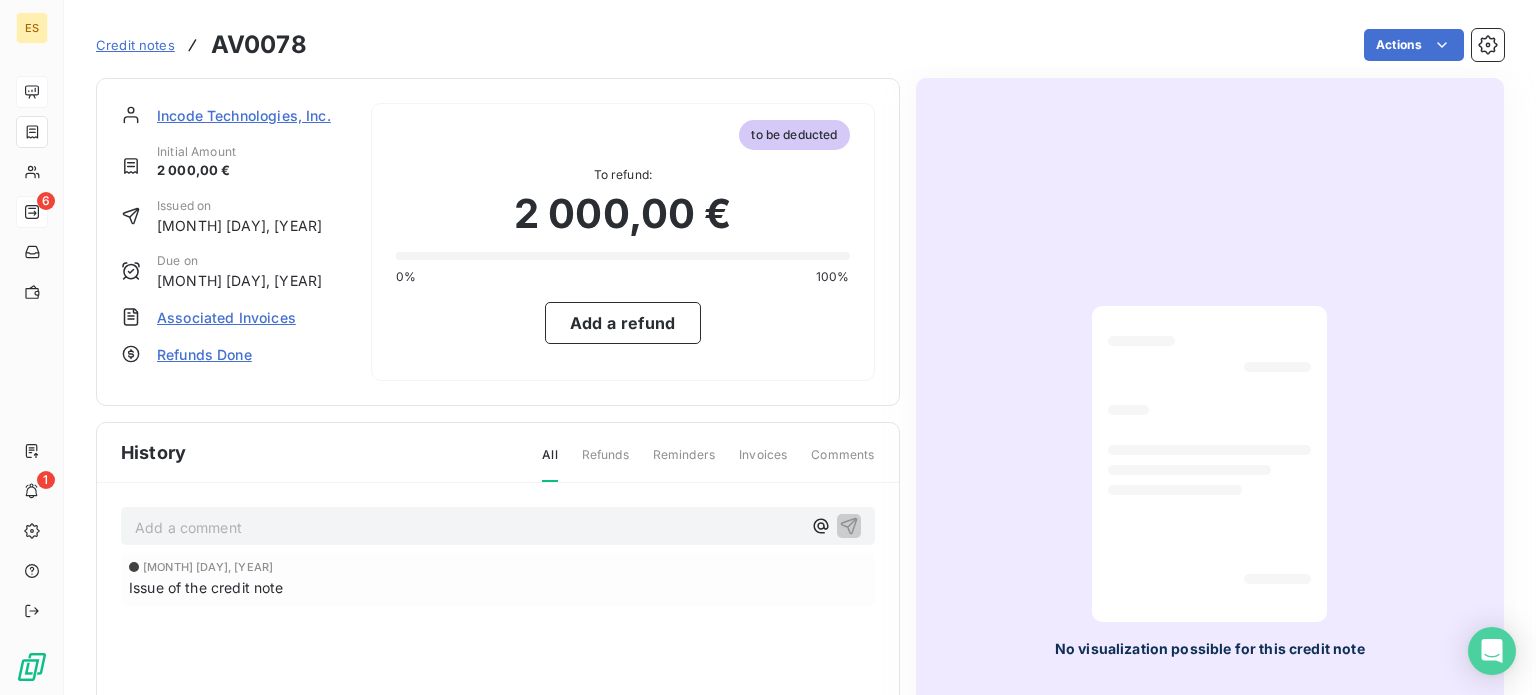 click on "Associated Invoices" at bounding box center [226, 317] 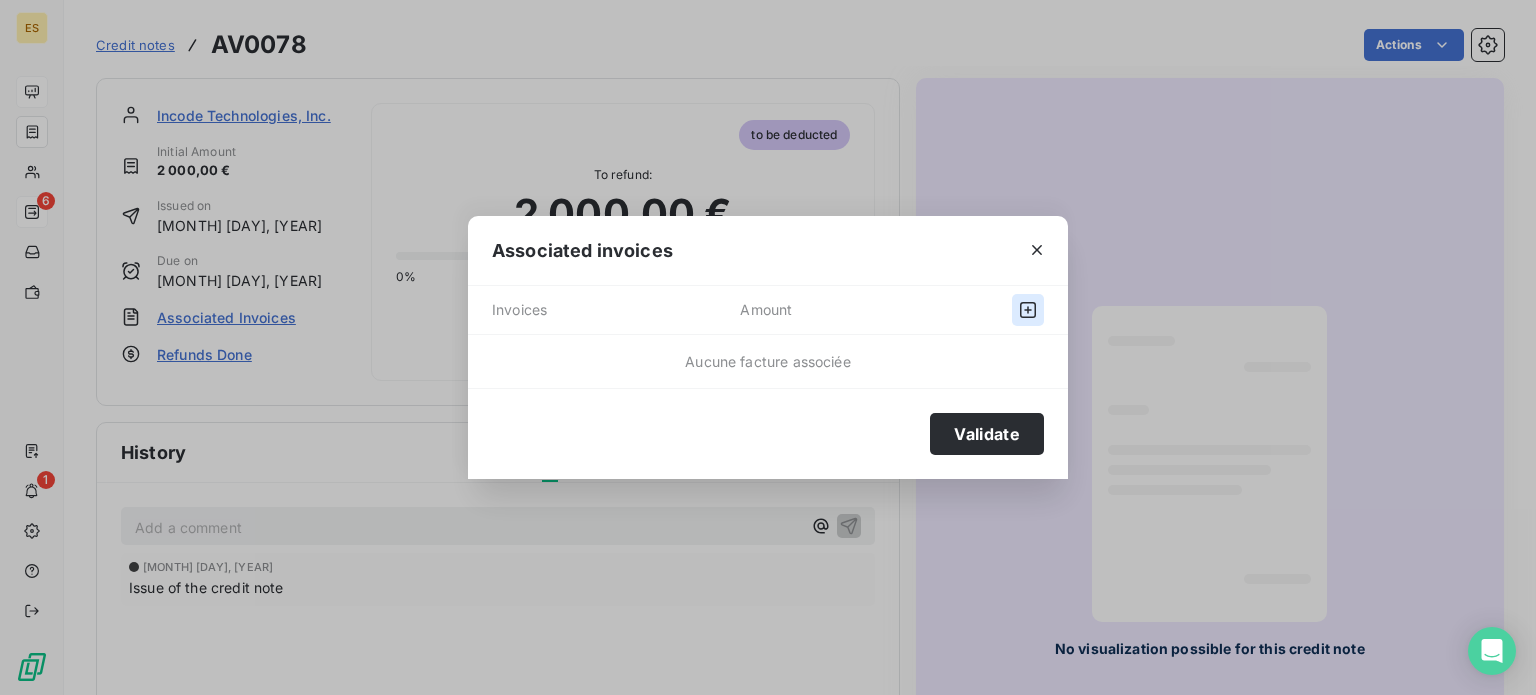 click 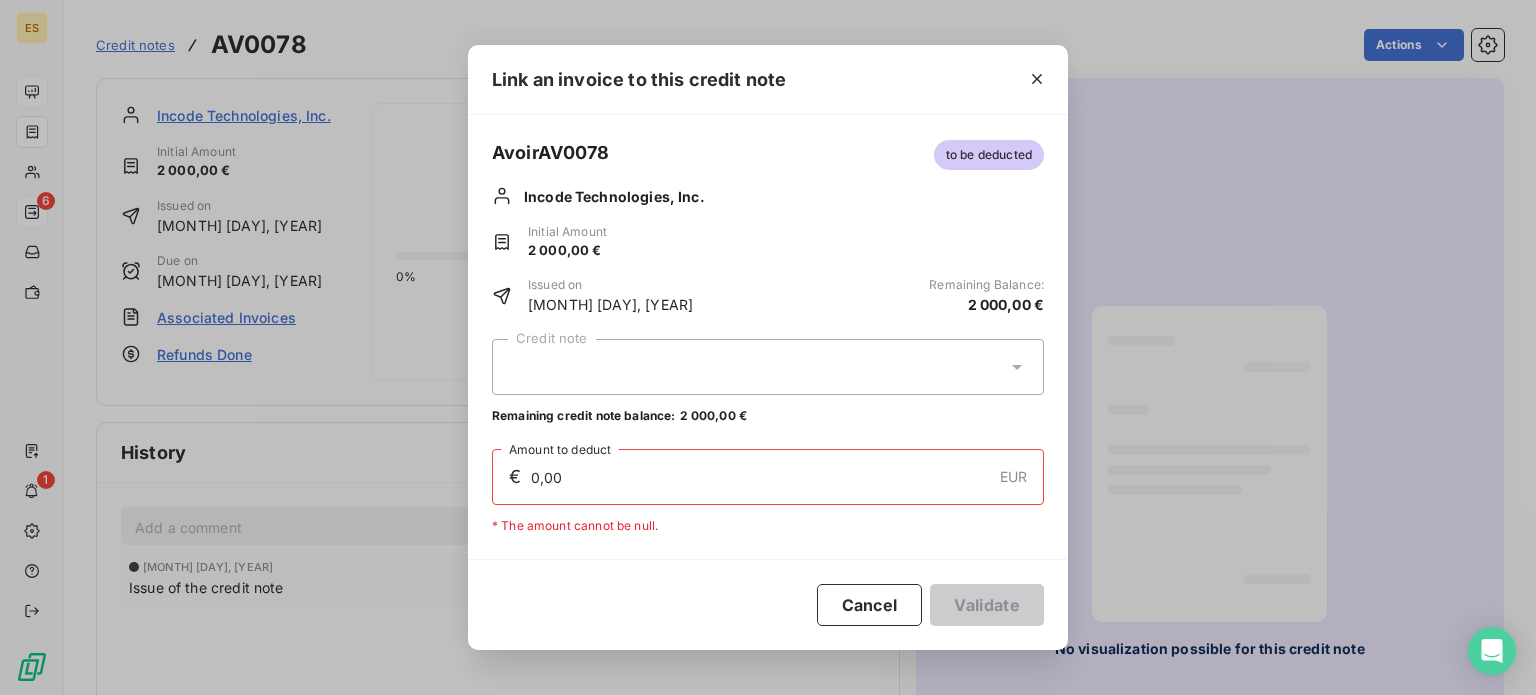 click at bounding box center (768, 367) 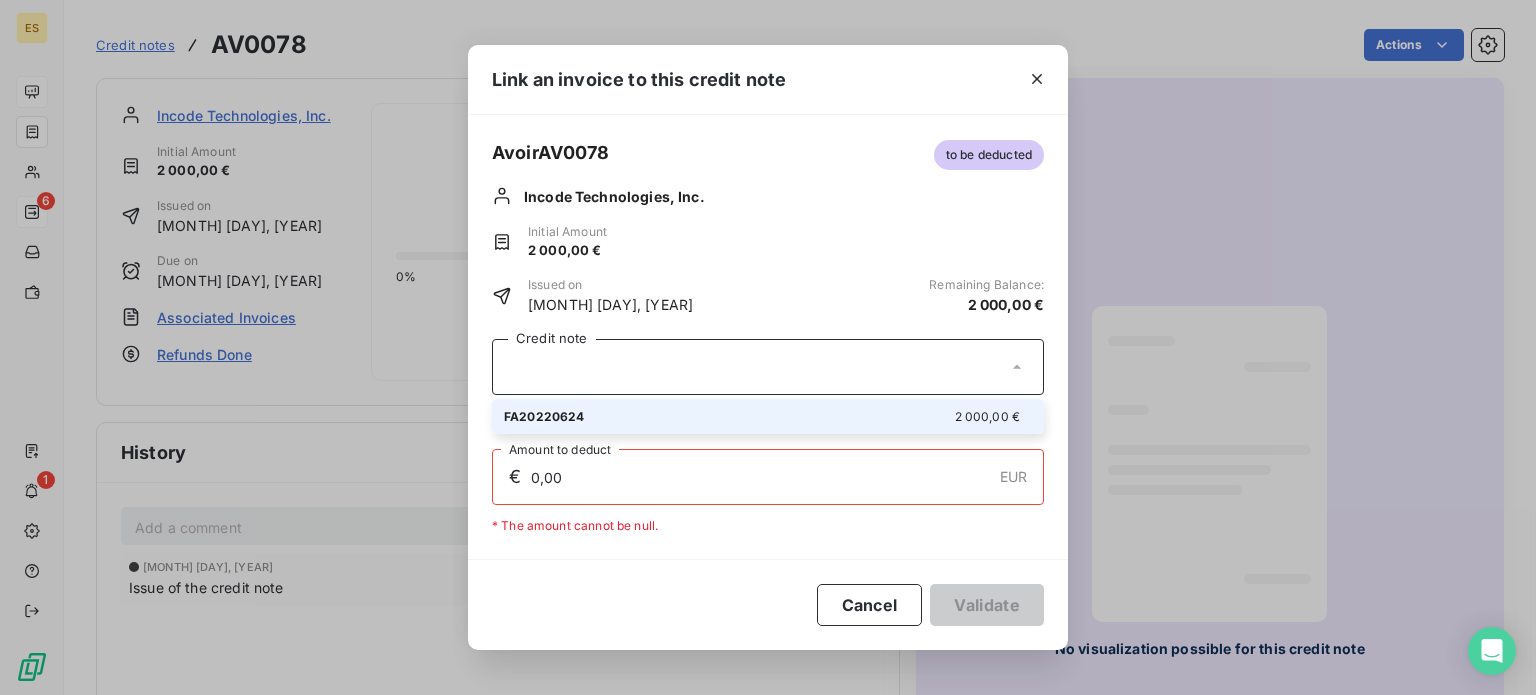 drag, startPoint x: 625, startPoint y: 420, endPoint x: 1028, endPoint y: 563, distance: 427.619 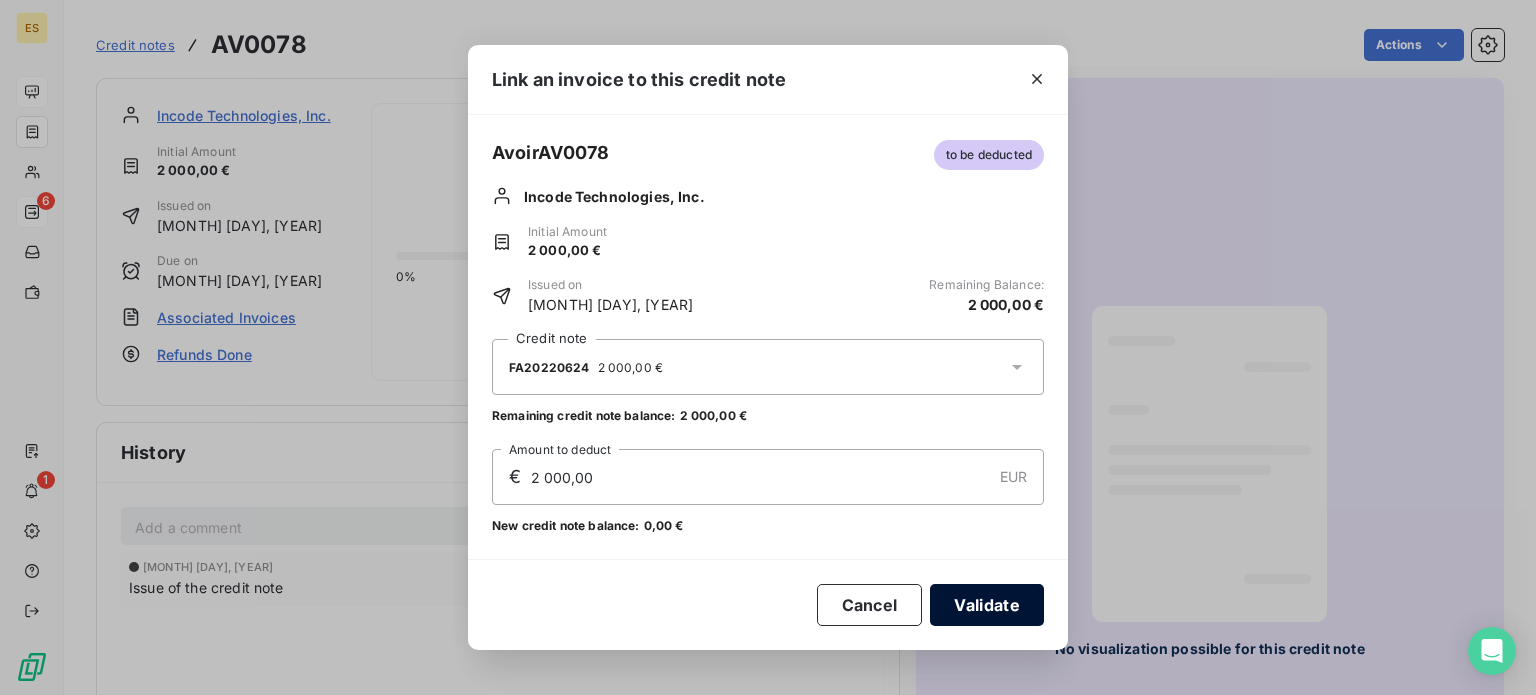 click on "Validate" at bounding box center (987, 605) 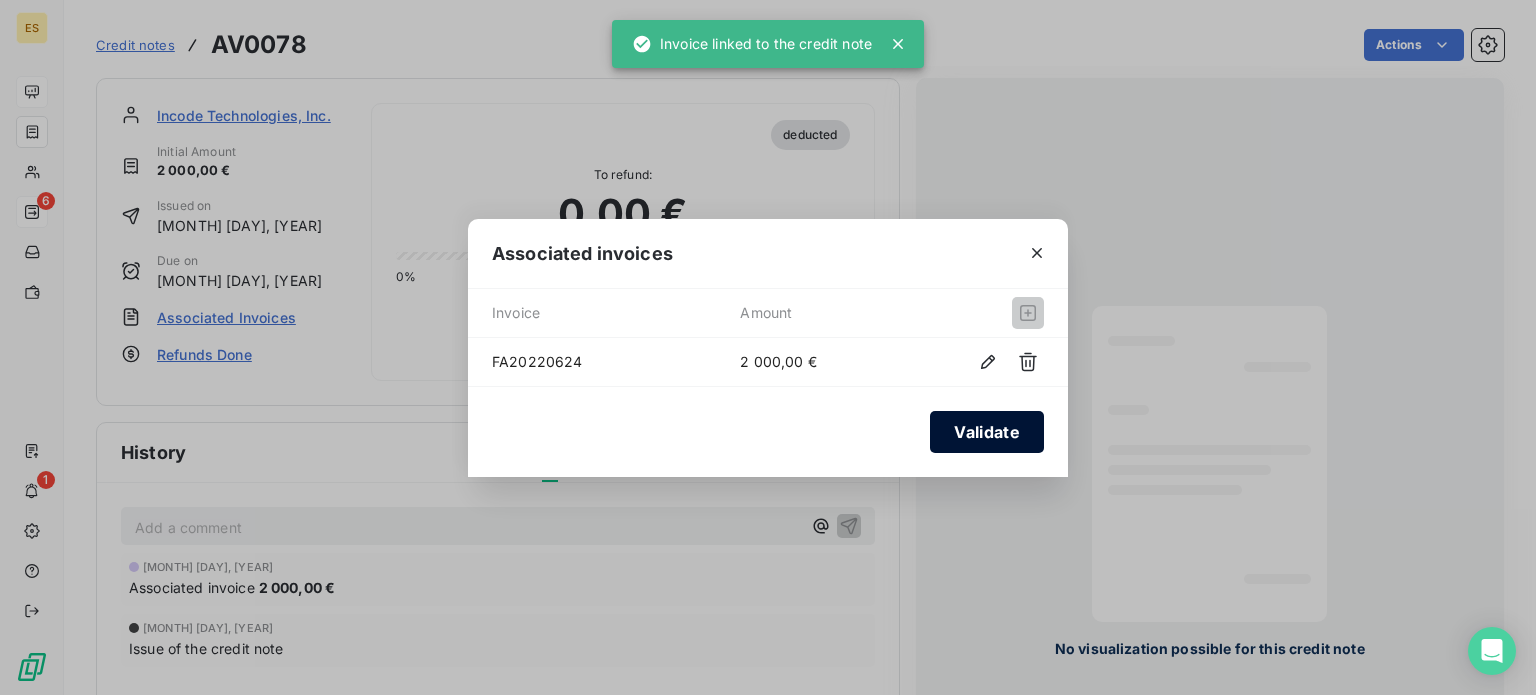 click on "Validate" at bounding box center [987, 432] 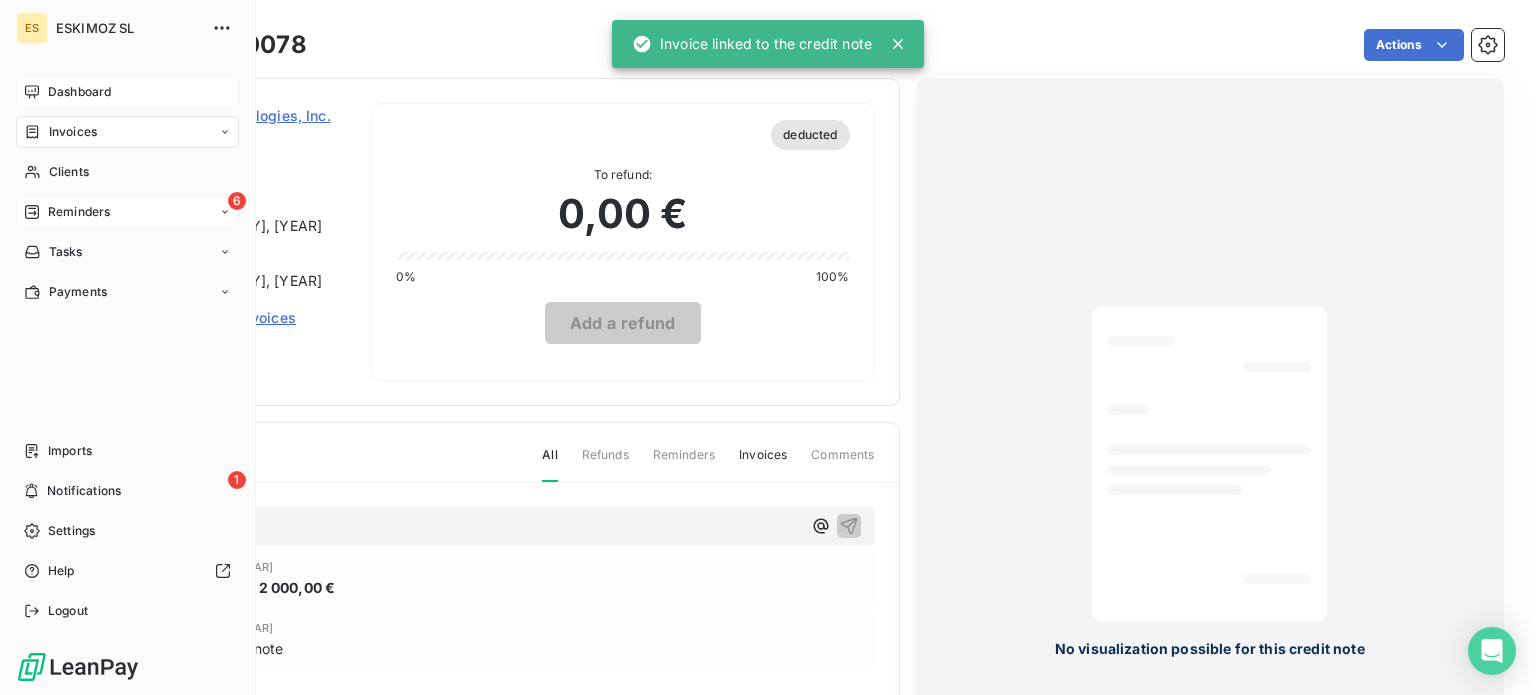 click on "Dashboard" at bounding box center [79, 92] 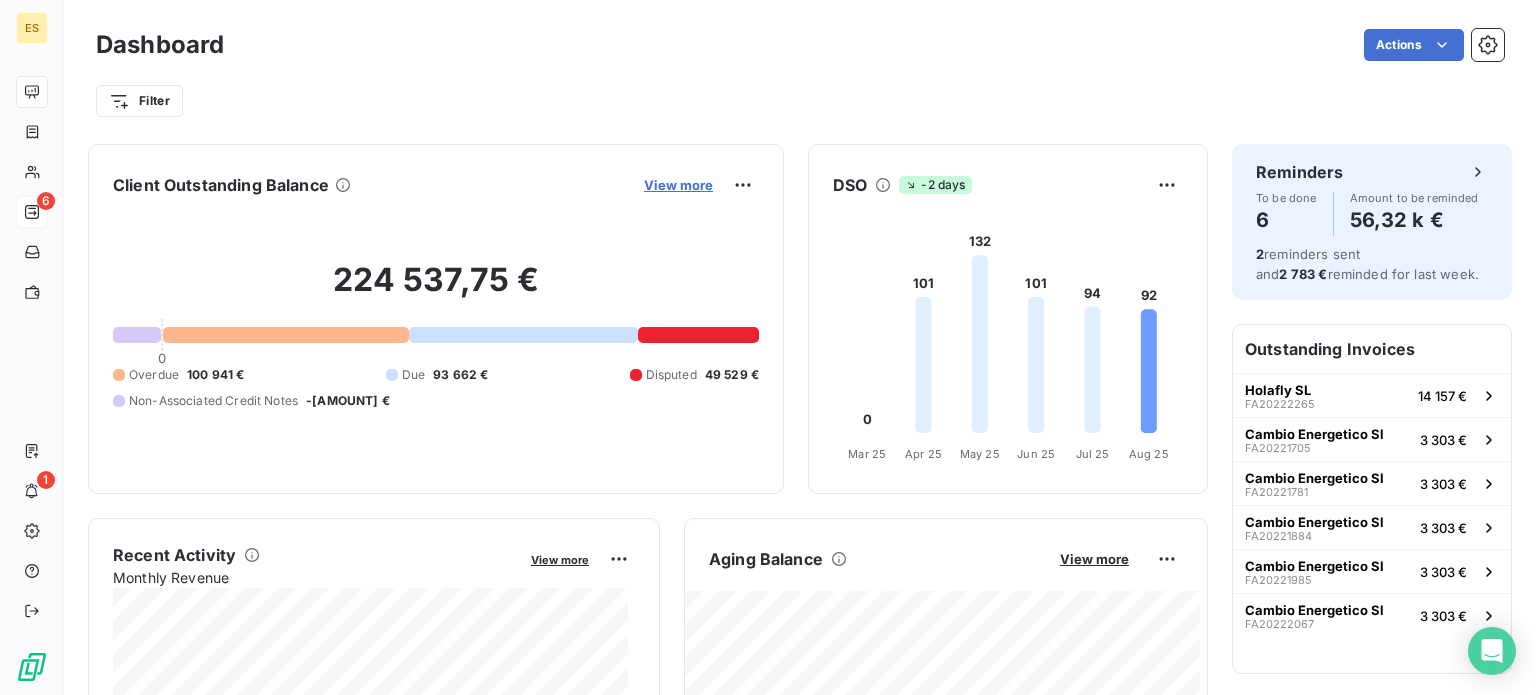 click on "View more" at bounding box center (678, 185) 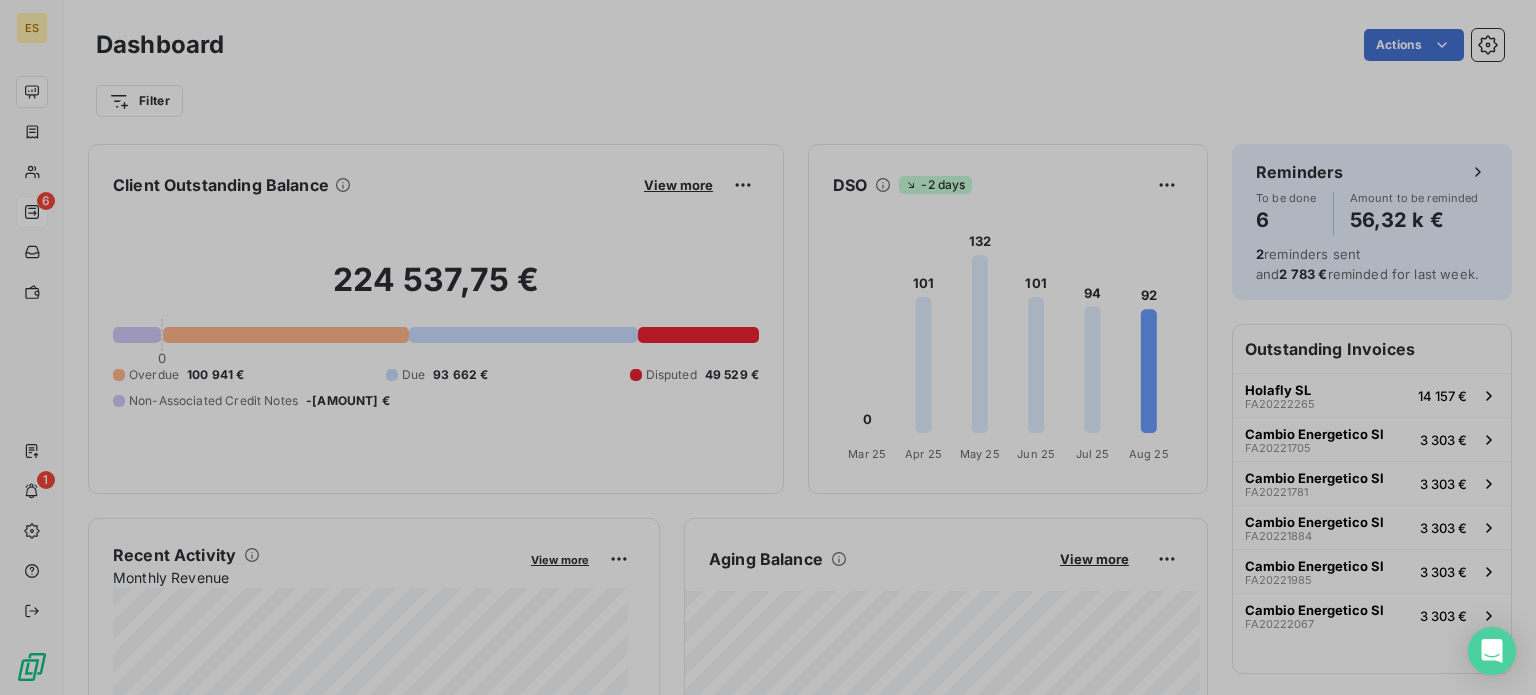 scroll, scrollTop: 680, scrollLeft: 752, axis: both 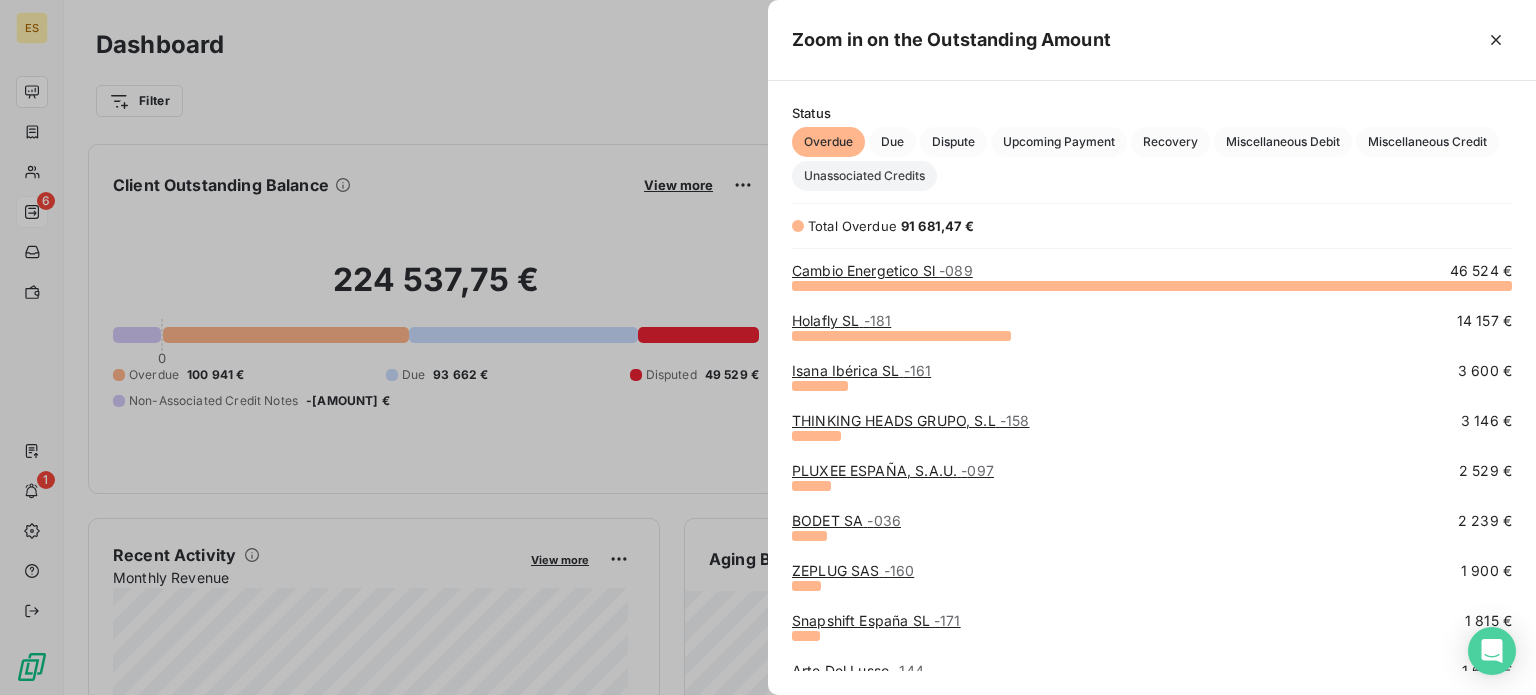 click on "Unassociated Credits" at bounding box center (864, 176) 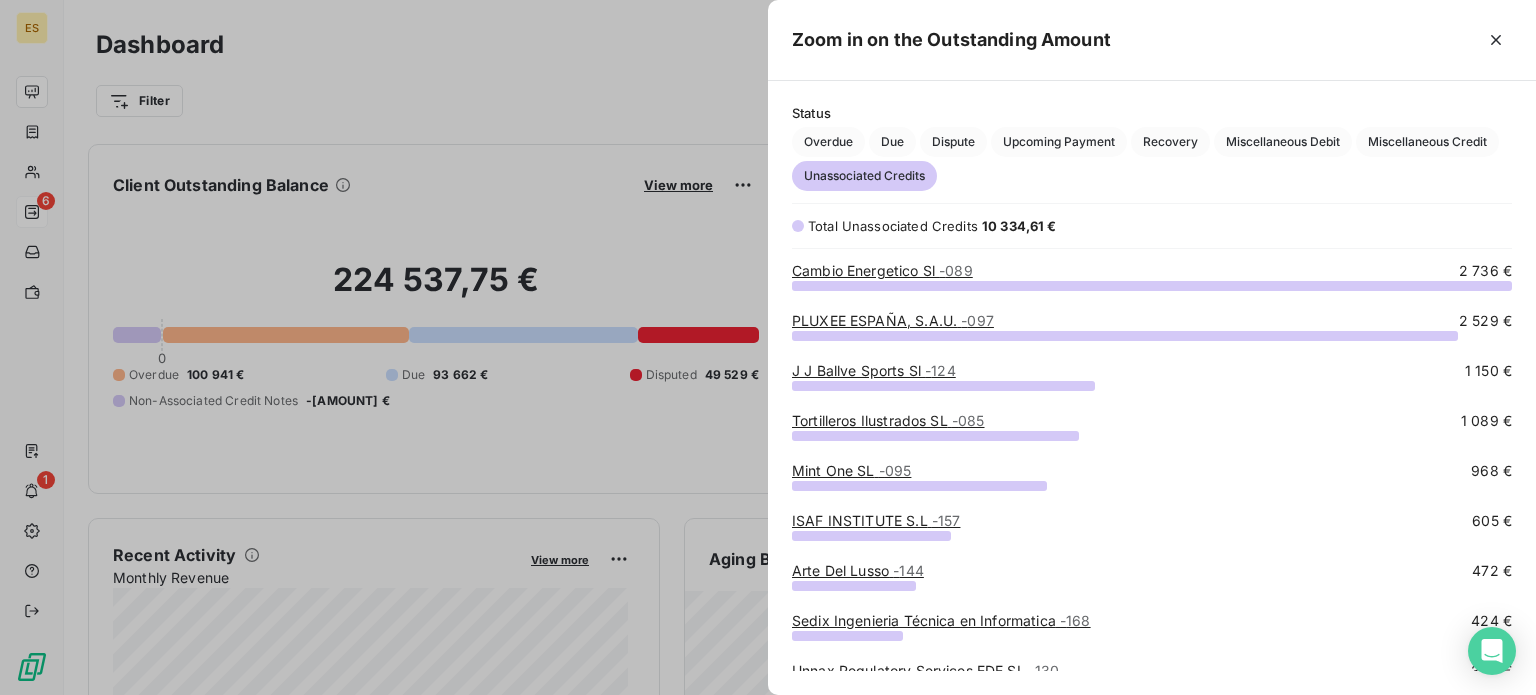 click on "J J Ballve Sports Sl   -  124" at bounding box center (874, 370) 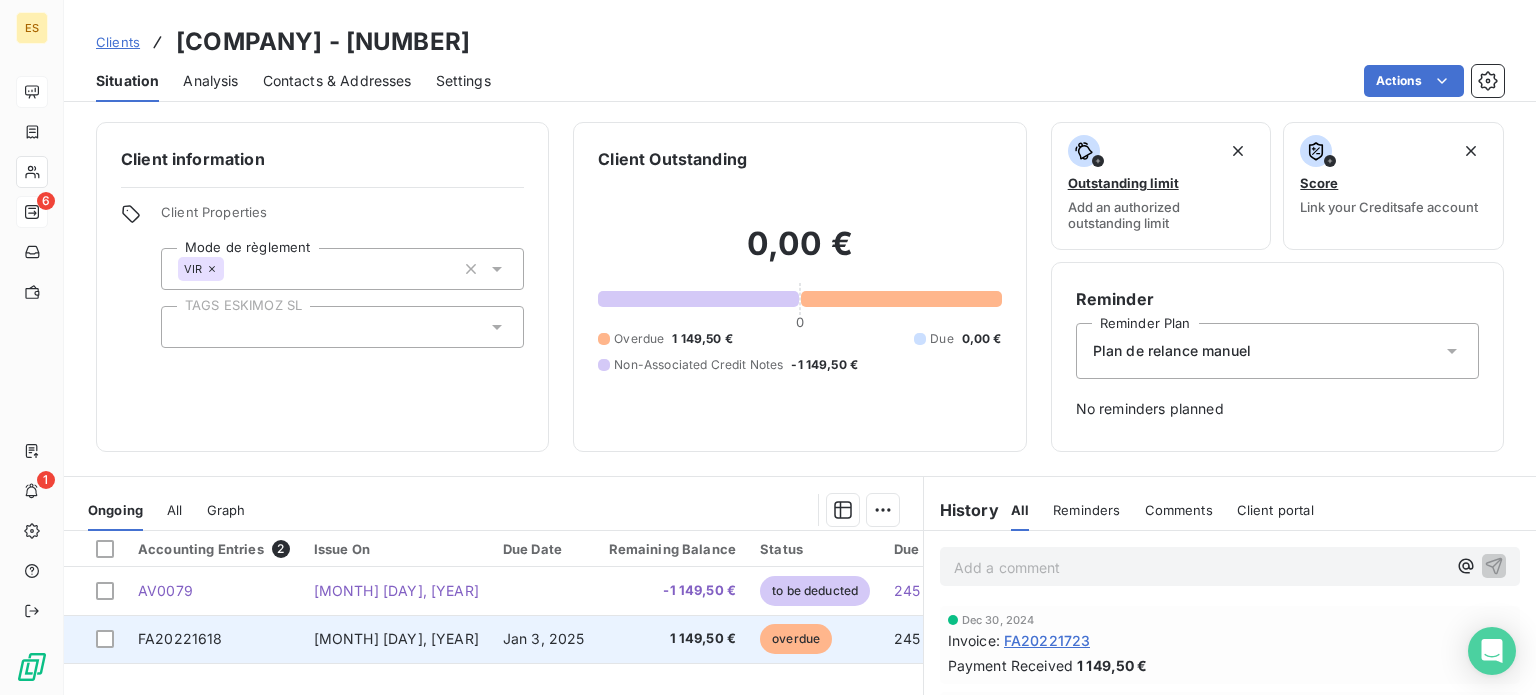 click on "1 149,50 €" at bounding box center (673, 639) 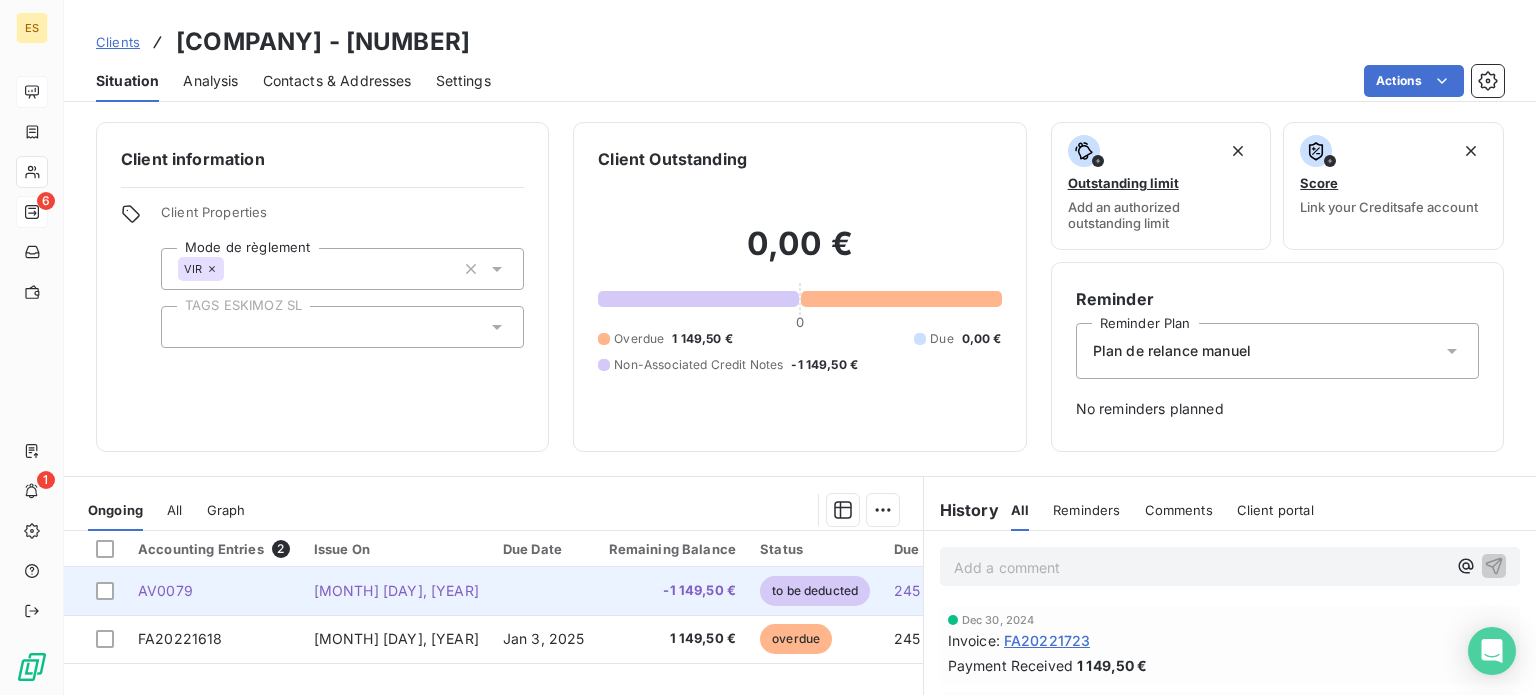 click on "-1 149,50 €" at bounding box center [673, 591] 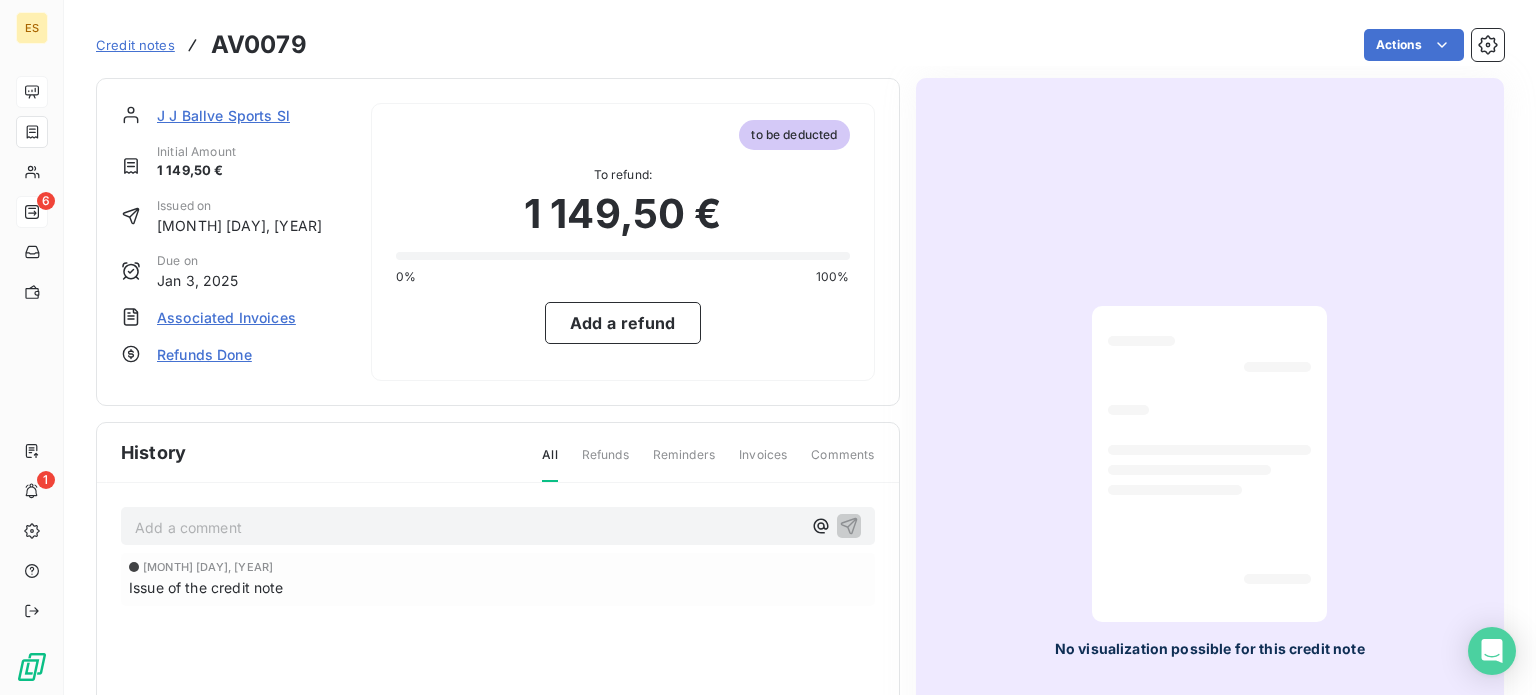 drag, startPoint x: 255, startPoint y: 304, endPoint x: 256, endPoint y: 315, distance: 11.045361 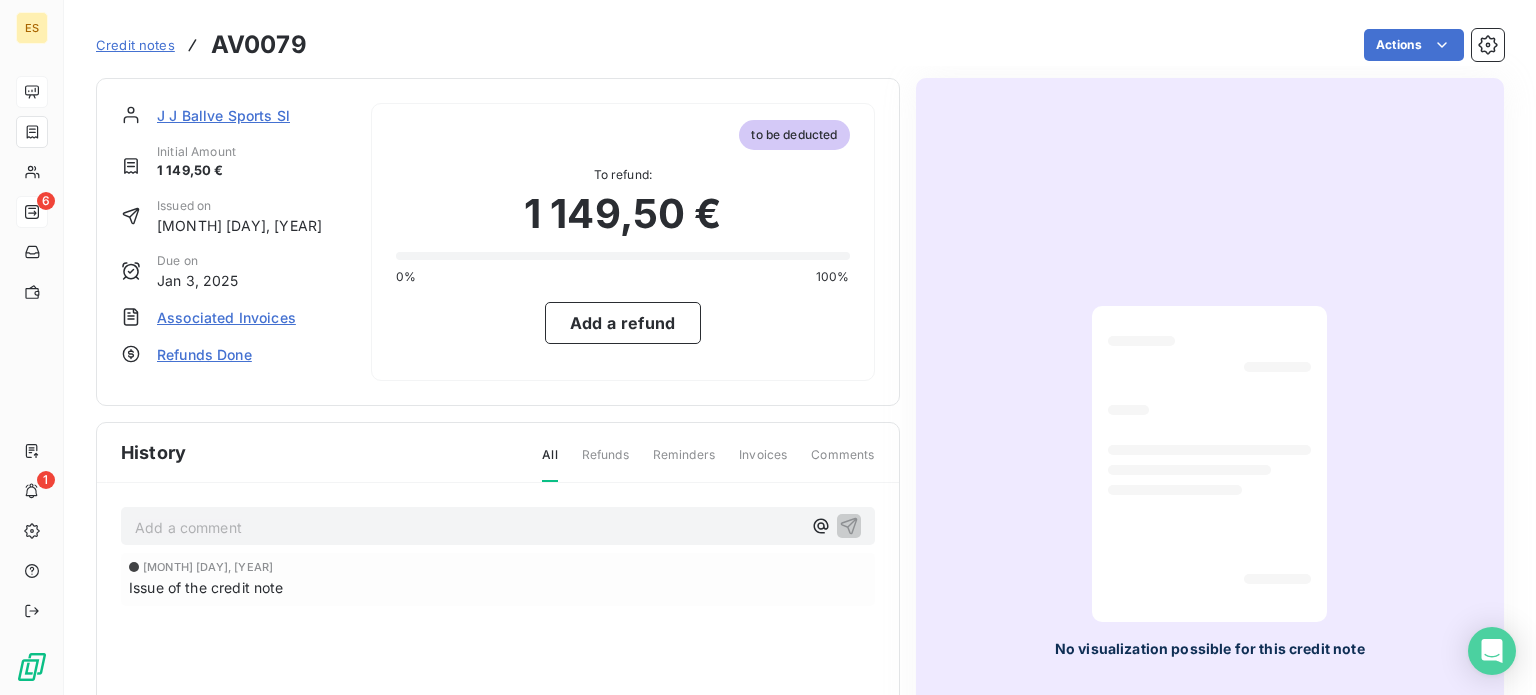 click on "J J Ballve Sports Sl Initial Amount 1 149,50 € Issued on [MONTH] [DAY], [YEAR] Due on [MONTH] [DAY], [YEAR] Associated Invoices Refunds Done" at bounding box center [234, 242] 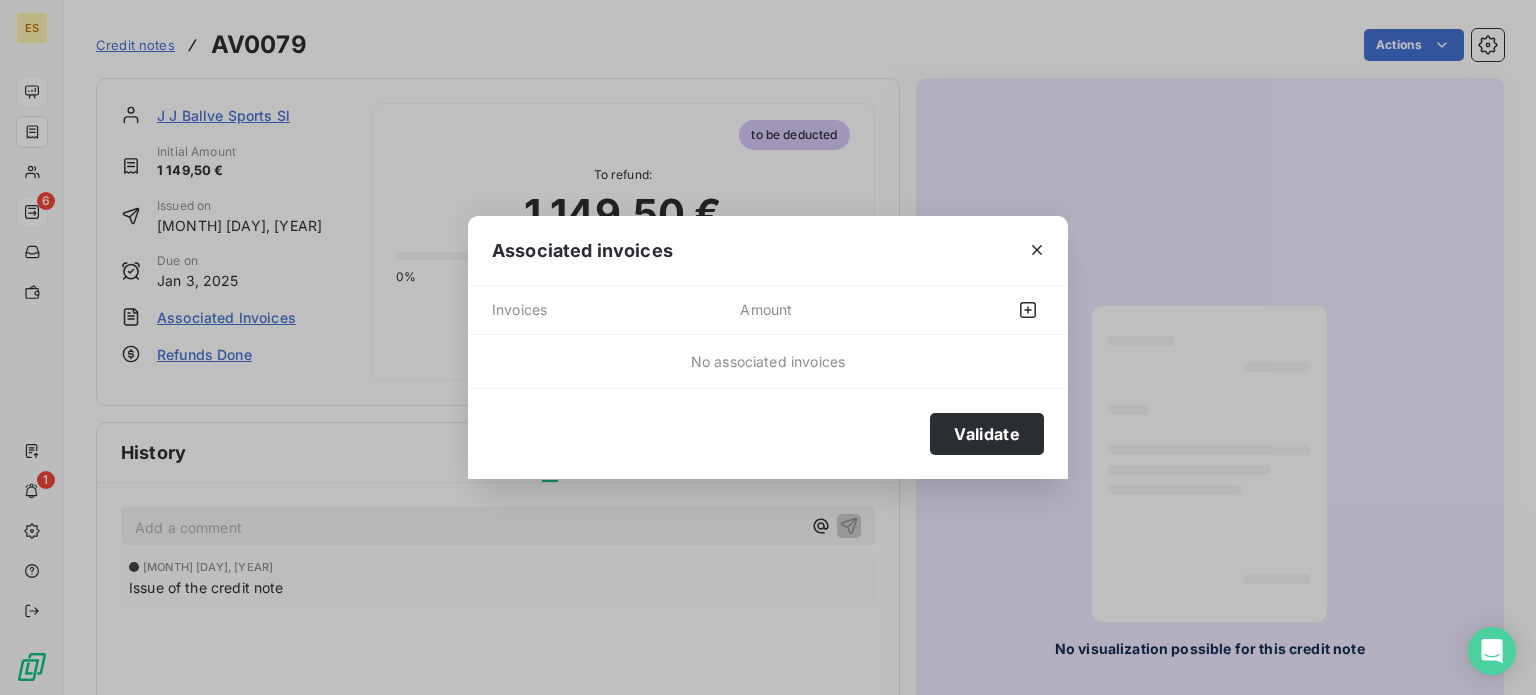 click at bounding box center (989, 310) 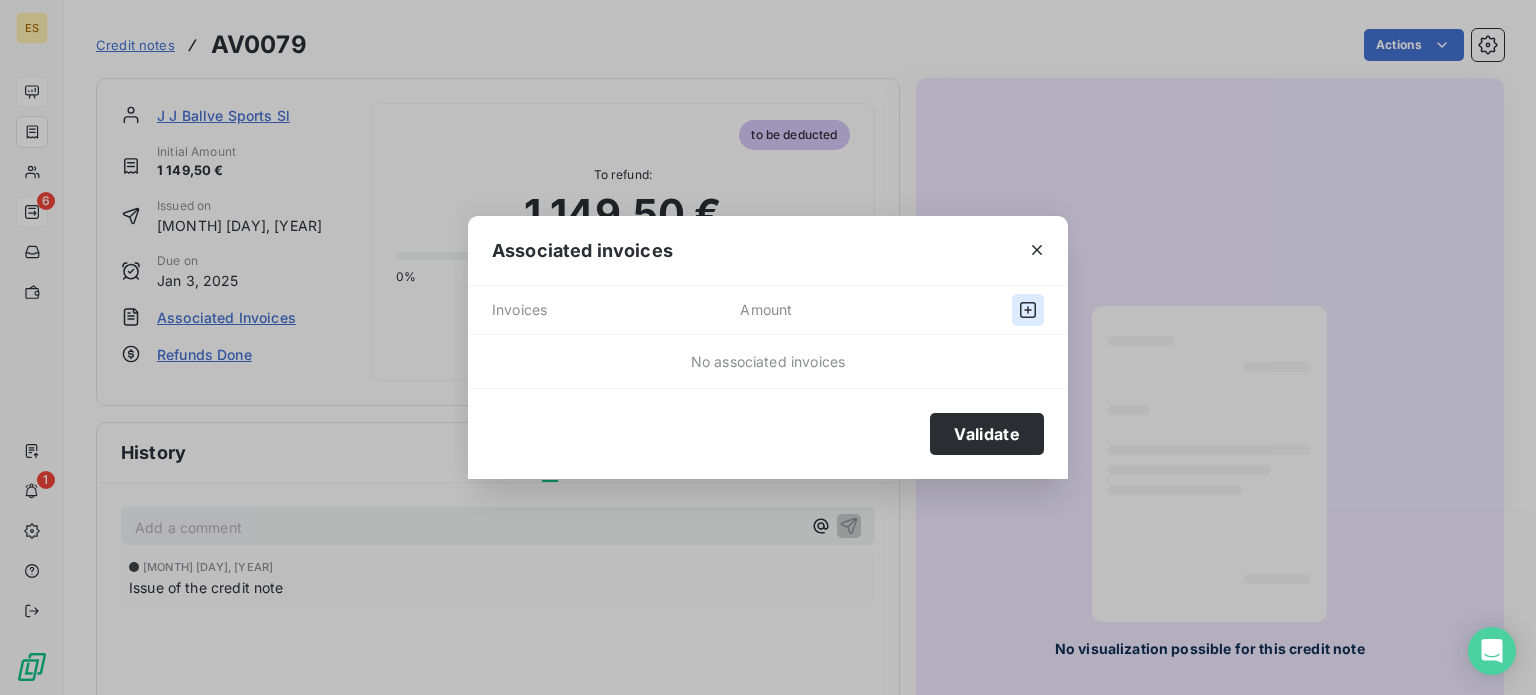 click 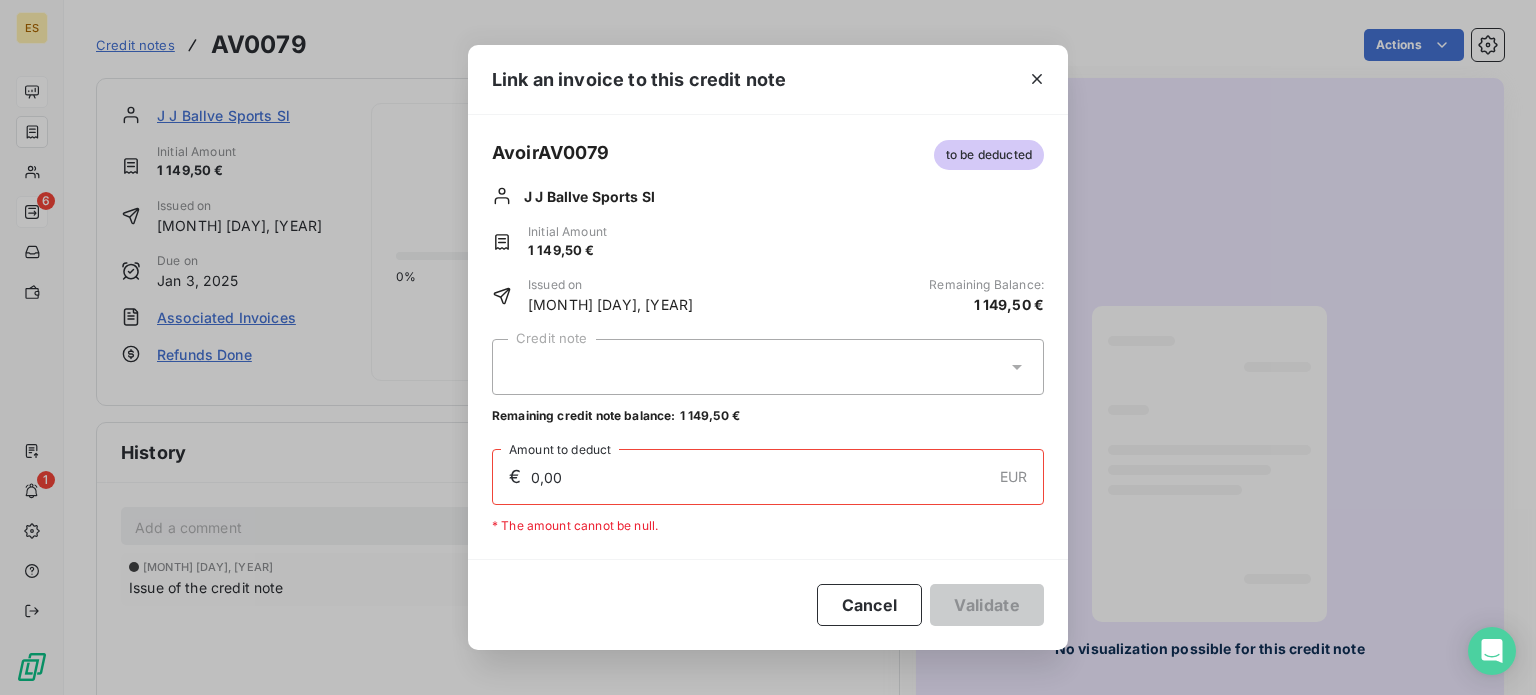 click at bounding box center [768, 367] 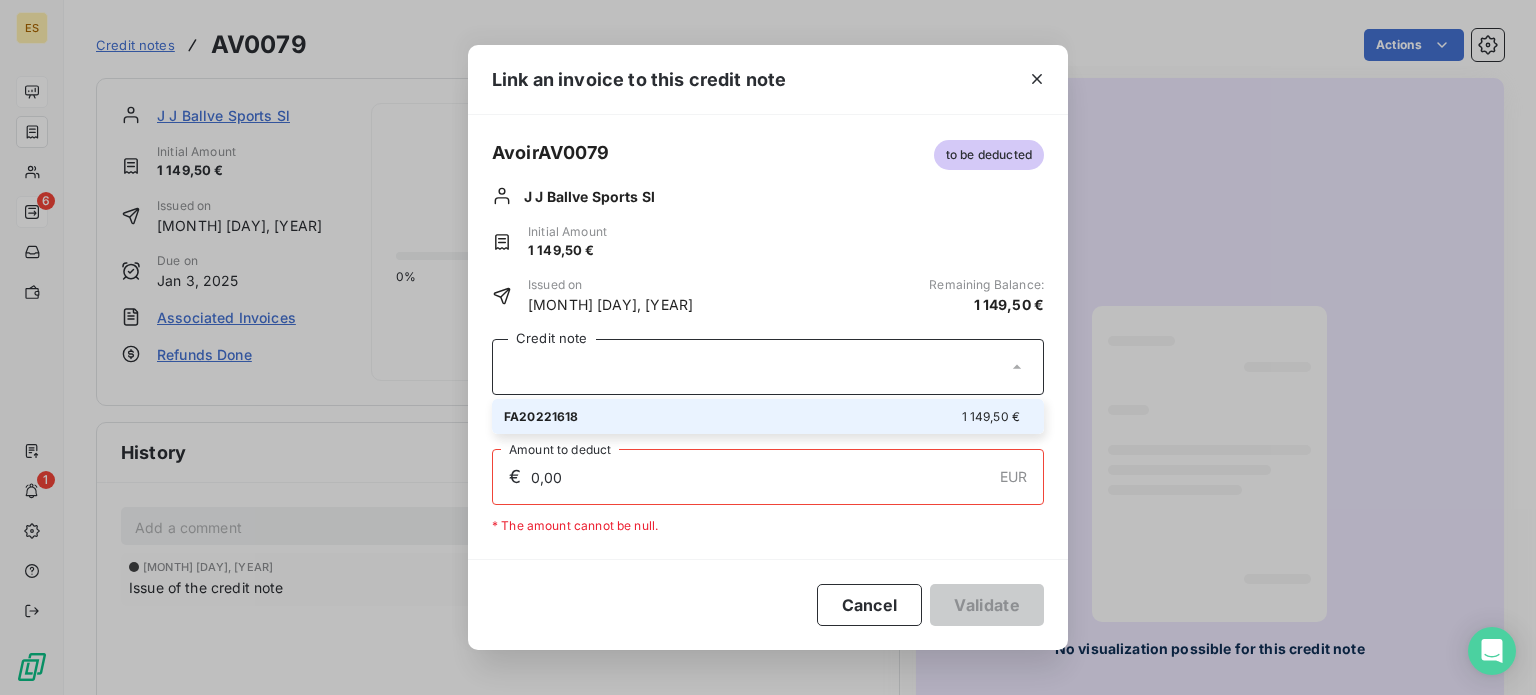 click on "FA20221618 1 149,50 €" at bounding box center [768, 416] 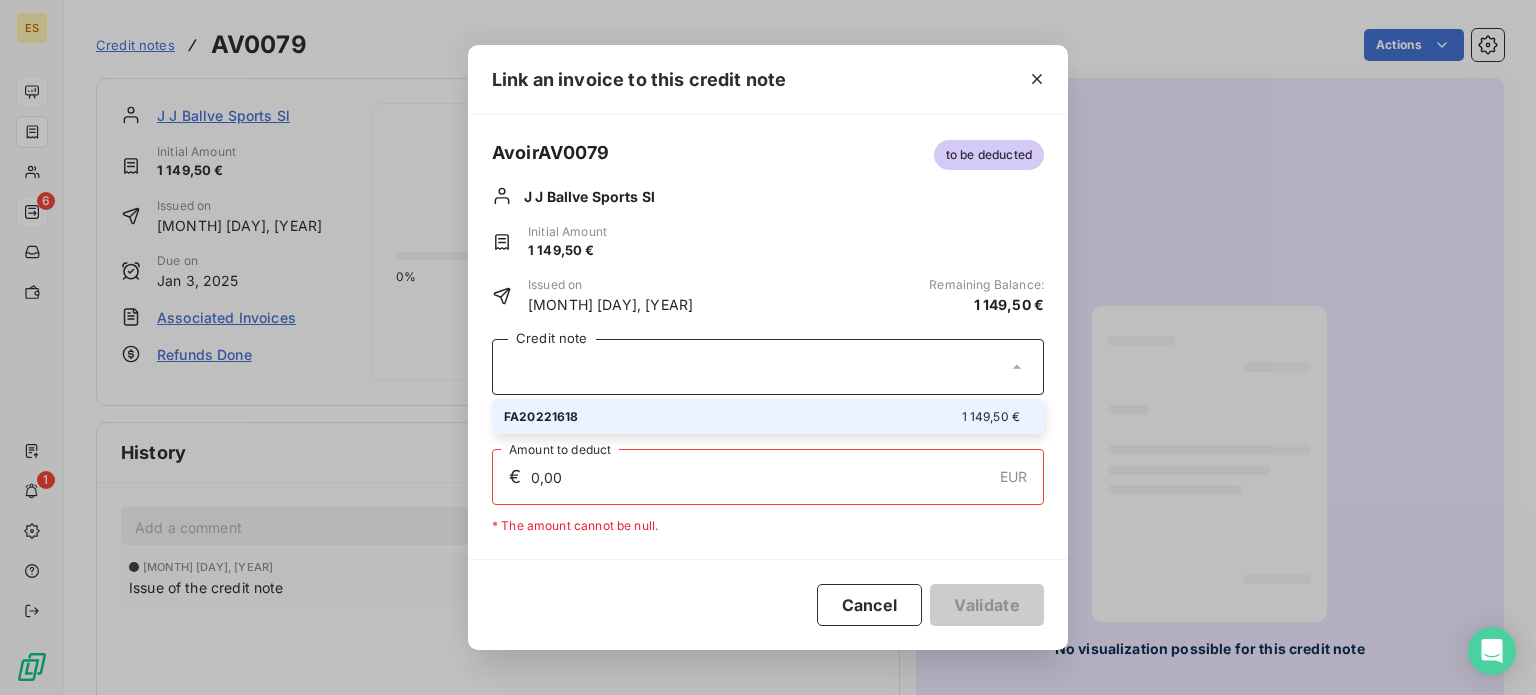type on "1 149,50" 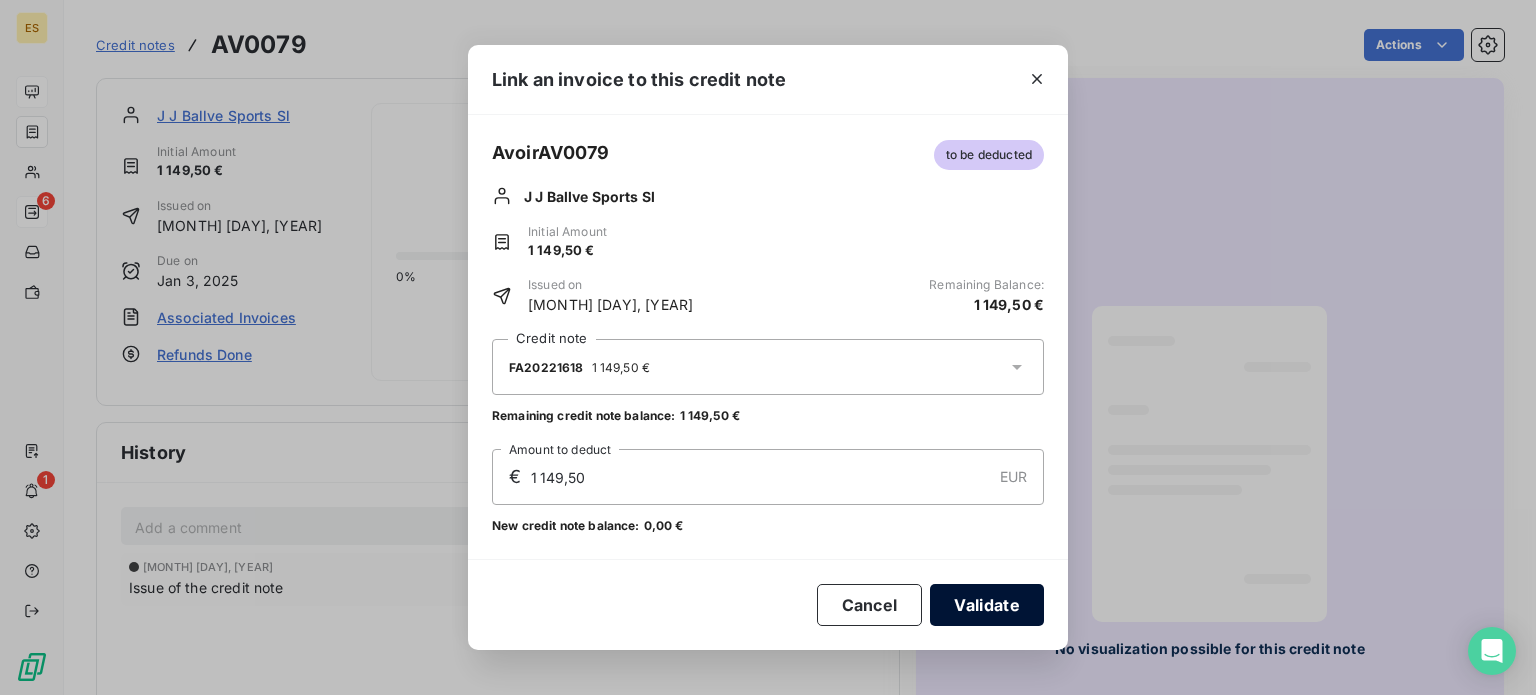 click on "Validate" at bounding box center [987, 605] 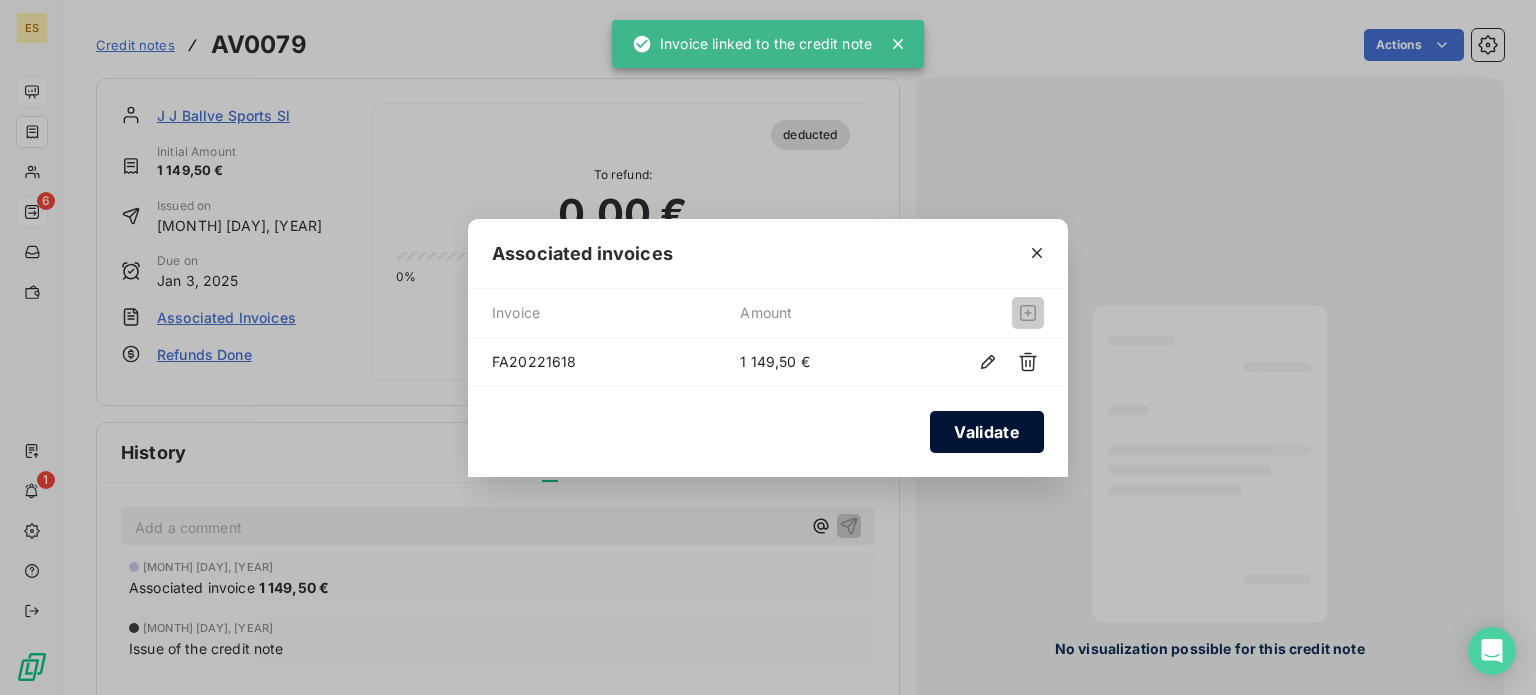 click on "Validate" at bounding box center [987, 432] 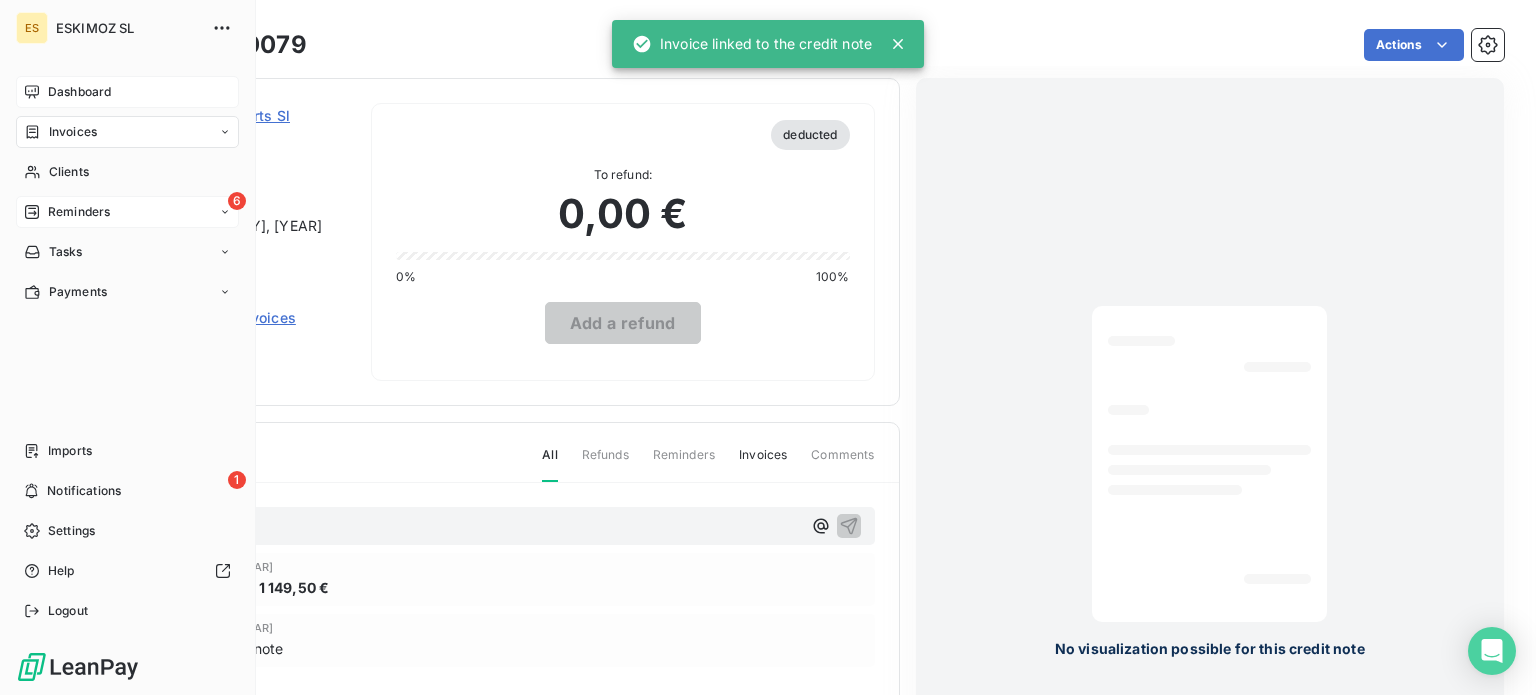 click on "Dashboard" at bounding box center (127, 92) 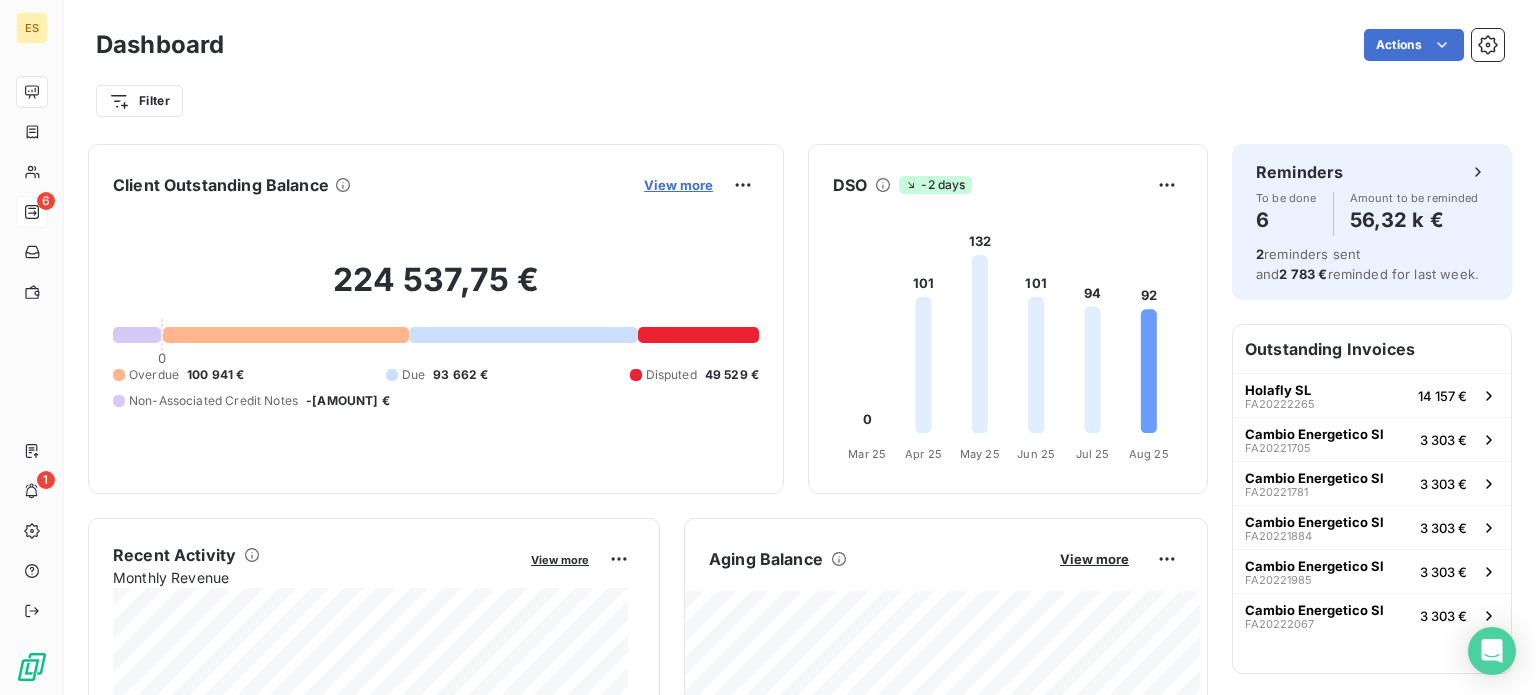 click on "View more" at bounding box center (678, 185) 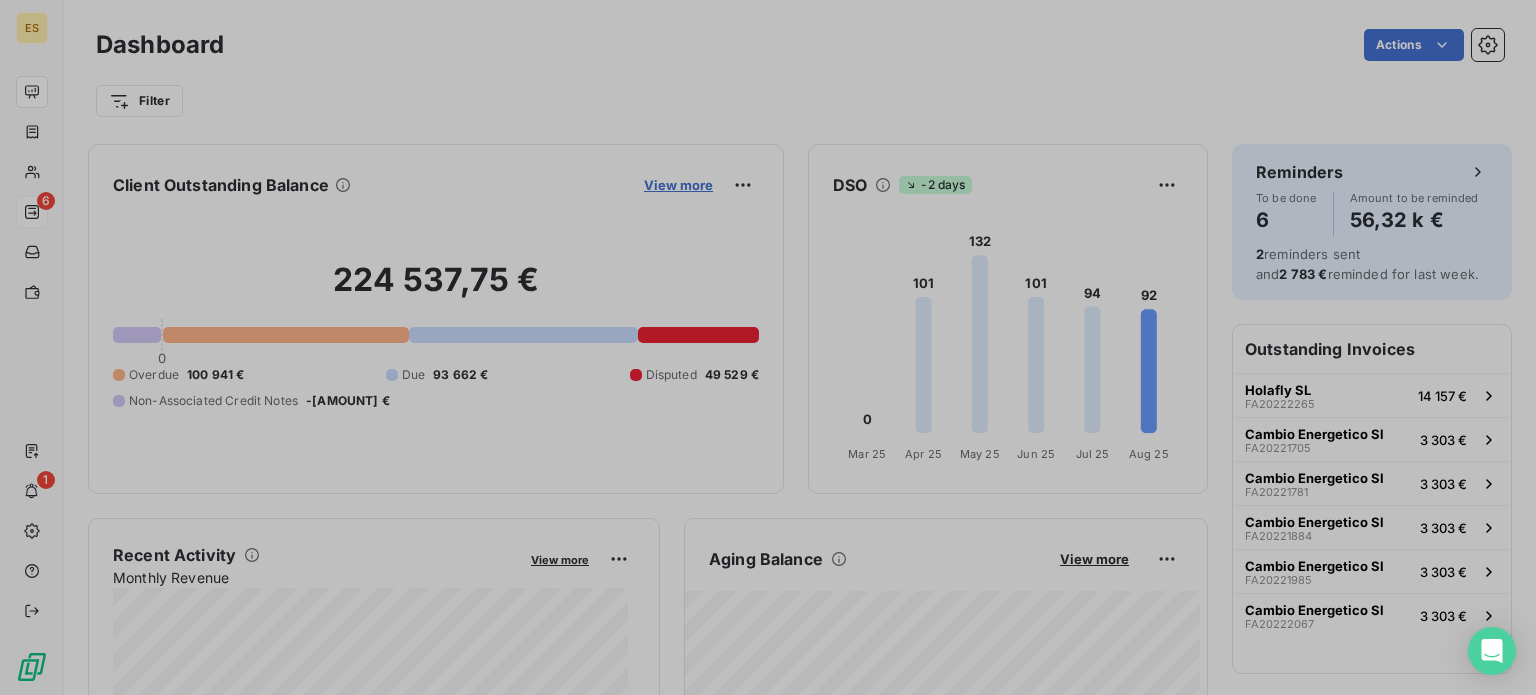 scroll, scrollTop: 680, scrollLeft: 752, axis: both 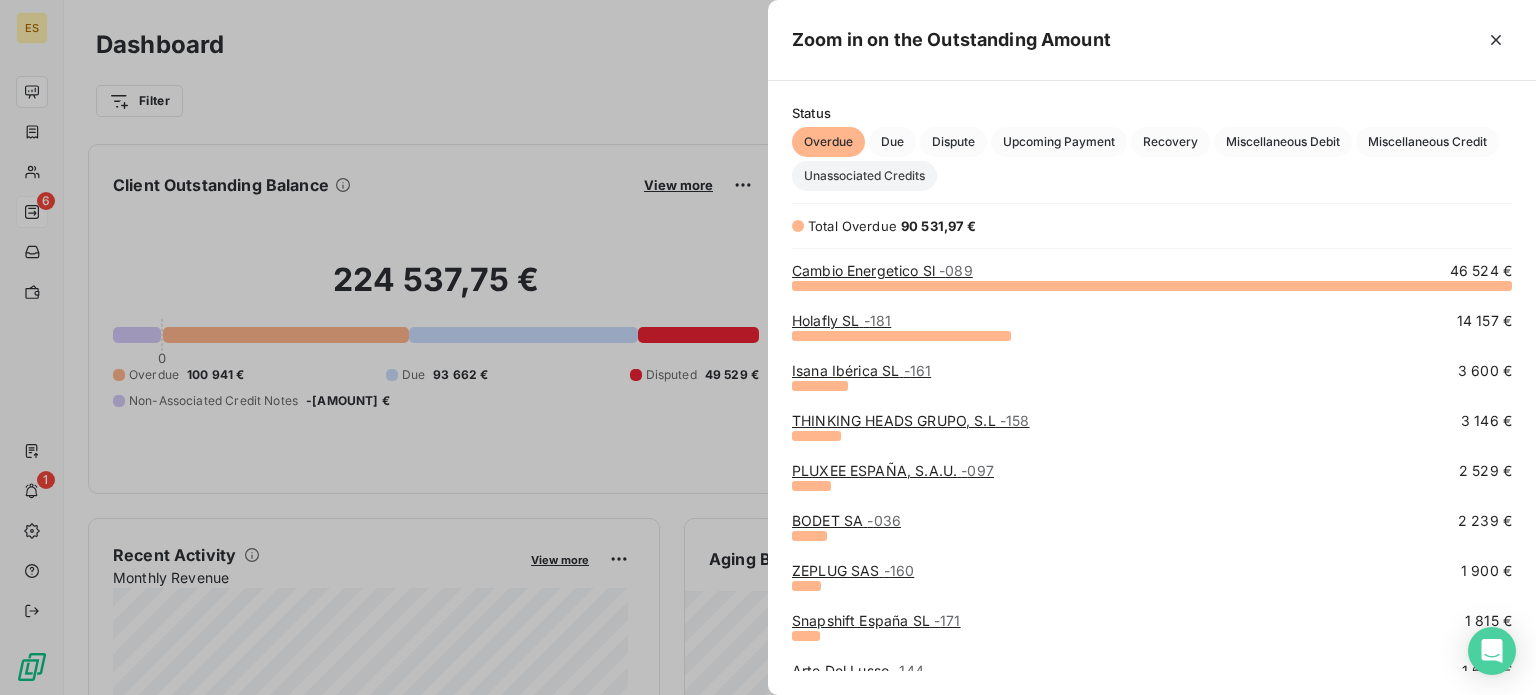click on "Unassociated Credits" at bounding box center (864, 176) 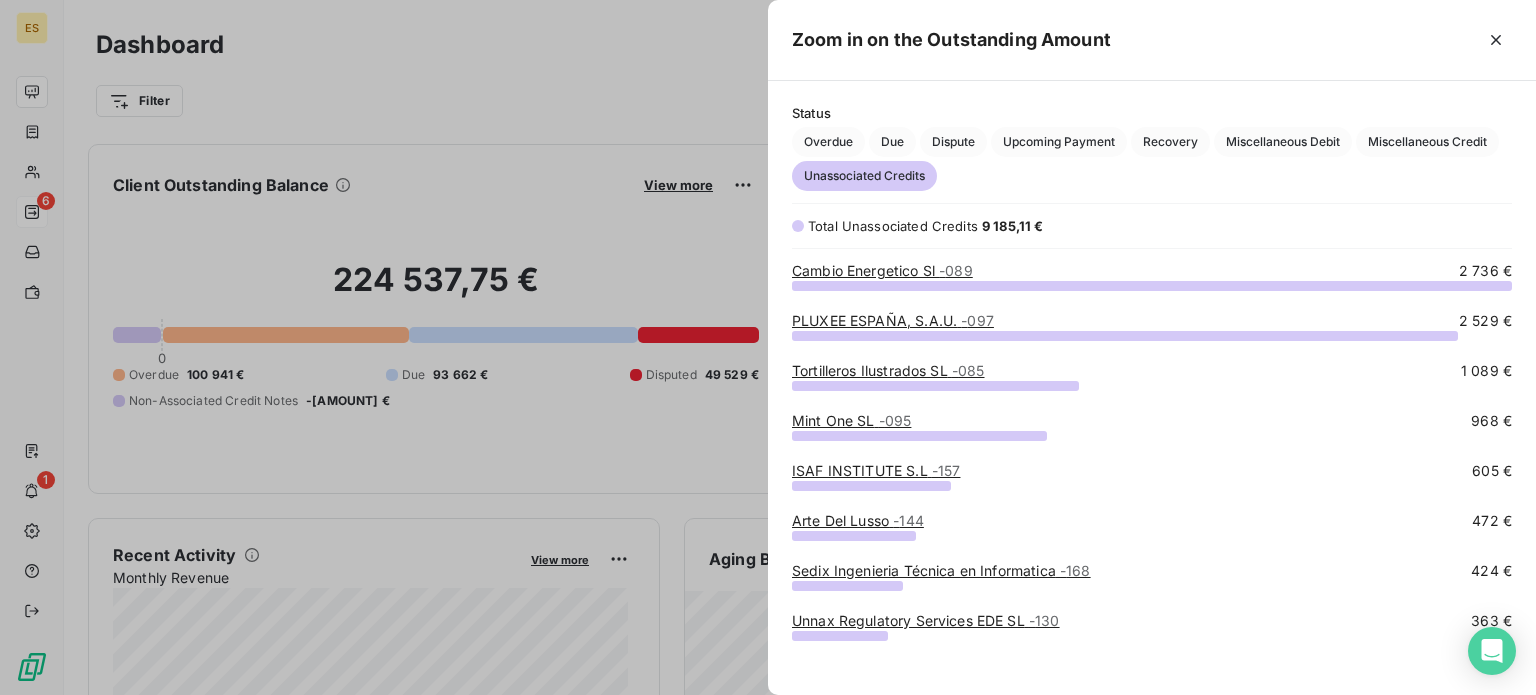 click on "[COMPANY]   -  [NUMBER]" at bounding box center (888, 370) 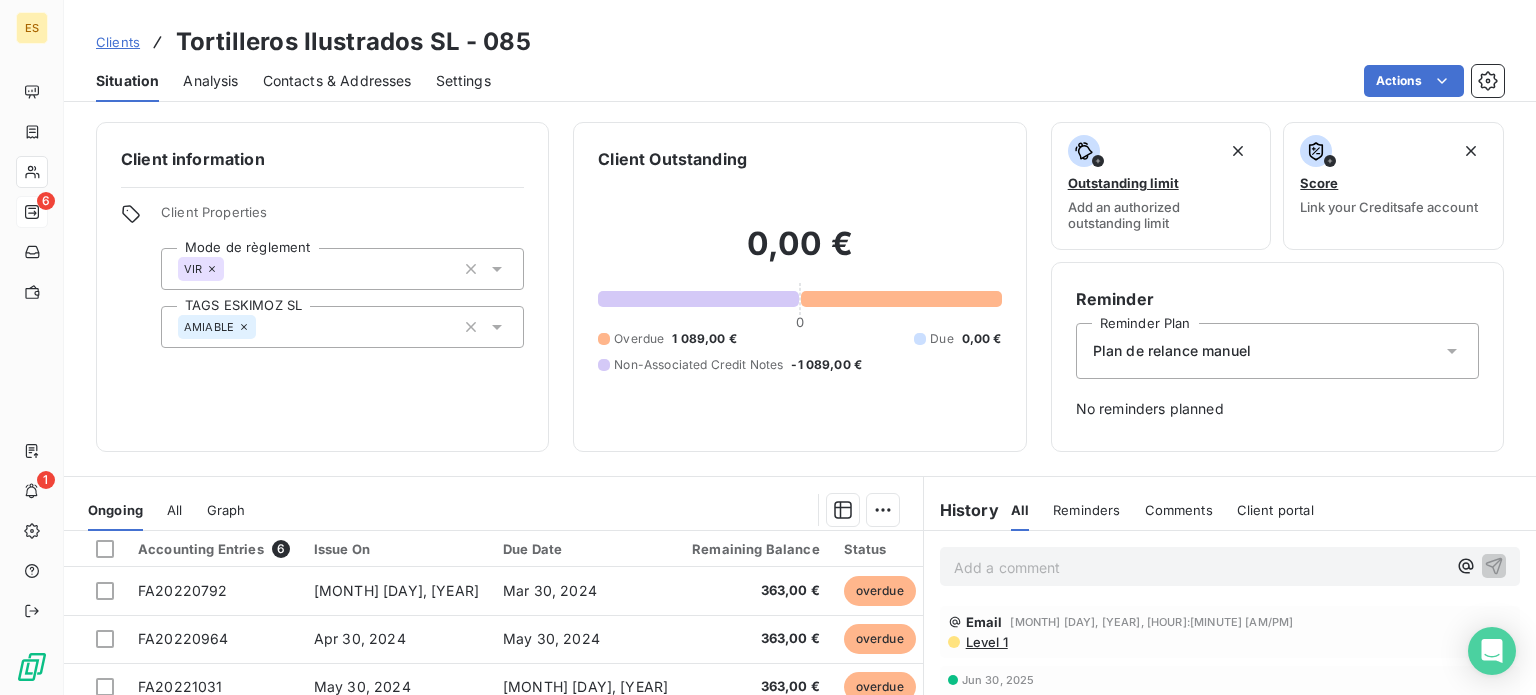 scroll, scrollTop: 200, scrollLeft: 0, axis: vertical 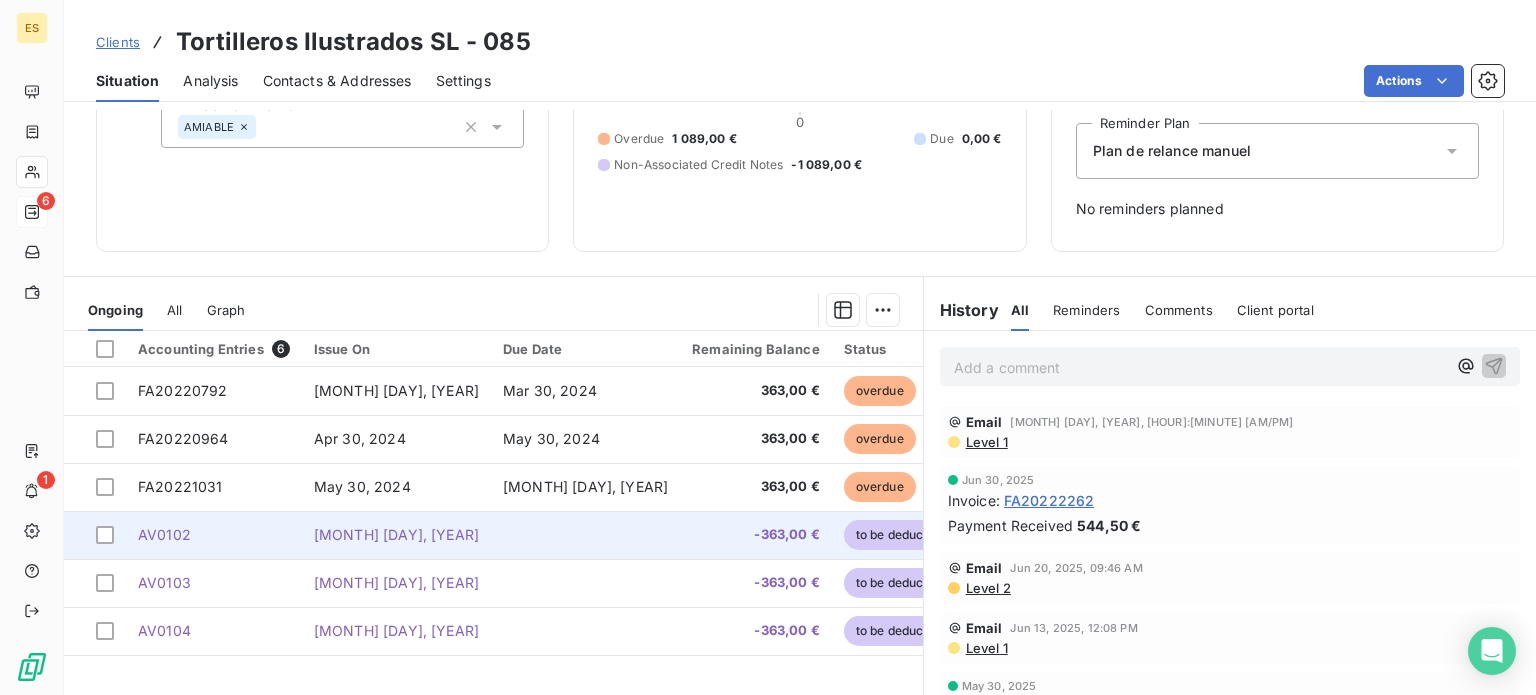 click on "AV0102" at bounding box center [214, 535] 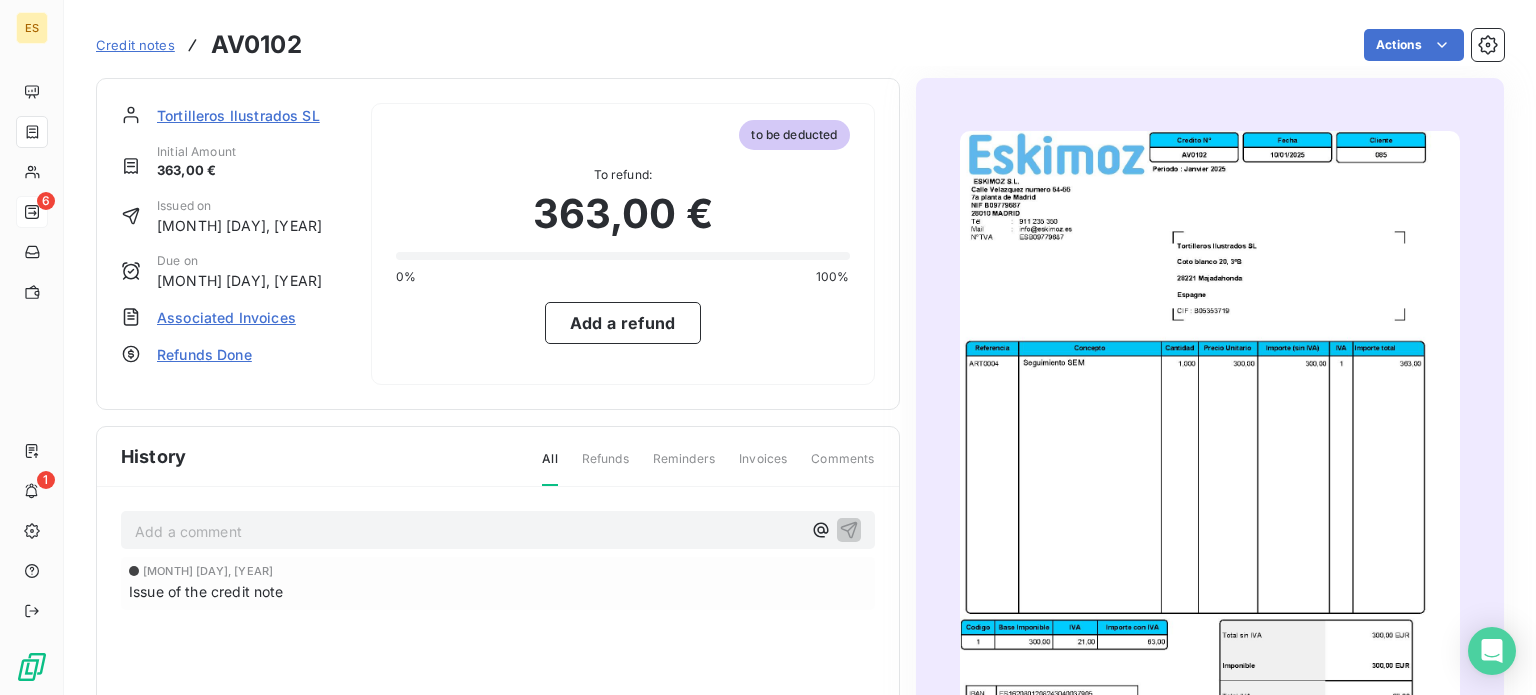 click on "Associated Invoices" at bounding box center [226, 317] 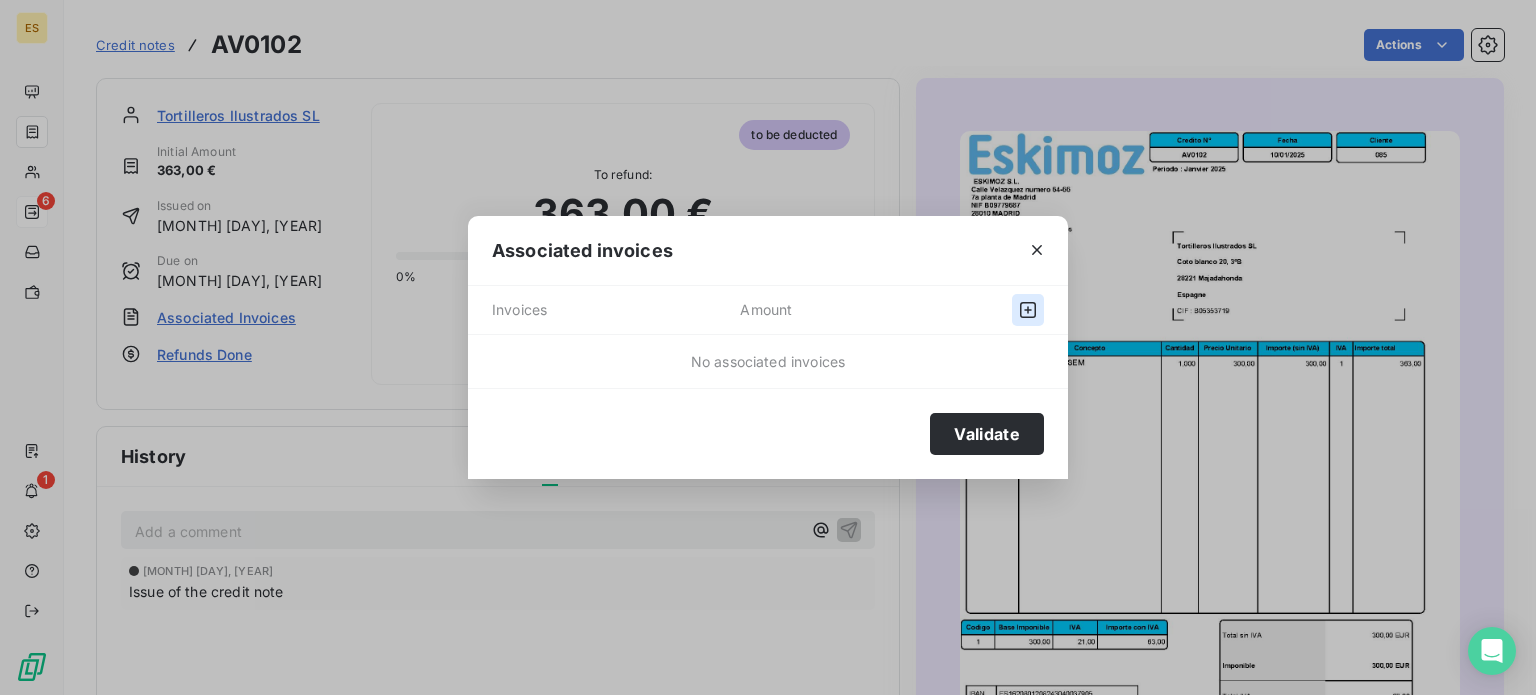 click 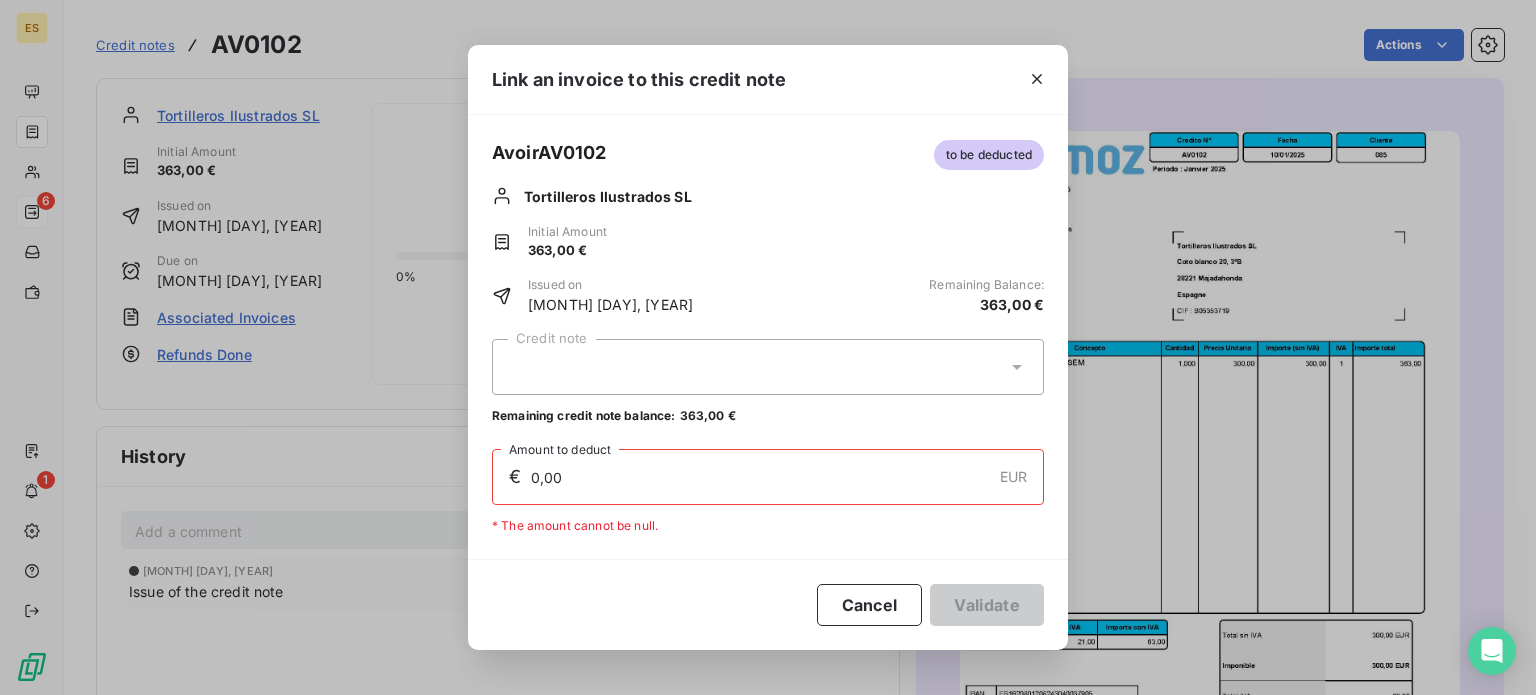 click at bounding box center (768, 367) 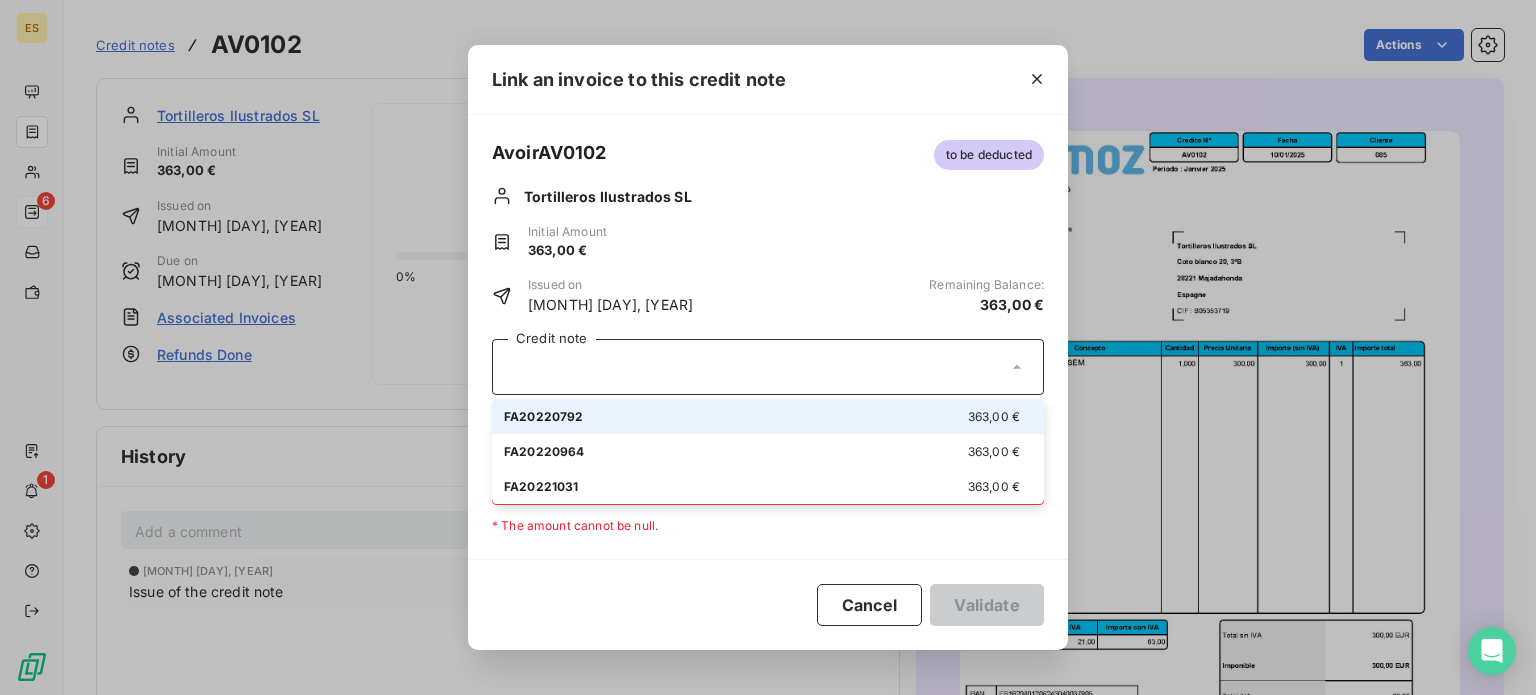 click on "FA[NUM] [AMOUNT] €" at bounding box center [768, 416] 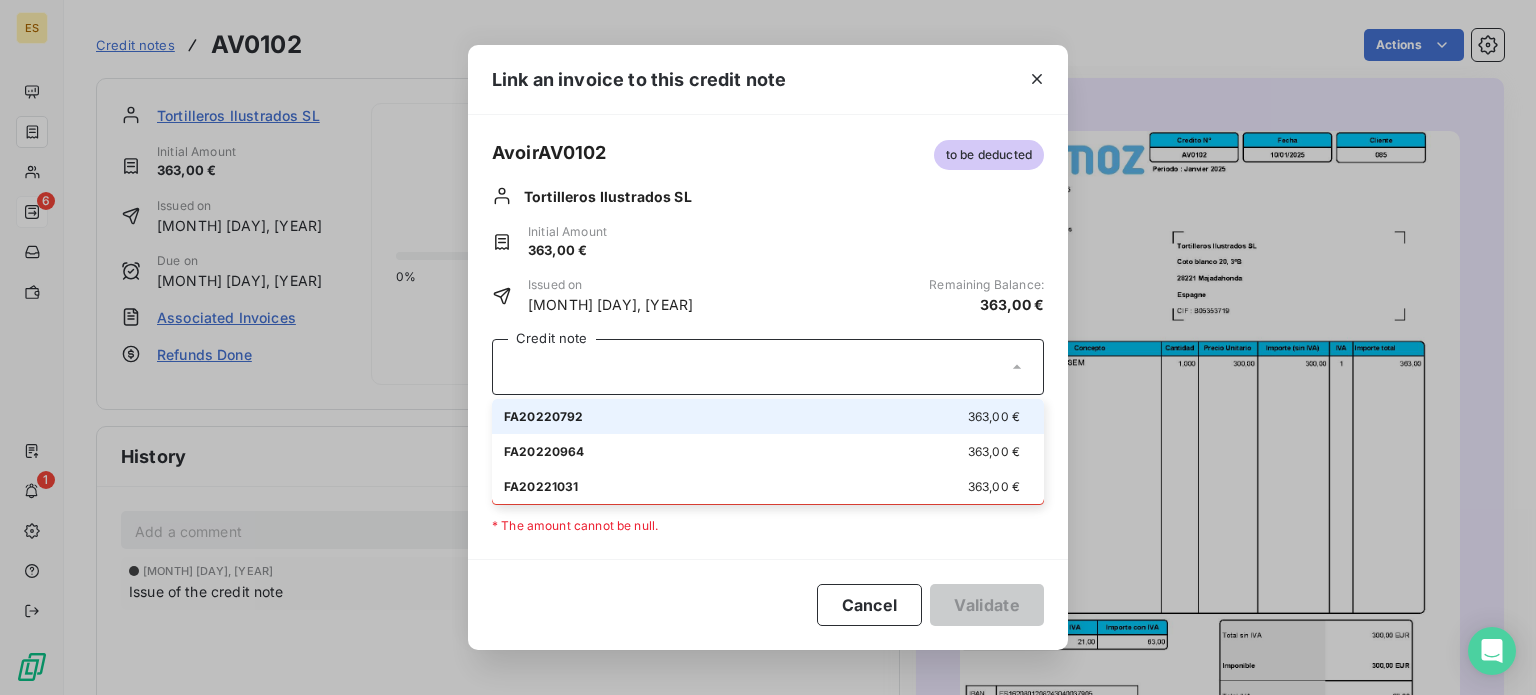 type on "363,00" 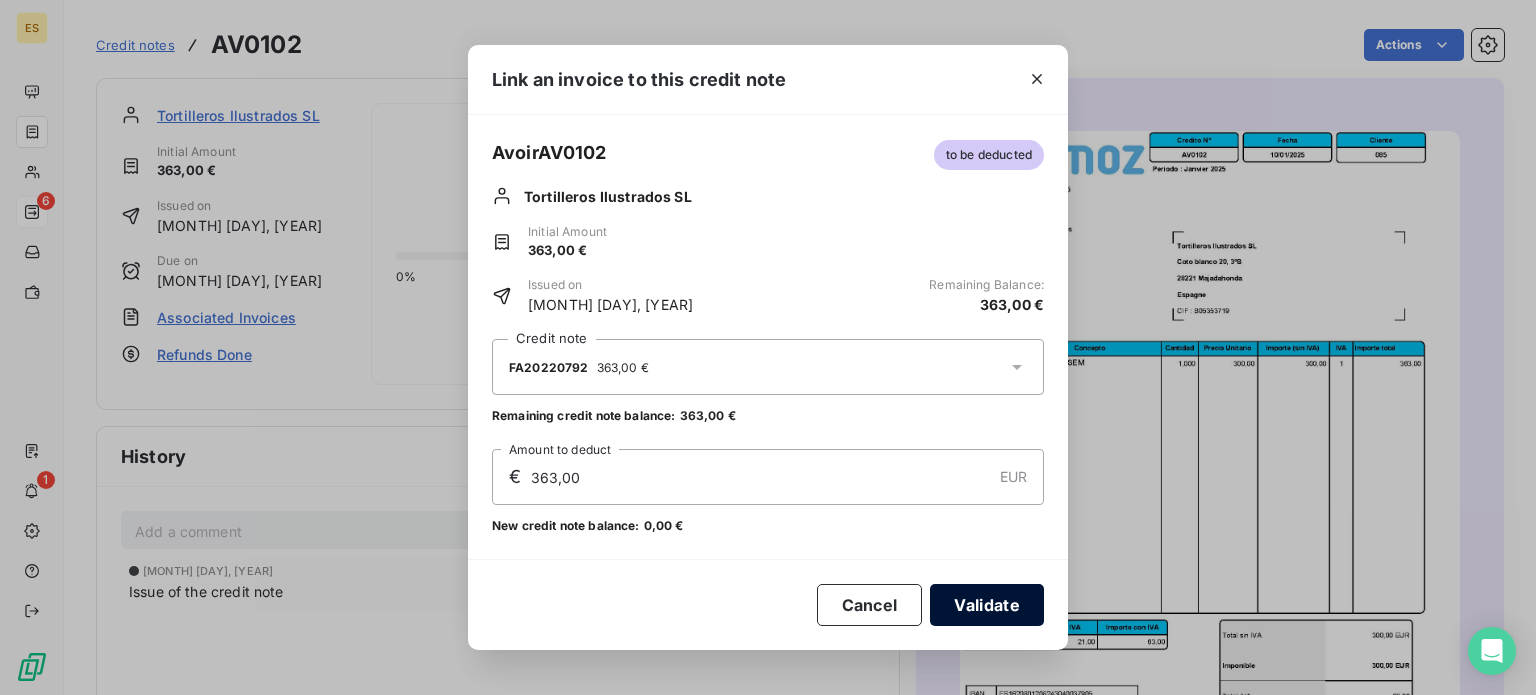 click on "Validate" at bounding box center [987, 605] 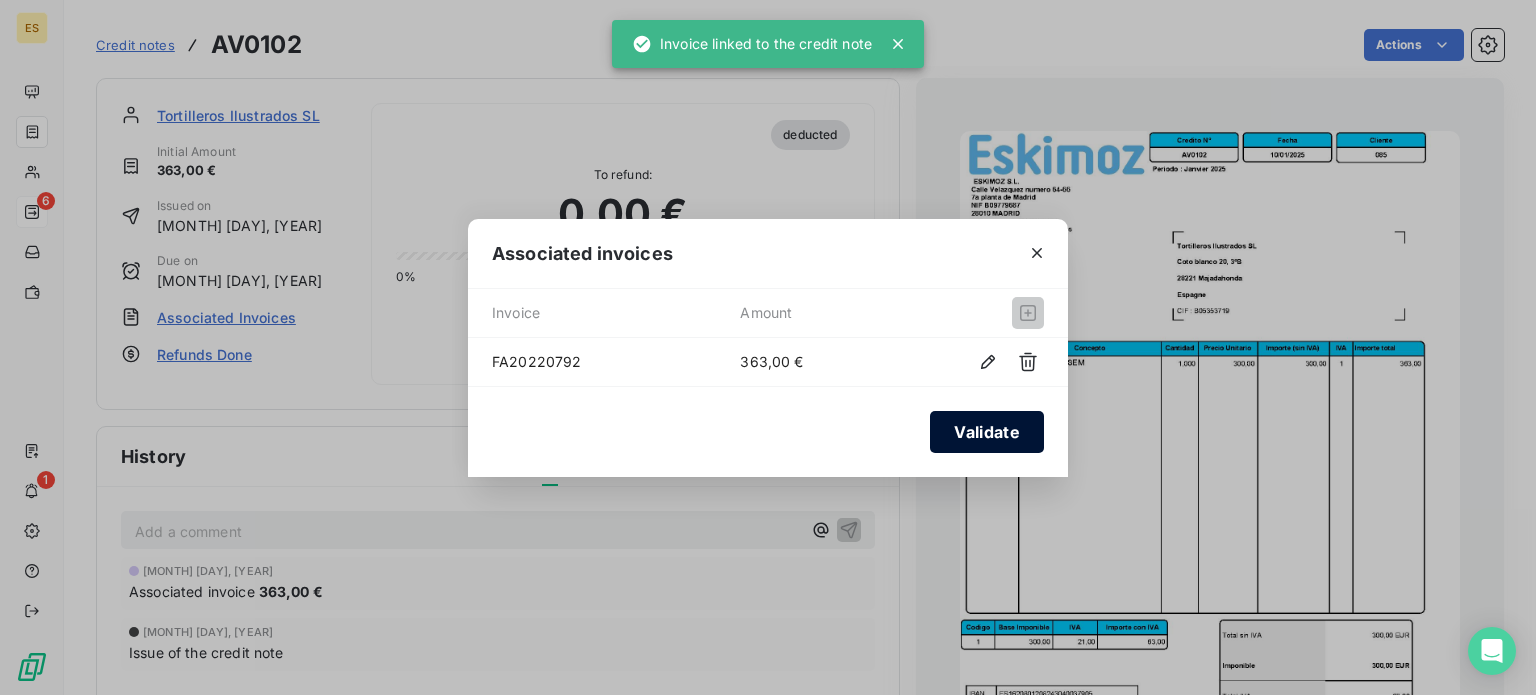 click on "Validate" at bounding box center [987, 432] 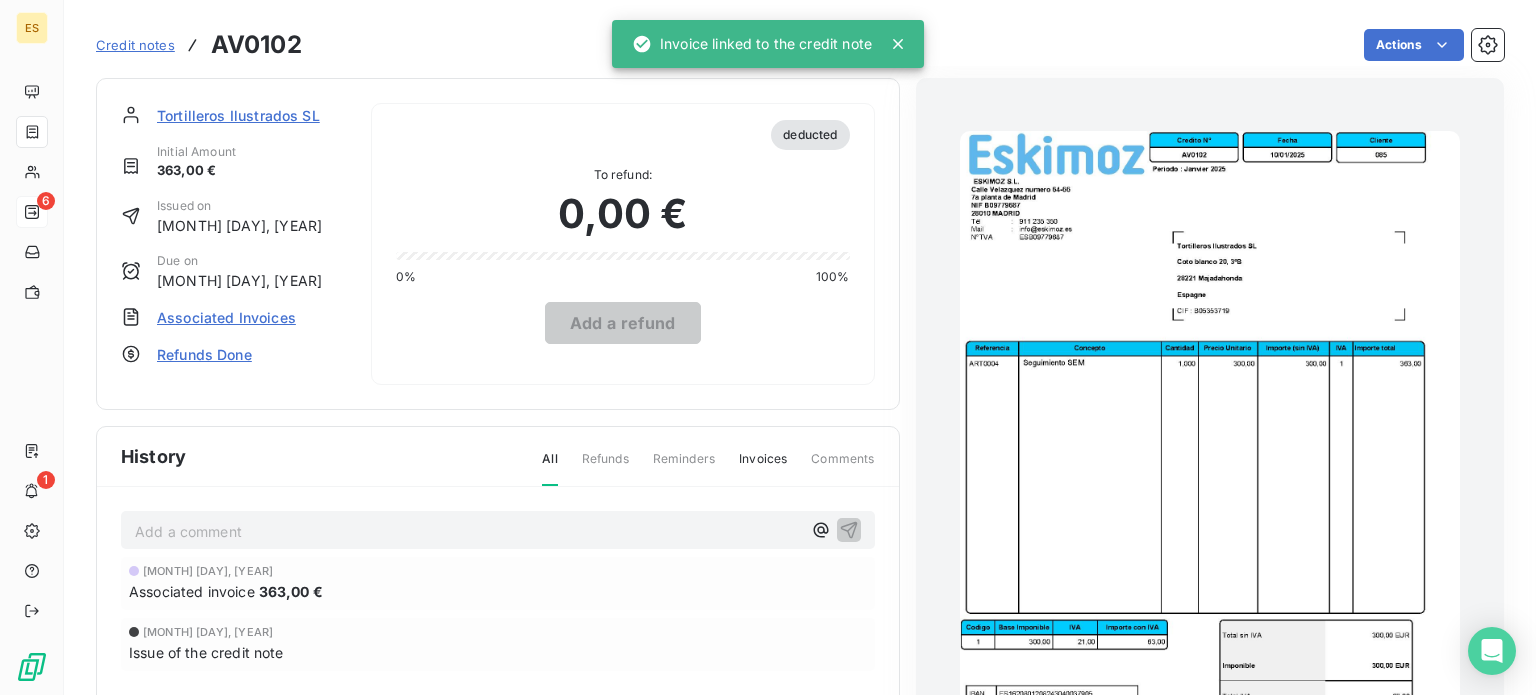 click on "Tortilleros Ilustrados SL" at bounding box center (238, 115) 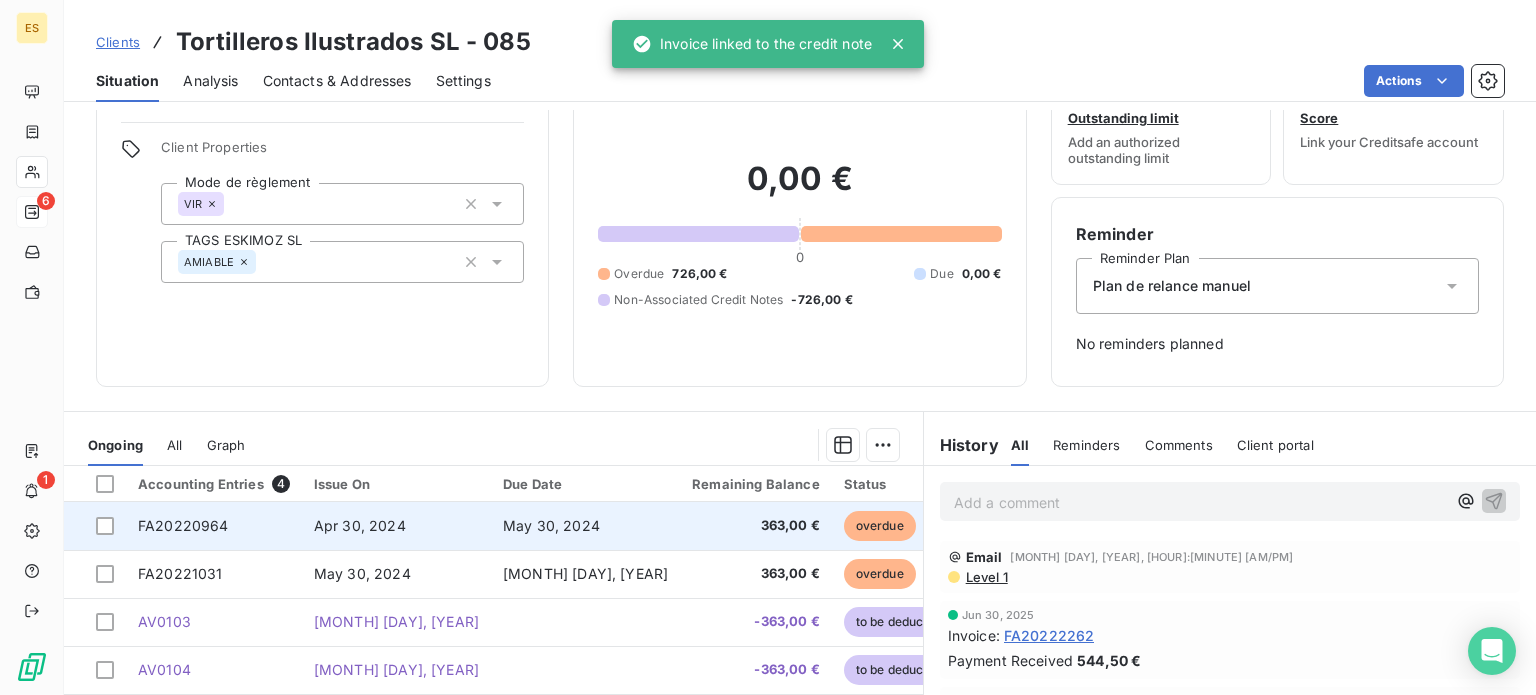 scroll, scrollTop: 100, scrollLeft: 0, axis: vertical 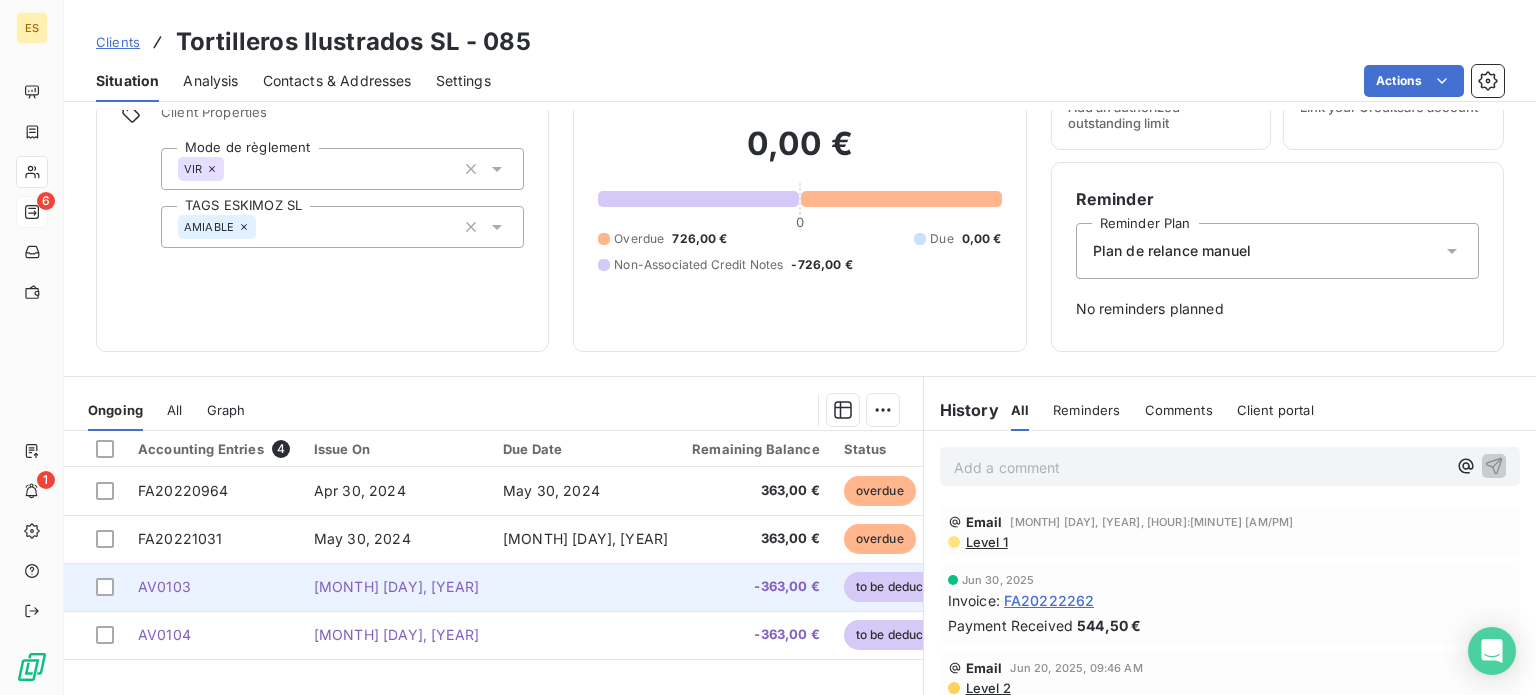 click on "[MONTH] [DAY], [YEAR]" at bounding box center (396, 586) 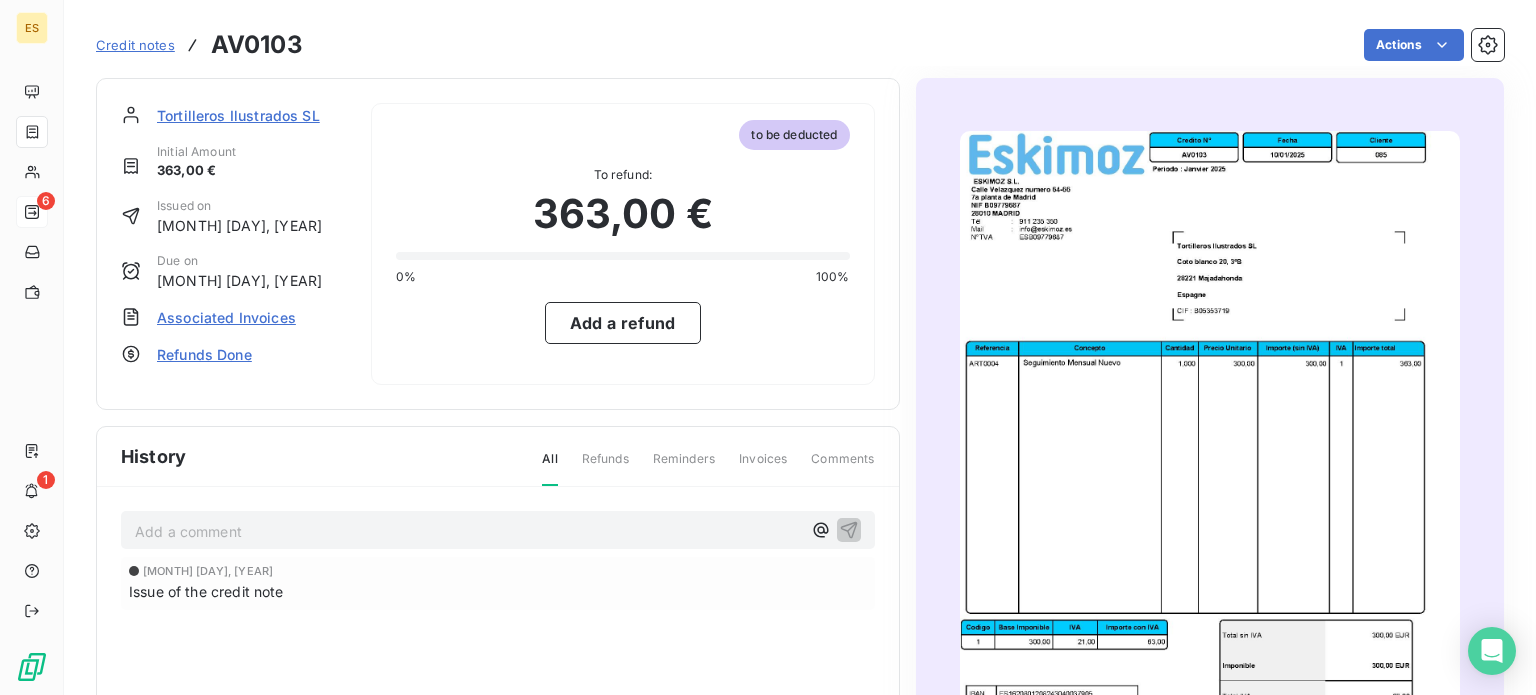 click on "Tortilleros Ilustrados SL Initial Amount 363,00 € Issued on [MONTH] [DAY], [YEAR] Due on [MONTH] [DAY], [YEAR] Associated Invoices Refunds Done" at bounding box center [234, 244] 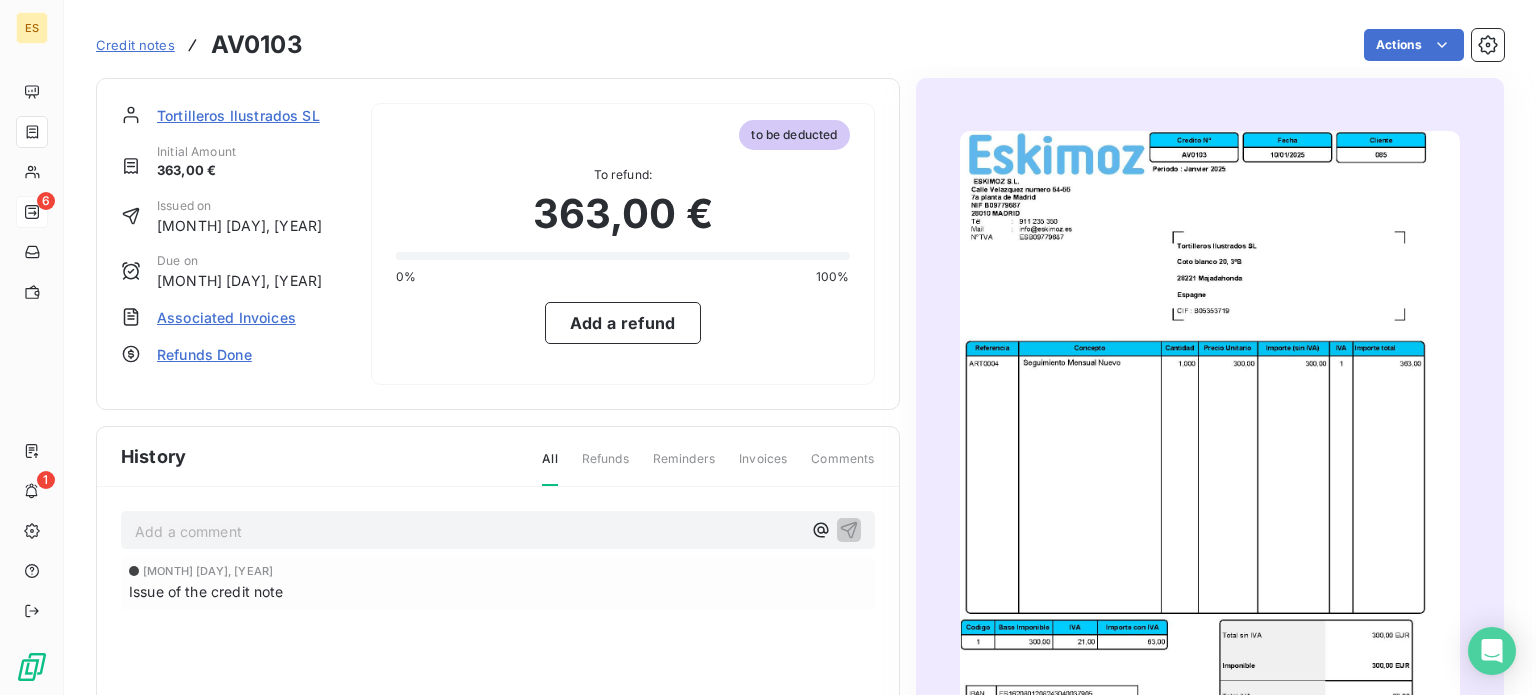 click on "Associated Invoices" at bounding box center (226, 317) 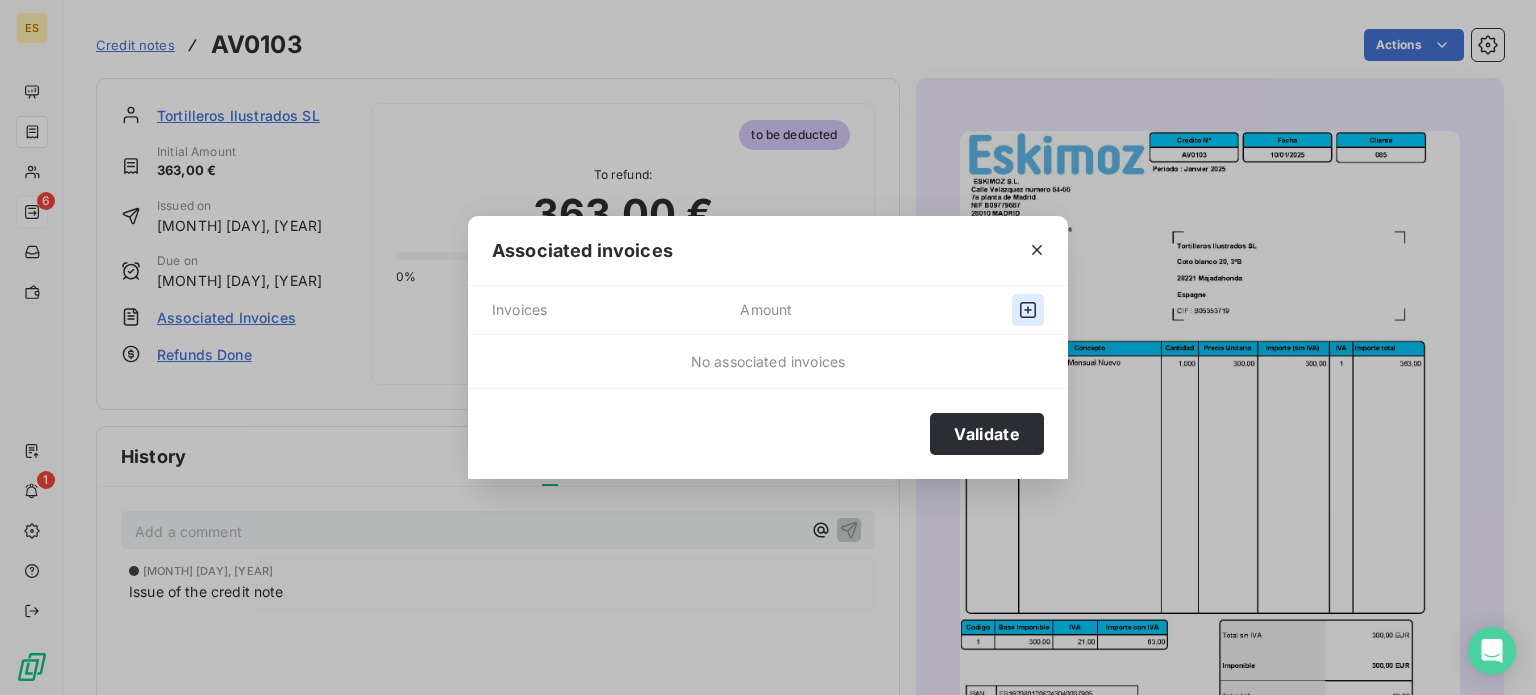 click at bounding box center (1028, 310) 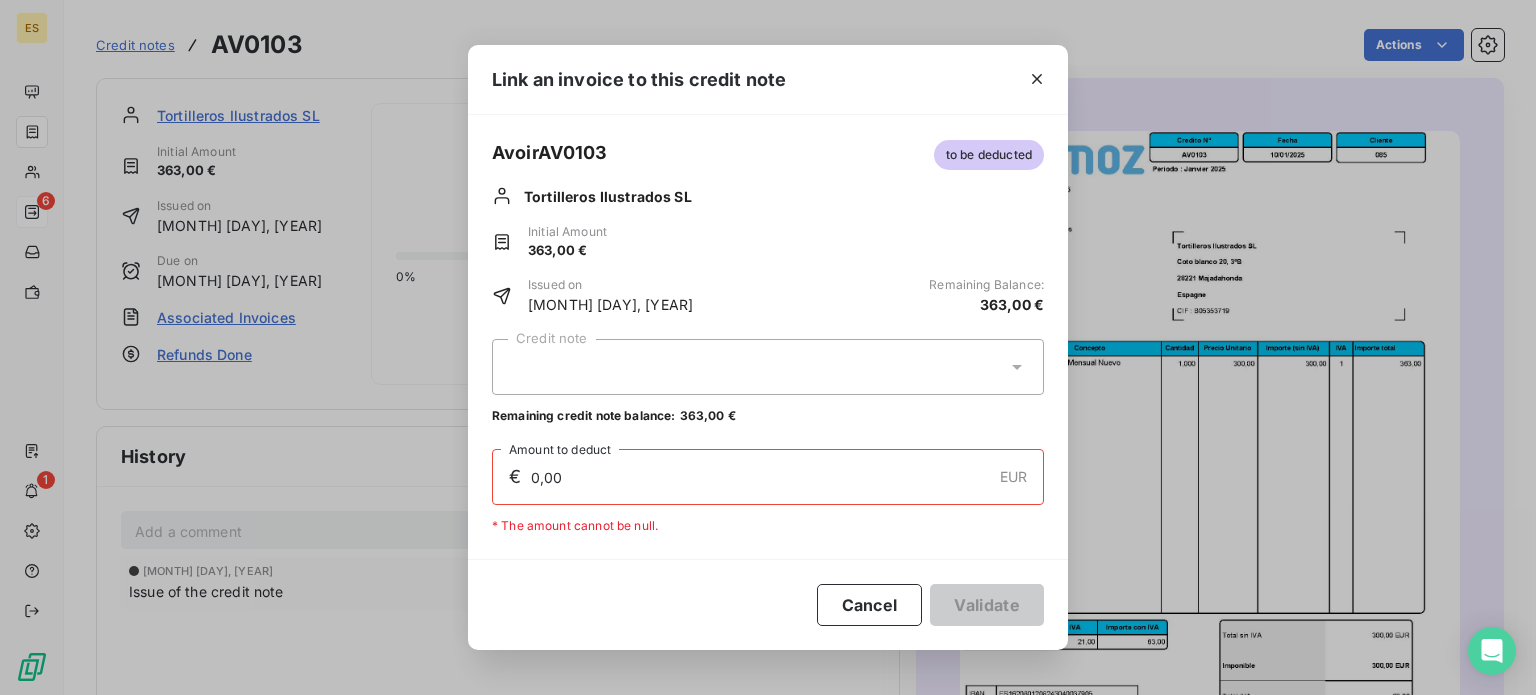 click on "Credit note Remaining credit note balance: 363,00 €" at bounding box center [768, 382] 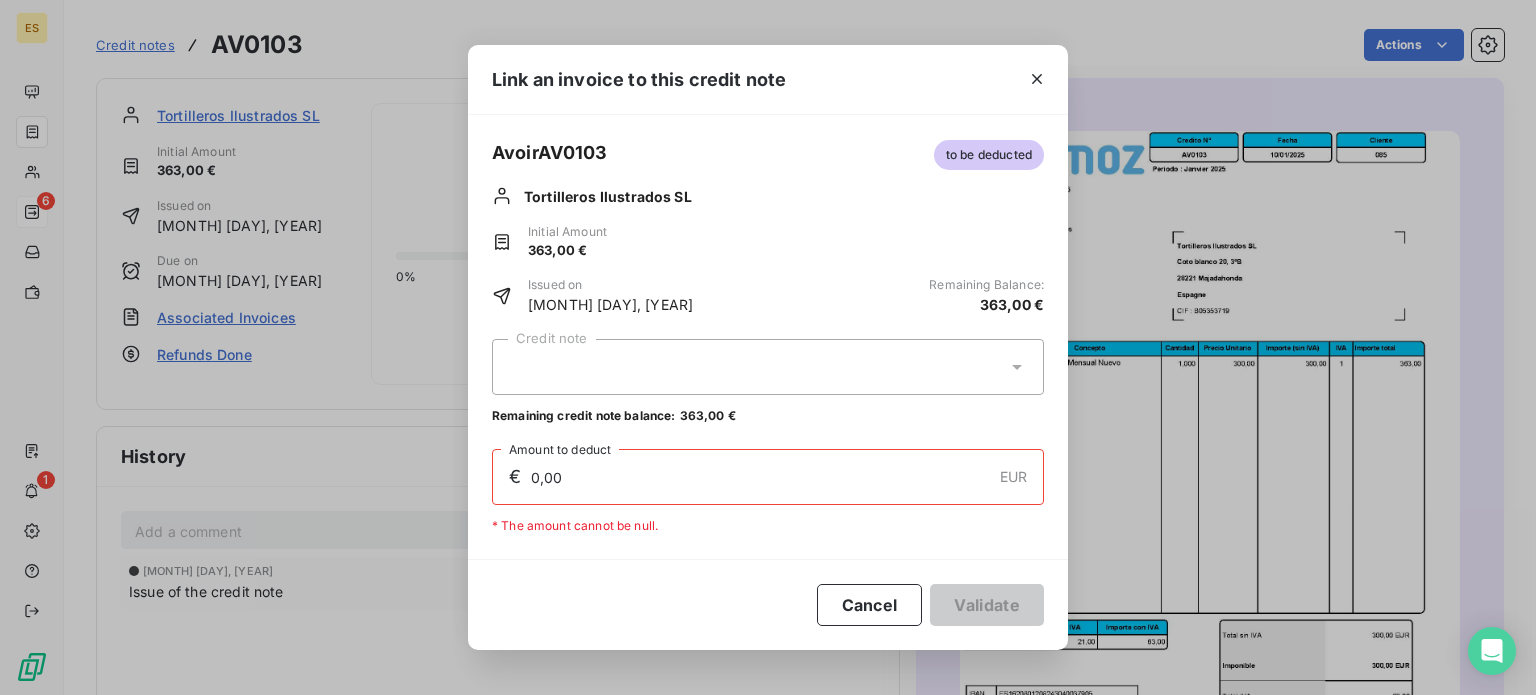click at bounding box center (768, 367) 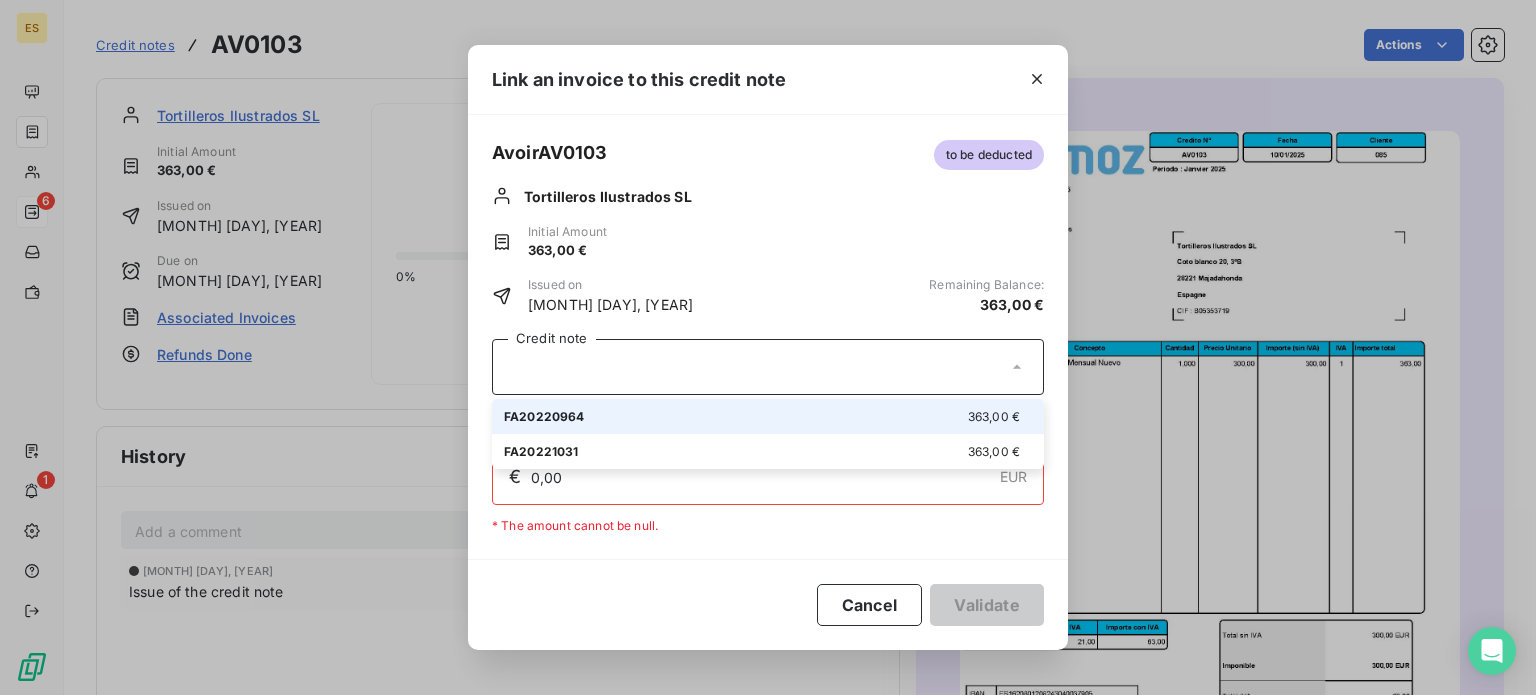 click on "FA[NUM] [AMOUNT] €" at bounding box center (768, 416) 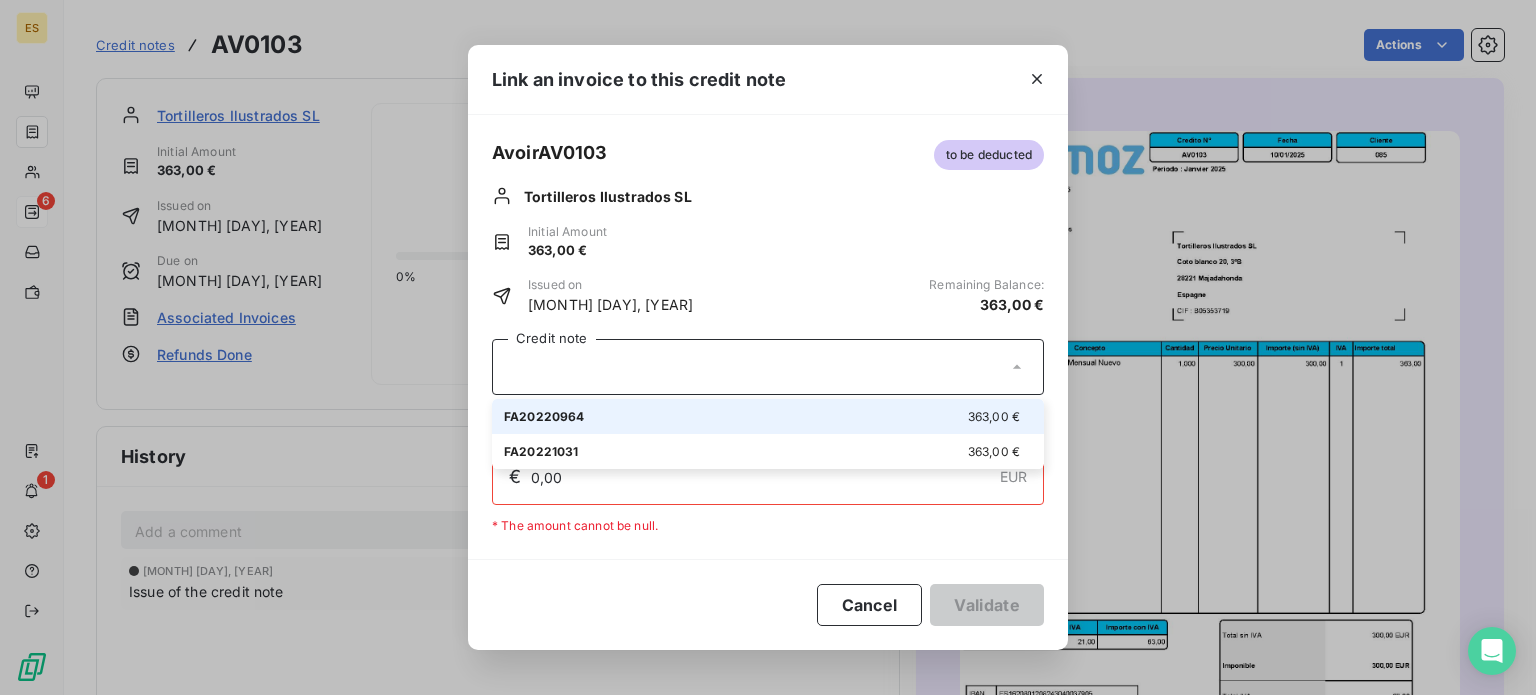 type on "363,00" 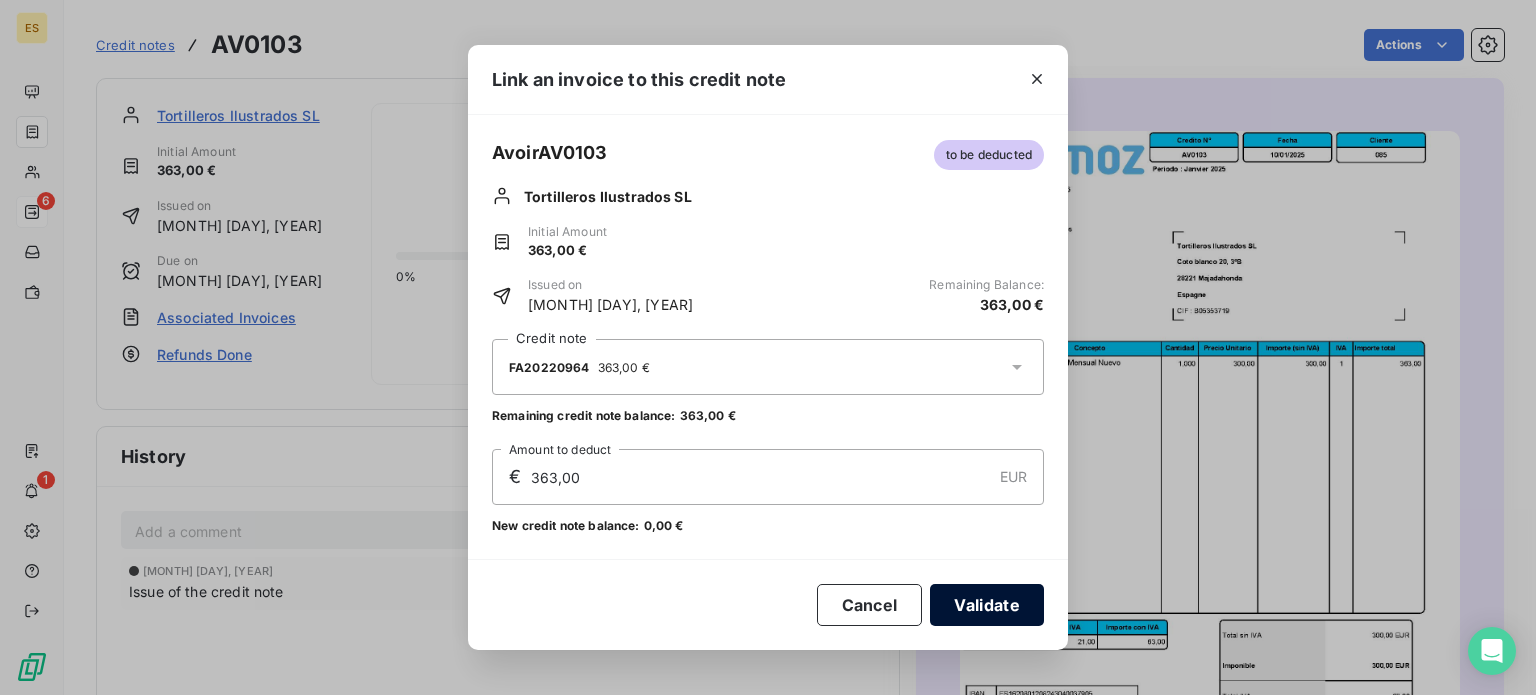 click on "Validate" at bounding box center [987, 605] 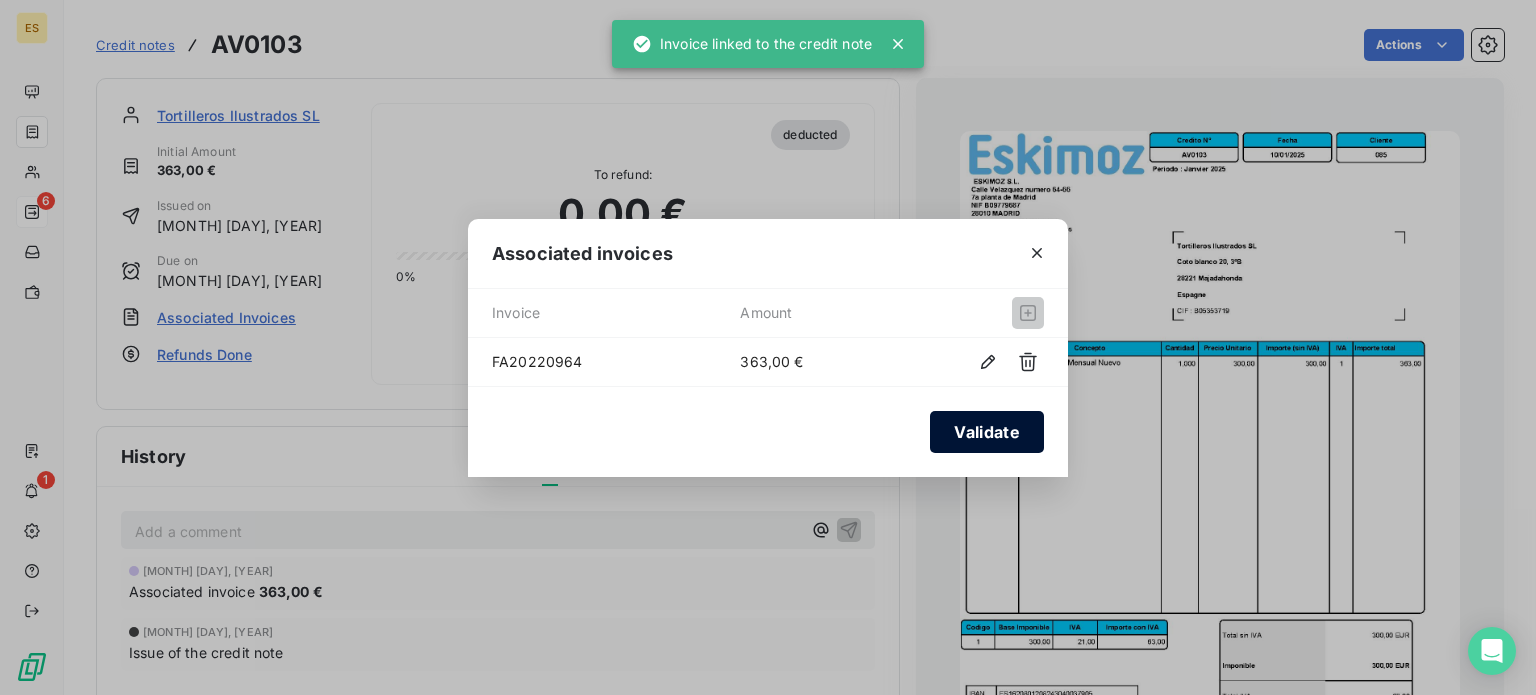 click on "Validate" at bounding box center [987, 432] 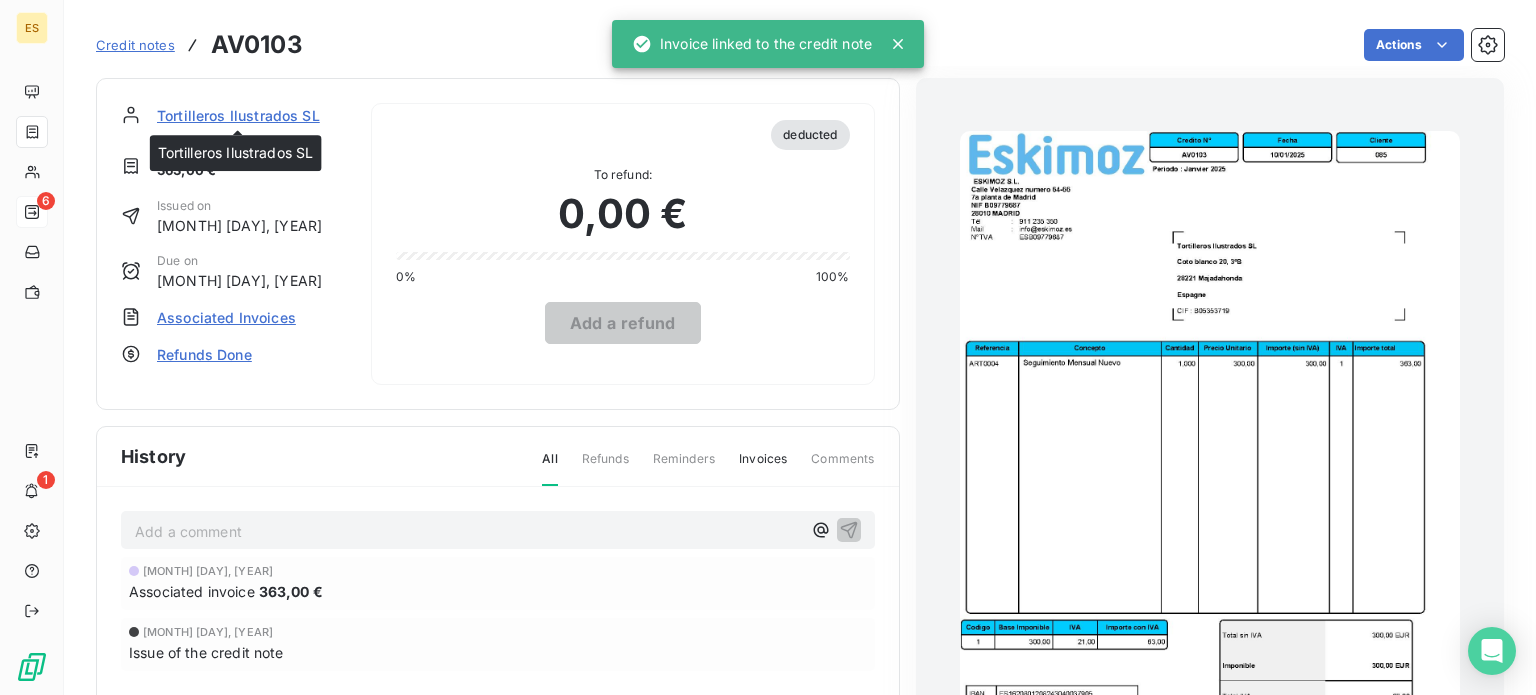 click on "Tortilleros Ilustrados SL" at bounding box center [238, 115] 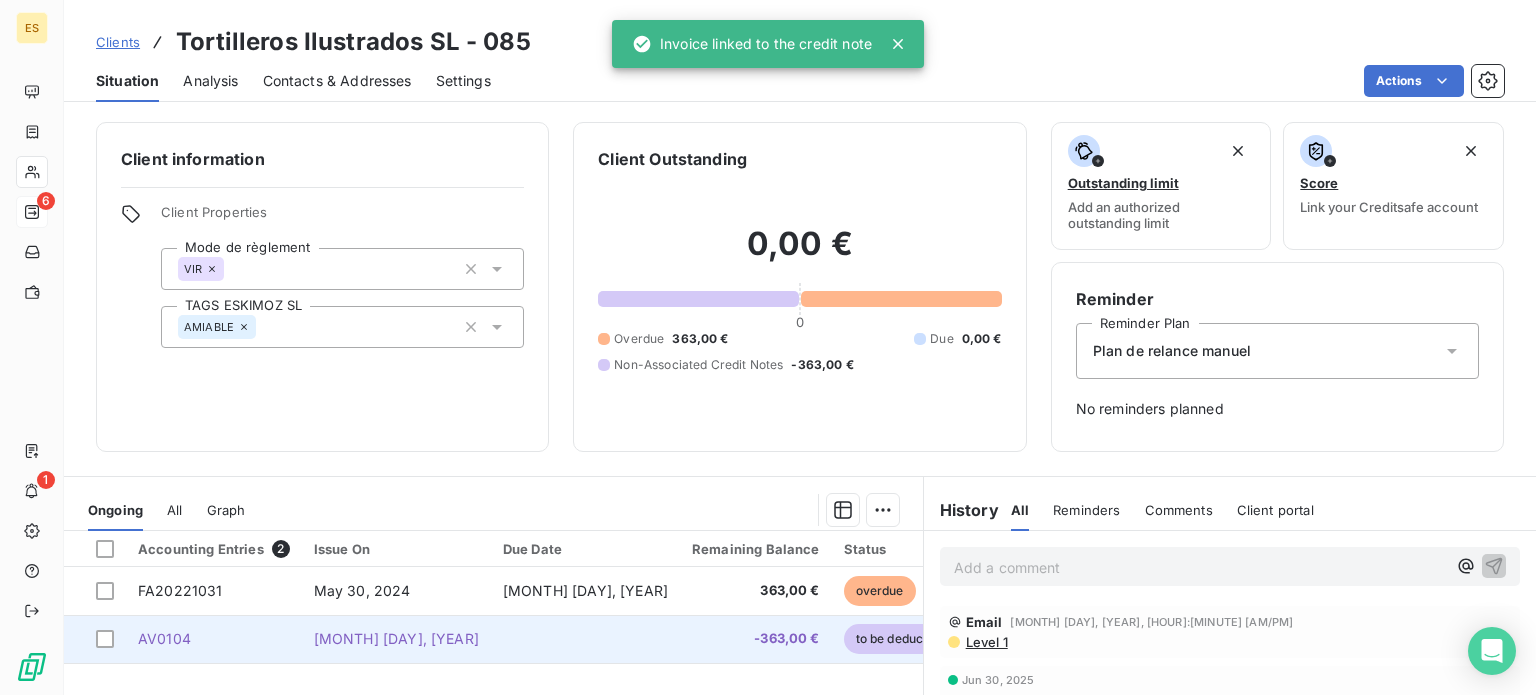 click on "-363,00 €" at bounding box center (756, 639) 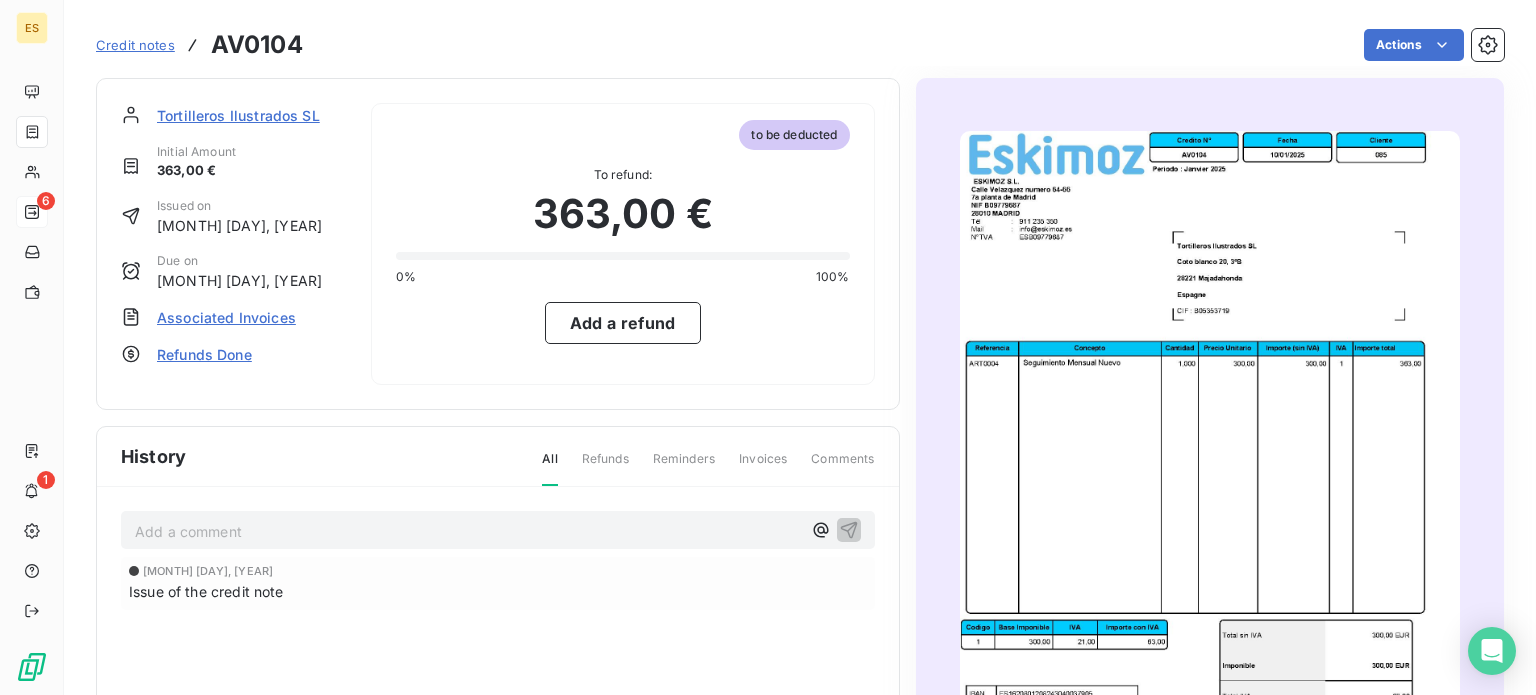 click on "Associated Invoices" at bounding box center [226, 317] 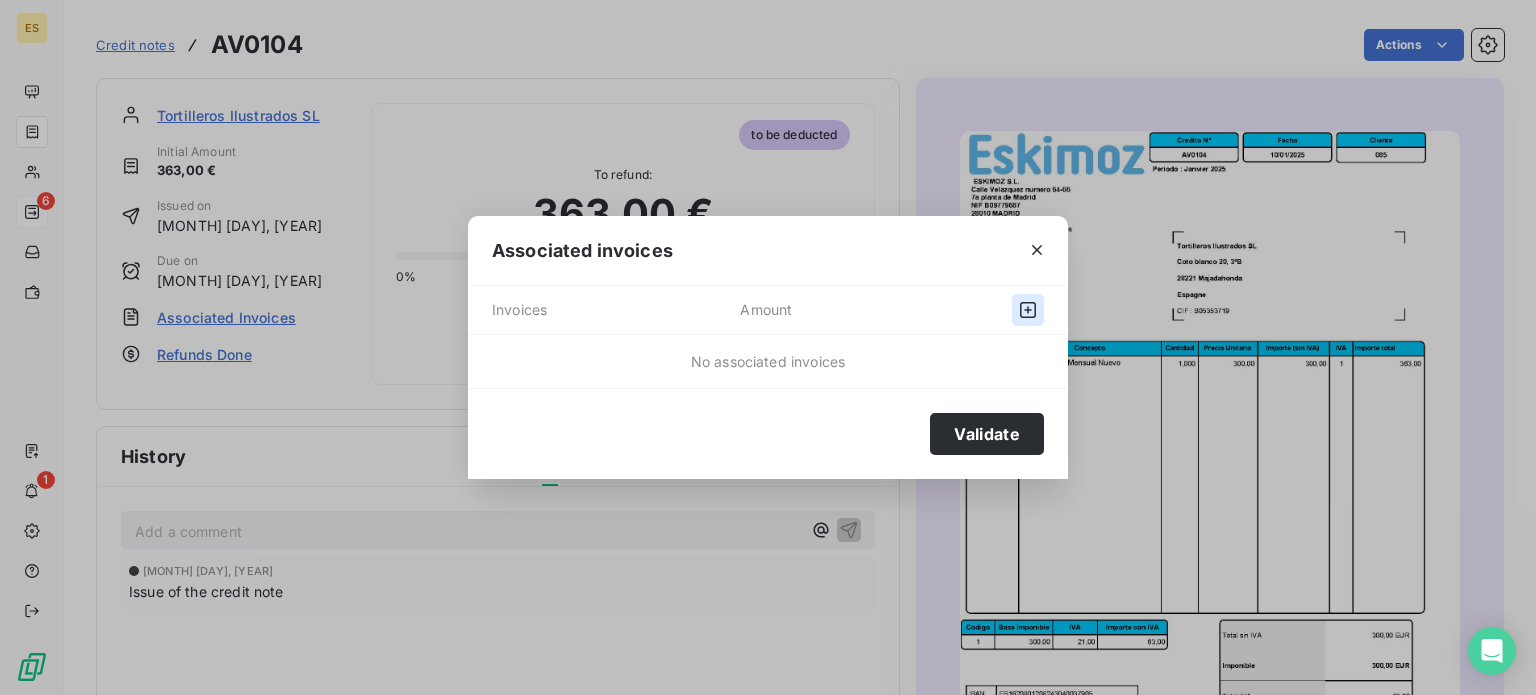 click 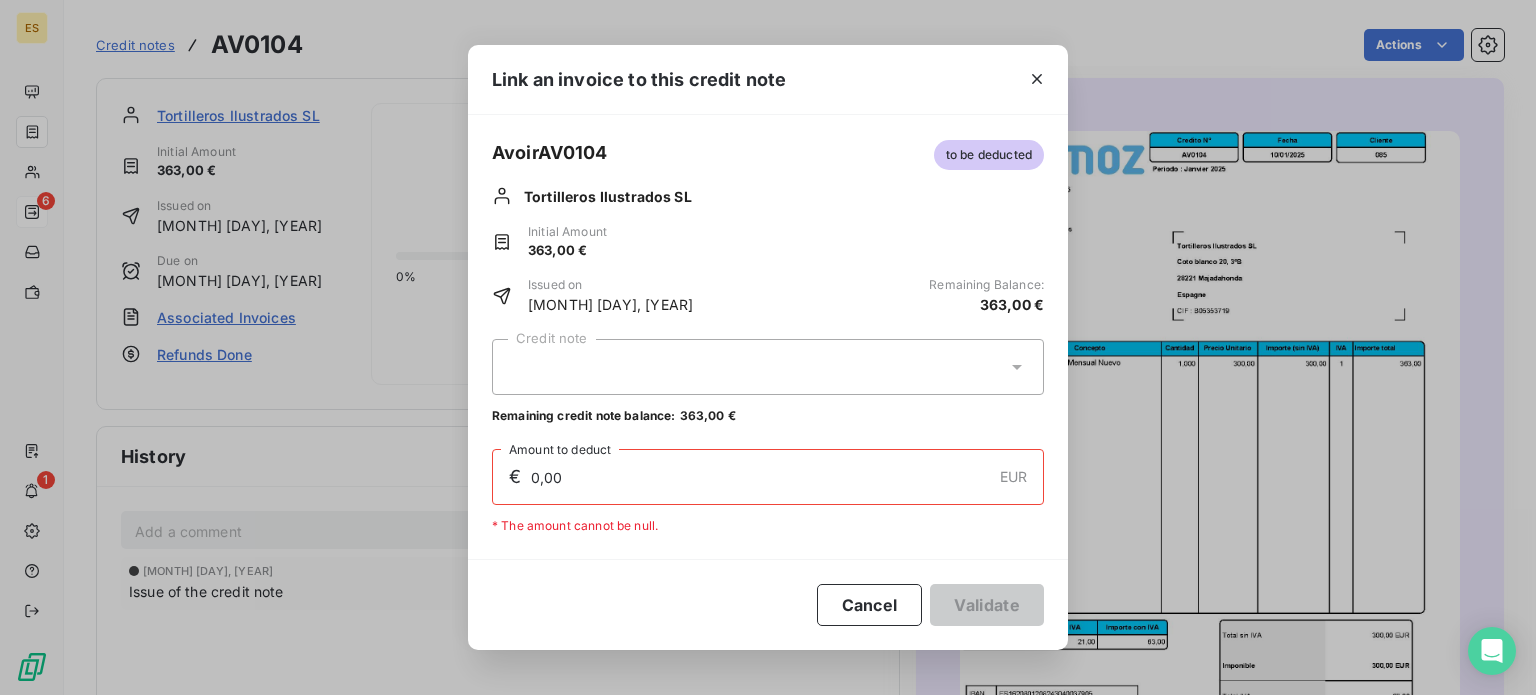 click at bounding box center [768, 367] 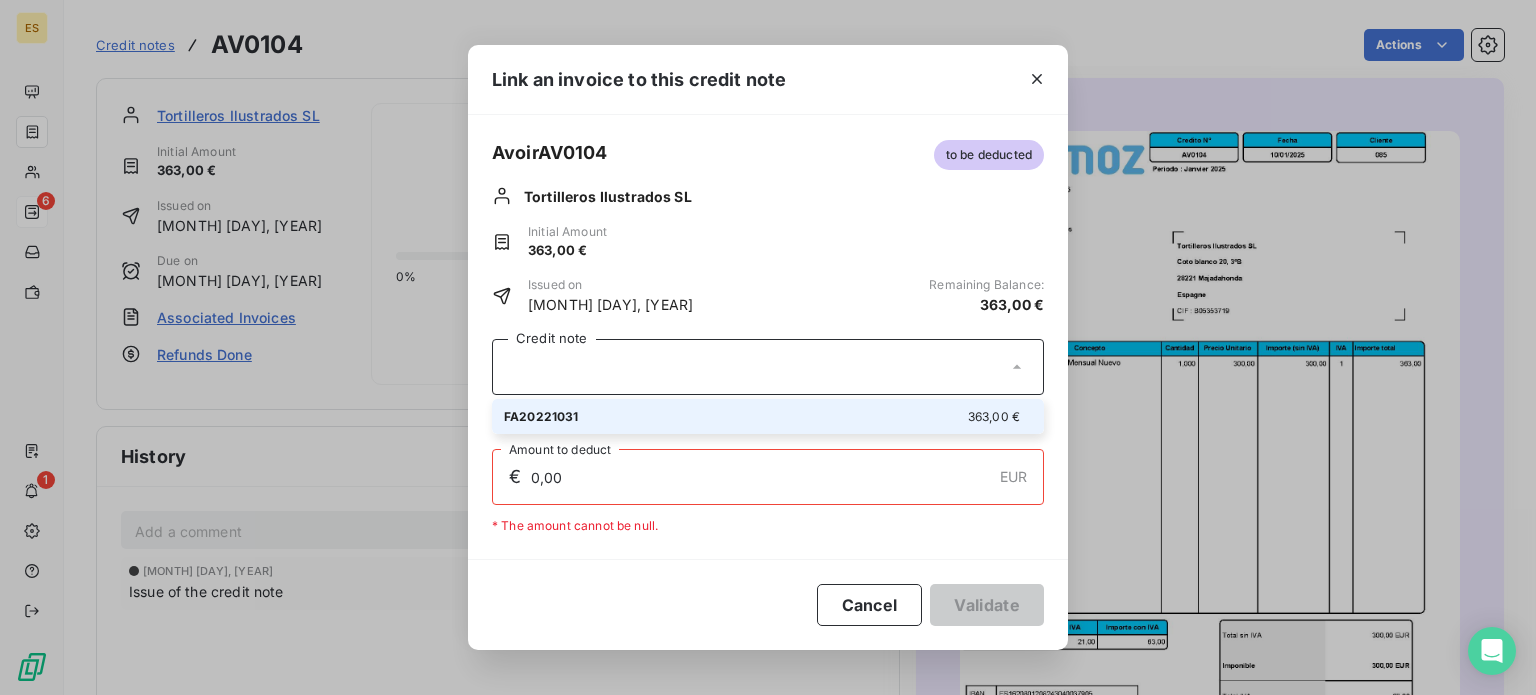click on "FA20221031 363,00 €" at bounding box center (768, 416) 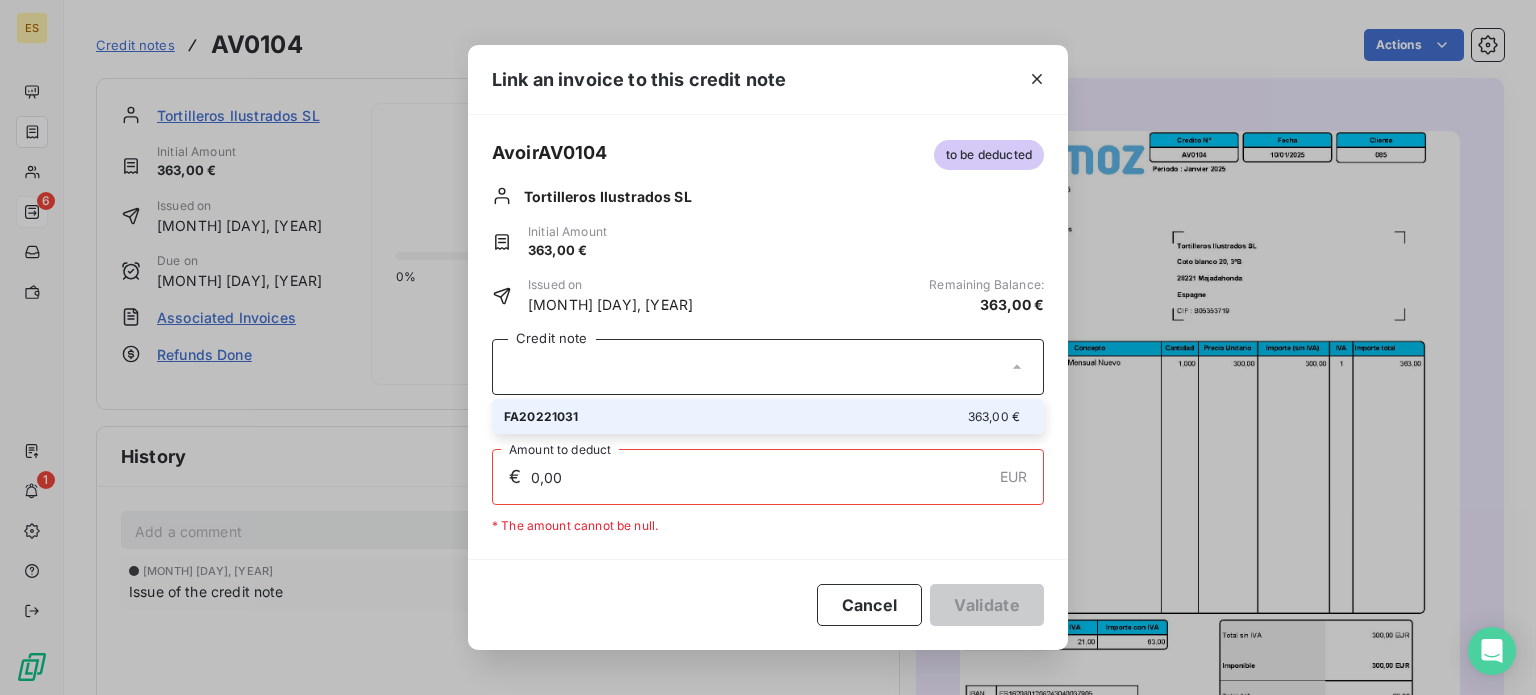 type on "363,00" 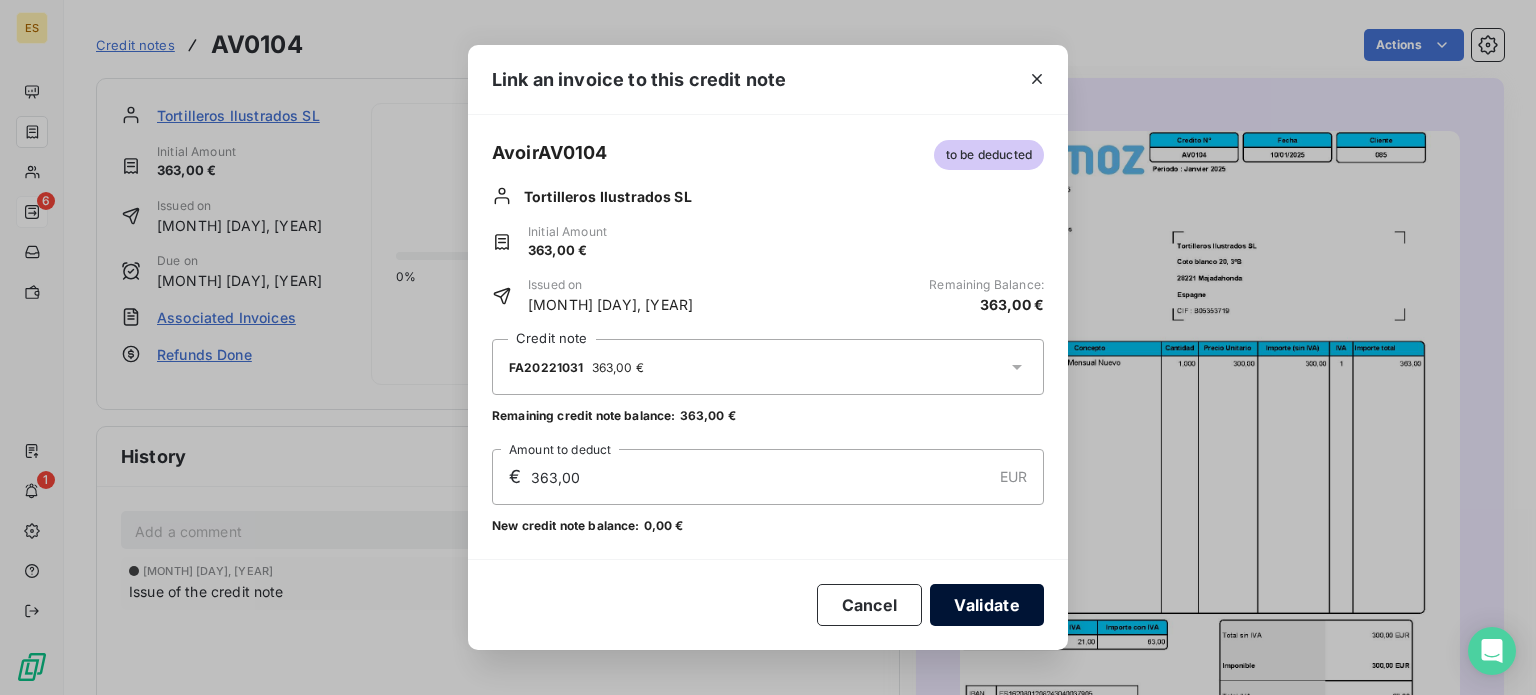 click on "Validate" at bounding box center [987, 605] 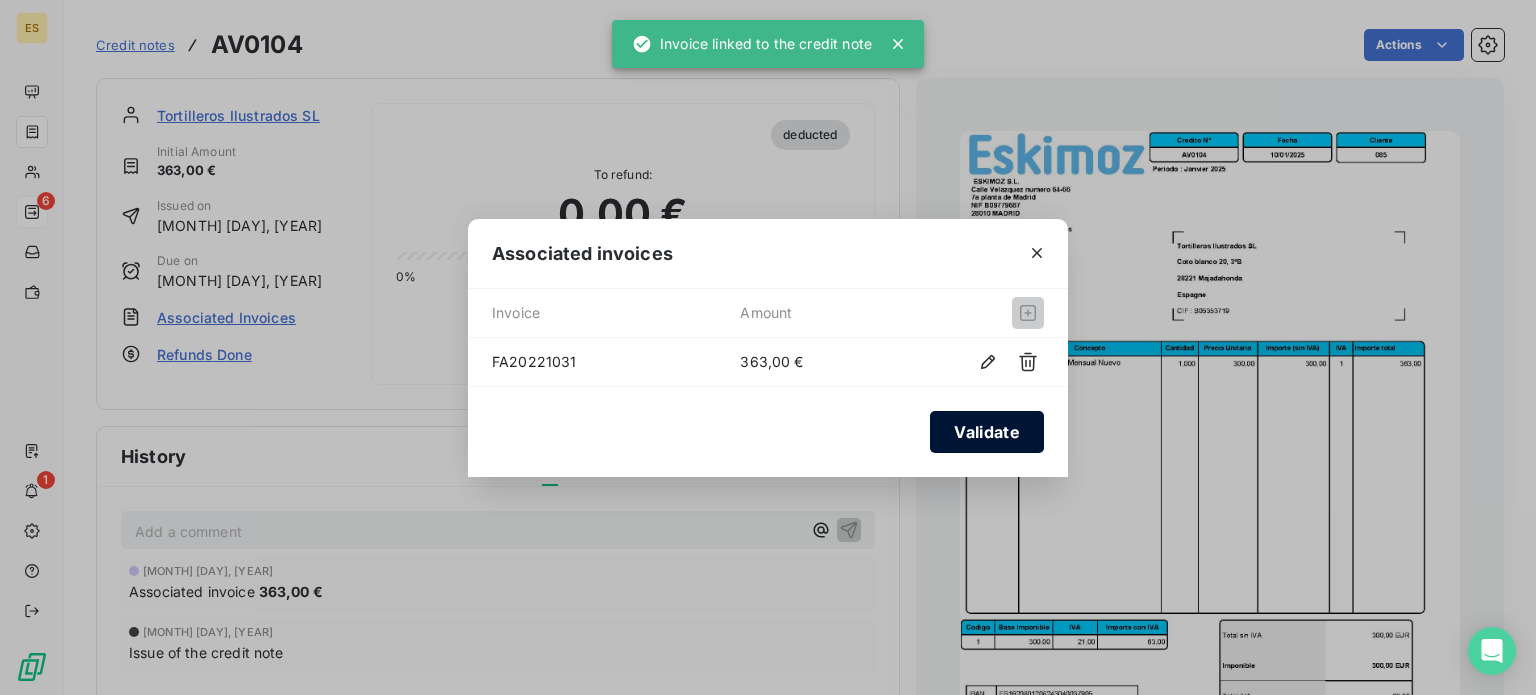 click on "Validate" at bounding box center (987, 432) 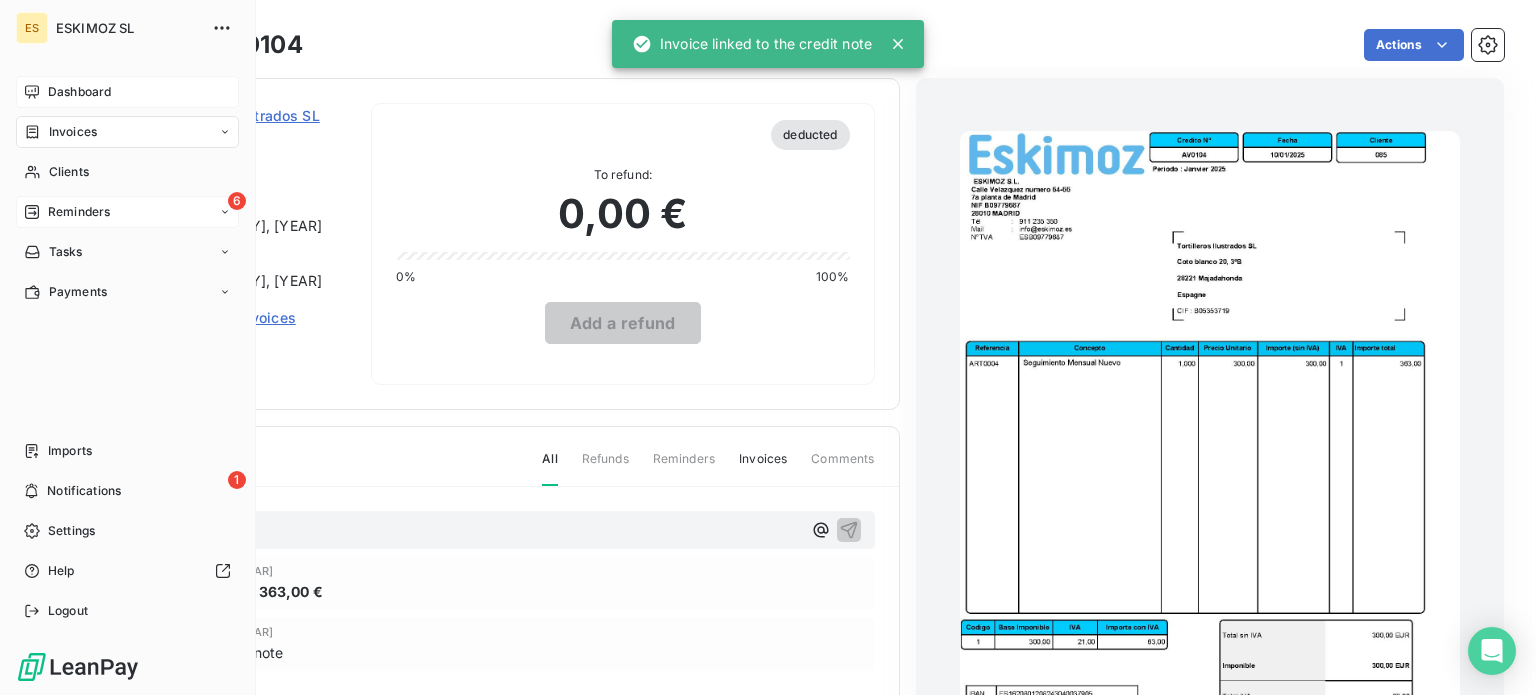 click on "Dashboard" at bounding box center [79, 92] 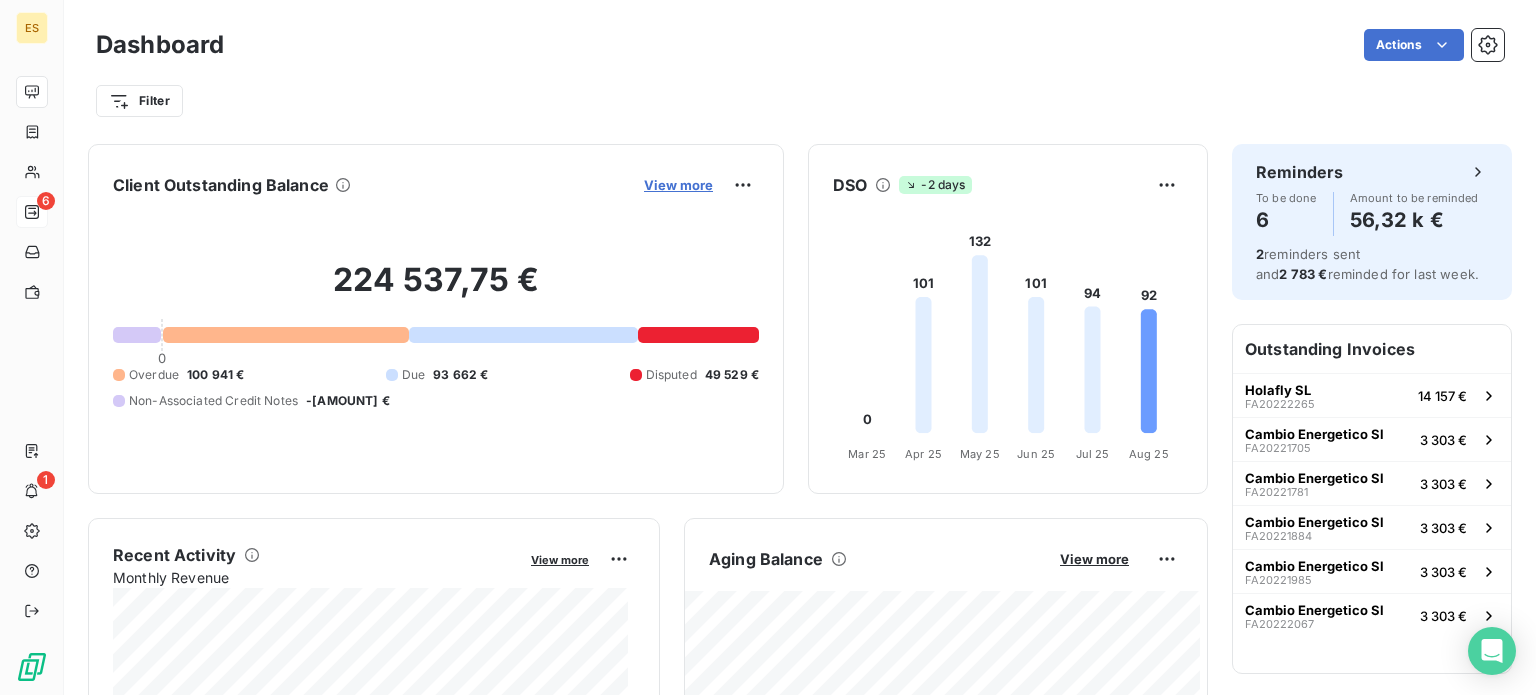 click on "View more" at bounding box center [678, 185] 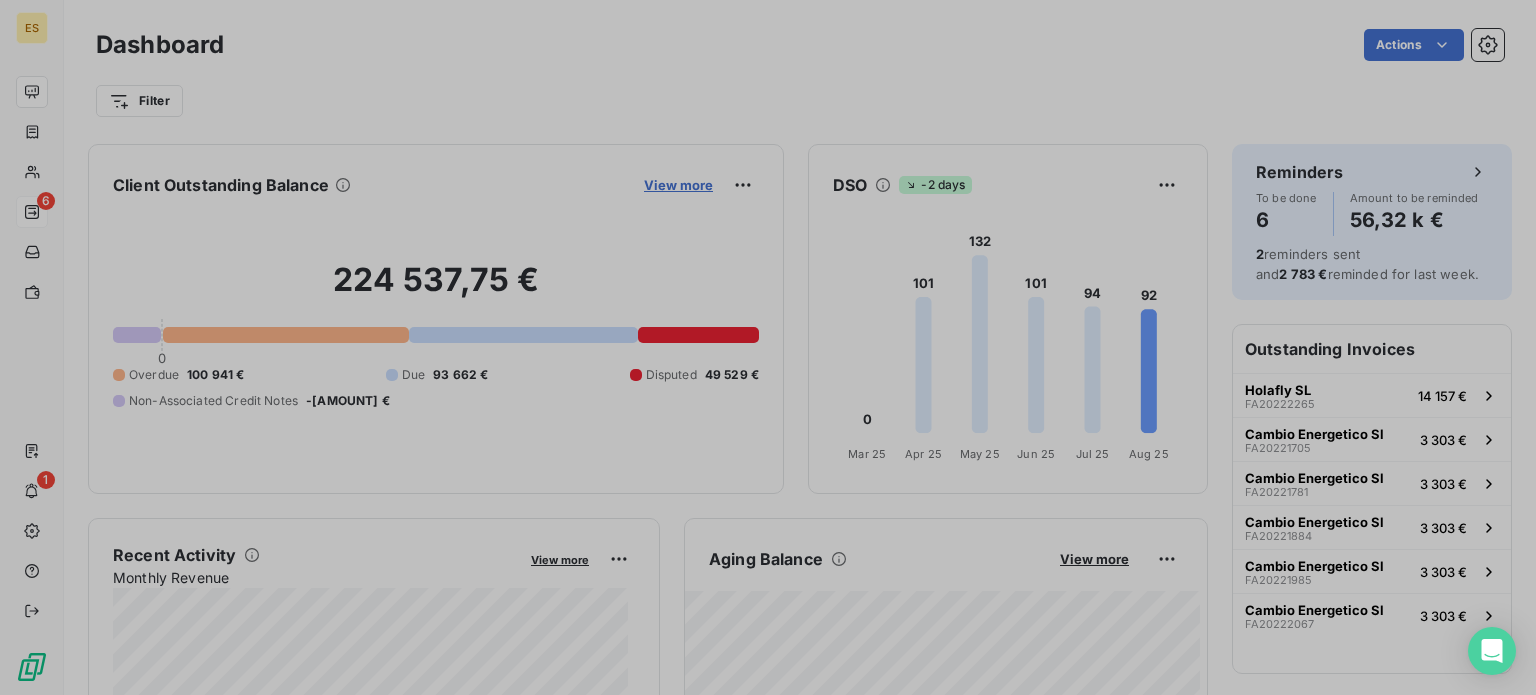 scroll, scrollTop: 680, scrollLeft: 752, axis: both 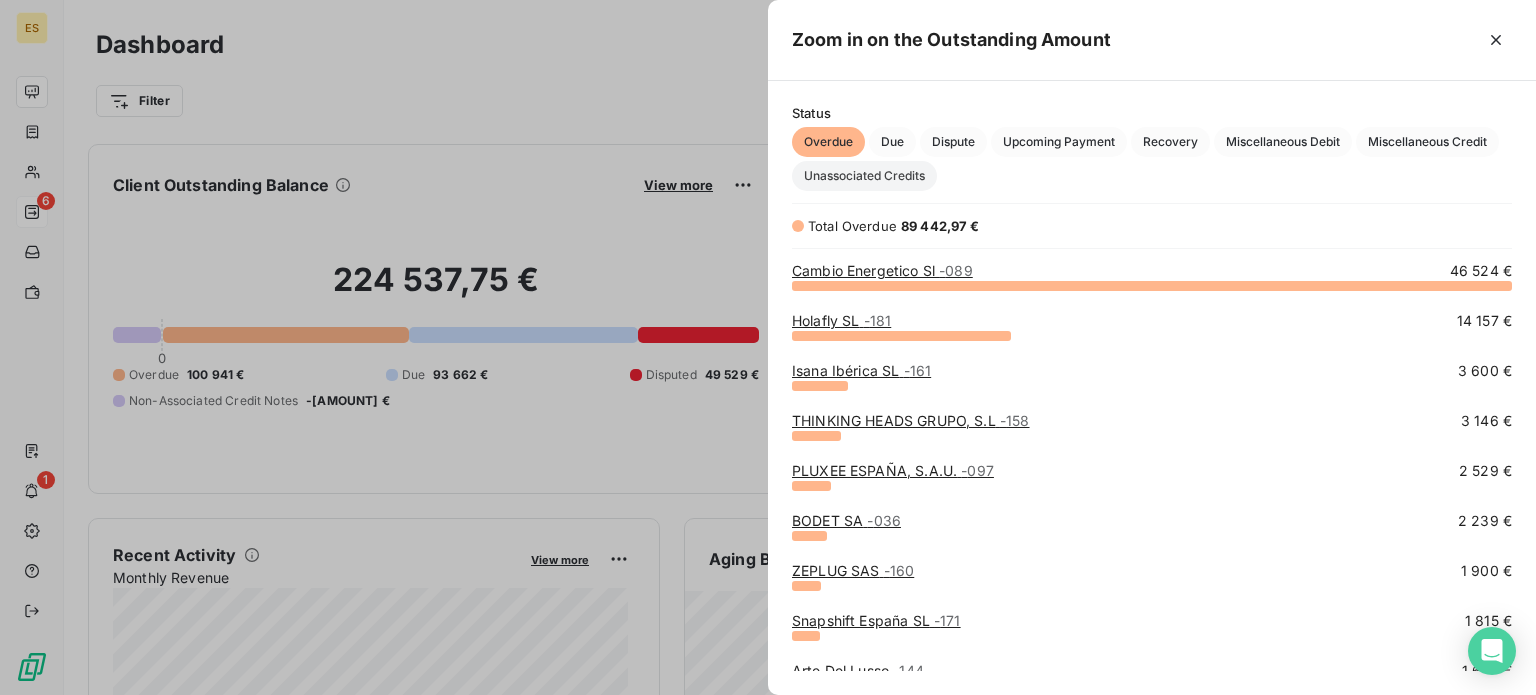 click on "Unassociated Credits" at bounding box center [864, 176] 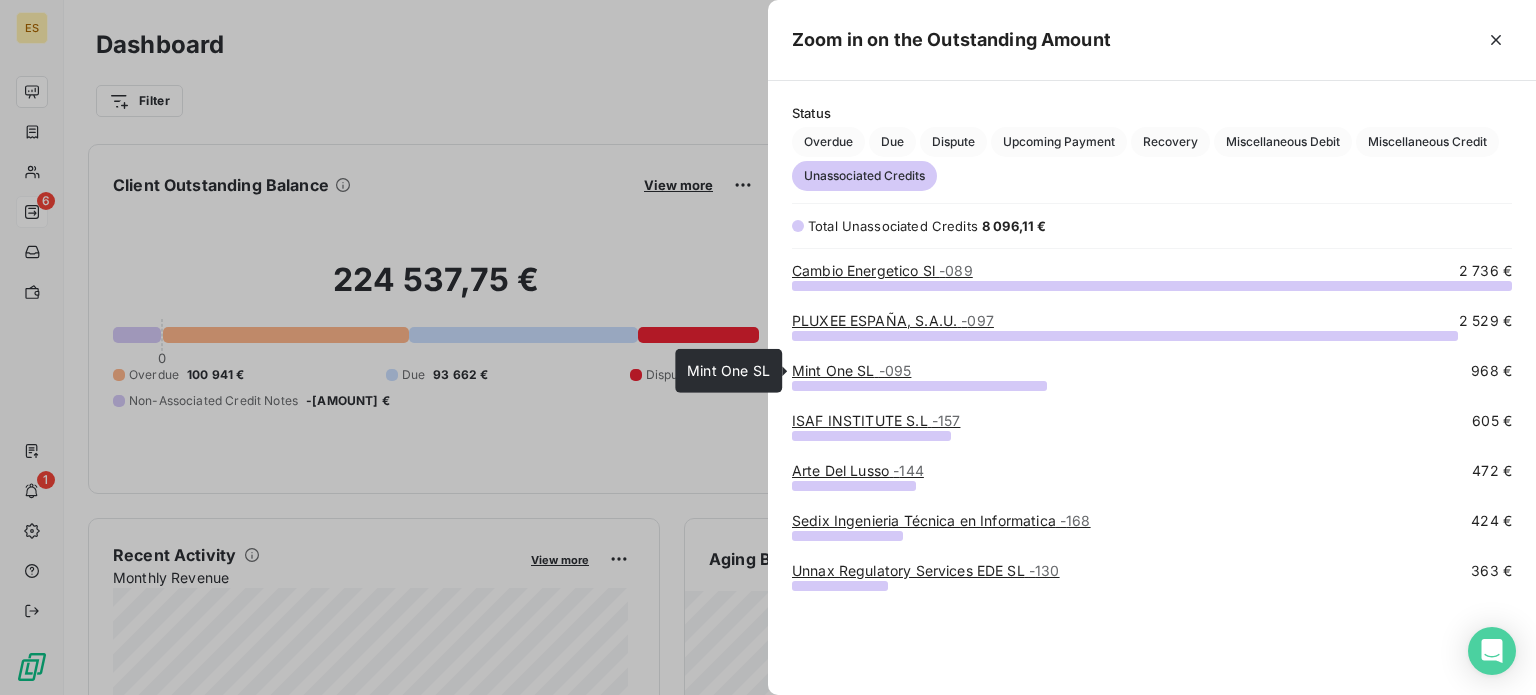 click on "Mint One SL   -  095" at bounding box center [851, 370] 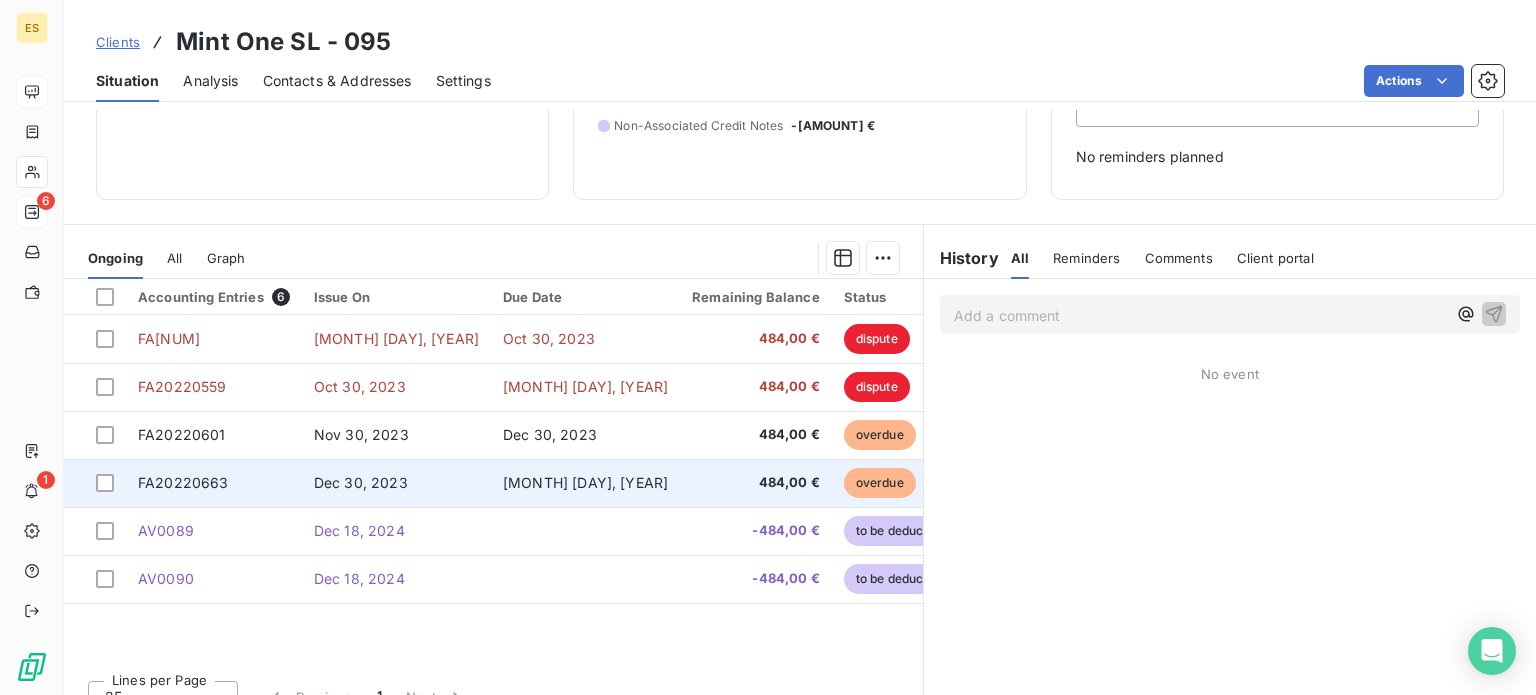 scroll, scrollTop: 280, scrollLeft: 0, axis: vertical 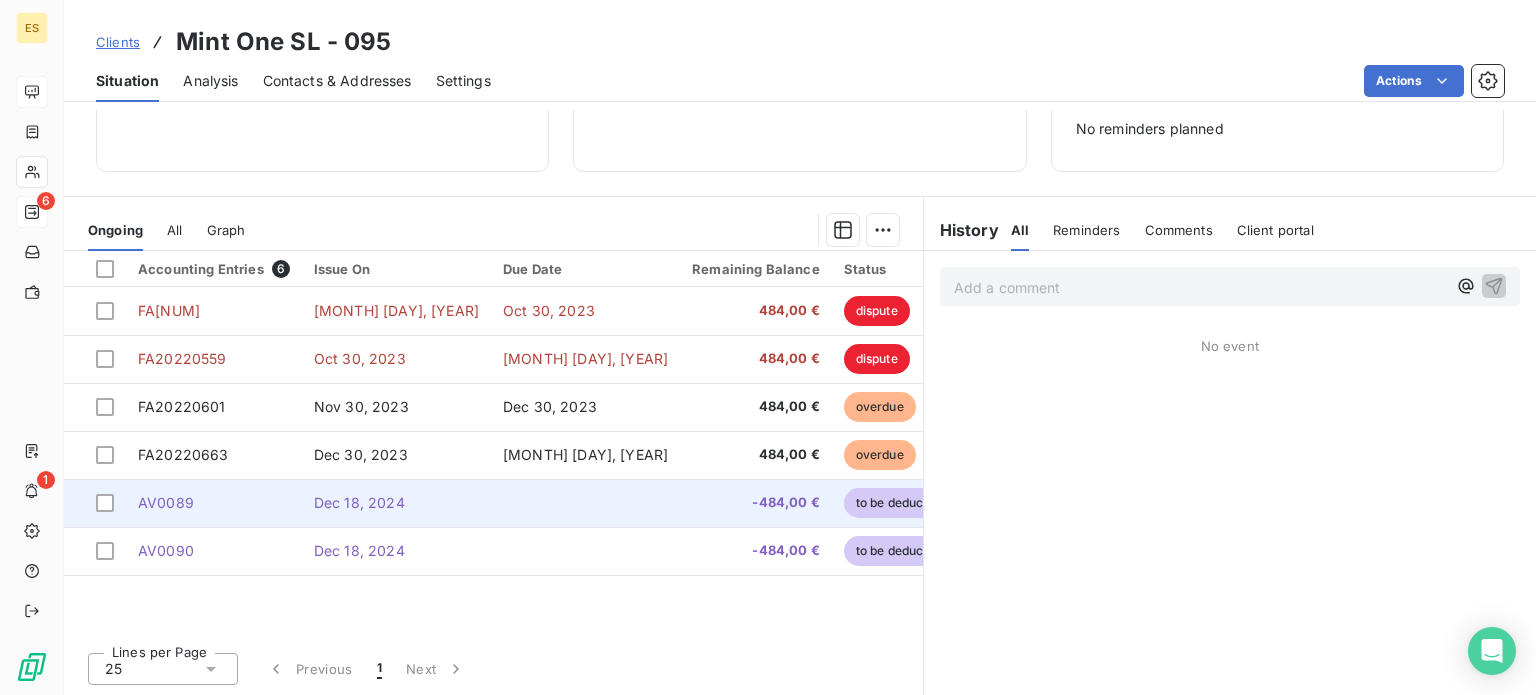 click on "Dec 18, 2024" at bounding box center [359, 502] 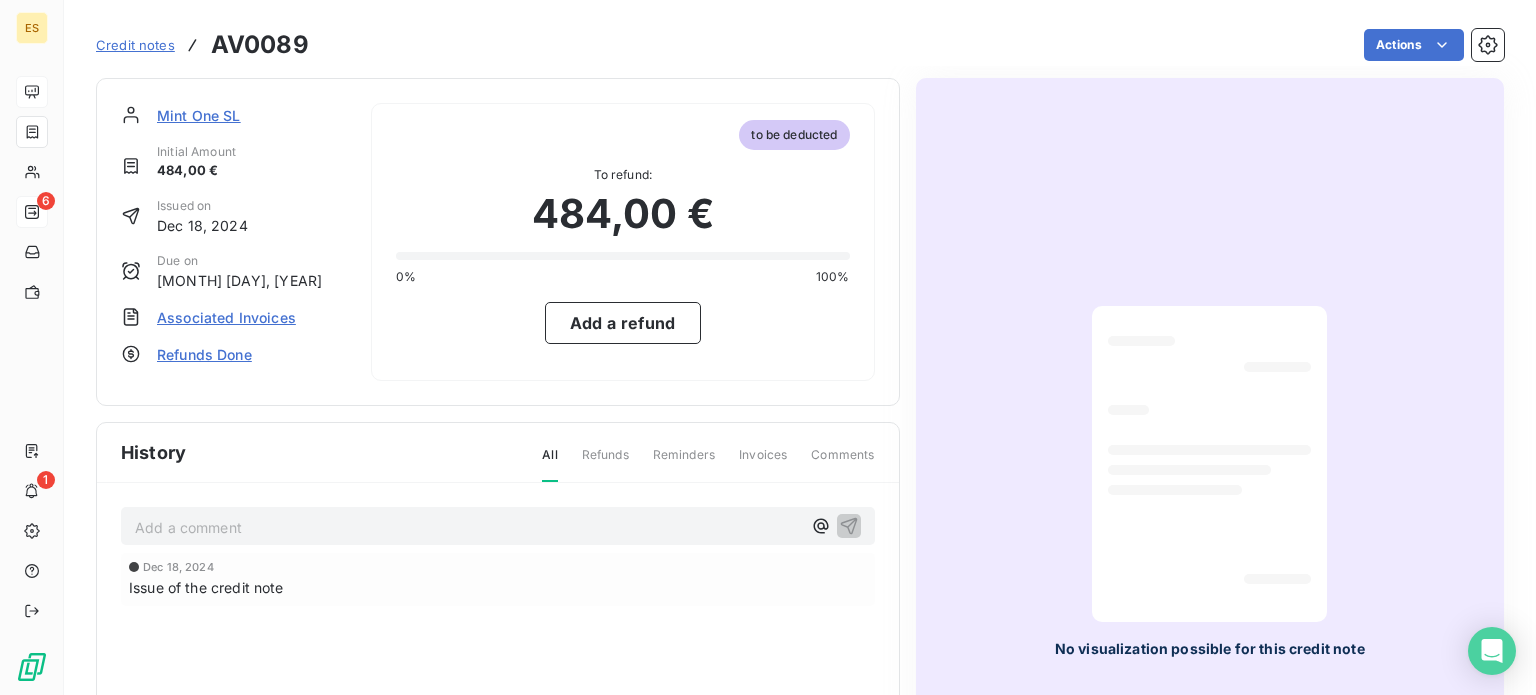 click on "[COMPANY] Initial Amount [AMOUNT] € Issued on [MONTH] [DAY], [YEAR] Due on [MONTH] [DAY], [YEAR] Associated Invoices Refunds Done" at bounding box center (234, 242) 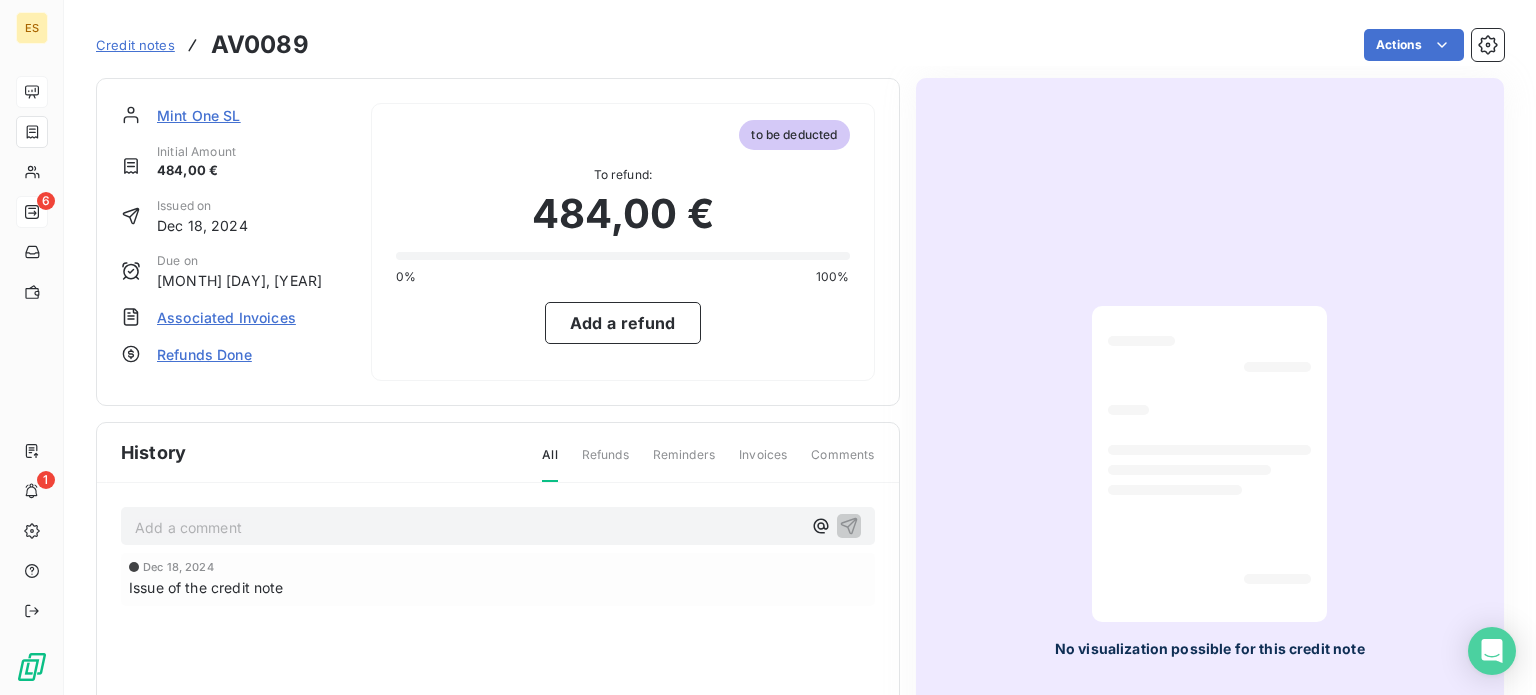 click on "Associated Invoices" at bounding box center (226, 317) 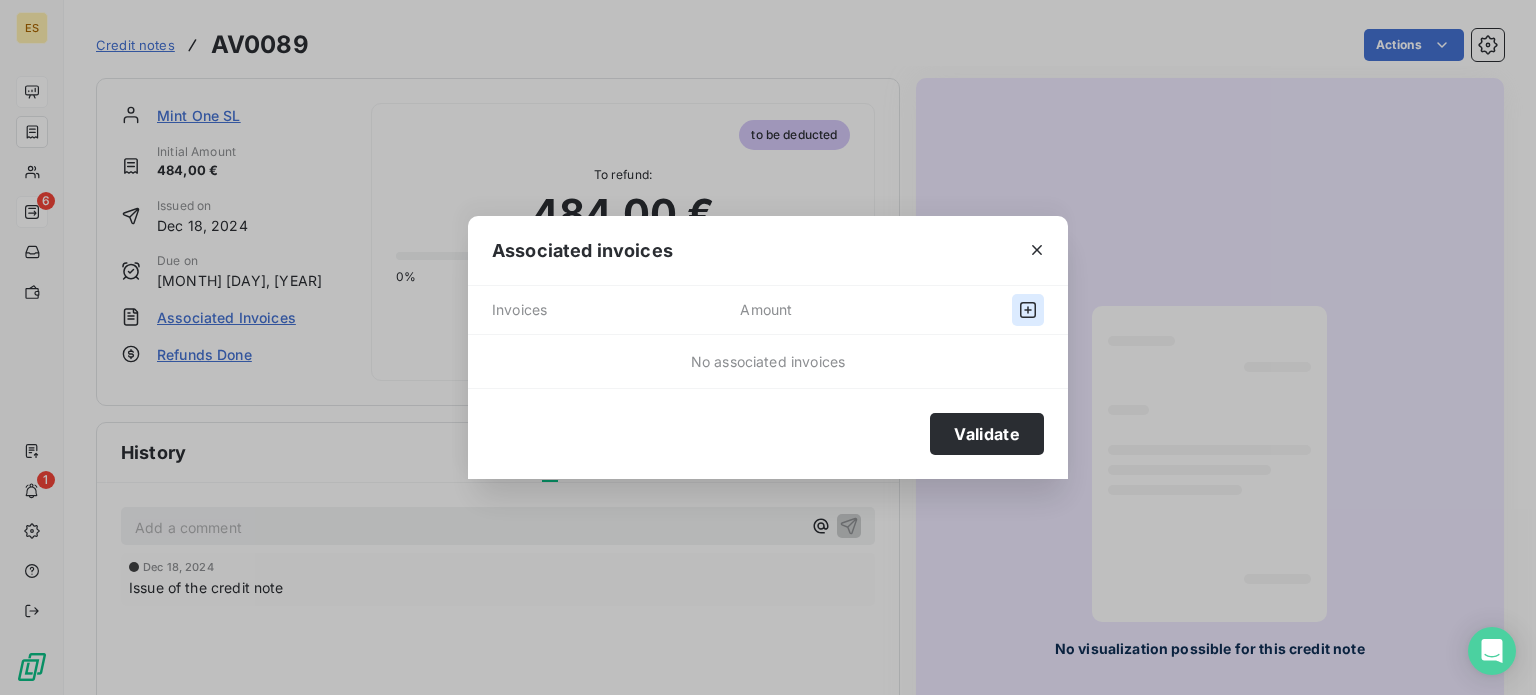 click 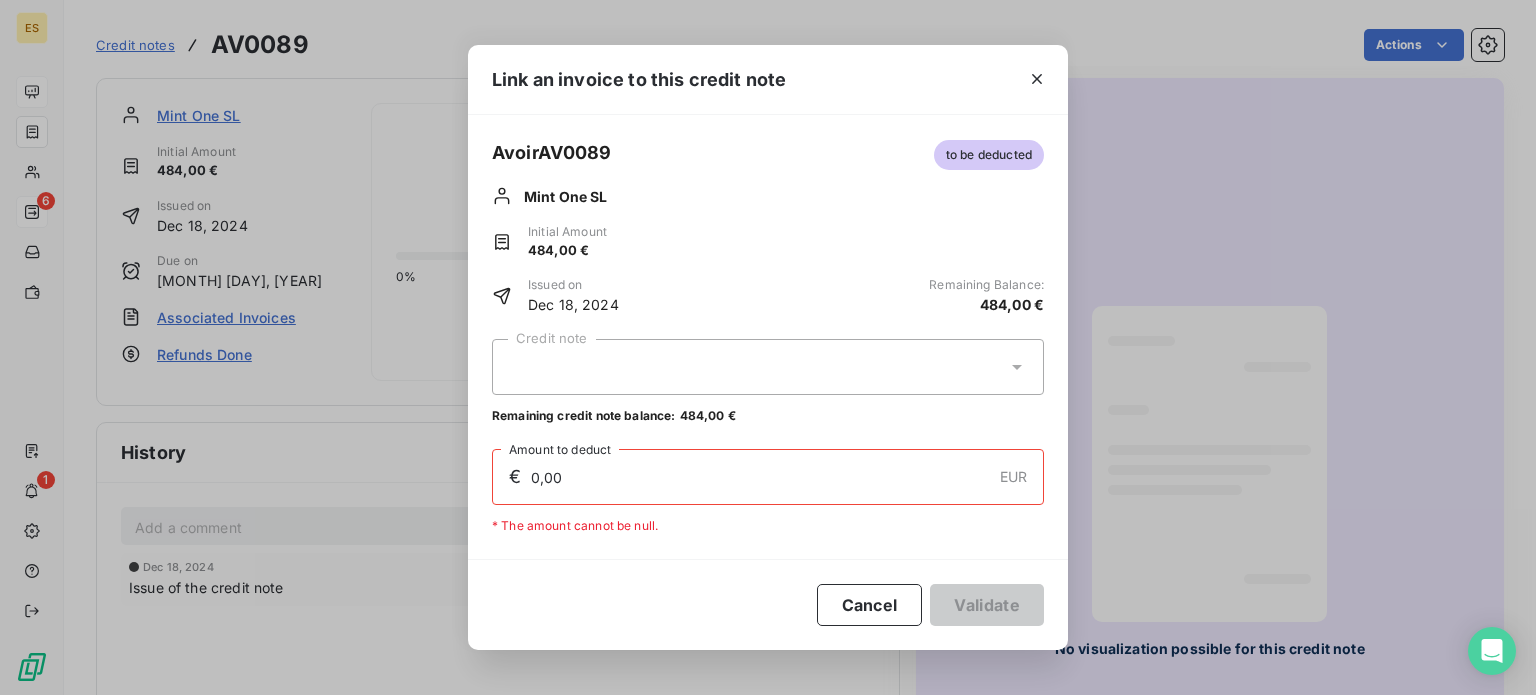 click at bounding box center (768, 367) 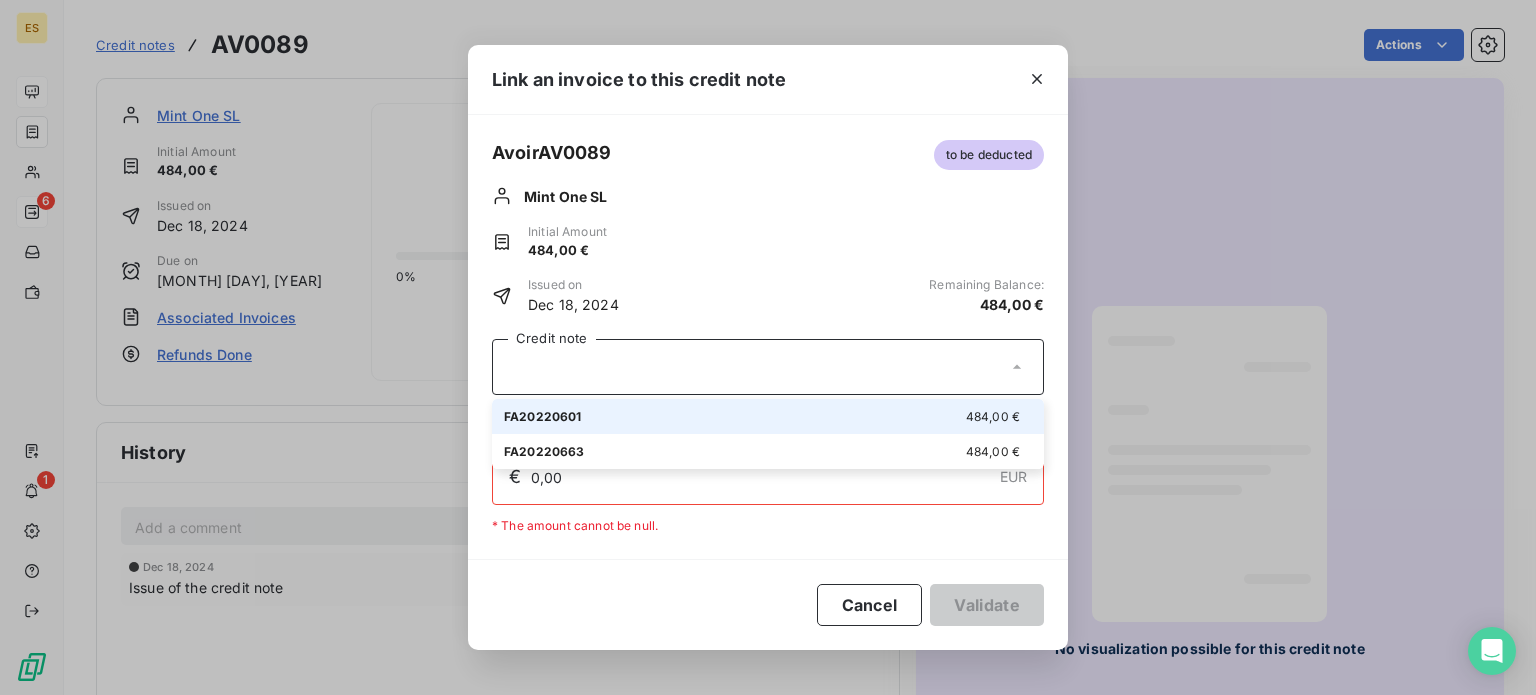 click on "FA20220601 484,00 €" at bounding box center [768, 416] 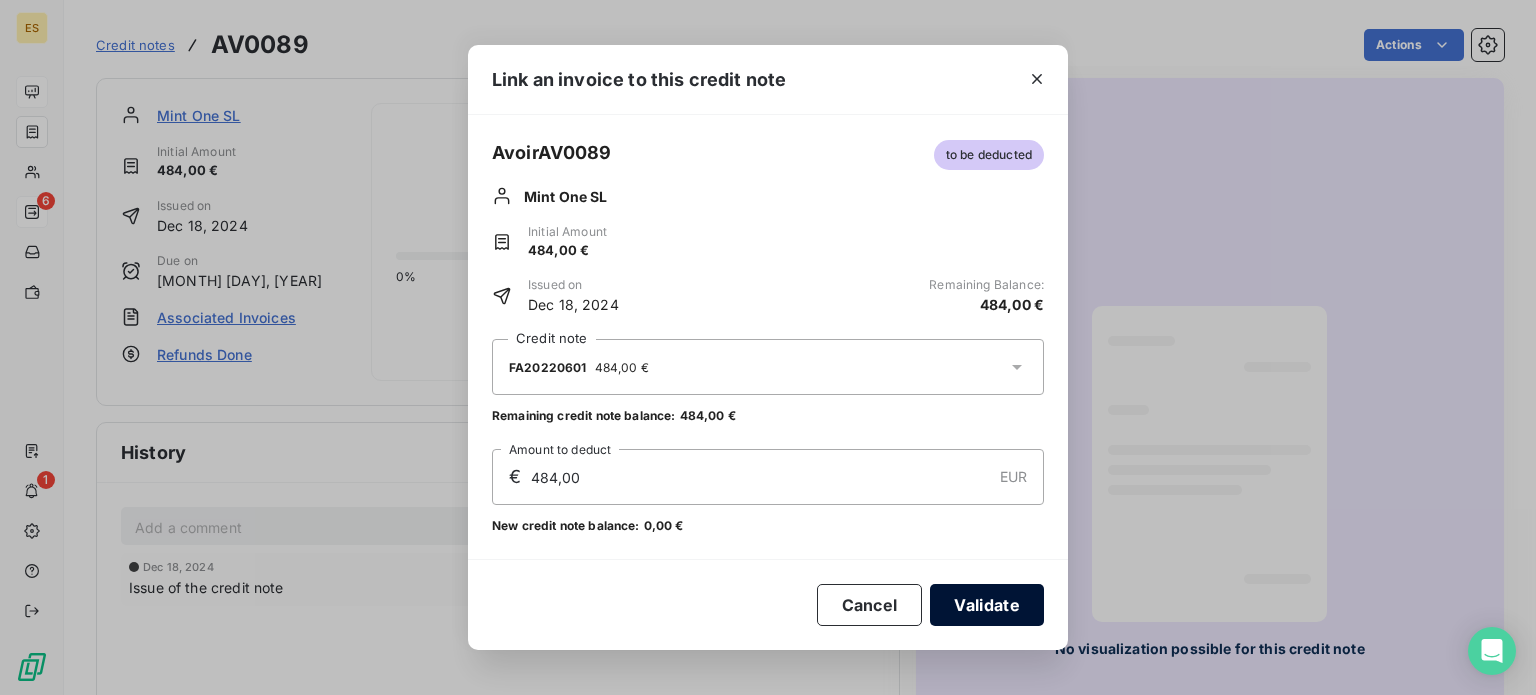 click on "Validate" at bounding box center [987, 605] 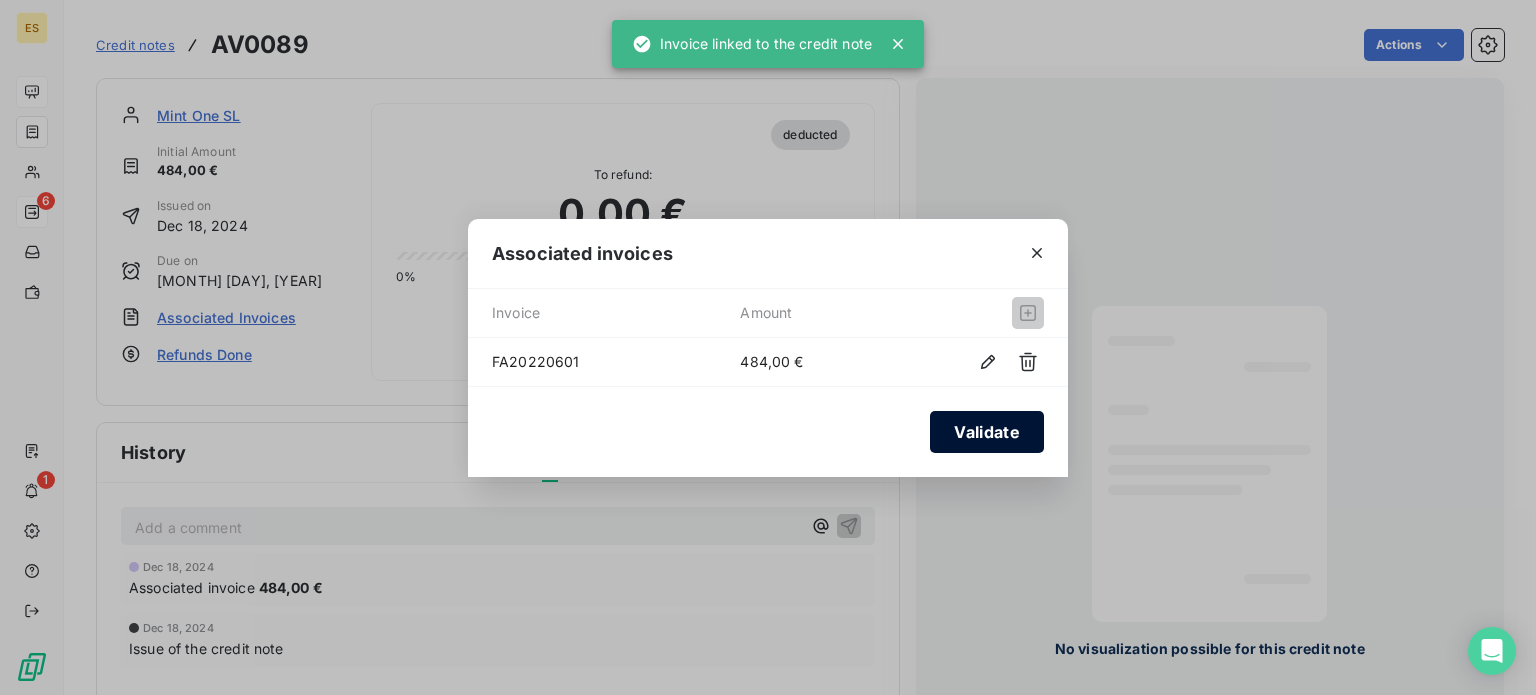 click on "Validate" at bounding box center [987, 432] 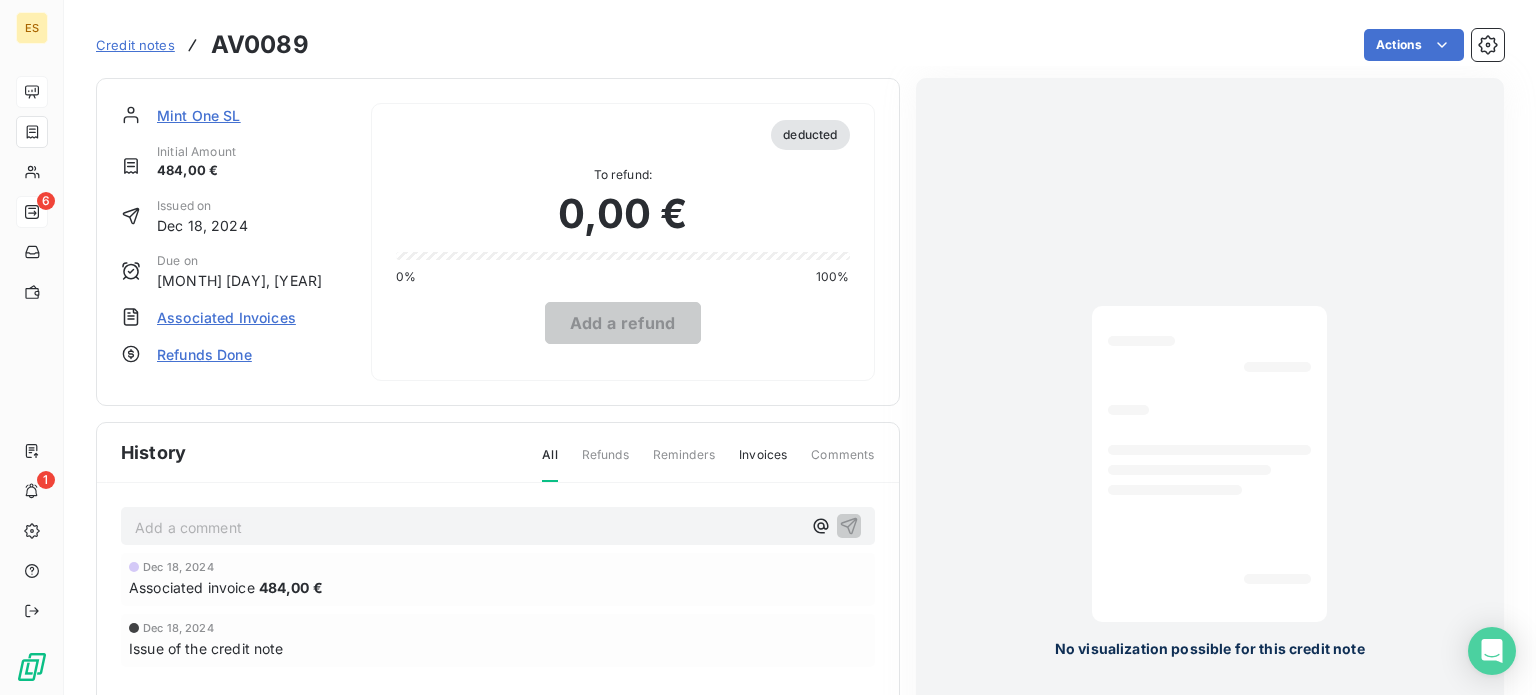 click on "Associated Invoices" at bounding box center [226, 317] 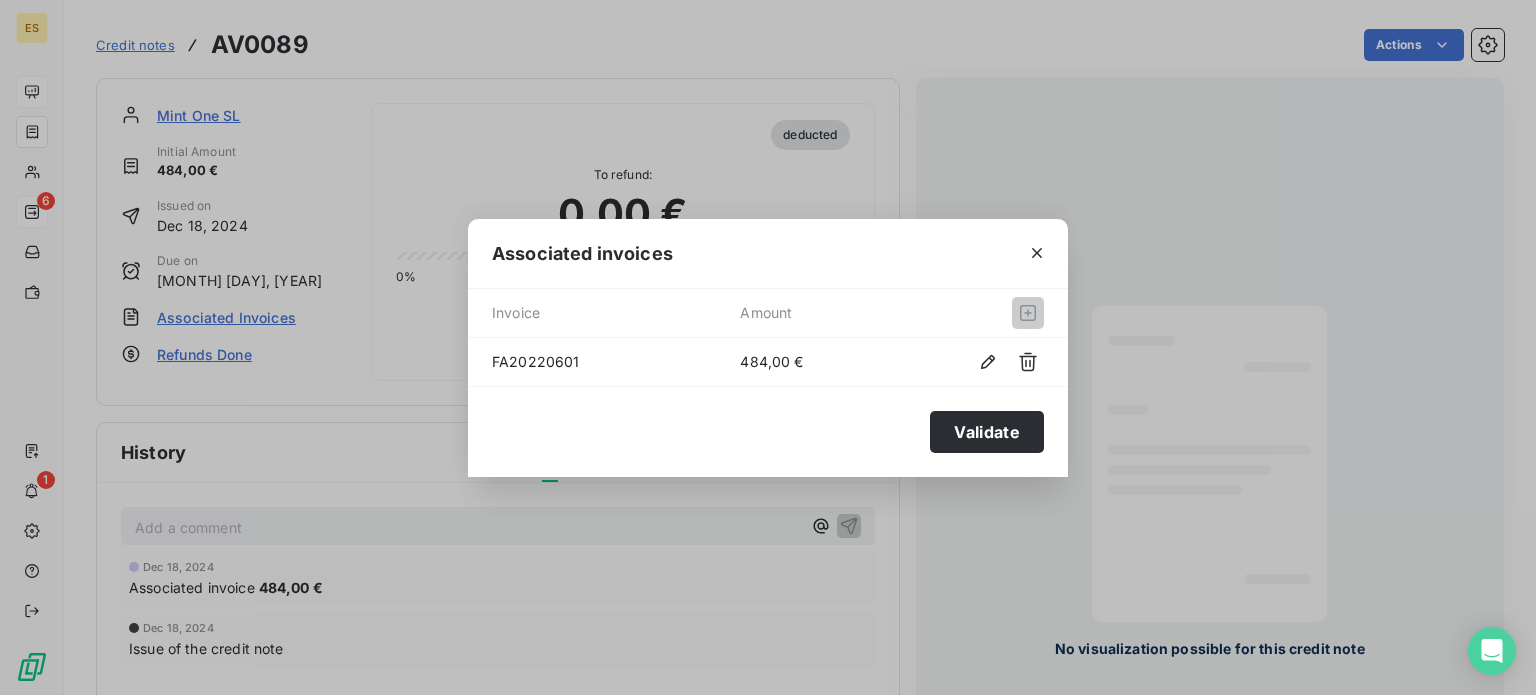 drag, startPoint x: 996, startPoint y: 422, endPoint x: 480, endPoint y: 387, distance: 517.18567 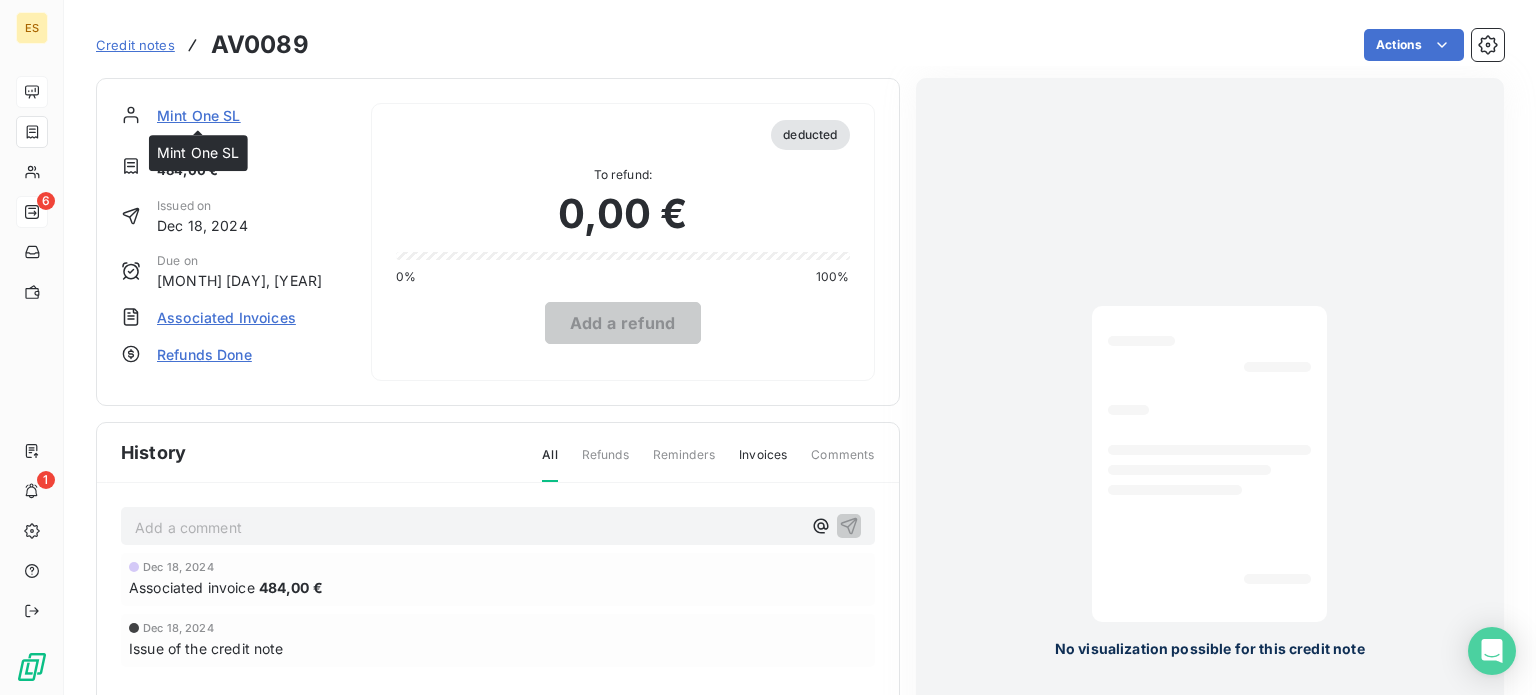 click on "Mint One SL" at bounding box center [199, 115] 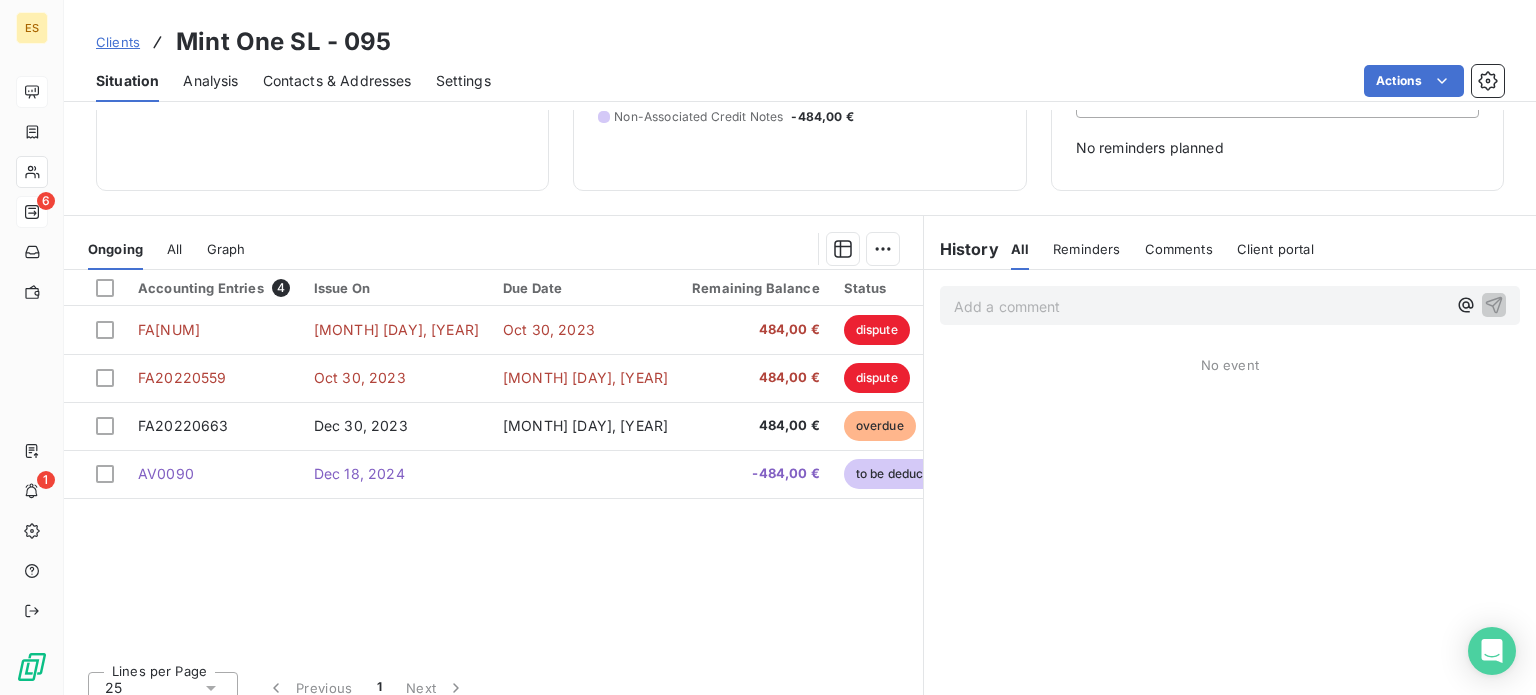 scroll, scrollTop: 280, scrollLeft: 0, axis: vertical 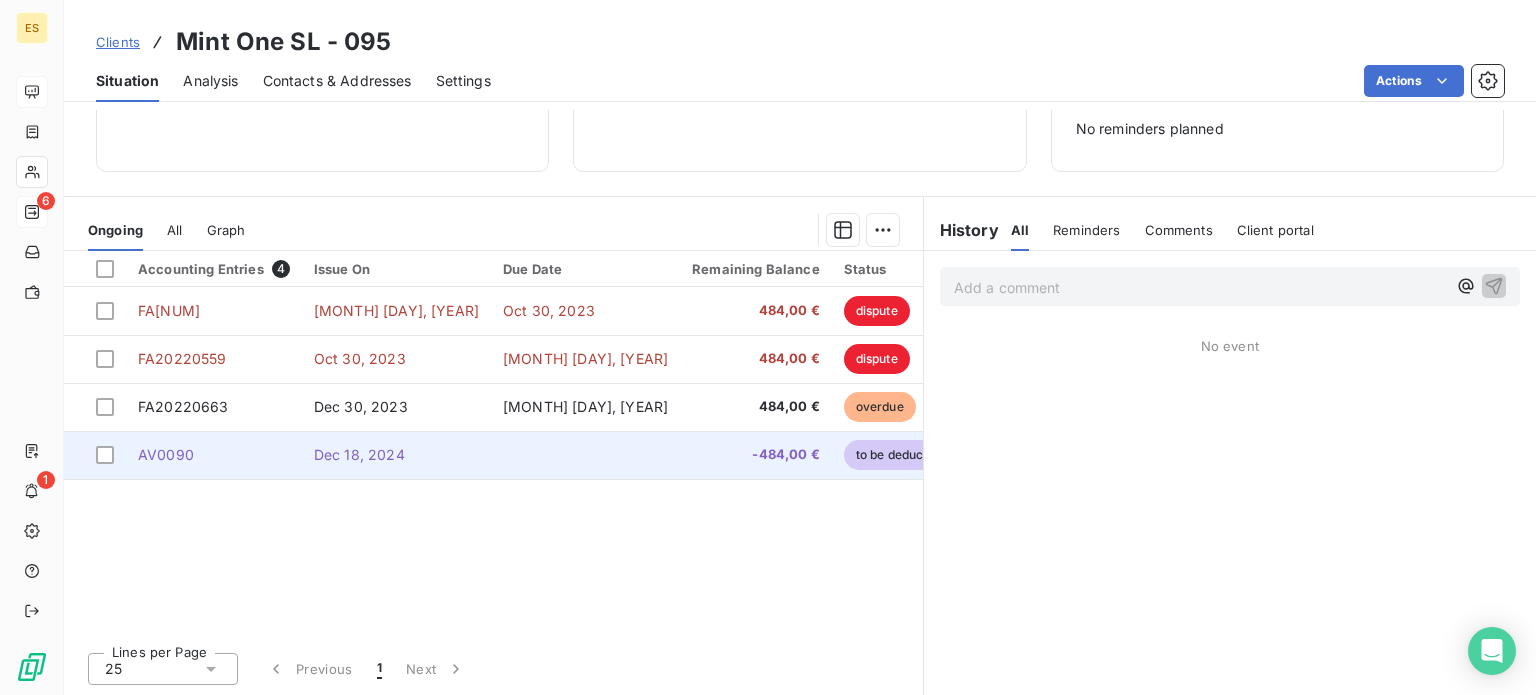 click on "-484,00 €" at bounding box center (756, 455) 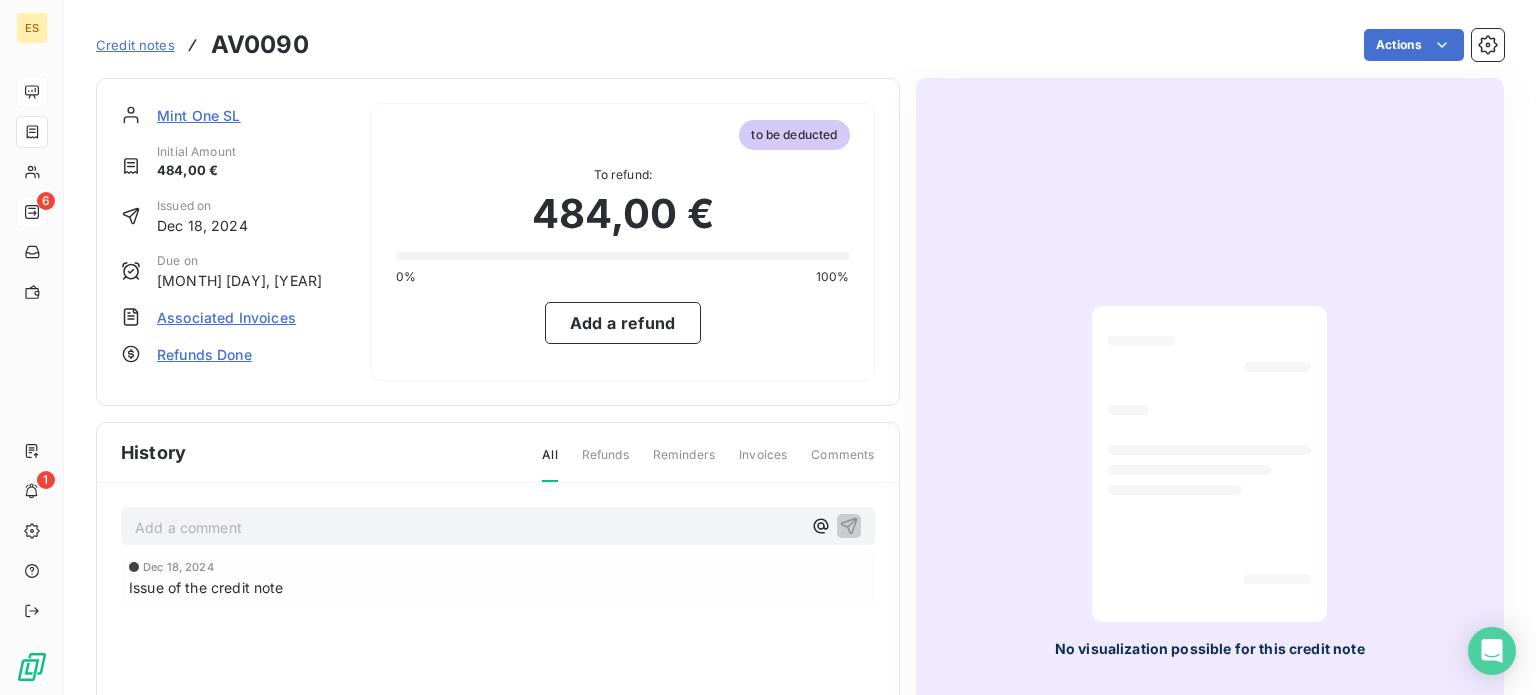 click on "Associated Invoices" at bounding box center [226, 317] 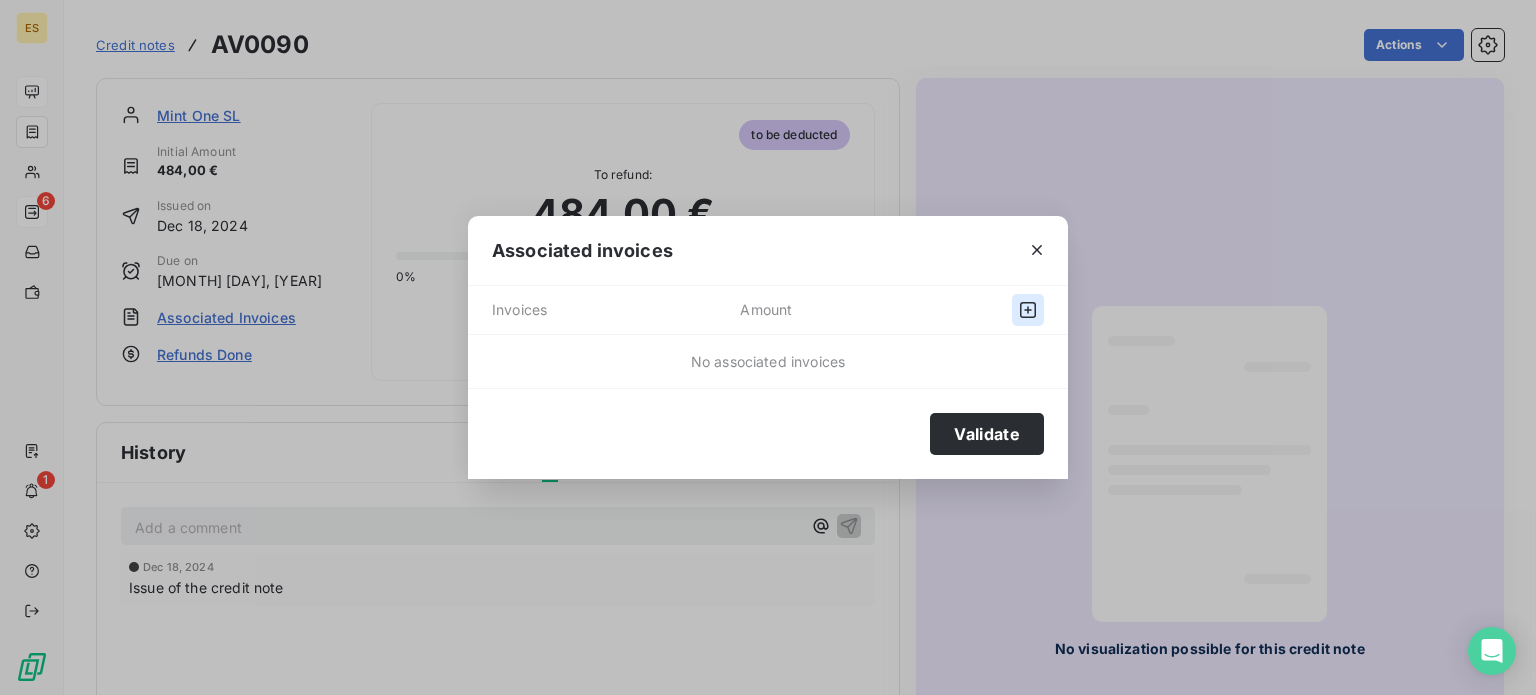 click 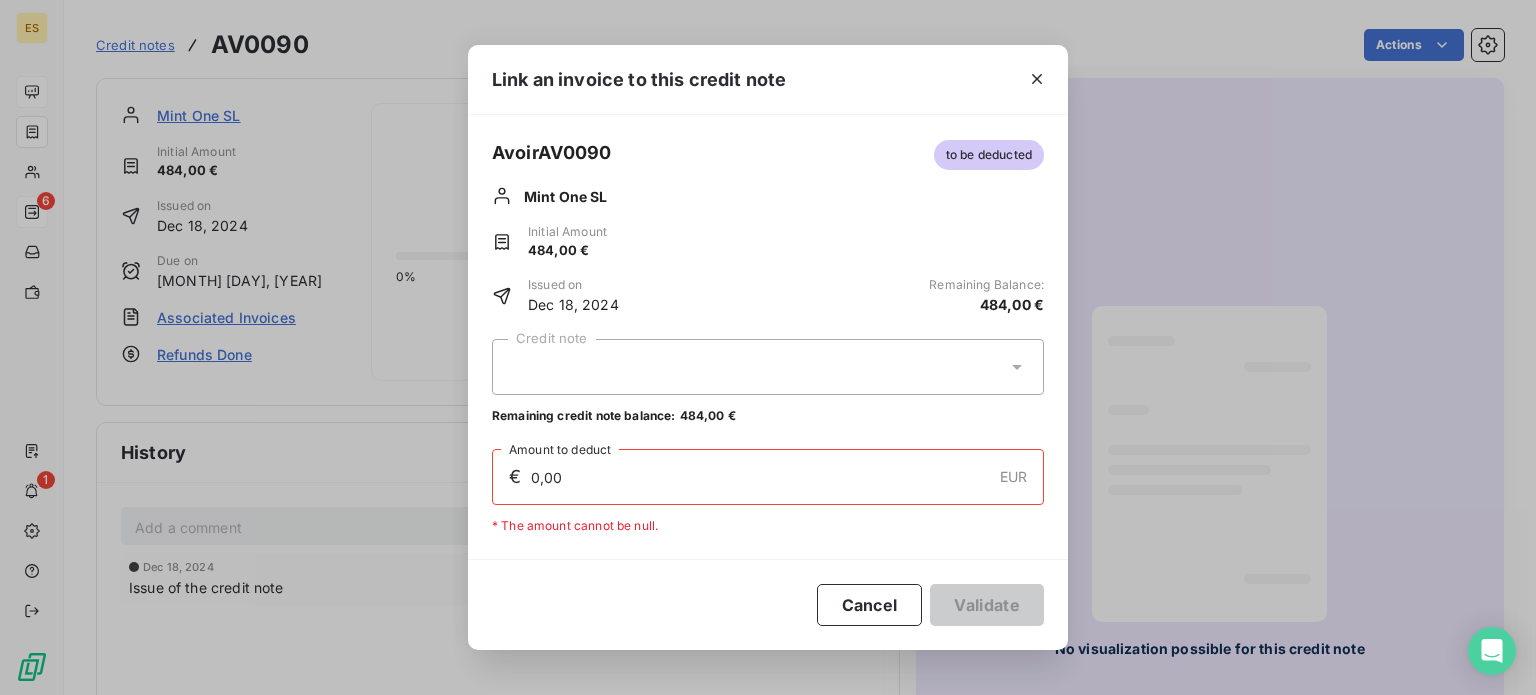 drag, startPoint x: 692, startPoint y: 375, endPoint x: 680, endPoint y: 389, distance: 18.439089 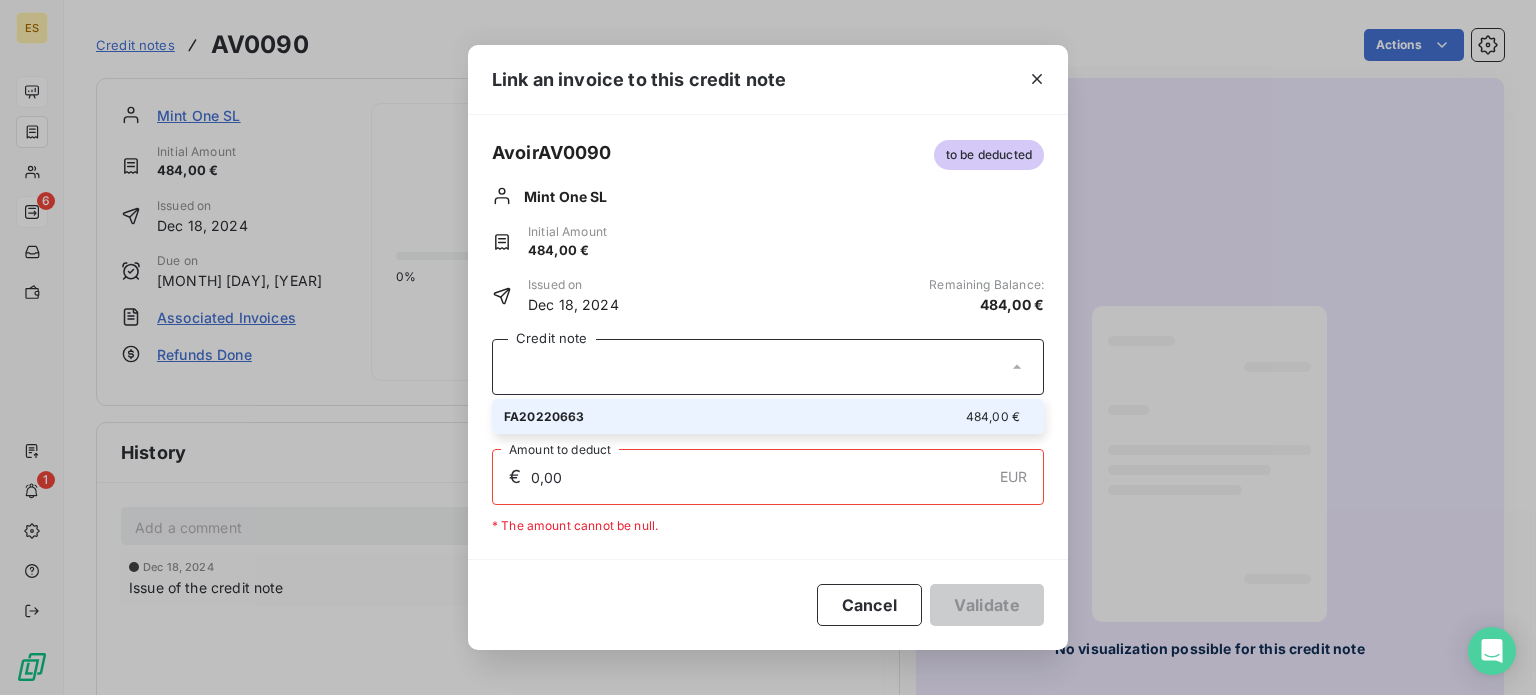click on "FA[NUM] [AMOUNT] €" at bounding box center [768, 416] 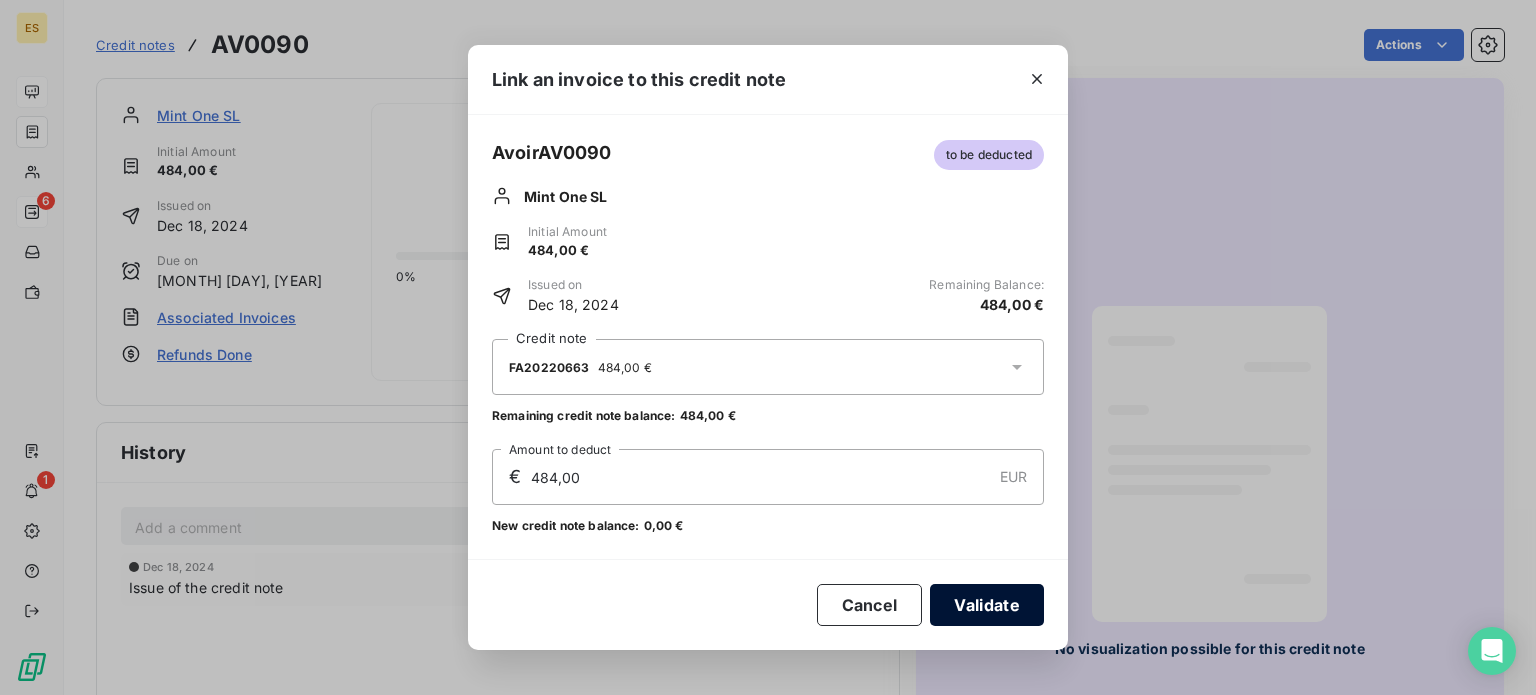 click on "Validate" at bounding box center (987, 605) 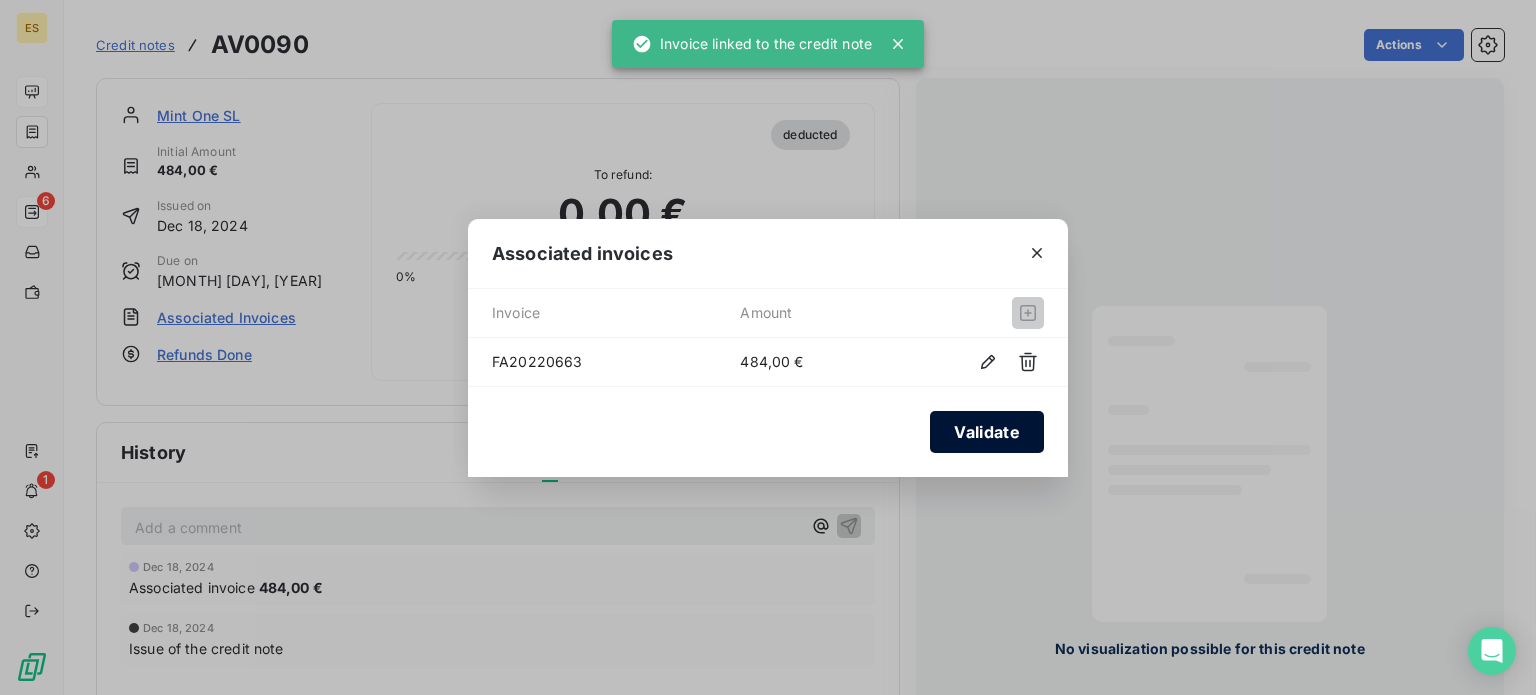 click on "Validate" at bounding box center [987, 432] 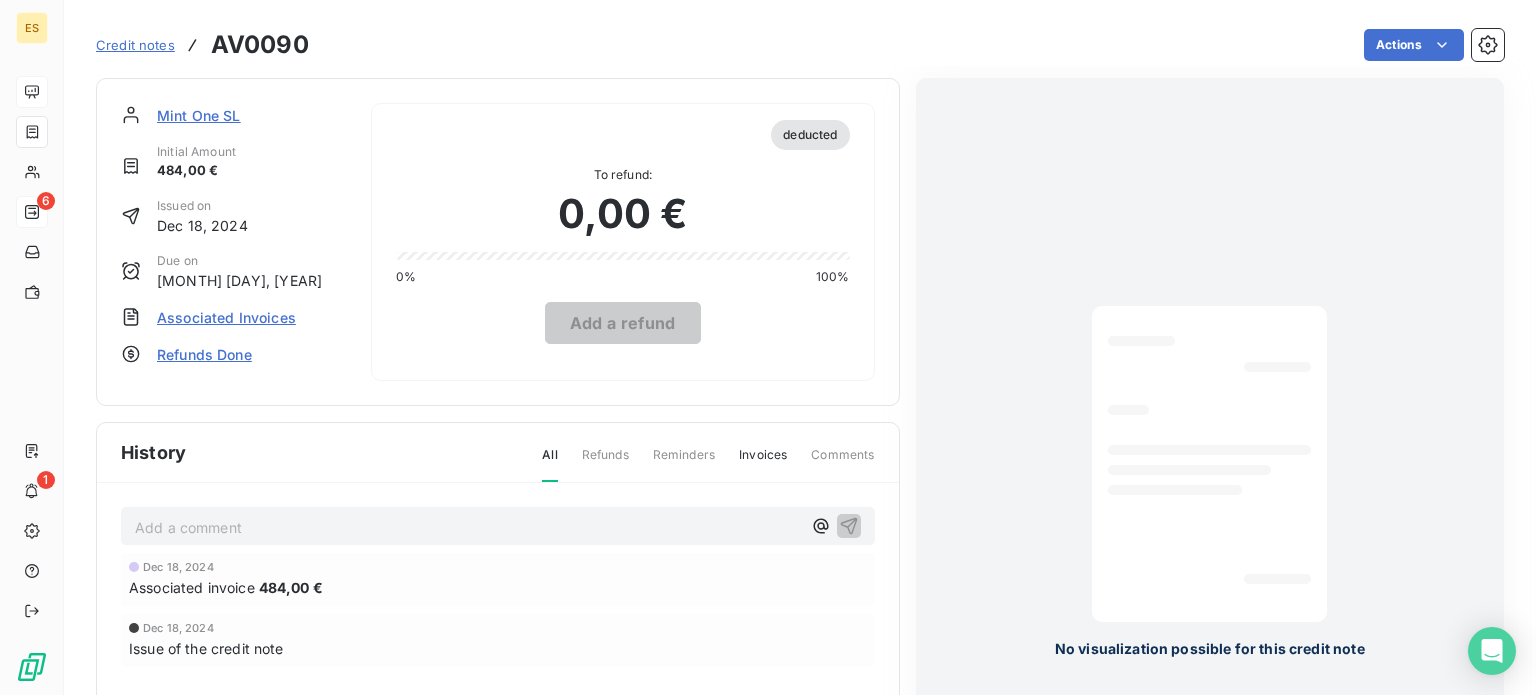click on "Mint One SL" at bounding box center (199, 115) 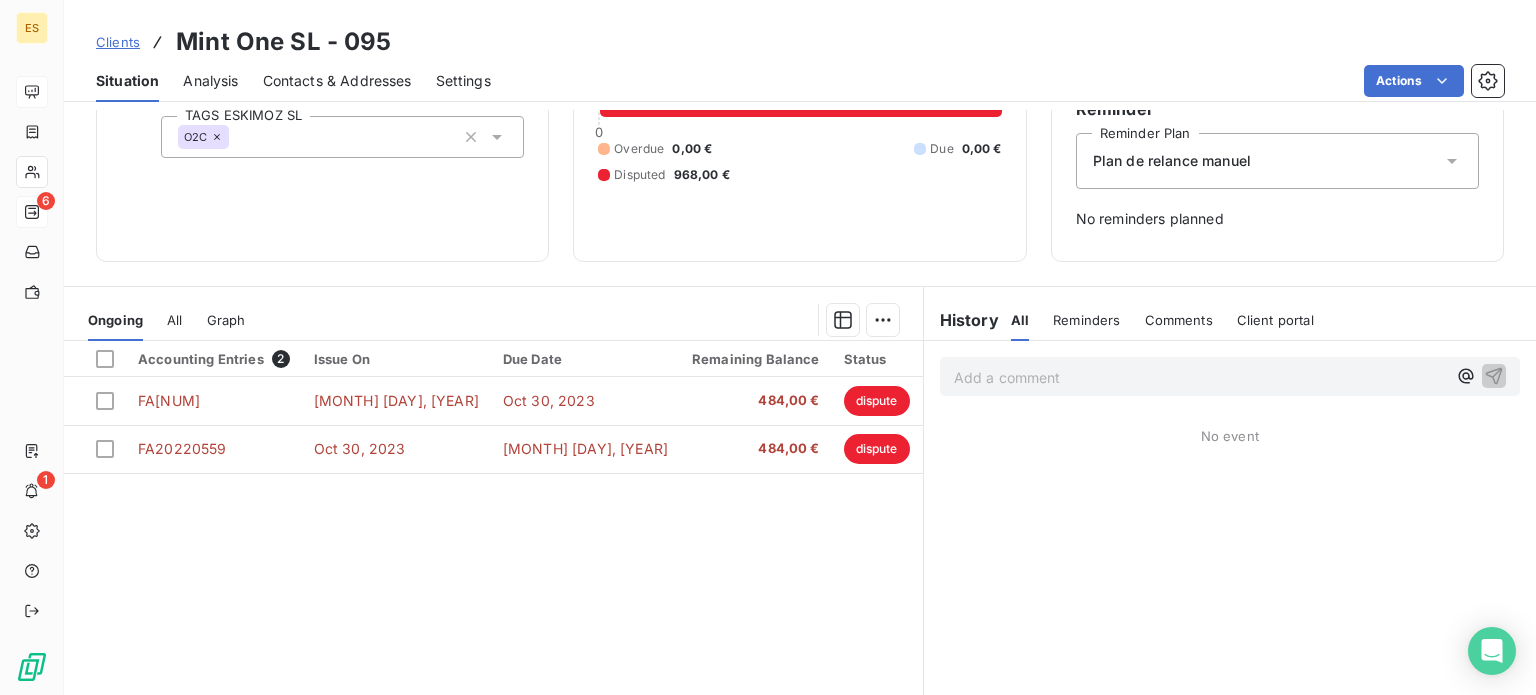 scroll, scrollTop: 200, scrollLeft: 0, axis: vertical 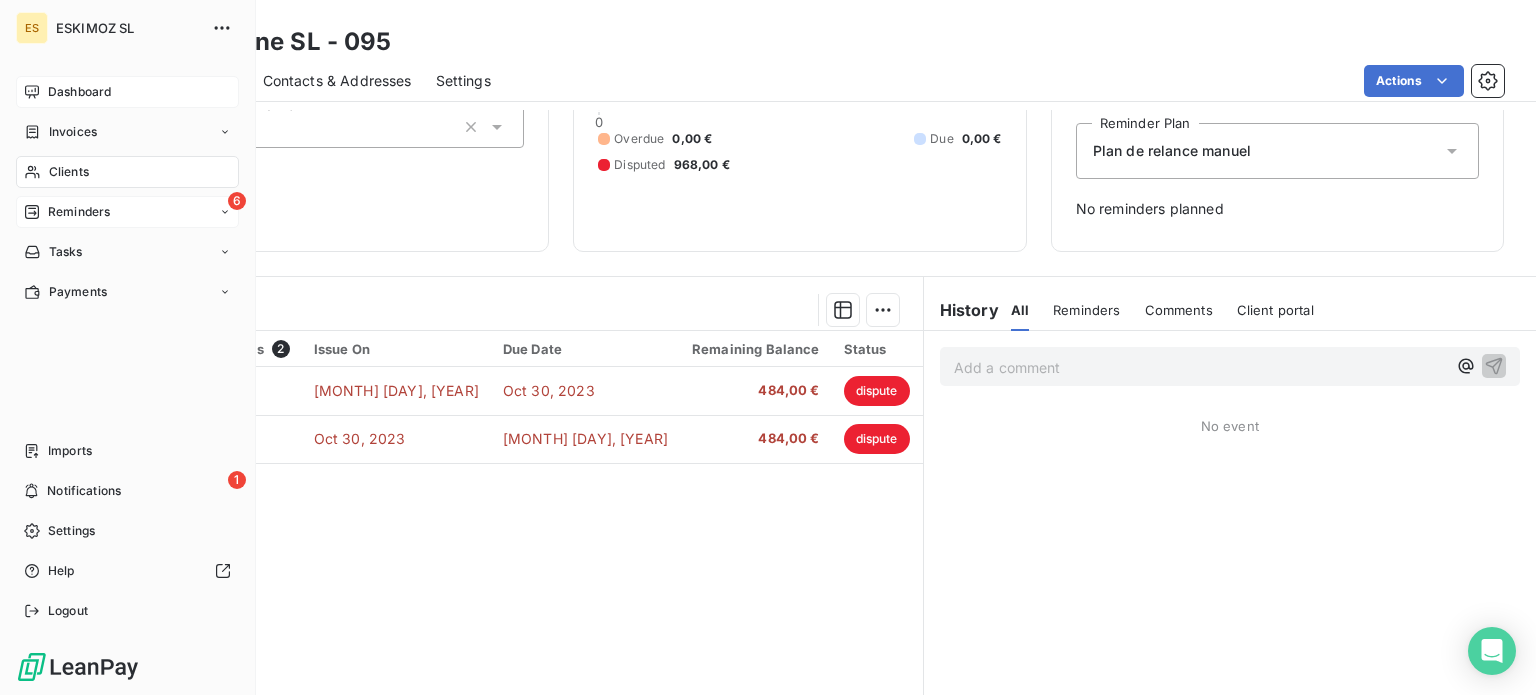 drag, startPoint x: 77, startPoint y: 85, endPoint x: 104, endPoint y: 103, distance: 32.449963 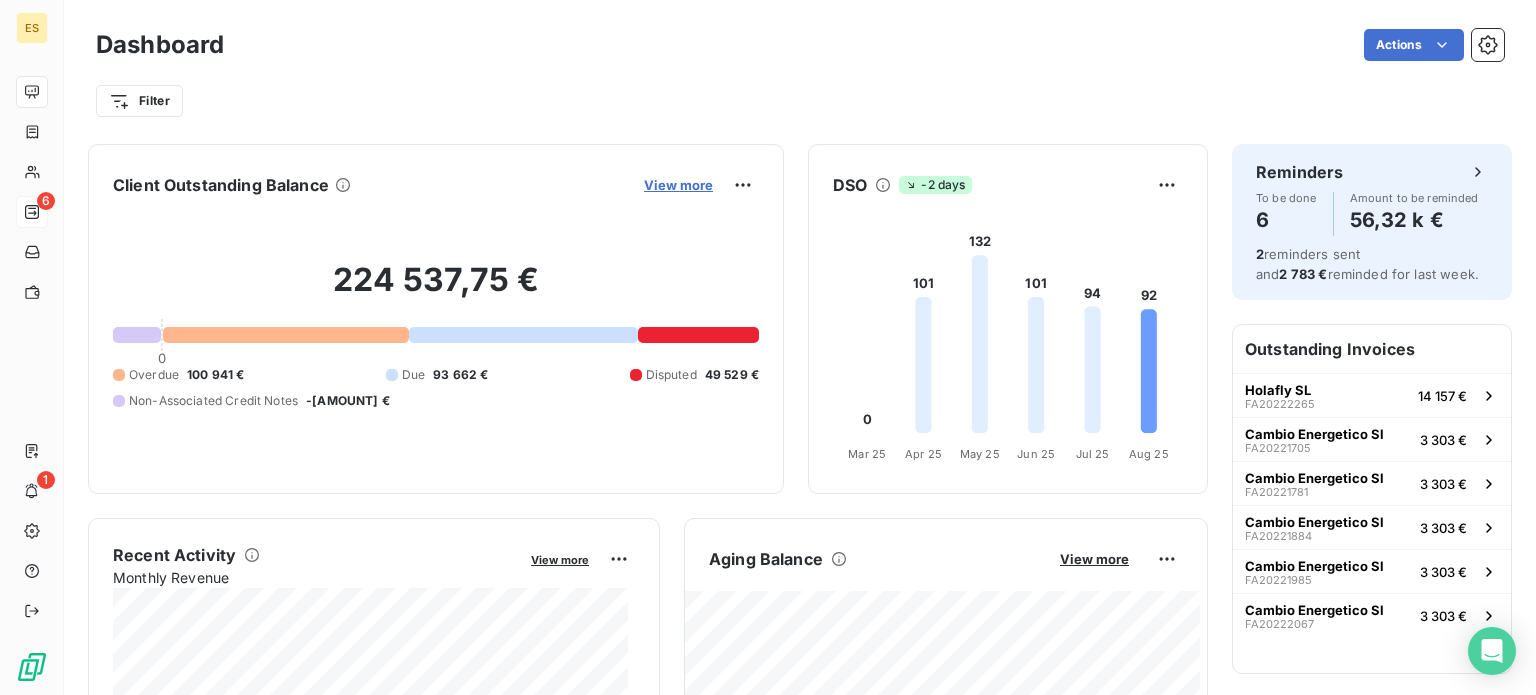 click on "View more" at bounding box center [678, 185] 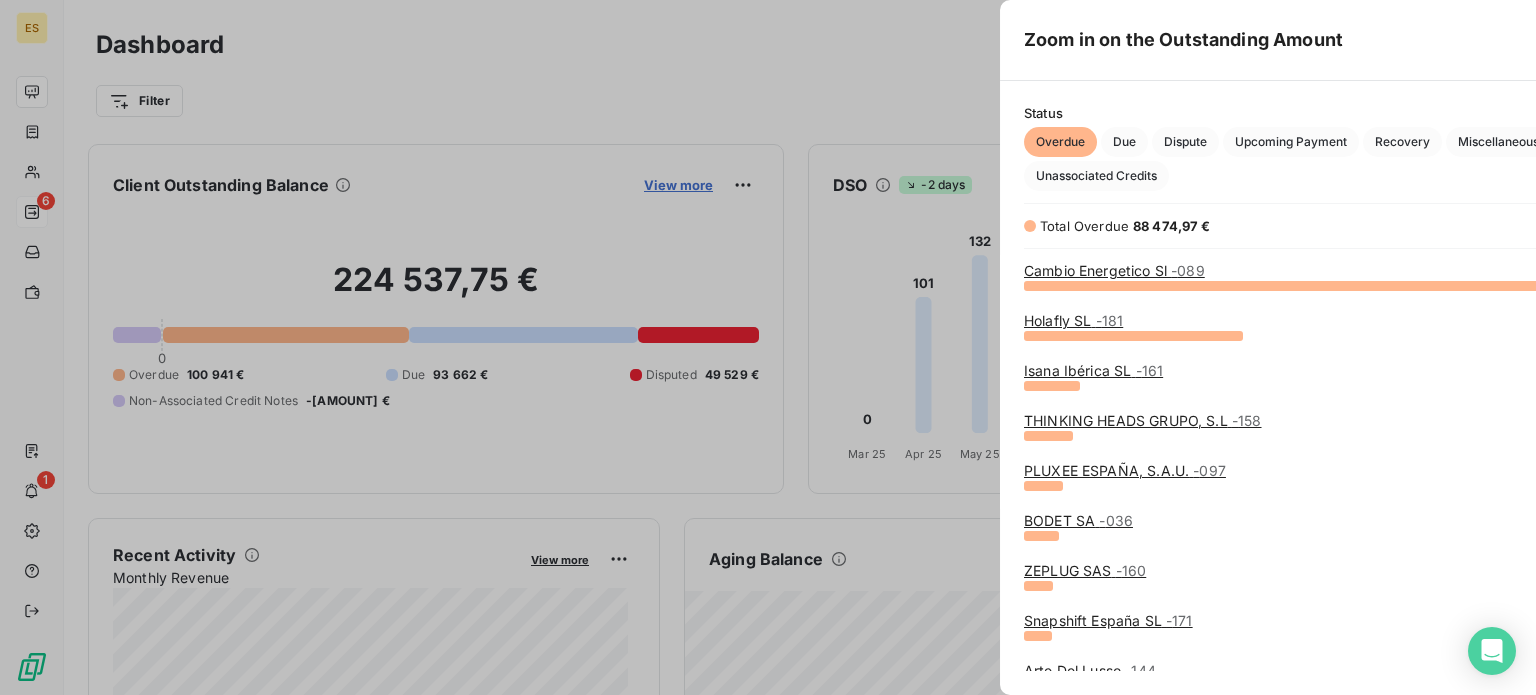 scroll, scrollTop: 16, scrollLeft: 16, axis: both 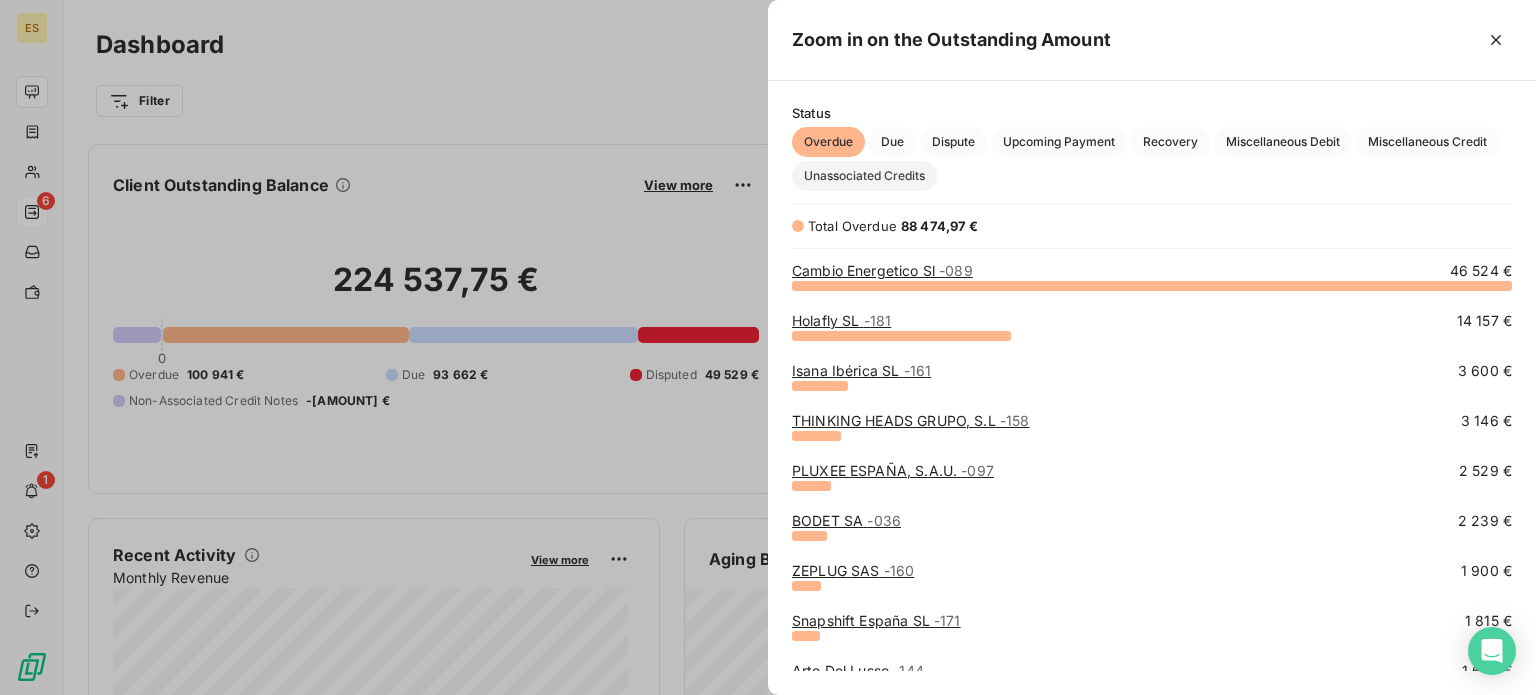 click on "Unassociated Credits" at bounding box center (864, 176) 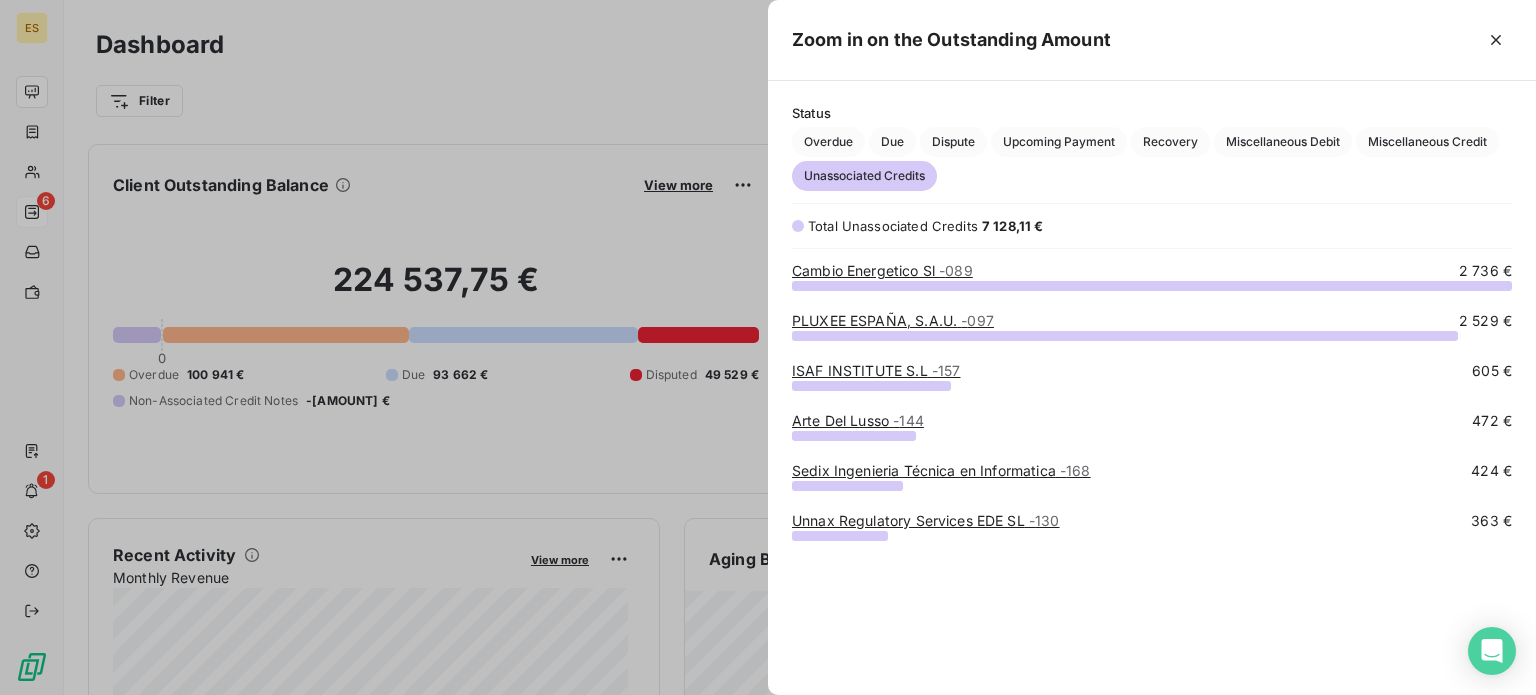 click on "Sedix Ingenieria Técnica en Informatica   -  168" at bounding box center (941, 470) 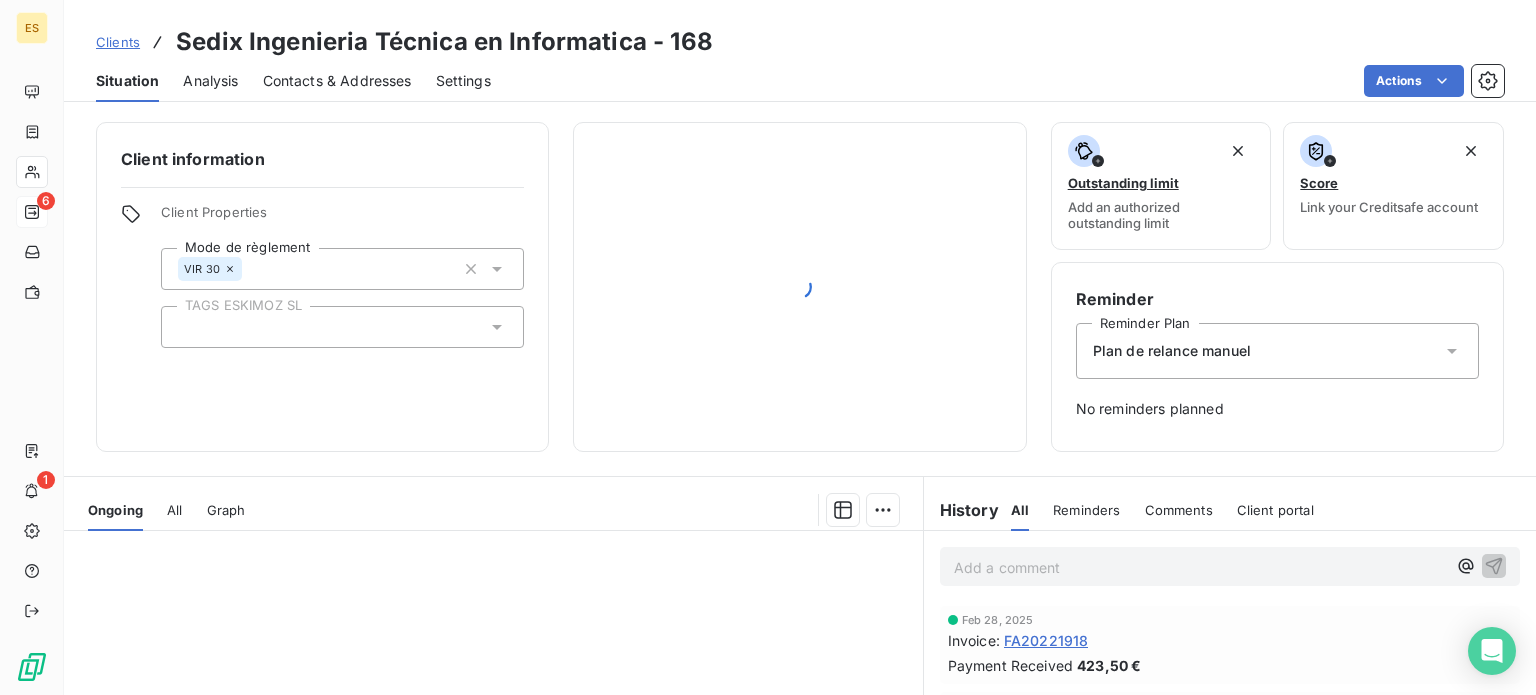 scroll, scrollTop: 280, scrollLeft: 0, axis: vertical 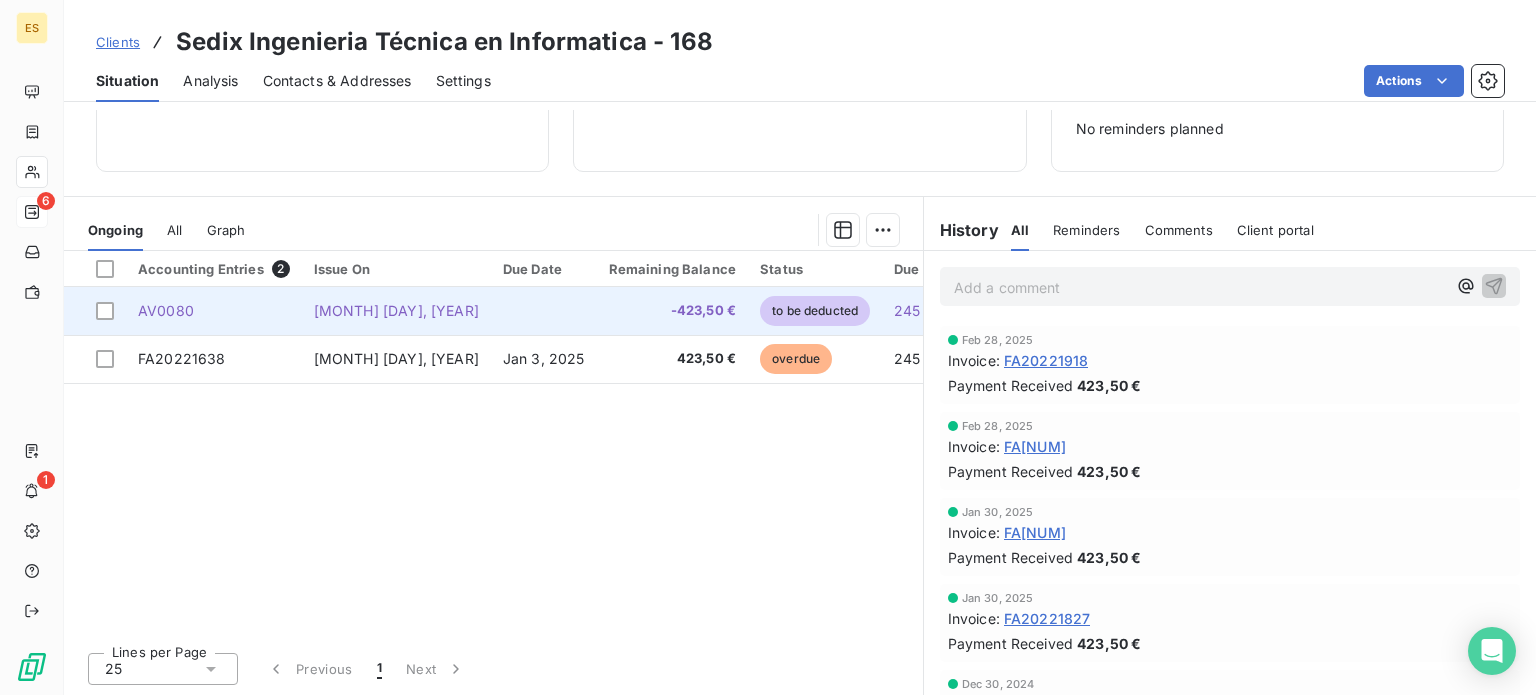 click on "-423,50 €" at bounding box center (673, 311) 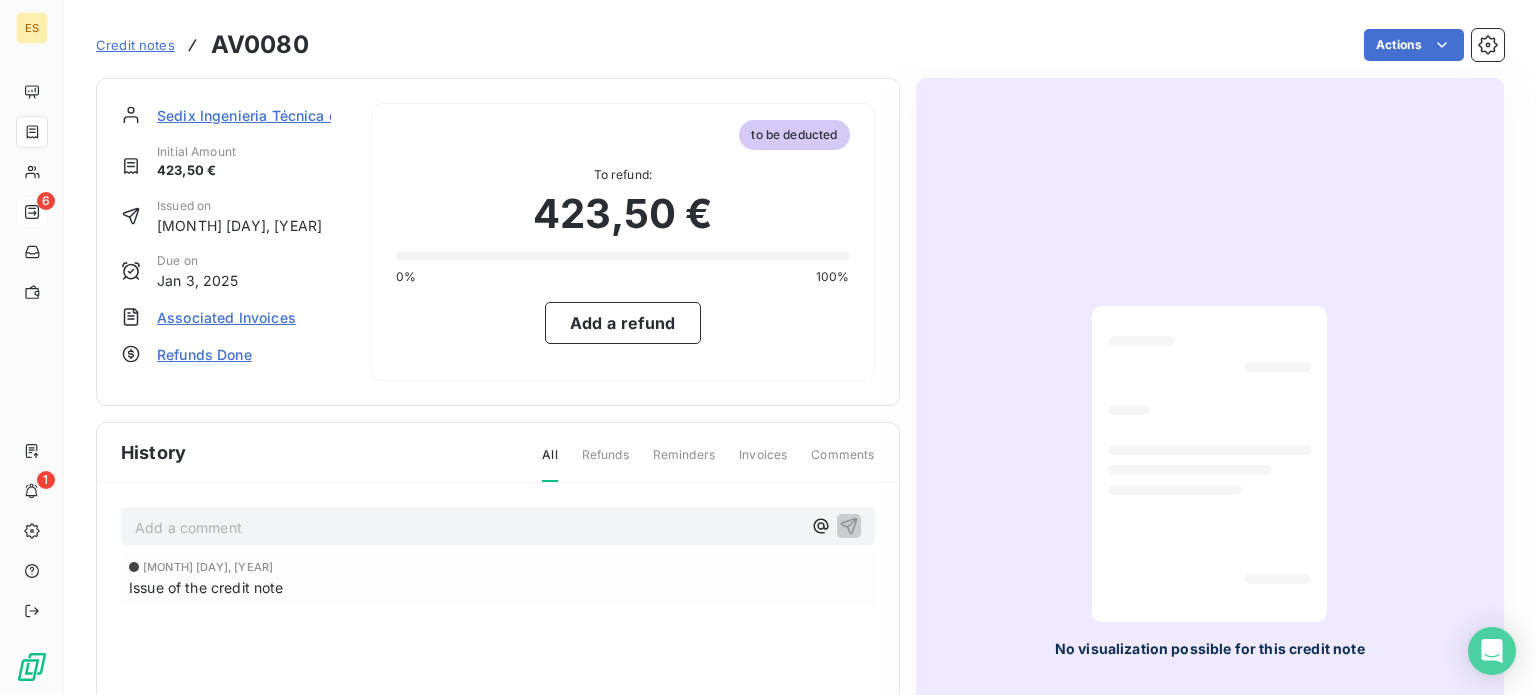 click on "Associated Invoices" at bounding box center (226, 317) 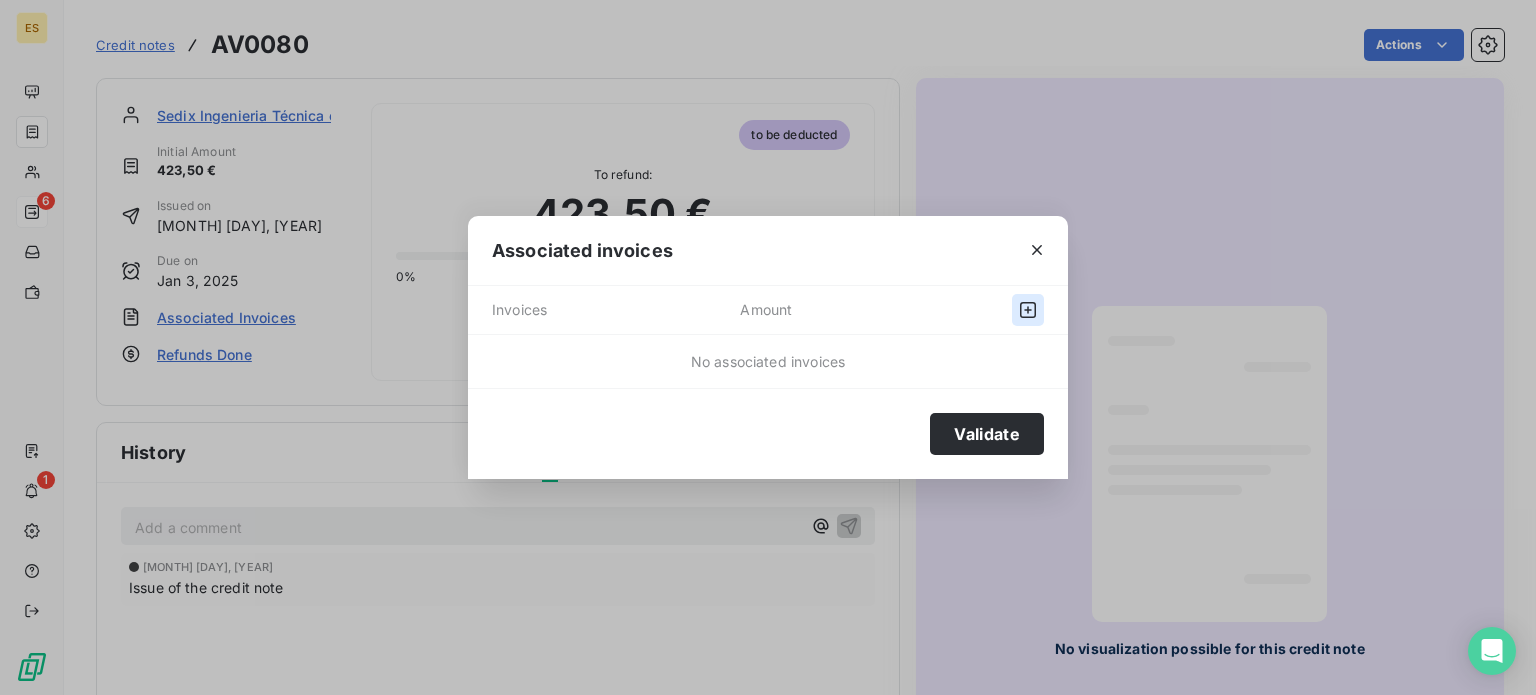 click 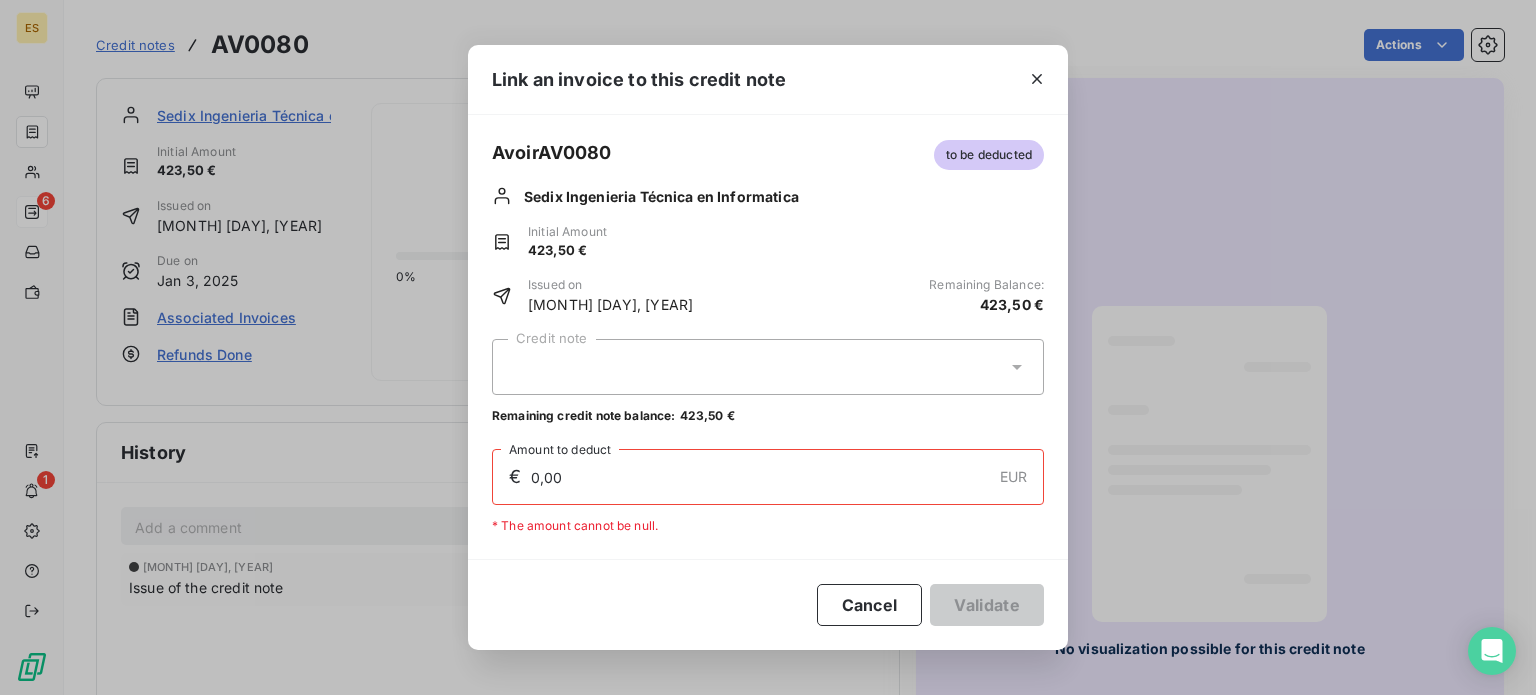 click at bounding box center [768, 367] 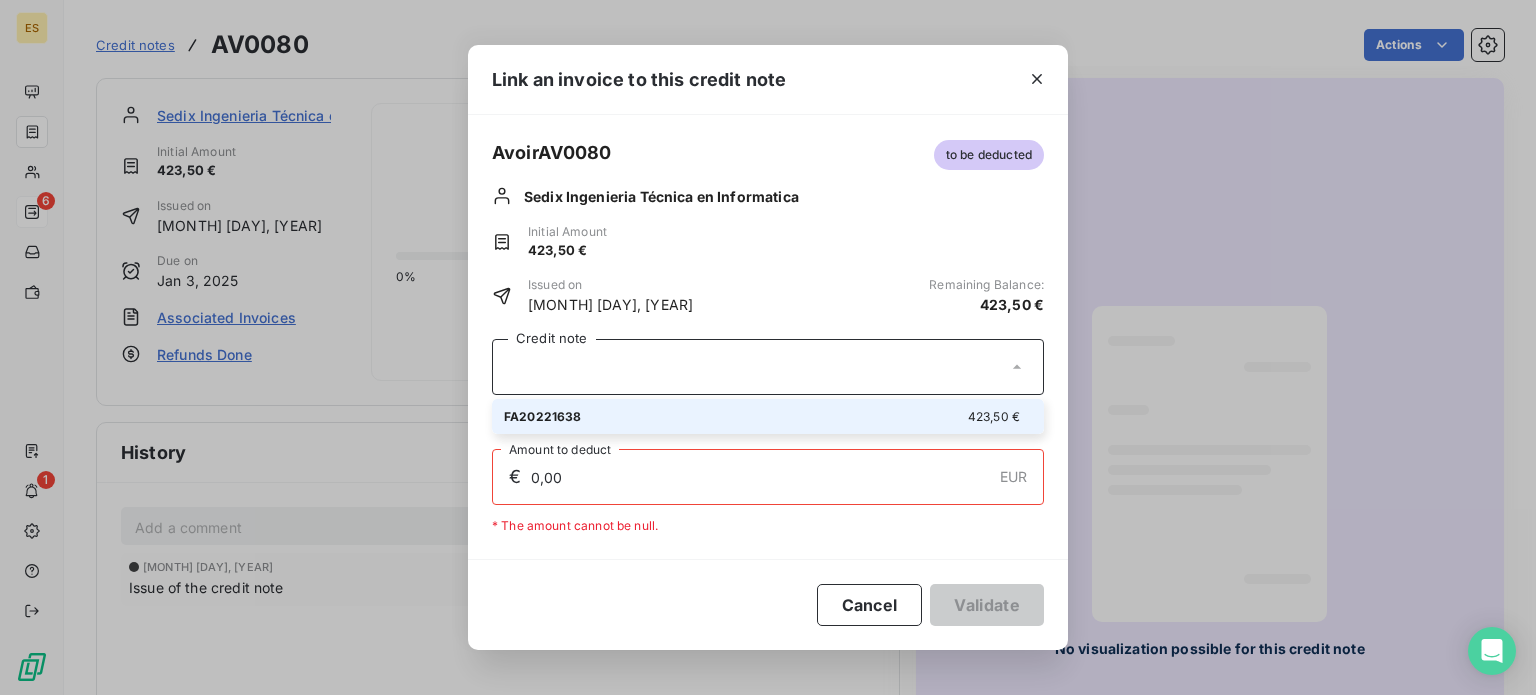 click at bounding box center [768, 367] 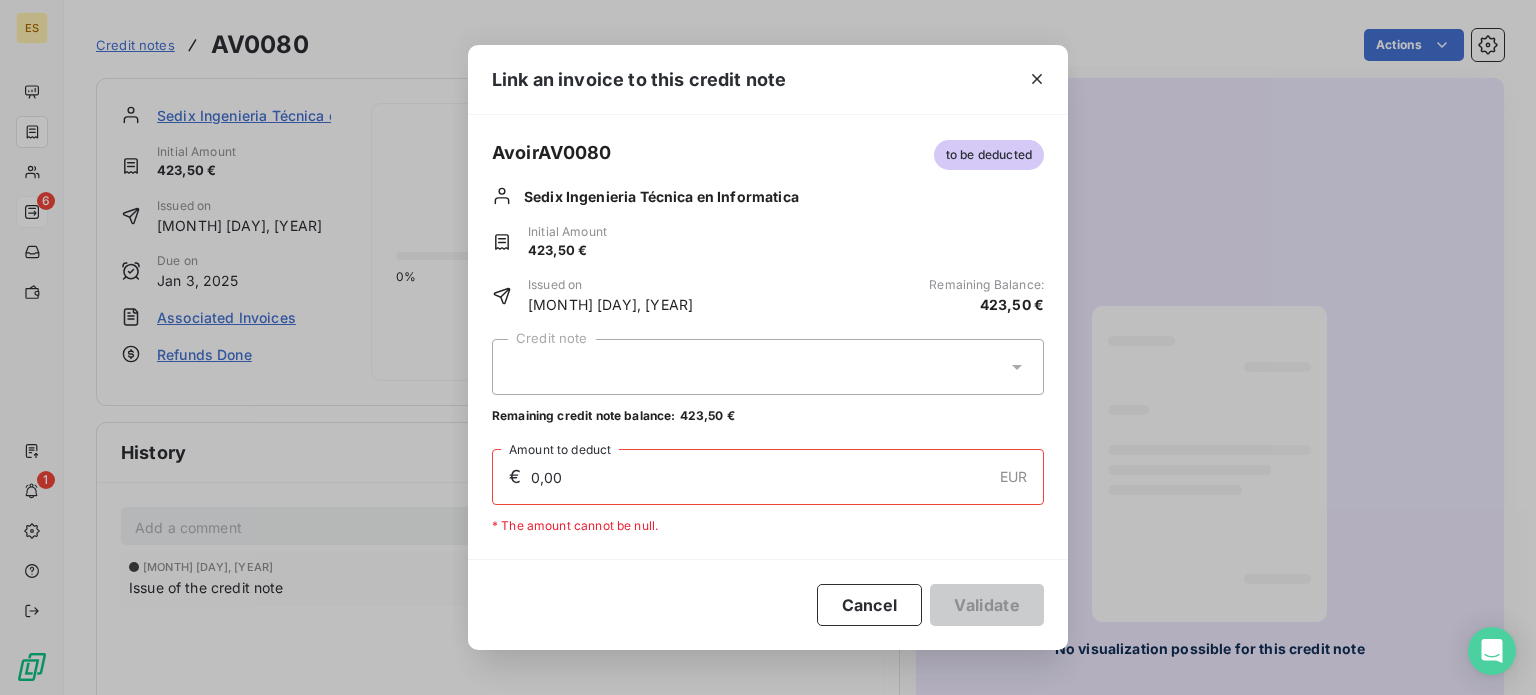 click at bounding box center [768, 367] 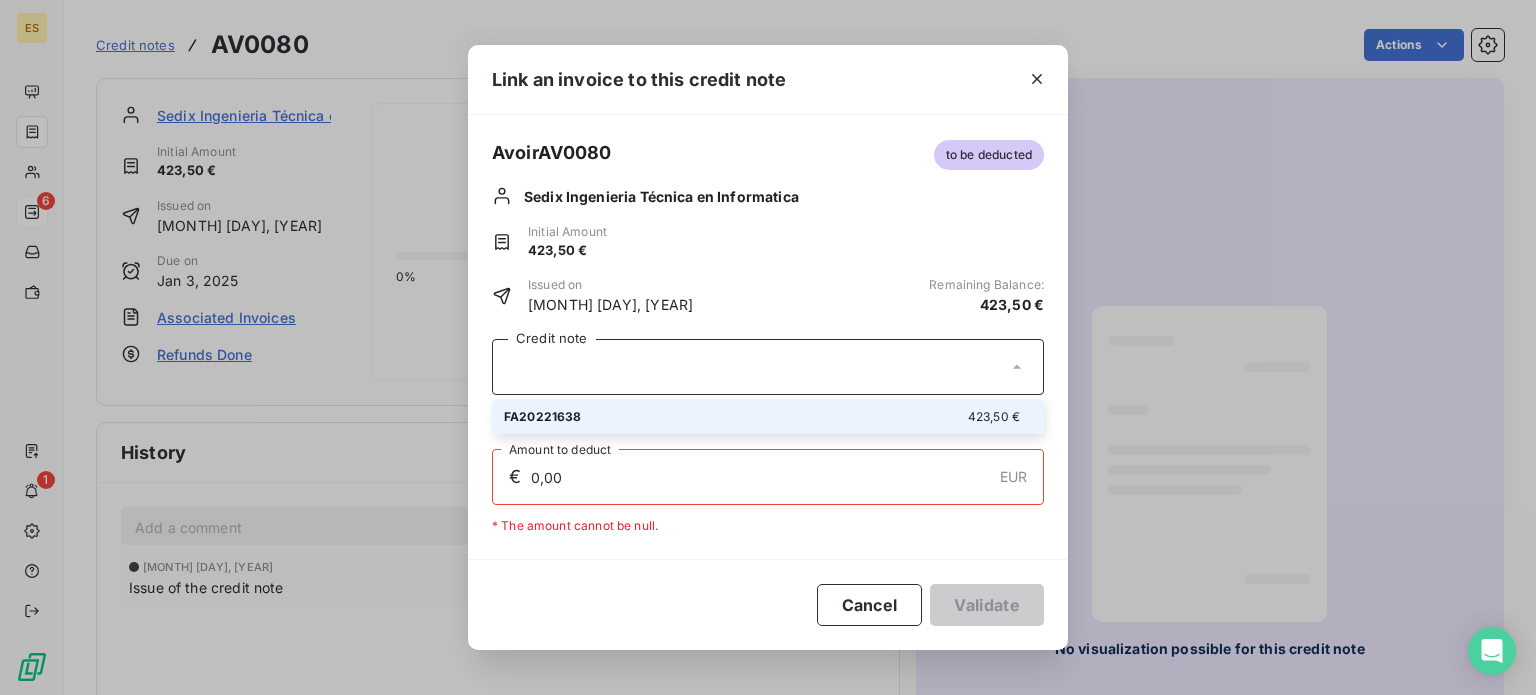 click on "FA[NUM] [AMOUNT] €" at bounding box center [768, 416] 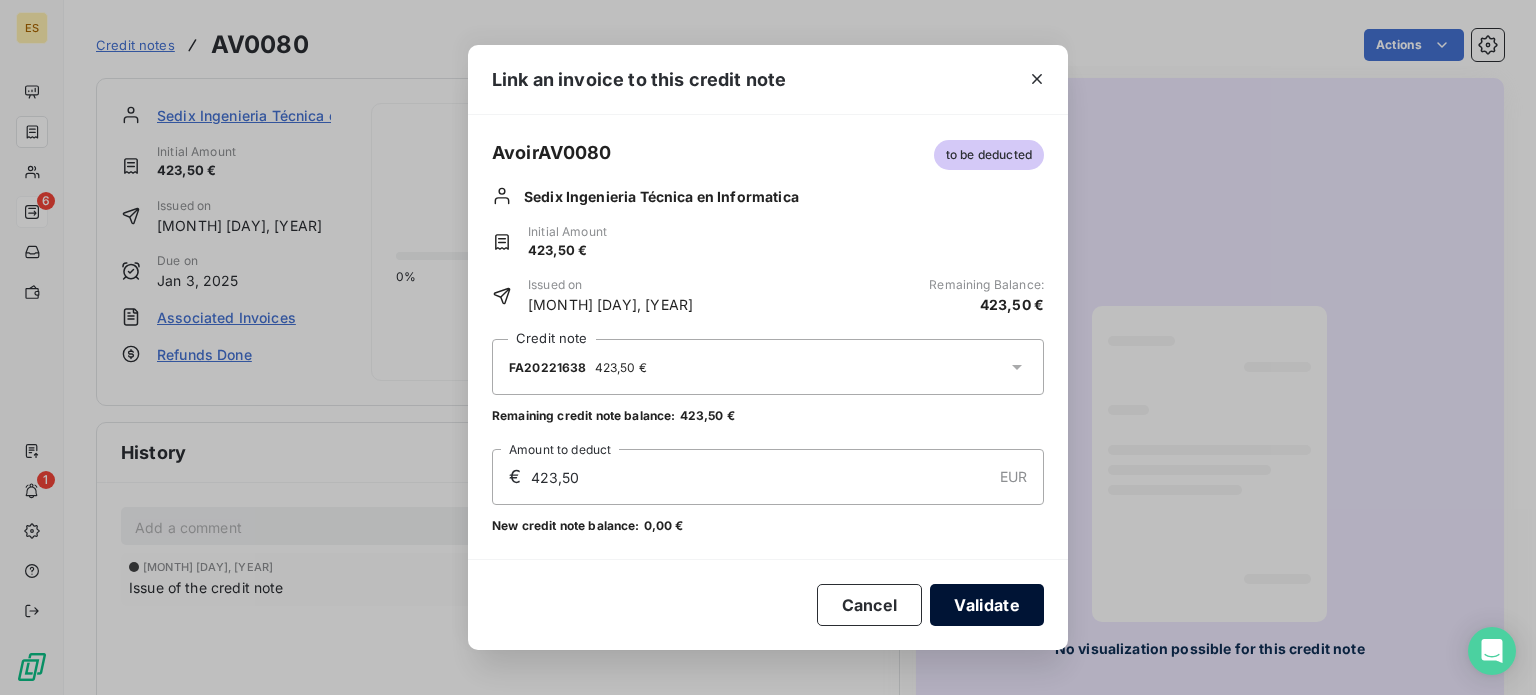 click on "Validate" at bounding box center (987, 605) 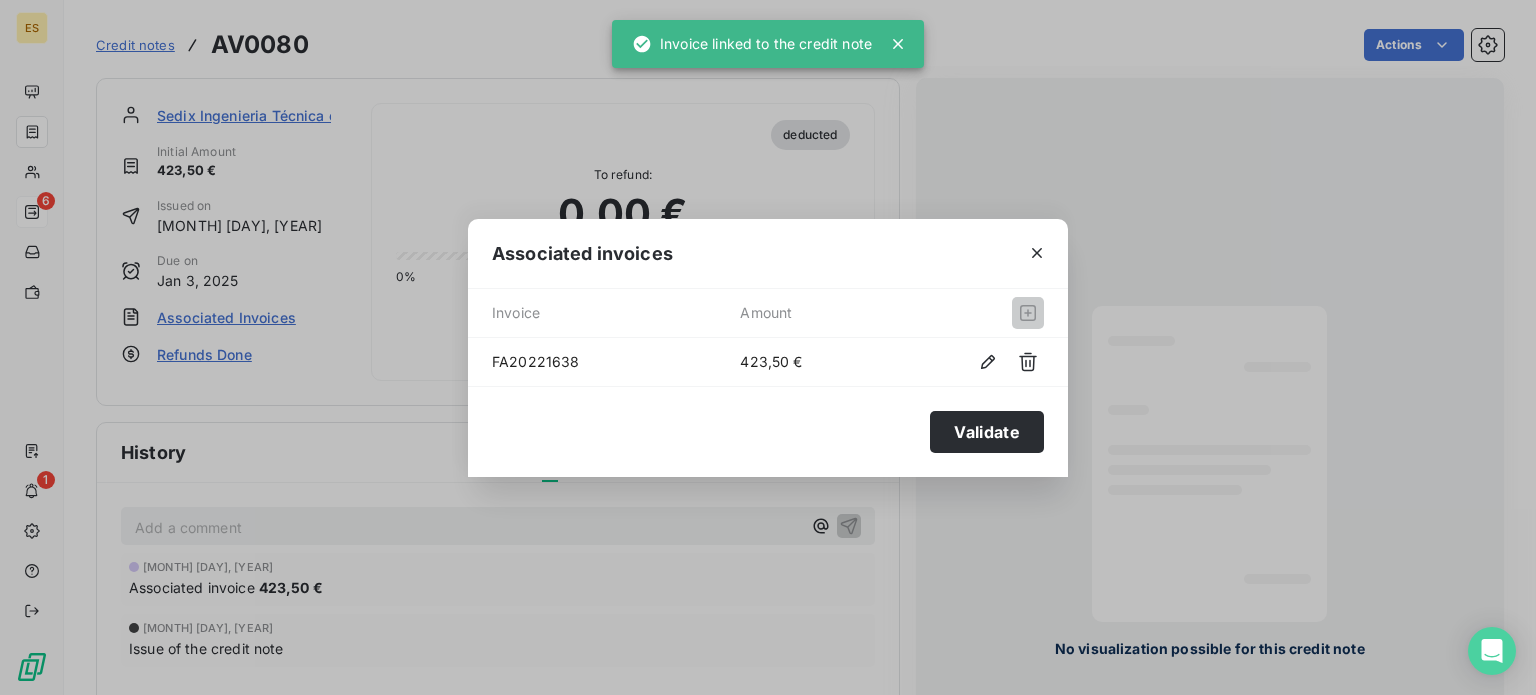 click on "Validate" at bounding box center [768, 431] 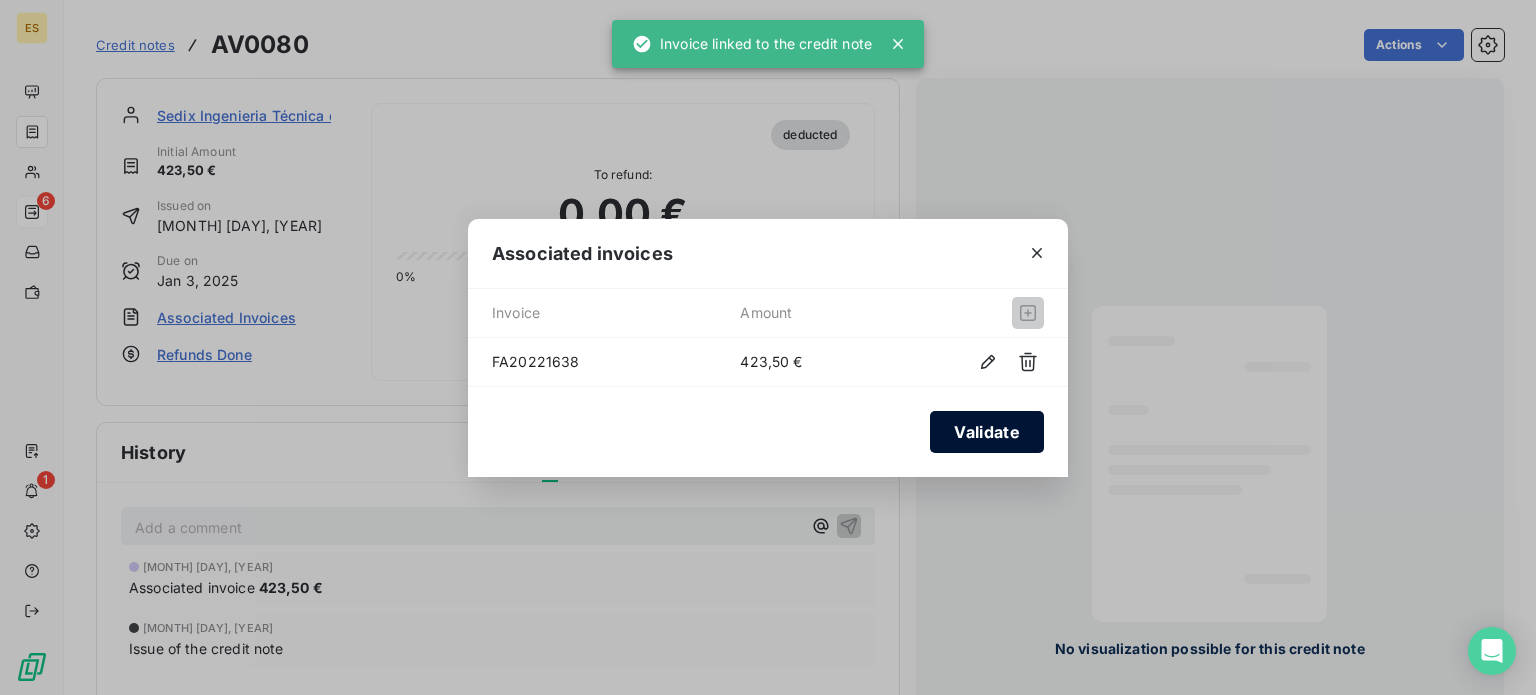 click on "Validate" at bounding box center (987, 432) 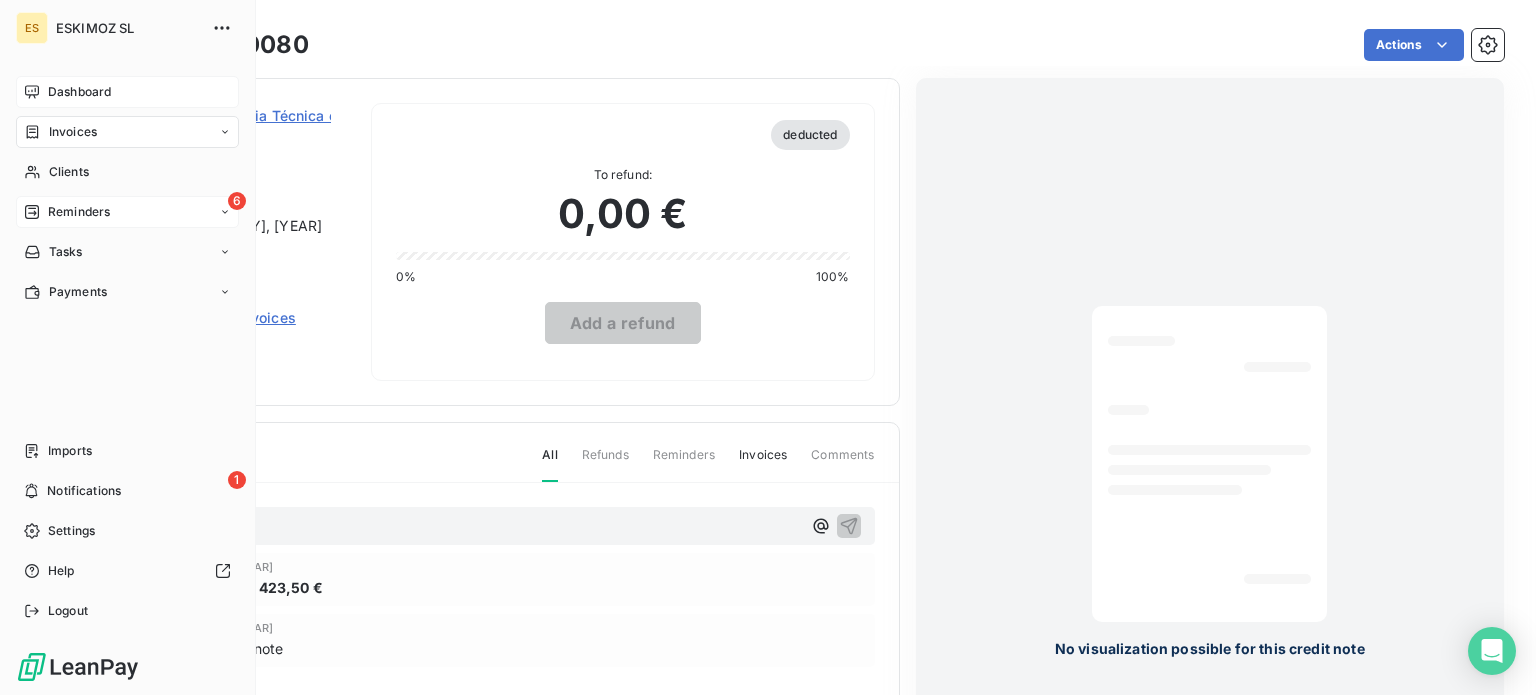 click on "Dashboard" at bounding box center (79, 92) 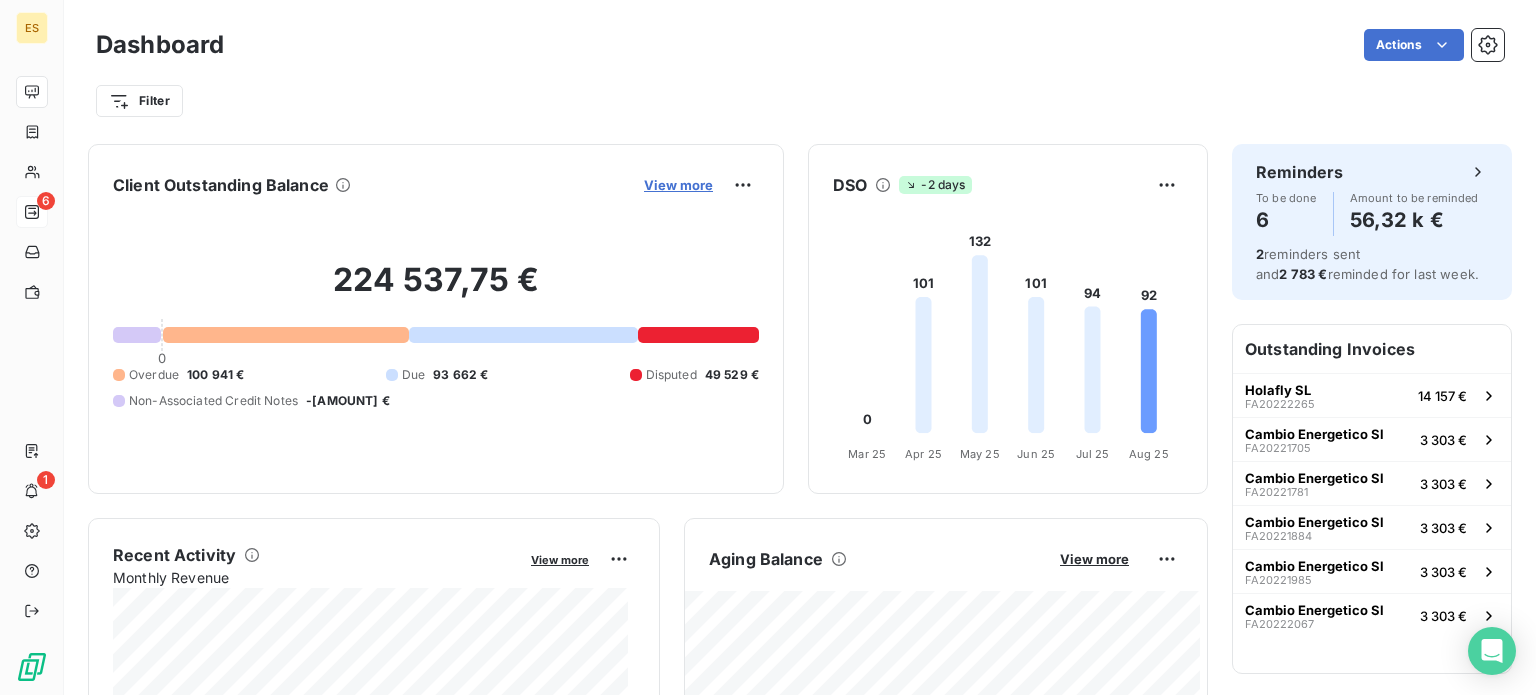 click on "View more" at bounding box center [678, 185] 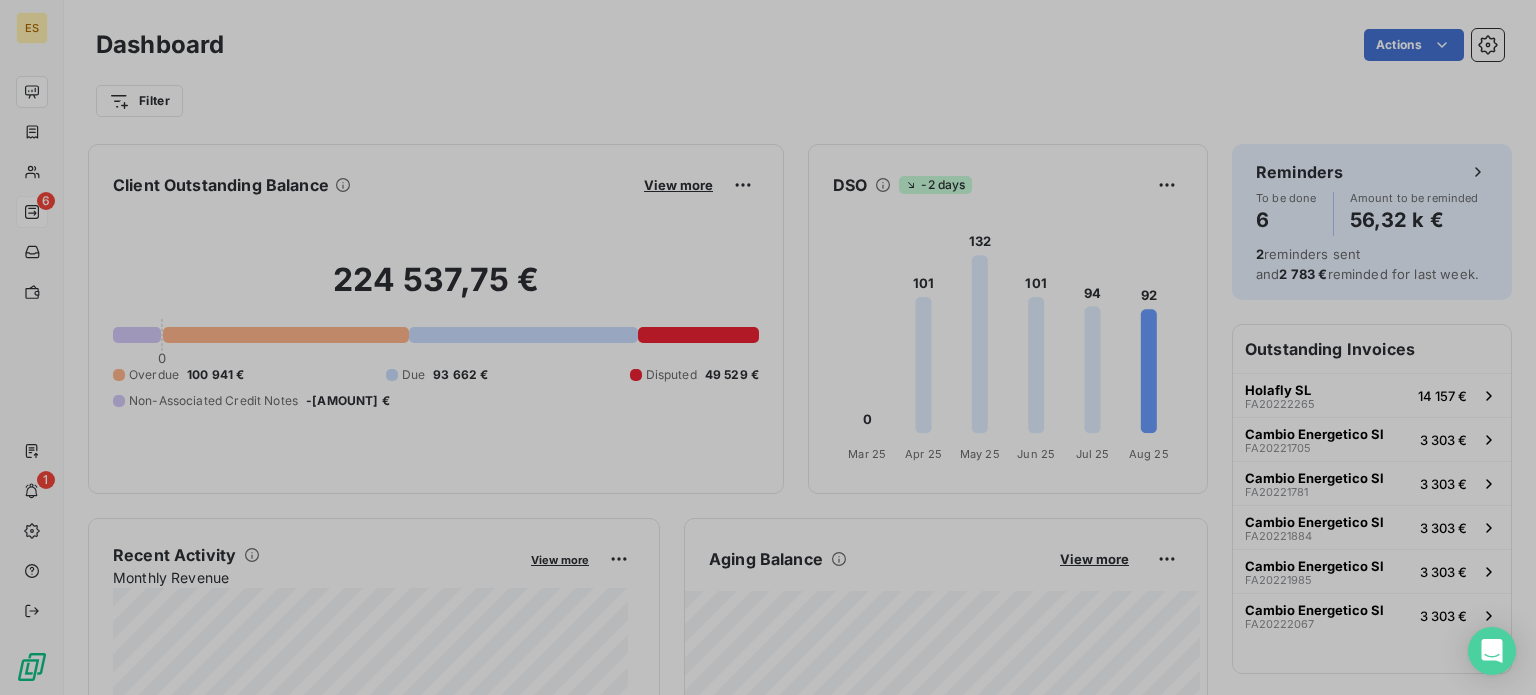 scroll, scrollTop: 680, scrollLeft: 752, axis: both 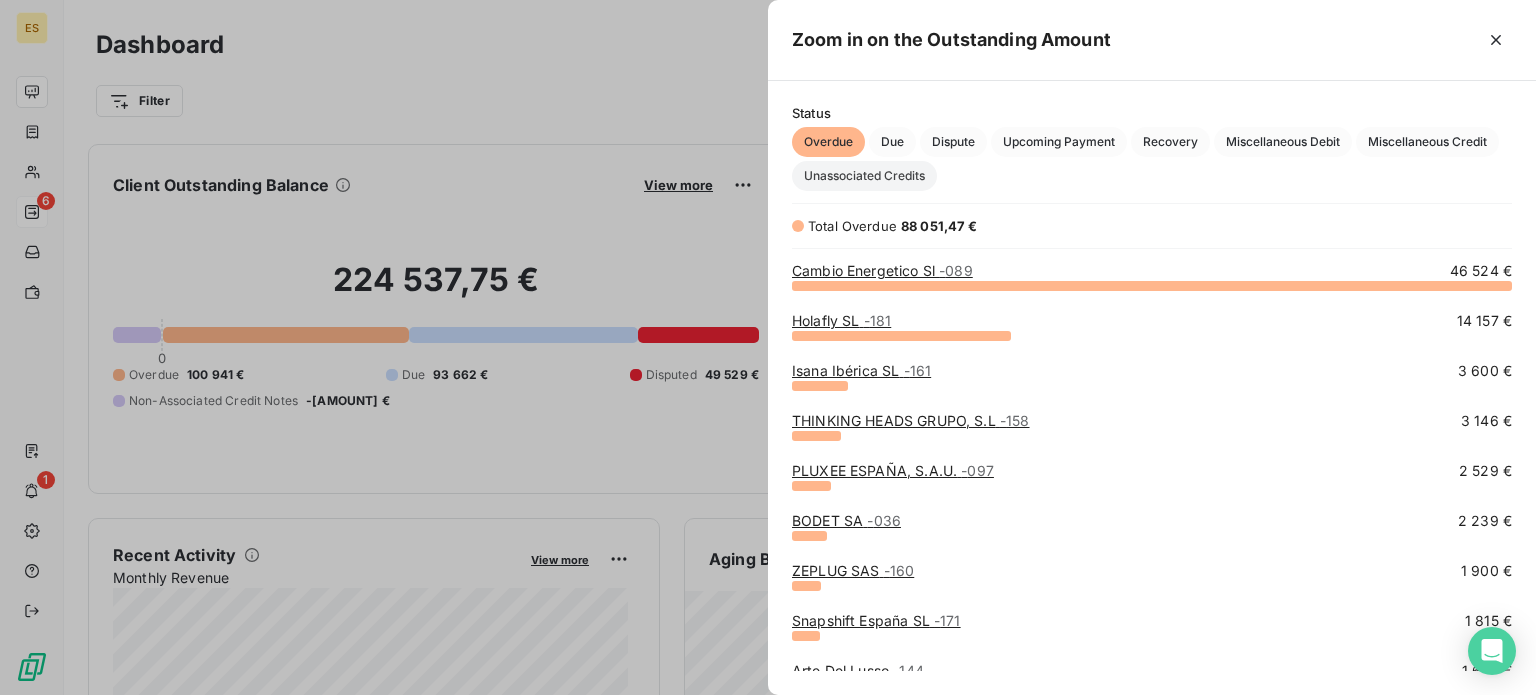 click on "Unassociated Credits" at bounding box center [864, 176] 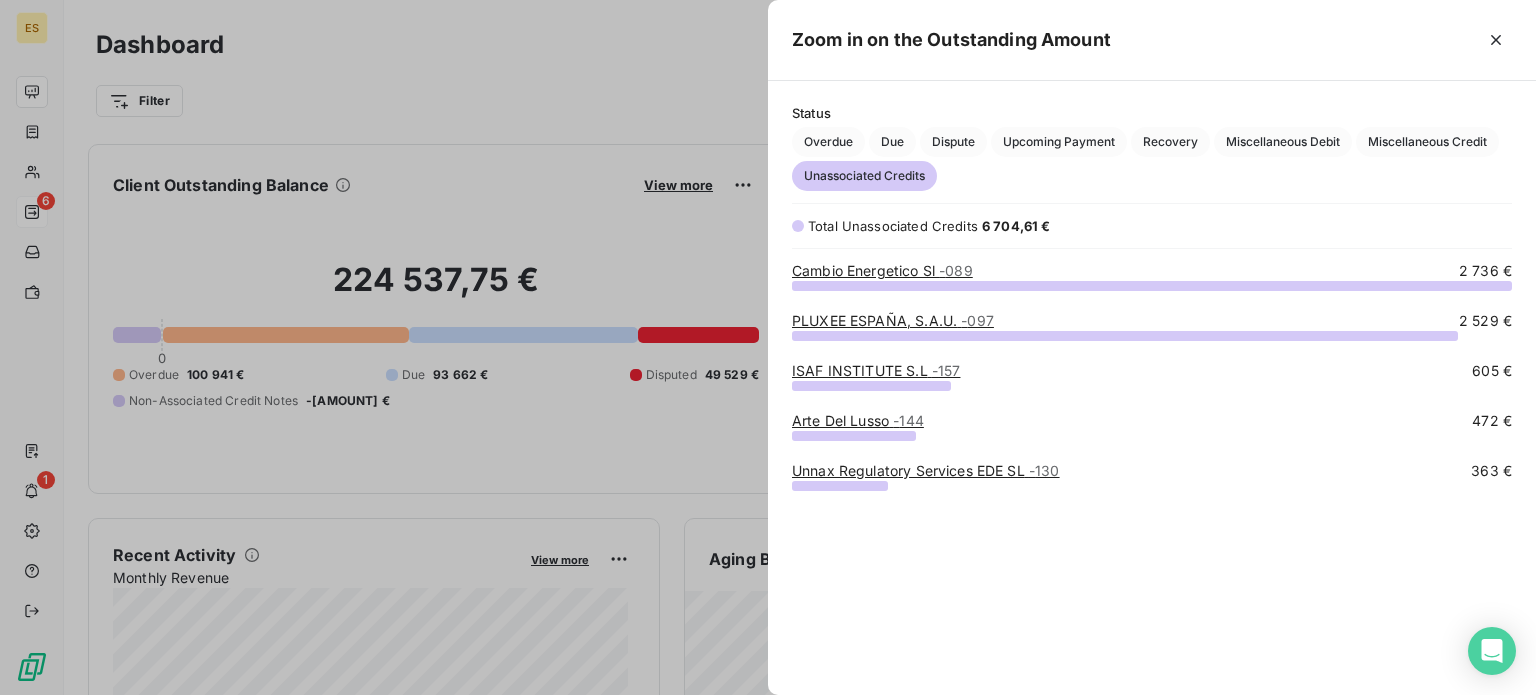 click on "ISAF INSTITUTE S.L   -  157" at bounding box center [876, 370] 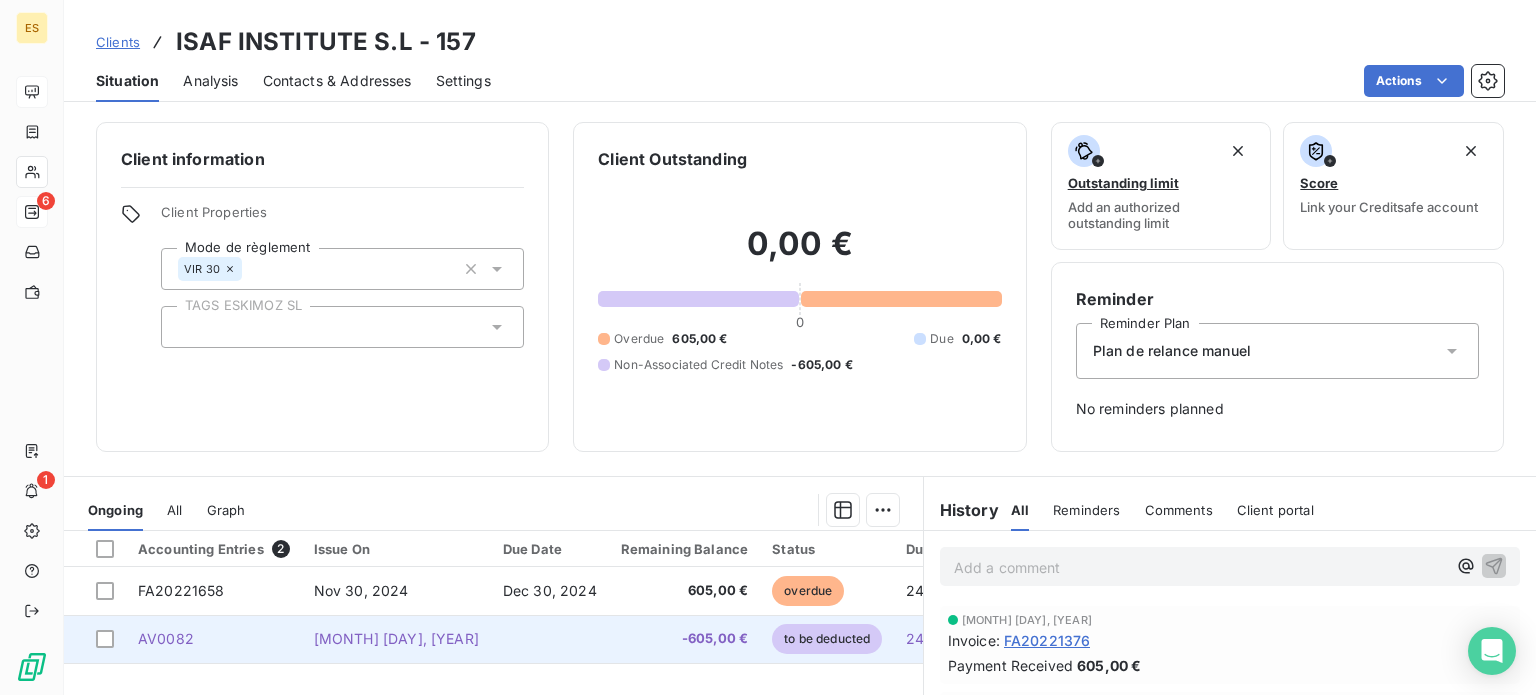 click at bounding box center [550, 639] 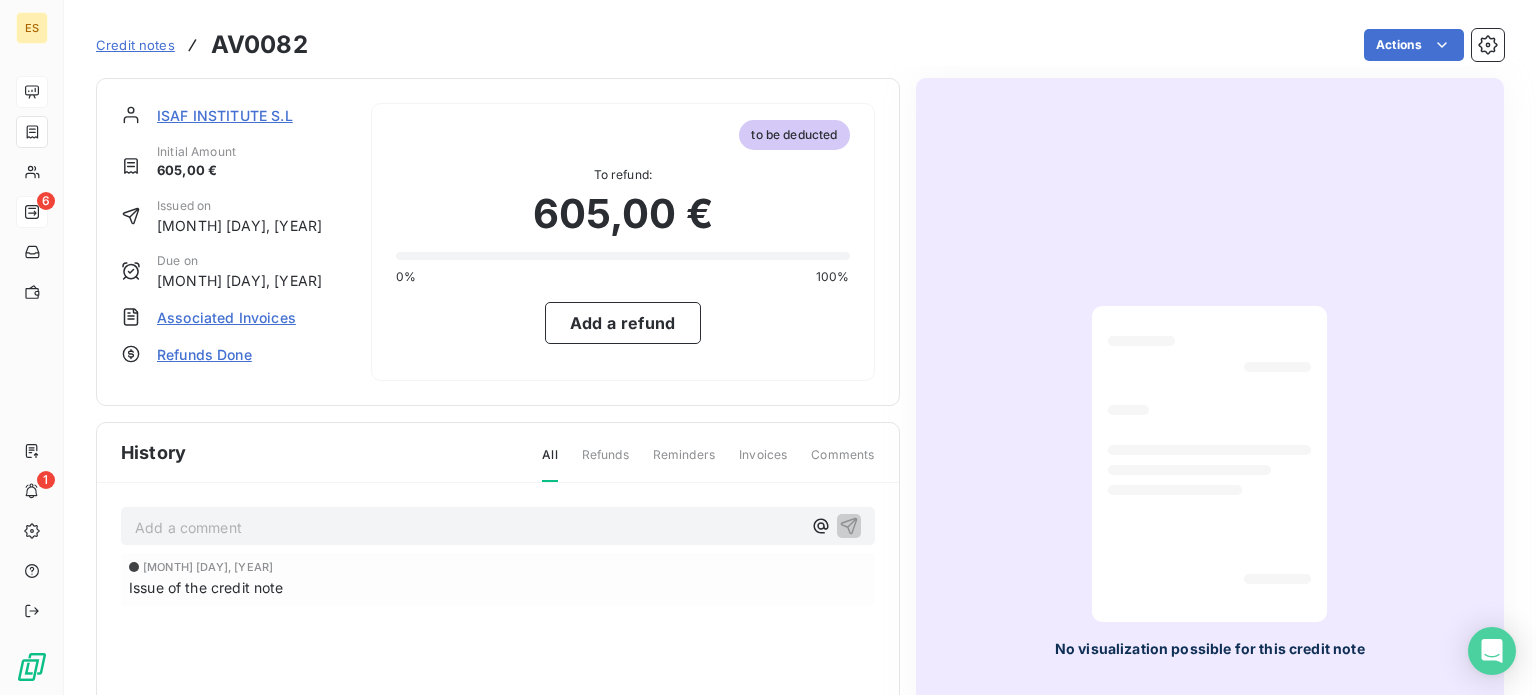 click on "Associated Invoices" at bounding box center (226, 317) 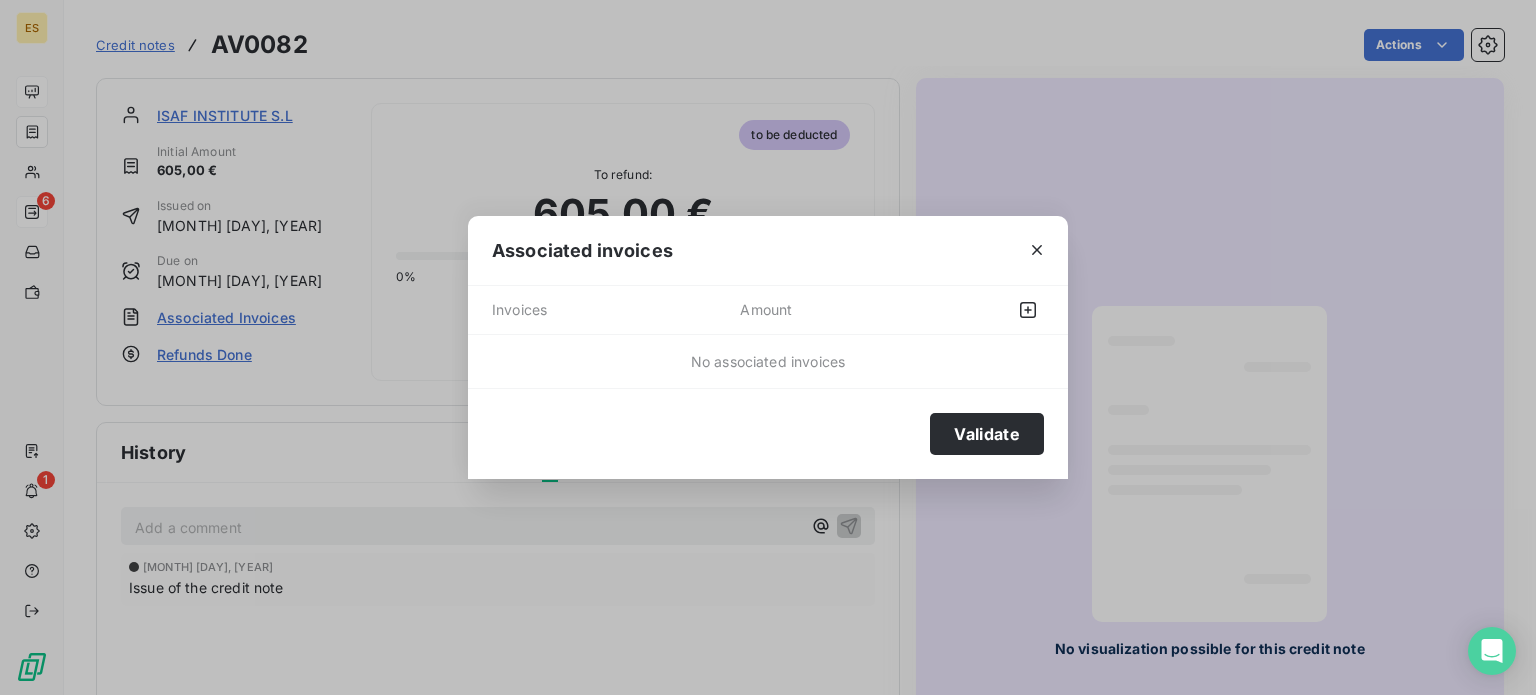 click on "Invoices Amount" at bounding box center [768, 310] 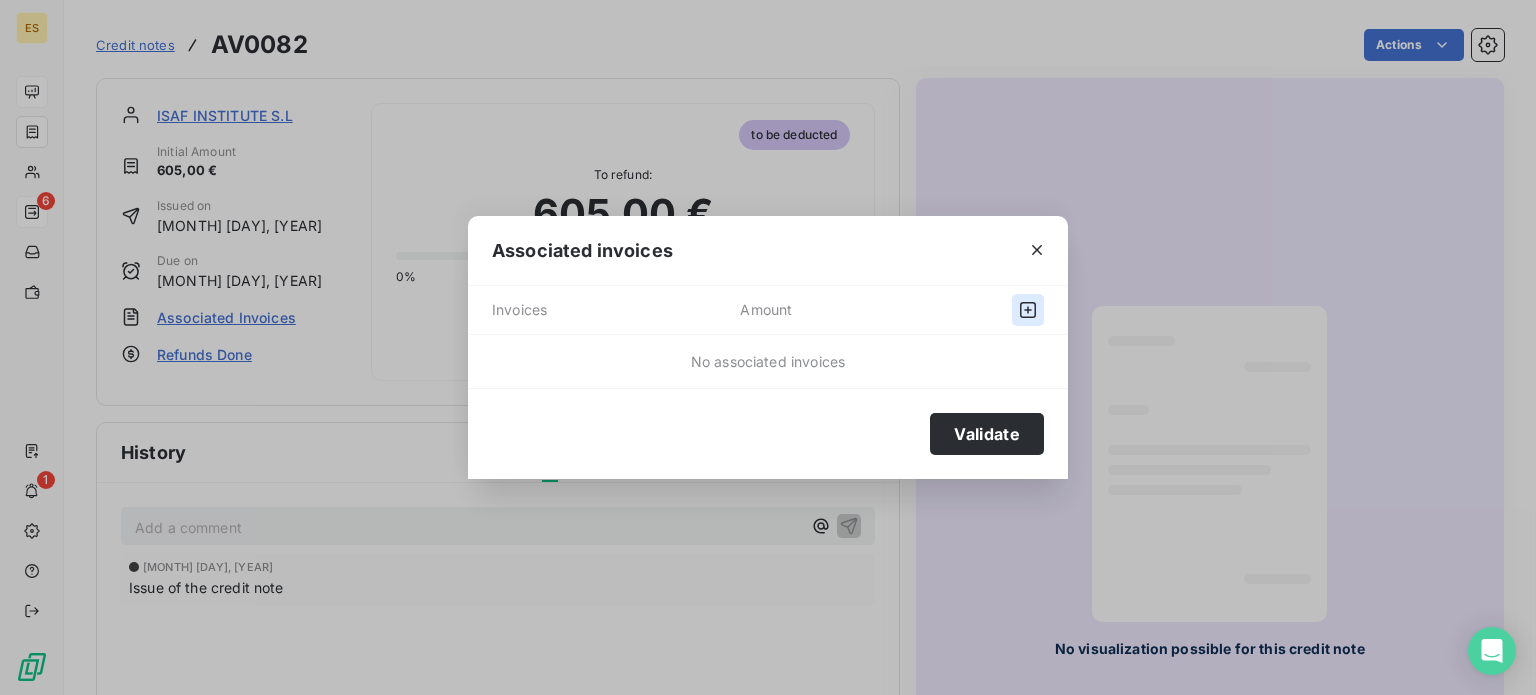 click 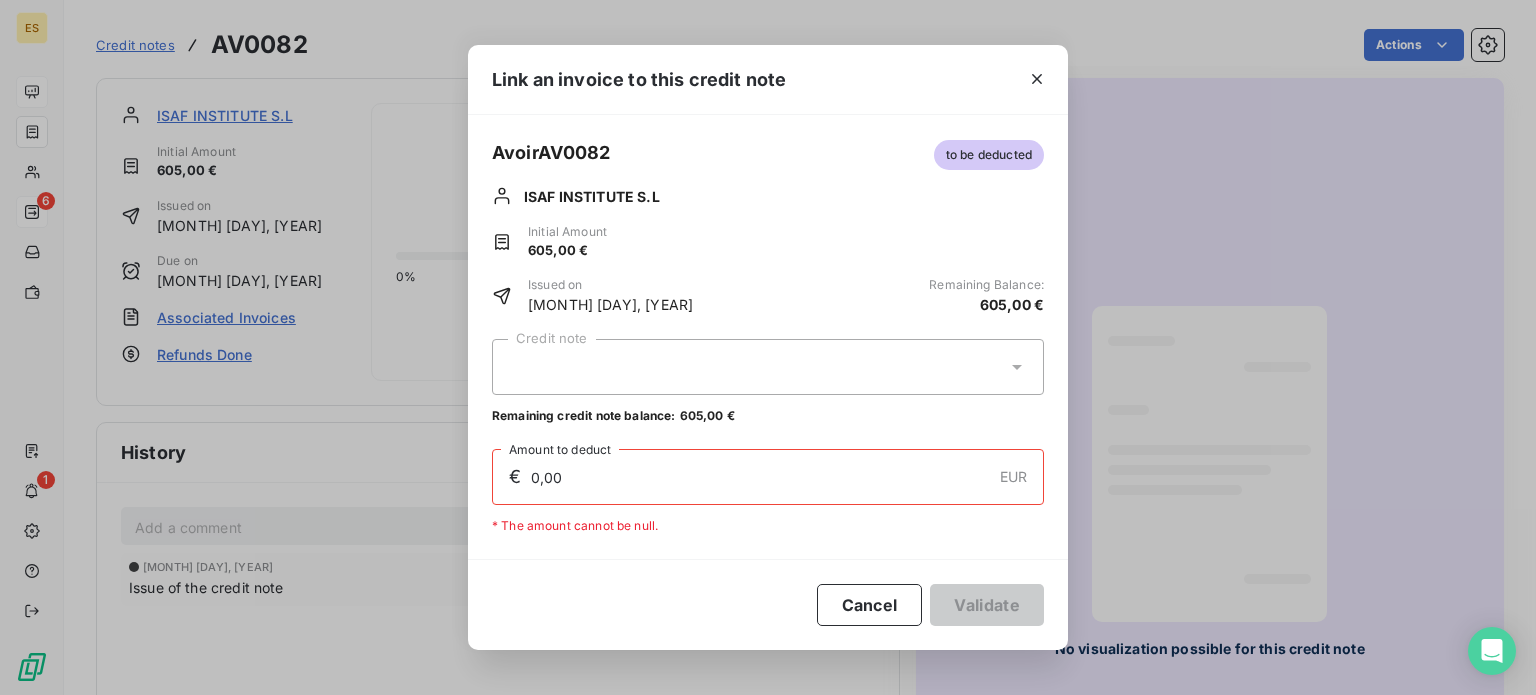 click at bounding box center (768, 367) 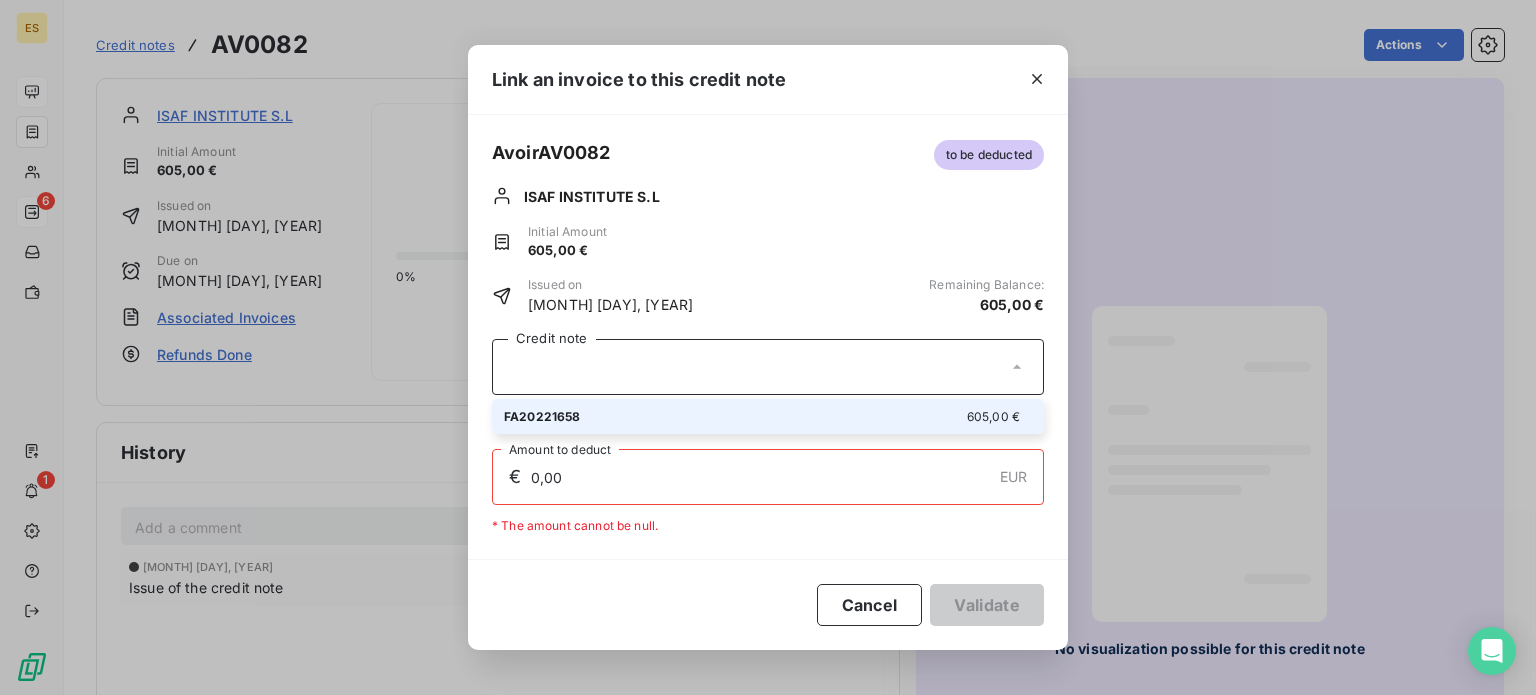 click on "FA20221658 605,00 €" at bounding box center (768, 416) 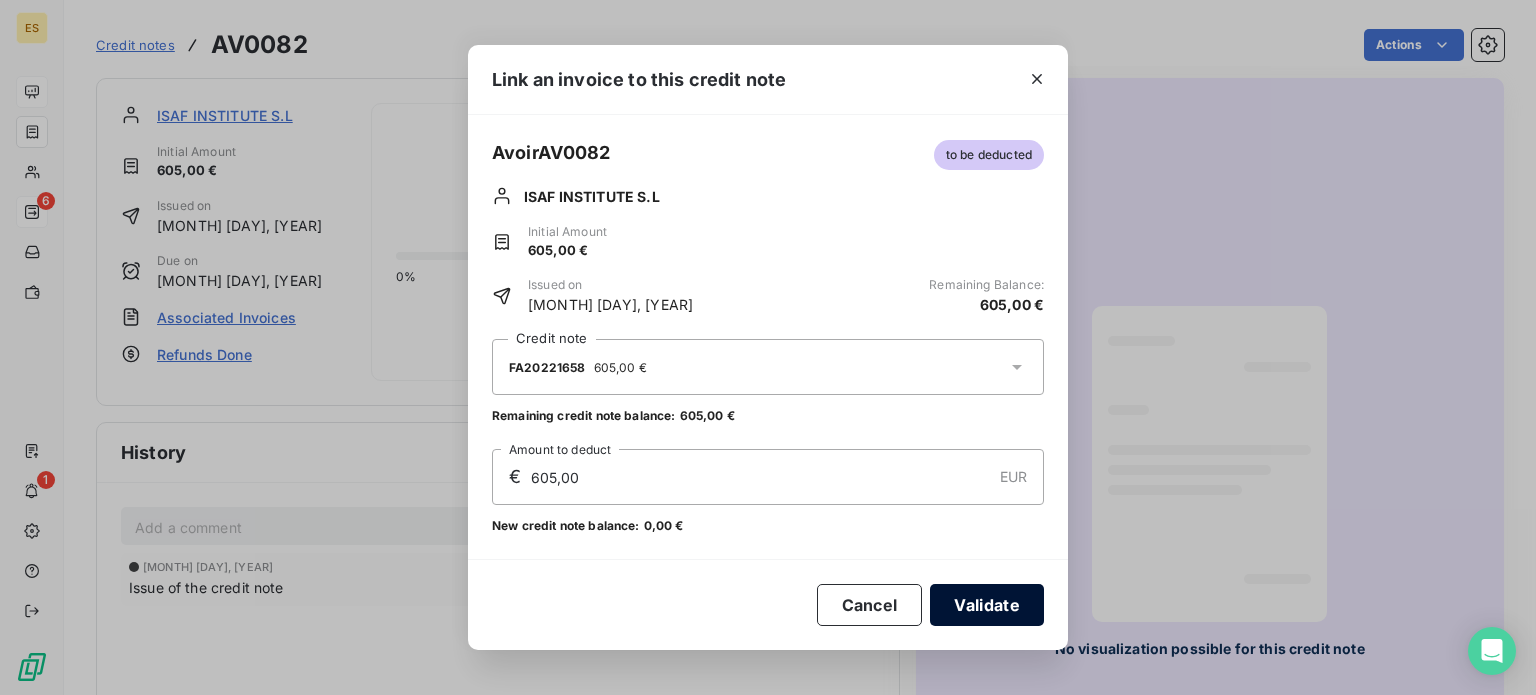 click on "Validate" at bounding box center [987, 605] 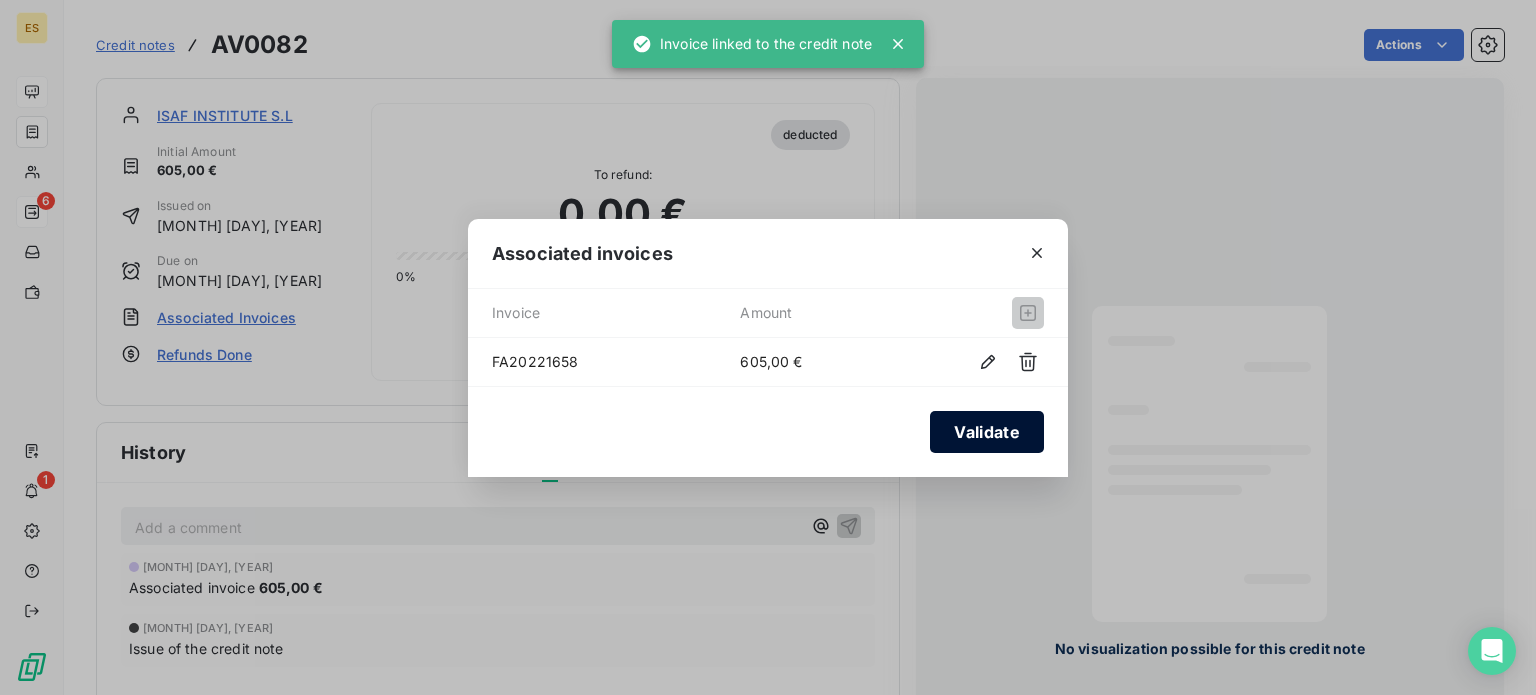 click on "Validate" at bounding box center (987, 432) 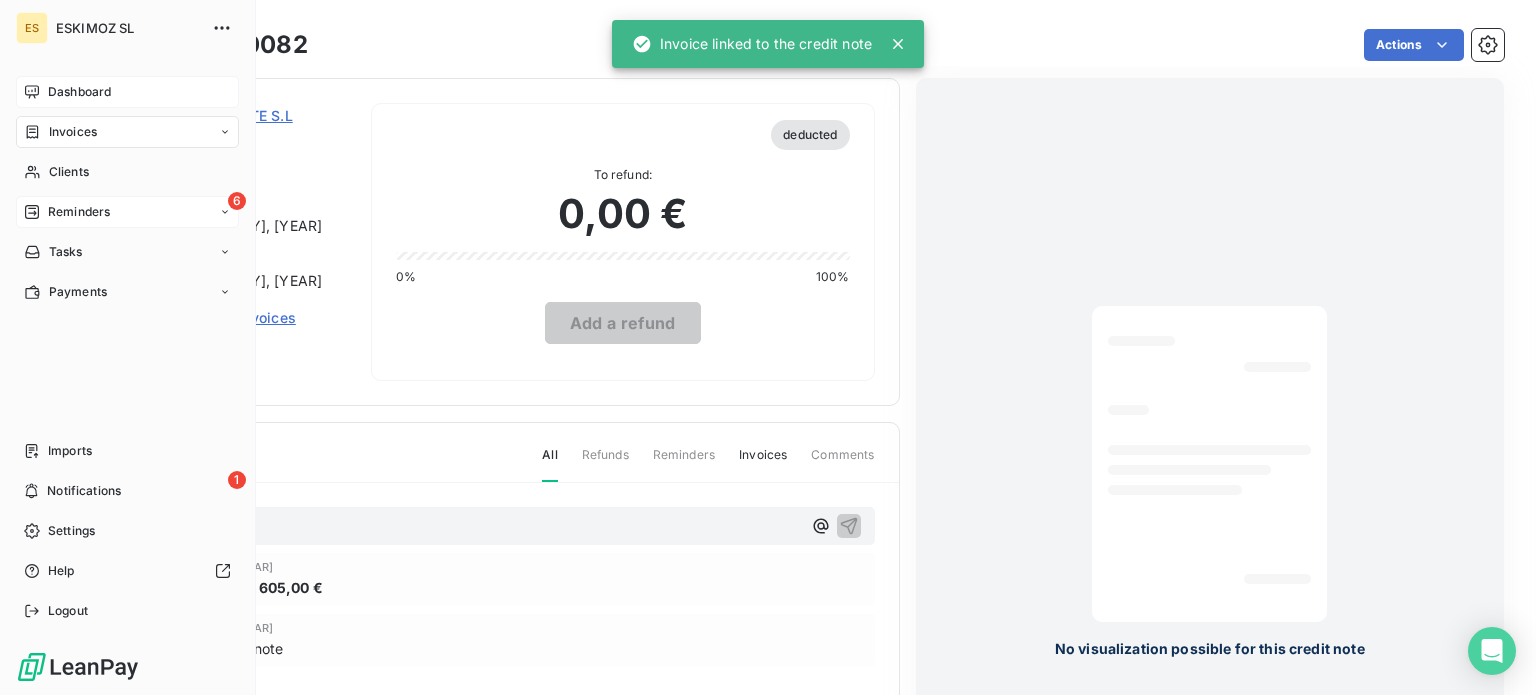 click on "Dashboard" at bounding box center (79, 92) 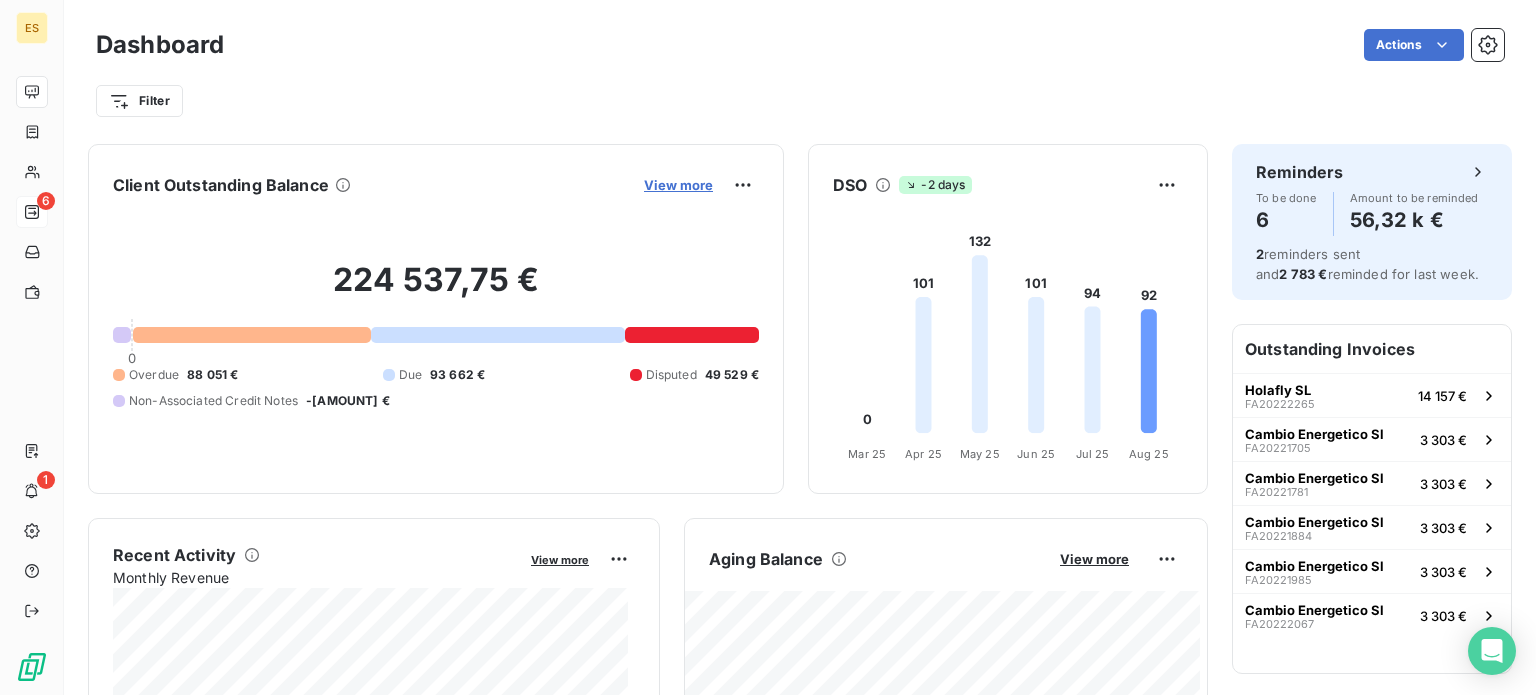 click on "View more" at bounding box center (678, 185) 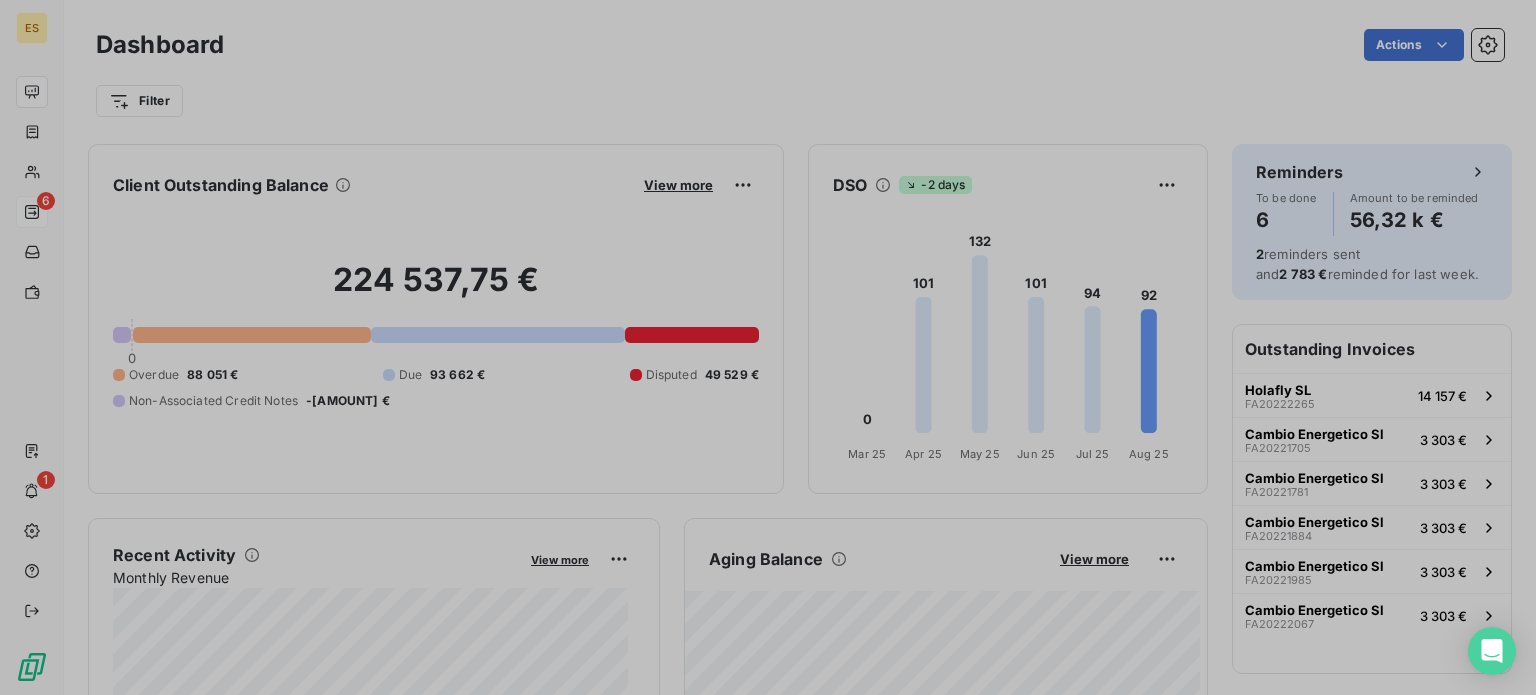 scroll, scrollTop: 16, scrollLeft: 16, axis: both 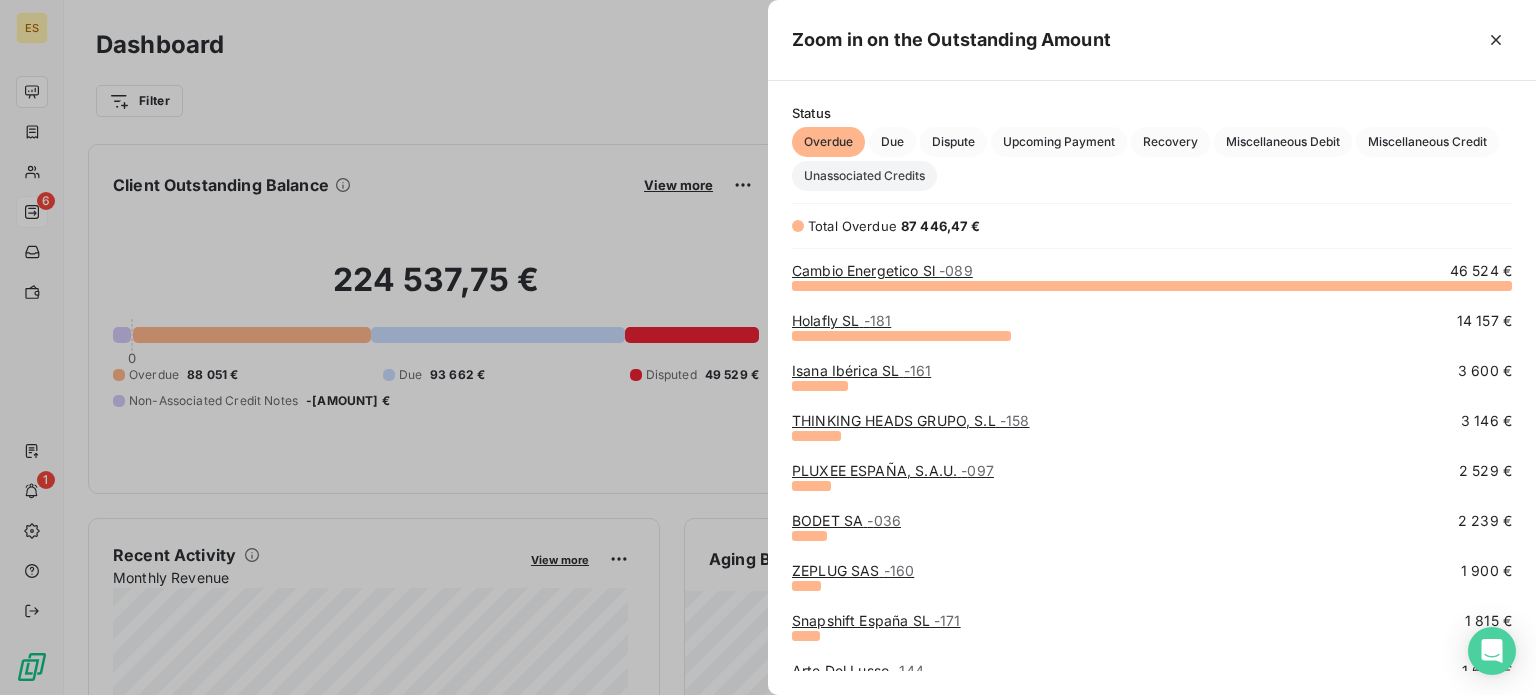 click on "Unassociated Credits" at bounding box center [864, 176] 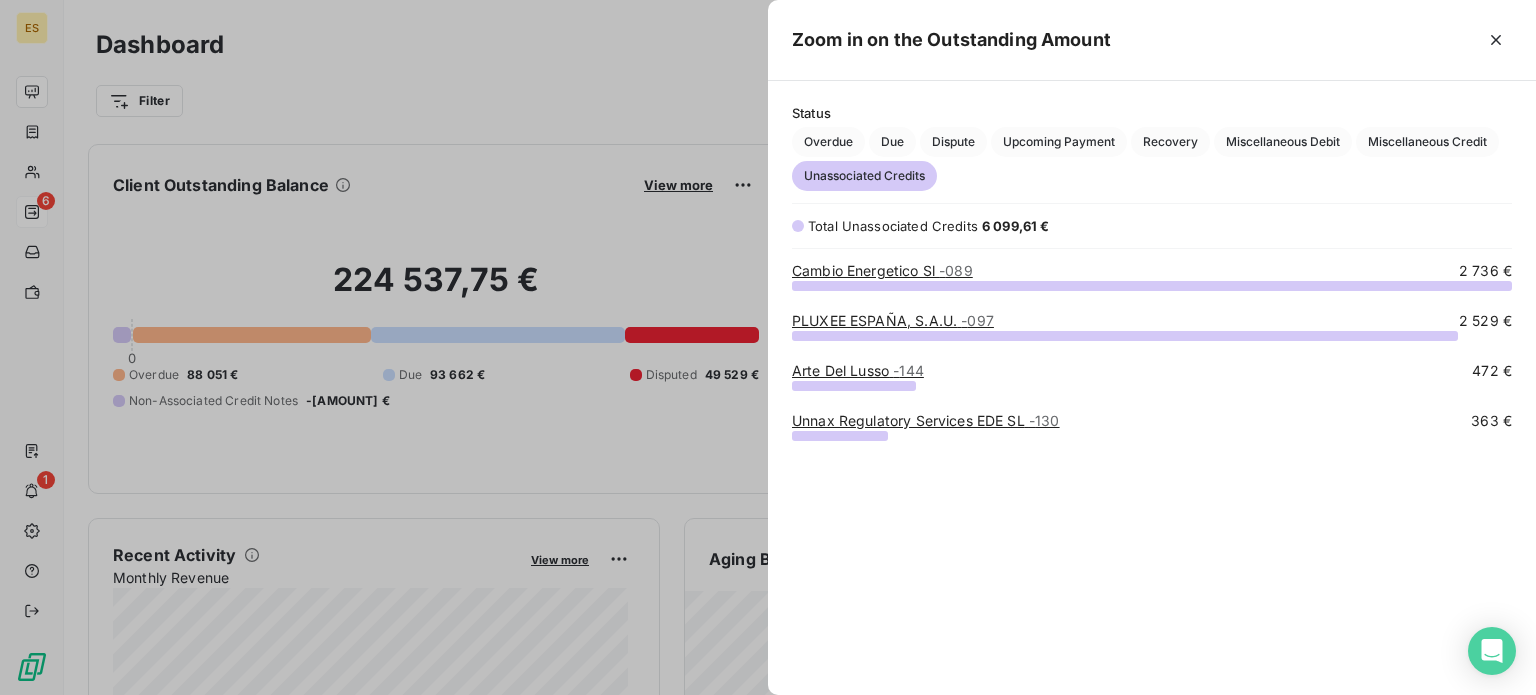 click on "[COMPANY]   -  [NUMBER]" at bounding box center [858, 370] 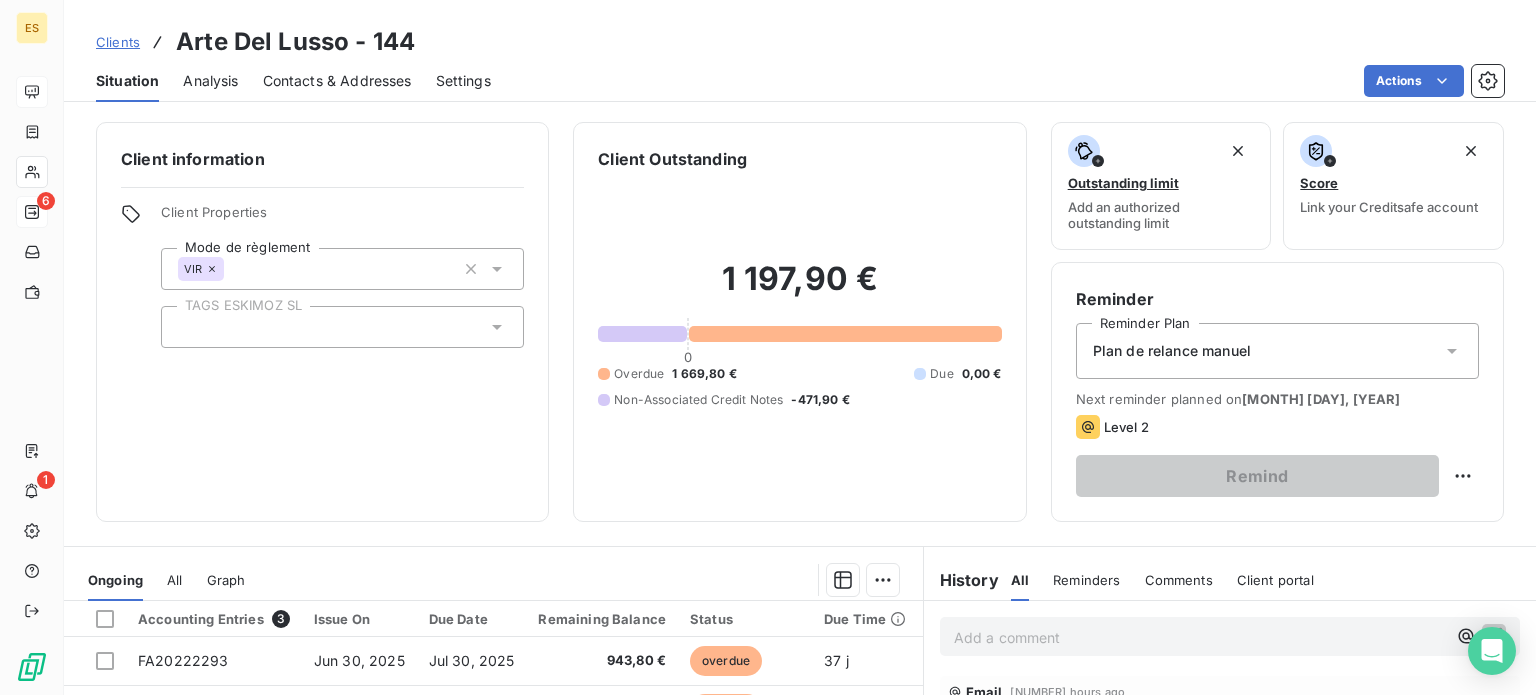 scroll, scrollTop: 300, scrollLeft: 0, axis: vertical 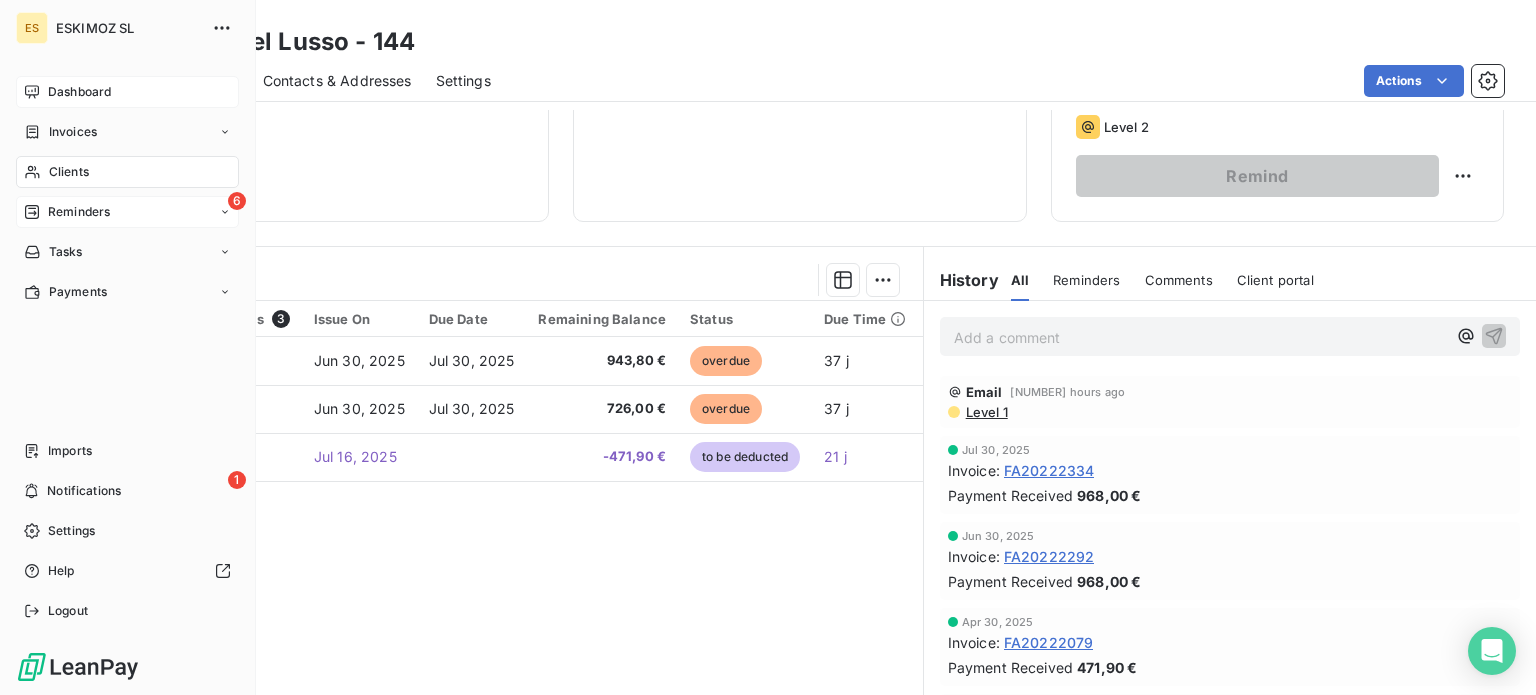 click on "Dashboard" at bounding box center [127, 92] 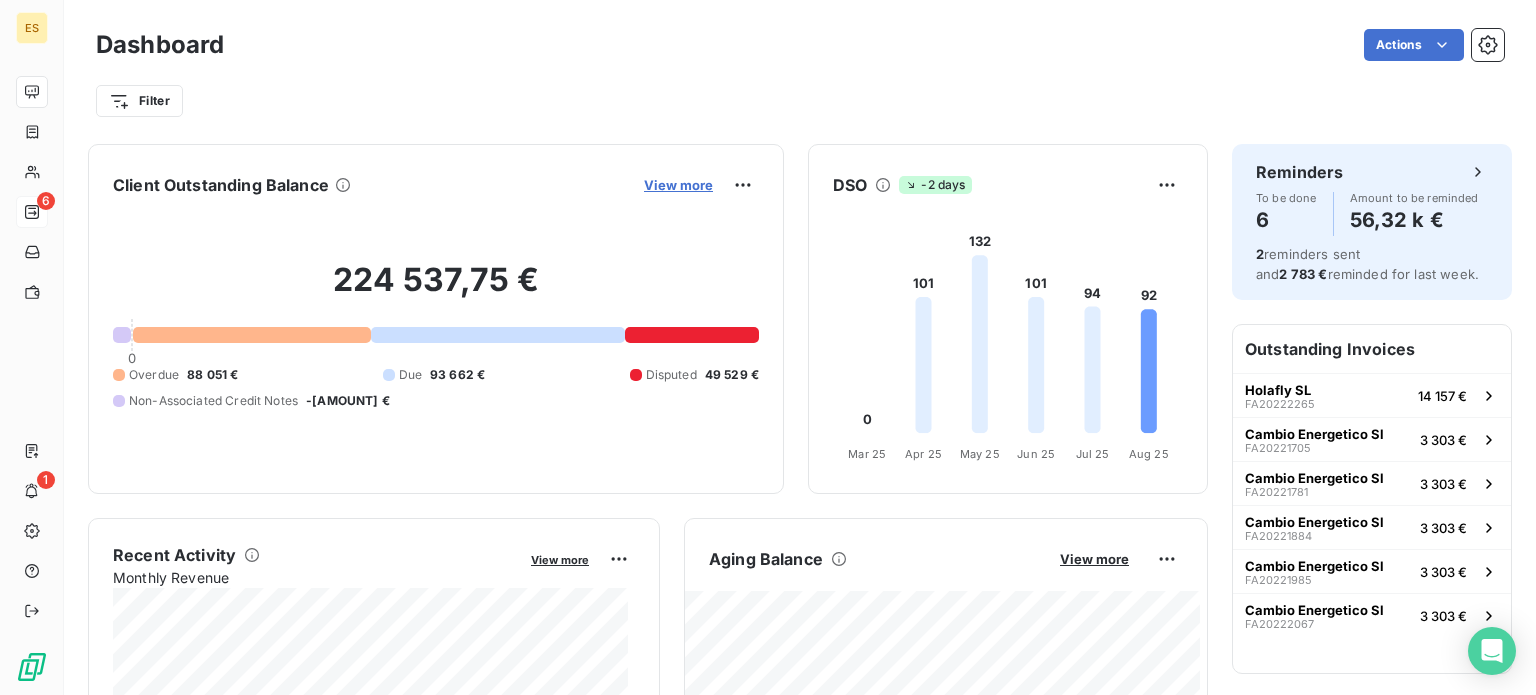 click on "View more" at bounding box center (678, 185) 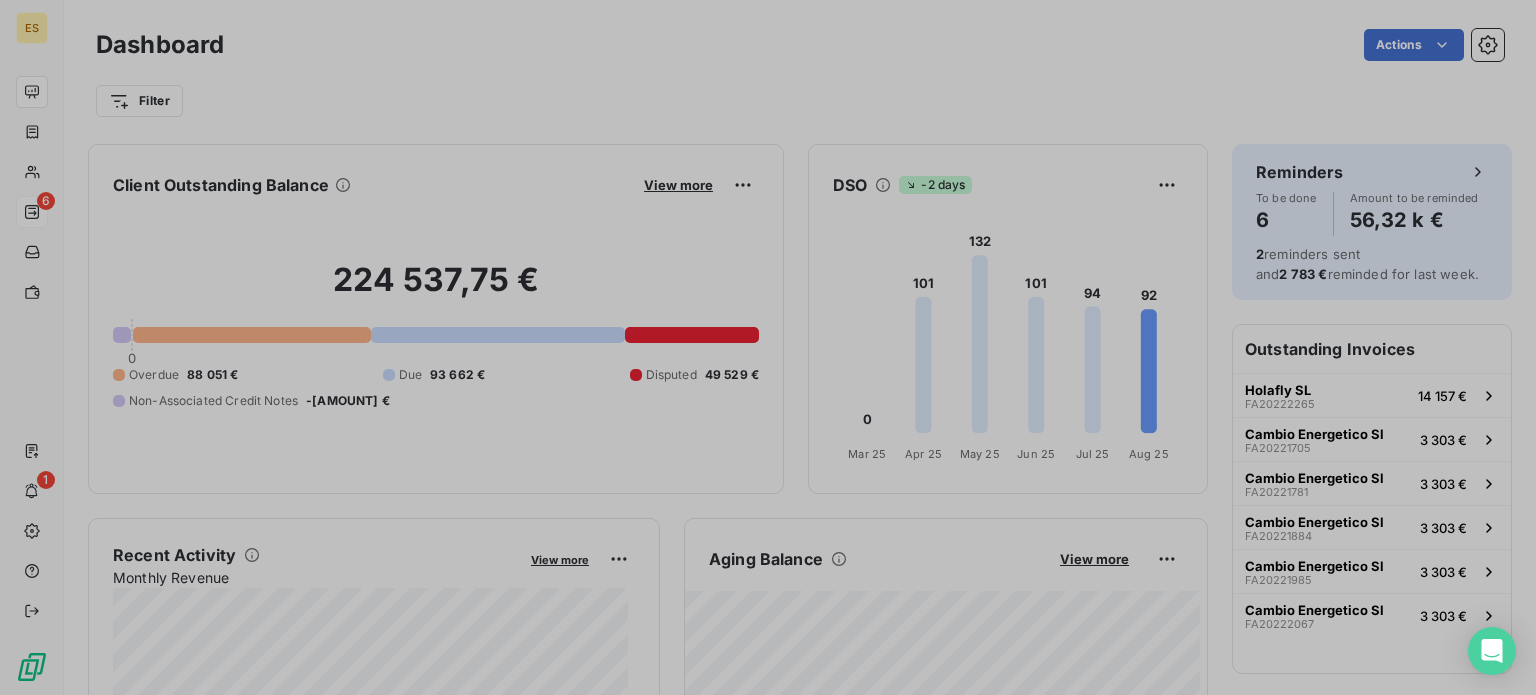 scroll, scrollTop: 16, scrollLeft: 16, axis: both 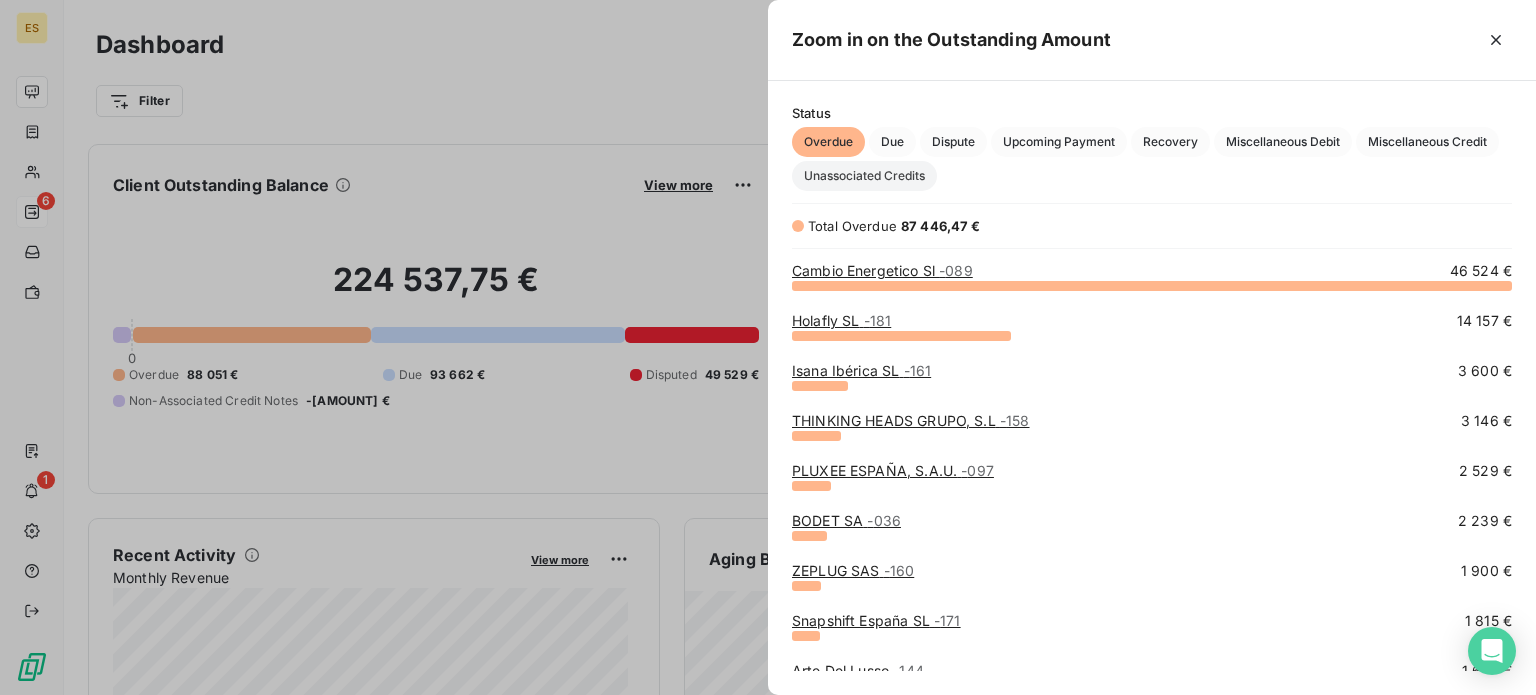 click on "Unassociated Credits" at bounding box center (864, 176) 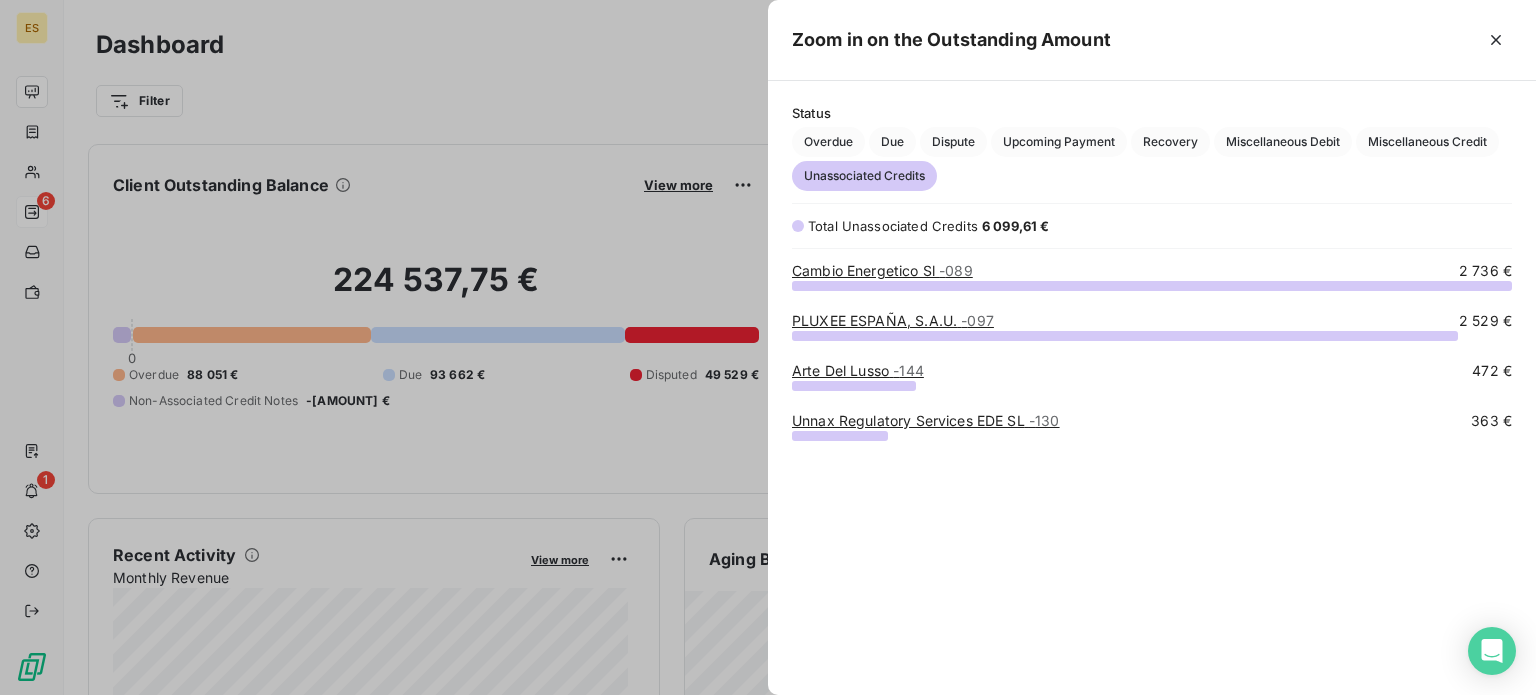 click on "Cambio Energetico Sl   -  089" at bounding box center [882, 270] 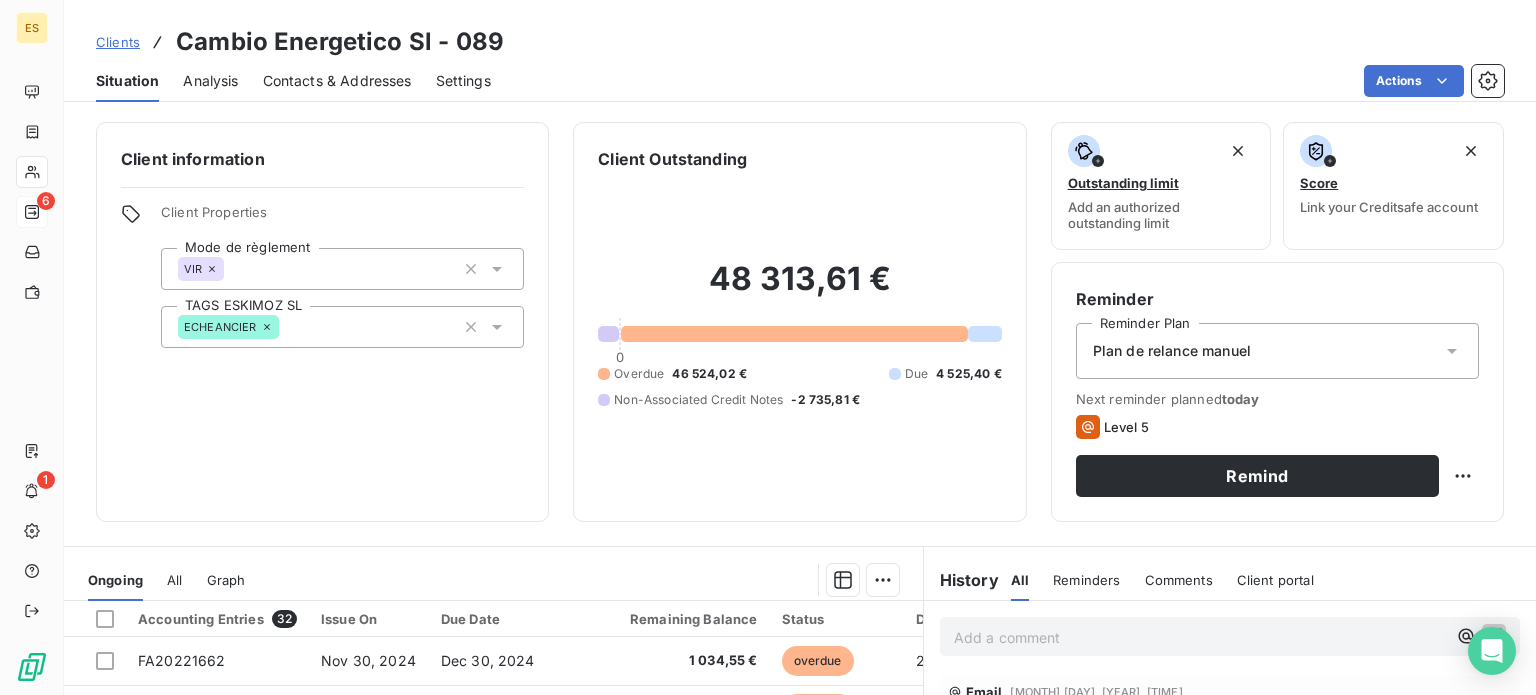 scroll, scrollTop: 200, scrollLeft: 0, axis: vertical 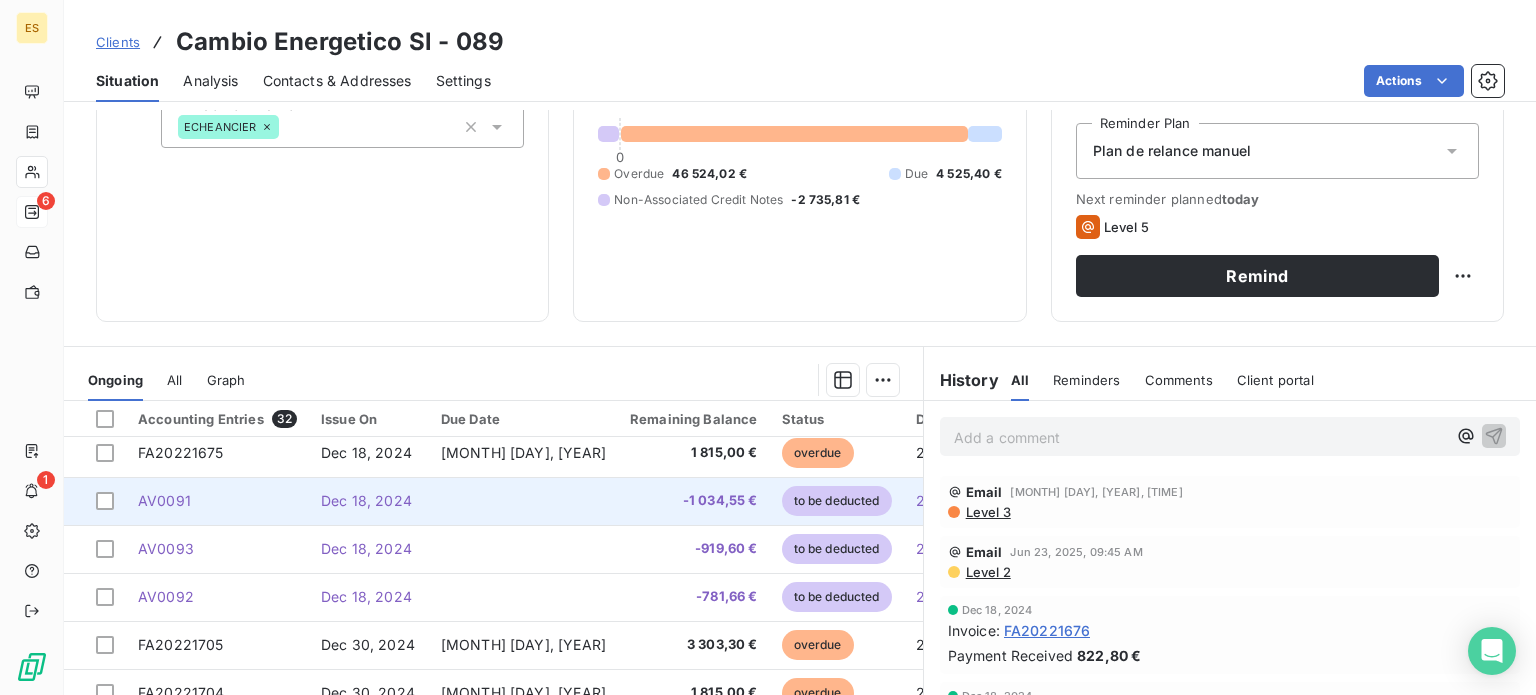 click on "Dec 18, 2024" at bounding box center [369, 501] 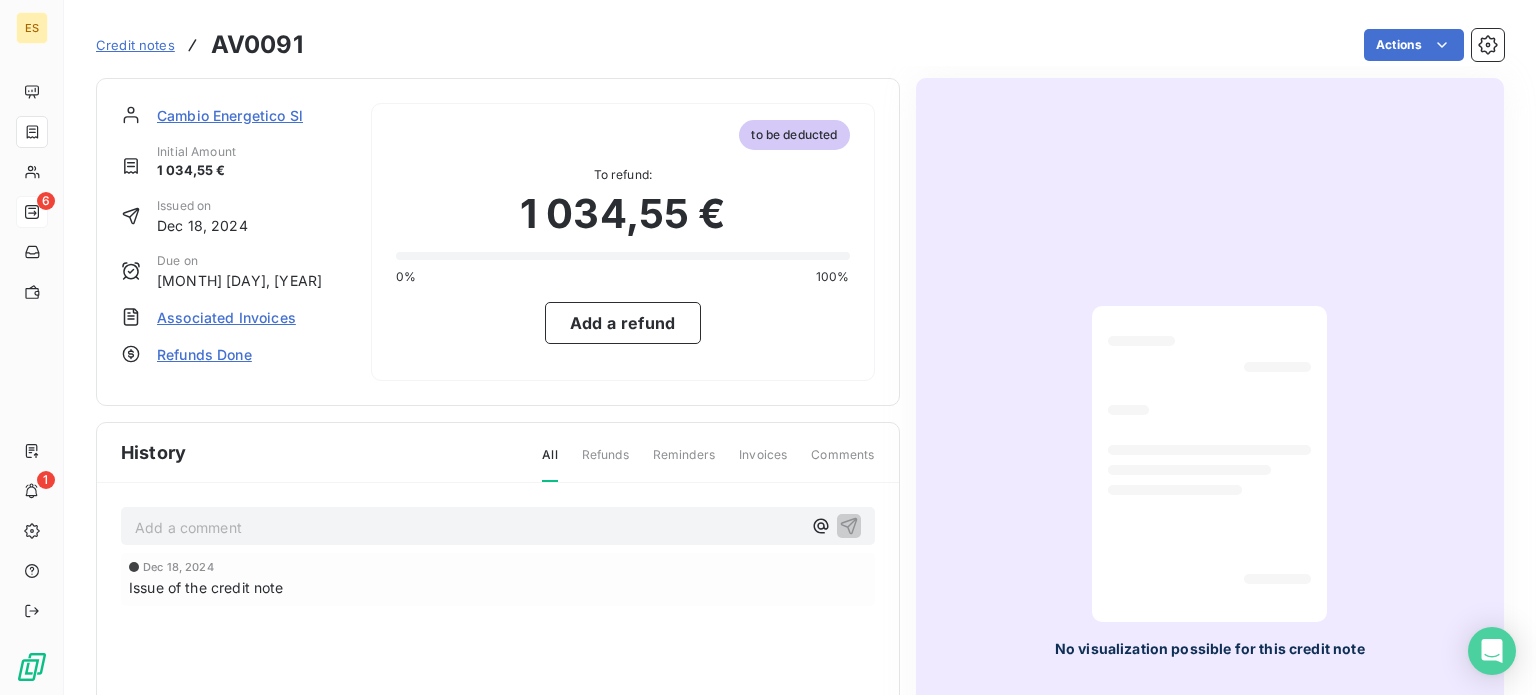 click on "Associated Invoices" at bounding box center (226, 317) 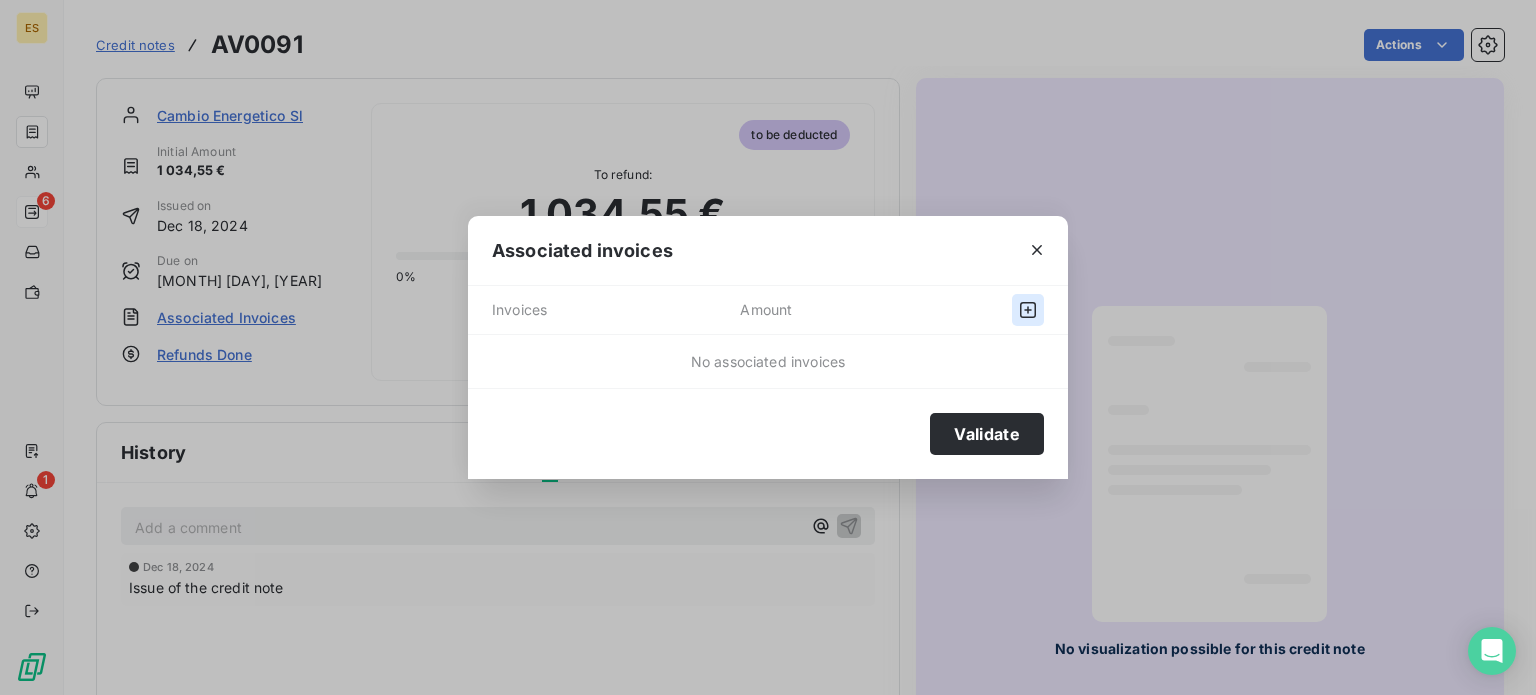 click 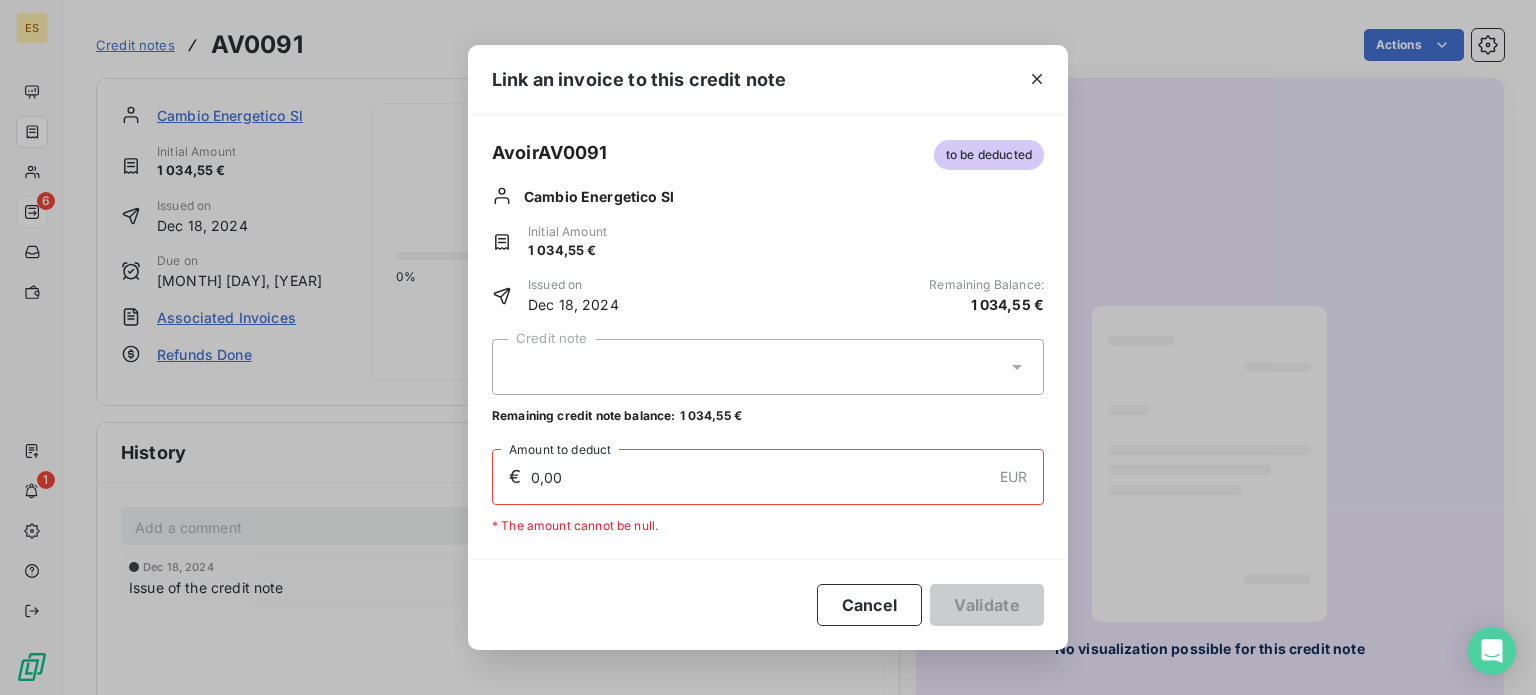 click at bounding box center (768, 367) 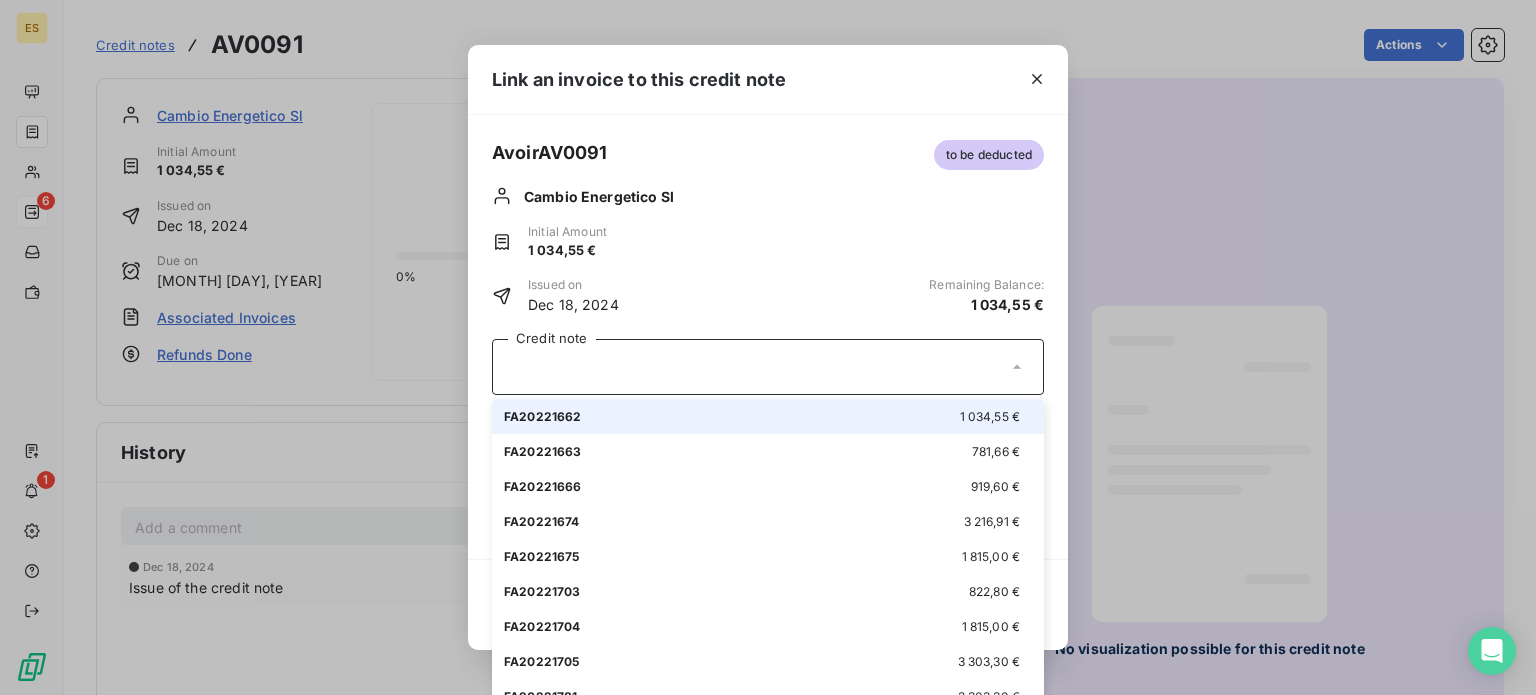 click on "FA20221662 1 034,55 €" at bounding box center [768, 416] 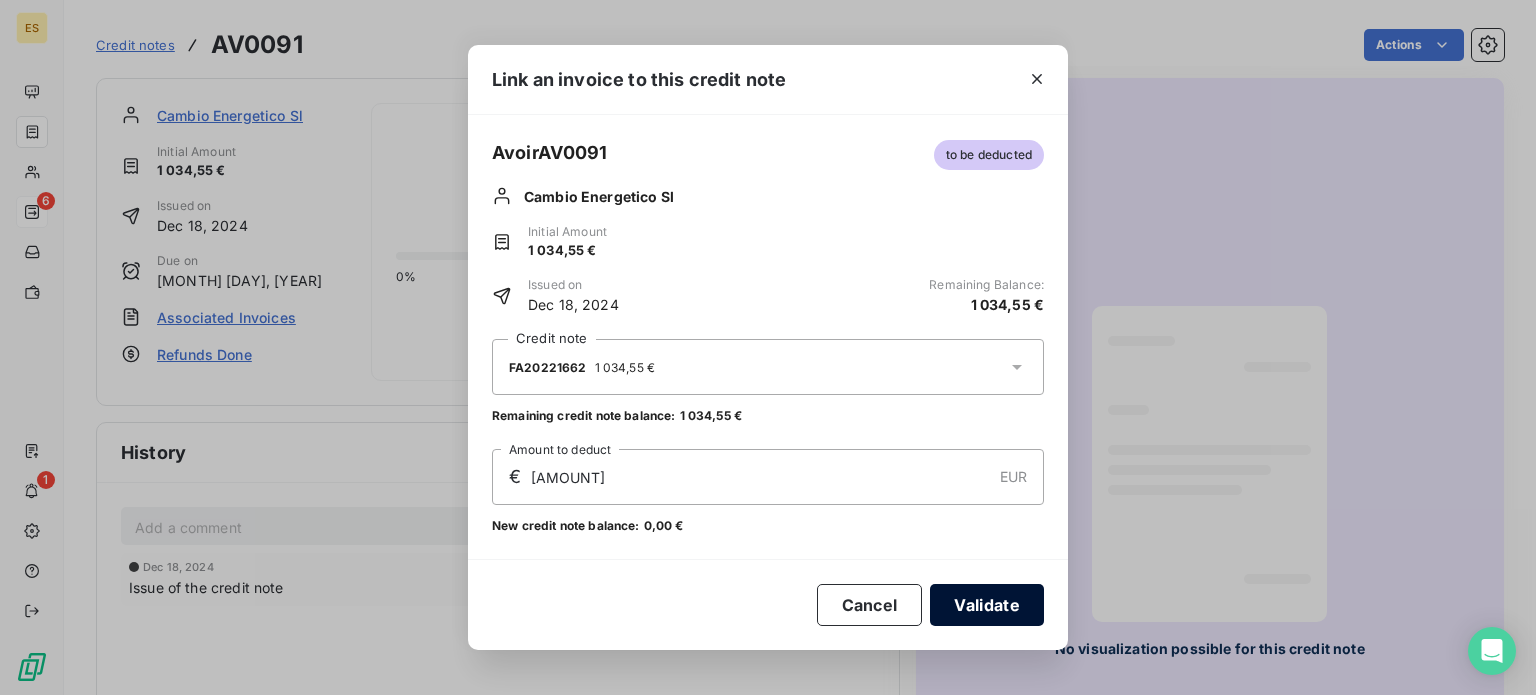 click on "Validate" at bounding box center [987, 605] 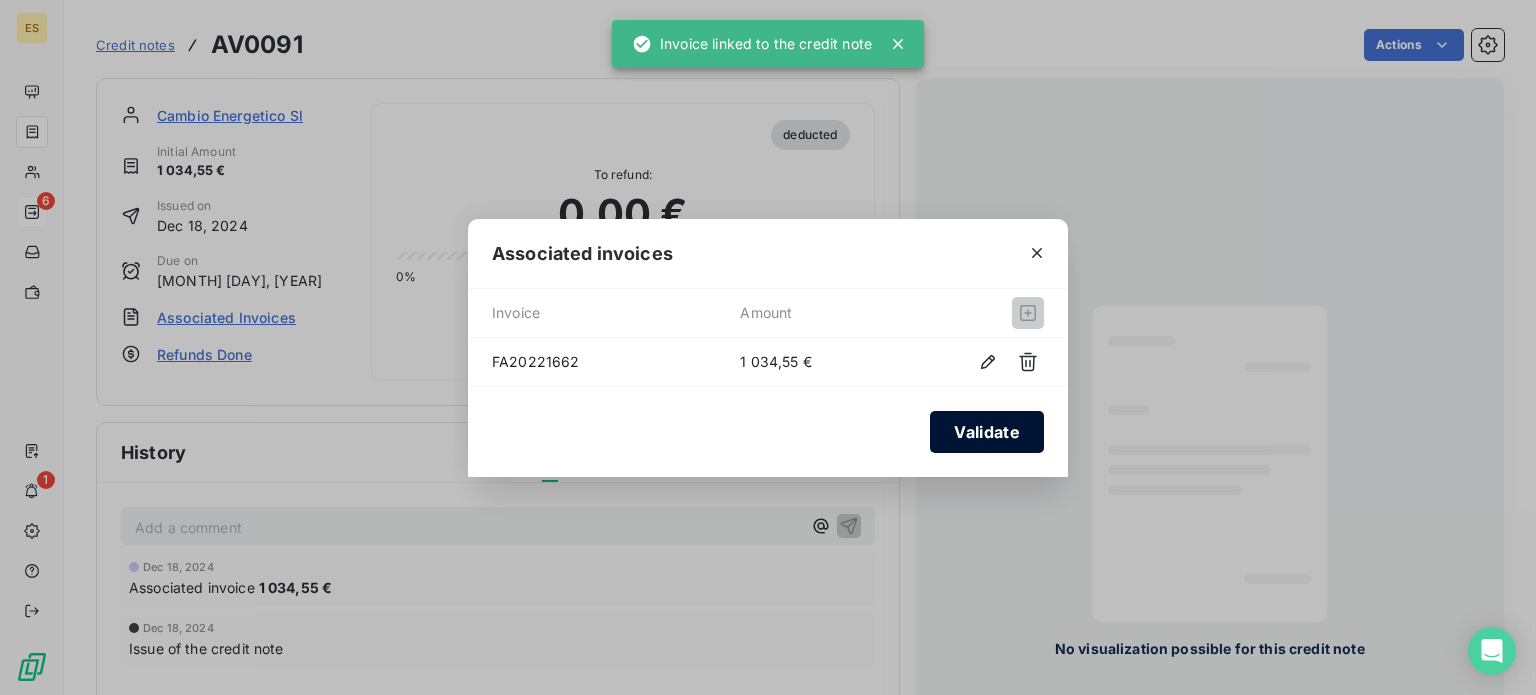 click on "Validate" at bounding box center [987, 432] 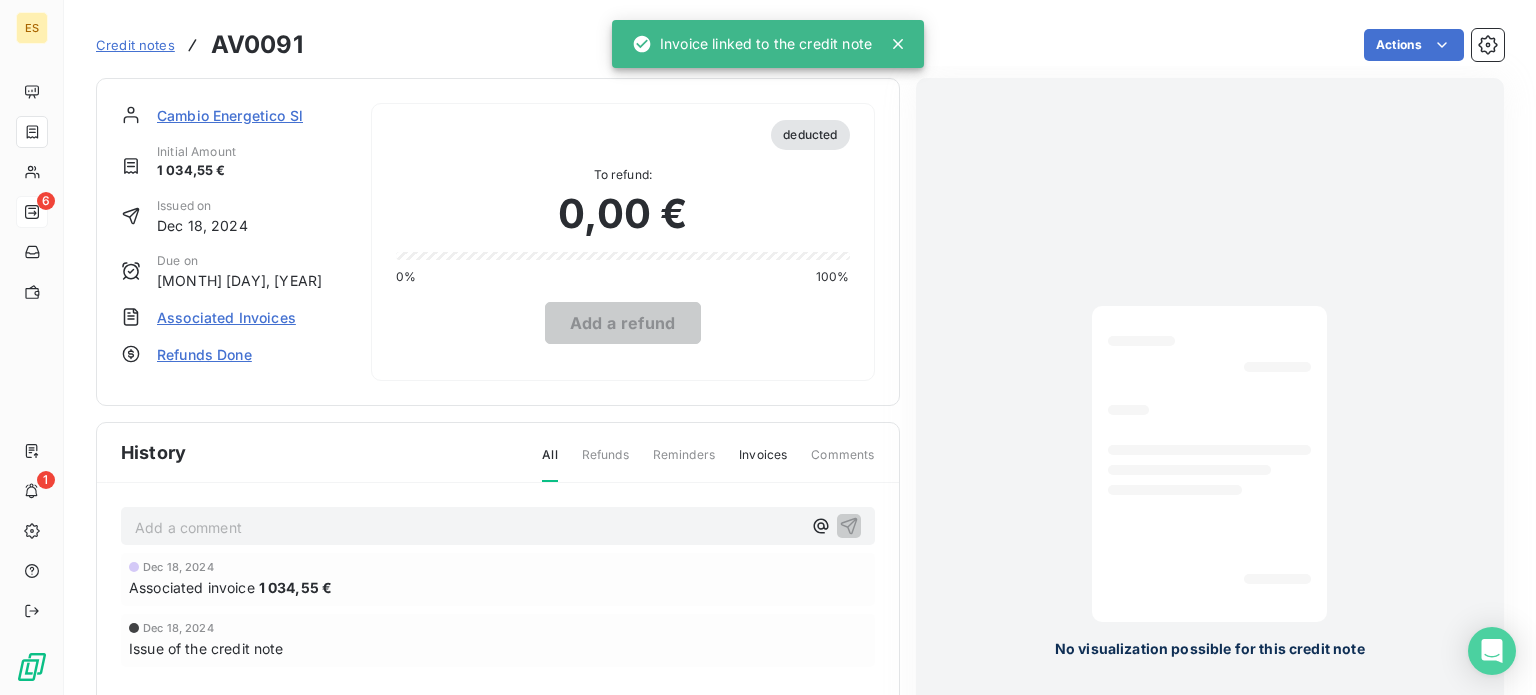 click on "Cambio Energetico Sl" at bounding box center [230, 115] 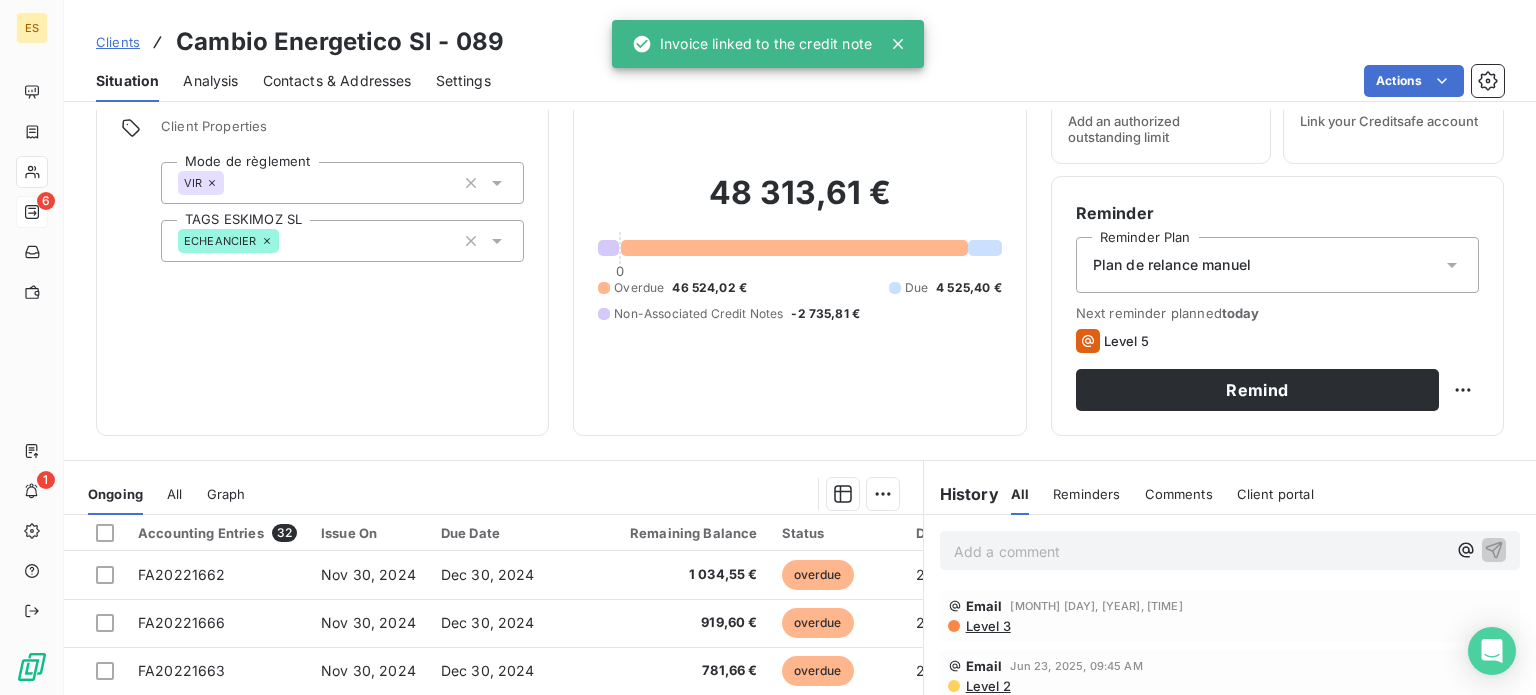 scroll, scrollTop: 200, scrollLeft: 0, axis: vertical 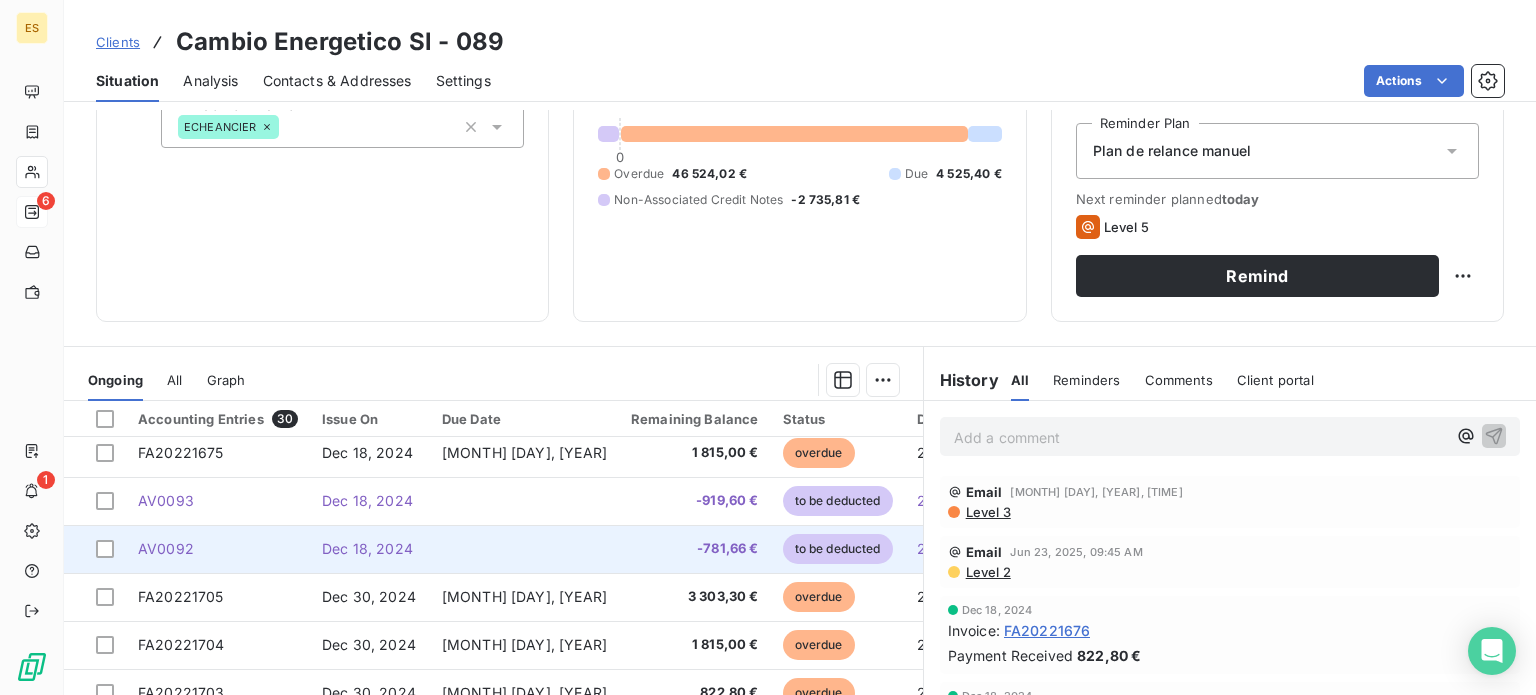 click on "Dec 18, 2024" at bounding box center (367, 548) 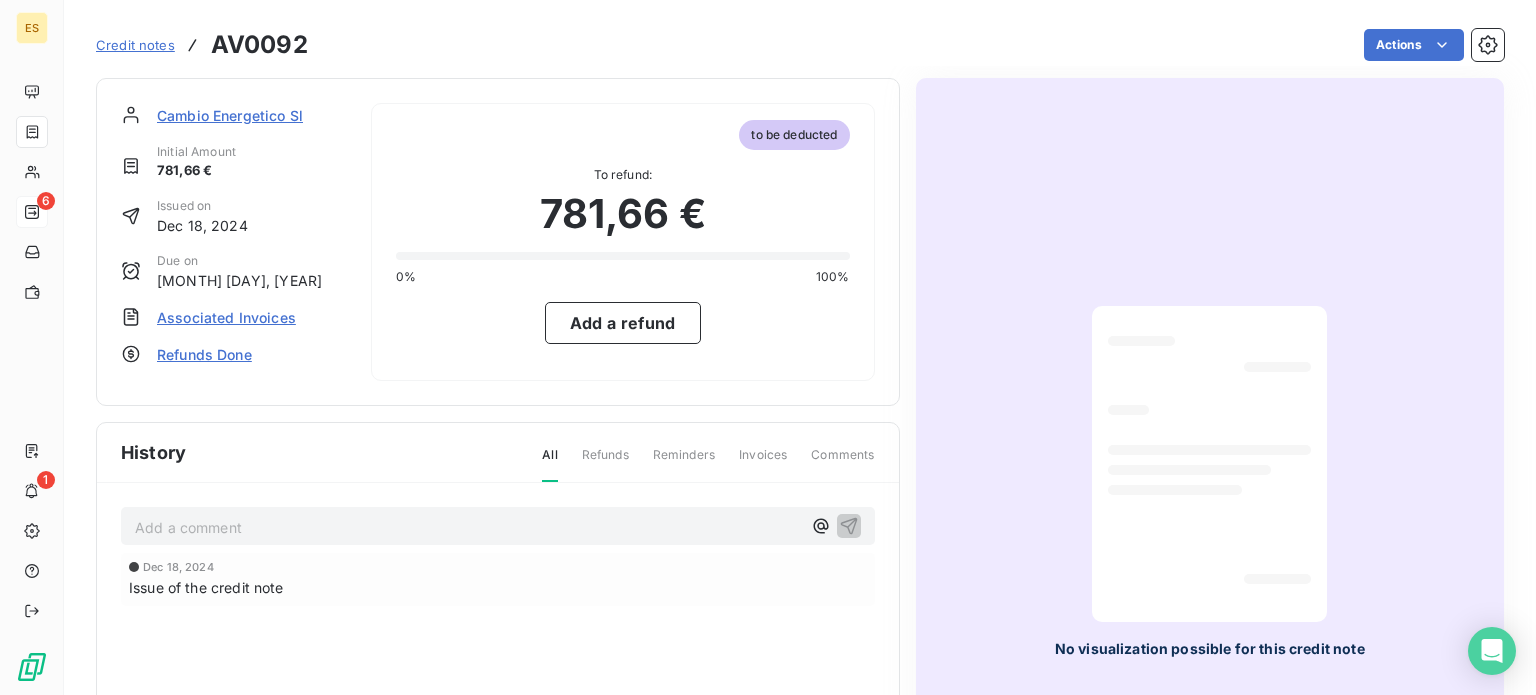 click on "Associated Invoices" at bounding box center (226, 317) 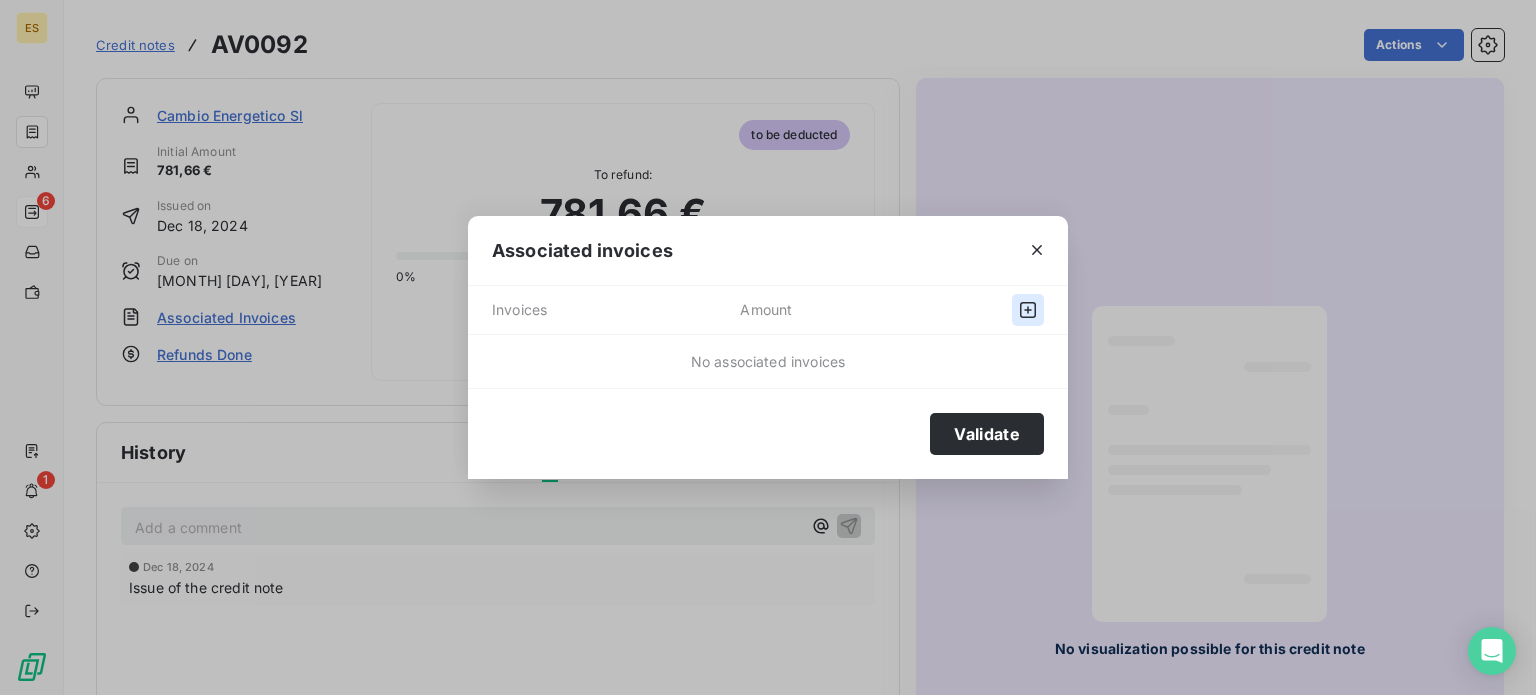 click 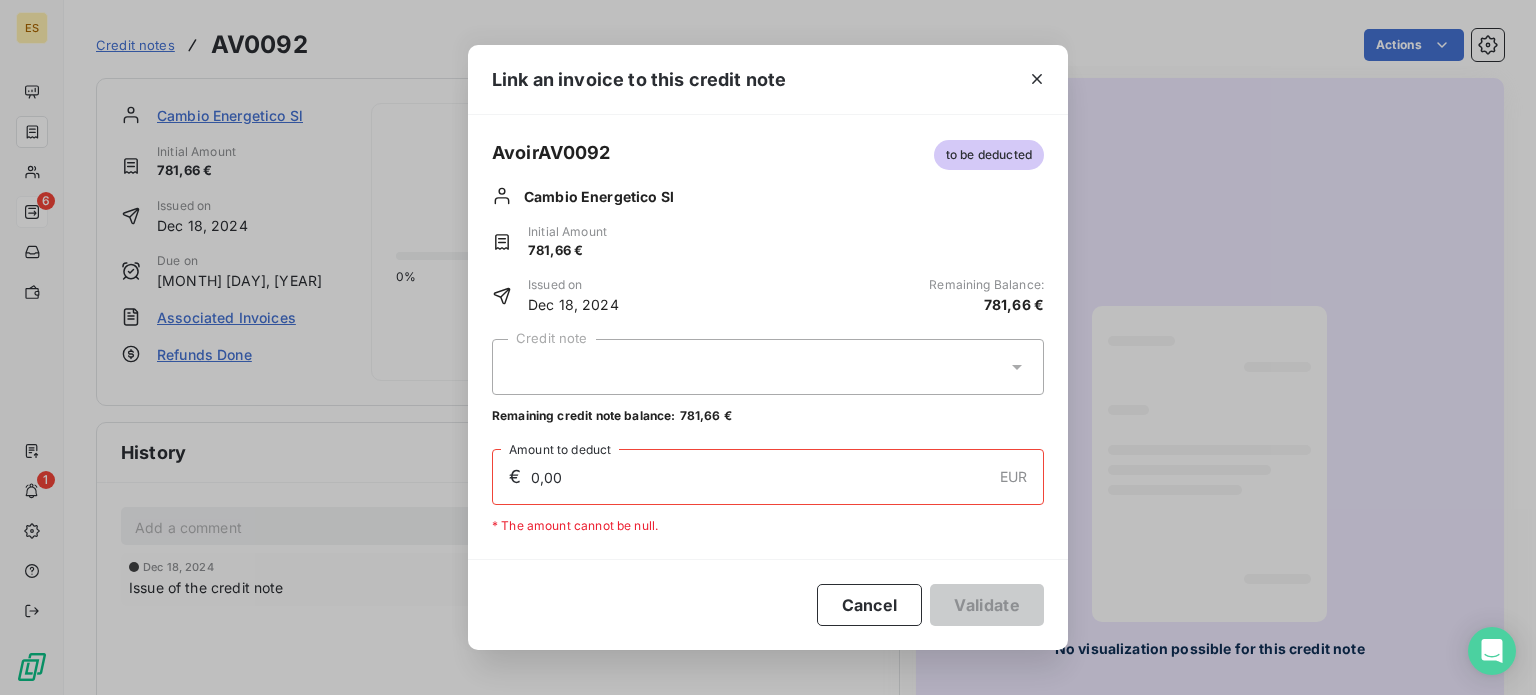 click at bounding box center (768, 367) 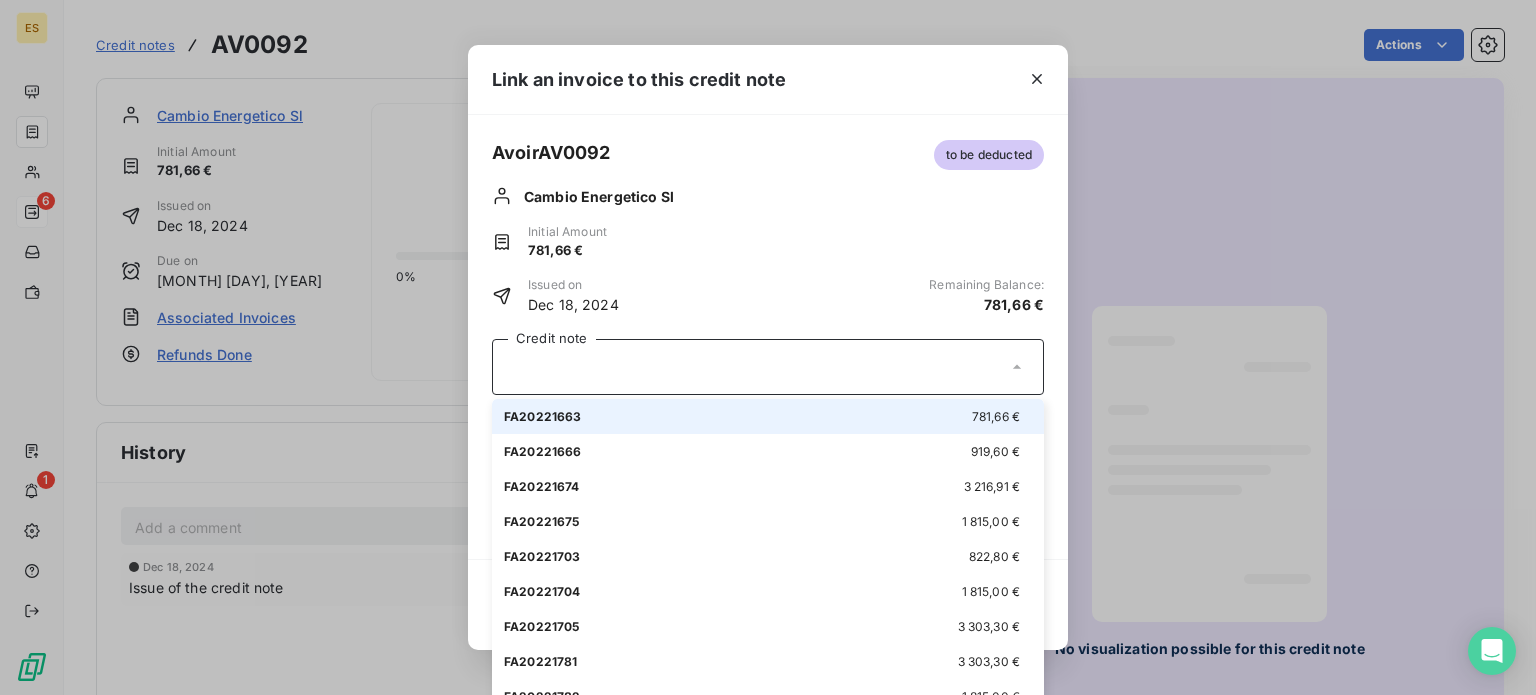 click on "FA20221663" at bounding box center [543, 416] 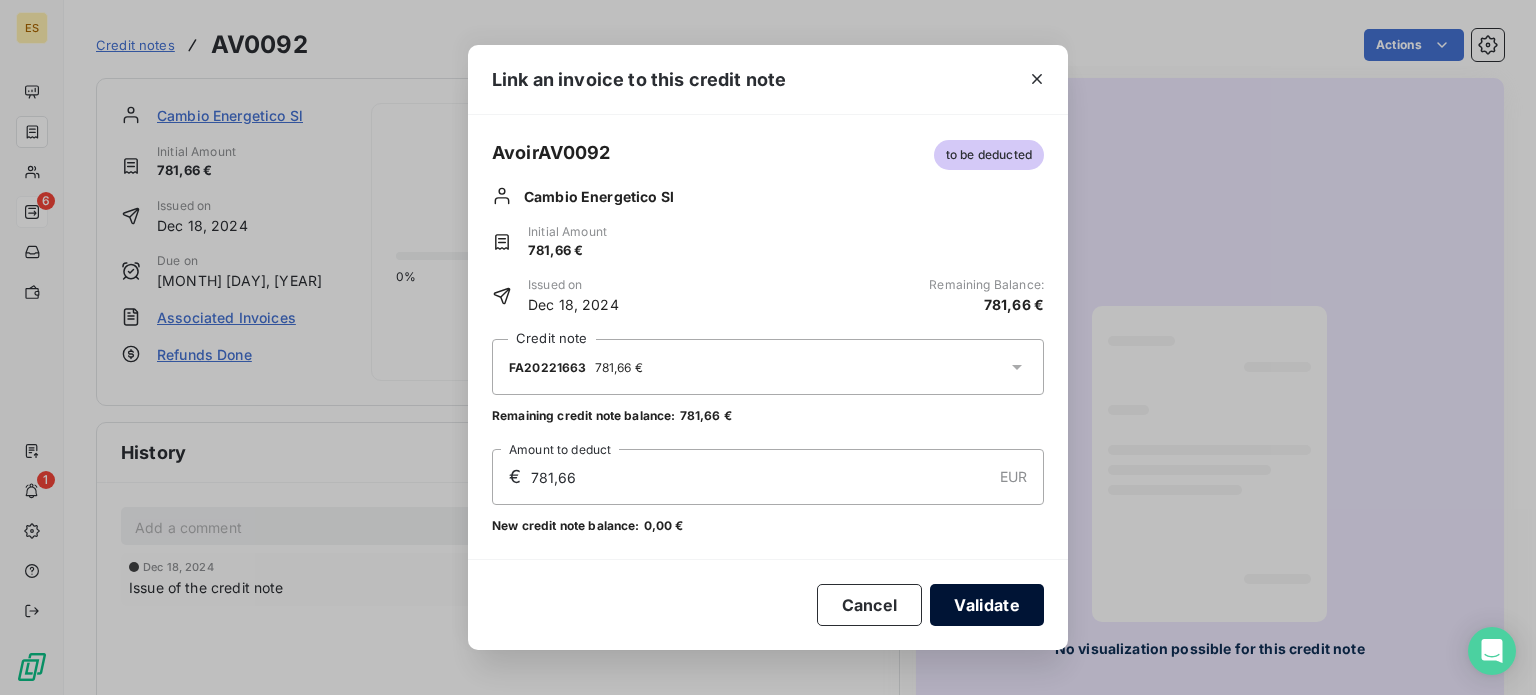 click on "Validate" at bounding box center [987, 605] 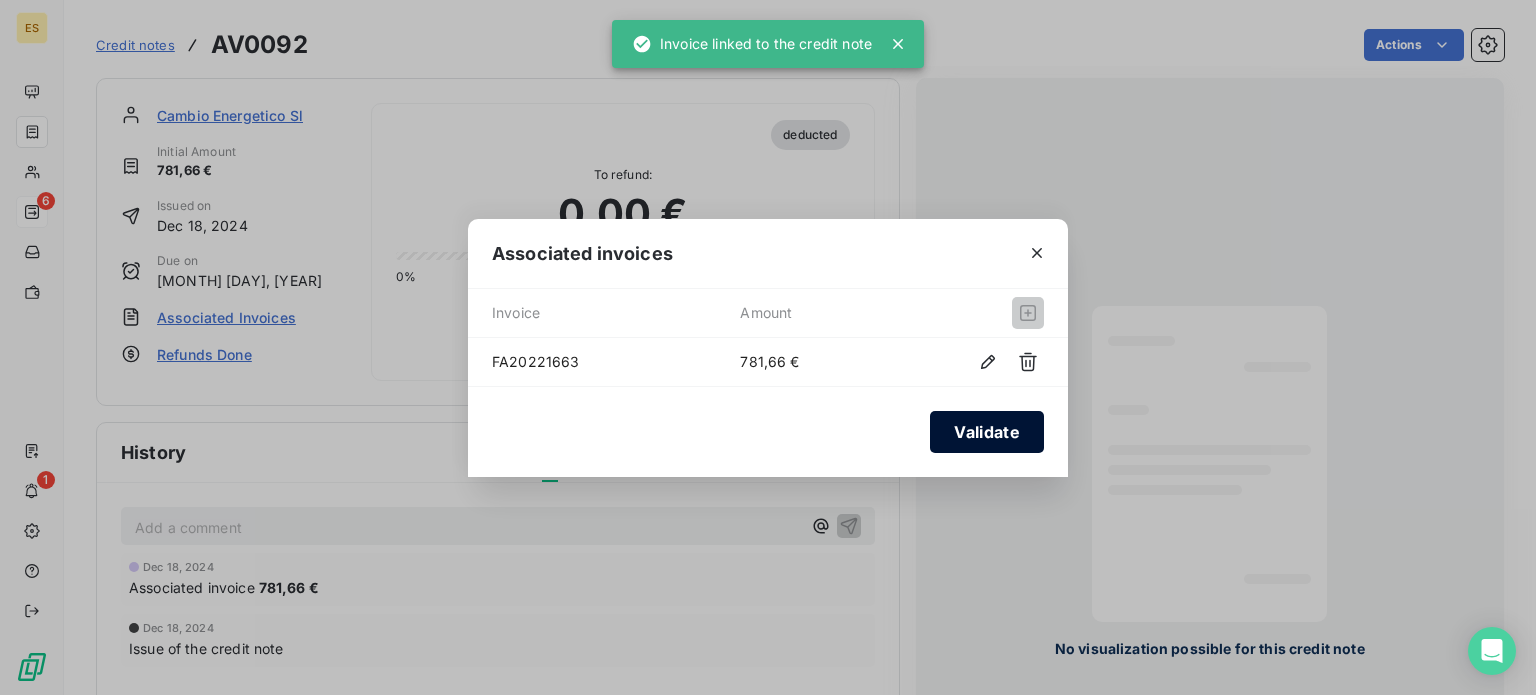 click on "Validate" at bounding box center [987, 432] 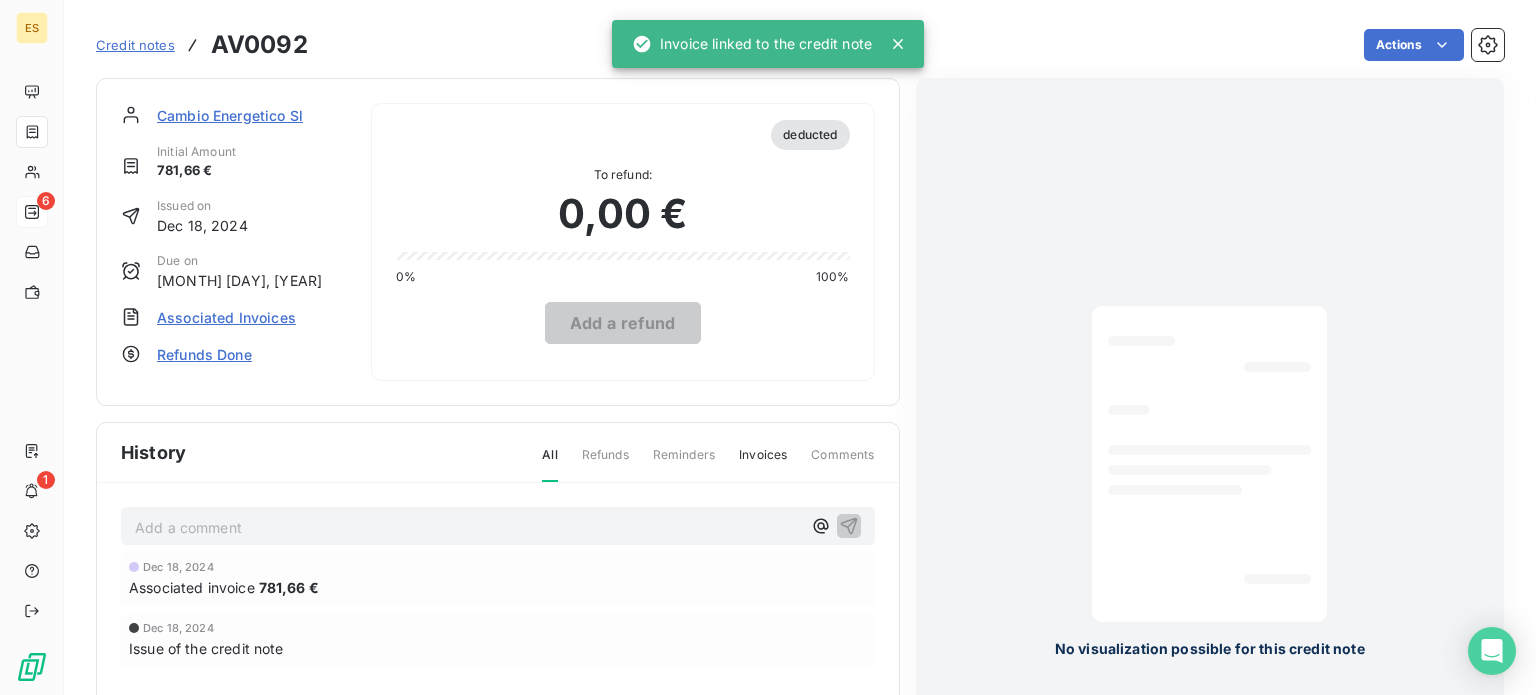 click on "Cambio Energetico Sl" at bounding box center [244, 115] 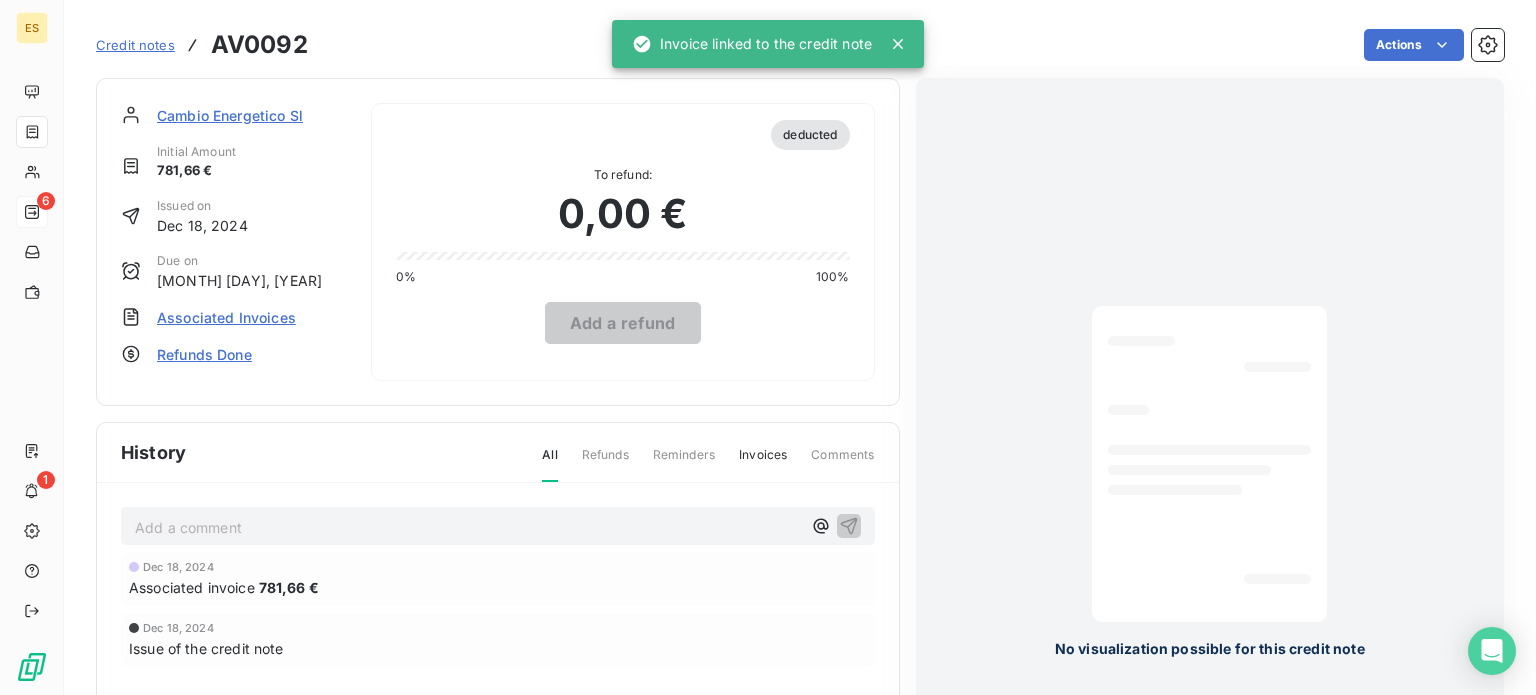 click on "Cambio Energetico Sl" at bounding box center [230, 115] 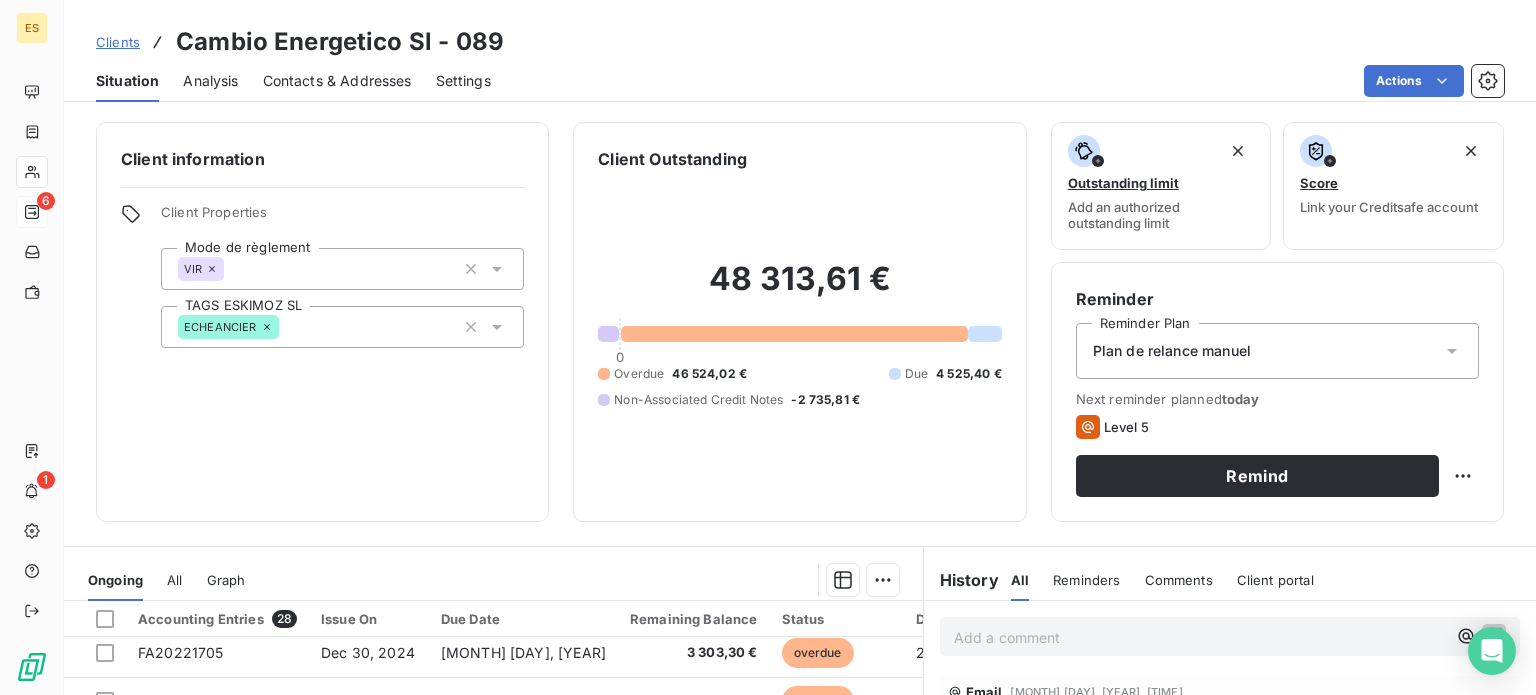 scroll, scrollTop: 300, scrollLeft: 0, axis: vertical 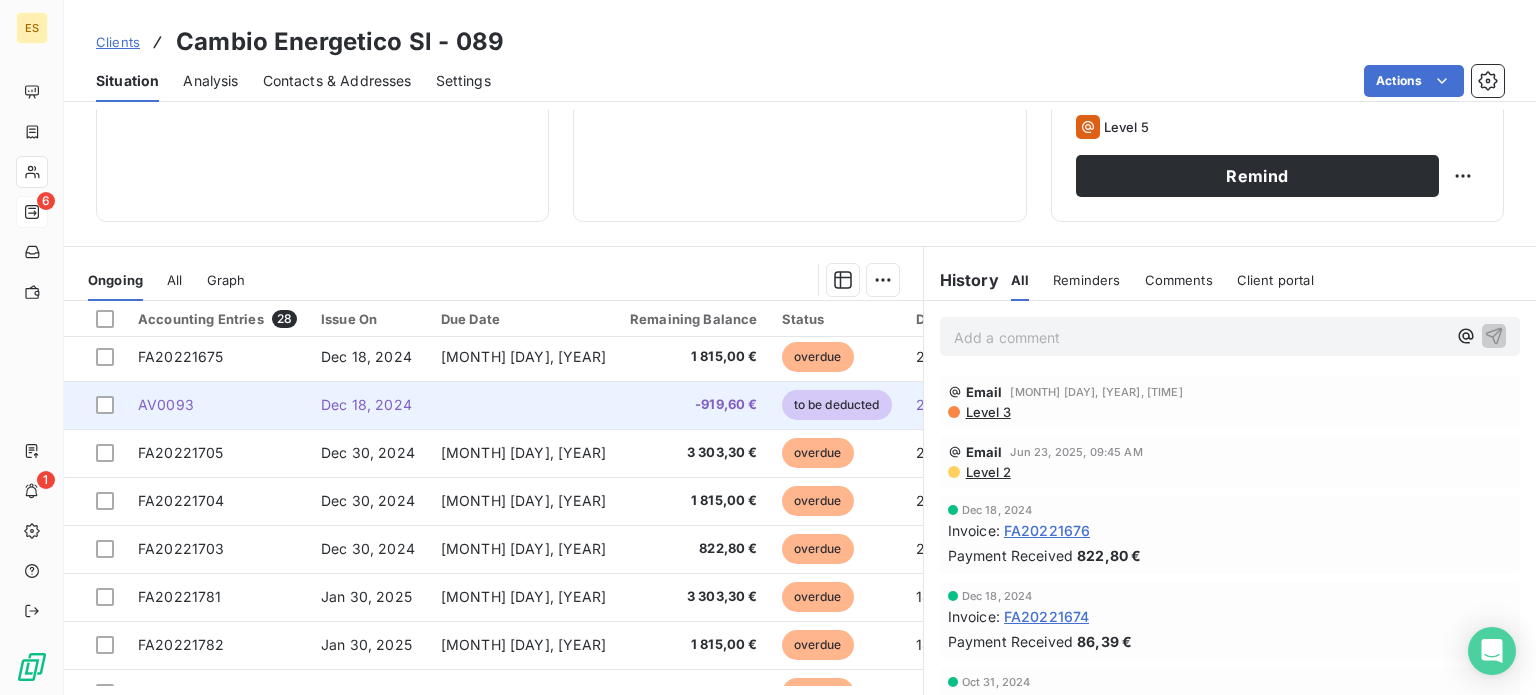 click at bounding box center [523, 405] 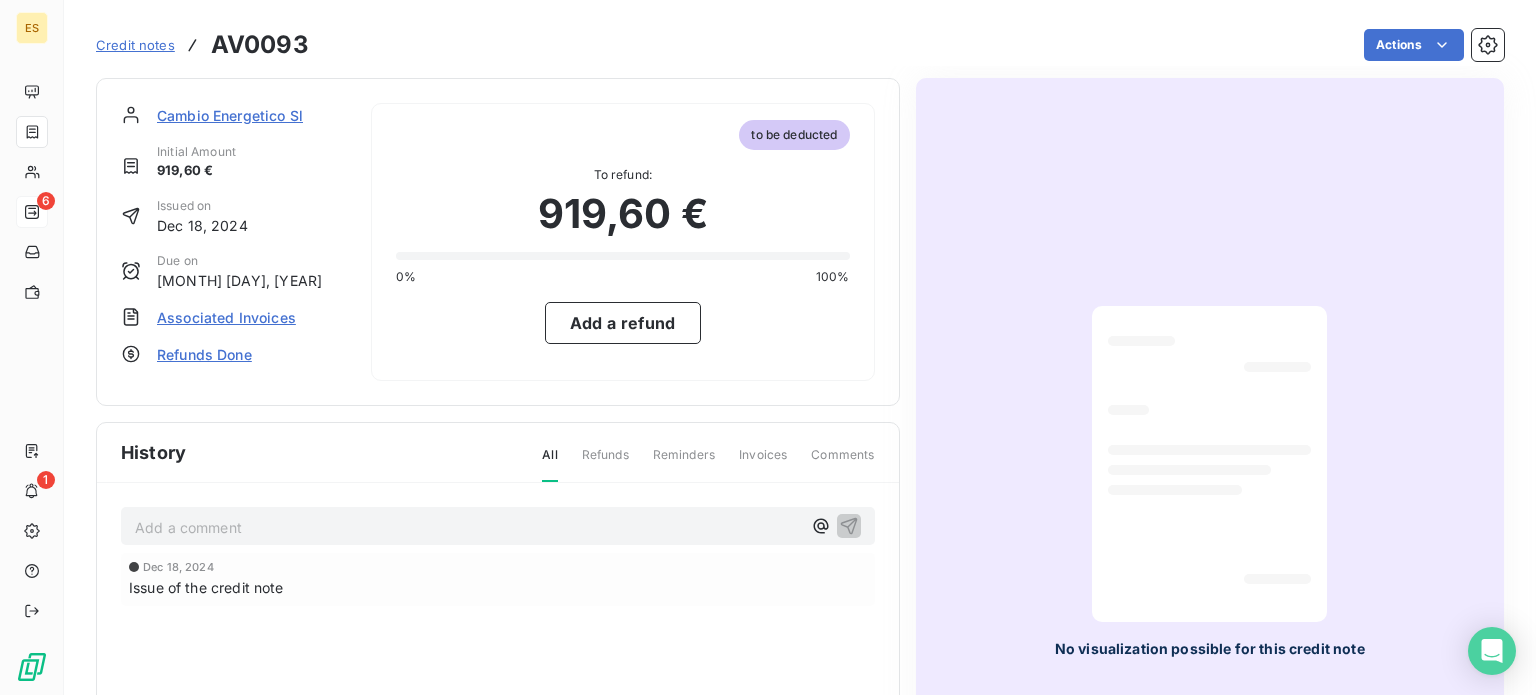 click on "Associated Invoices" at bounding box center [226, 317] 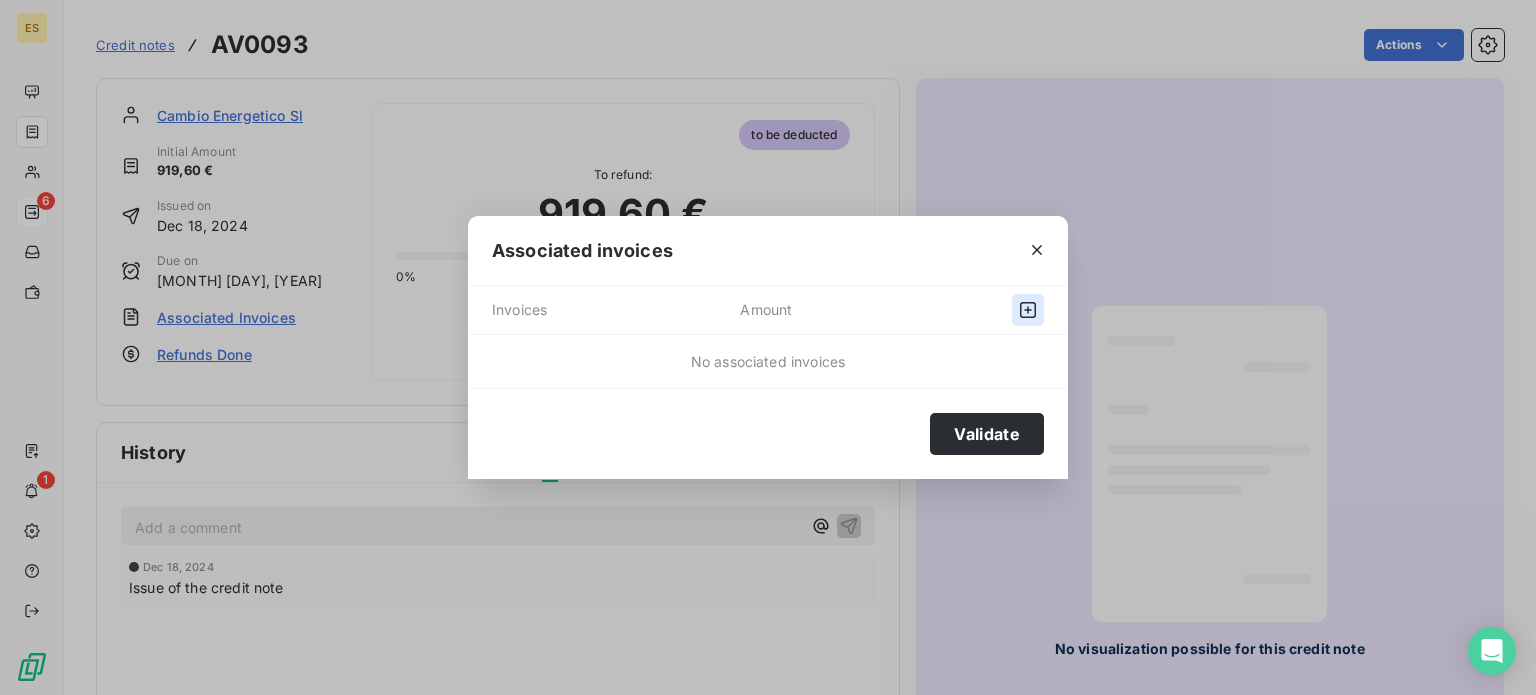 click 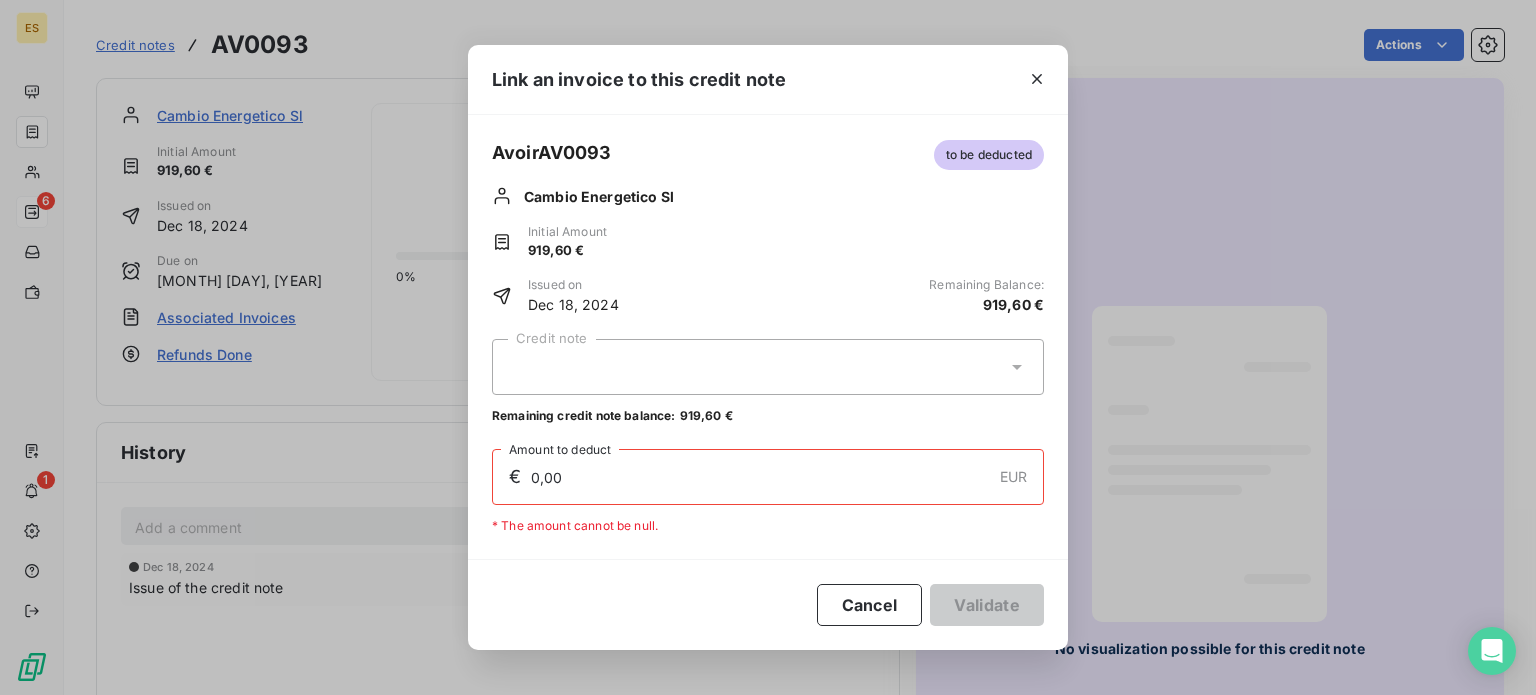 click at bounding box center (768, 367) 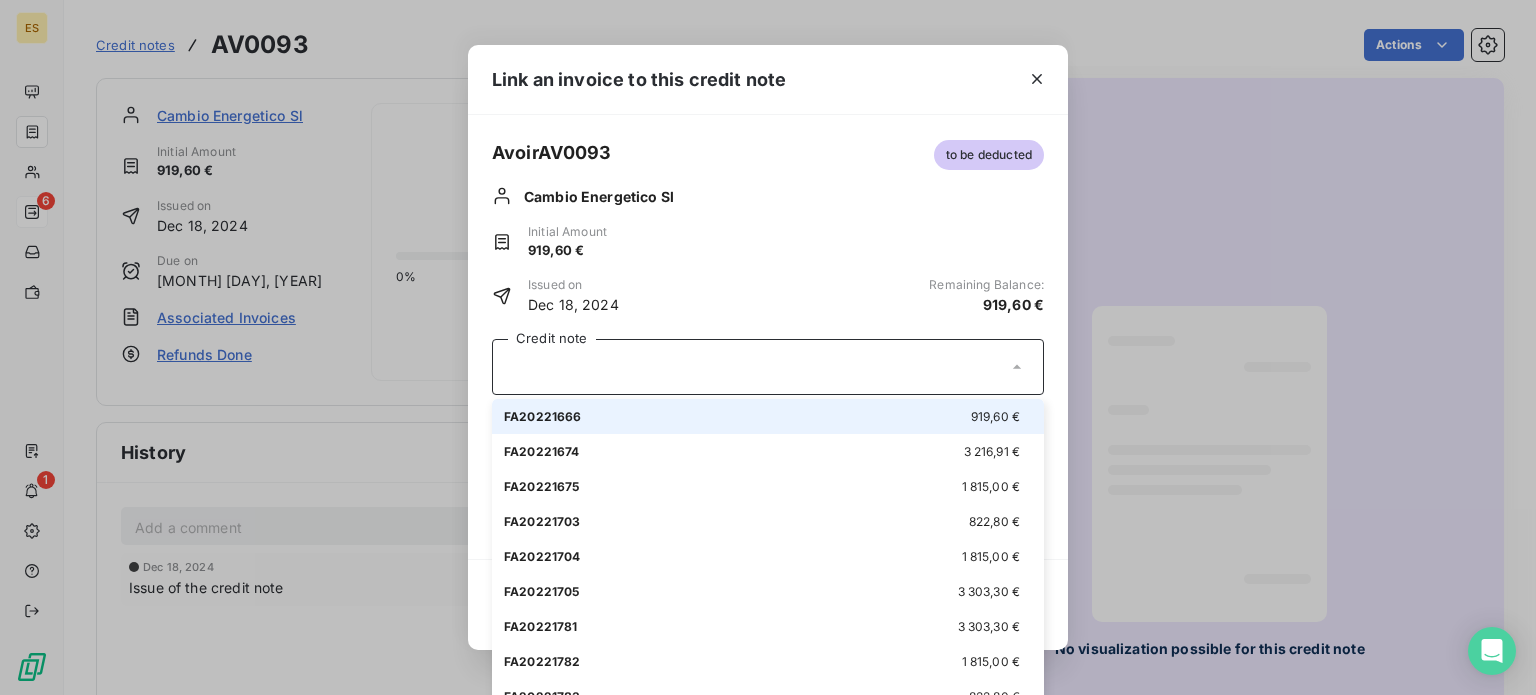 click on "FA20221666" at bounding box center [543, 416] 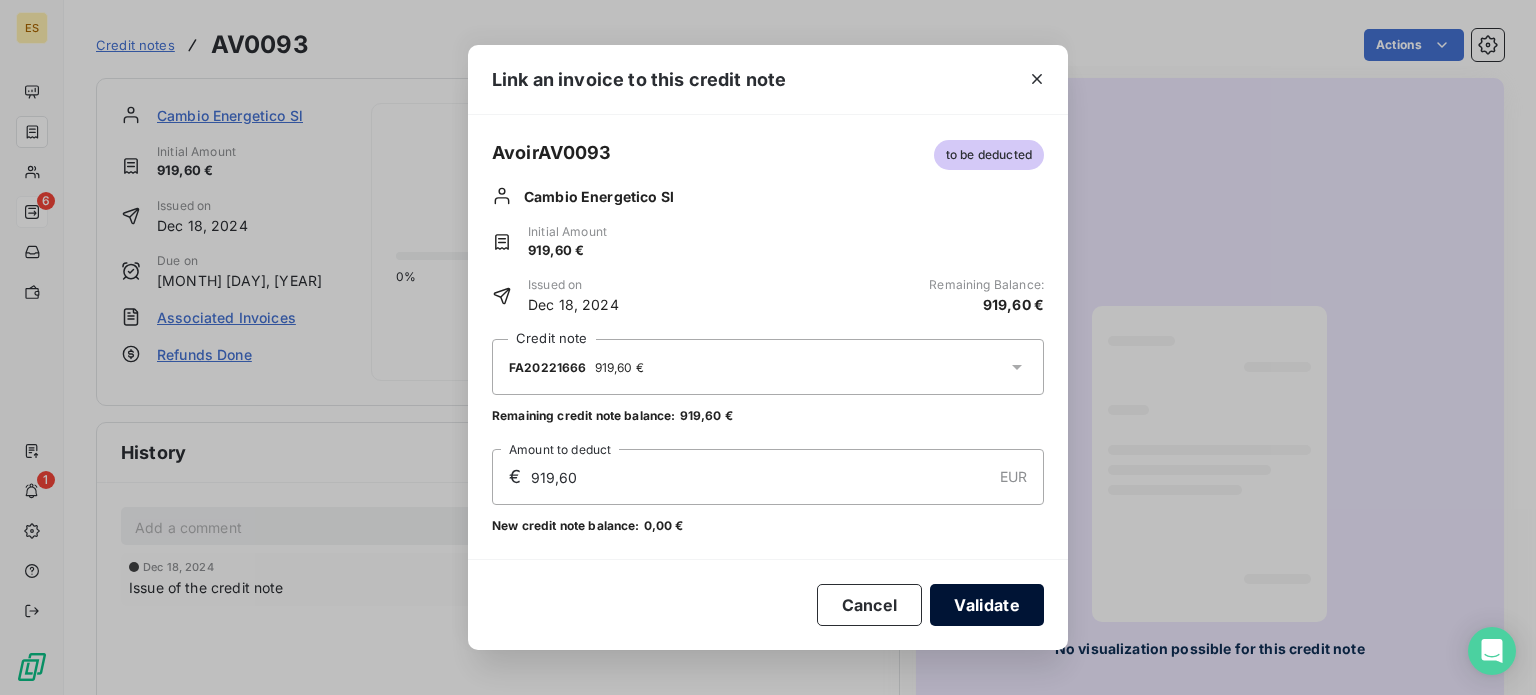 click on "Validate" at bounding box center (987, 605) 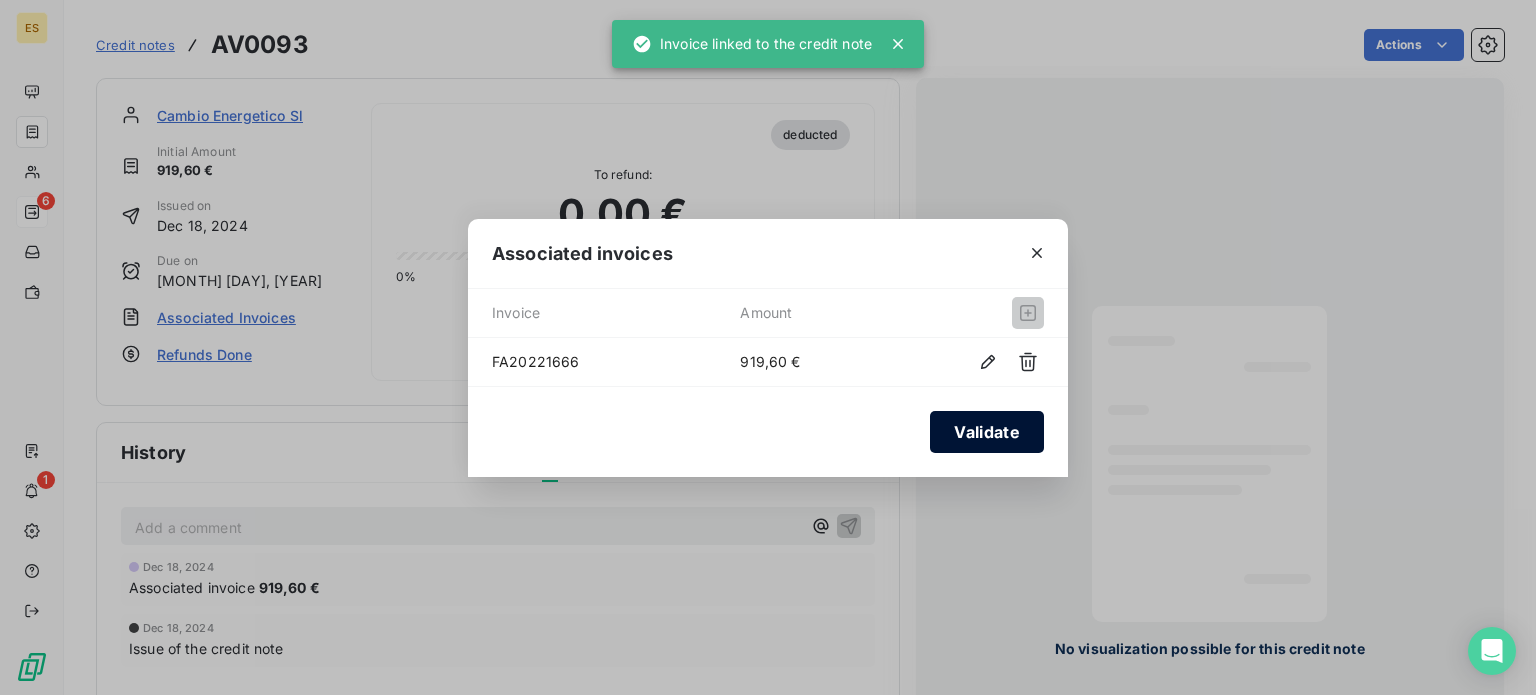 click on "Validate" at bounding box center (987, 432) 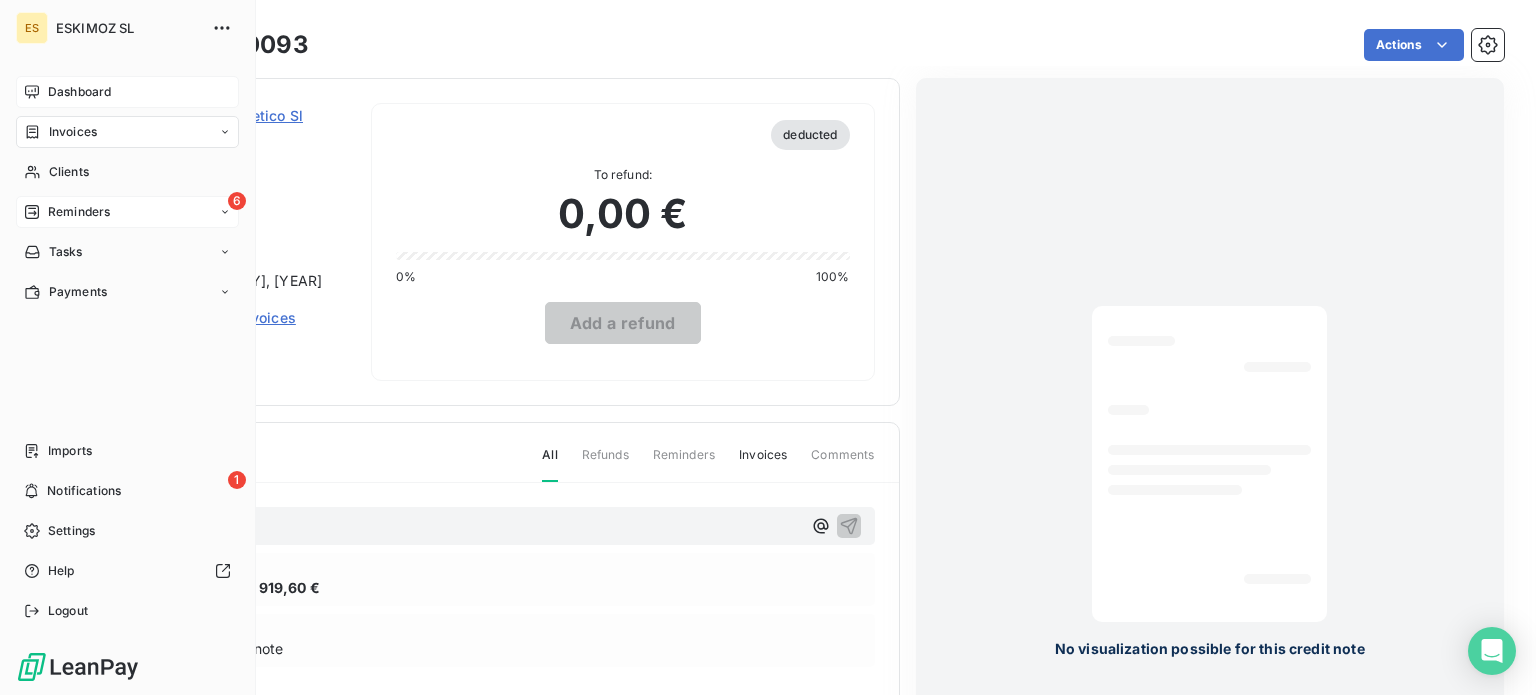 click on "Dashboard" at bounding box center [79, 92] 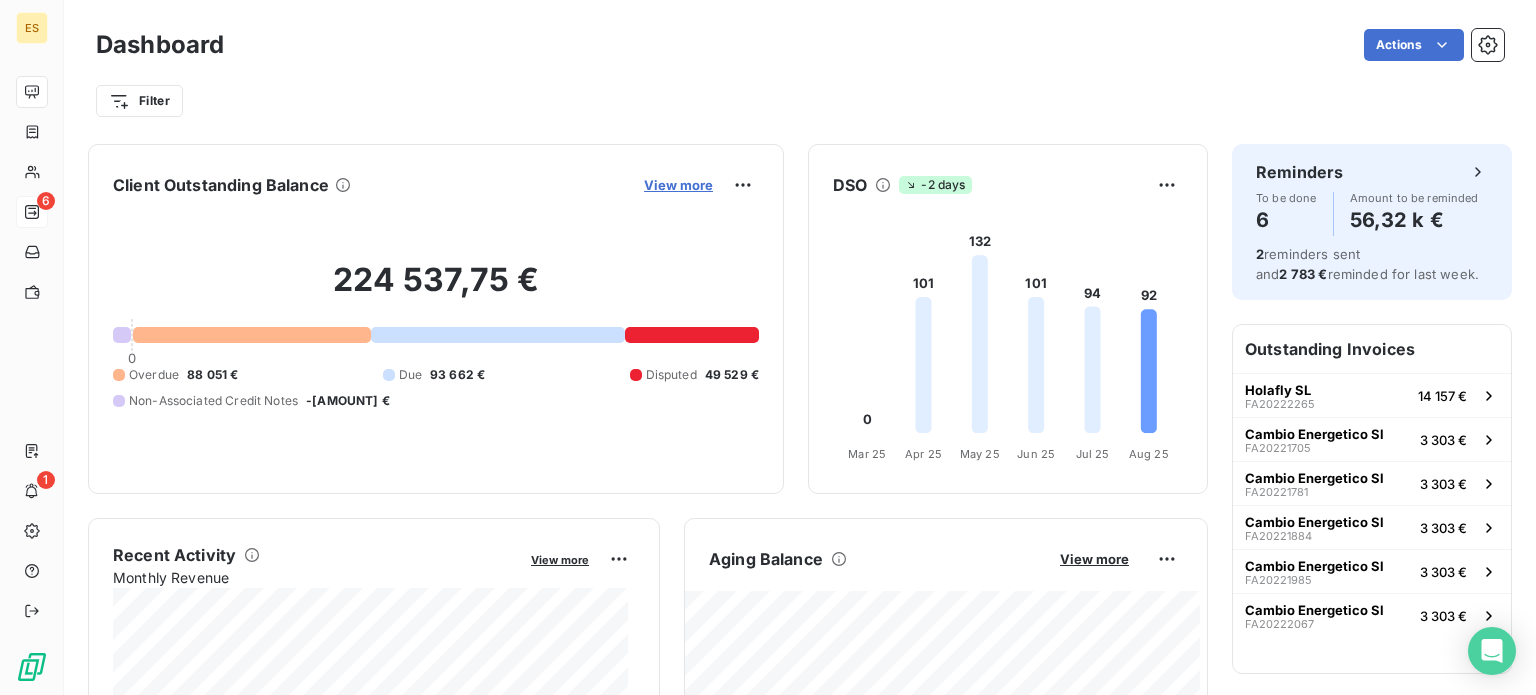 click on "View more" at bounding box center [678, 185] 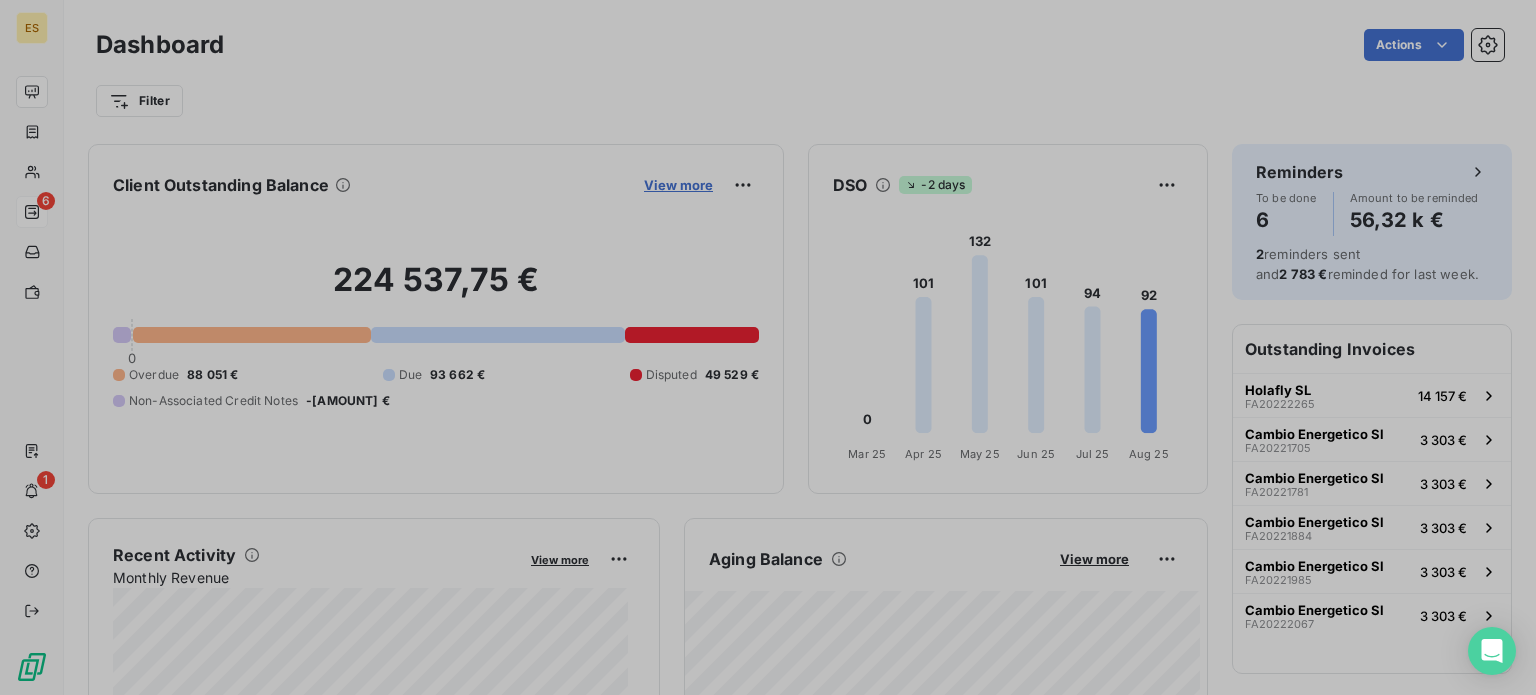 scroll, scrollTop: 680, scrollLeft: 752, axis: both 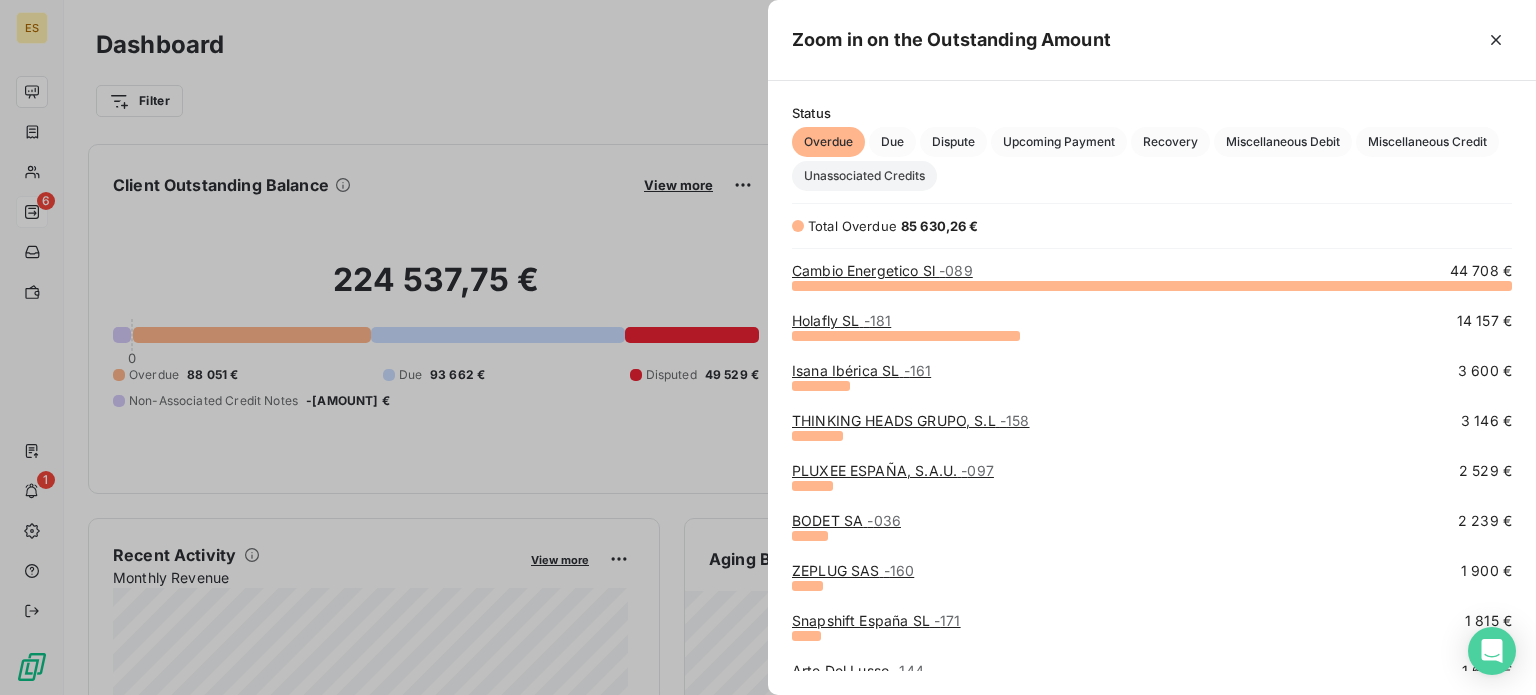 click on "Unassociated Credits" at bounding box center (864, 176) 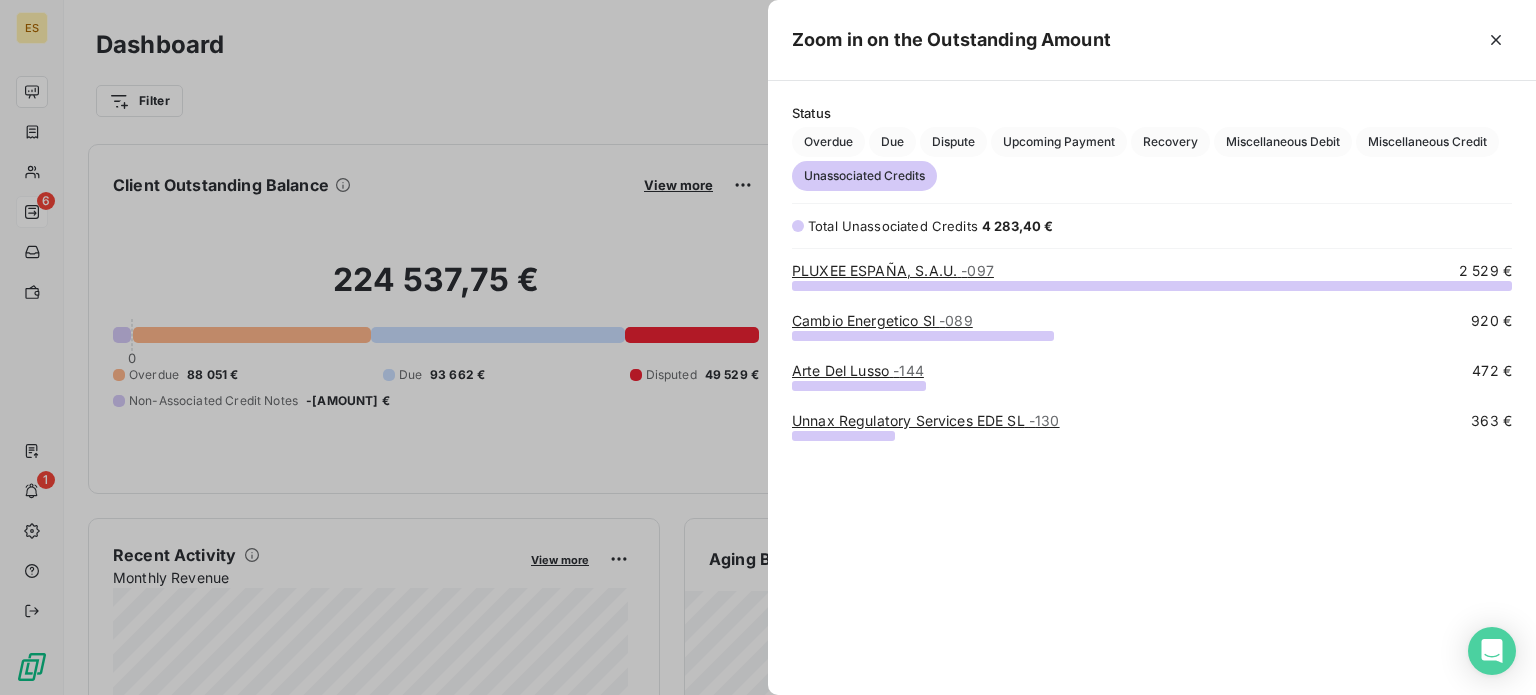 click on "Cambio Energetico Sl   -  089" at bounding box center [882, 320] 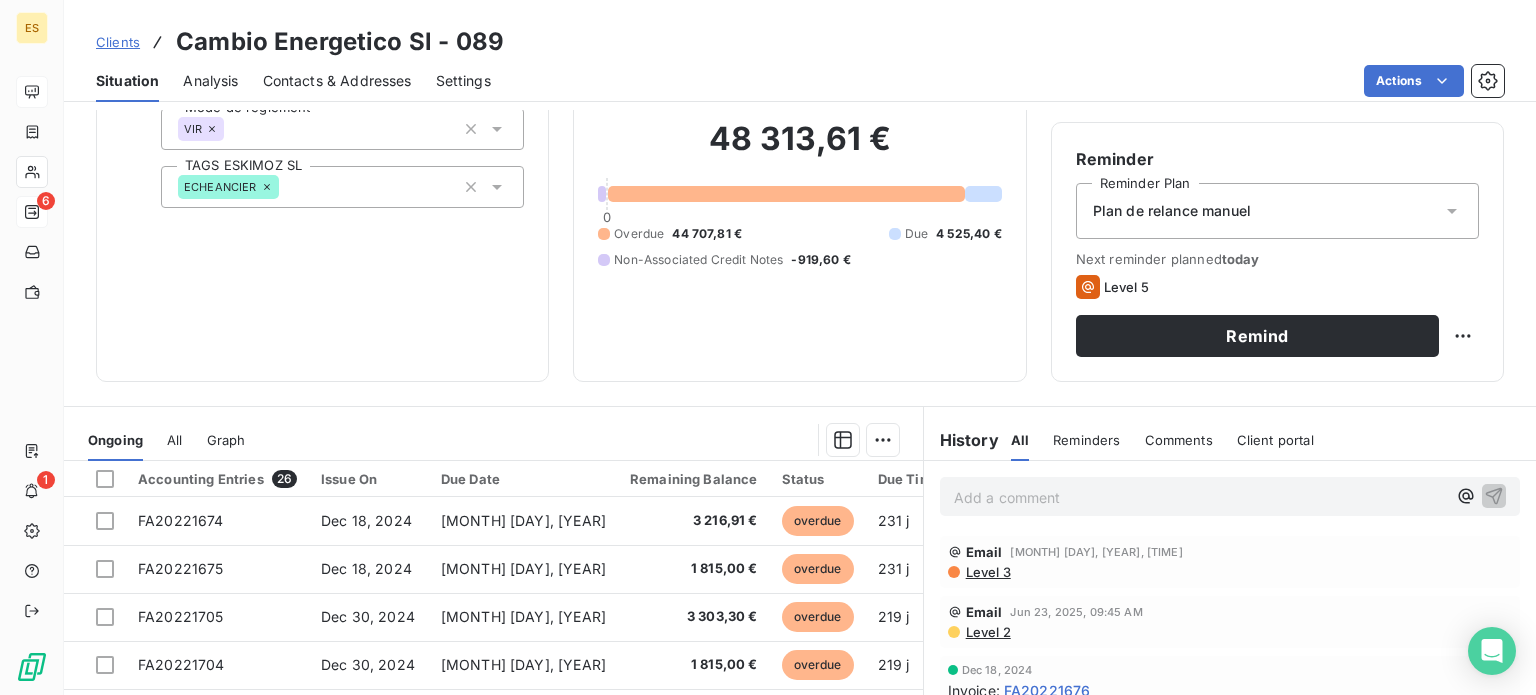 scroll, scrollTop: 300, scrollLeft: 0, axis: vertical 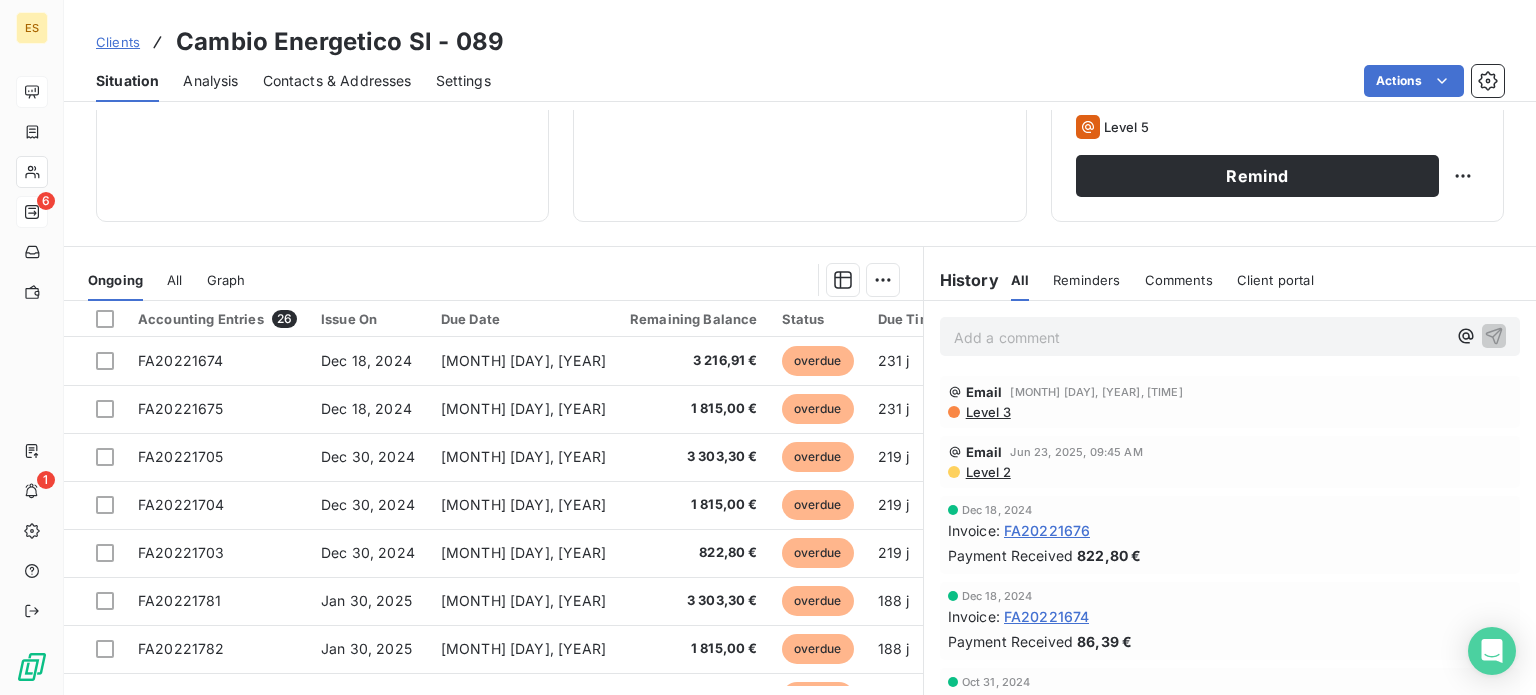 click on "Clients" at bounding box center [118, 42] 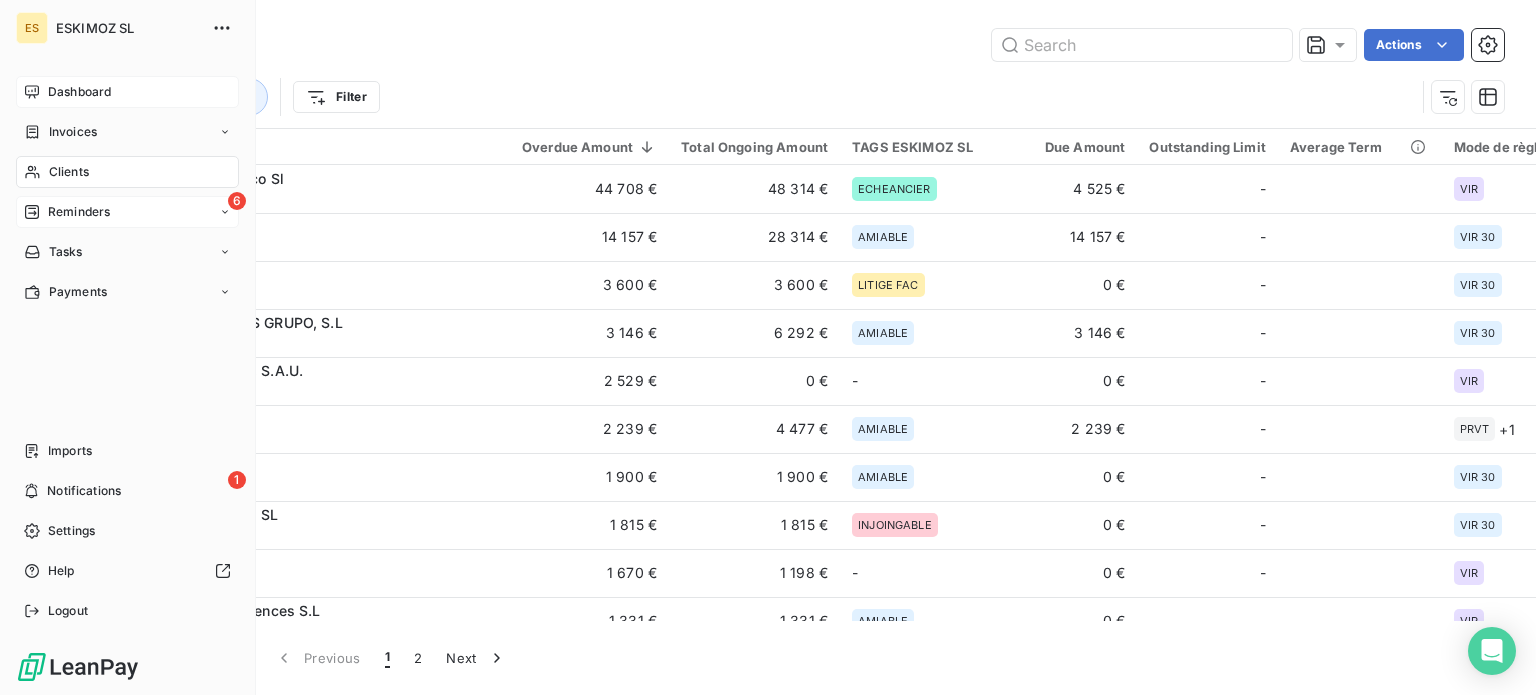click on "Dashboard" at bounding box center (79, 92) 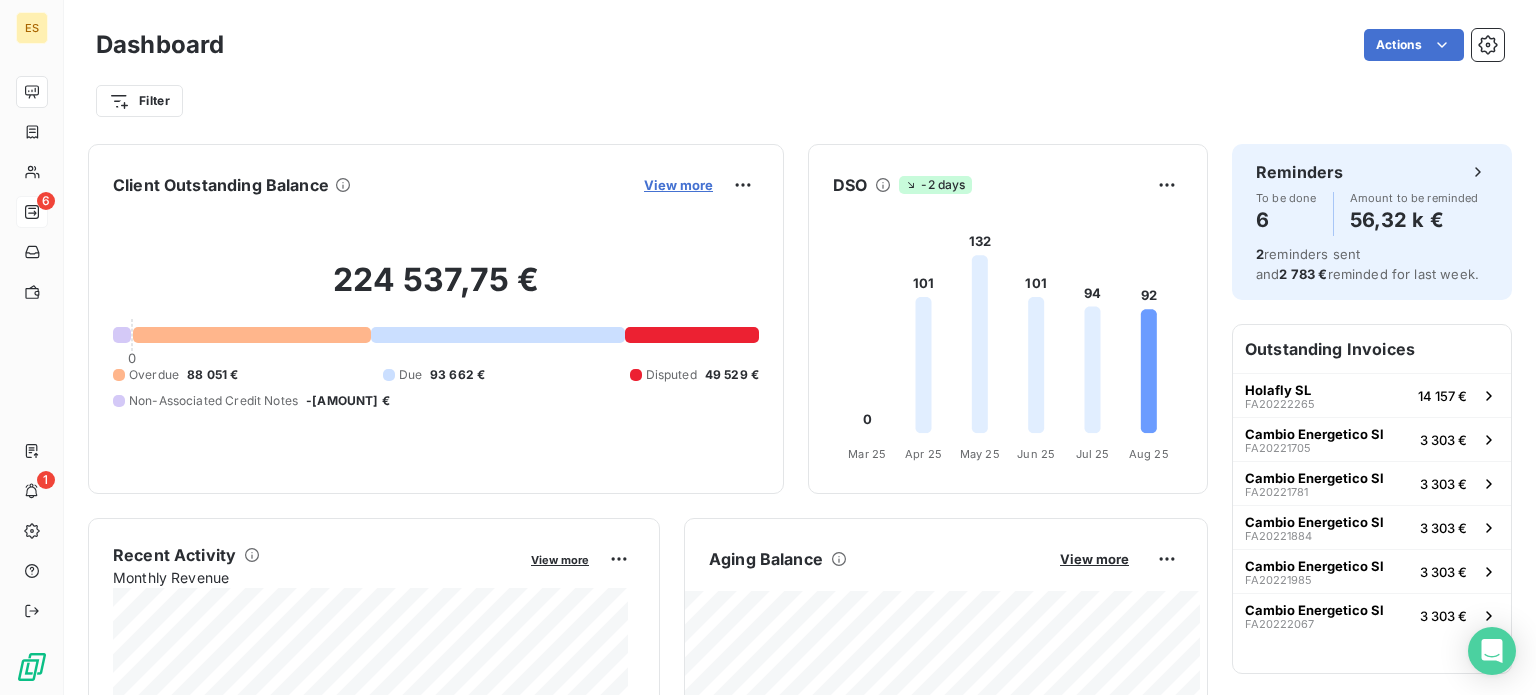 click on "View more" at bounding box center [678, 185] 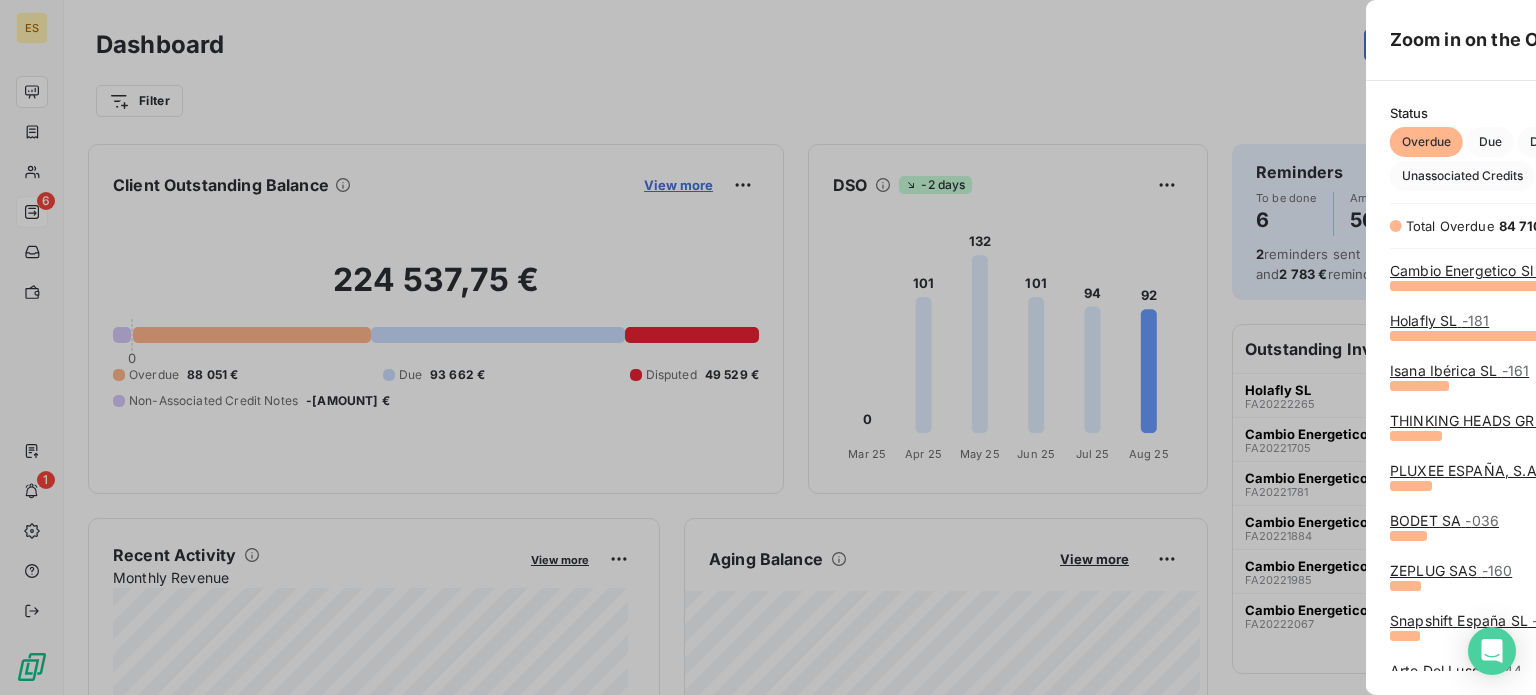 scroll, scrollTop: 16, scrollLeft: 16, axis: both 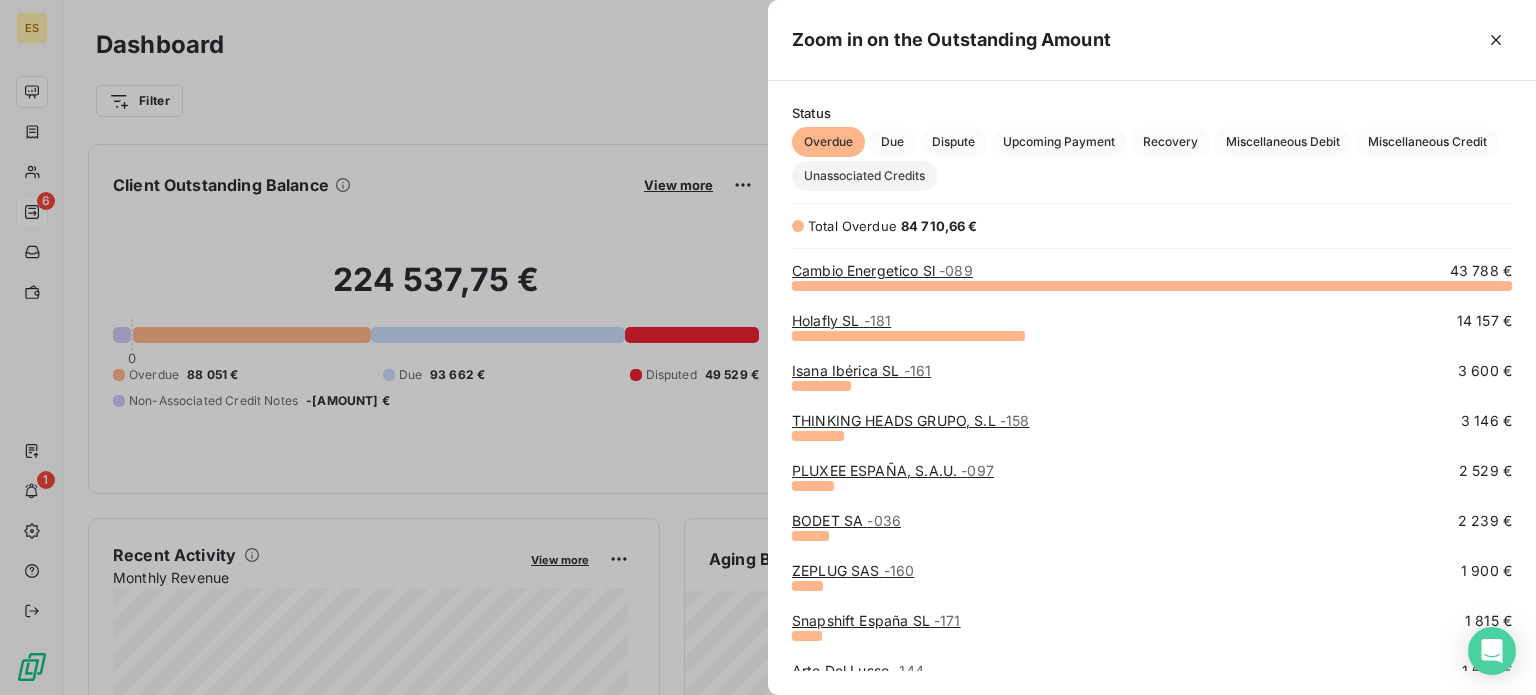 click on "Unassociated Credits" at bounding box center (864, 176) 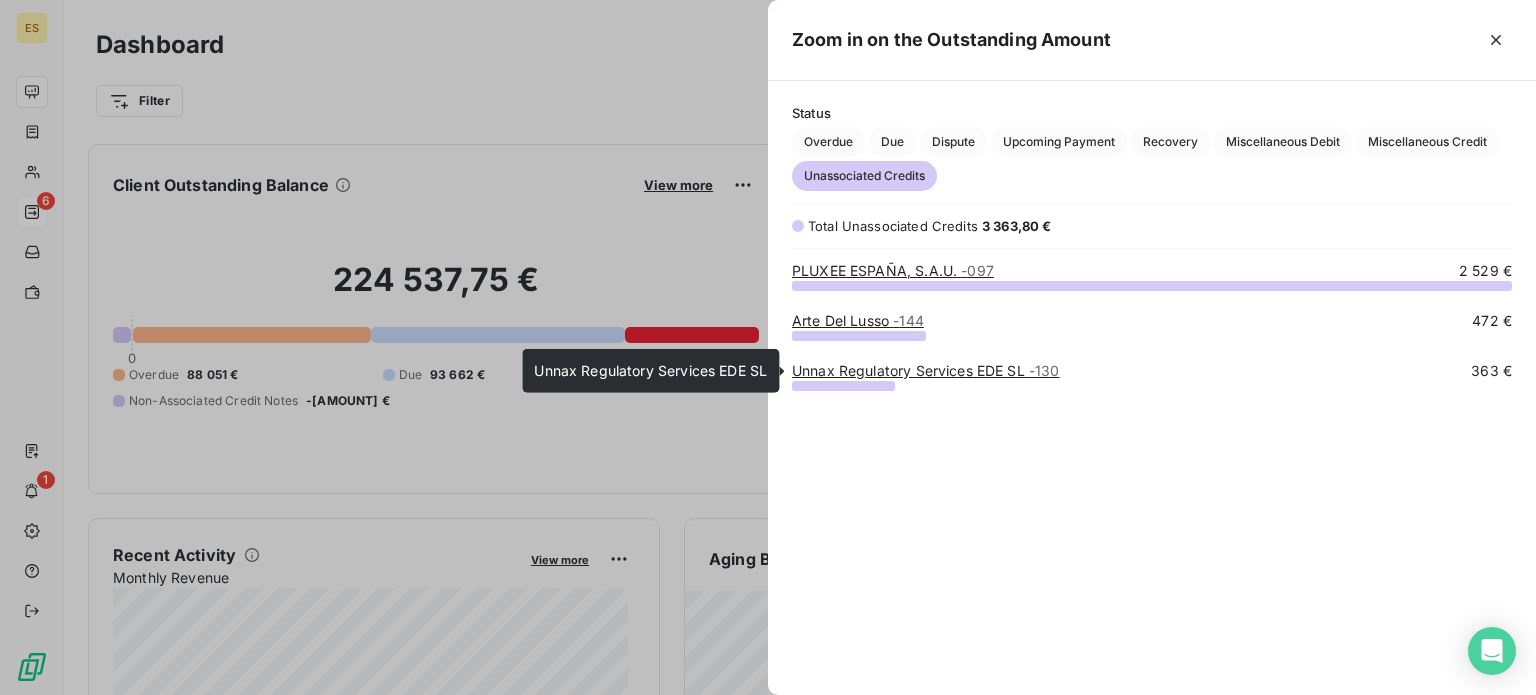 click on "[COMPANY]   -  [NUMBER]" at bounding box center (926, 370) 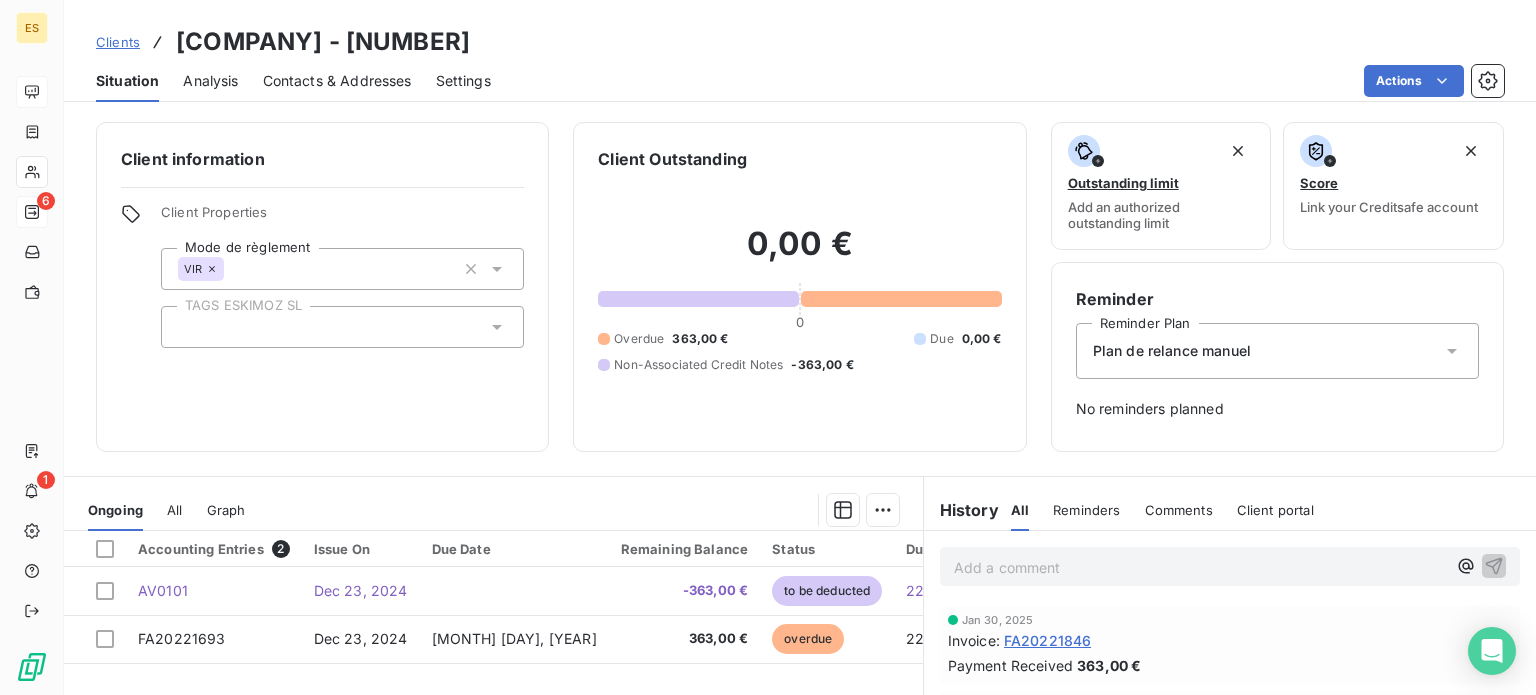 scroll, scrollTop: 100, scrollLeft: 0, axis: vertical 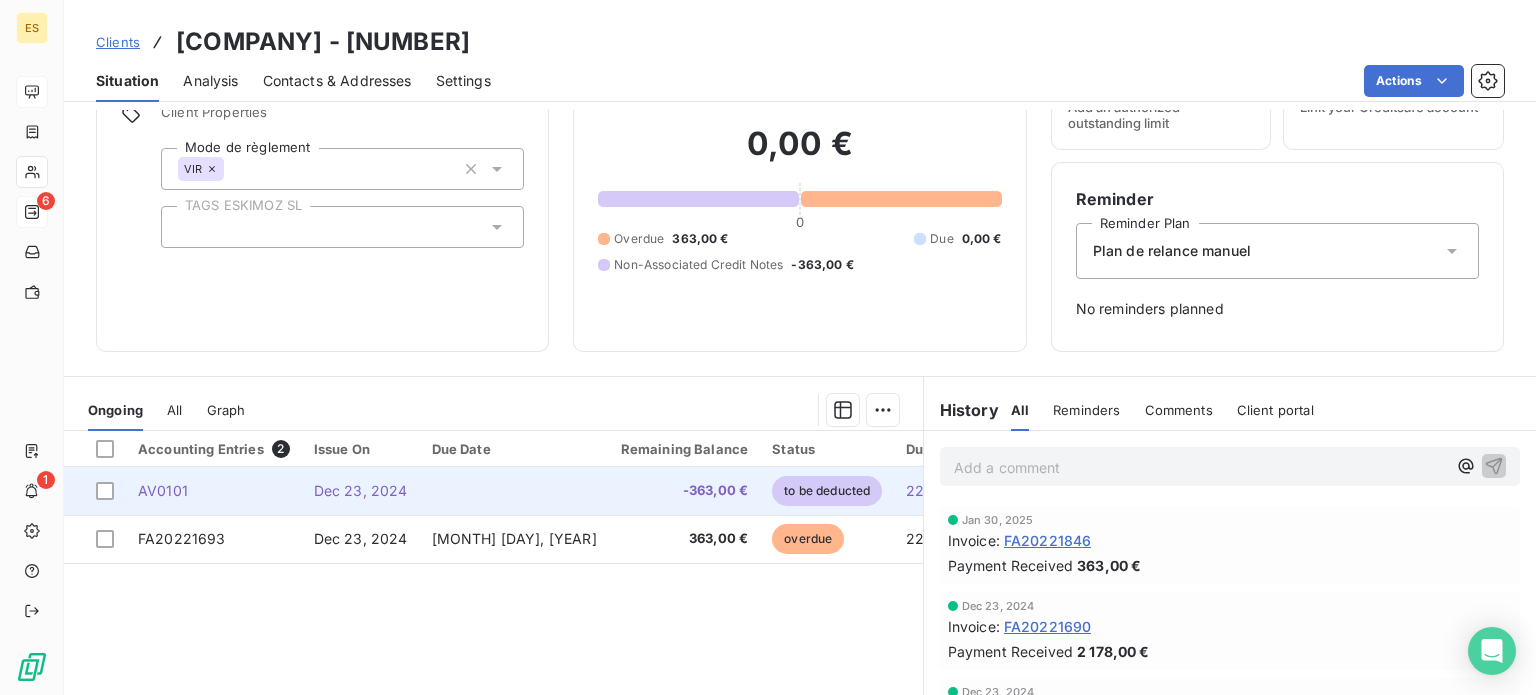 click on "-363,00 €" at bounding box center [685, 491] 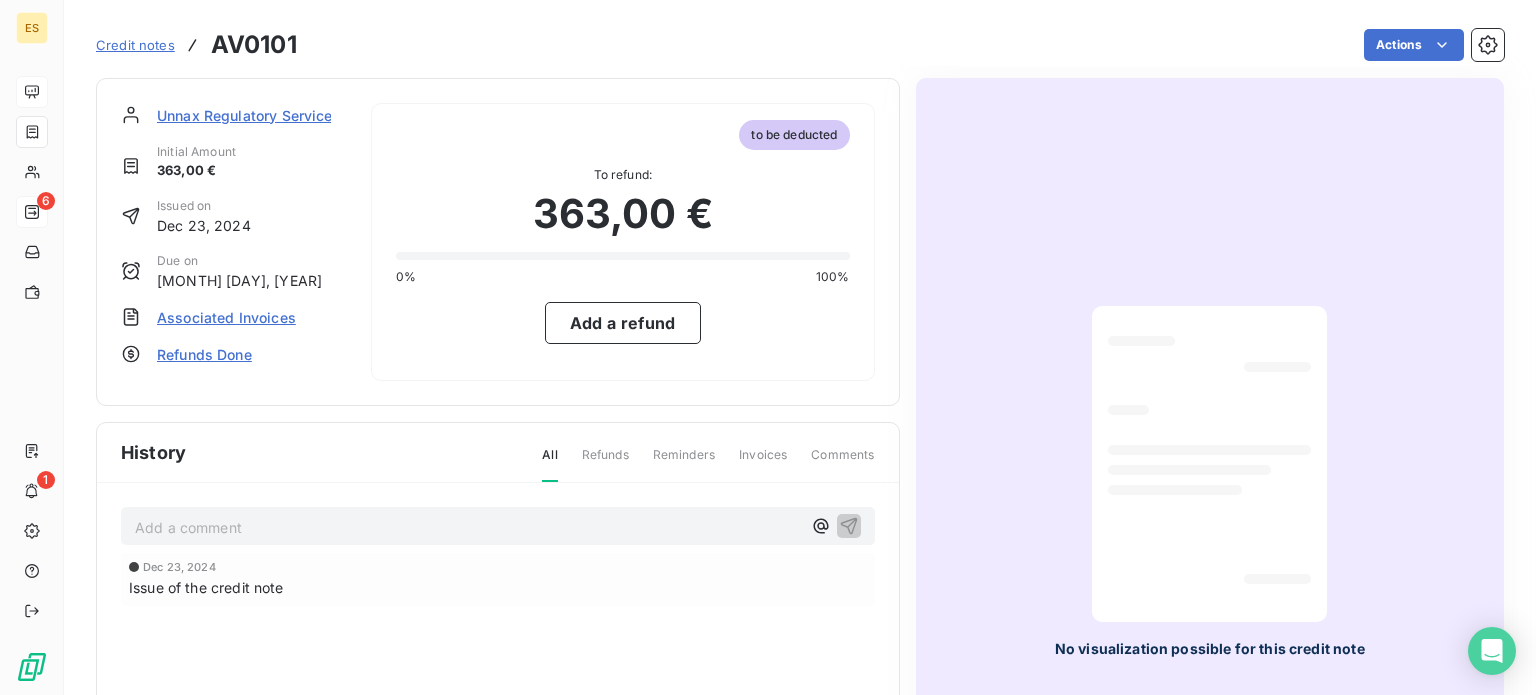 click on "Unnax Regulatory Services EDE SL Initial Amount 363,00 € Issued on [MONTH] [DAY], [YEAR] Due on [MONTH] [DAY], [YEAR] Associated Invoices Refunds Done" at bounding box center (234, 242) 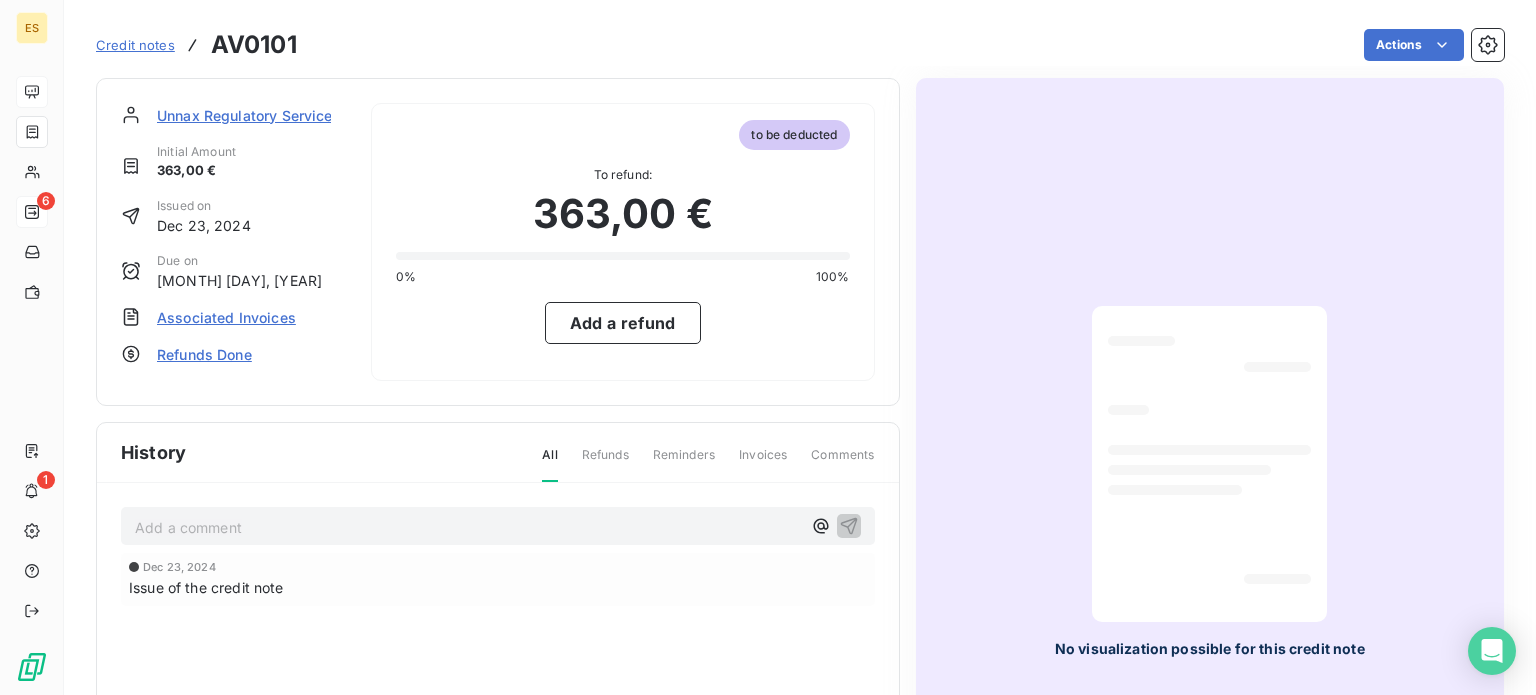 click on "Associated Invoices" at bounding box center [226, 317] 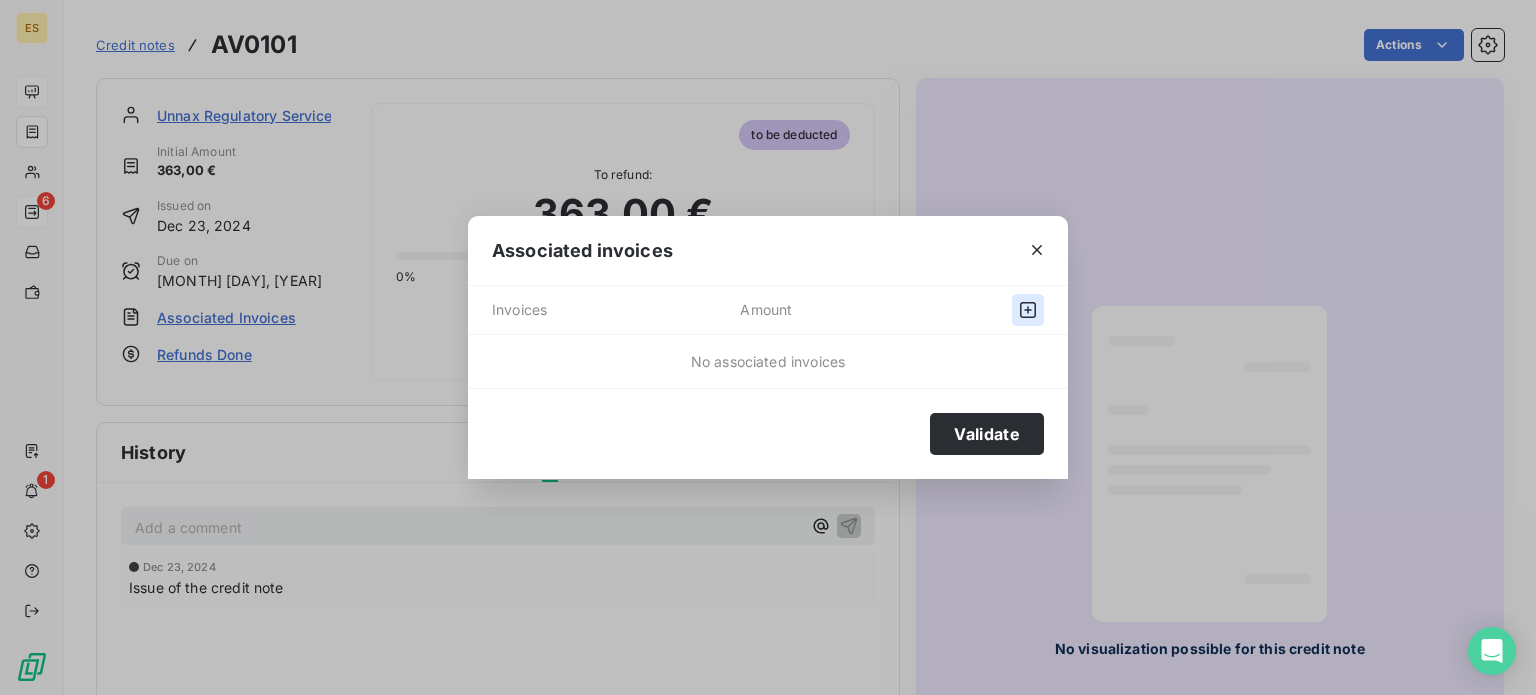 click 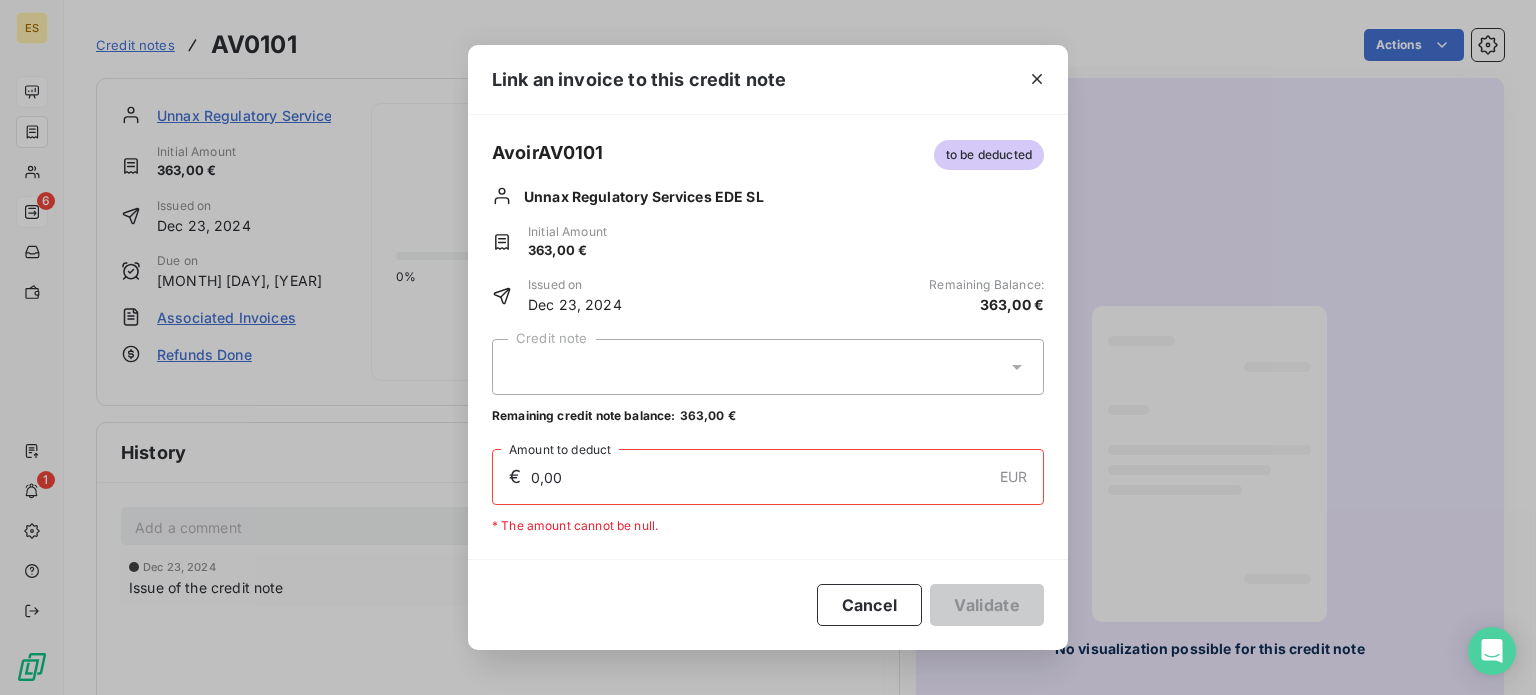click at bounding box center (768, 367) 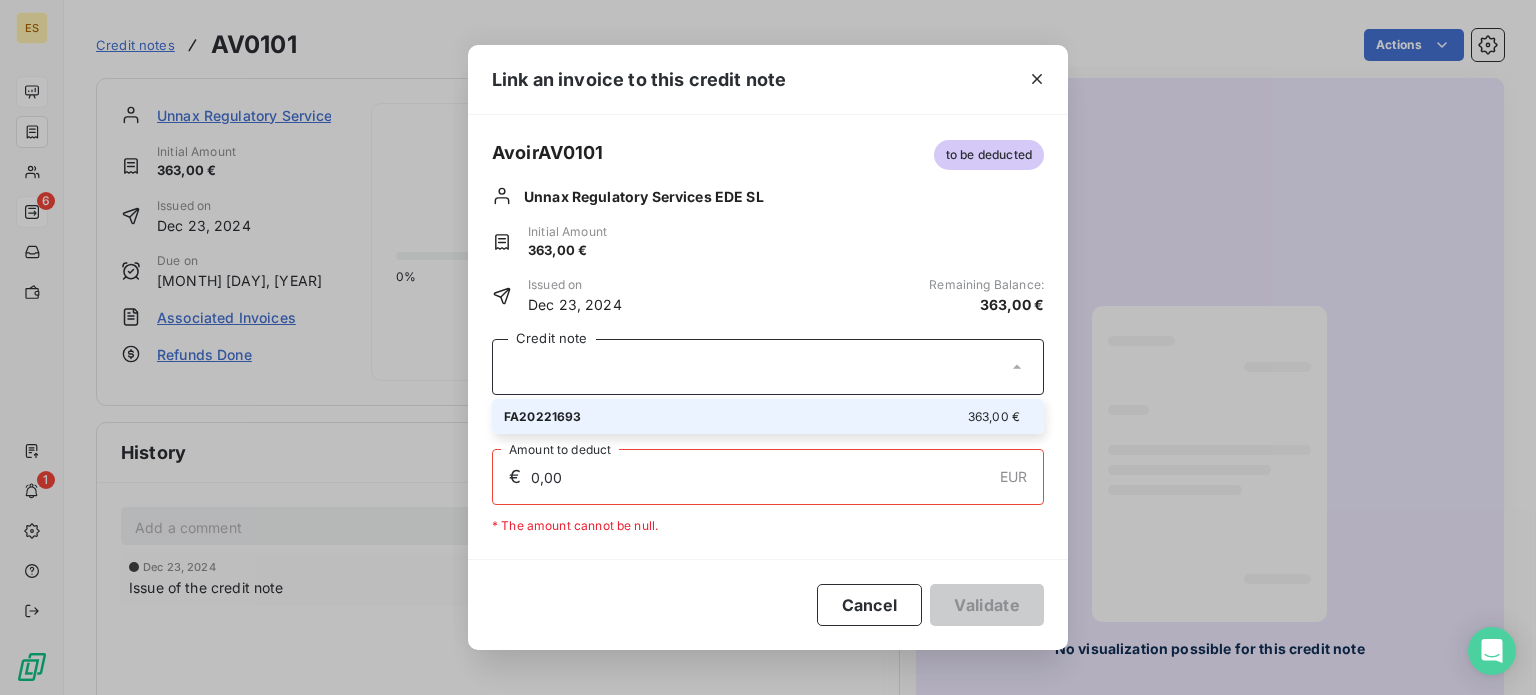 click on "FA20221693 363,00 €" at bounding box center (768, 416) 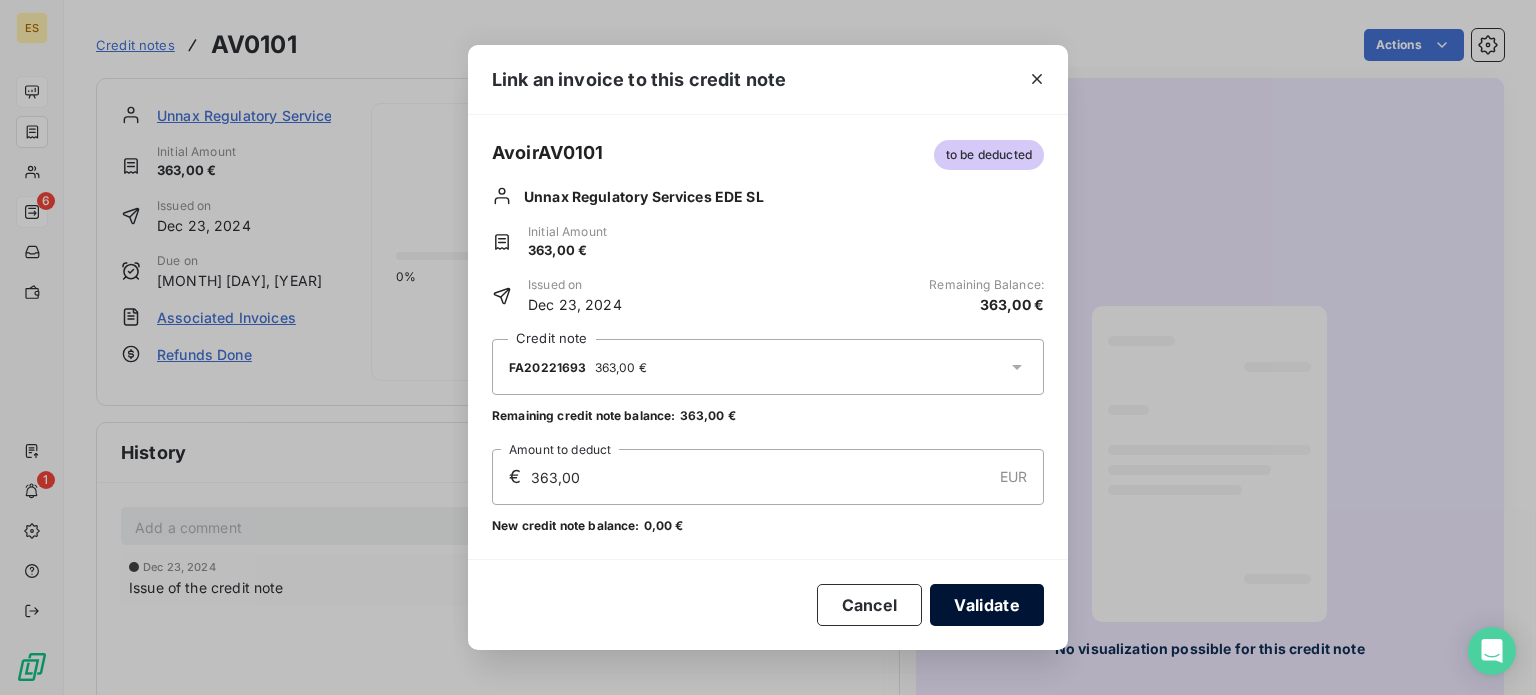 click on "Validate" at bounding box center [987, 605] 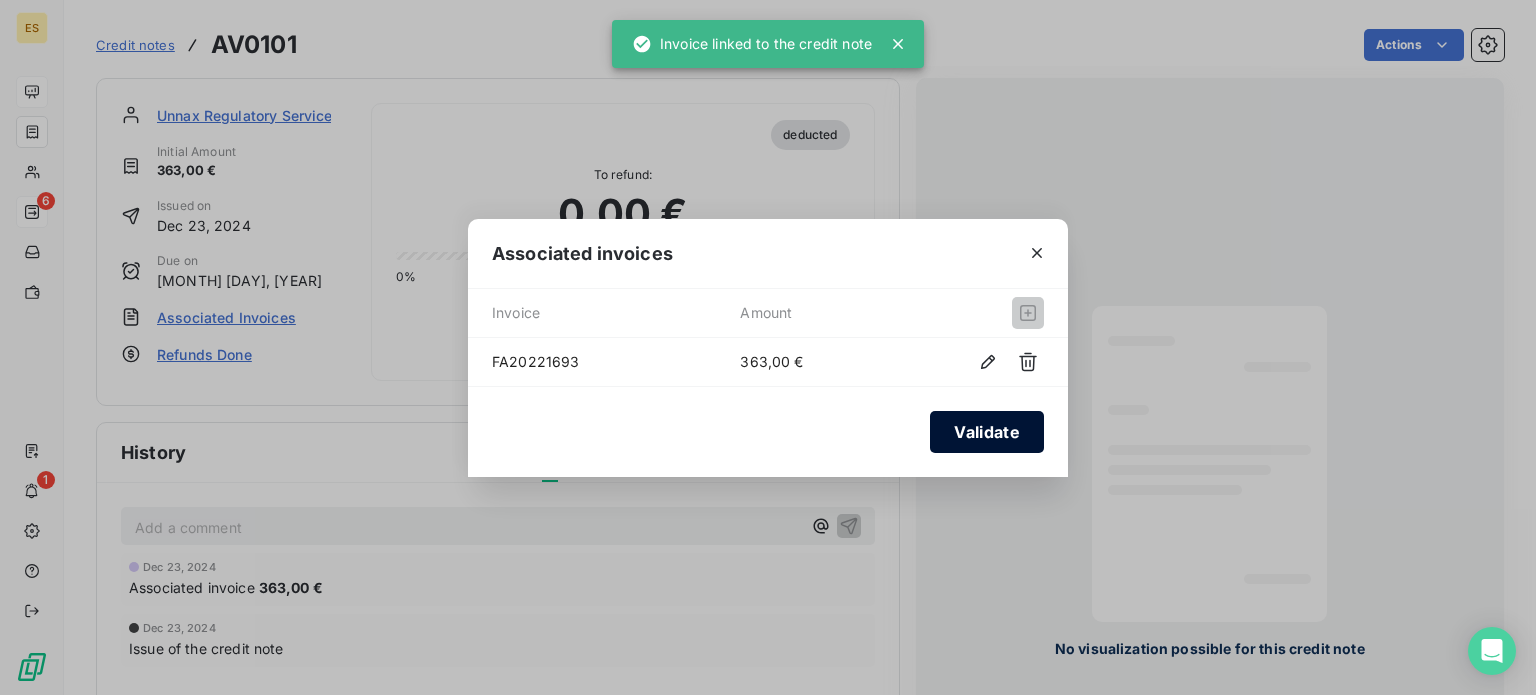 click on "Validate" at bounding box center (987, 432) 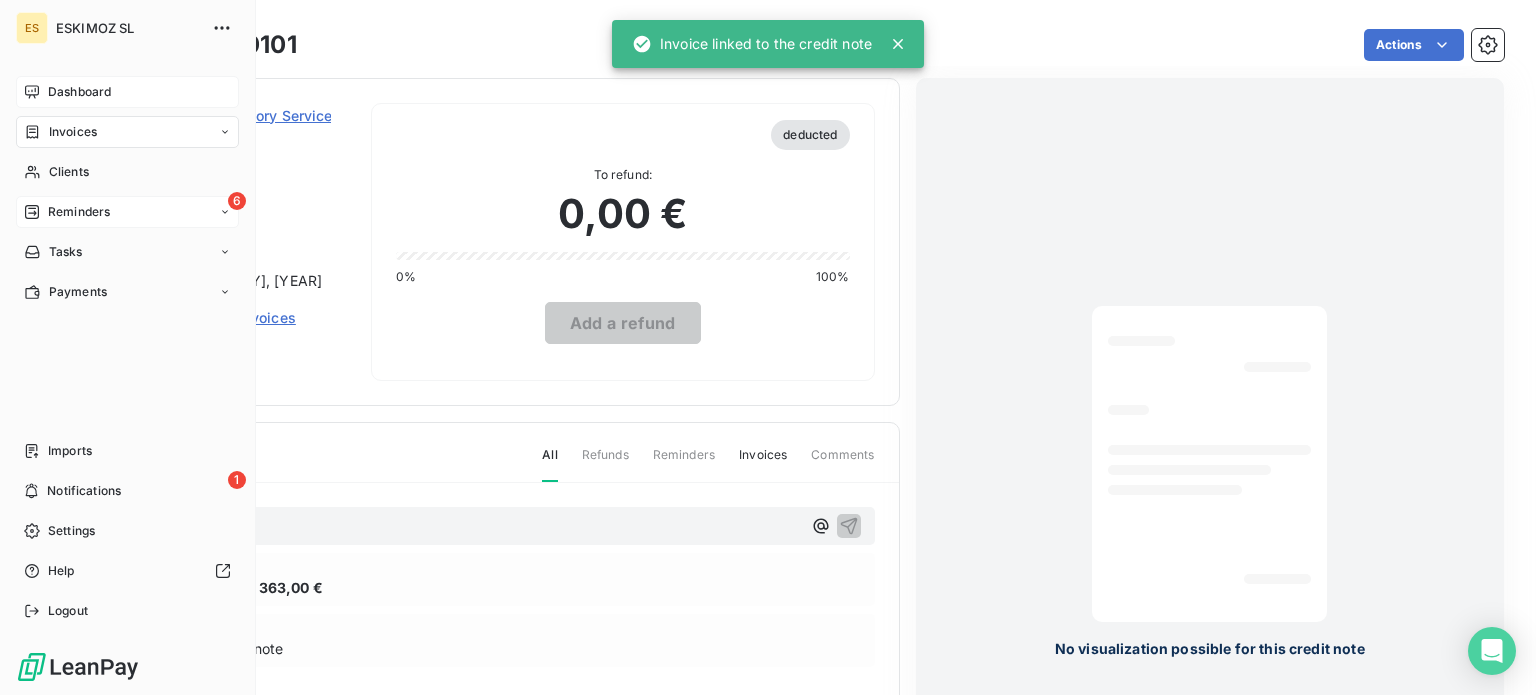 click on "Dashboard" at bounding box center (79, 92) 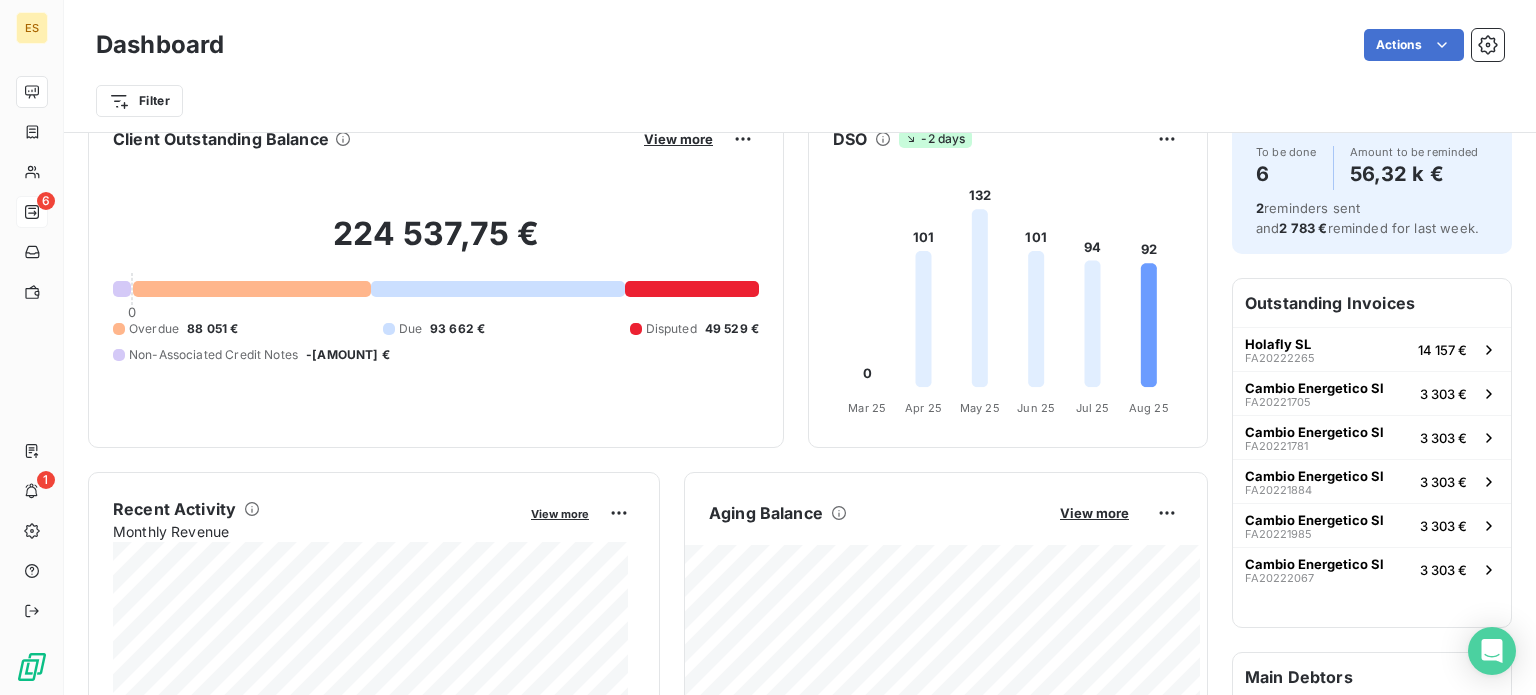 scroll, scrollTop: 0, scrollLeft: 0, axis: both 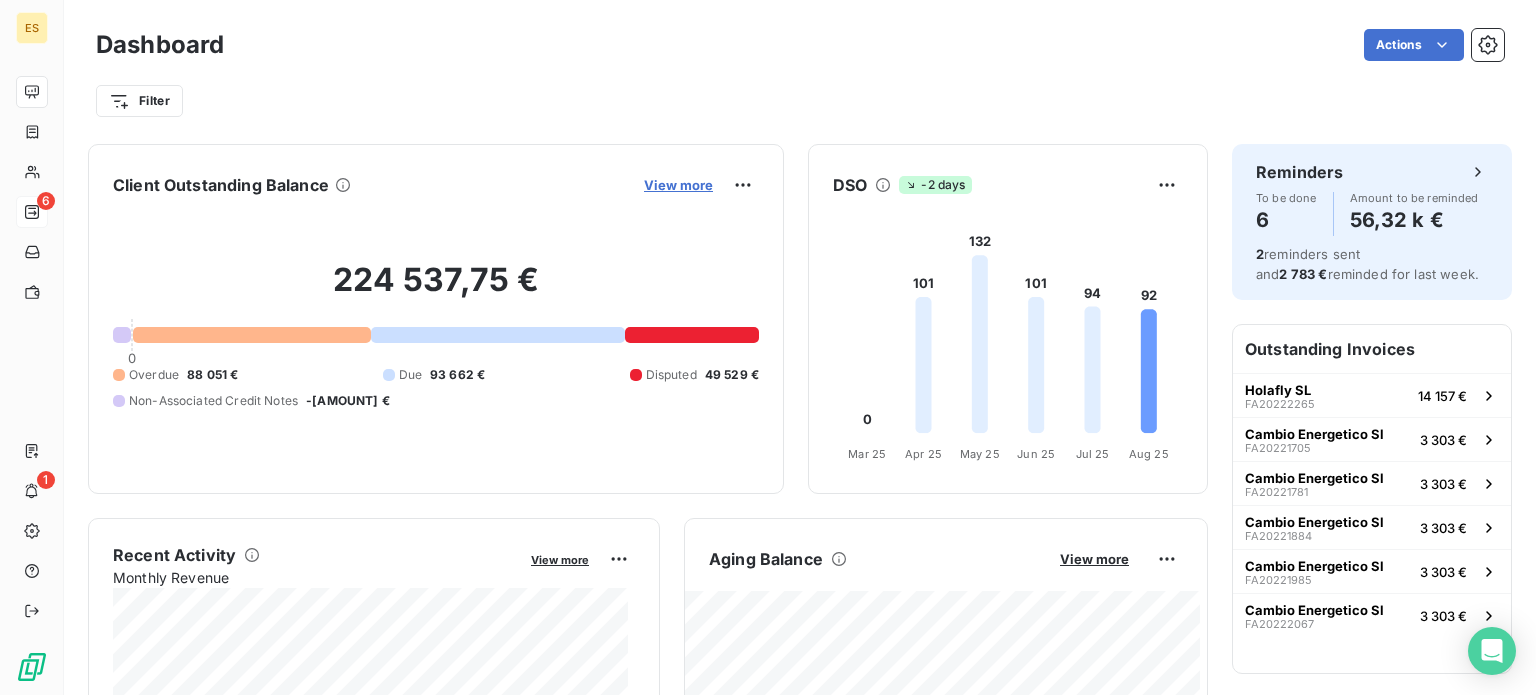 click on "View more" at bounding box center [678, 185] 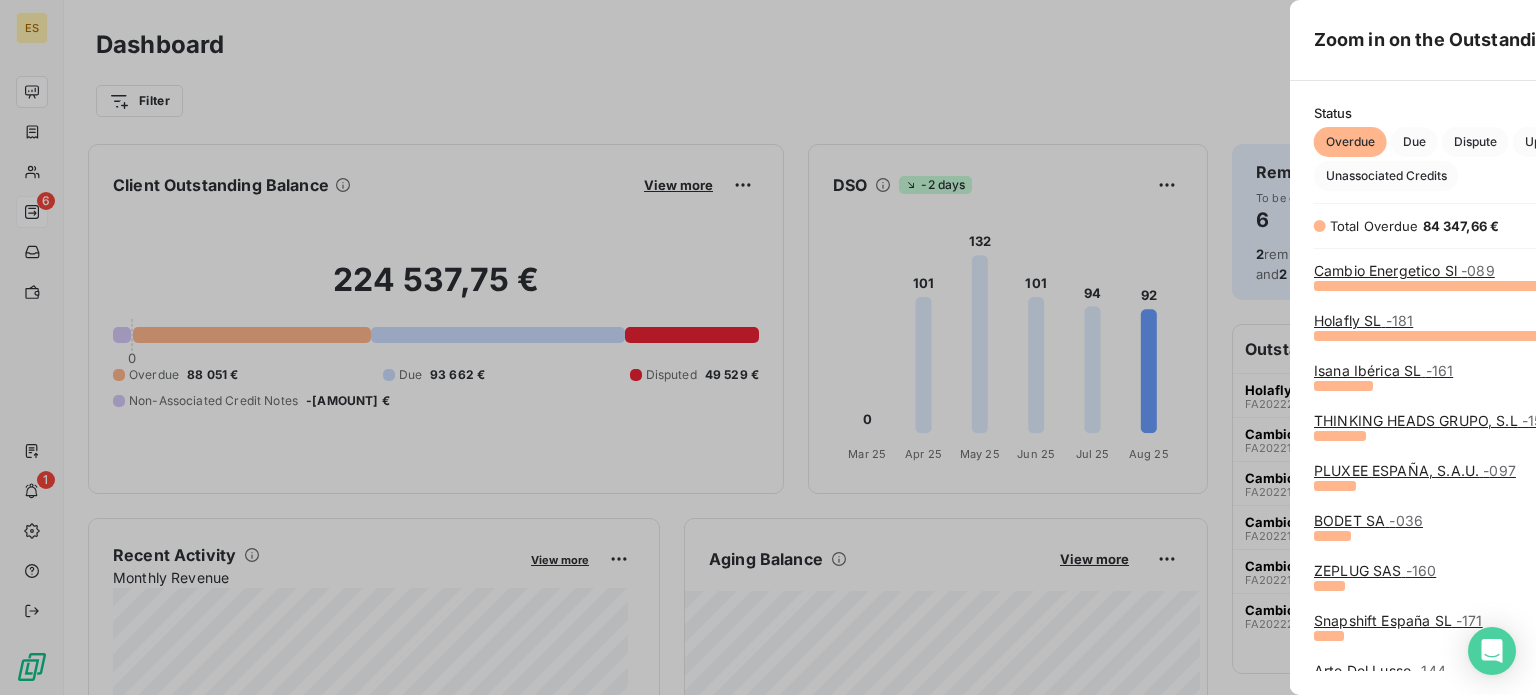 scroll, scrollTop: 16, scrollLeft: 16, axis: both 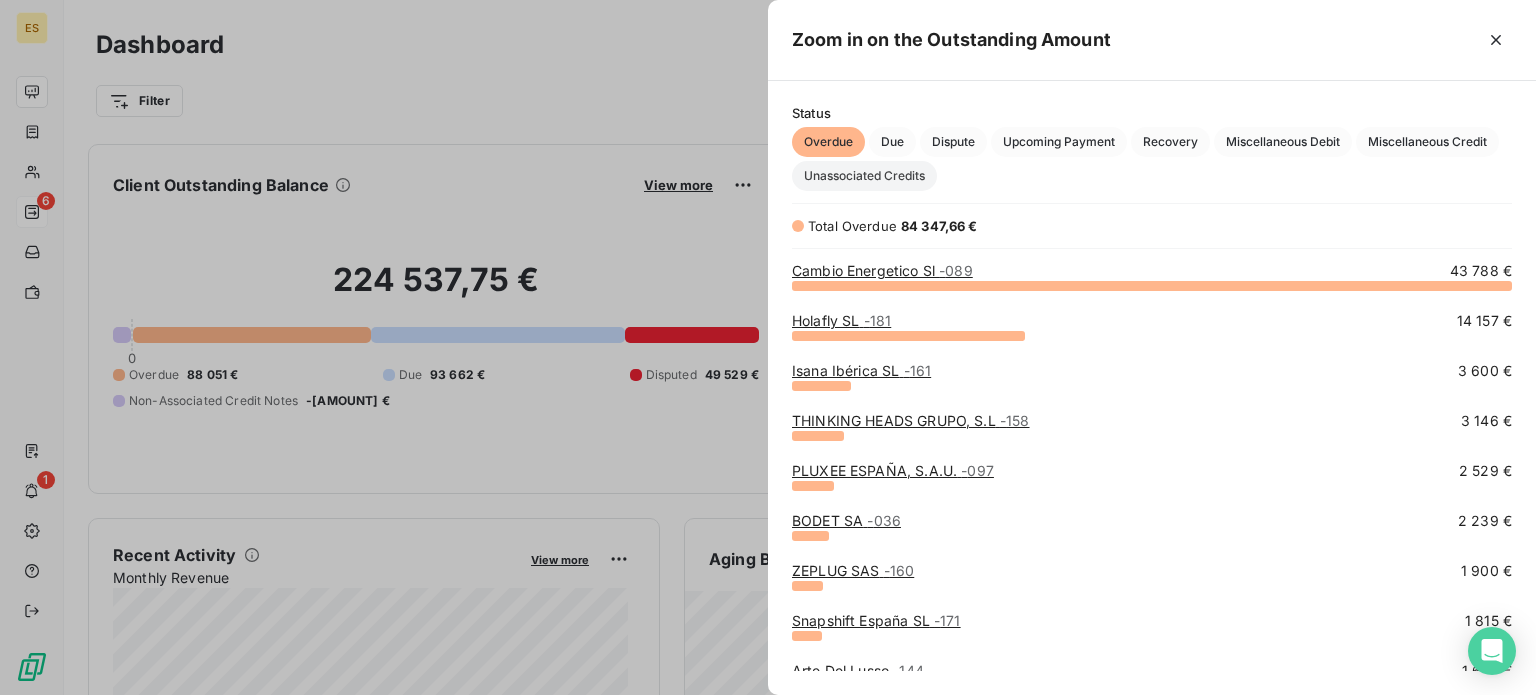 click on "Unassociated Credits" at bounding box center [864, 176] 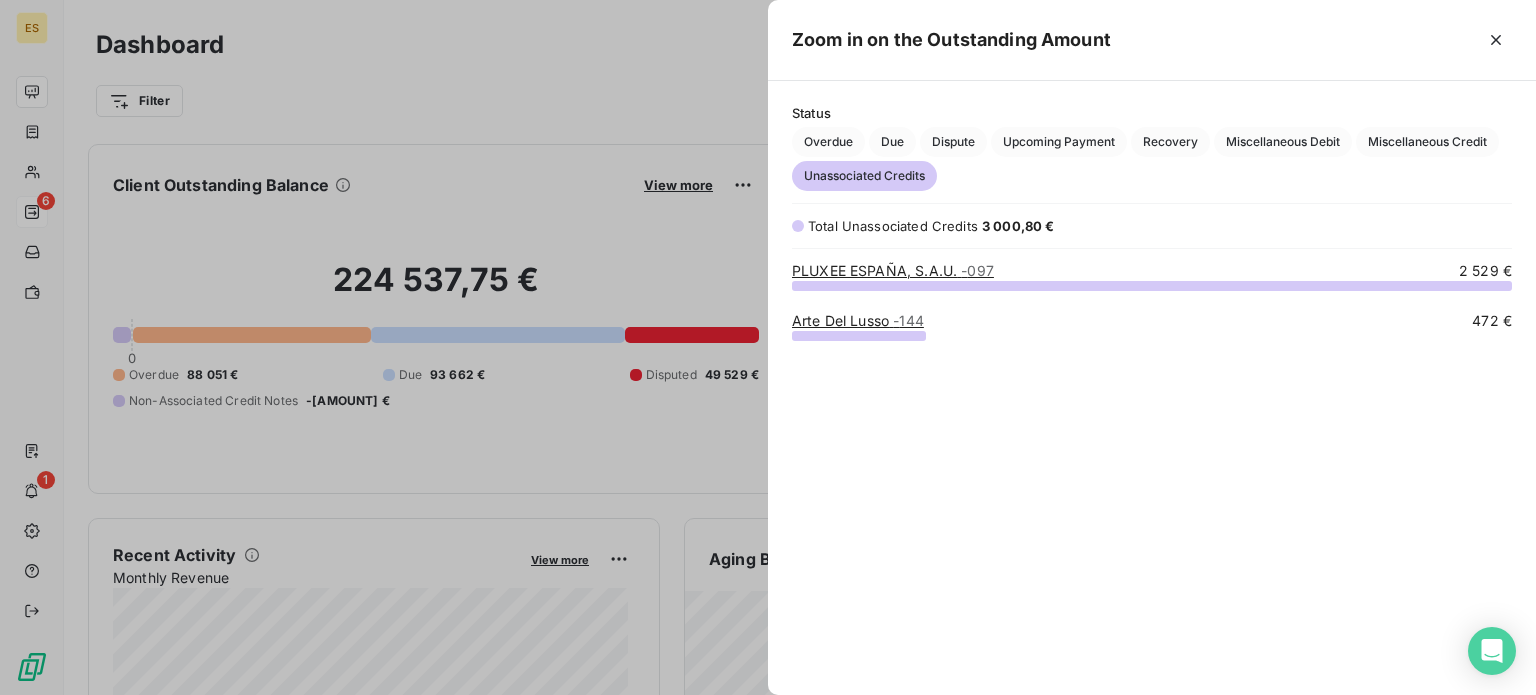 click on "PLUXEE ESPAÑA, S.A.U.   -  097" at bounding box center [893, 270] 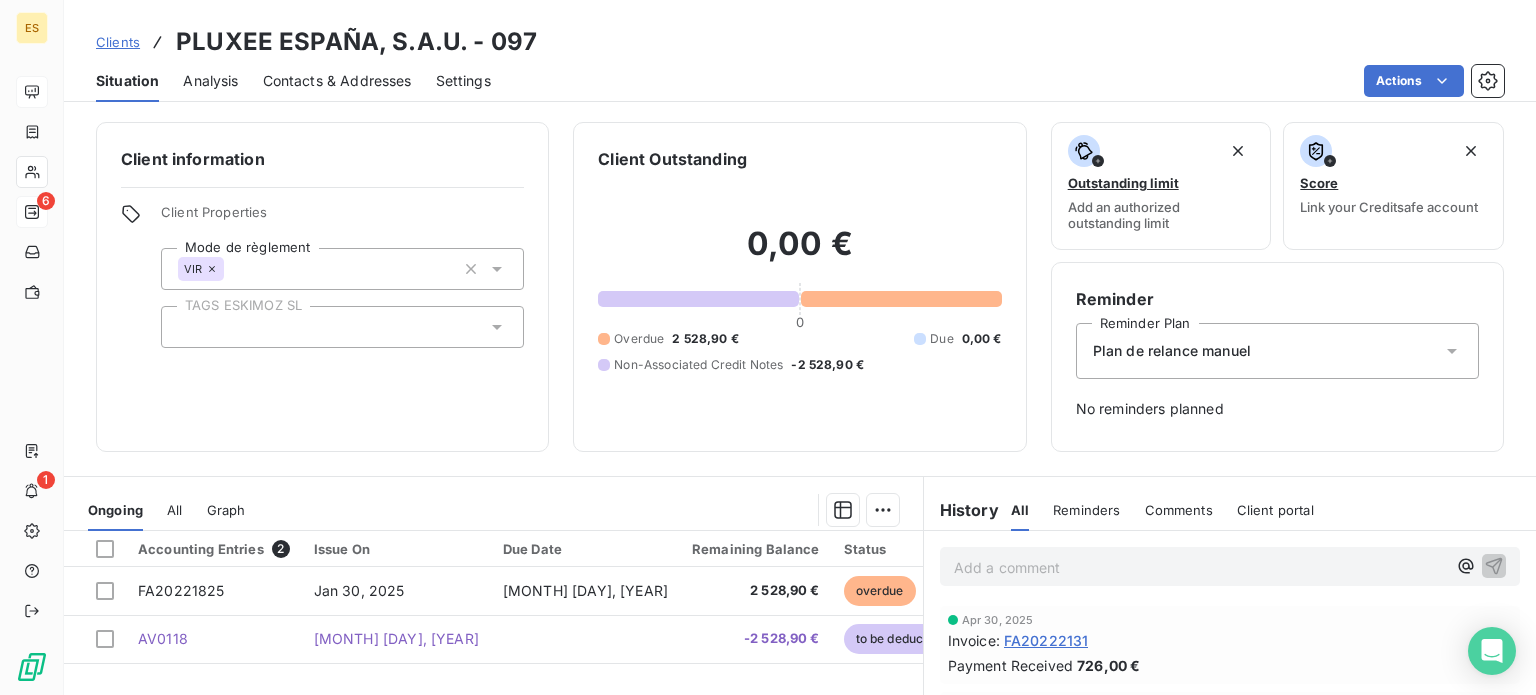scroll, scrollTop: 200, scrollLeft: 0, axis: vertical 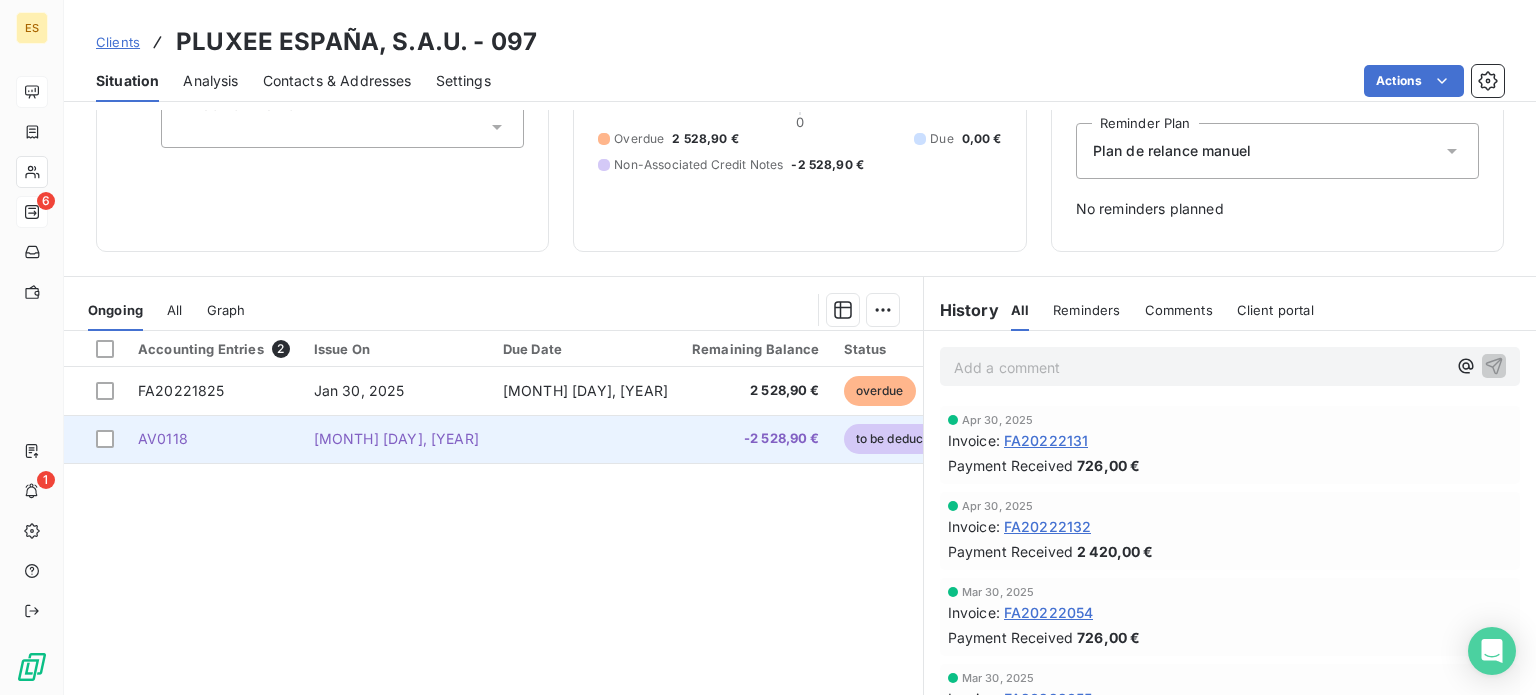 click on "-2 528,90 €" at bounding box center [756, 439] 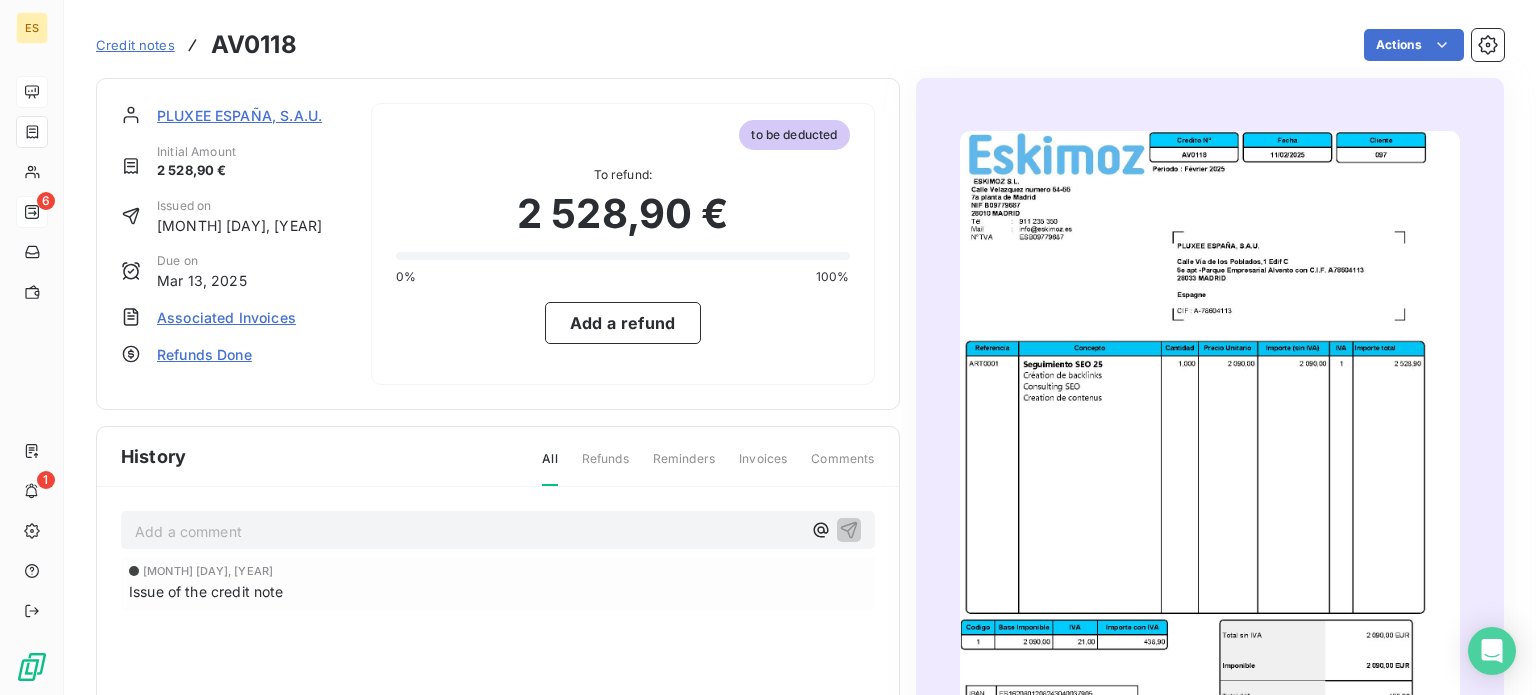 click on "Associated Invoices" at bounding box center (226, 317) 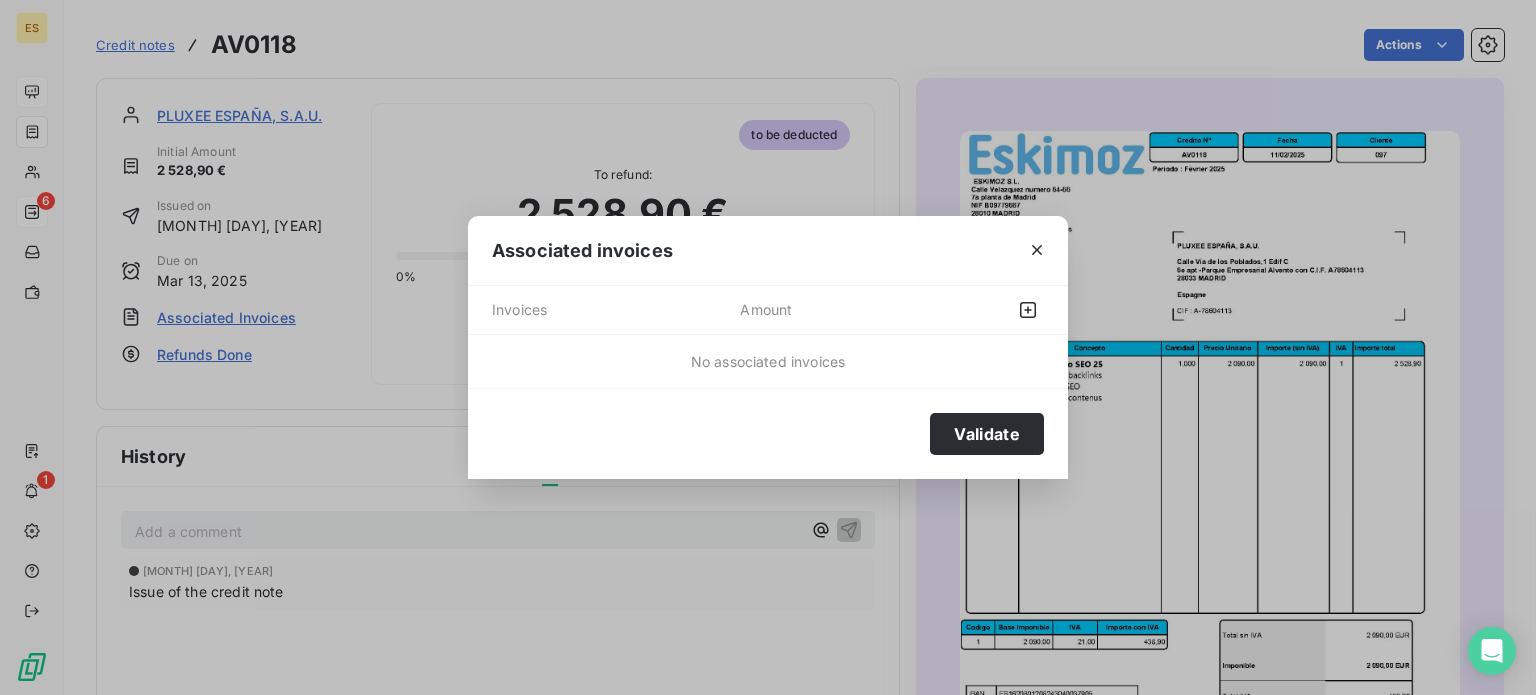 click on "Associated invoices Invoices Amount No associated invoices Validate" at bounding box center (768, 347) 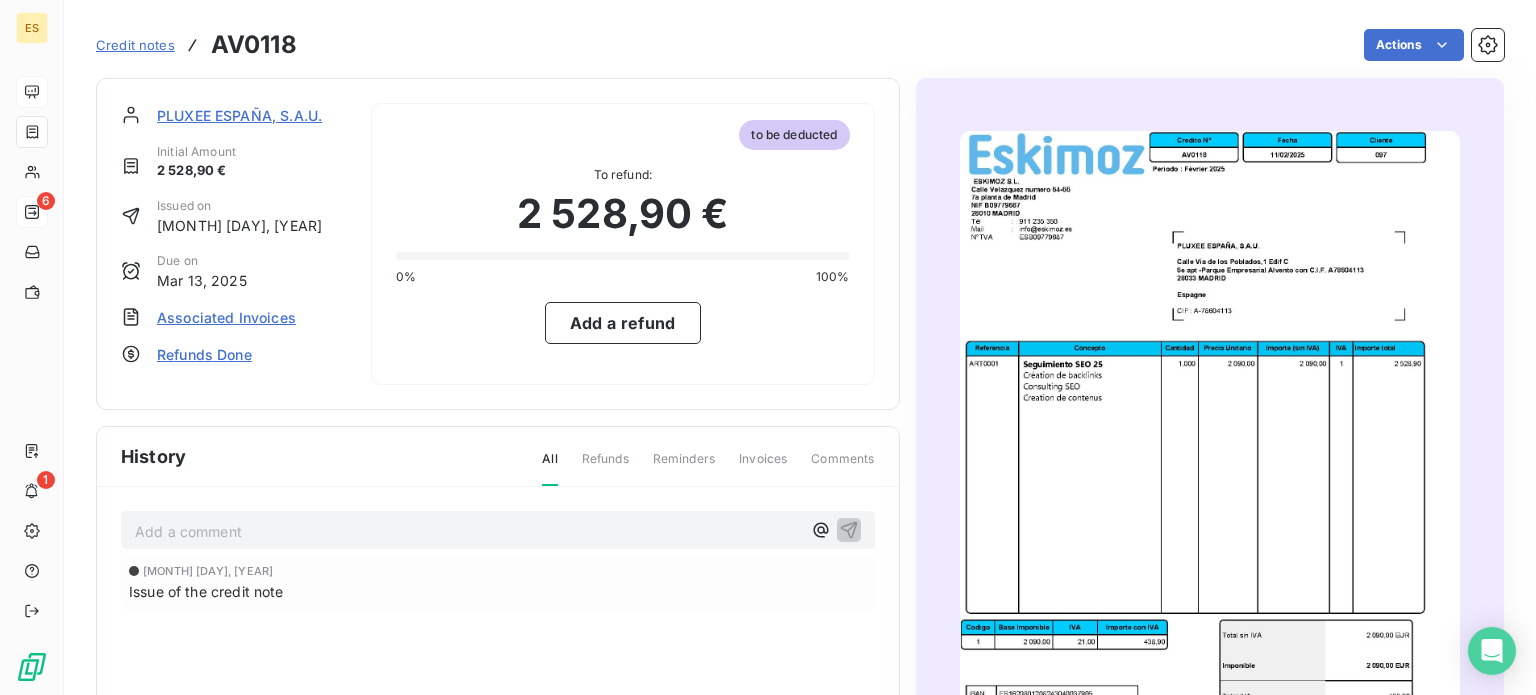 click on "Associated Invoices" at bounding box center (226, 317) 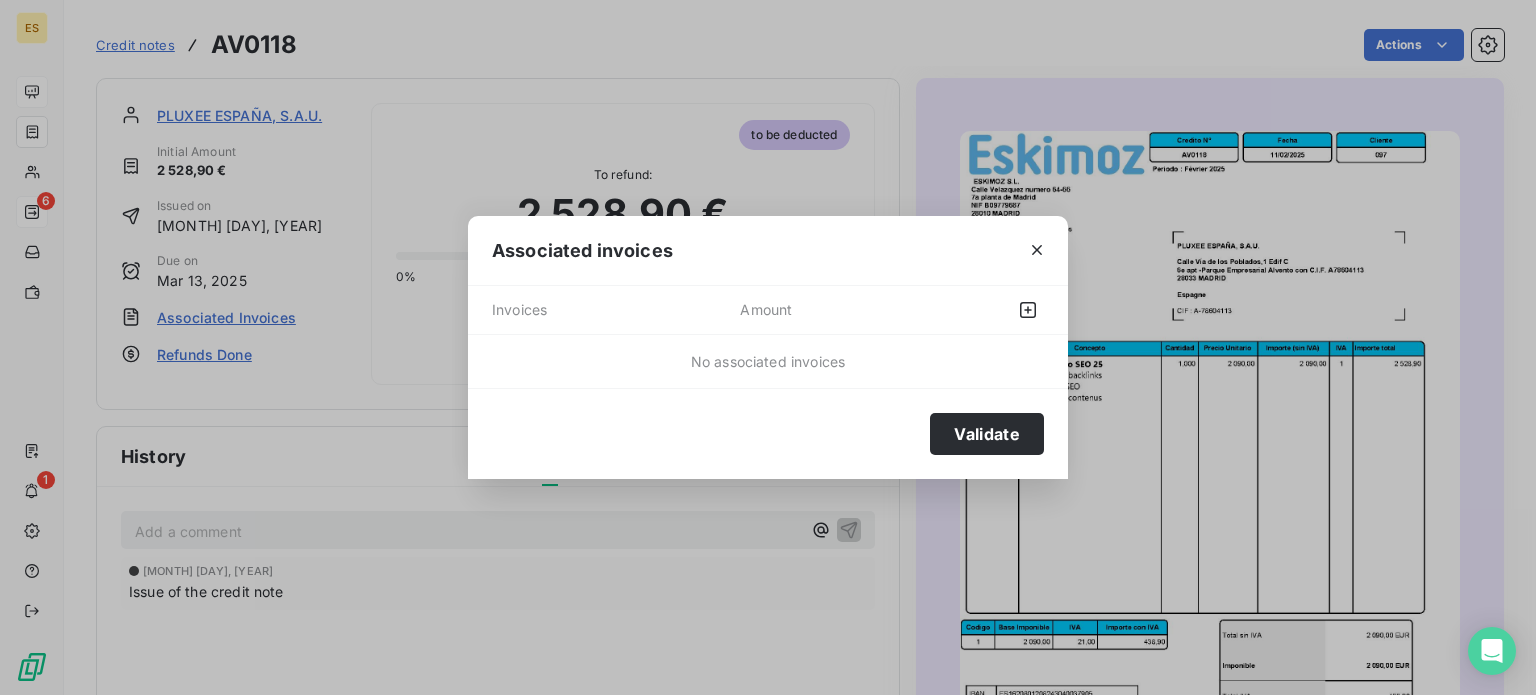 click on "No associated invoices" at bounding box center [768, 361] 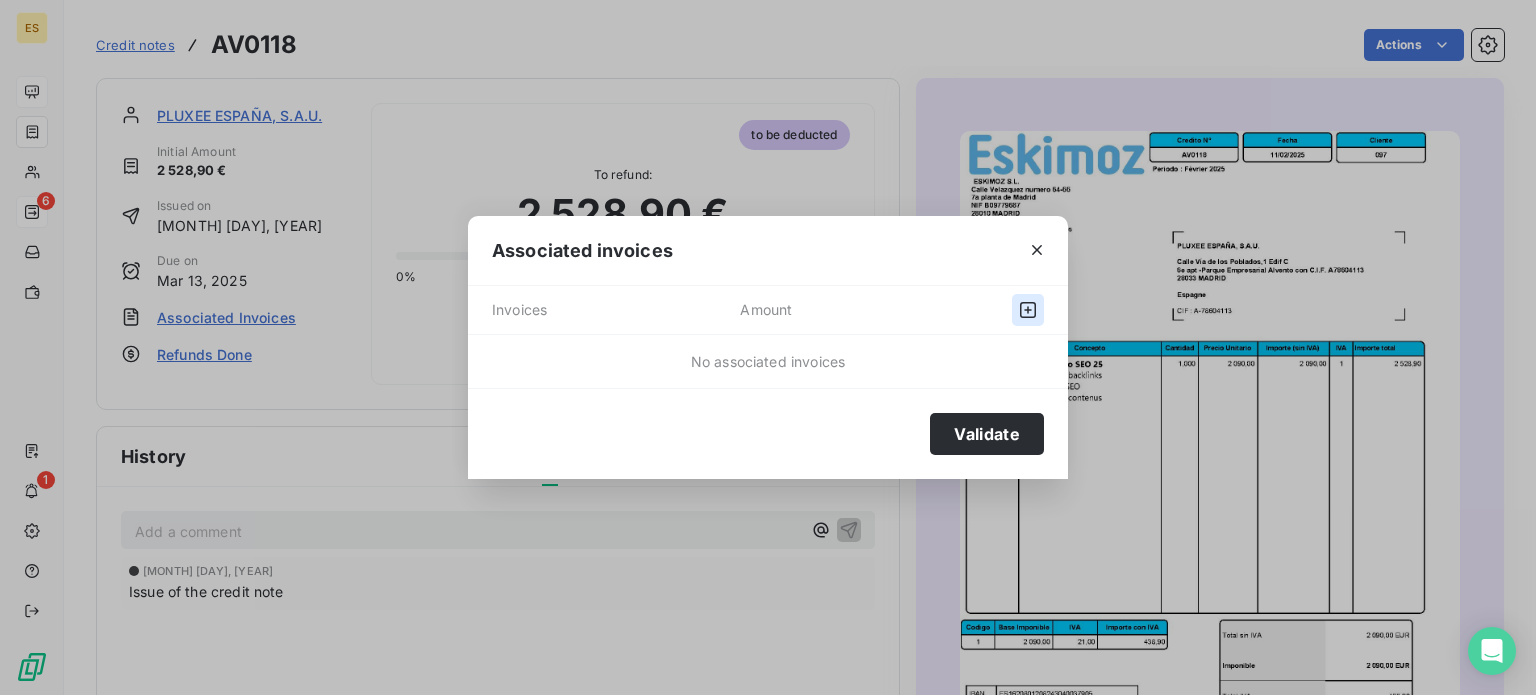 click 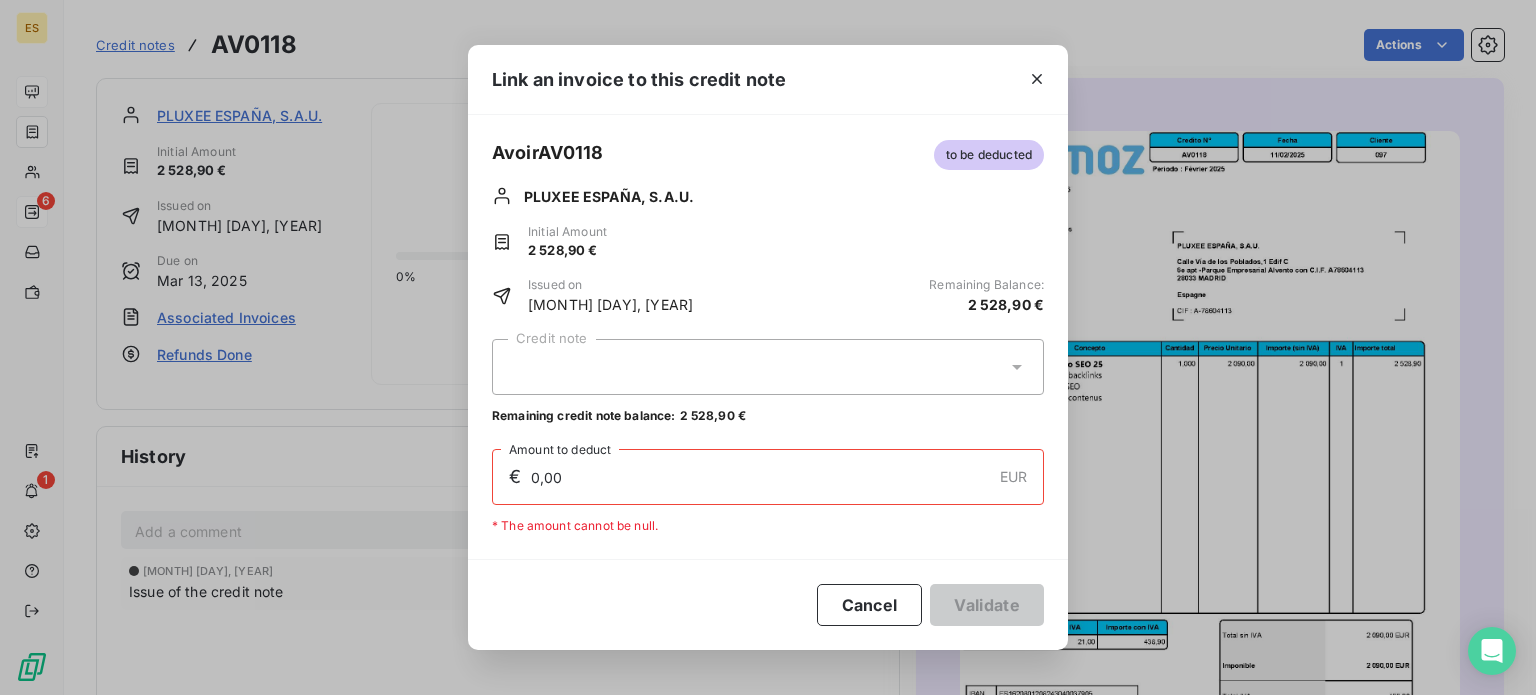click at bounding box center [768, 367] 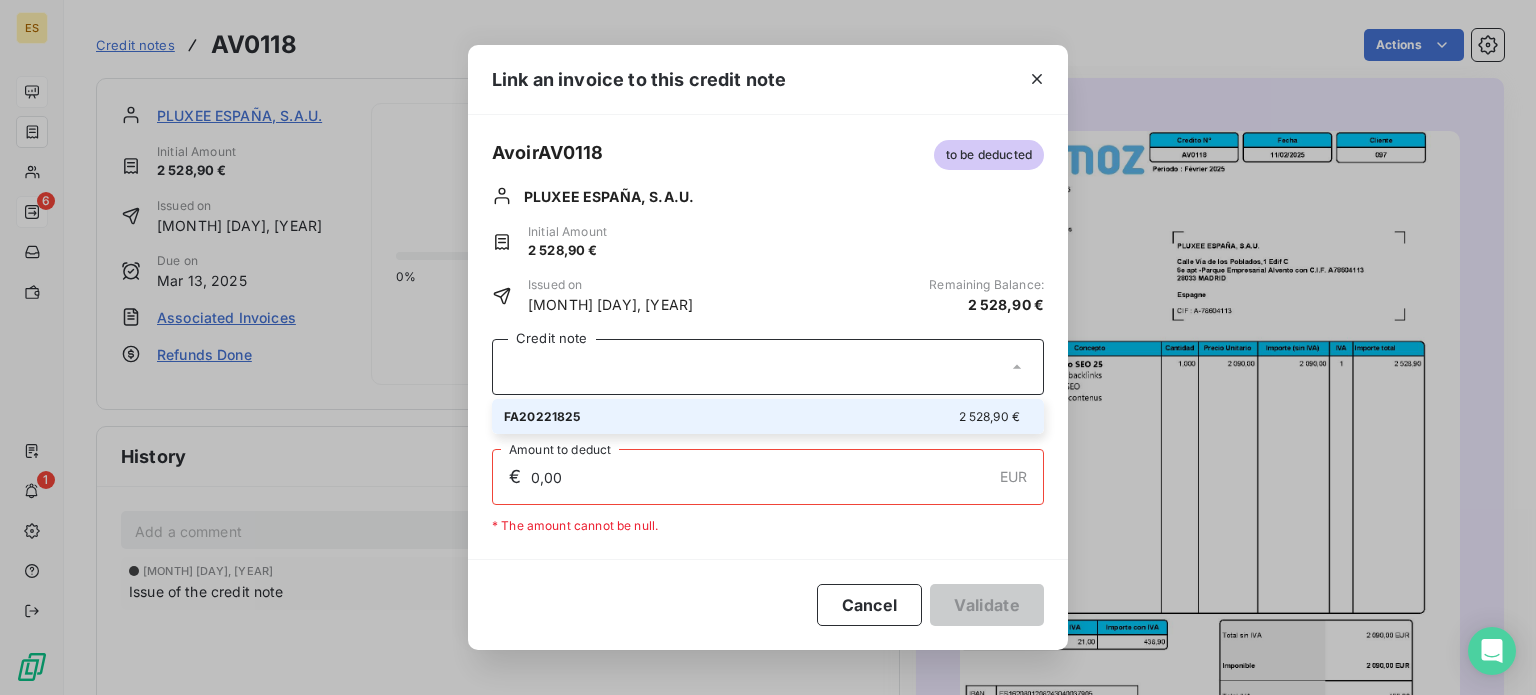 click on "FA[NUM] [AMOUNT] €" at bounding box center [768, 416] 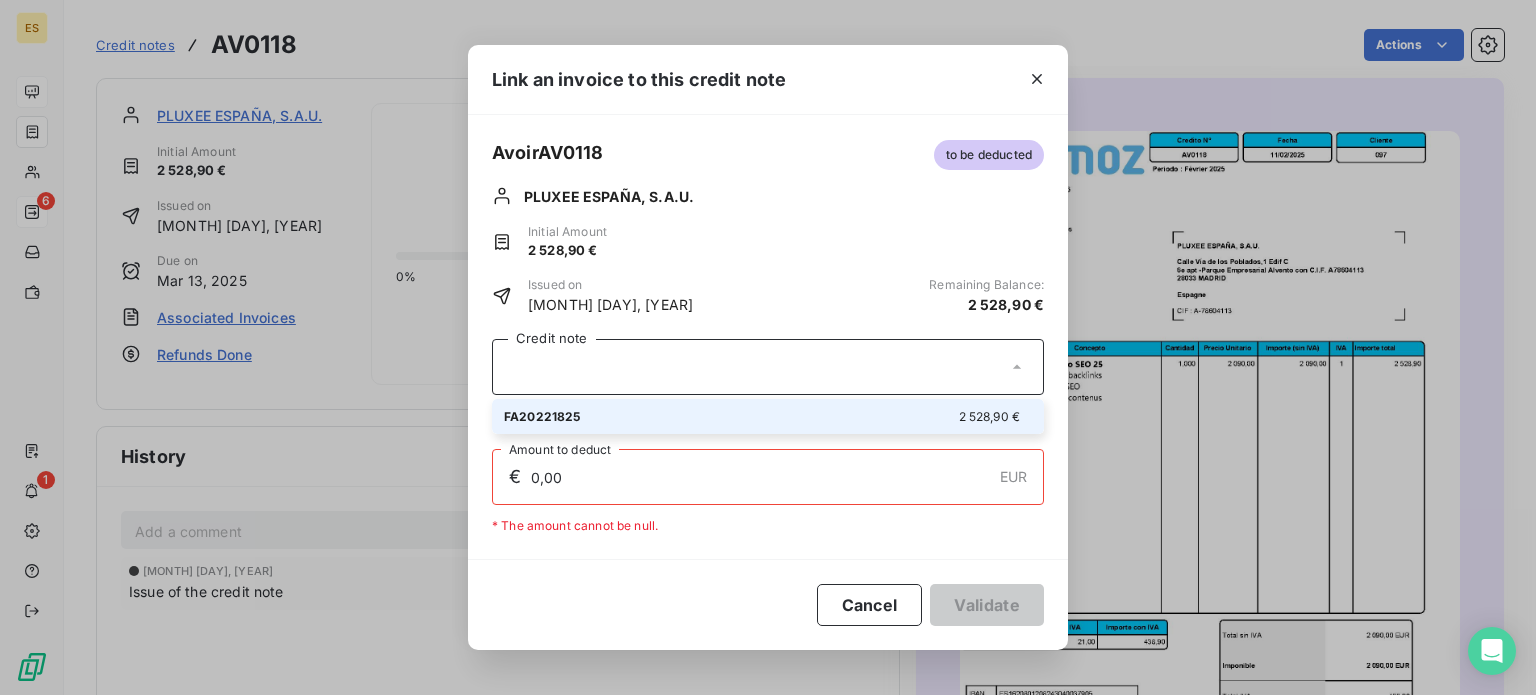 type on "2 528,90" 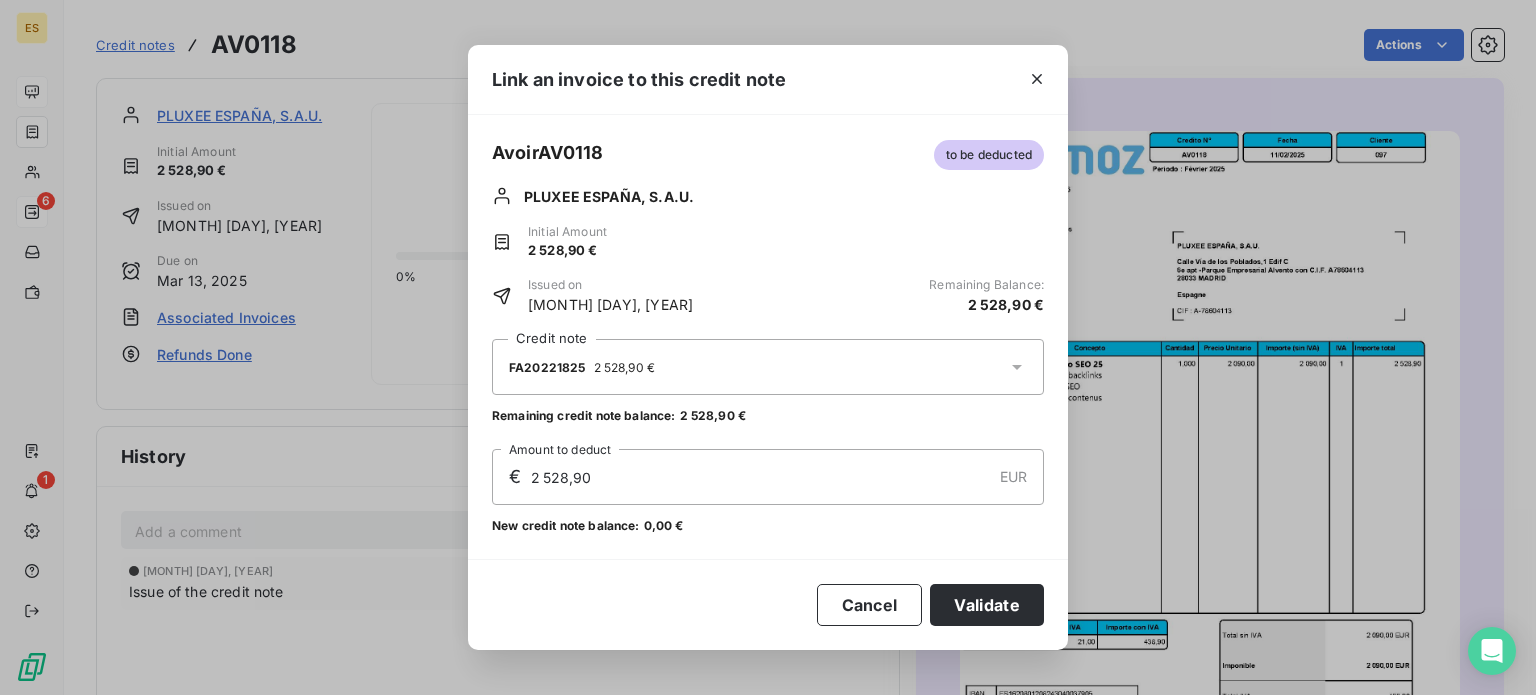 click on "Cancel Validate" at bounding box center [768, 604] 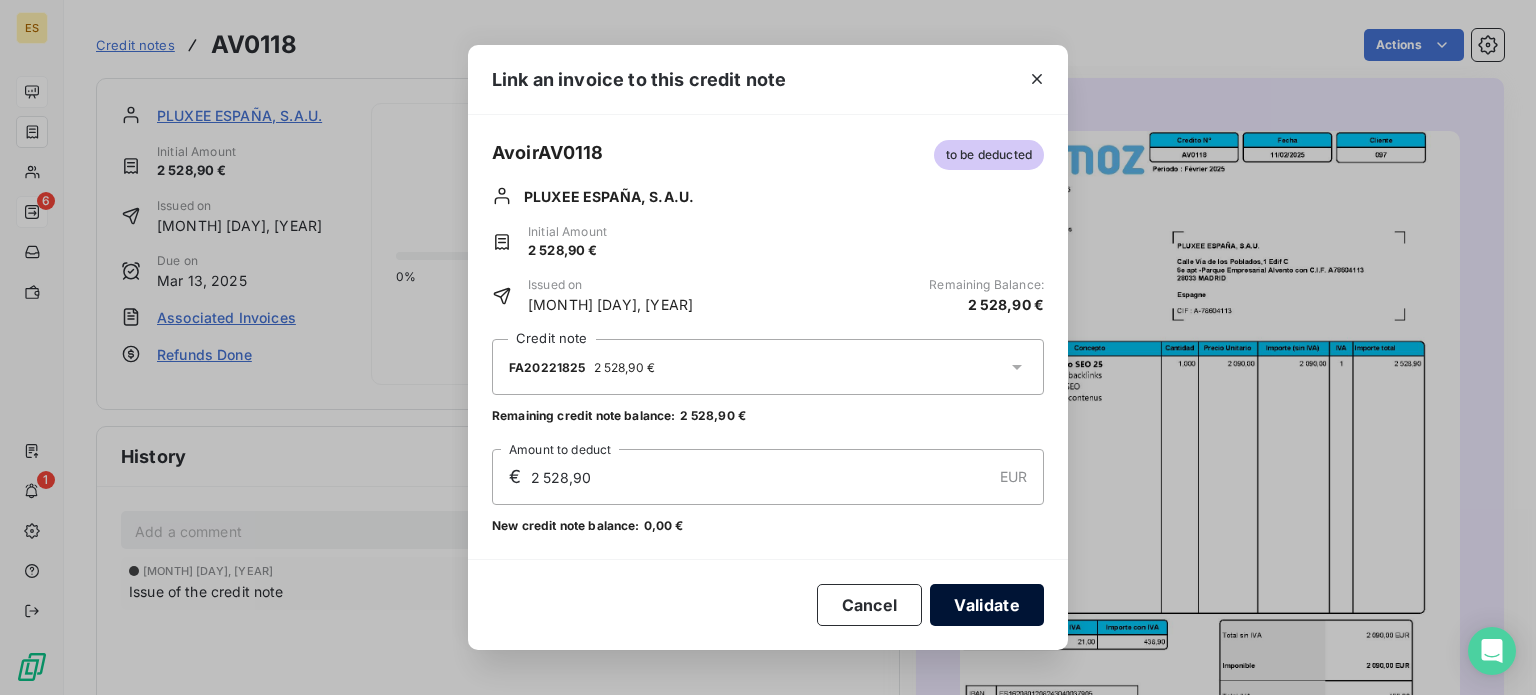 click on "Validate" at bounding box center (987, 605) 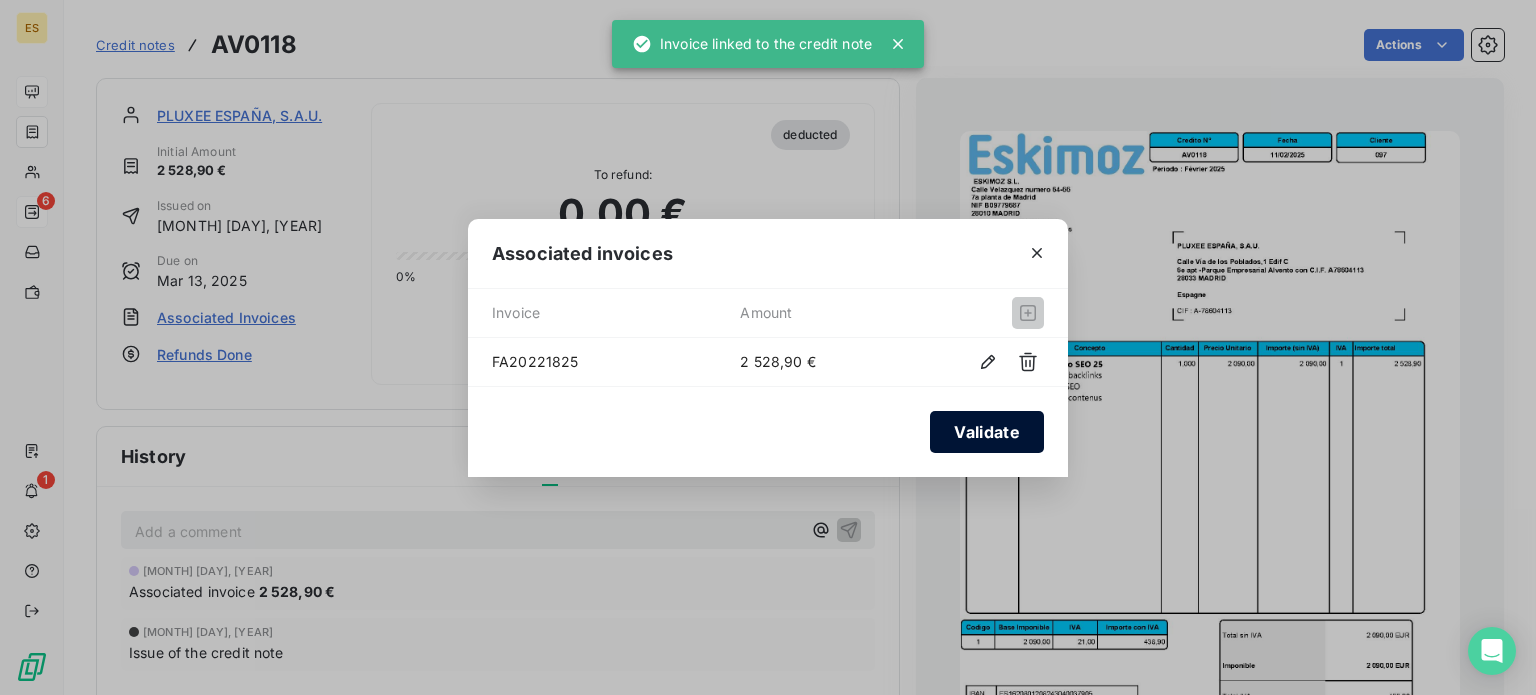 click on "Validate" at bounding box center [987, 432] 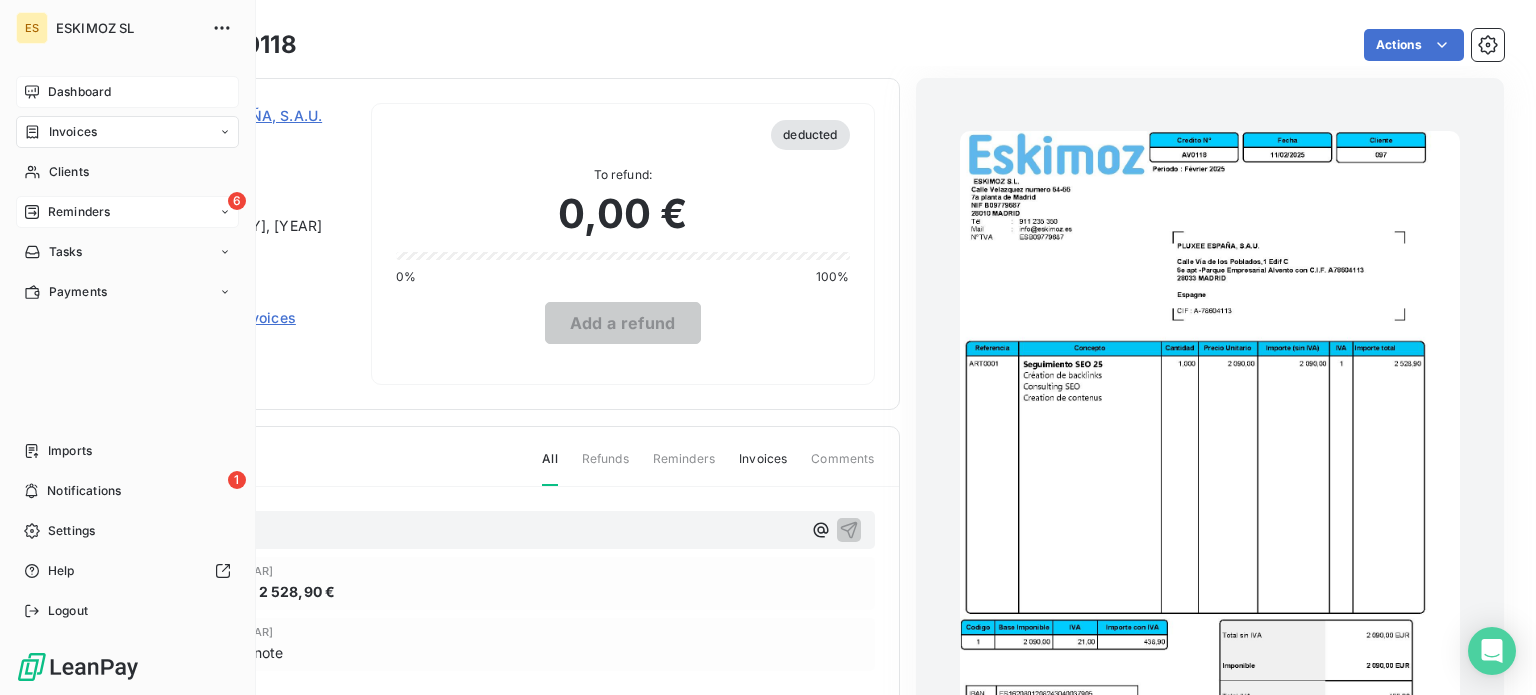 click 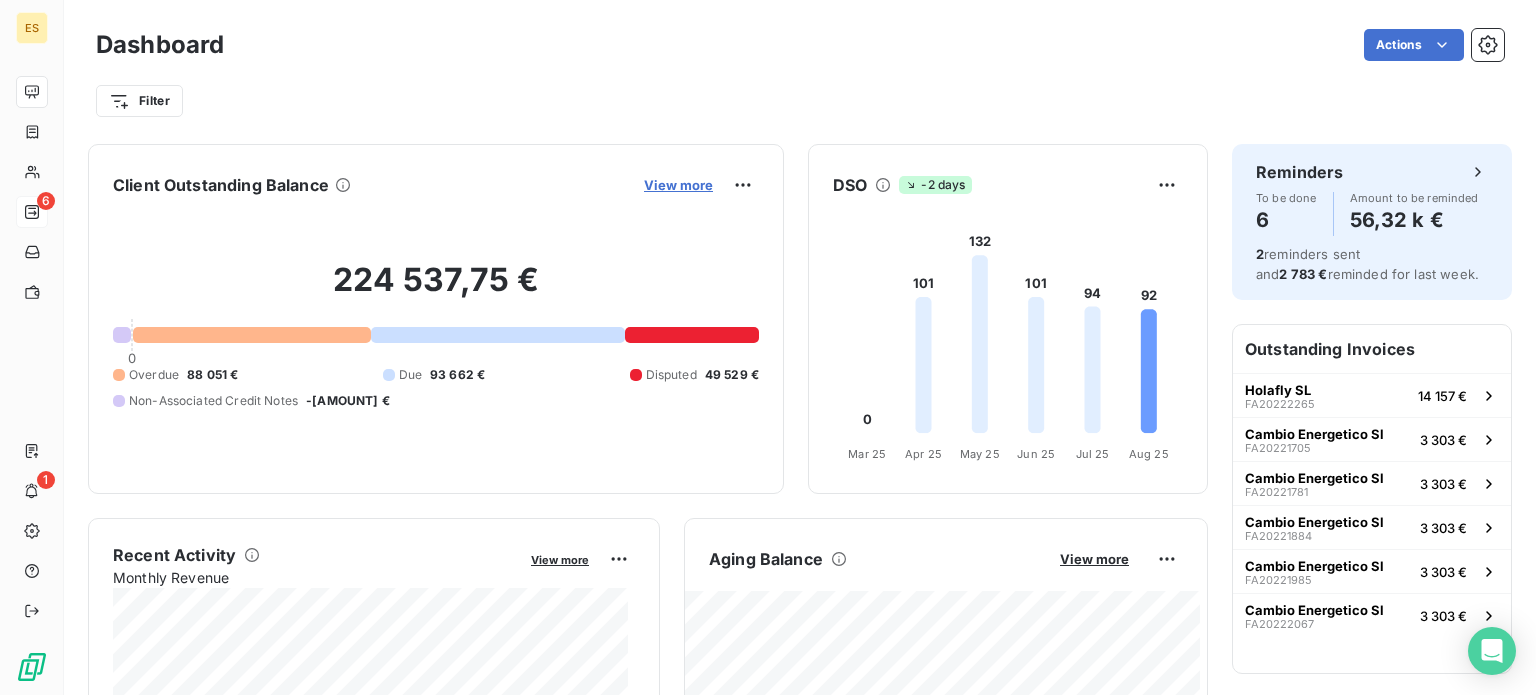 click on "View more" at bounding box center (678, 185) 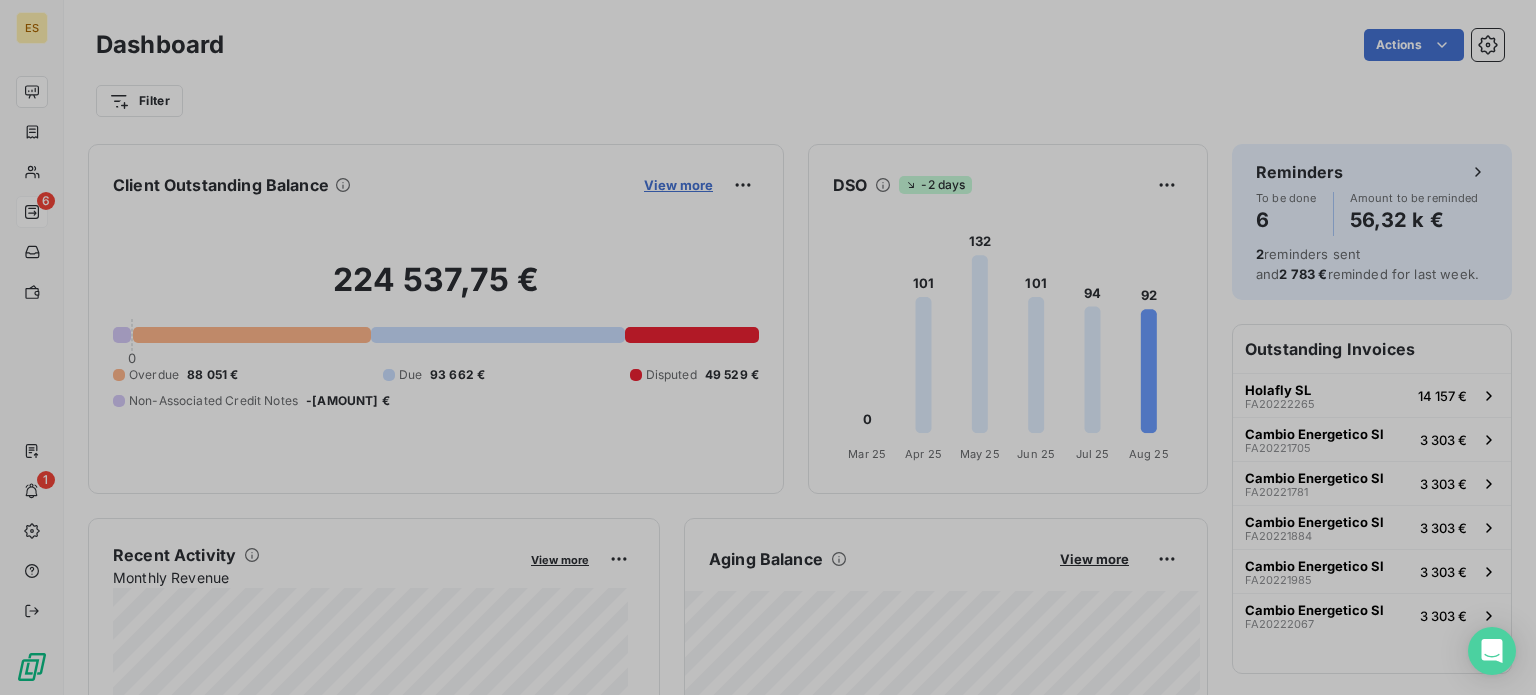 scroll, scrollTop: 16, scrollLeft: 16, axis: both 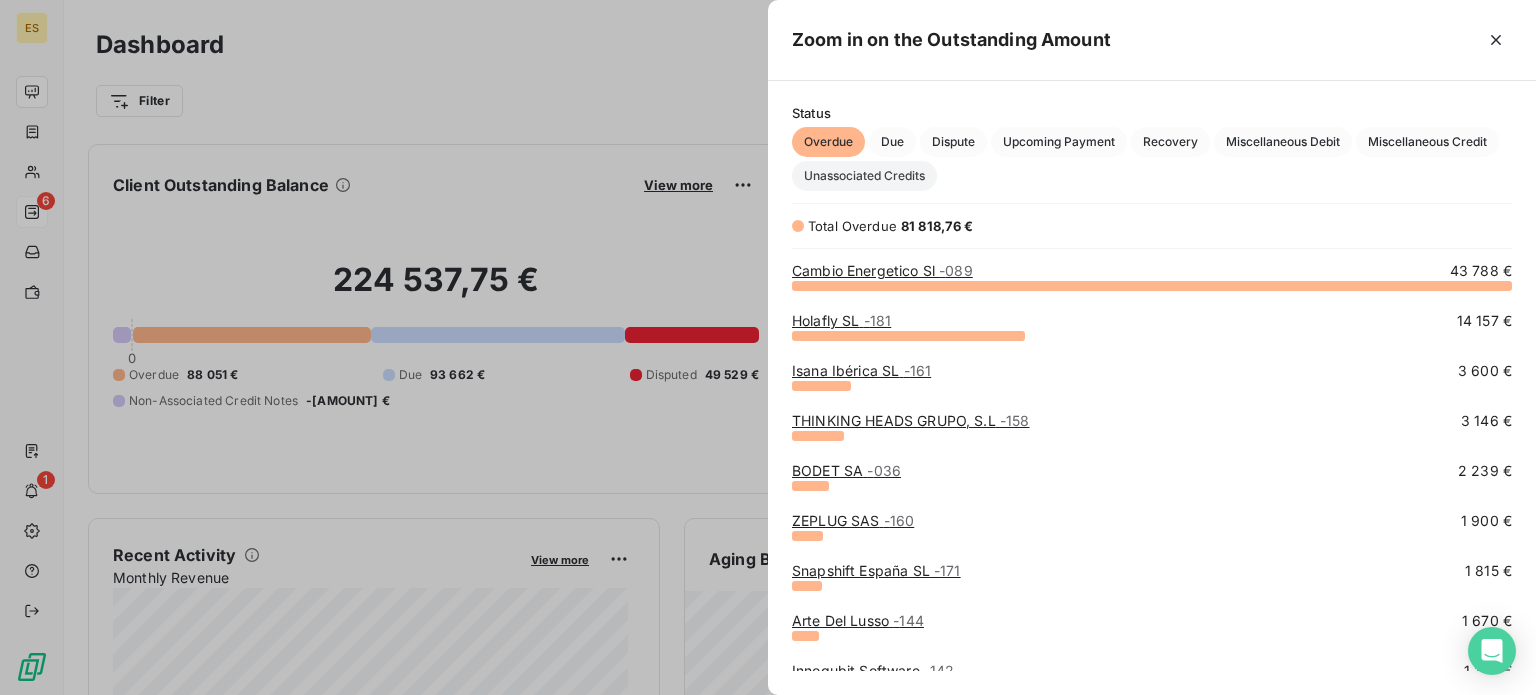 click on "Unassociated Credits" at bounding box center (864, 176) 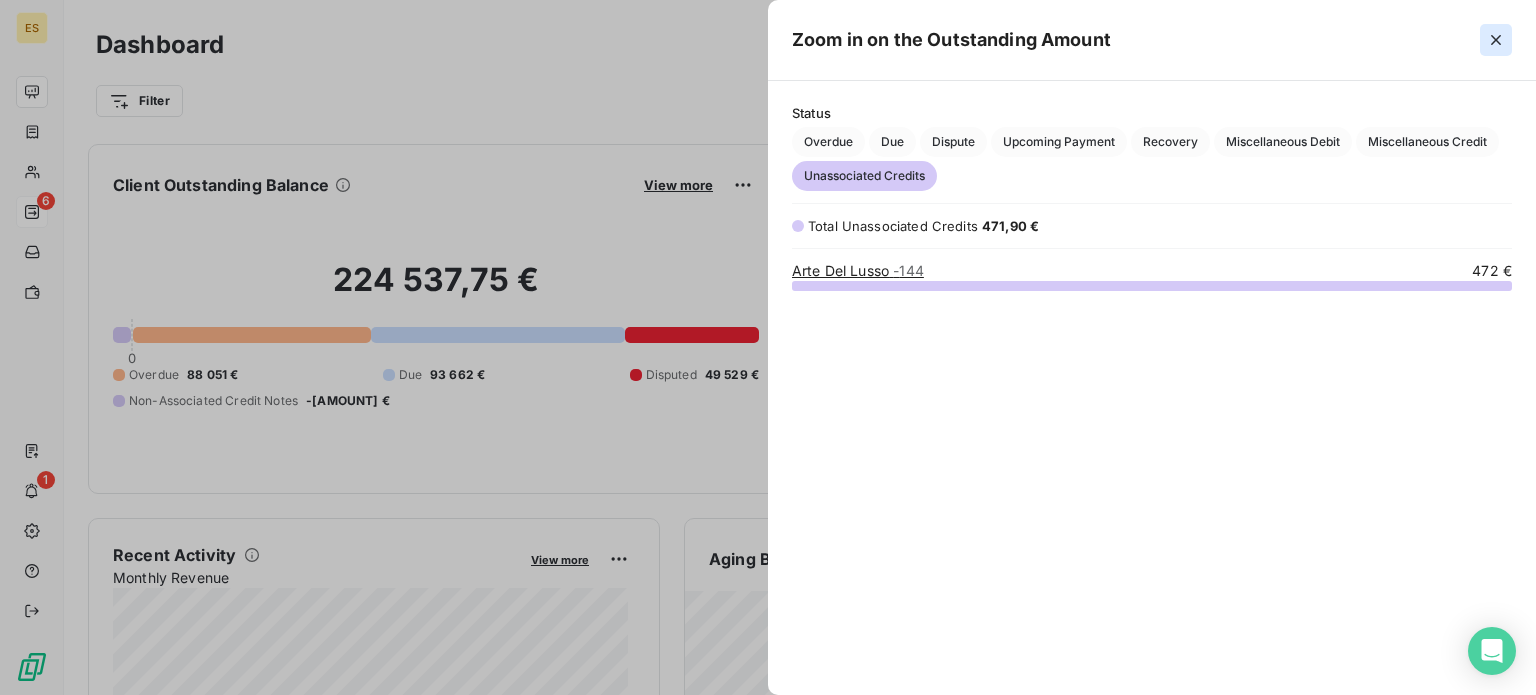 click 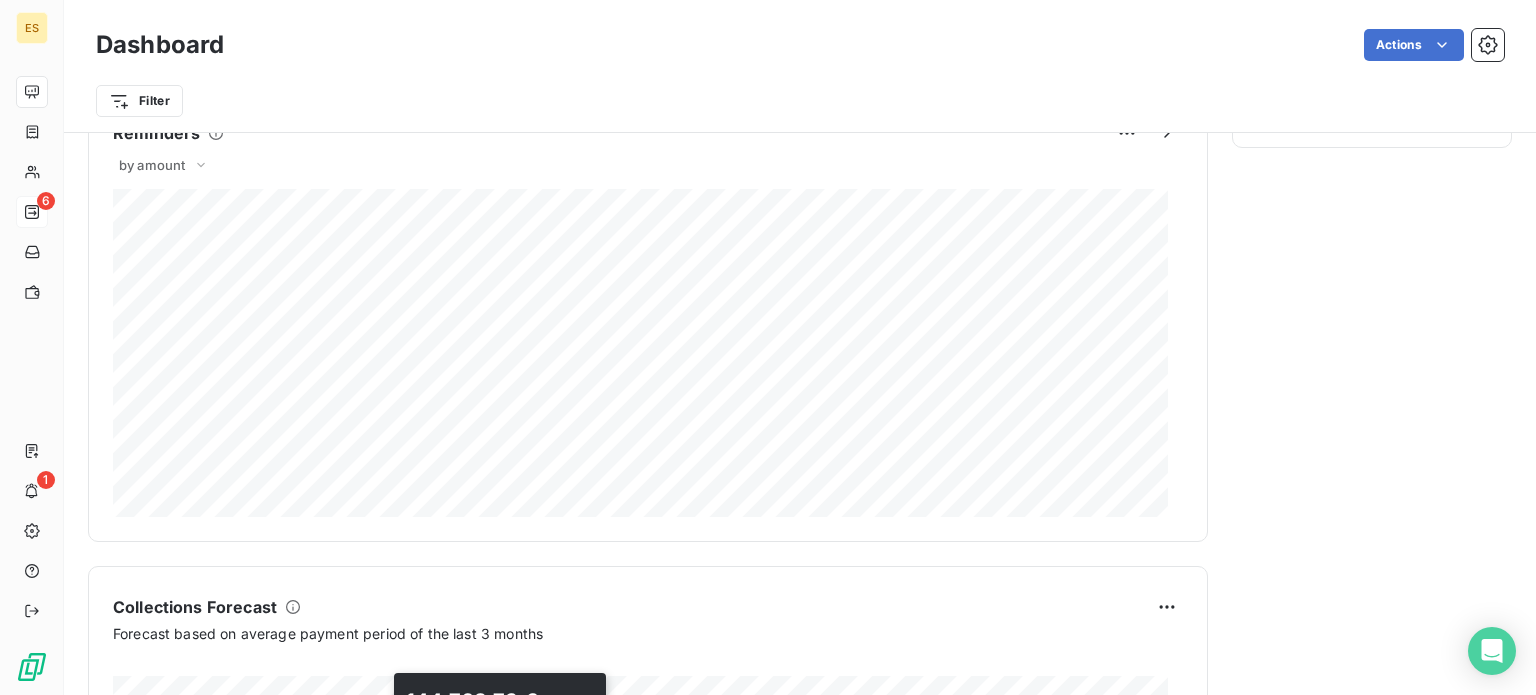 scroll, scrollTop: 900, scrollLeft: 0, axis: vertical 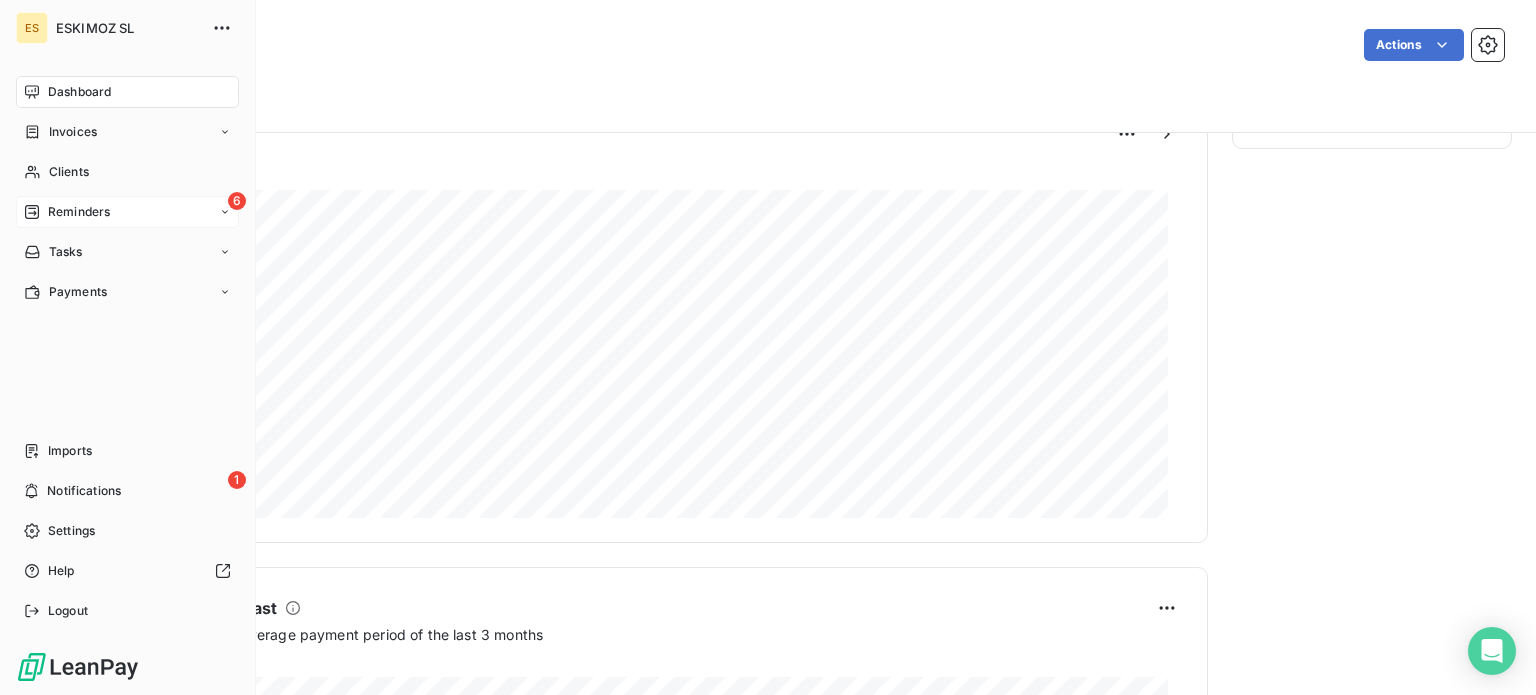 click on "Reminders" at bounding box center (79, 212) 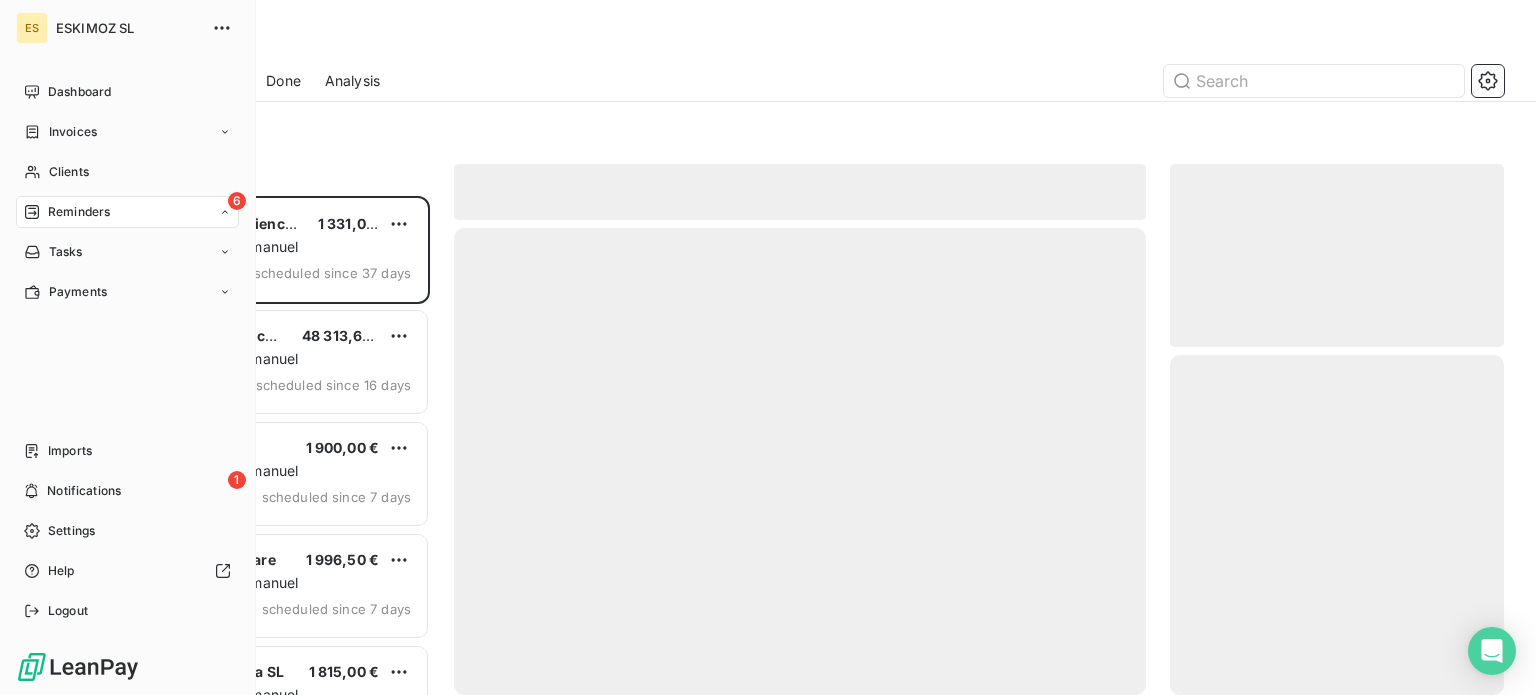 scroll, scrollTop: 16, scrollLeft: 16, axis: both 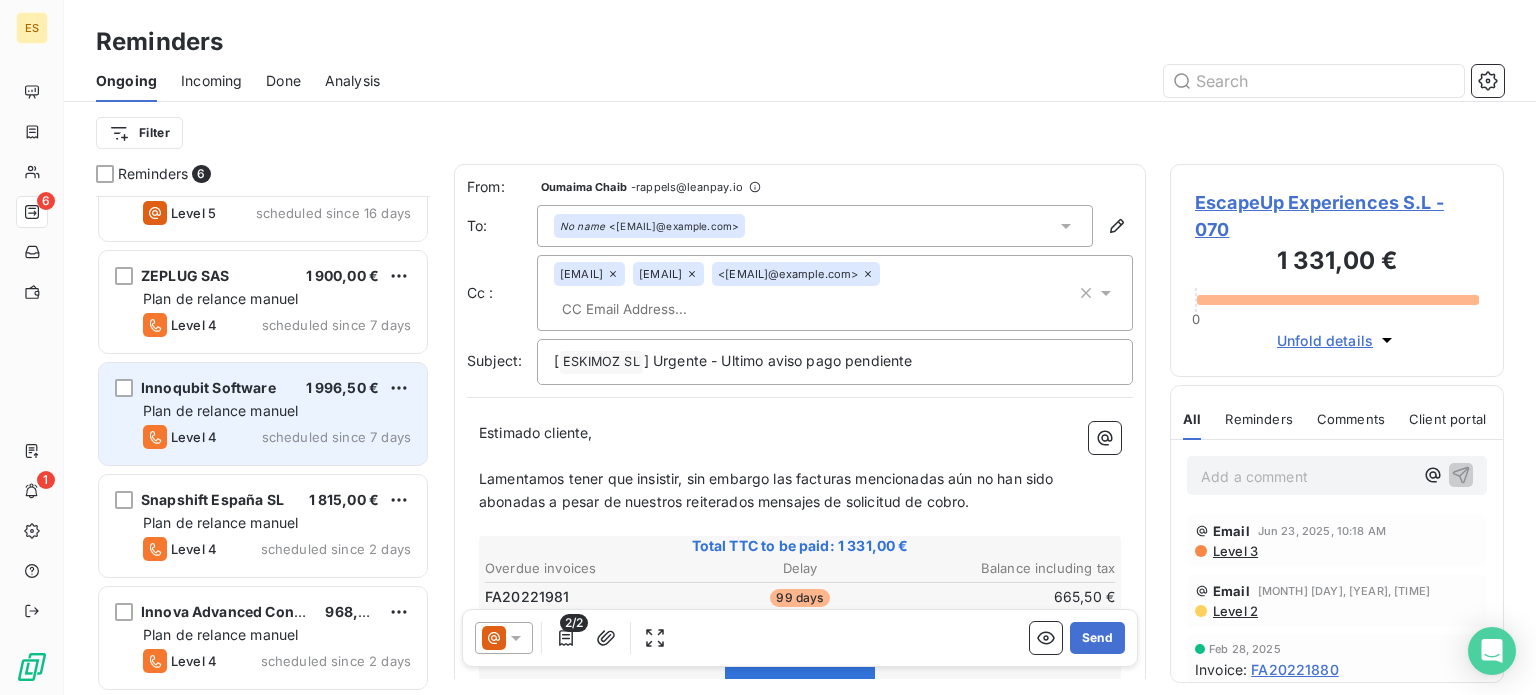 click on "Plan de relance manuel" at bounding box center (220, 410) 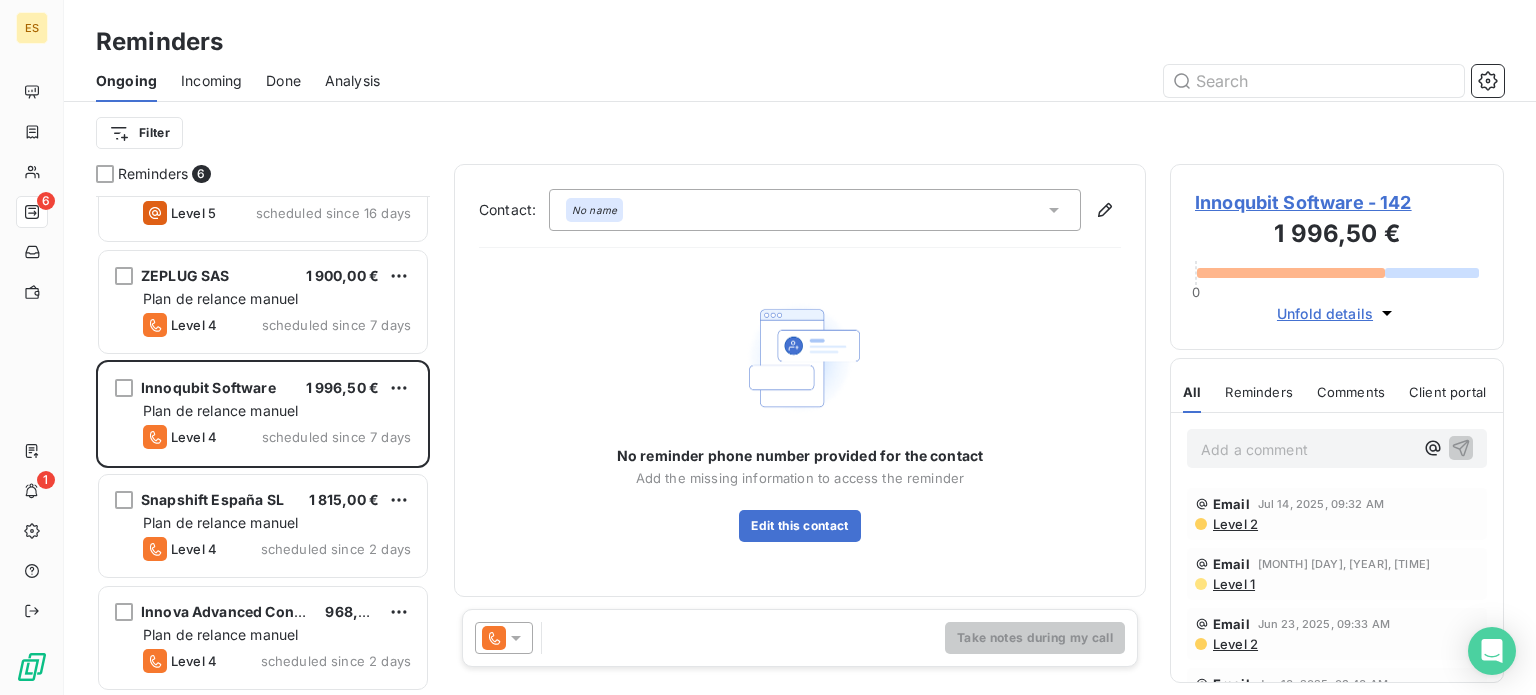 click at bounding box center (504, 638) 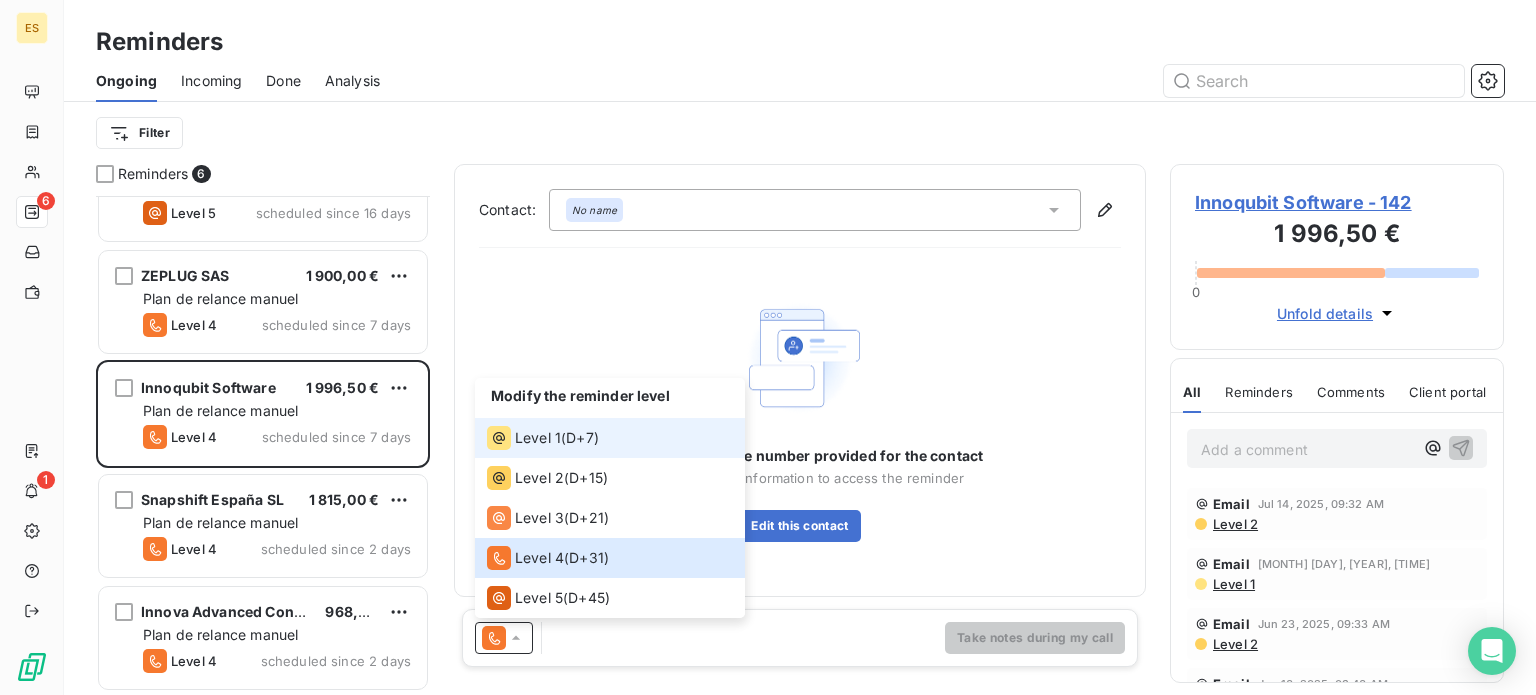 click on "Level 1" at bounding box center (538, 438) 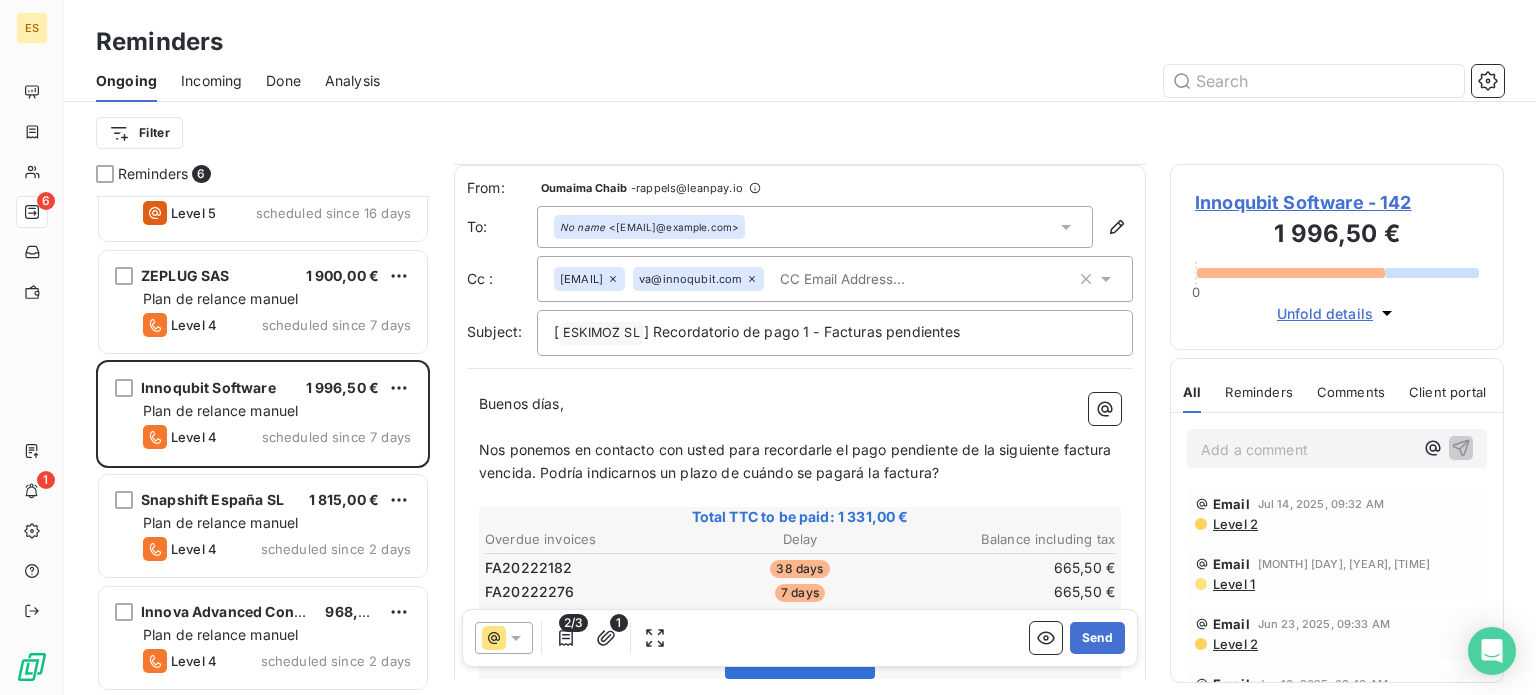 scroll, scrollTop: 100, scrollLeft: 0, axis: vertical 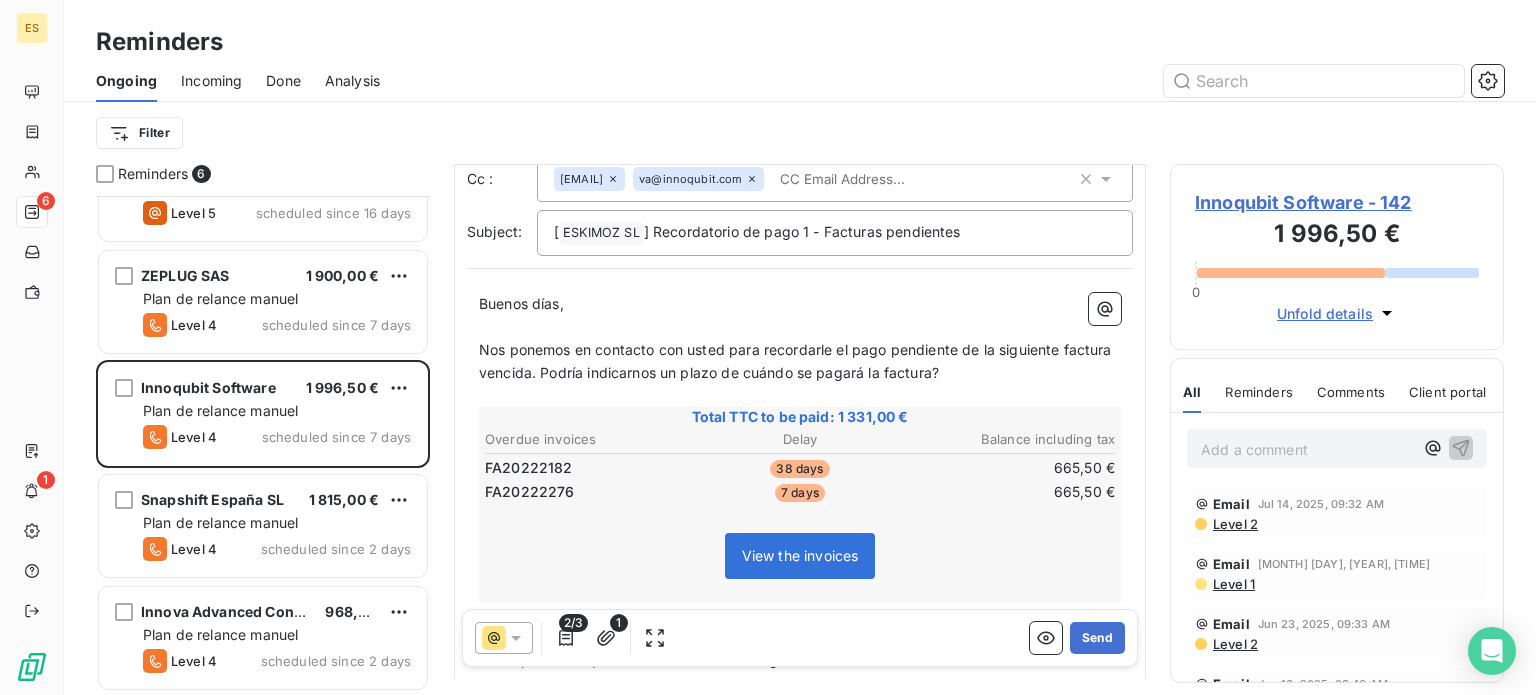 click on "Nos ponemos en contacto con usted para recordarle el pago pendiente de la siguiente factura vencida. Podría indicarnos un plazo de cuándo se pagará la factura?" at bounding box center (797, 361) 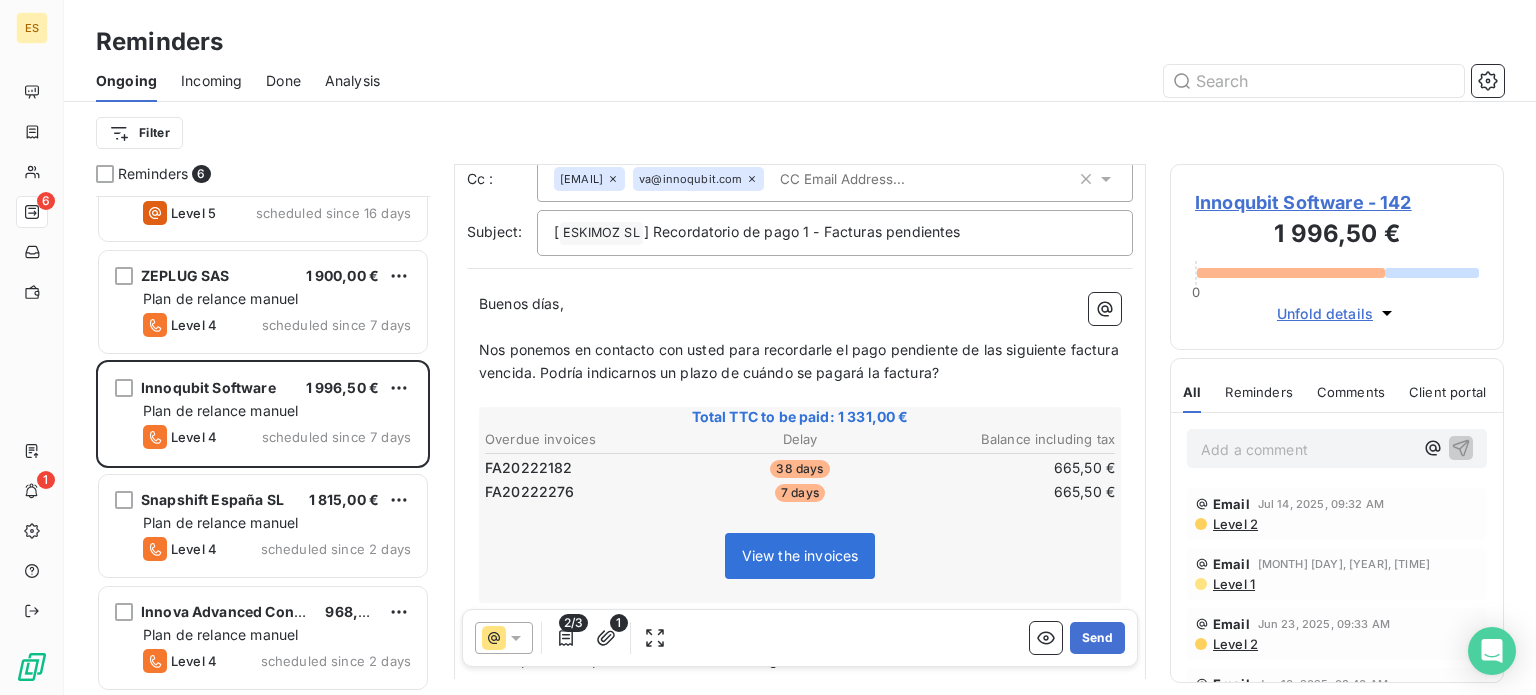click on "Nos ponemos en contacto con usted para recordarle el pago pendiente de las siguiente factura vencida. Podría indicarnos un plazo de cuándo se pagará la factura?" at bounding box center [801, 361] 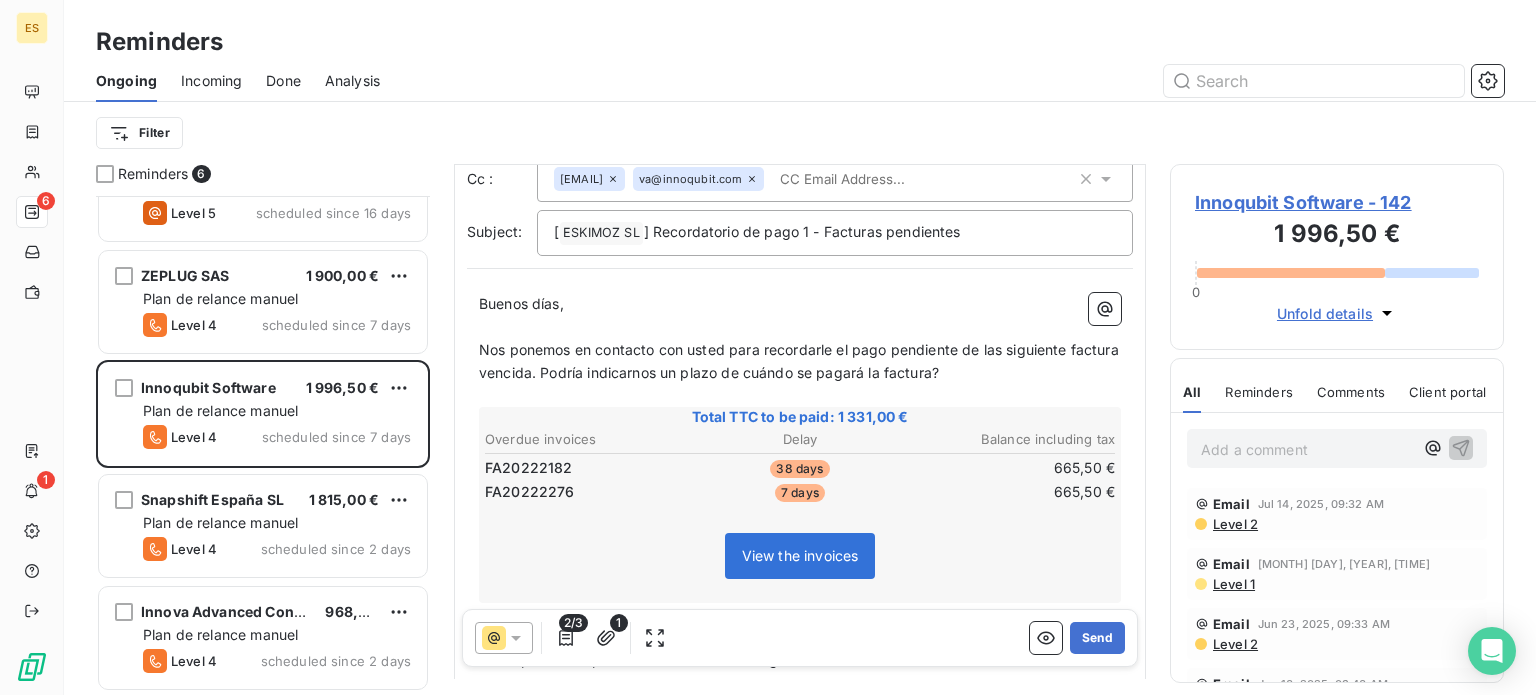 click on "Nos ponemos en contacto con usted para recordarle el pago pendiente de las siguiente factura vencida. Podría indicarnos un plazo de cuándo se pagará la factura?" at bounding box center [801, 361] 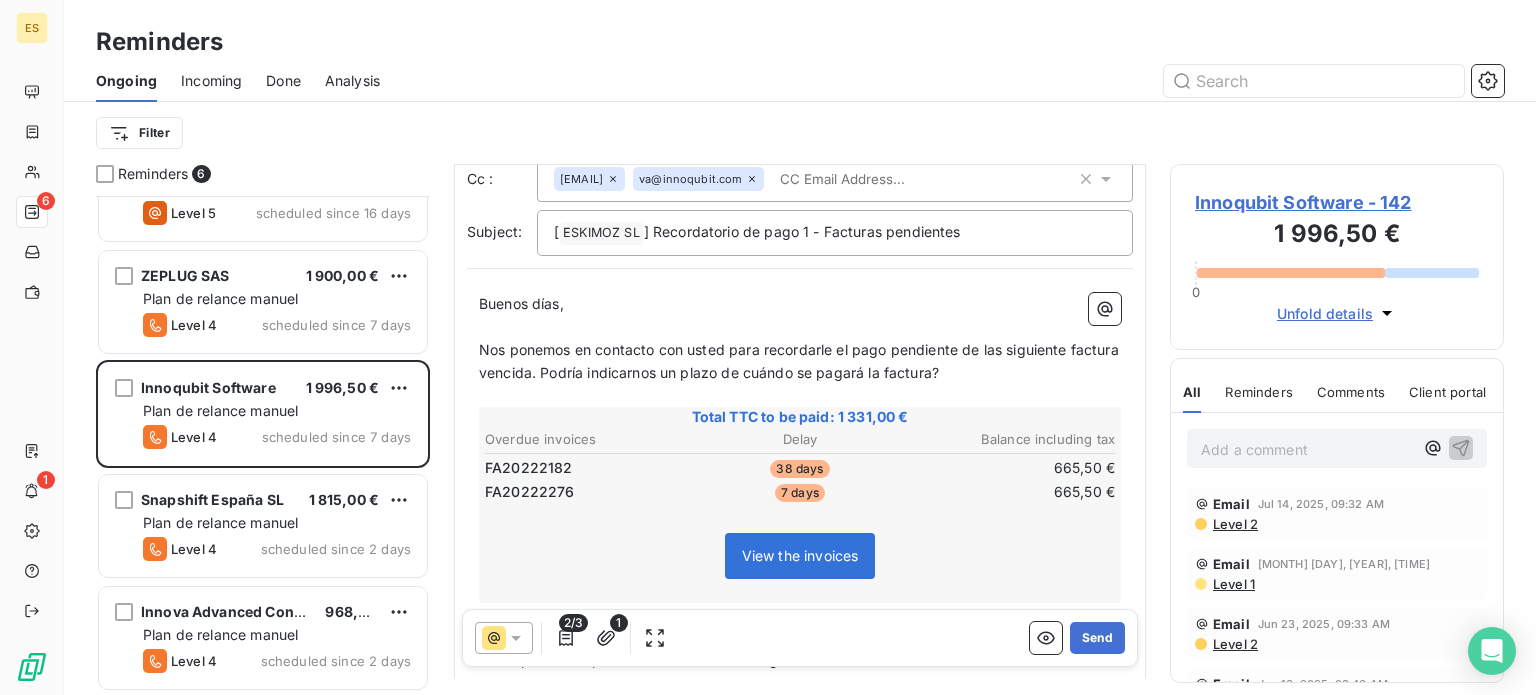 click on "Nos ponemos en contacto con usted para recordarle el pago pendiente de las siguiente factura vencida. Podría indicarnos un plazo de cuándo se pagará la factura?" at bounding box center [801, 361] 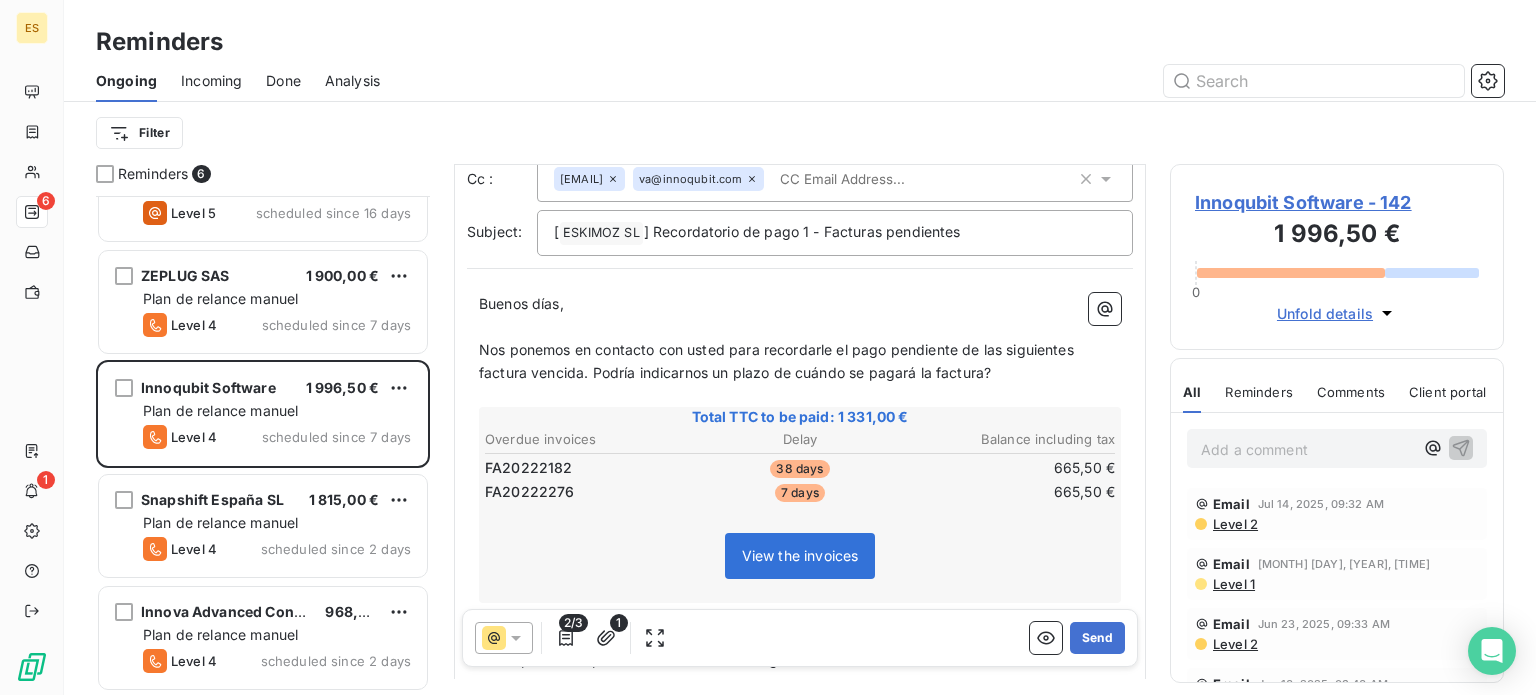 click on "Nos ponemos en contacto con usted para recordarle el pago pendiente de las siguientes factura vencida. Podría indicarnos un plazo de cuándo se pagará la factura?" at bounding box center (778, 361) 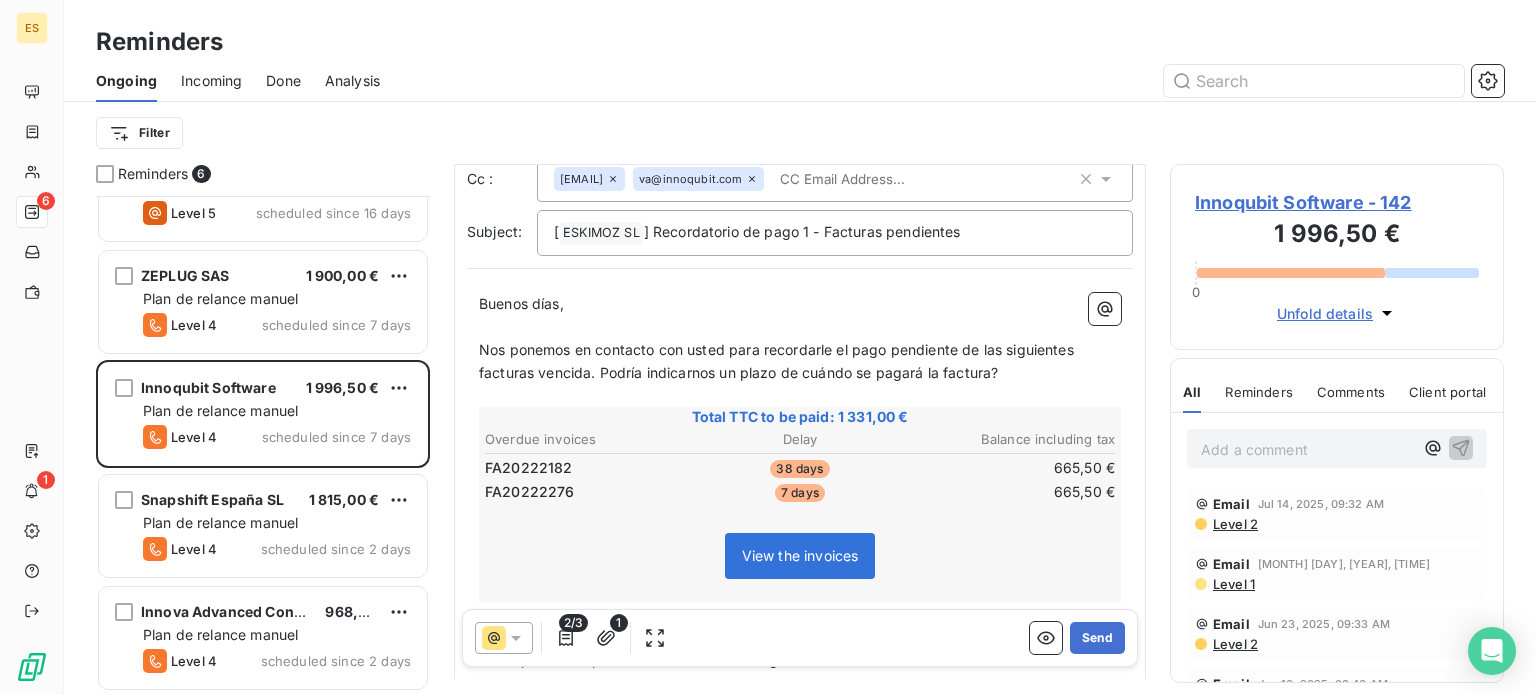 click on "Nos ponemos en contacto con usted para recordarle el pago pendiente de las siguientes facturas vencida. Podría indicarnos un plazo de cuándo se pagará la factura?" at bounding box center (778, 361) 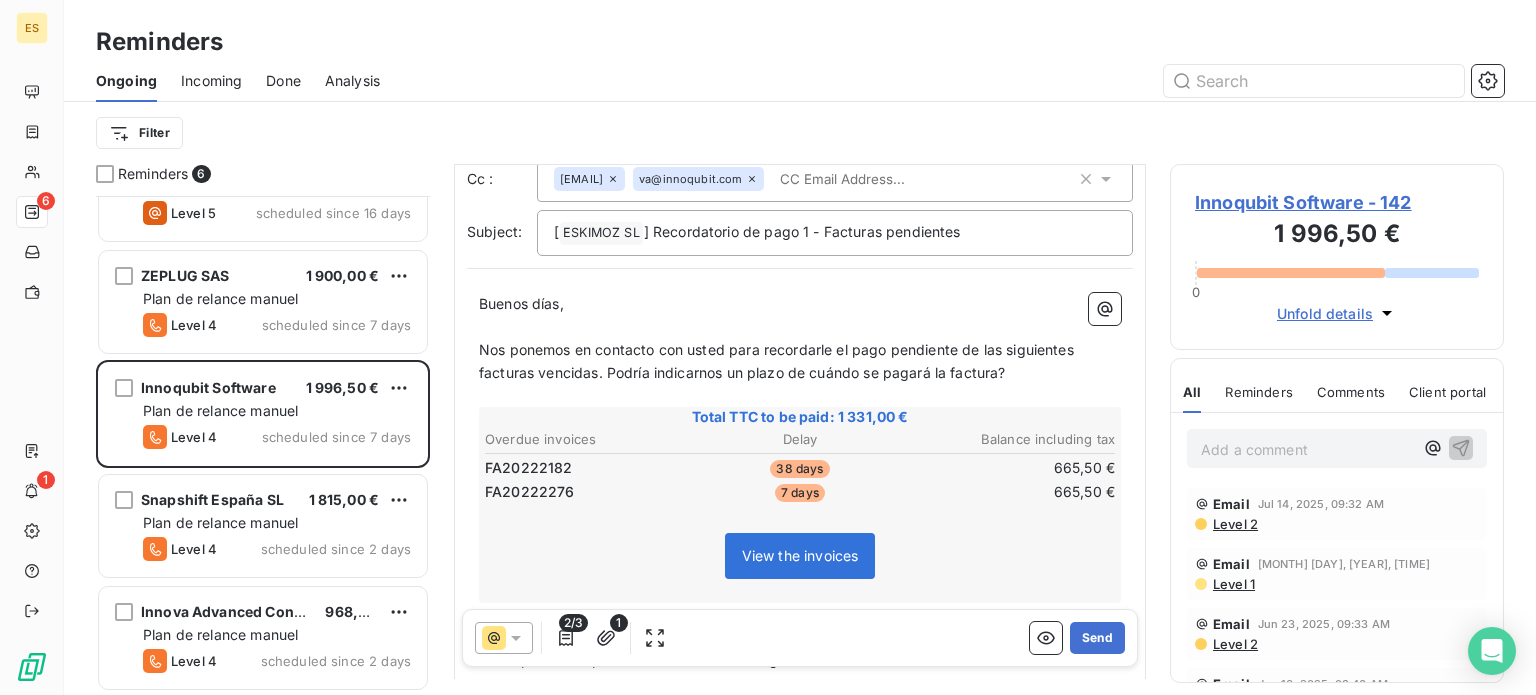 click on "Nos ponemos en contacto con usted para recordarle el pago pendiente de las siguientes facturas vencidas. Podría indicarnos un plazo de cuándo se pagará la factura?" at bounding box center [778, 361] 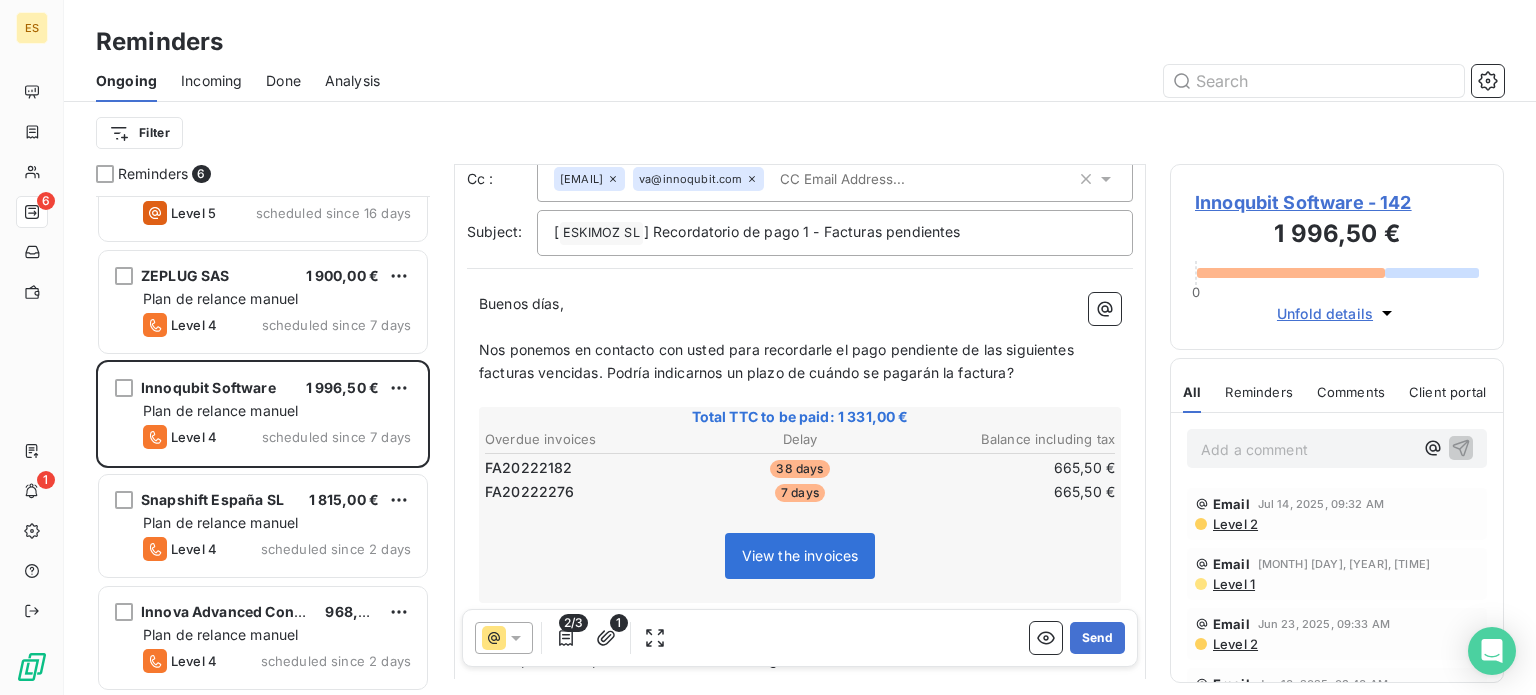 click on "Nos ponemos en contacto con usted para recordarle el pago pendiente de las siguientes facturas vencidas. Podría indicarnos un plazo de cuándo se pagarán la factura?" at bounding box center (778, 361) 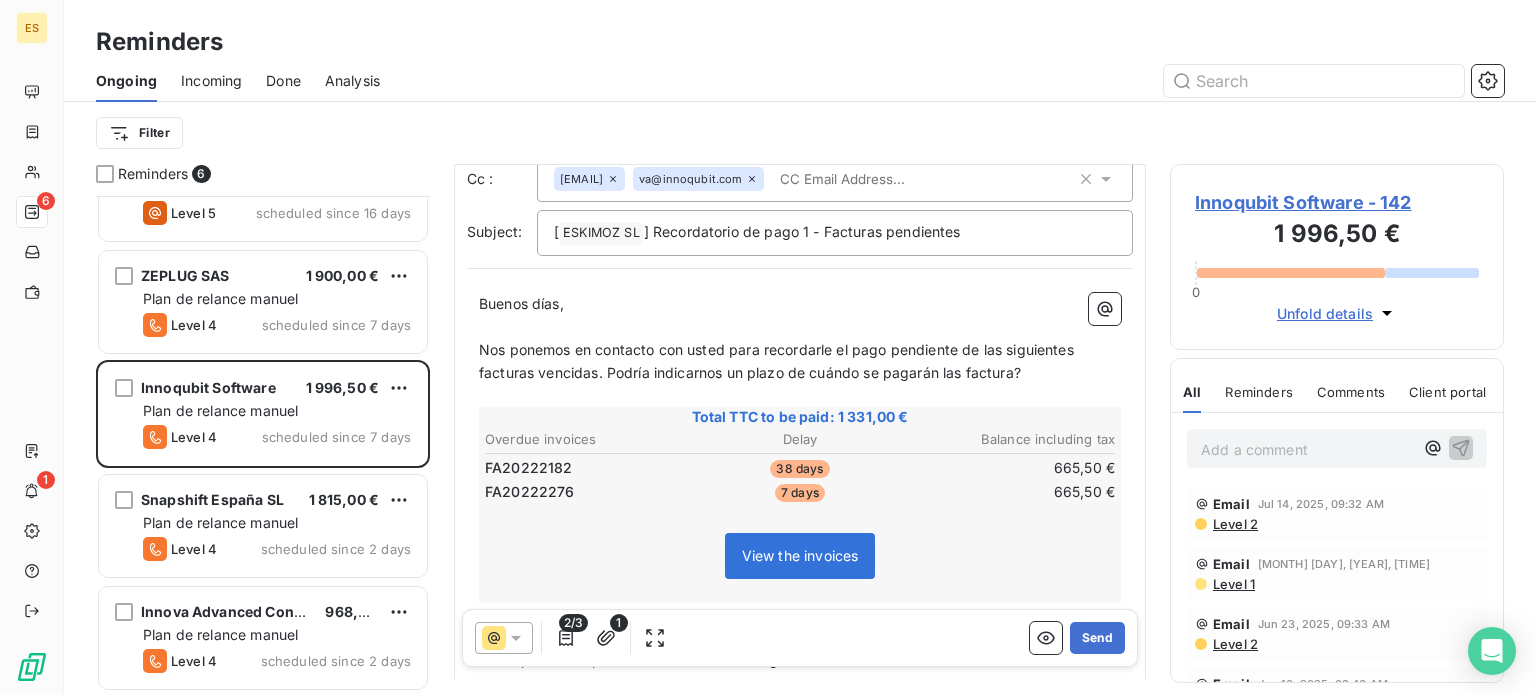 drag, startPoint x: 1014, startPoint y: 371, endPoint x: 998, endPoint y: 403, distance: 35.77709 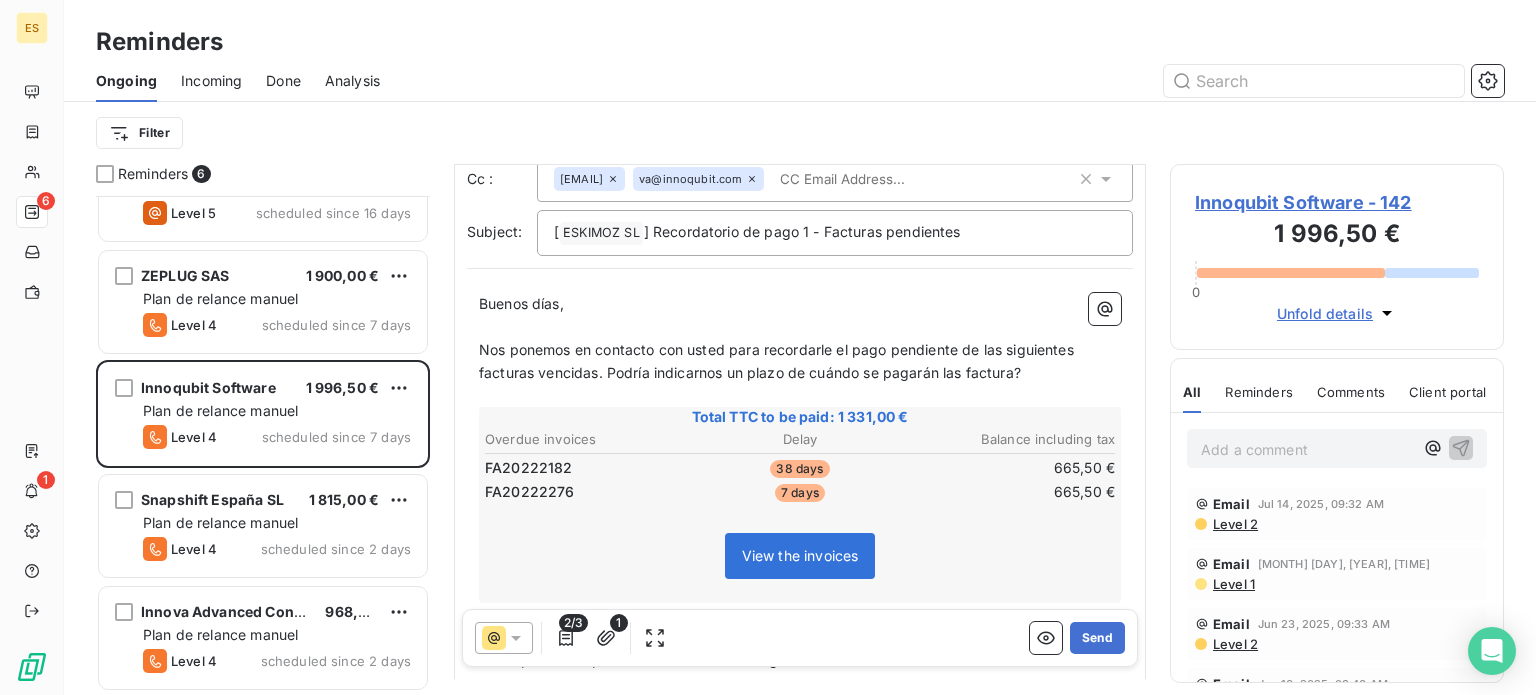 click on "Nos ponemos en contacto con usted para recordarle el pago pendiente de las siguientes facturas vencidas. Podría indicarnos un plazo de cuándo se pagarán las factura?" at bounding box center [778, 361] 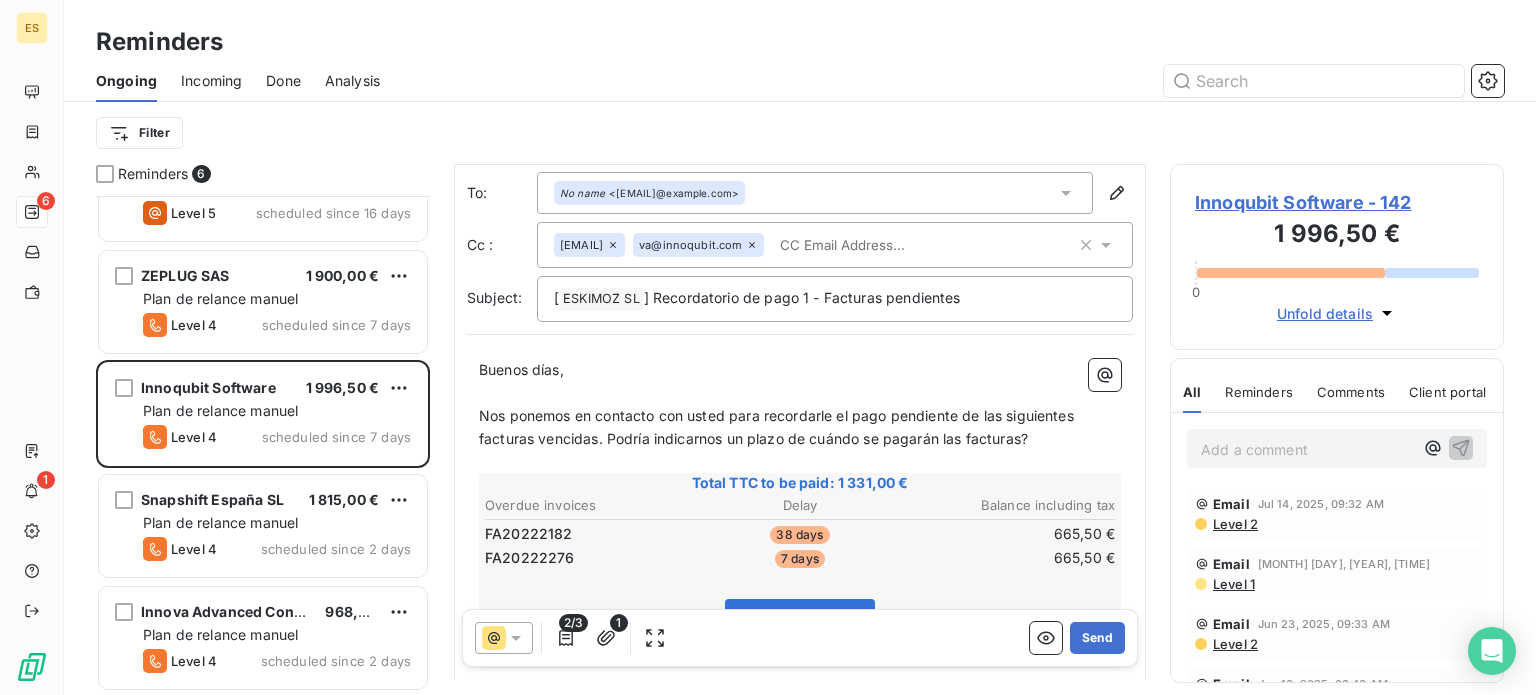 scroll, scrollTop: 31, scrollLeft: 0, axis: vertical 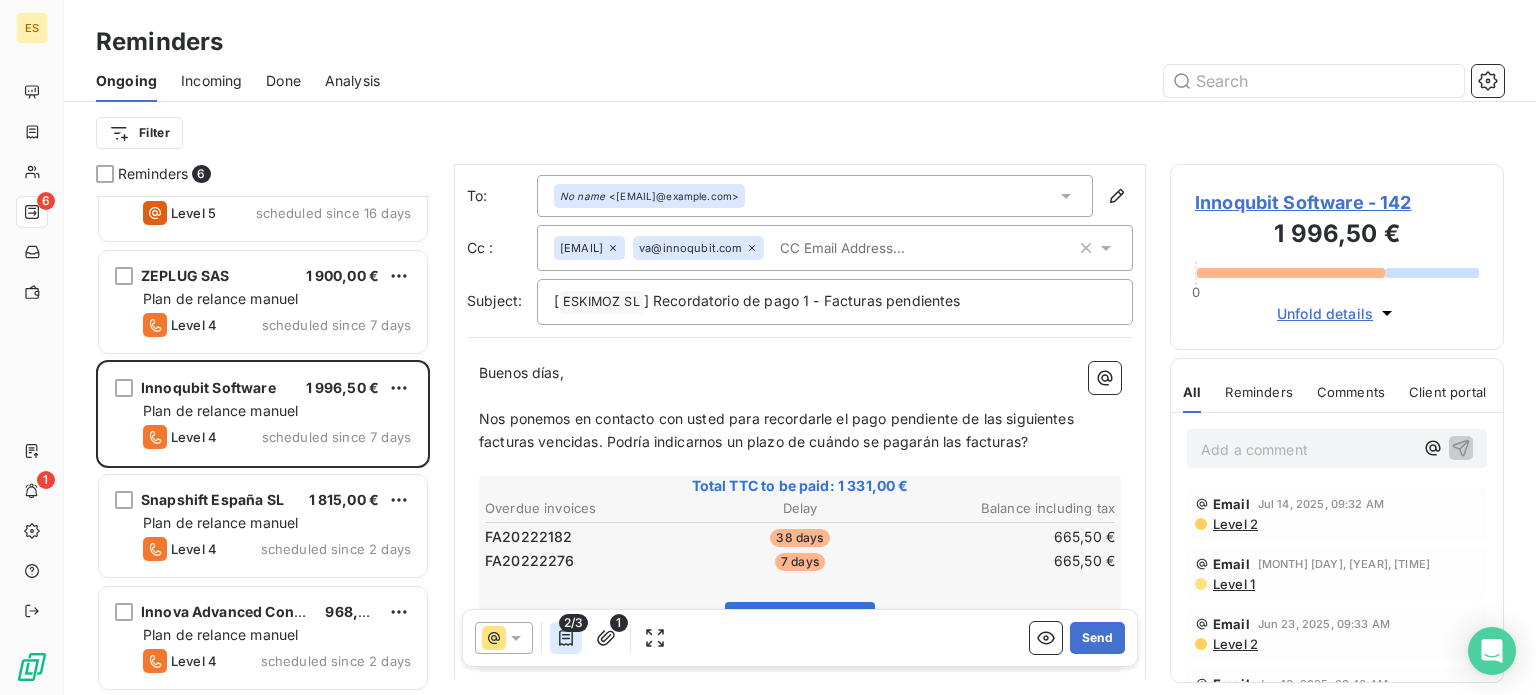 click 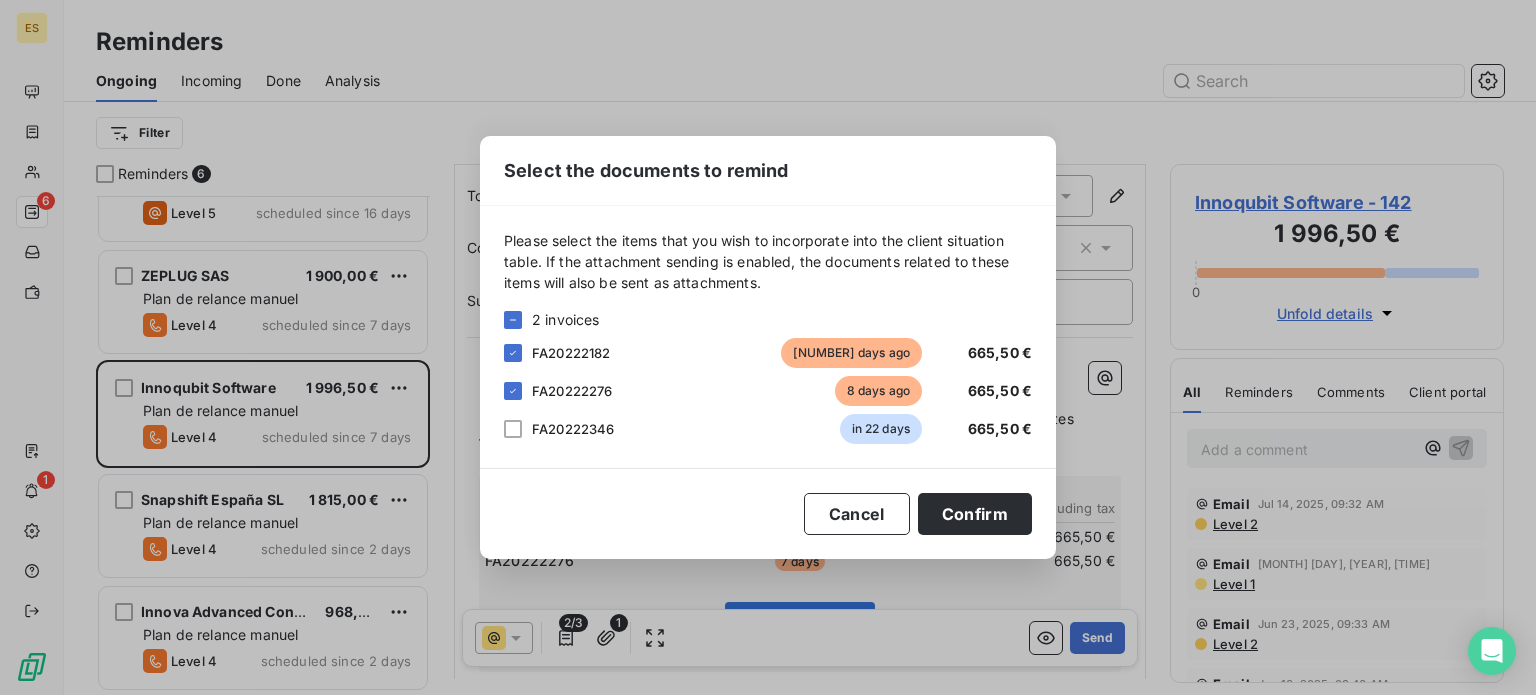 click on "FA20222346" at bounding box center (573, 429) 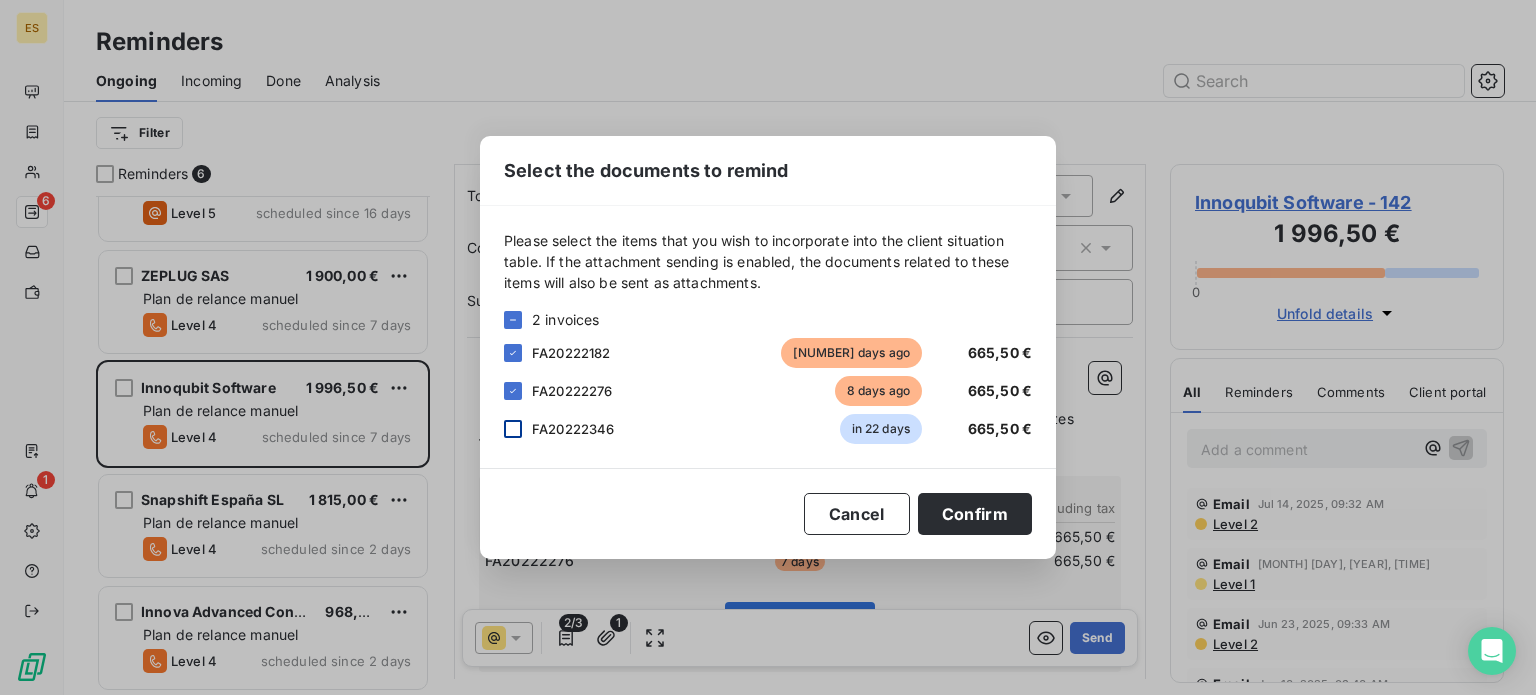 click at bounding box center [513, 429] 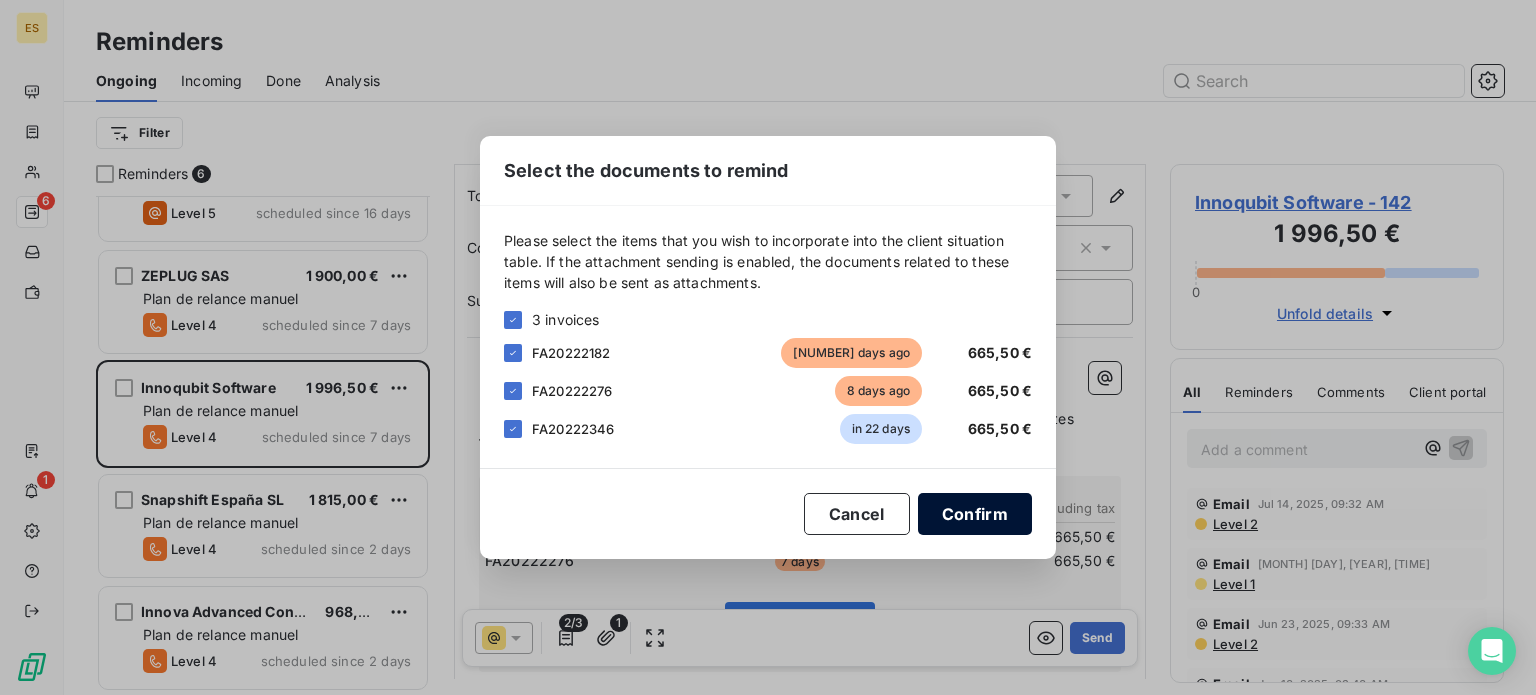 click on "Confirm" at bounding box center (975, 514) 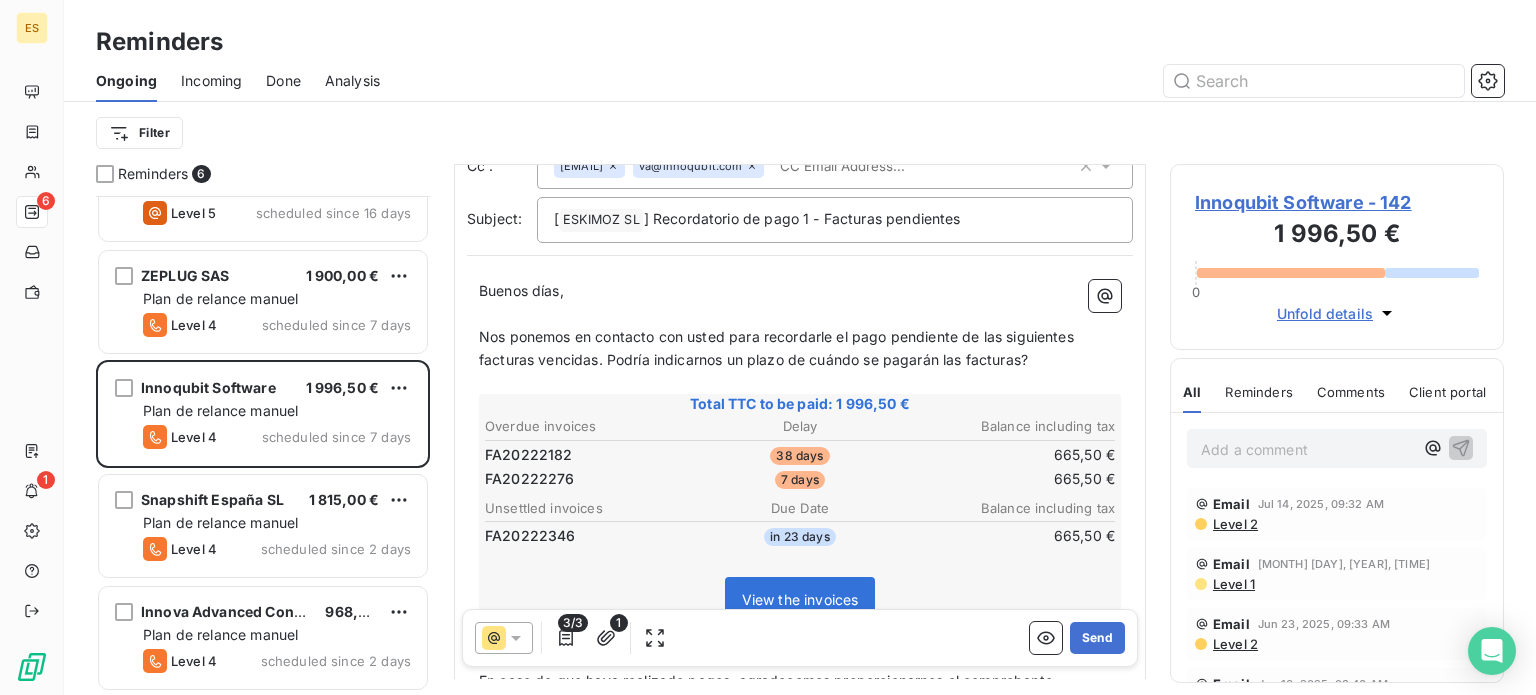 scroll, scrollTop: 231, scrollLeft: 0, axis: vertical 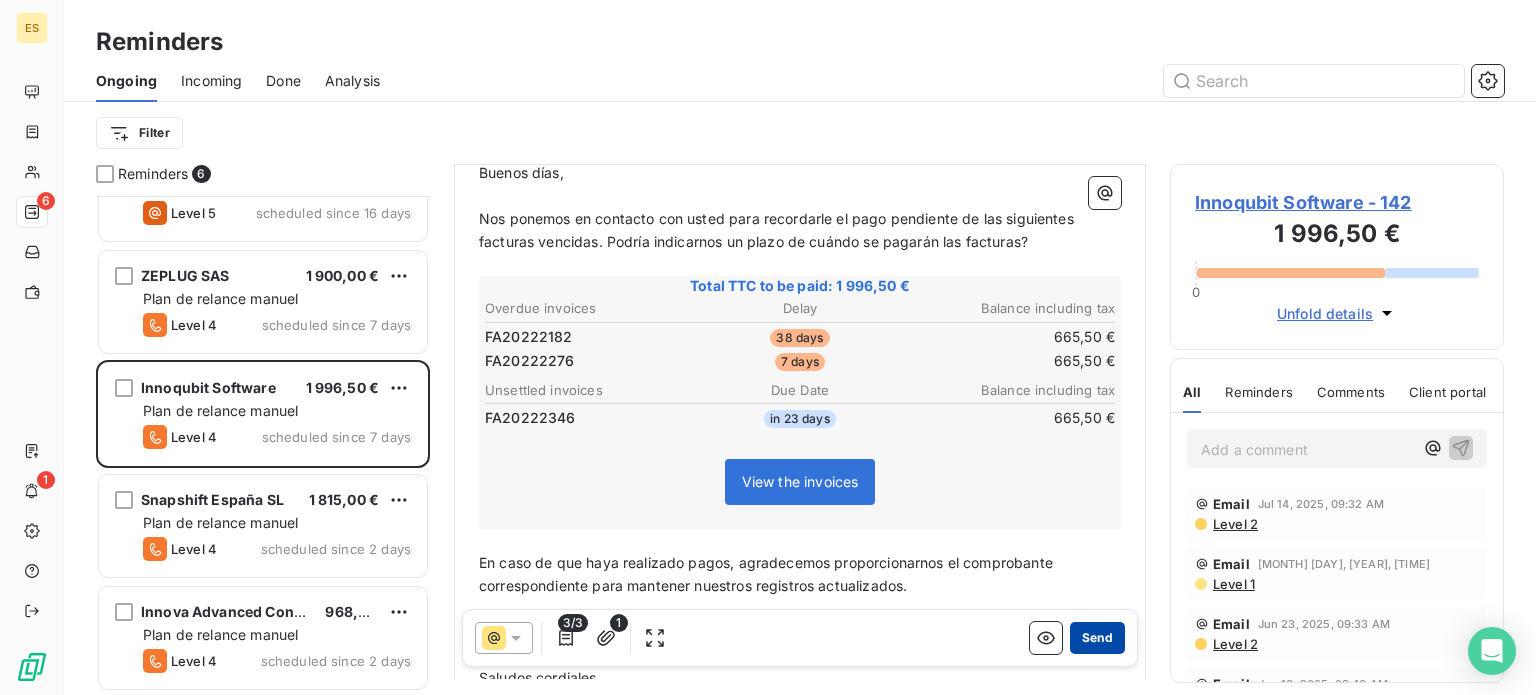 click on "Send" at bounding box center (1097, 638) 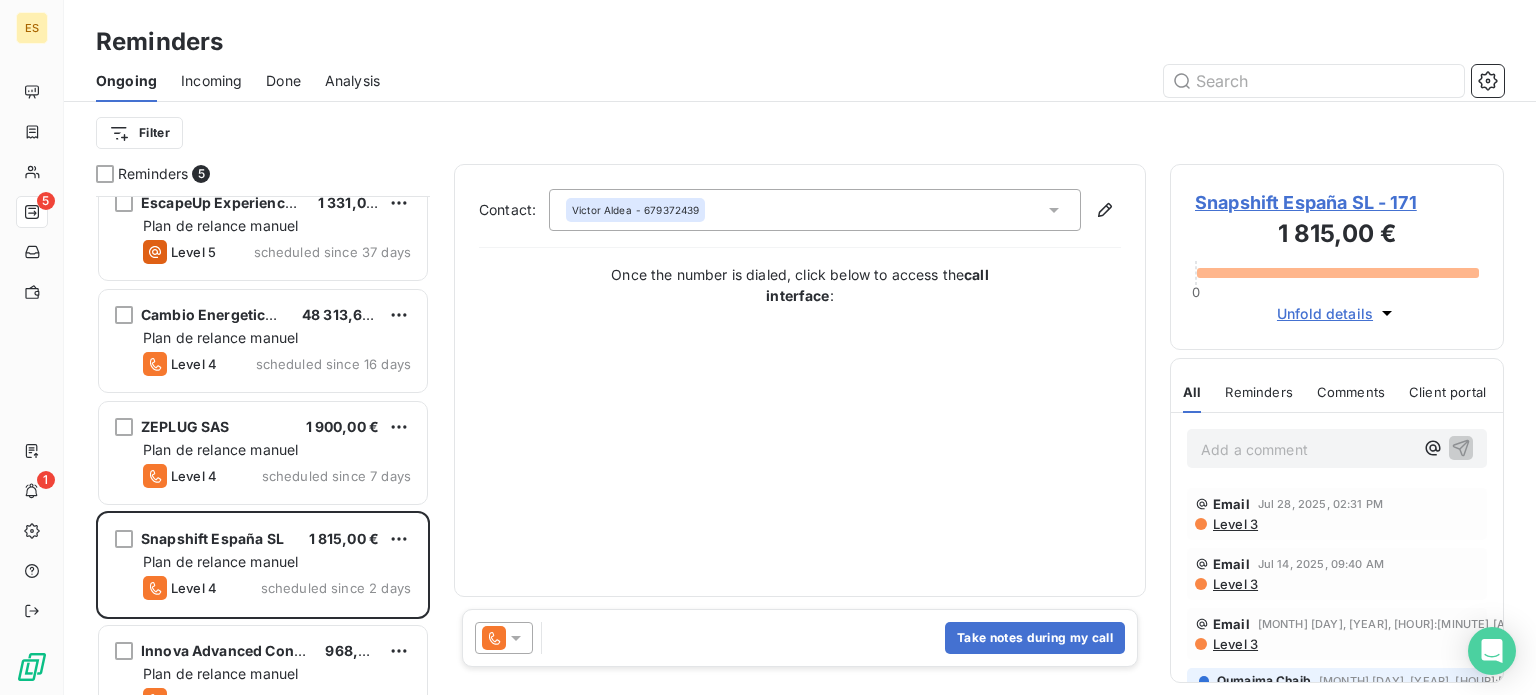 scroll, scrollTop: 61, scrollLeft: 0, axis: vertical 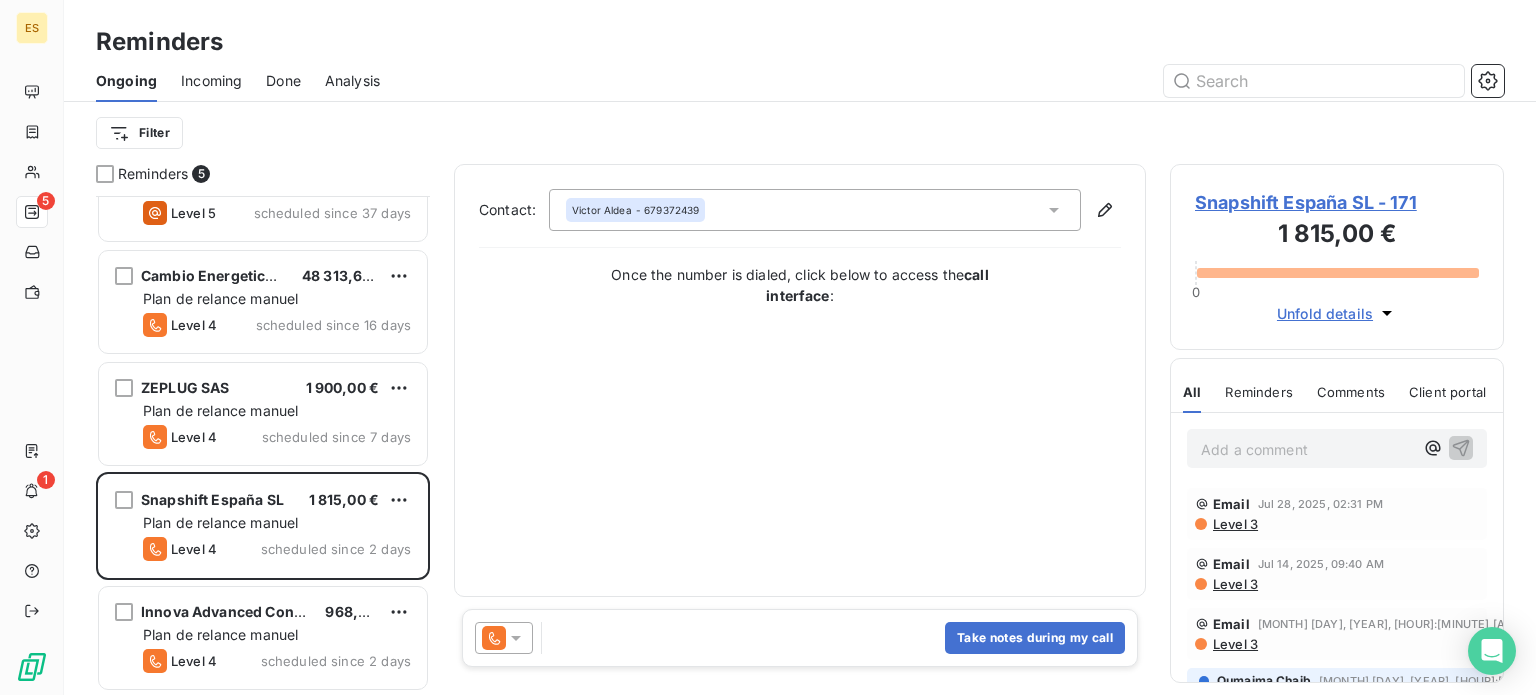 click on "[COMPANY] [AMOUNT] € Plan de relance manuel Level [NUMBER] scheduled since [NUMBER] days [COMPANY] [AMOUNT] € Plan de relance manuel Level [NUMBER] scheduled since [NUMBER] days [COMPANY] [AMOUNT] € Plan de relance manuel Level [NUMBER] scheduled since [NUMBER] days [COMPANY] [AMOUNT] € Plan de relance manuel Level [NUMBER] scheduled since [NUMBER] days [COMPANY] [AMOUNT] € Plan de relance manuel Level [NUMBER] scheduled since [NUMBER] days" at bounding box center (263, 445) 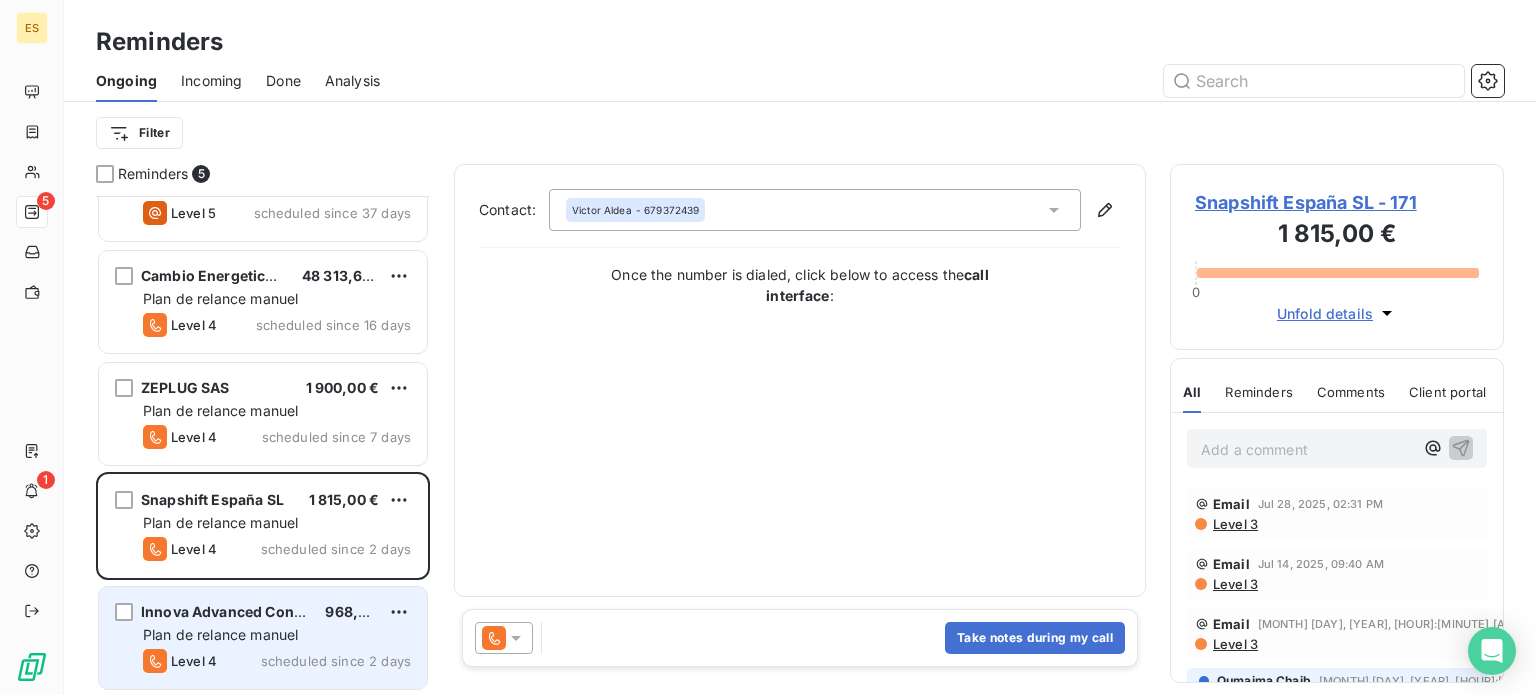 click on "Innova Advanced Consulting" at bounding box center (242, 611) 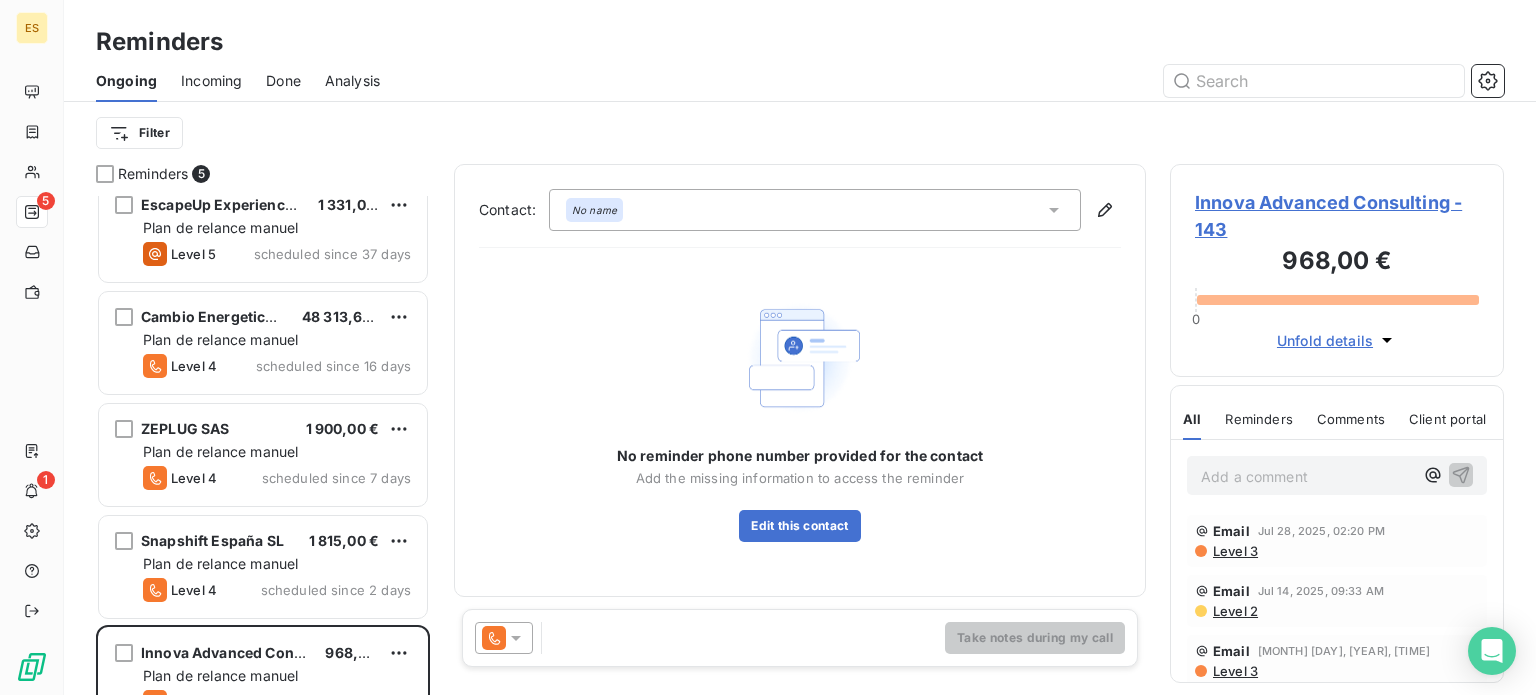 scroll, scrollTop: 0, scrollLeft: 0, axis: both 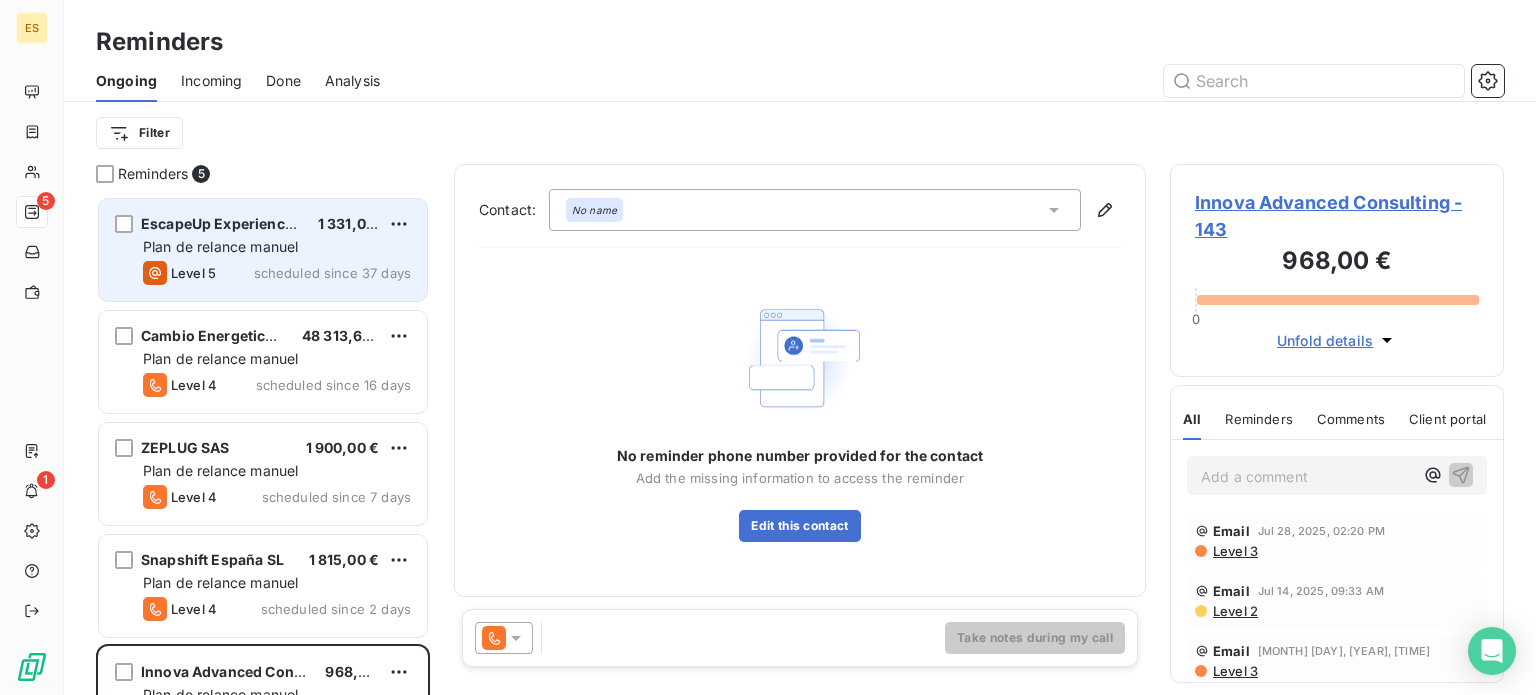 click on "EscapeUp Experiences S.L" at bounding box center [234, 223] 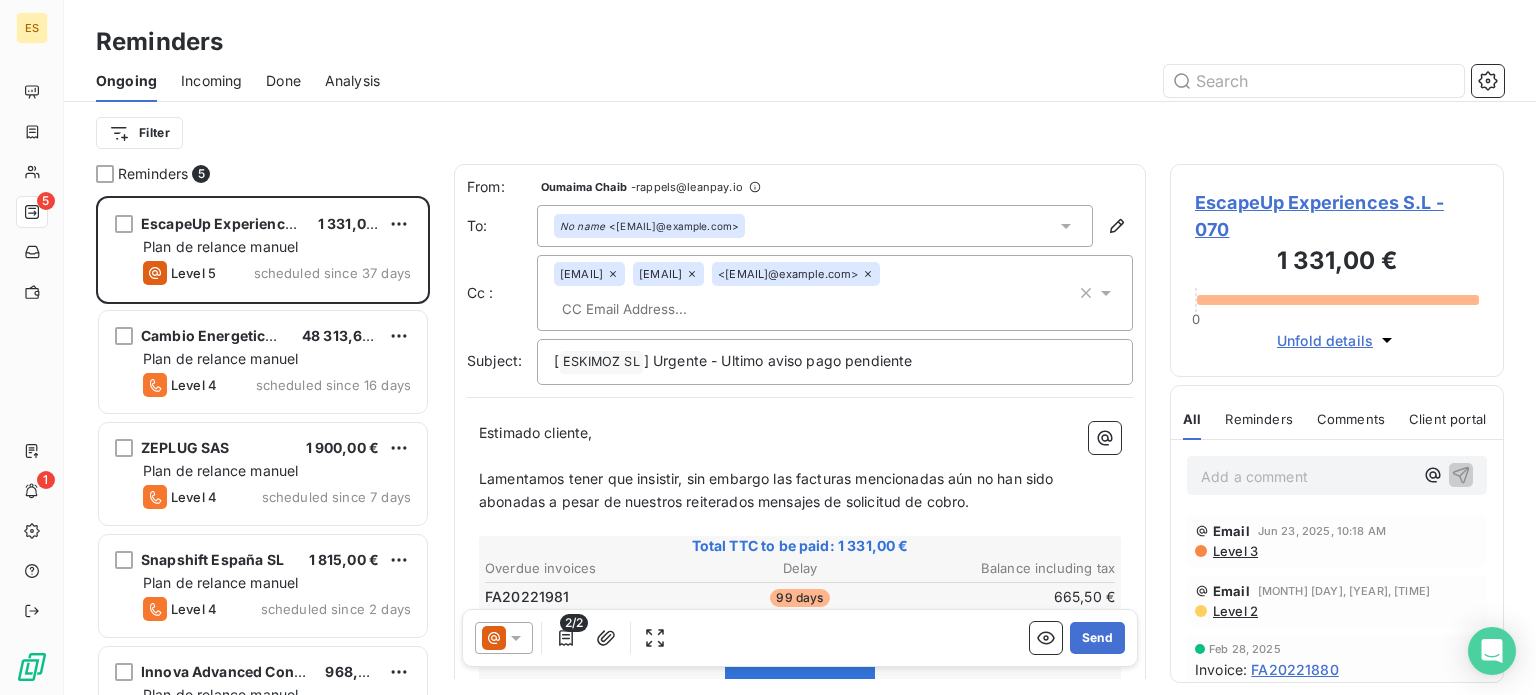scroll, scrollTop: 0, scrollLeft: 0, axis: both 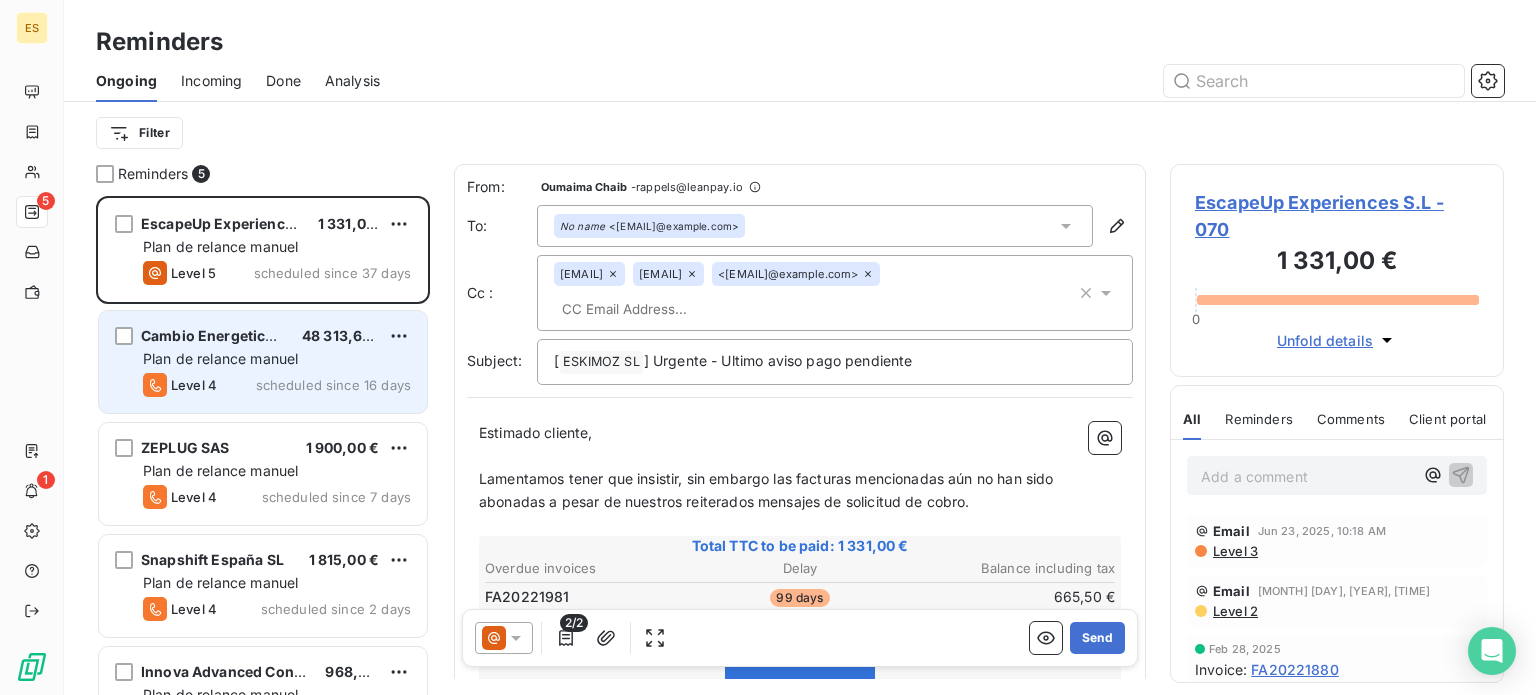 click on "Cambio Energetico Sl" at bounding box center (216, 335) 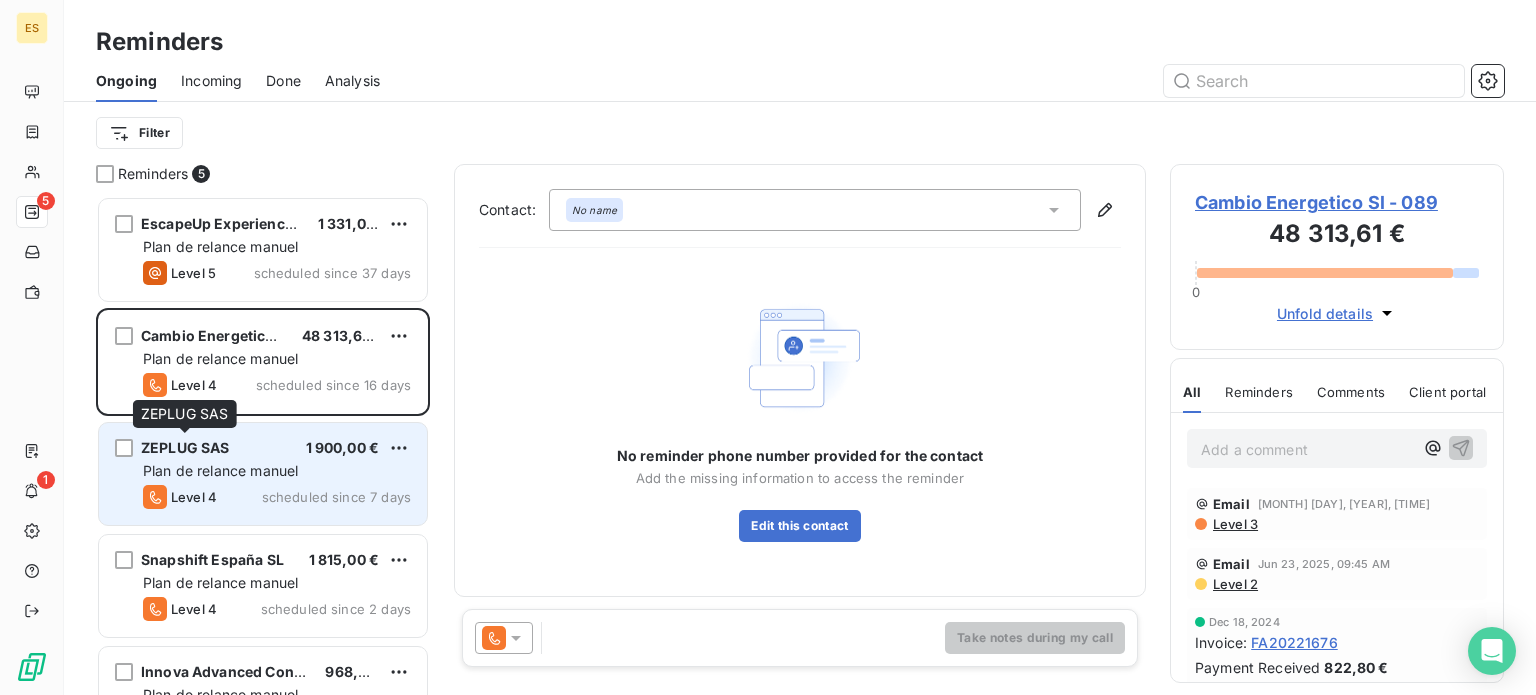 click on "ZEPLUG SAS" at bounding box center [185, 447] 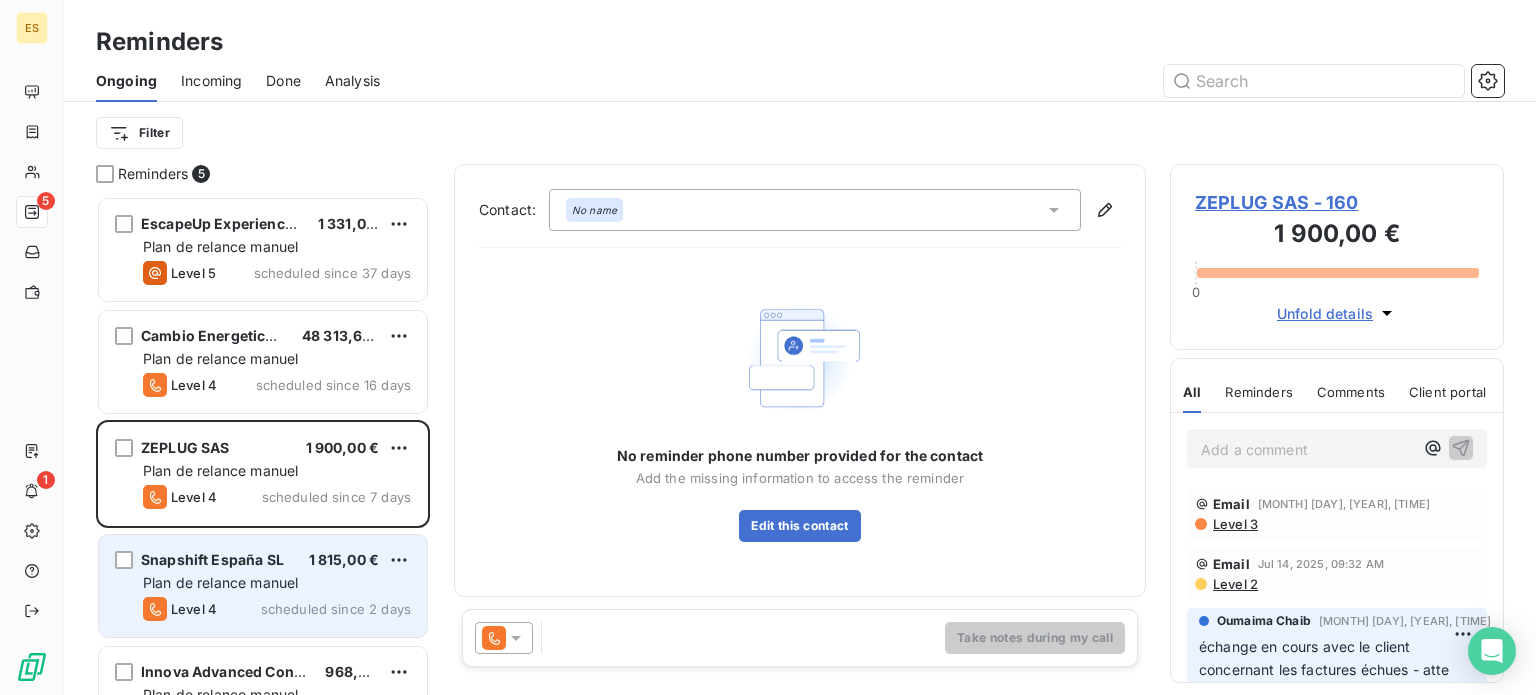 click on "Snapshift España SL" at bounding box center [212, 559] 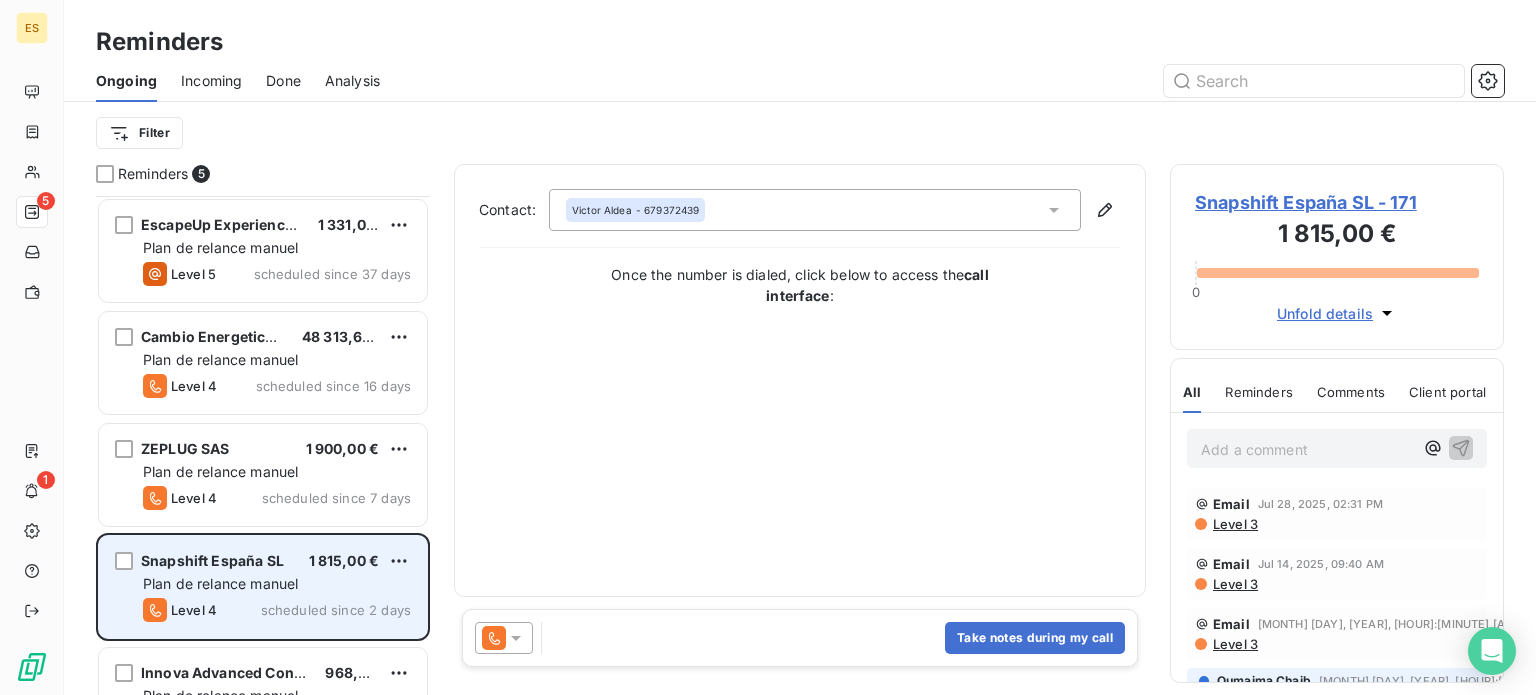 scroll, scrollTop: 61, scrollLeft: 0, axis: vertical 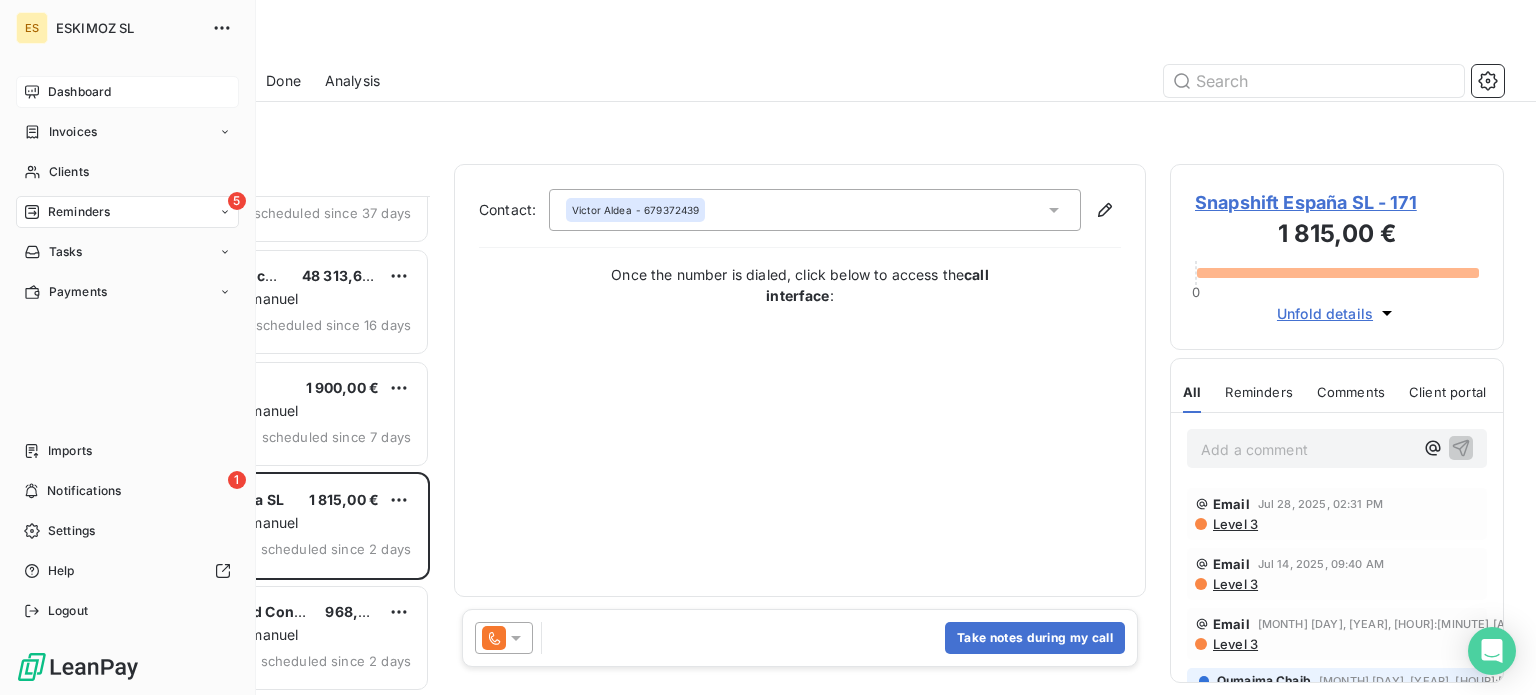 click on "Dashboard" at bounding box center [79, 92] 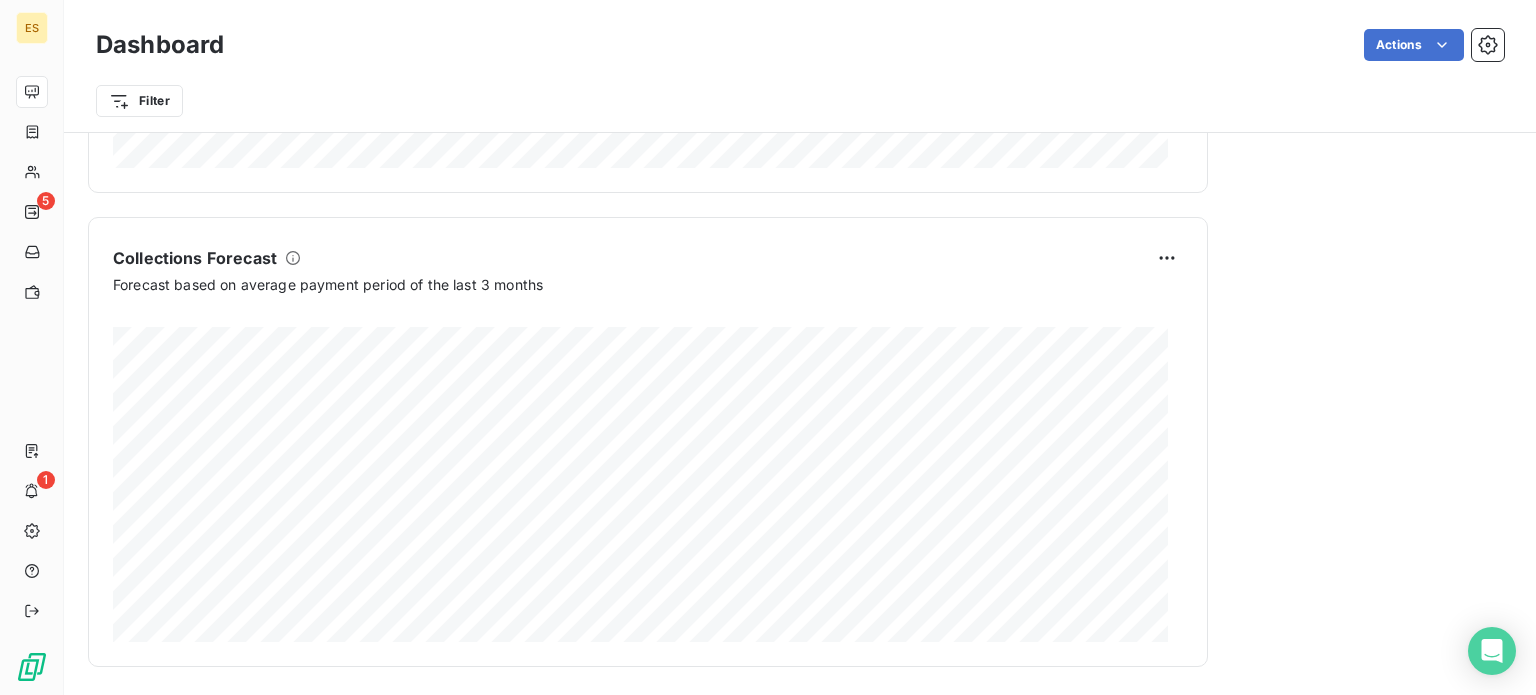 scroll, scrollTop: 1253, scrollLeft: 0, axis: vertical 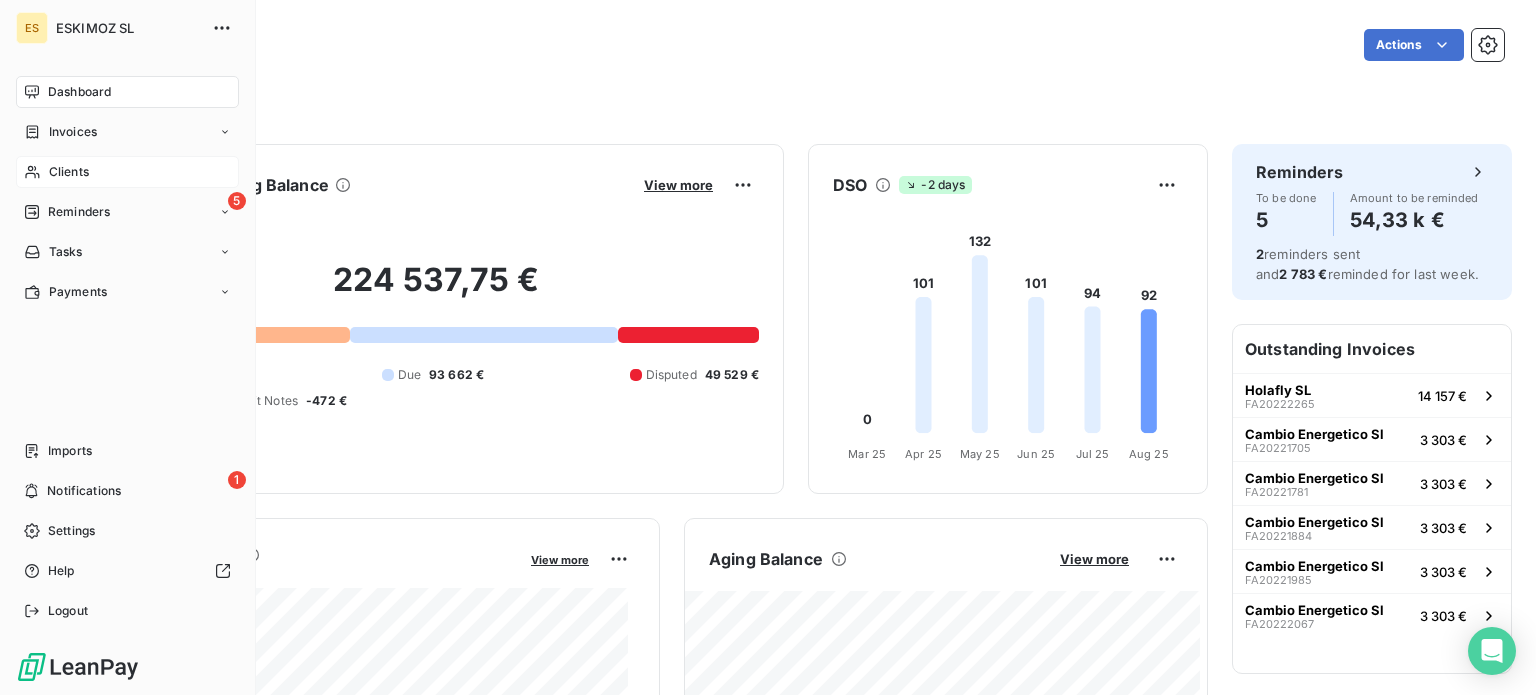 click on "Clients" at bounding box center (69, 172) 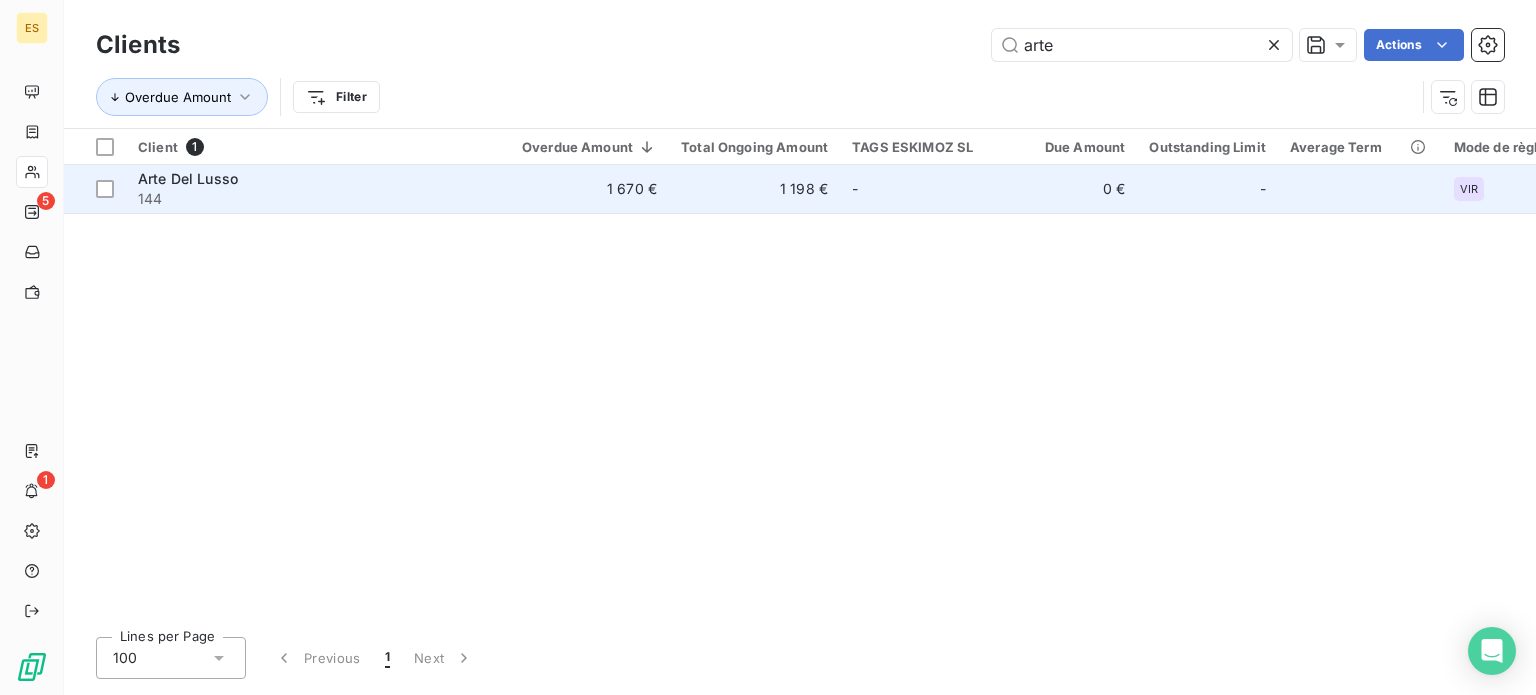 type on "arte" 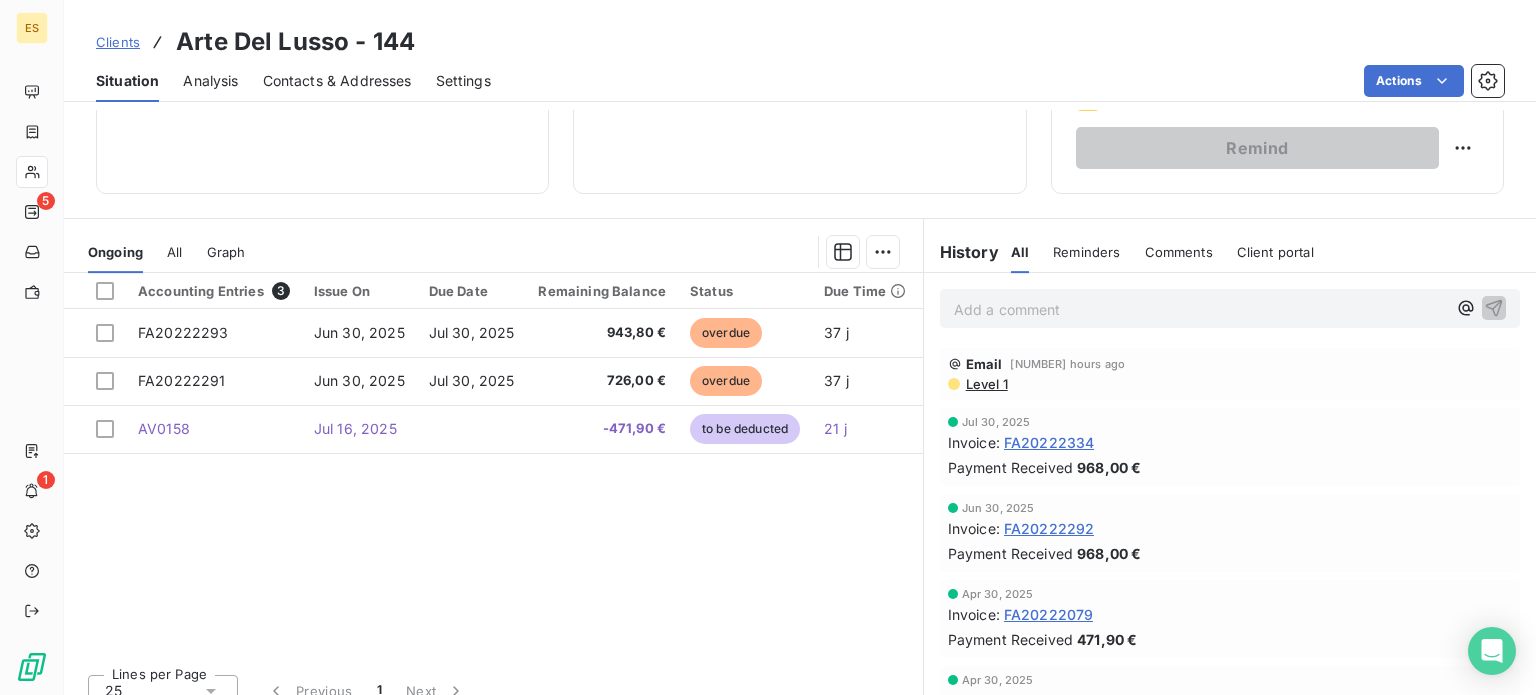 scroll, scrollTop: 350, scrollLeft: 0, axis: vertical 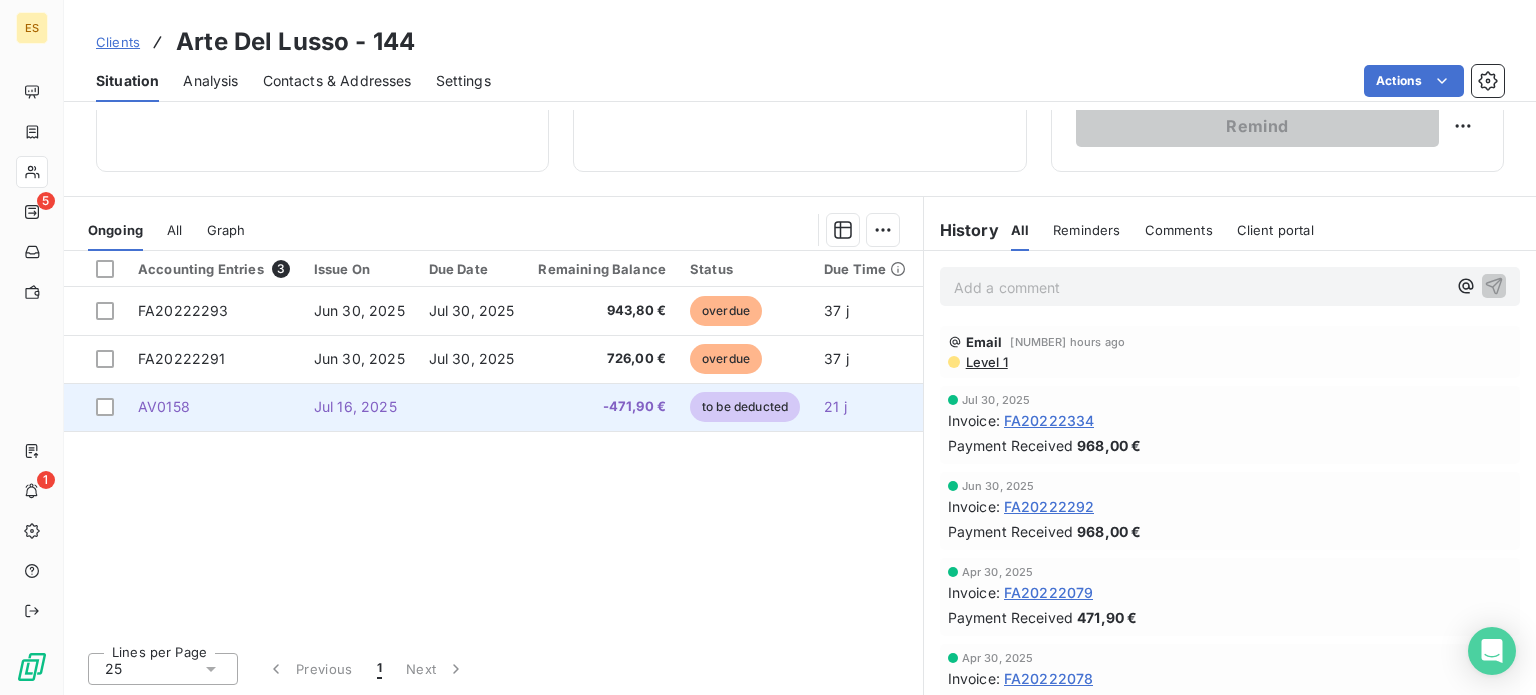 click on "AV0158" at bounding box center (214, 407) 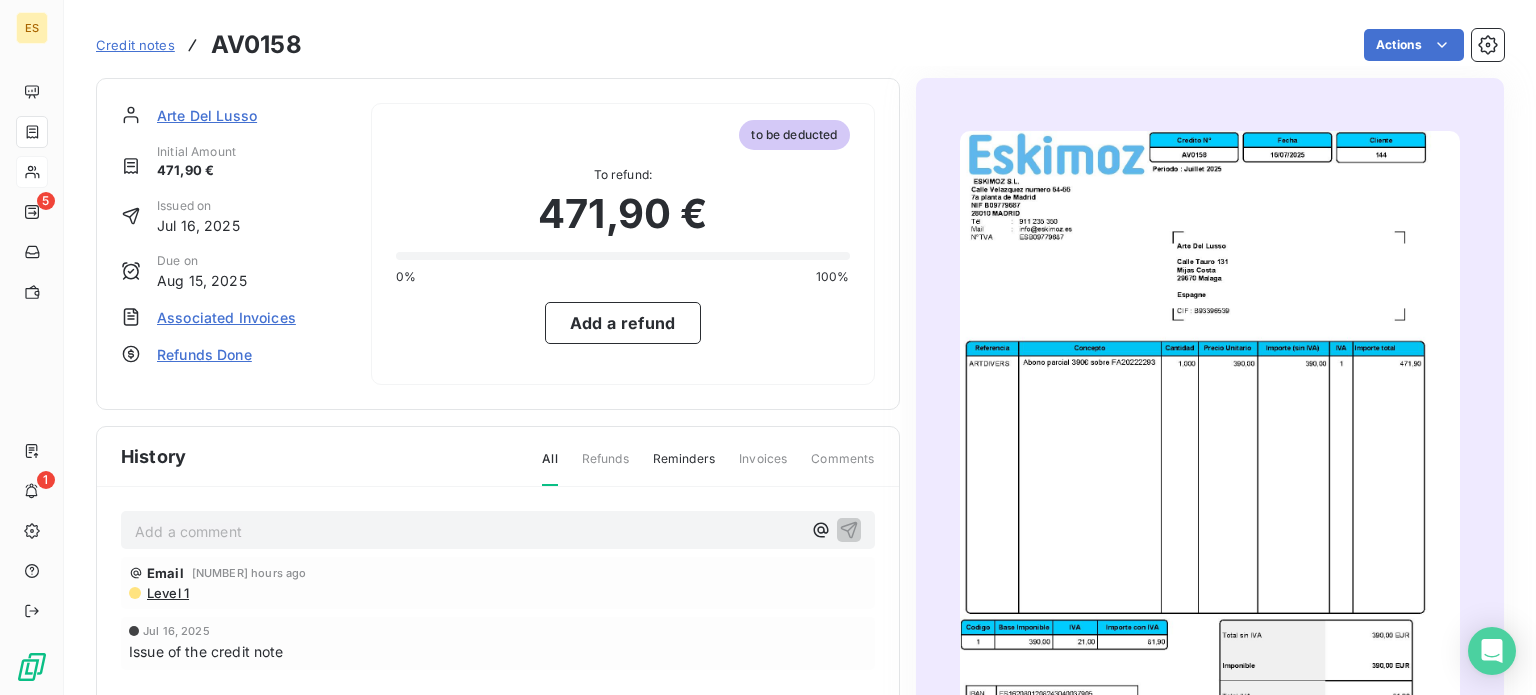 click on "Associated Invoices" at bounding box center (226, 317) 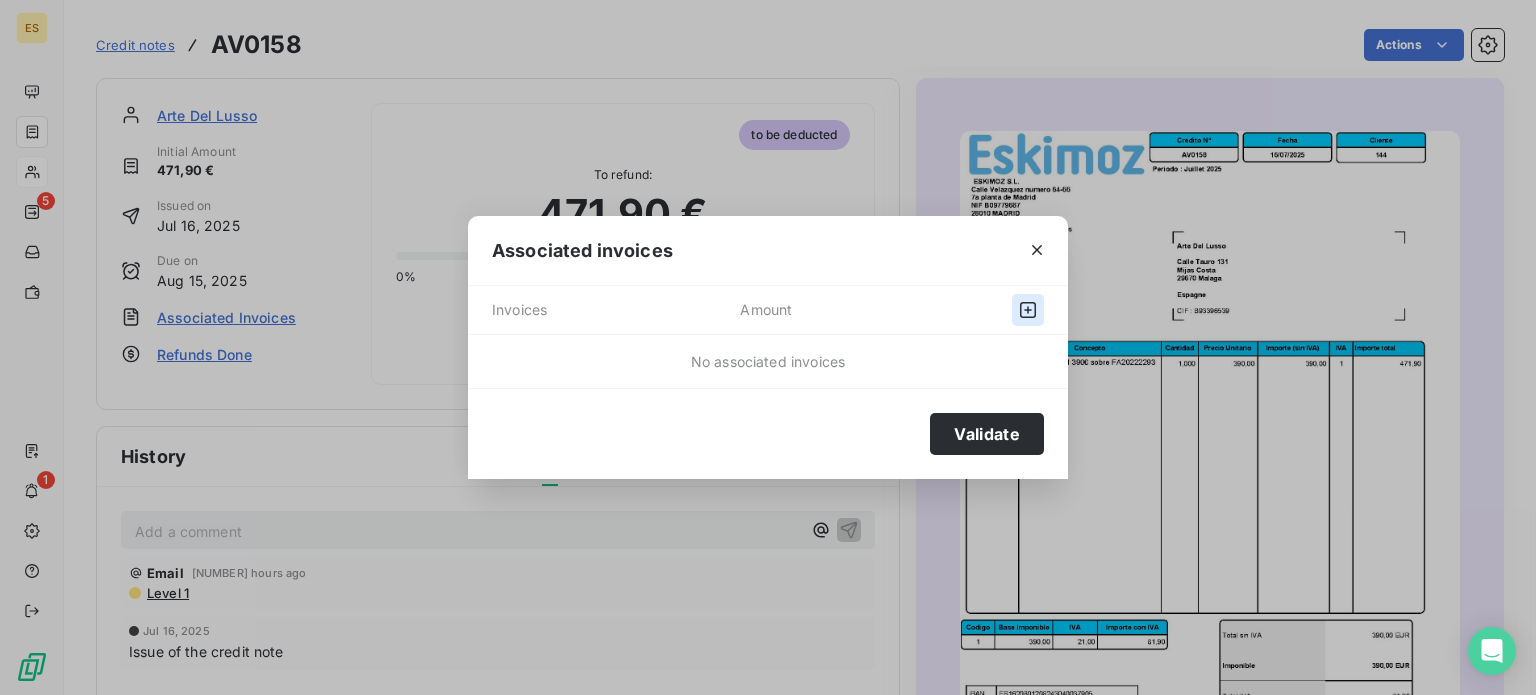 click at bounding box center [1028, 310] 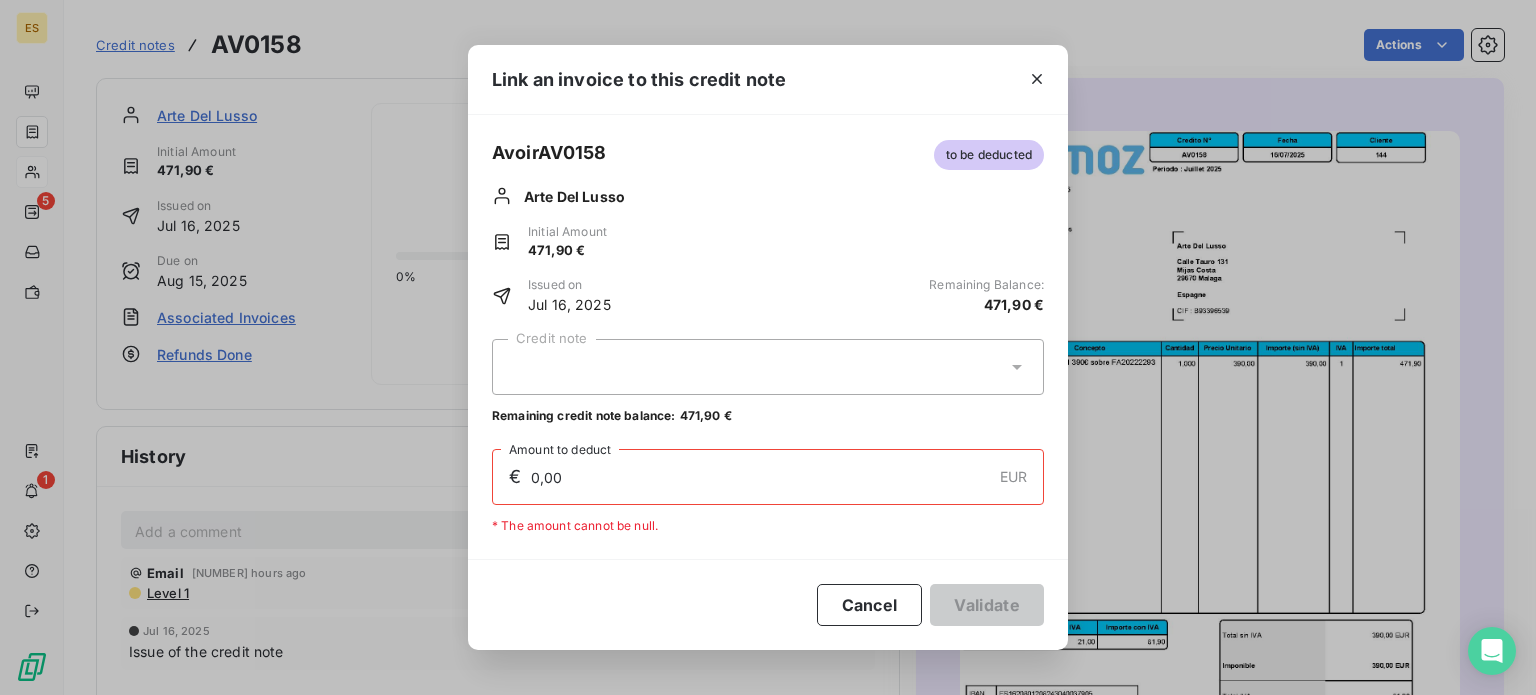 click on "Credit note Remaining credit note balance: 471,90 € € 0,00 EUR Amount to deduct * The amount cannot be null." at bounding box center [768, 437] 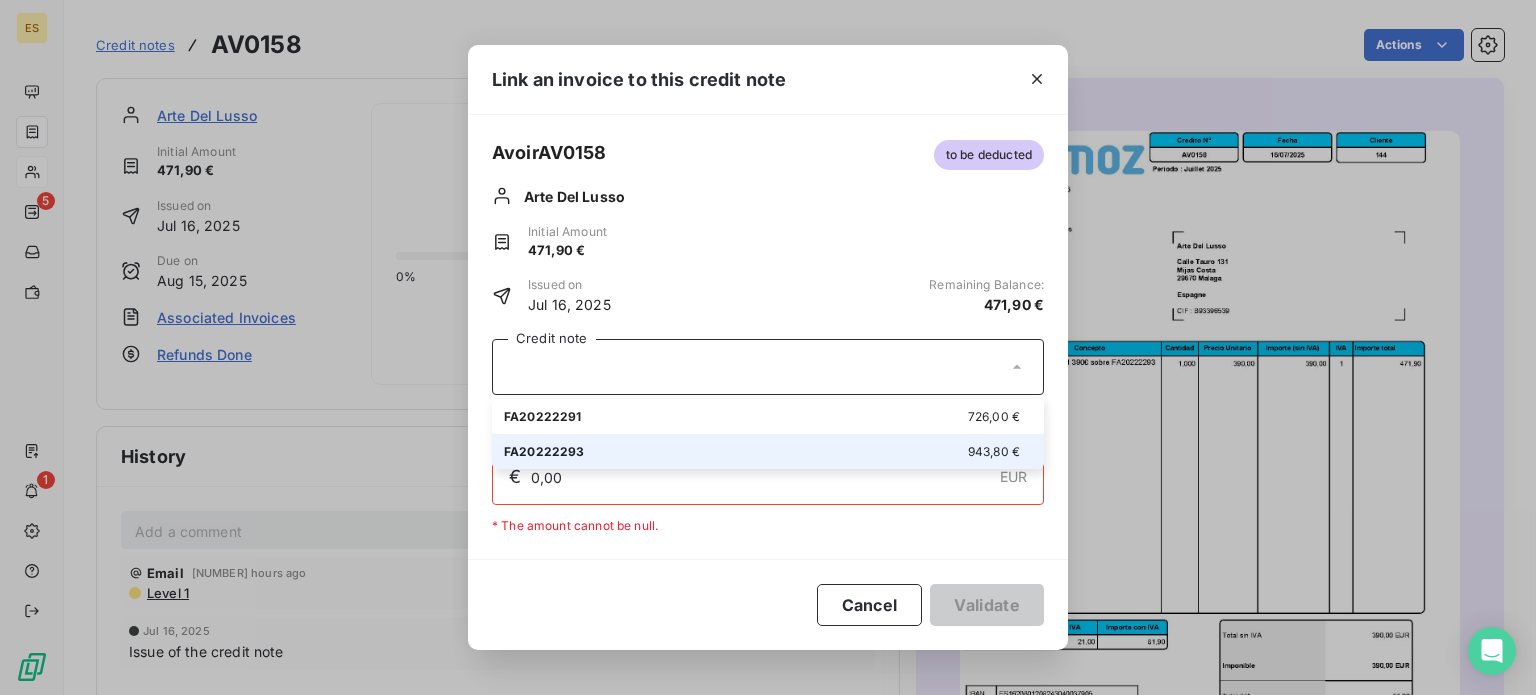 click on "FA20222293 943,80 €" at bounding box center [768, 451] 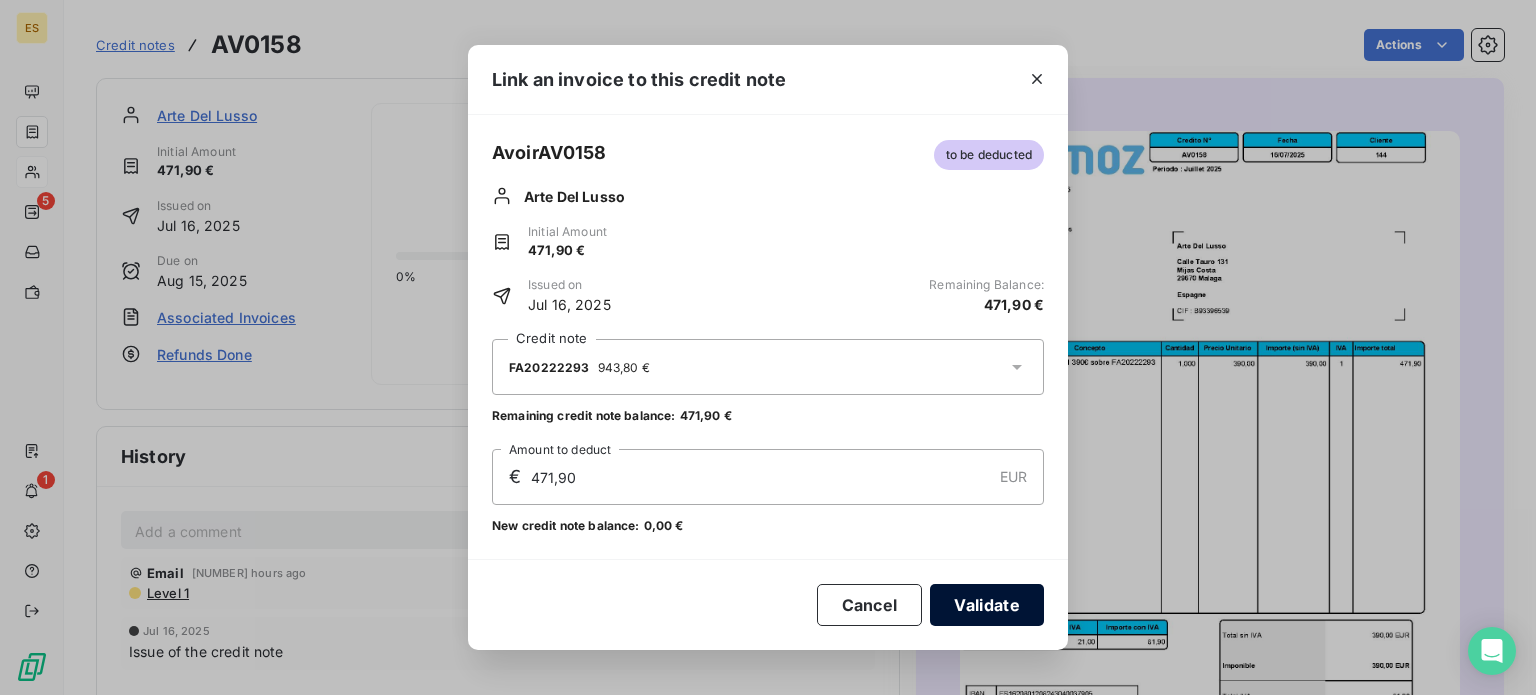 click on "Validate" at bounding box center (987, 605) 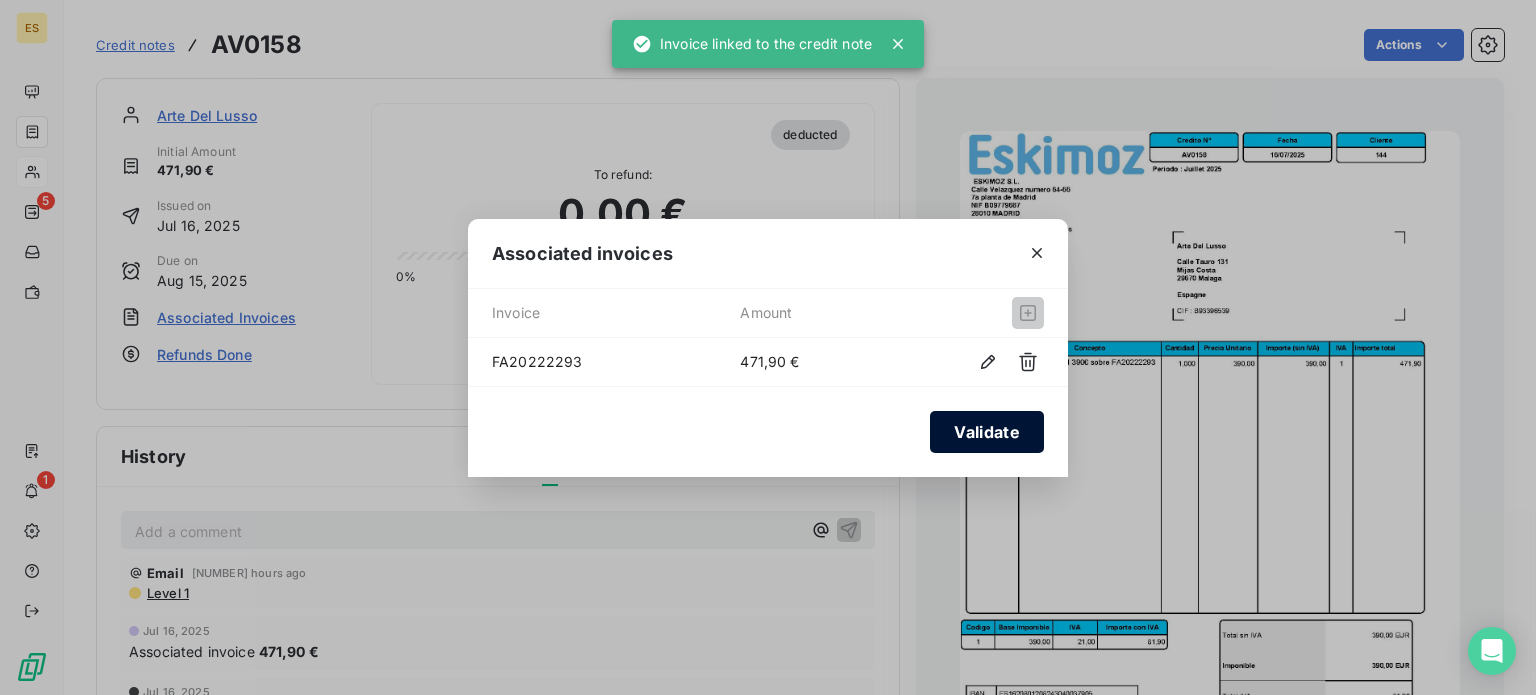click on "Validate" at bounding box center (987, 432) 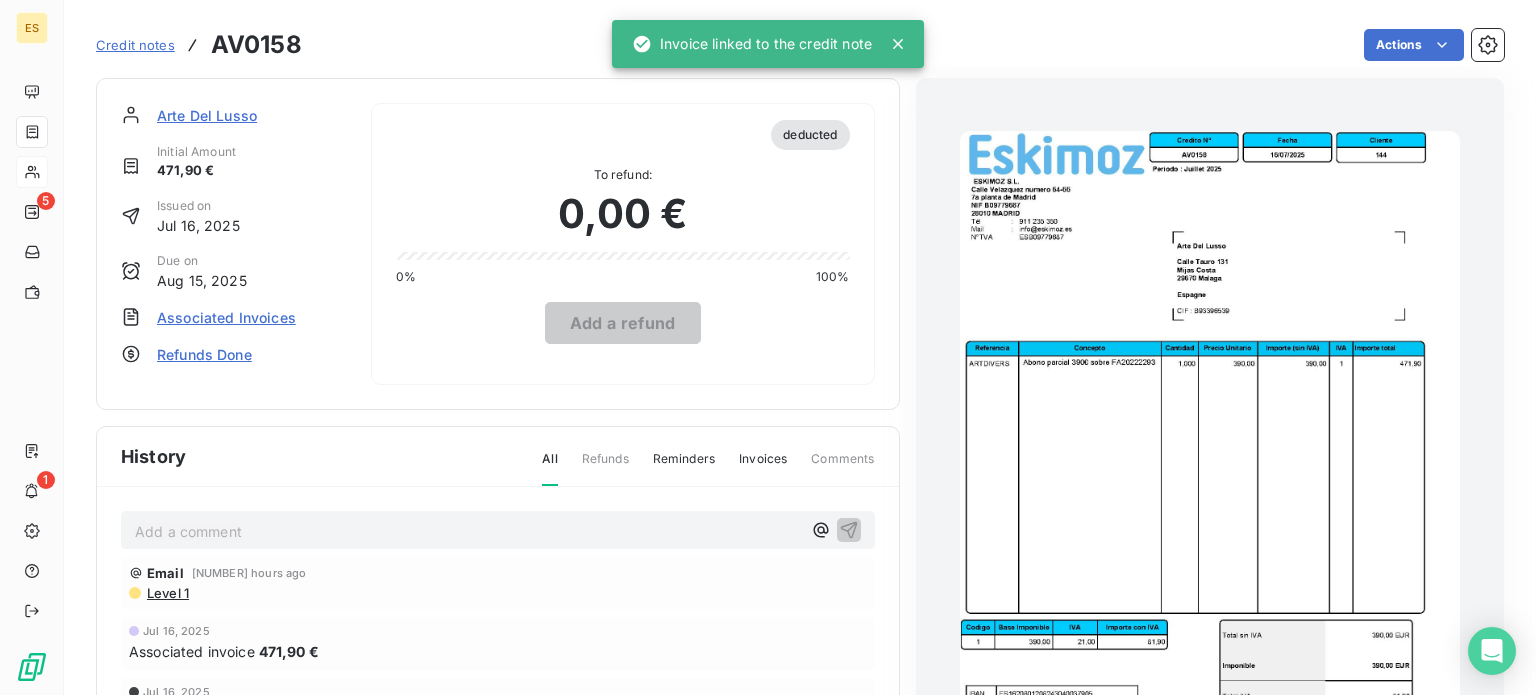 click on "Arte Del Lusso" at bounding box center (207, 115) 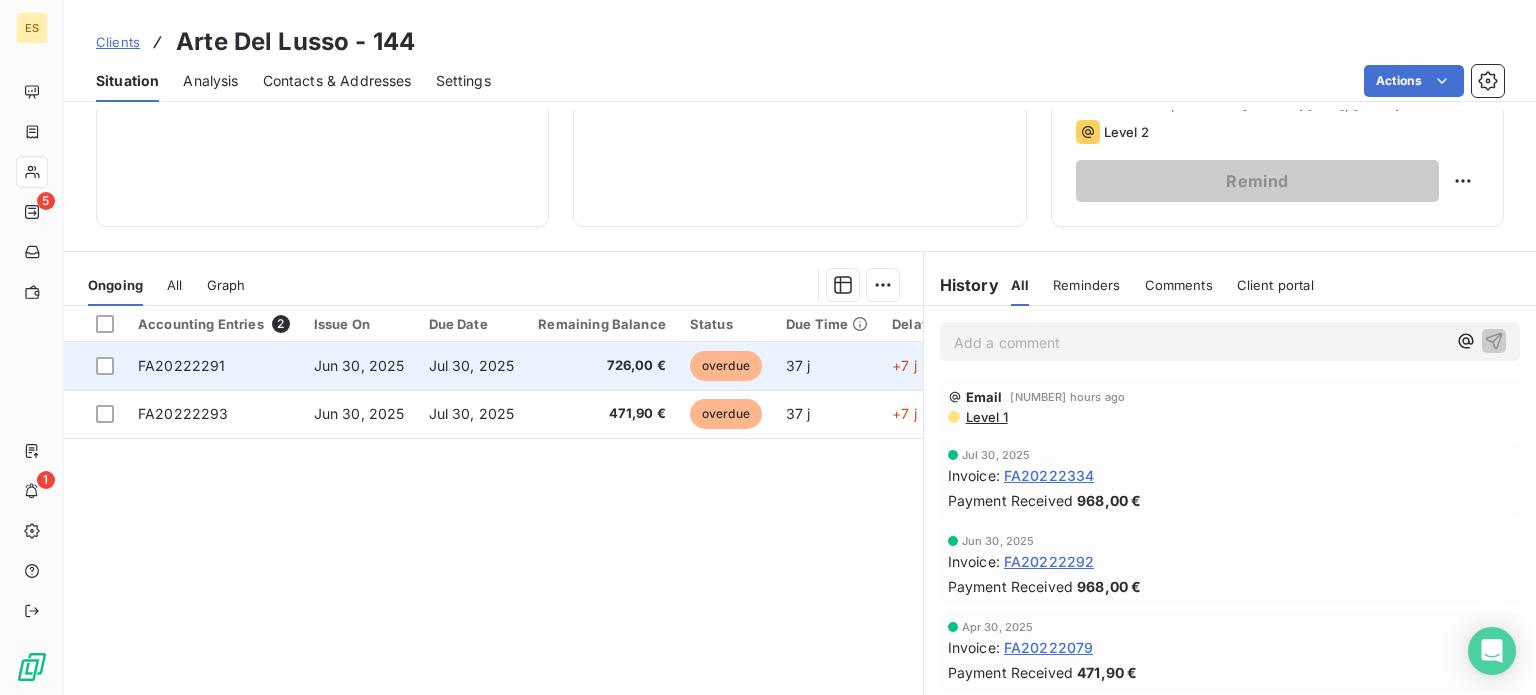 scroll, scrollTop: 300, scrollLeft: 0, axis: vertical 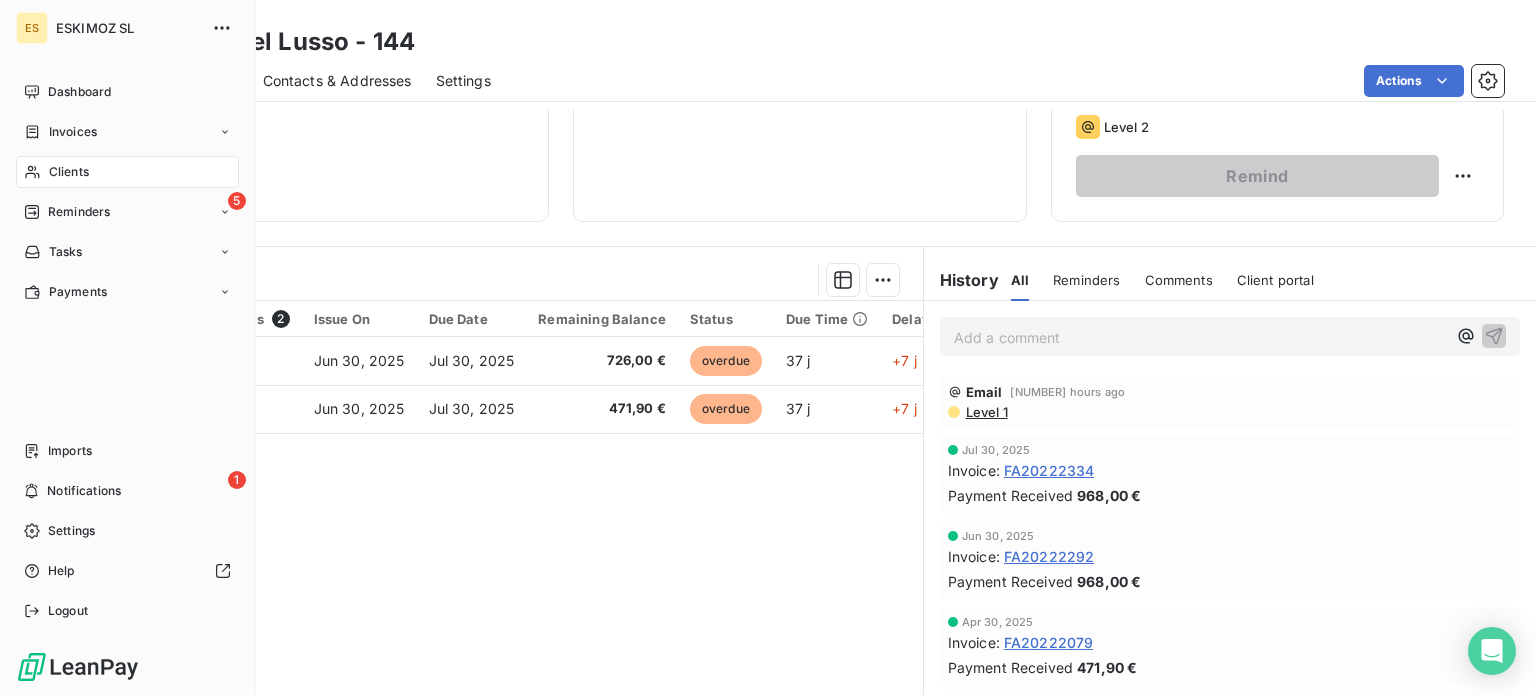 click on "ES ESKIMOZ SL Dashboard Invoices Clients 5 Reminders Tasks Payments Imports 1 Notifications Settings Help Logout" at bounding box center (128, 347) 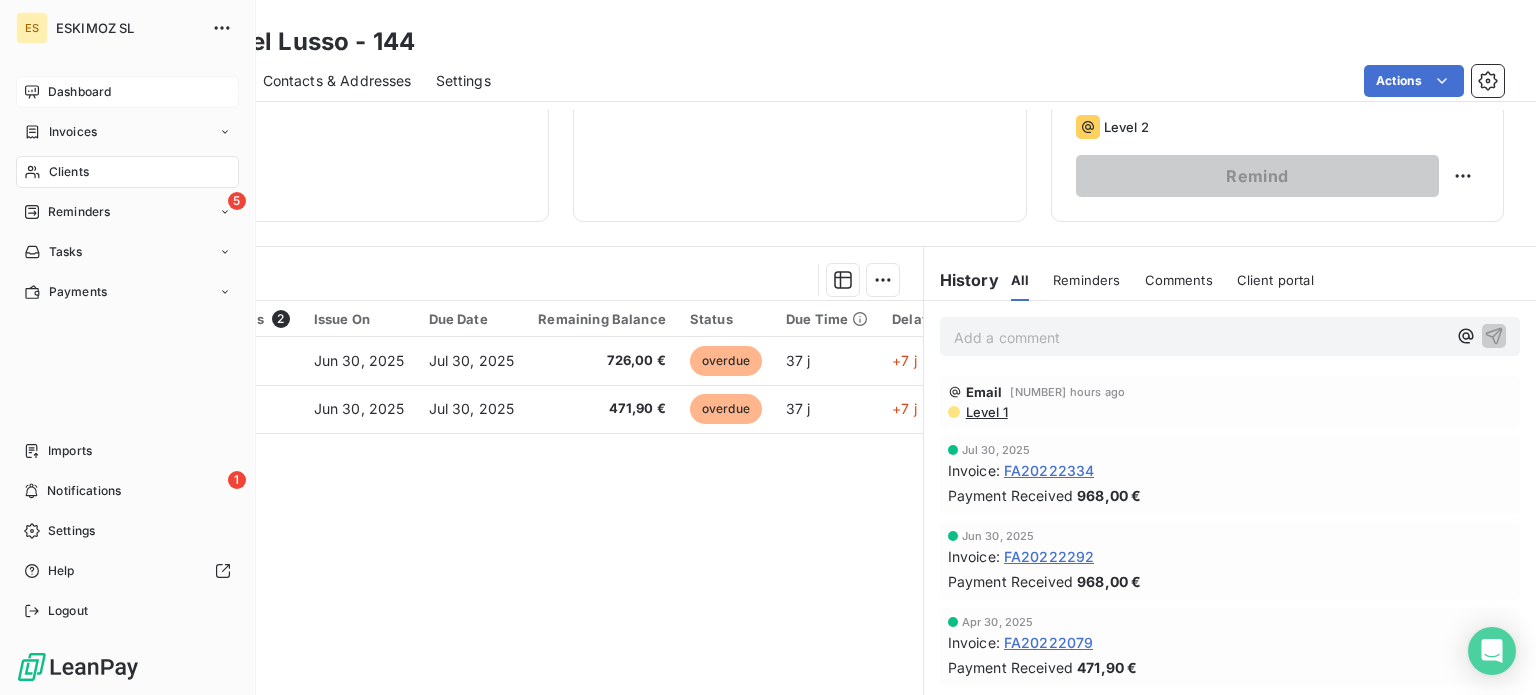 click on "Dashboard" at bounding box center [127, 92] 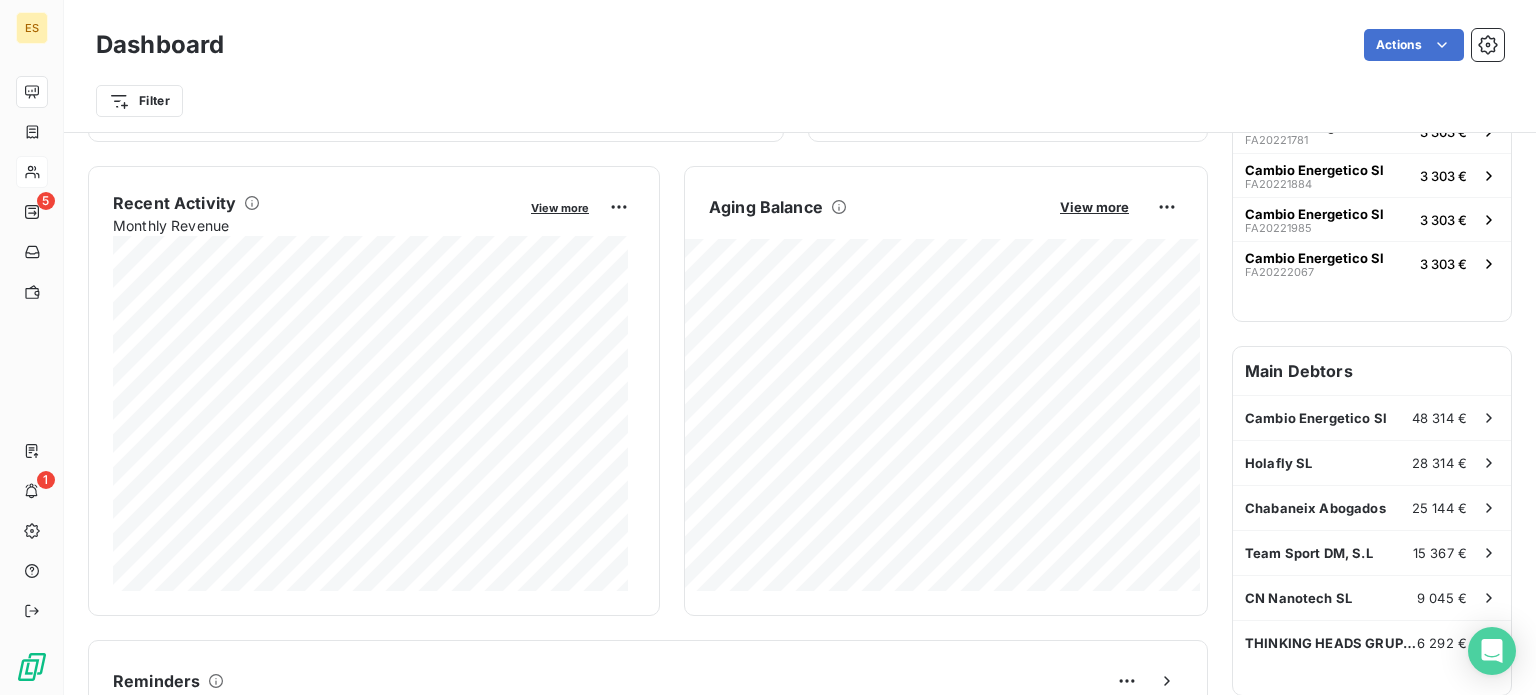 scroll, scrollTop: 0, scrollLeft: 0, axis: both 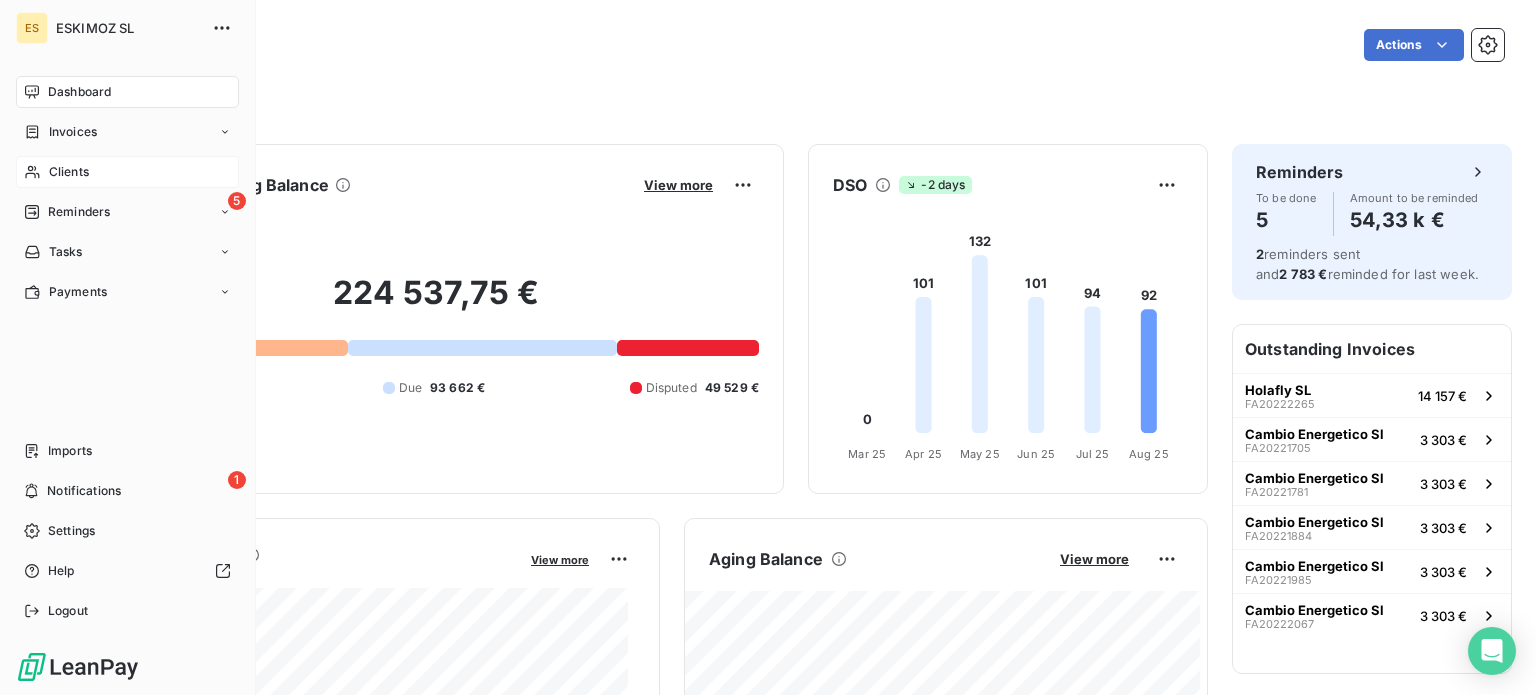 click on "Clients" at bounding box center (69, 172) 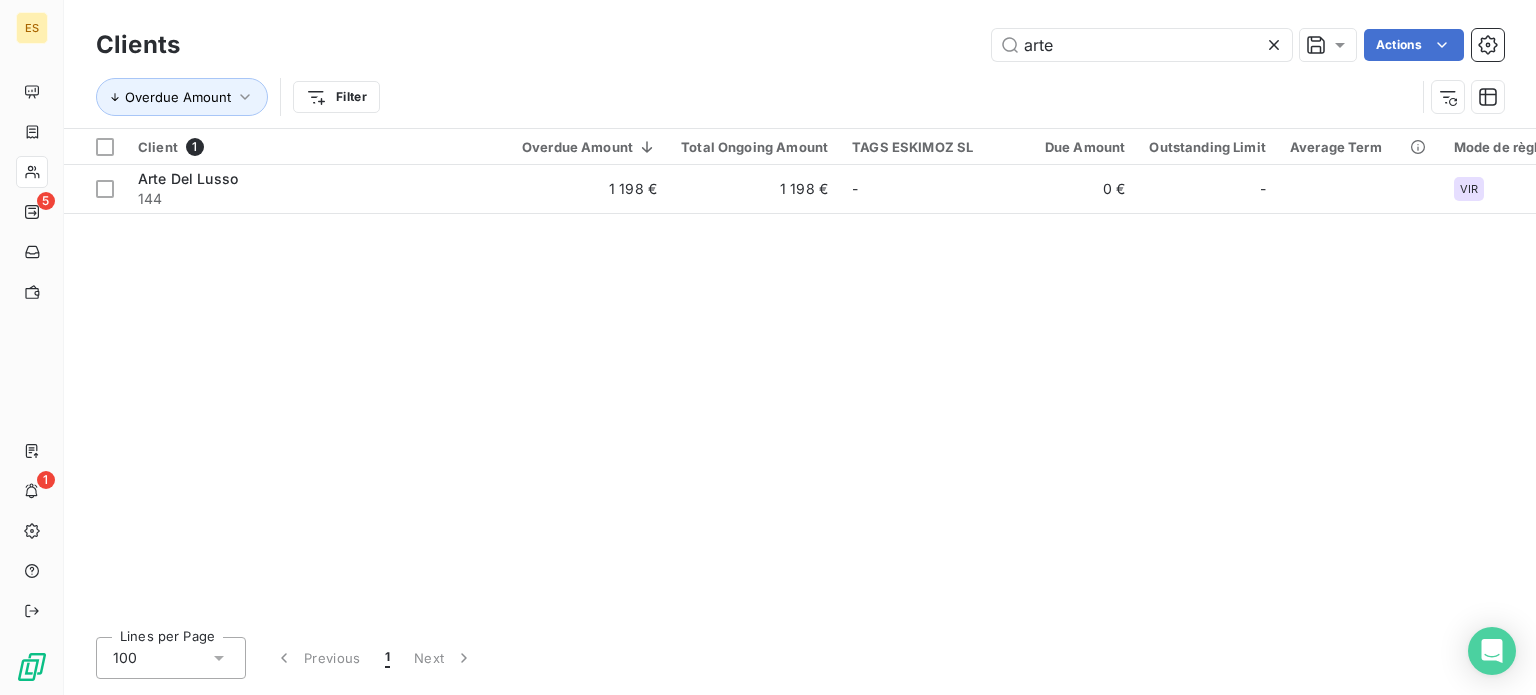 drag, startPoint x: 1103, startPoint y: 53, endPoint x: 1265, endPoint y: 588, distance: 558.98926 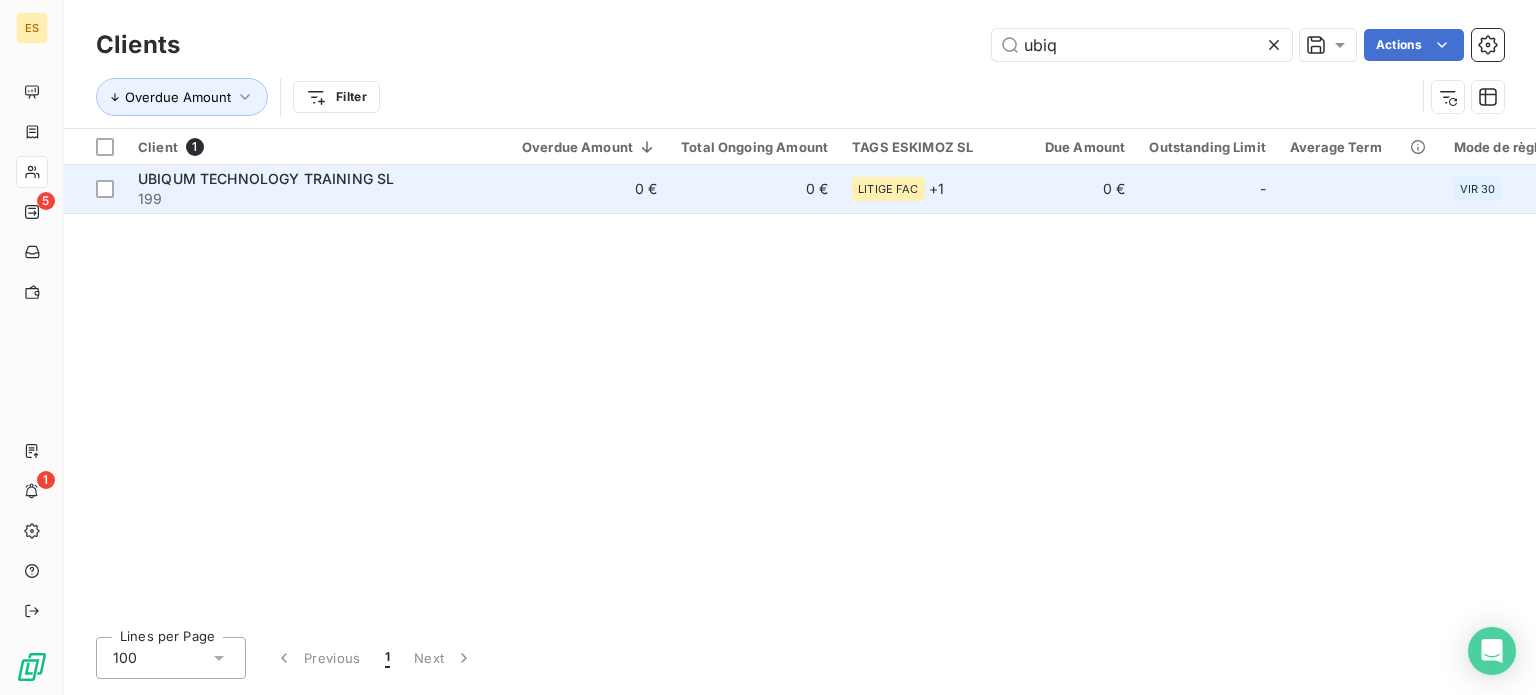 type on "ubiq" 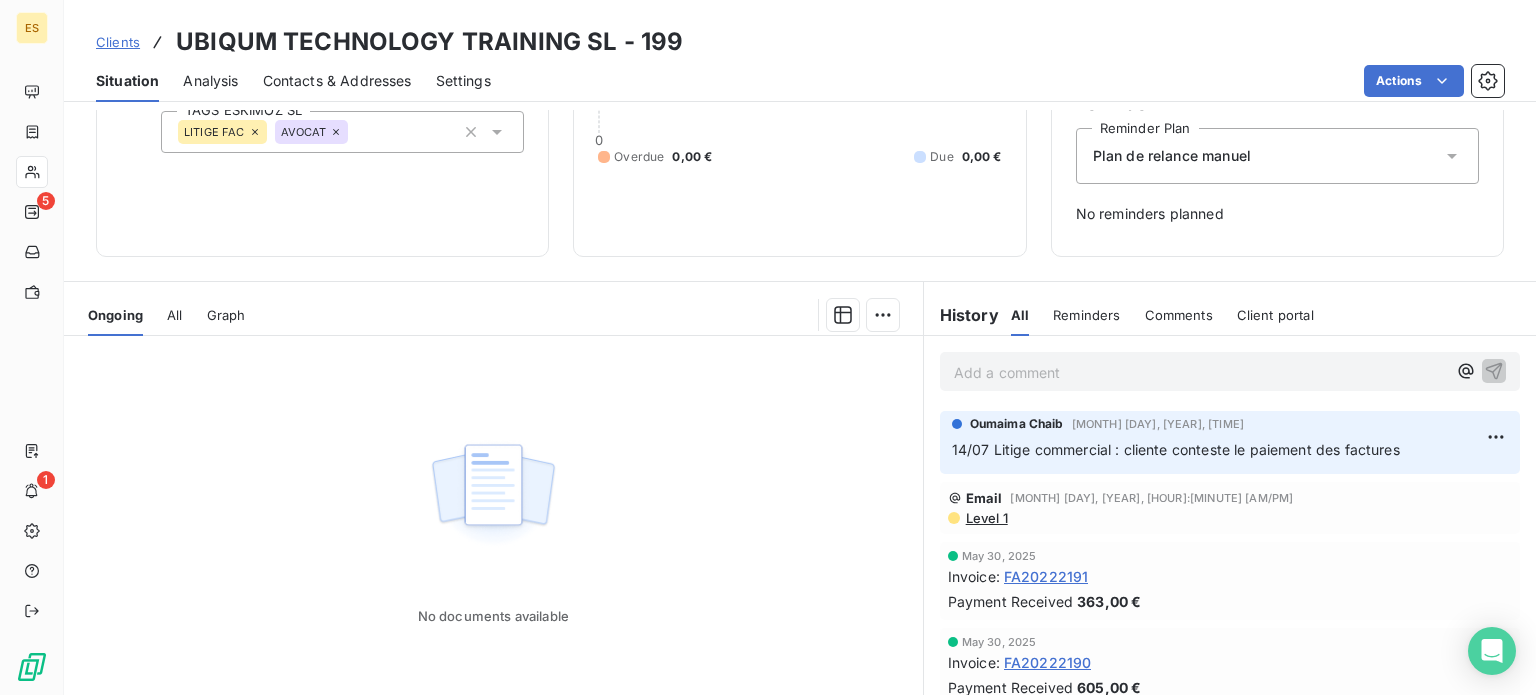 scroll, scrollTop: 200, scrollLeft: 0, axis: vertical 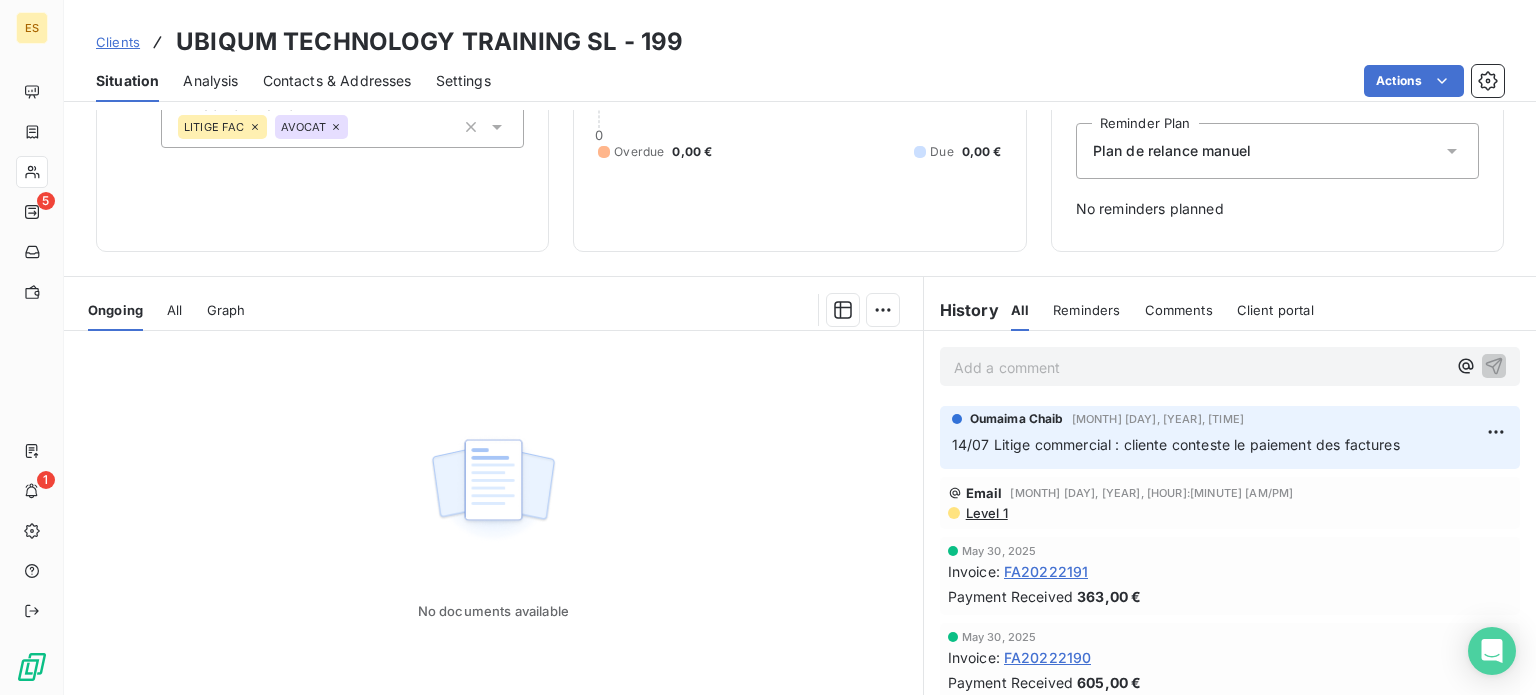 click on "Ongoing All Graph" at bounding box center [493, 310] 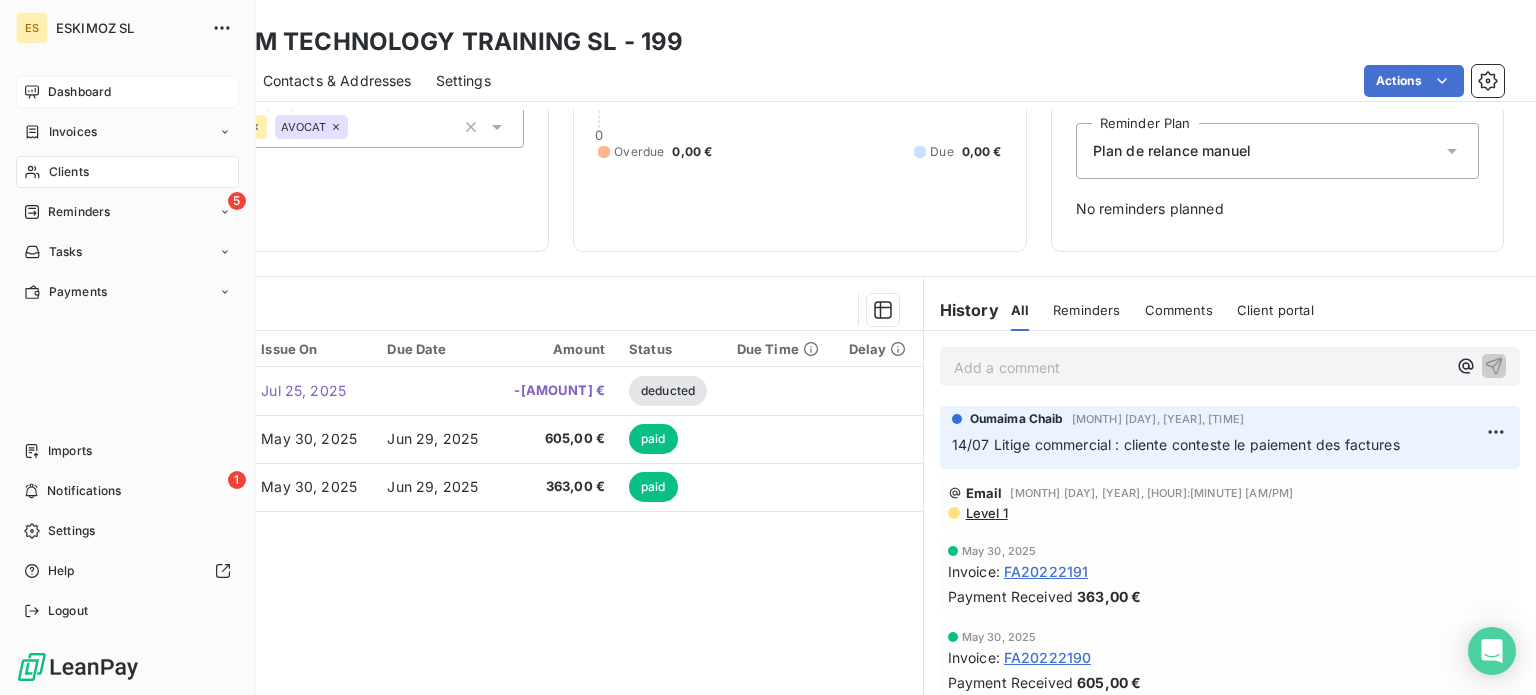 click on "Dashboard" at bounding box center (127, 92) 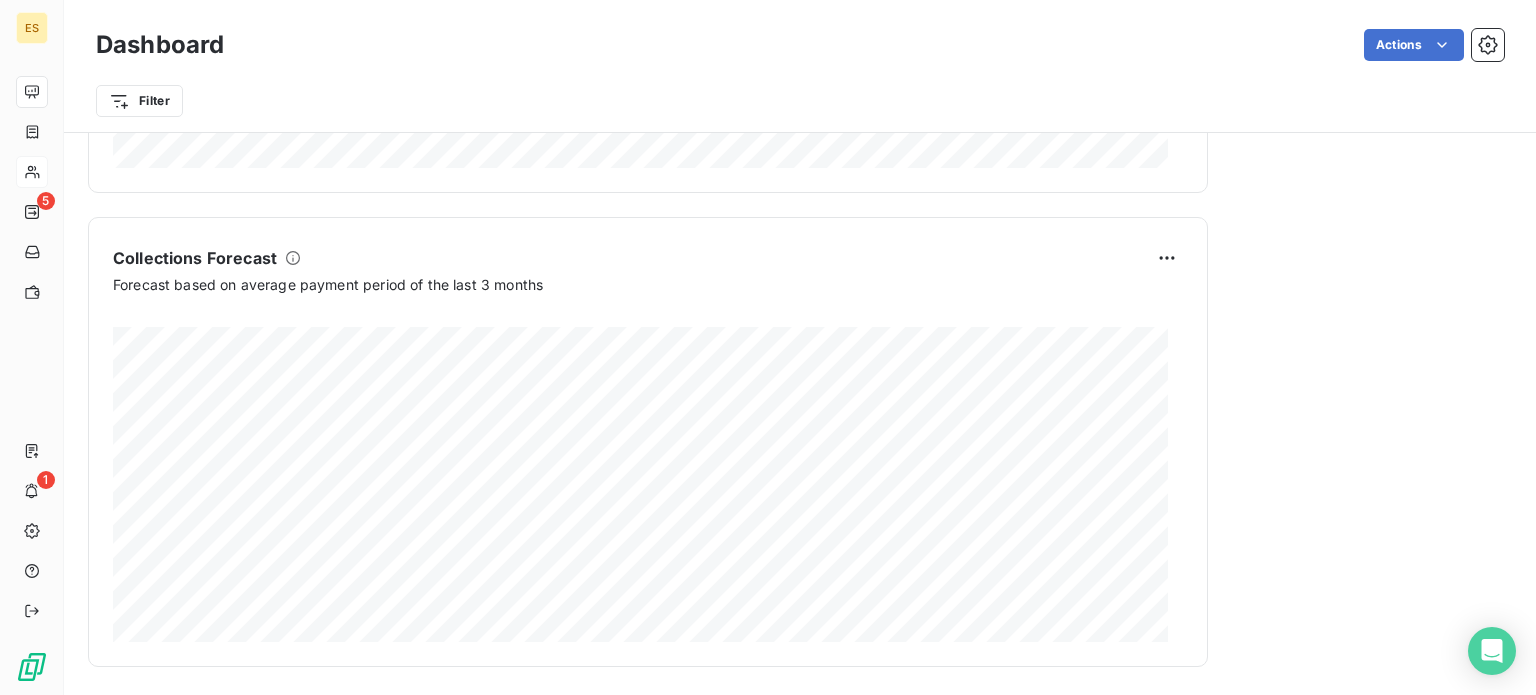 scroll, scrollTop: 1253, scrollLeft: 0, axis: vertical 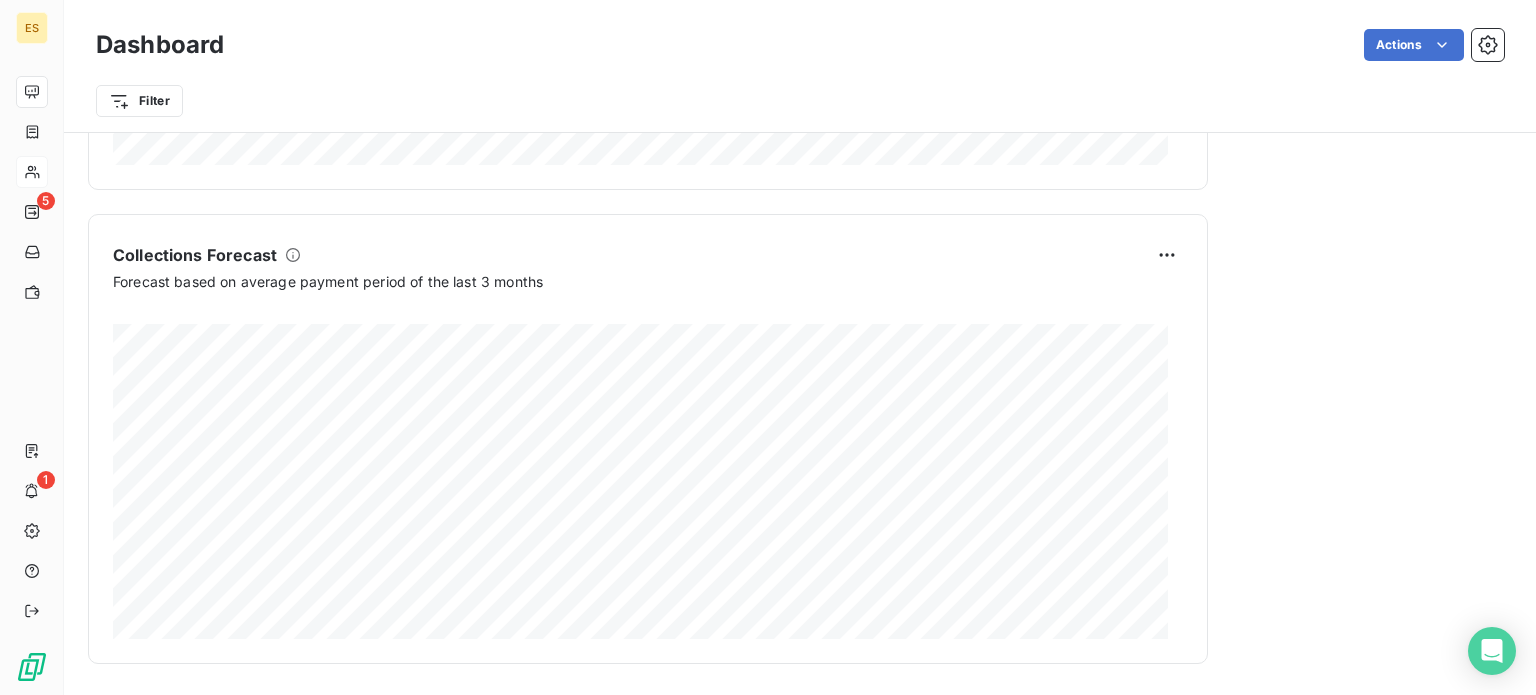 click on "Client Outstanding Balance   View more [AMOUNT] € 0 Overdue [AMOUNT] € Due [AMOUNT] €   Disputed [AMOUNT] € DSO -[NUMBER] days [NUMBER] [NUMBER] [NUMBER] [NUMBER] [NUMBER] [NUMBER] [MONTH] [YEAR] [MONTH] [YEAR] [MONTH] [YEAR] [MONTH] [YEAR] [MONTH] [YEAR] [MONTH] [YEAR] [MONTH] [YEAR] [MONTH] [YEAR] [MONTH] [YEAR] [MONTH] [YEAR] Recent Activity Monthly Revenue View more Aging Balance View more Reminders by amount Collections Forecast Forecast based on average payment period of the last 3 months
[AMOUNT] €
Forecast
[AMOUNT] €" at bounding box center (648, -222) 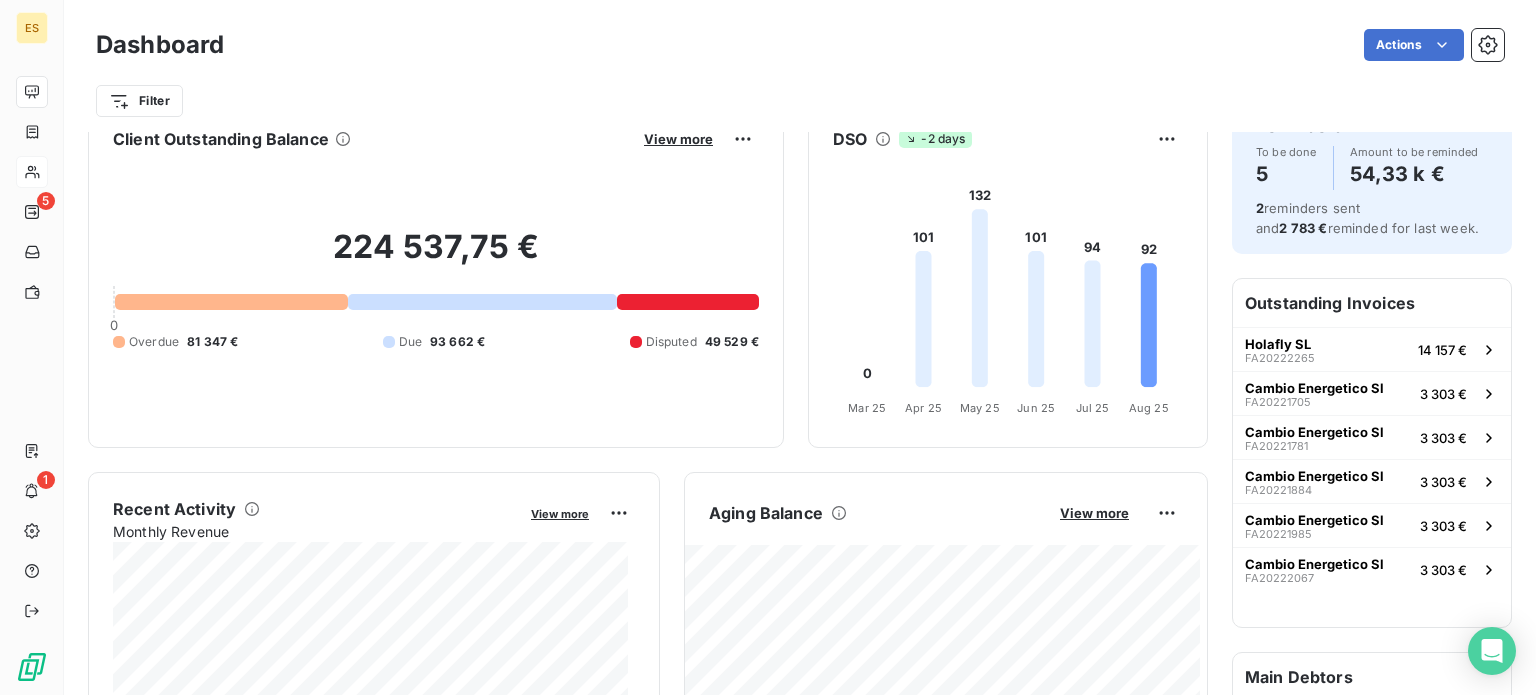 scroll, scrollTop: 0, scrollLeft: 0, axis: both 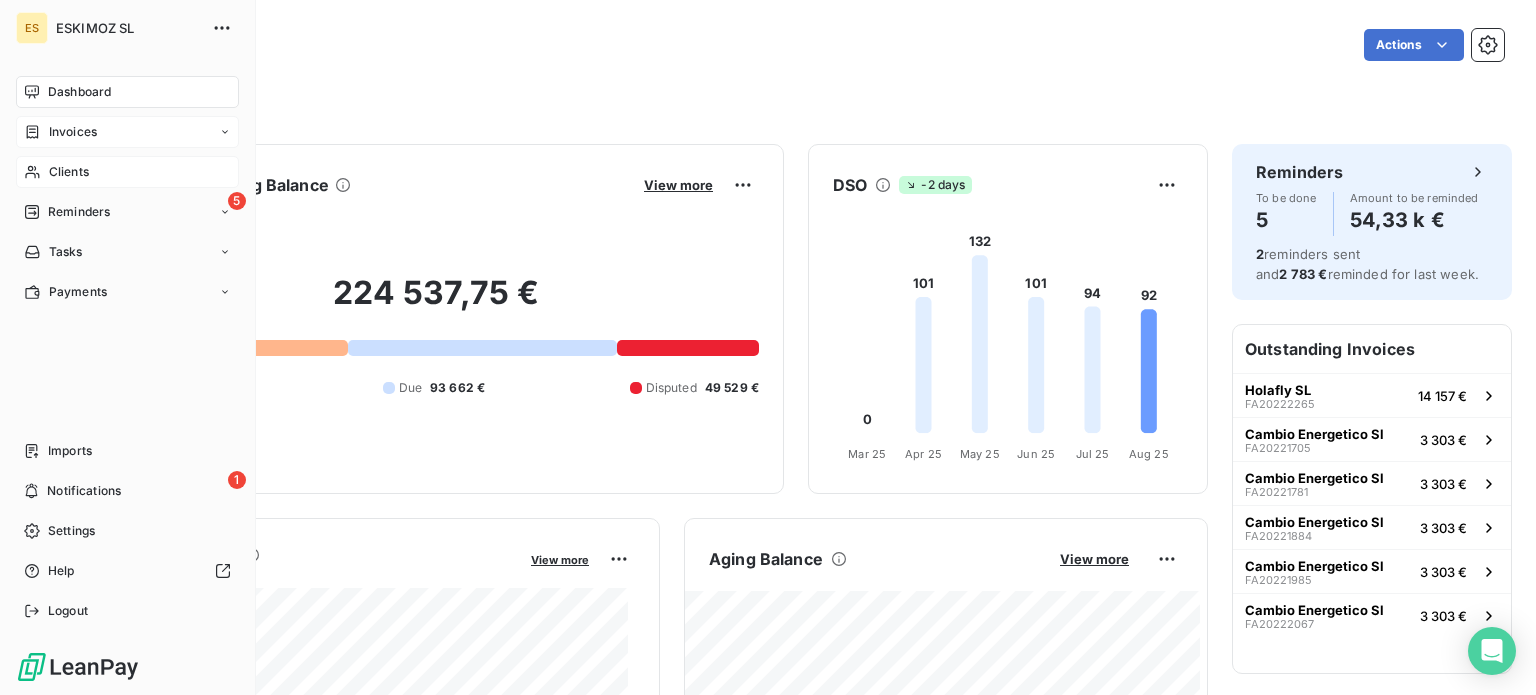 click on "Invoices" at bounding box center [127, 132] 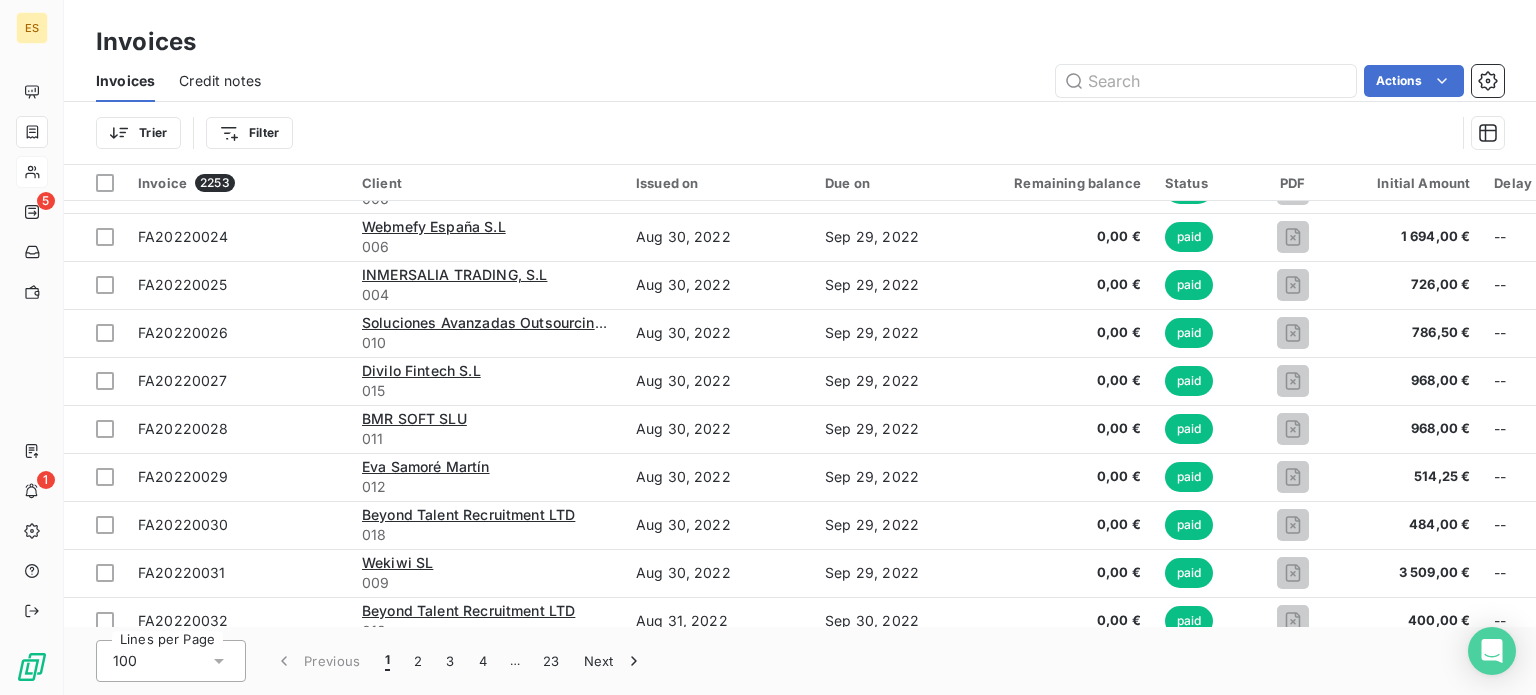 scroll, scrollTop: 1200, scrollLeft: 0, axis: vertical 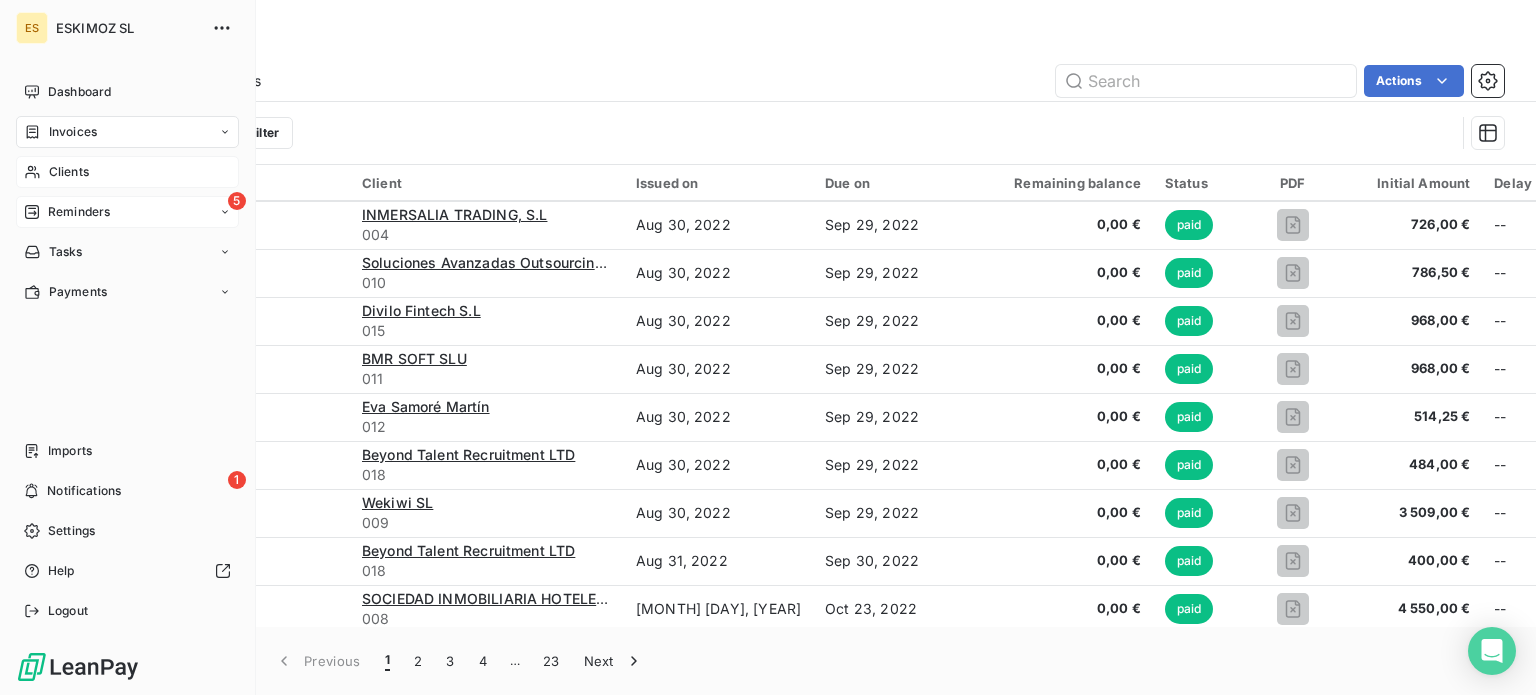 click on "Reminders" at bounding box center [79, 212] 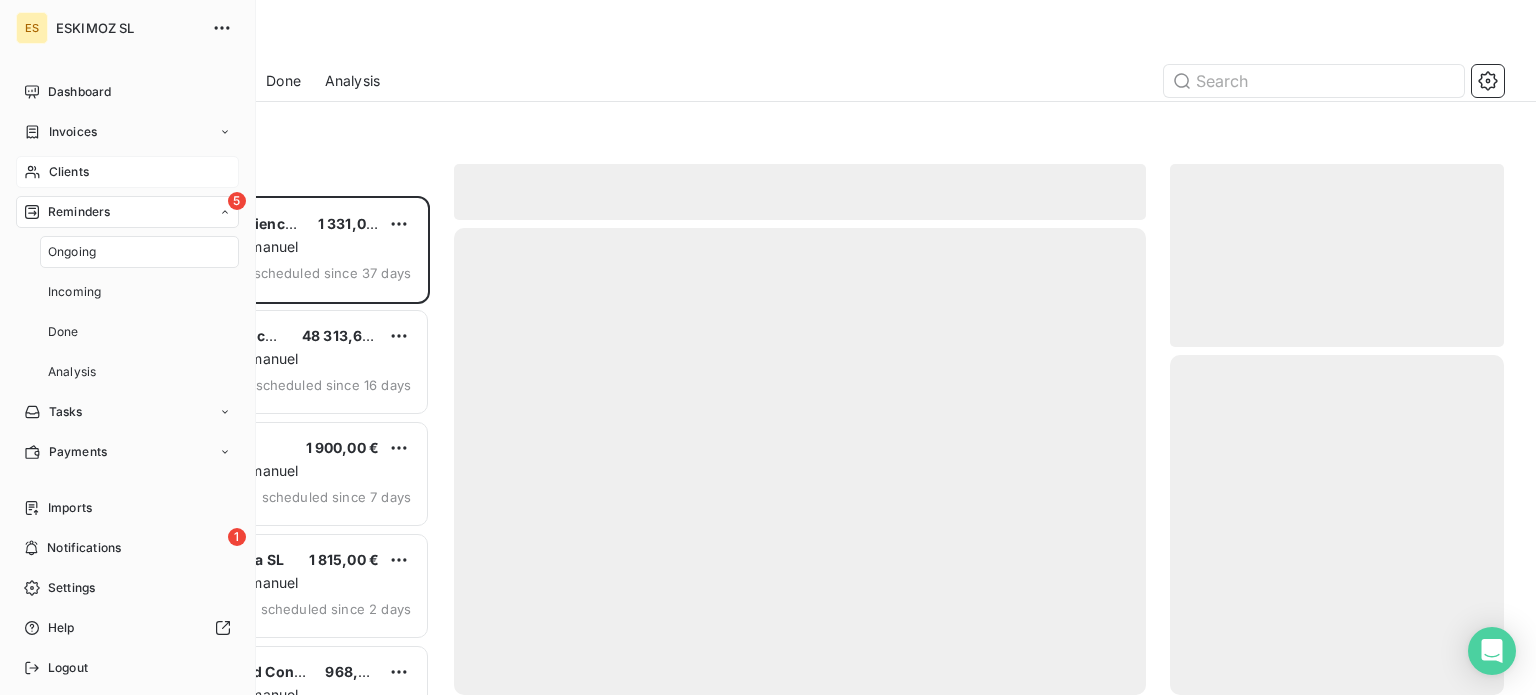 scroll, scrollTop: 16, scrollLeft: 16, axis: both 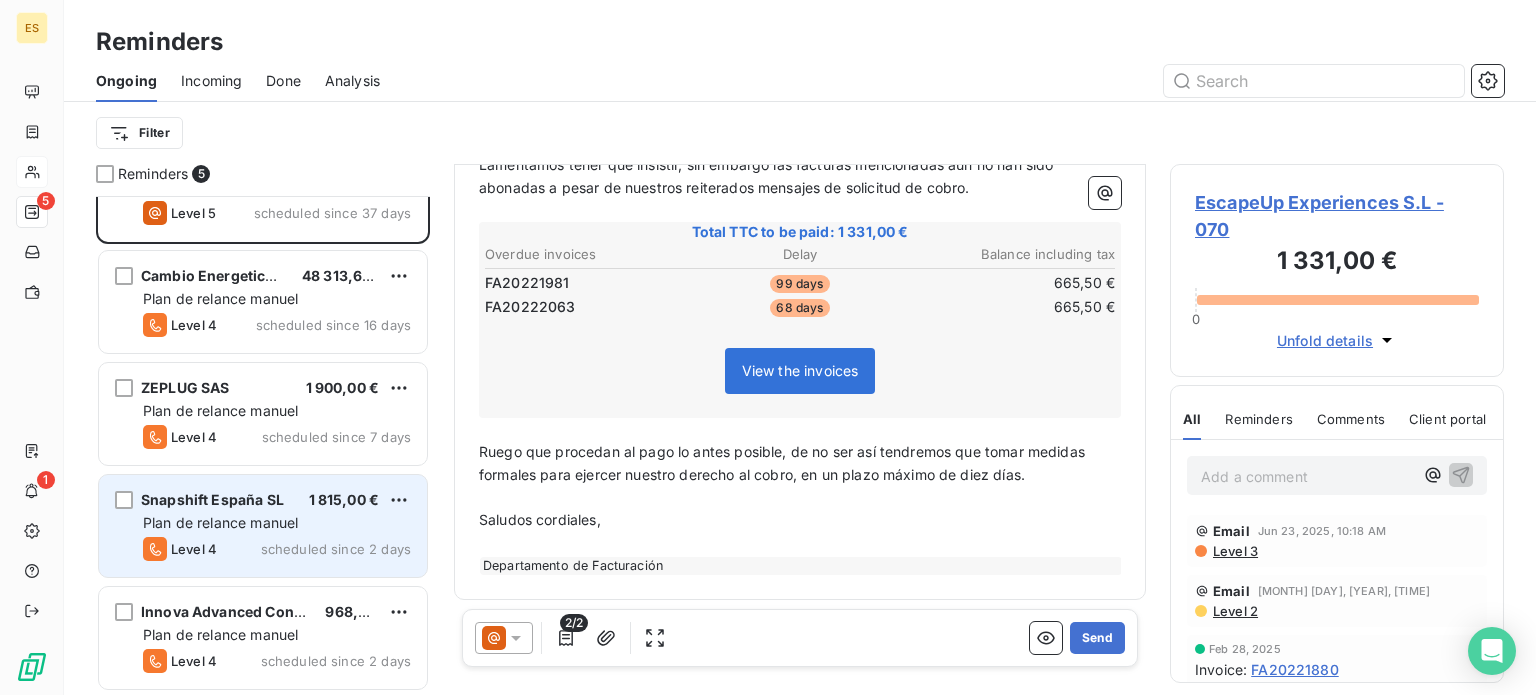 click on "Plan de relance manuel" at bounding box center [220, 522] 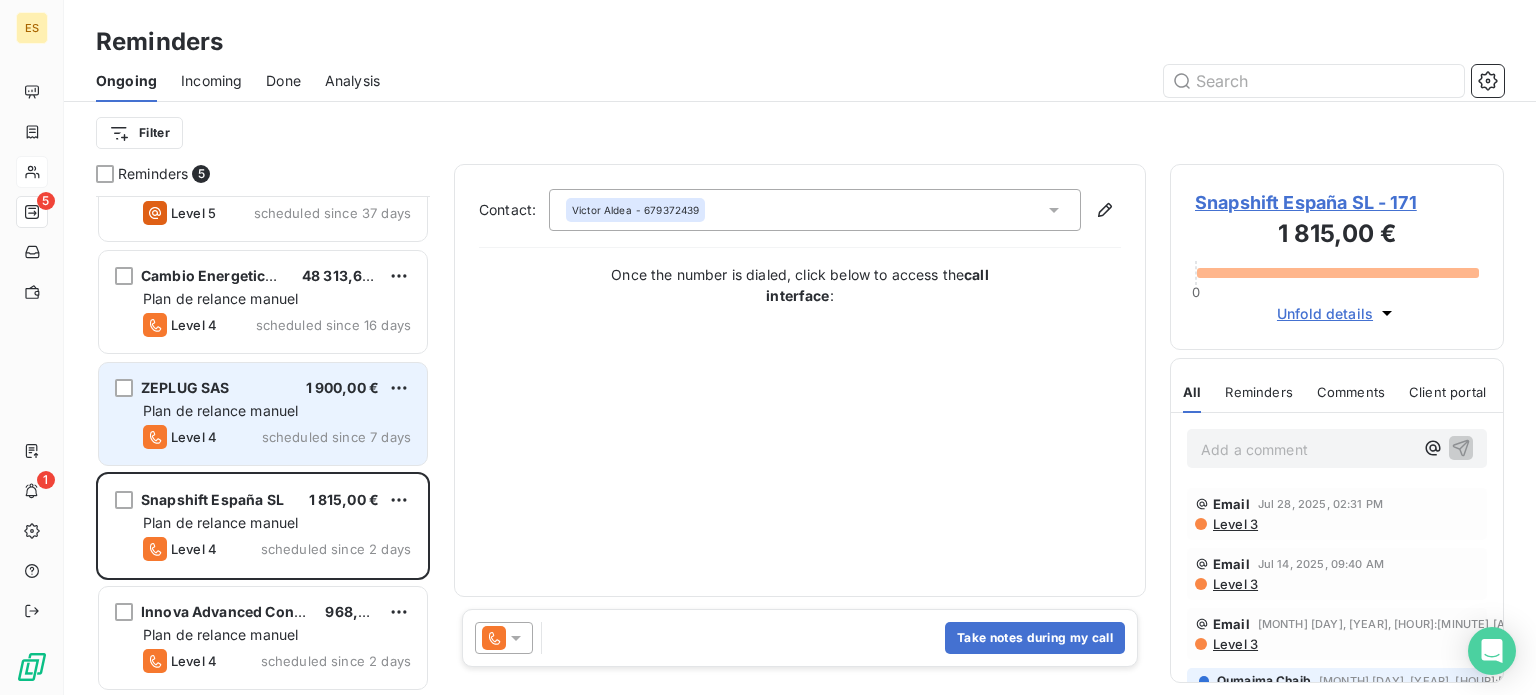 click on "ZEPLUG SAS 1 900,00 € Plan de relance manuel Level 4 scheduled since 7 days" at bounding box center (263, 414) 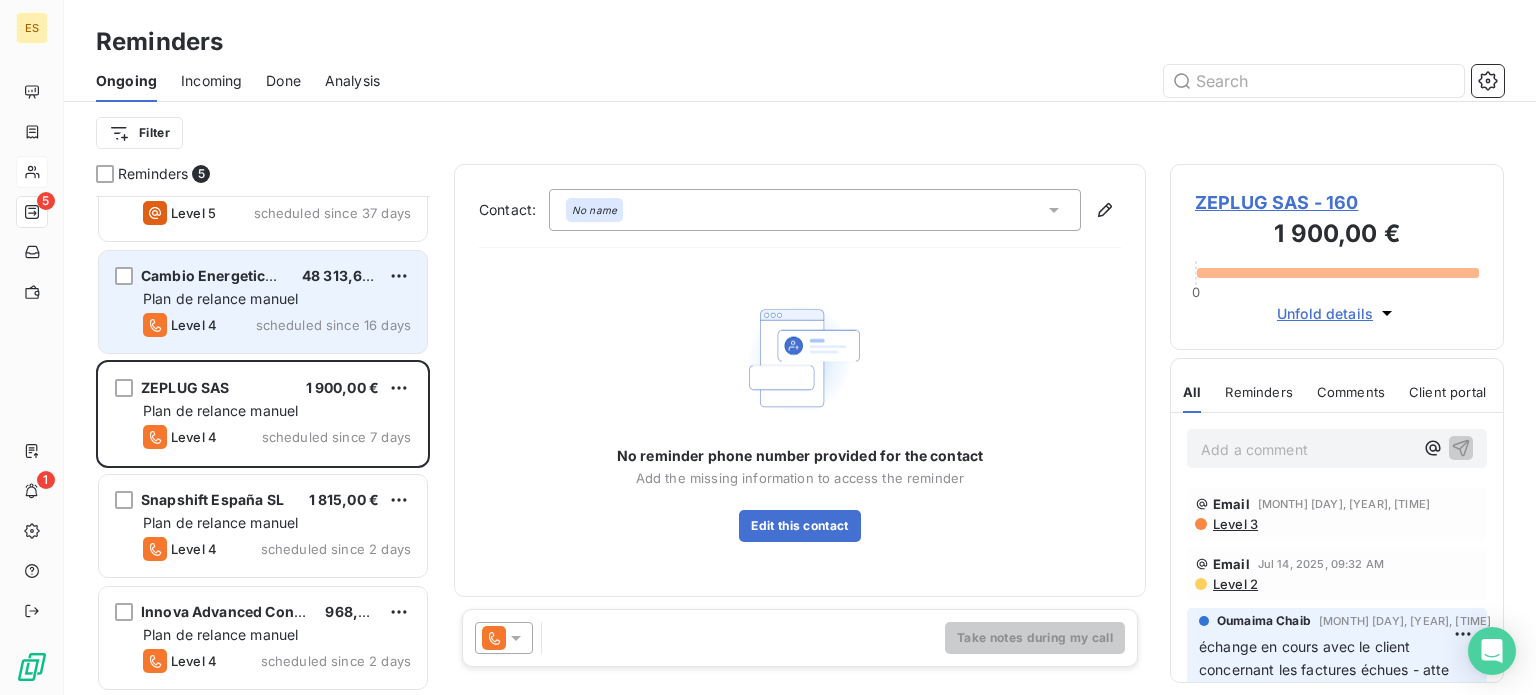 click on "Level 4 scheduled since 16 days" at bounding box center [277, 325] 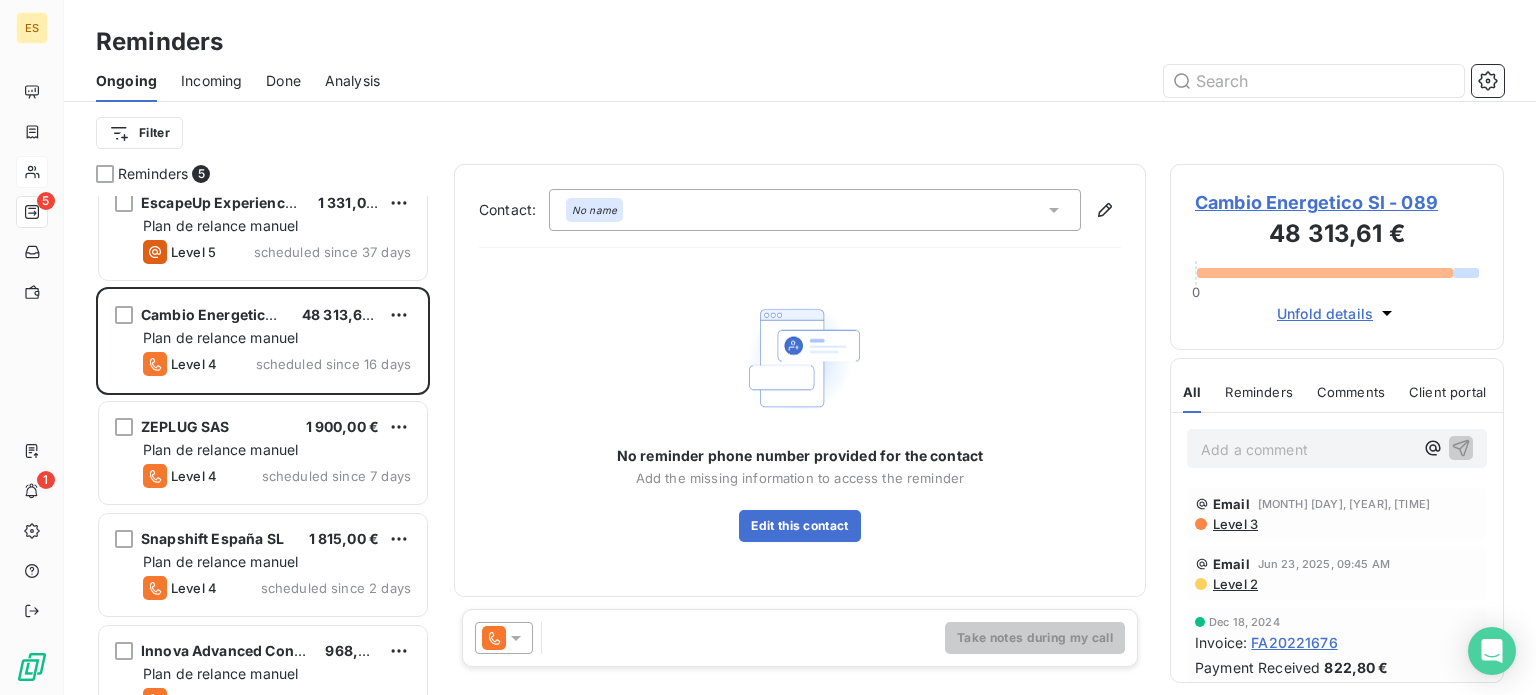 scroll, scrollTop: 0, scrollLeft: 0, axis: both 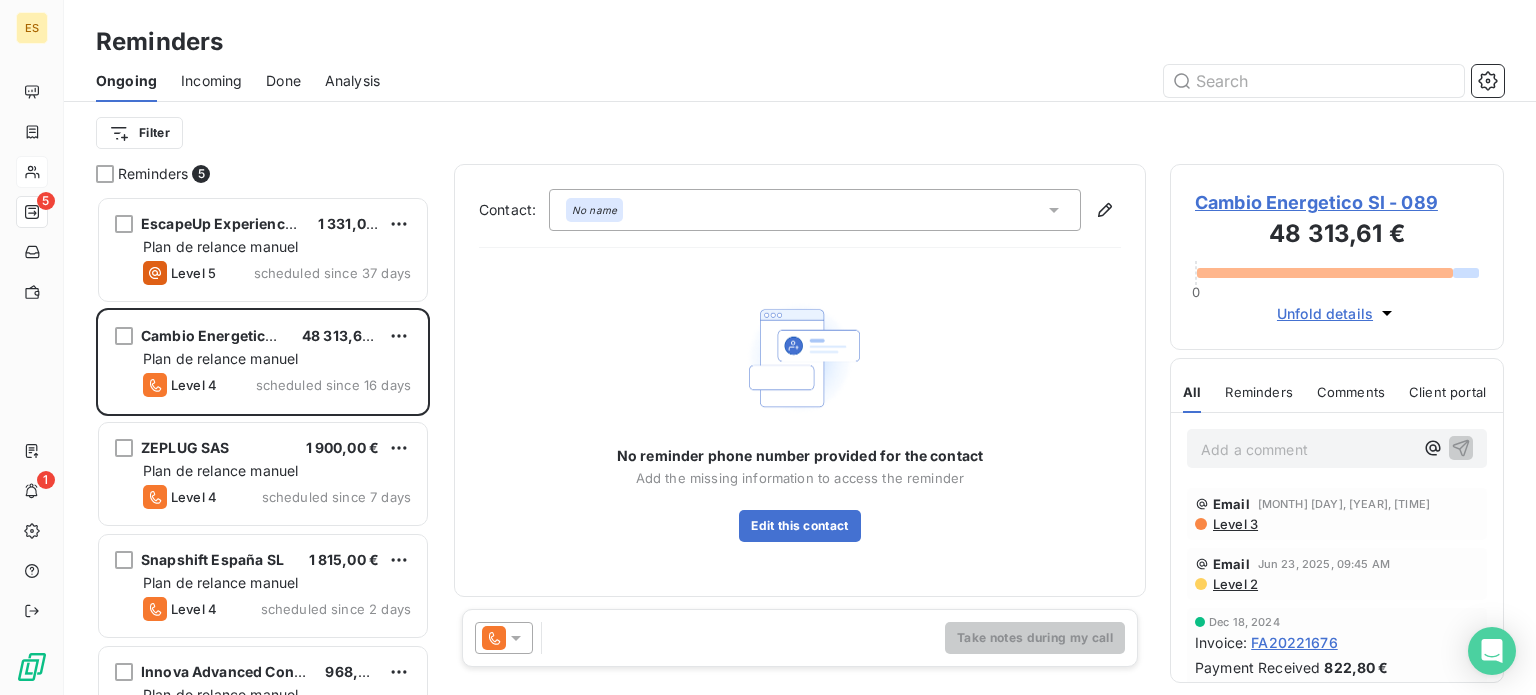 click on "Level 5" at bounding box center (193, 273) 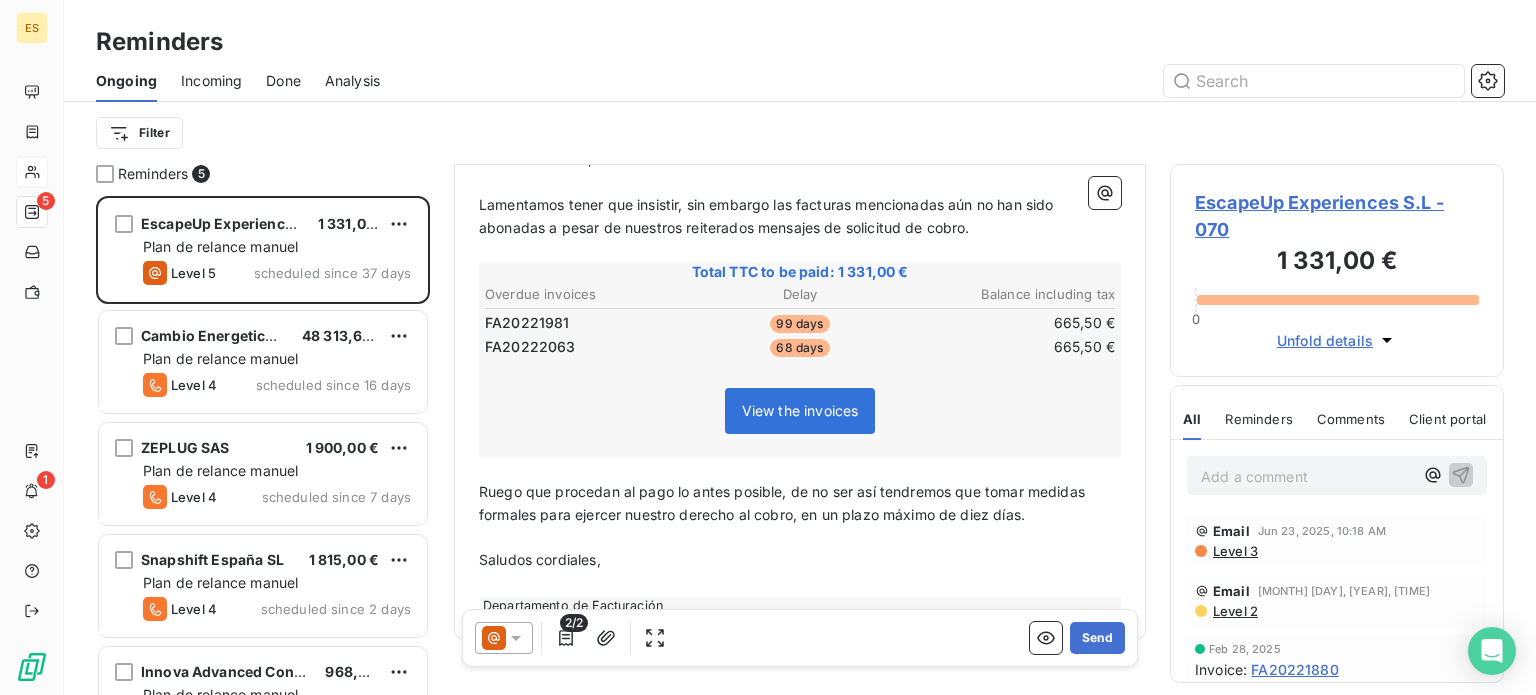 scroll, scrollTop: 315, scrollLeft: 0, axis: vertical 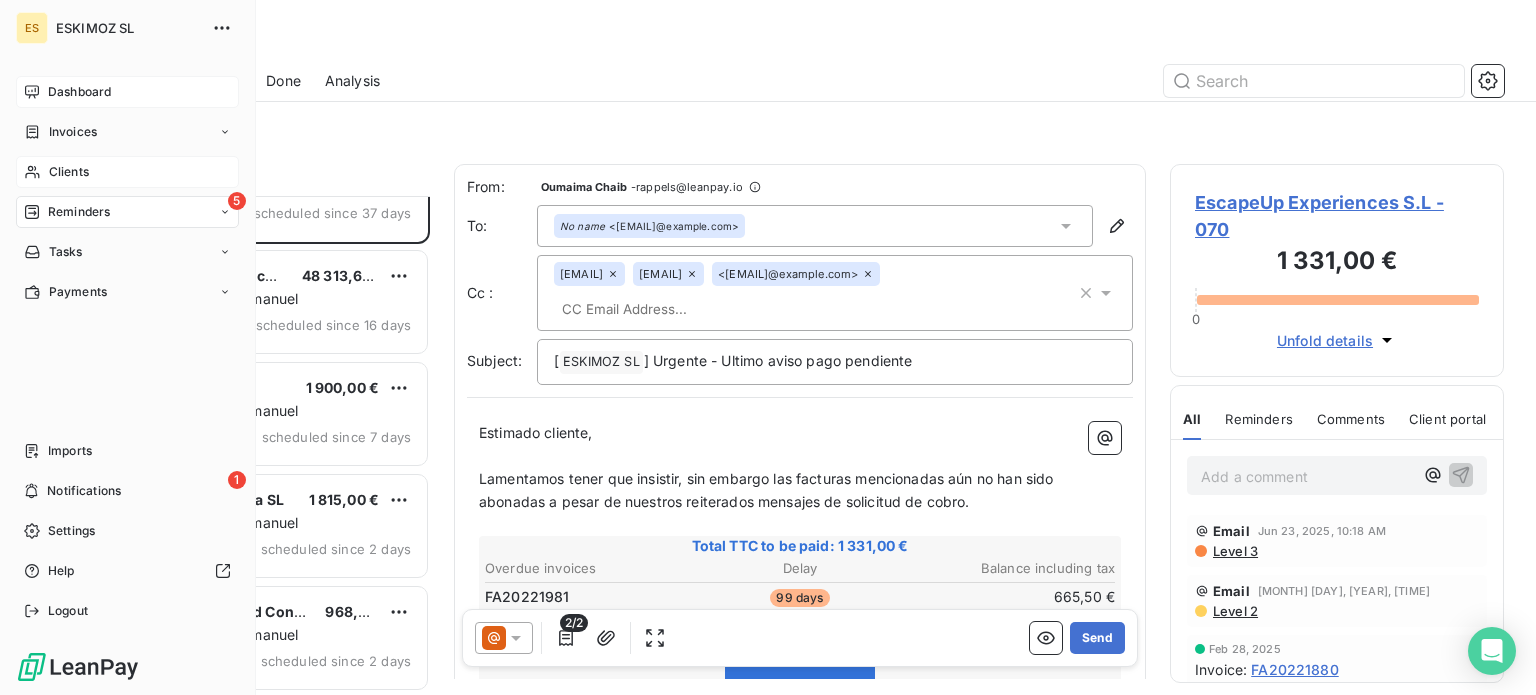 click on "Dashboard" at bounding box center (79, 92) 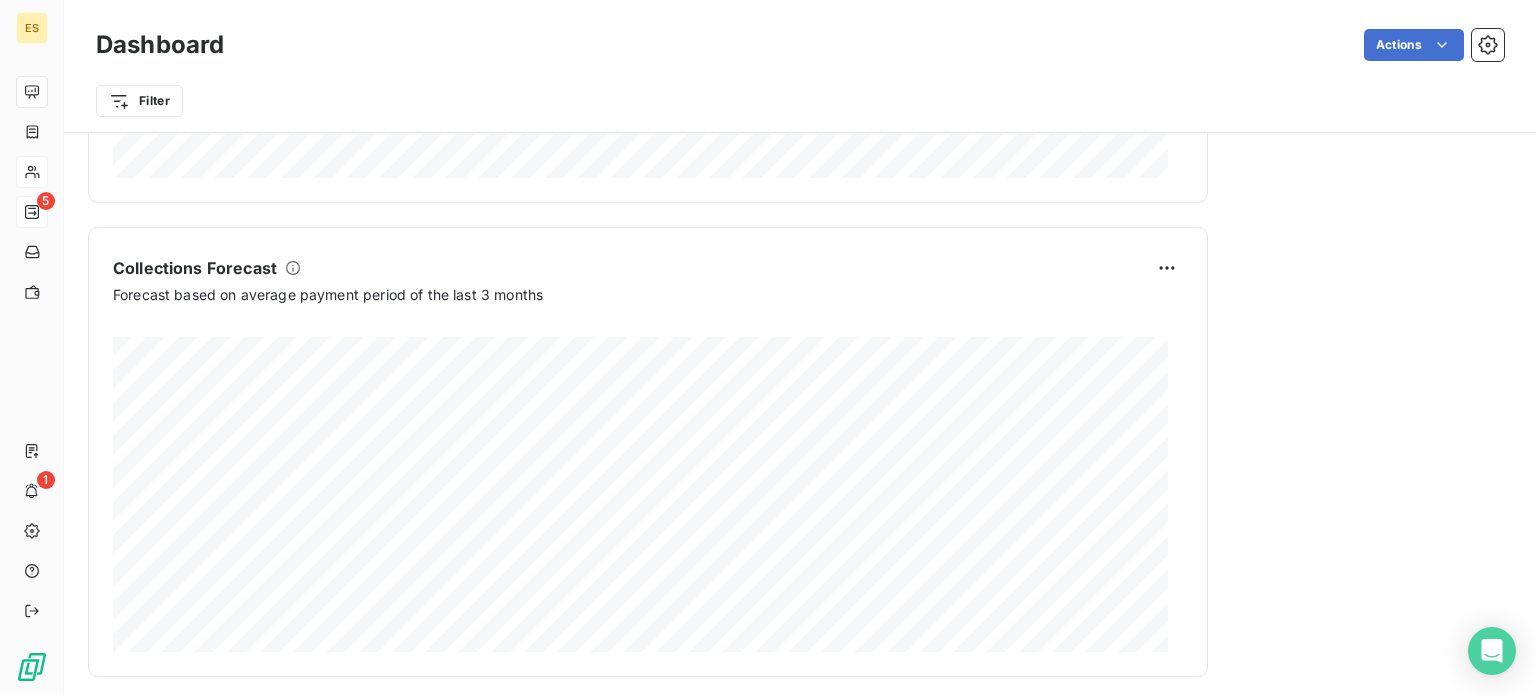 scroll, scrollTop: 1253, scrollLeft: 0, axis: vertical 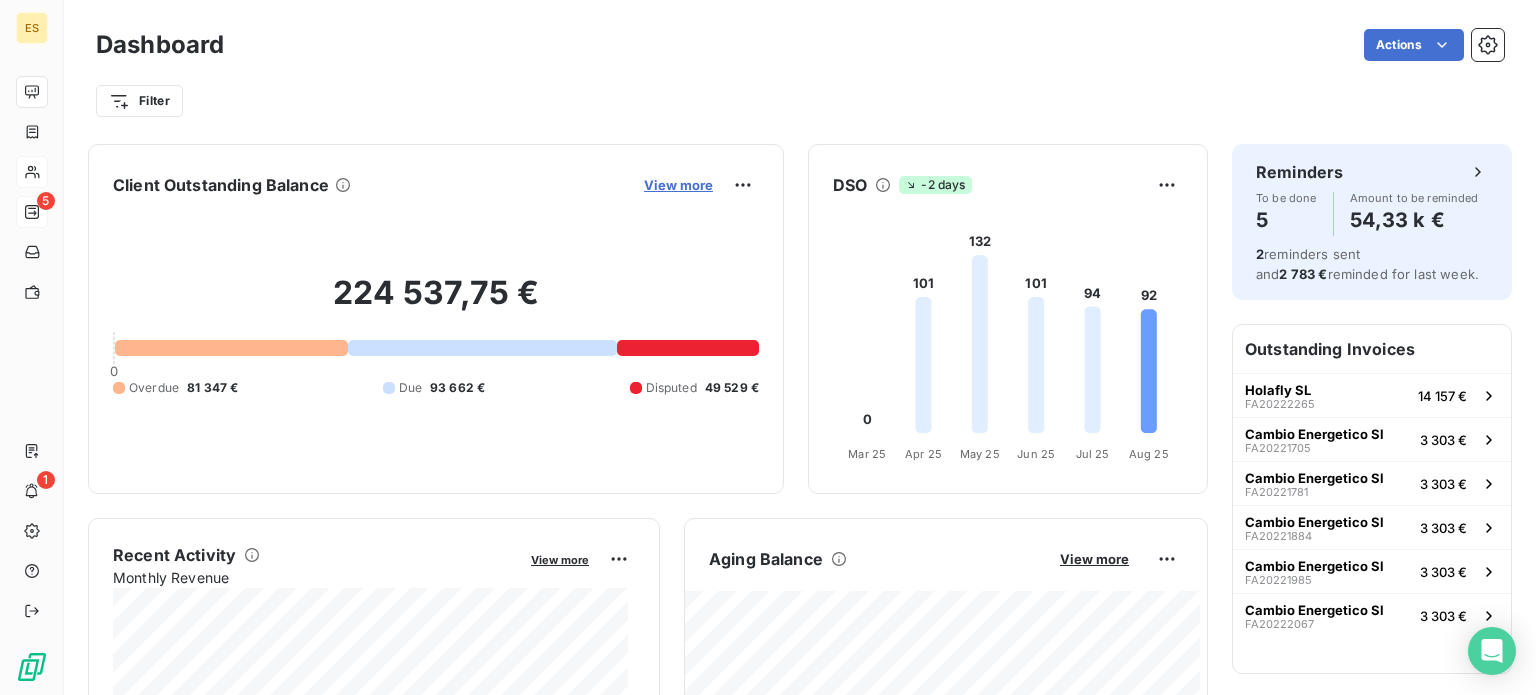 click on "View more" at bounding box center [678, 185] 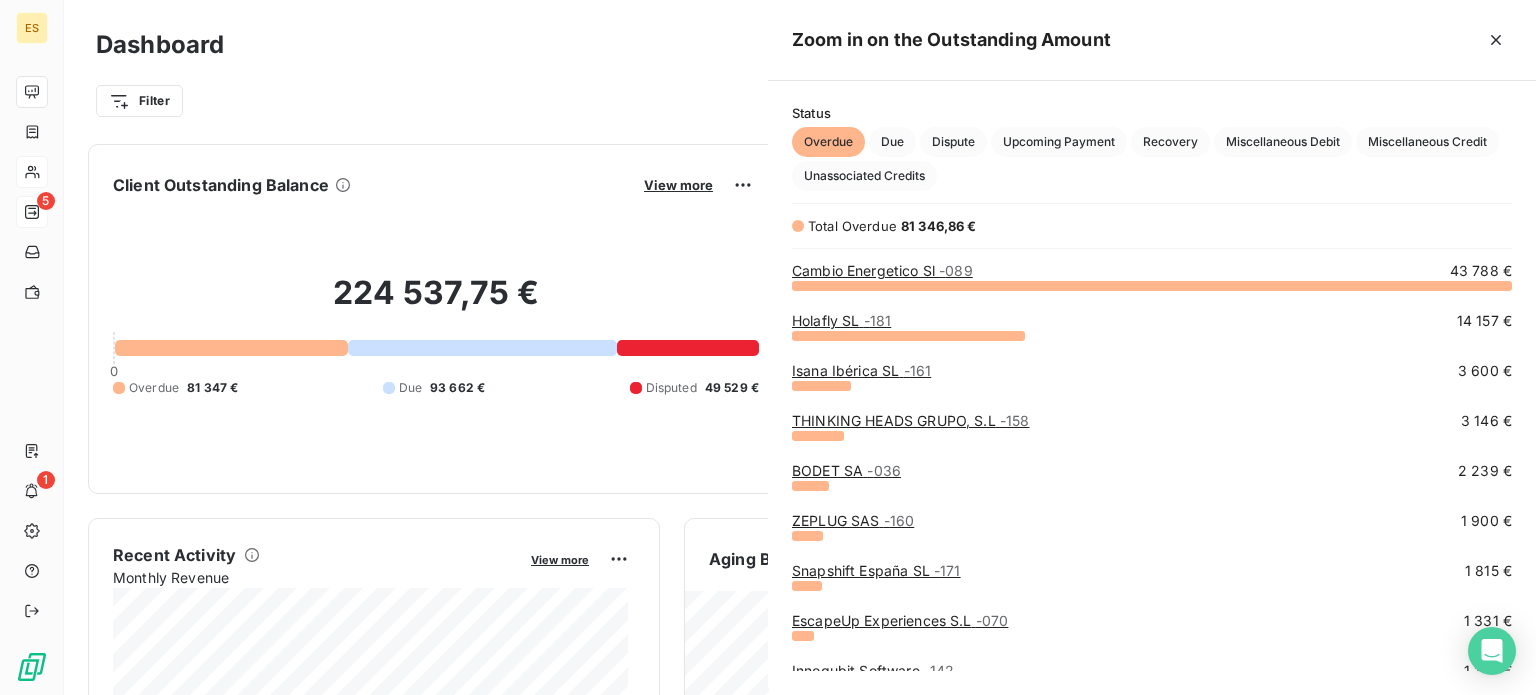 scroll, scrollTop: 16, scrollLeft: 16, axis: both 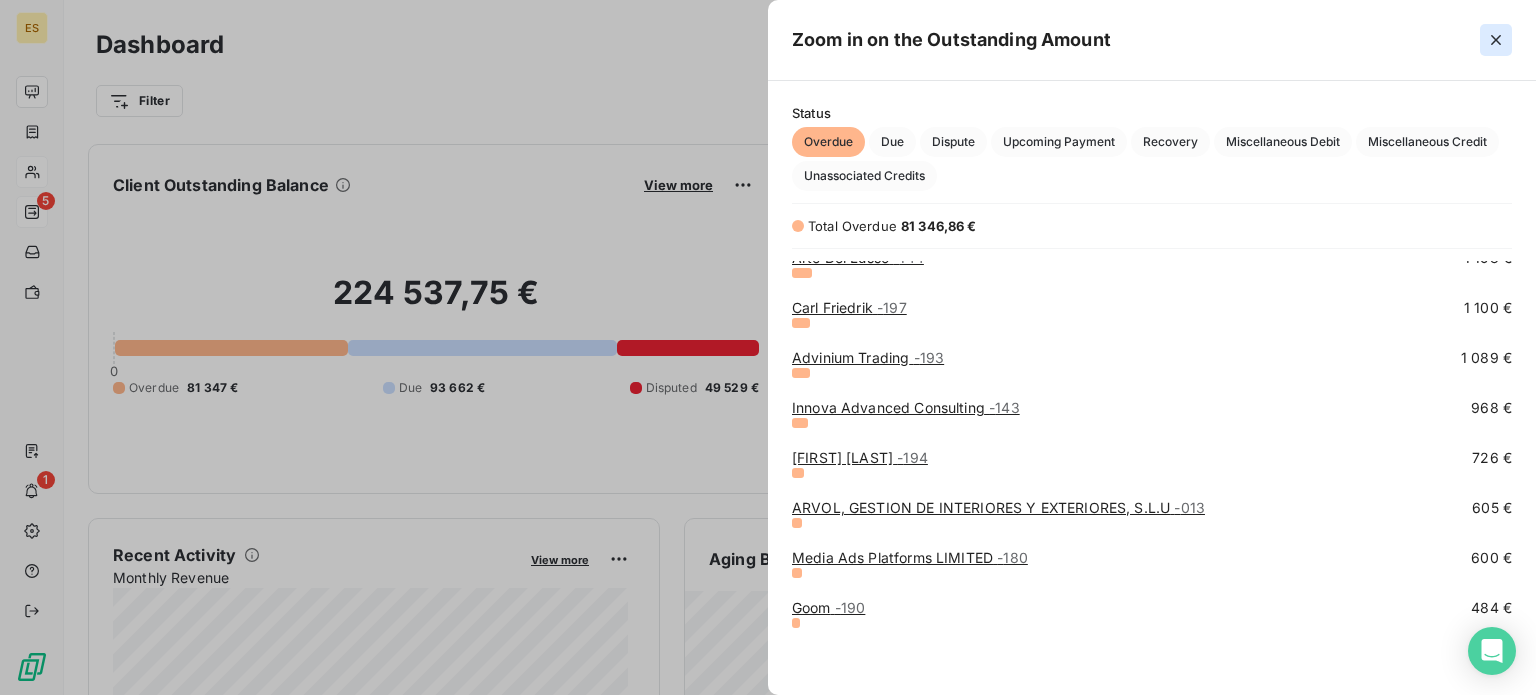 click 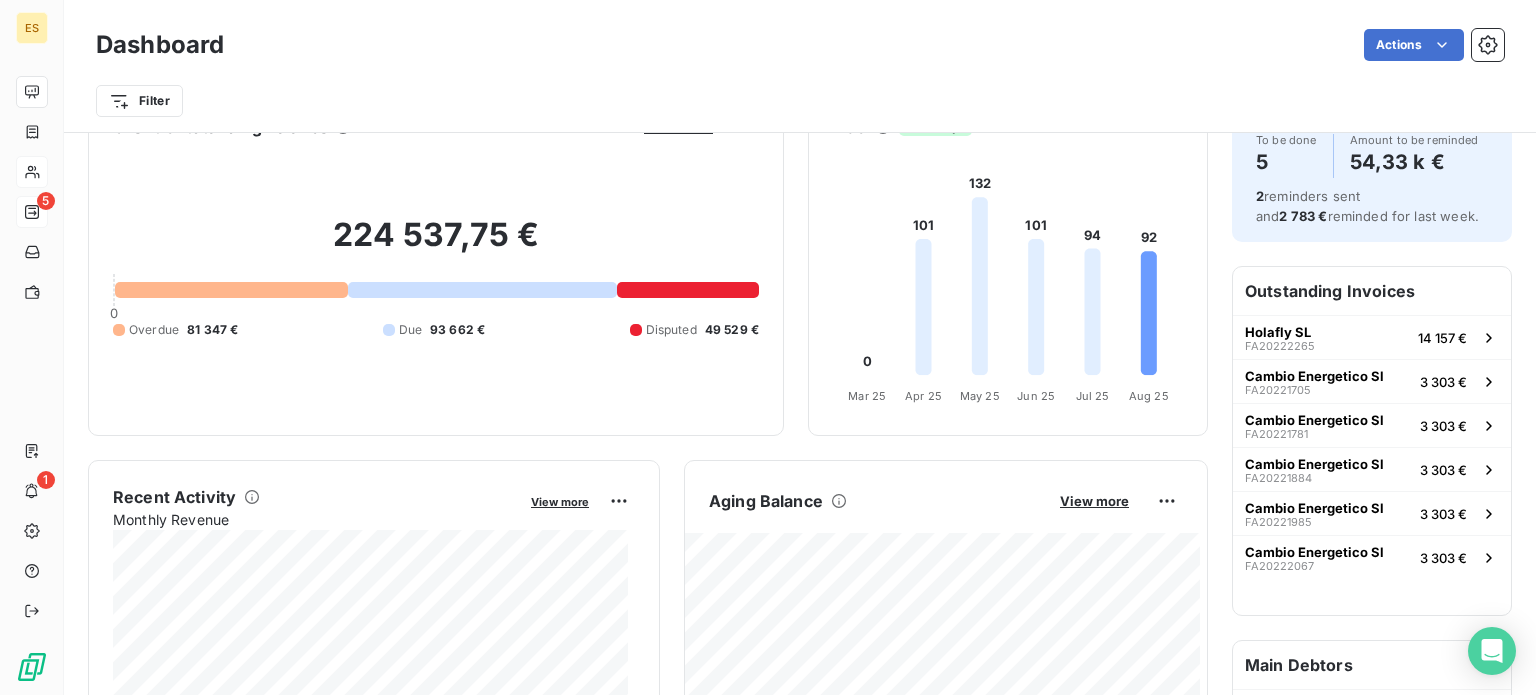 scroll, scrollTop: 12, scrollLeft: 0, axis: vertical 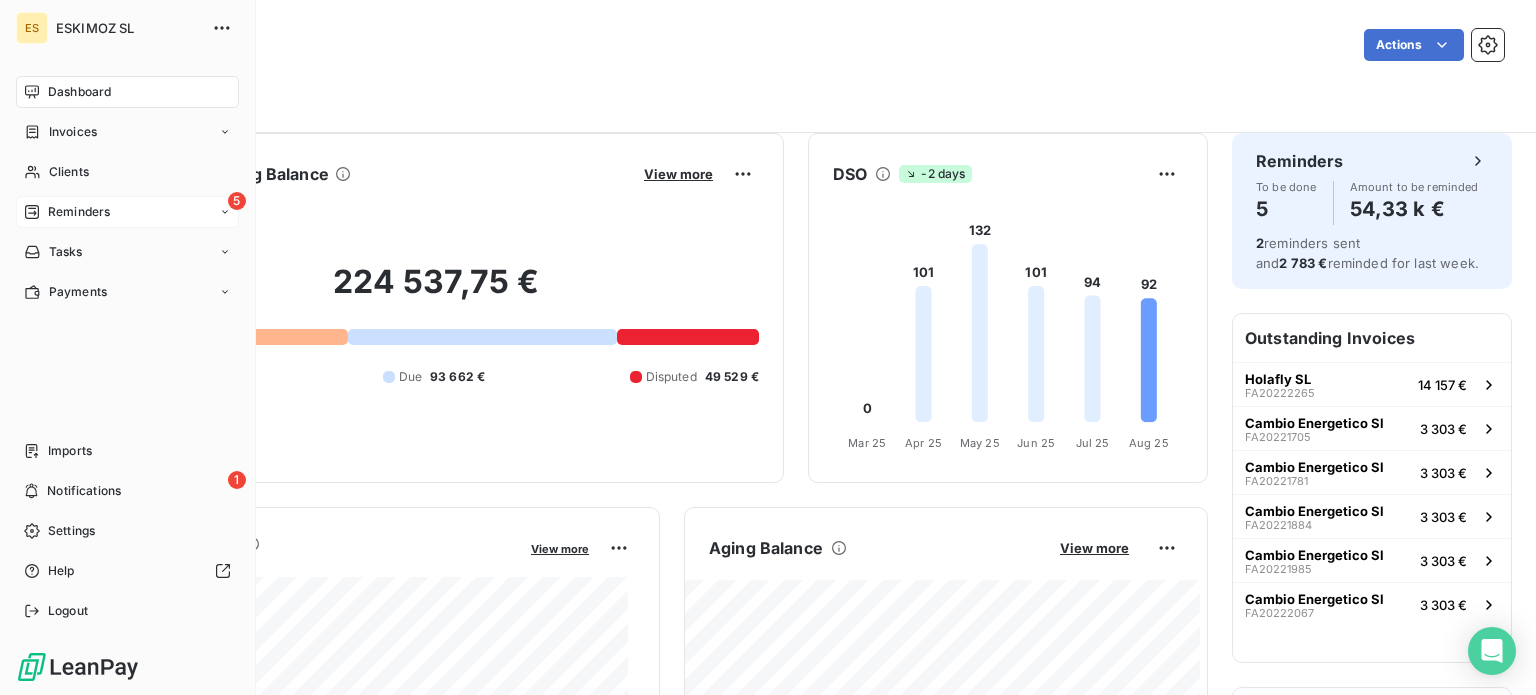 drag, startPoint x: 74, startPoint y: 158, endPoint x: 138, endPoint y: 195, distance: 73.92564 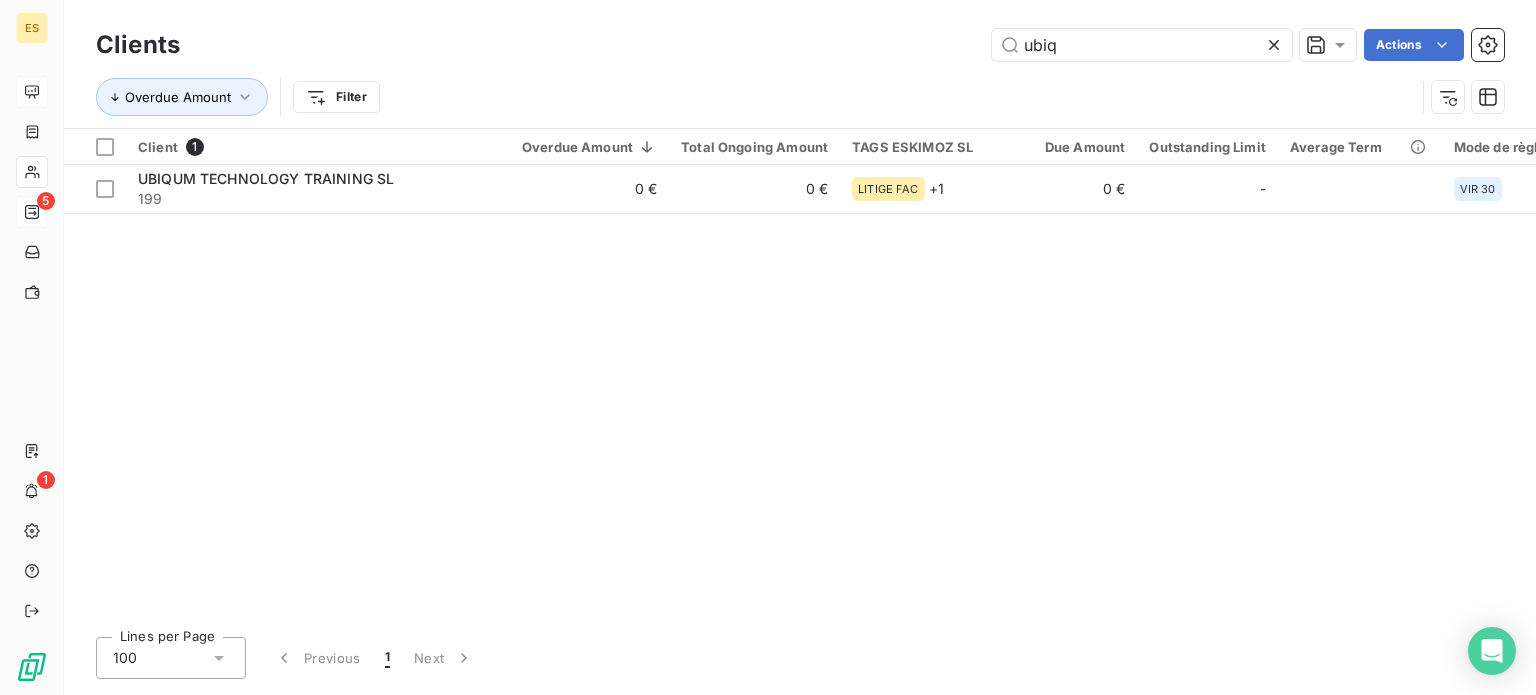 click 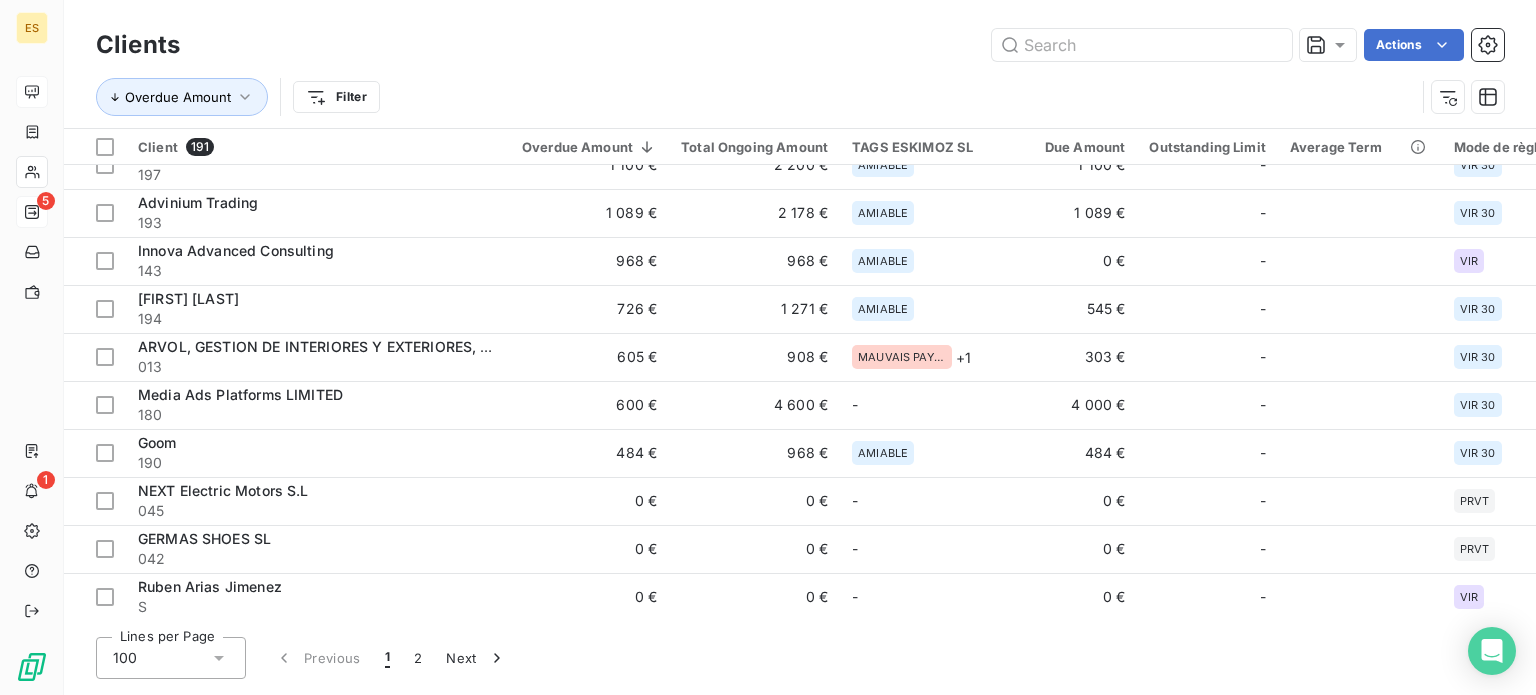 scroll, scrollTop: 0, scrollLeft: 0, axis: both 